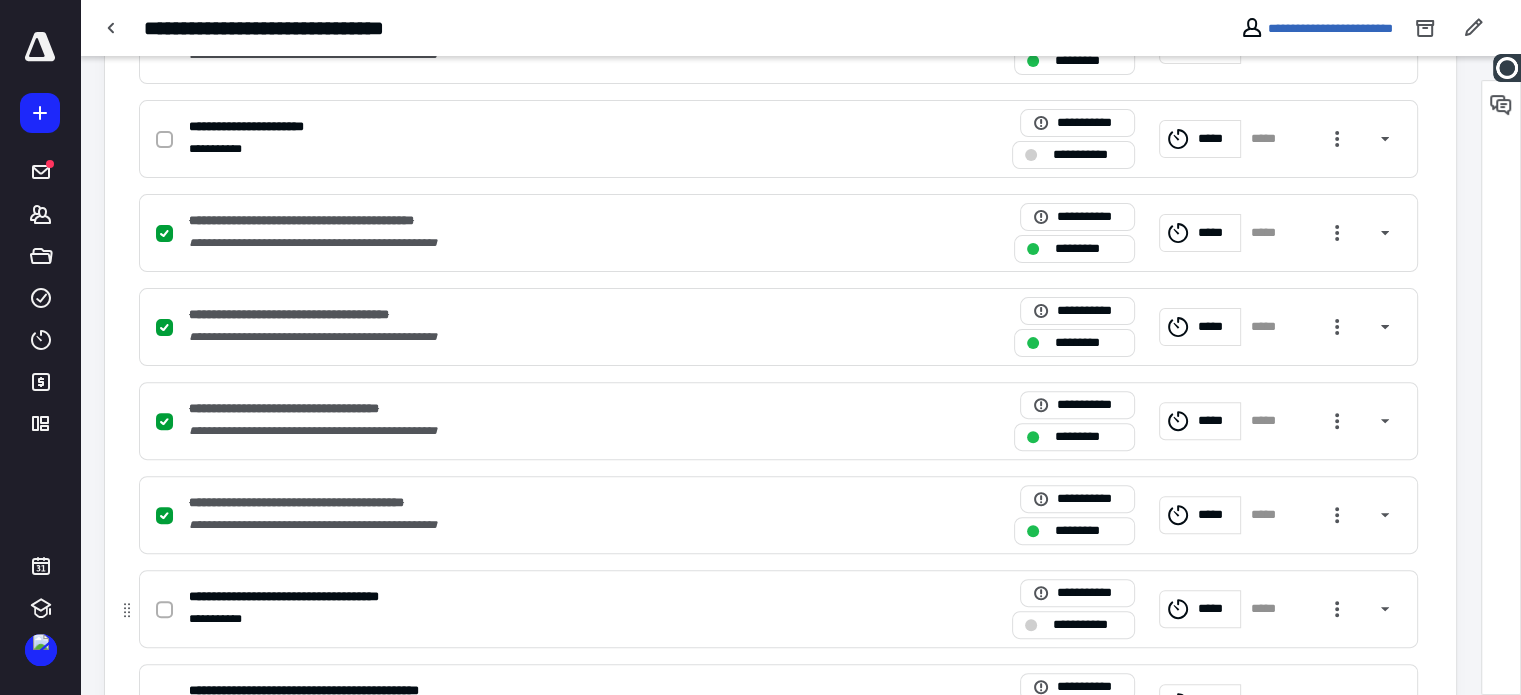 scroll, scrollTop: 555, scrollLeft: 0, axis: vertical 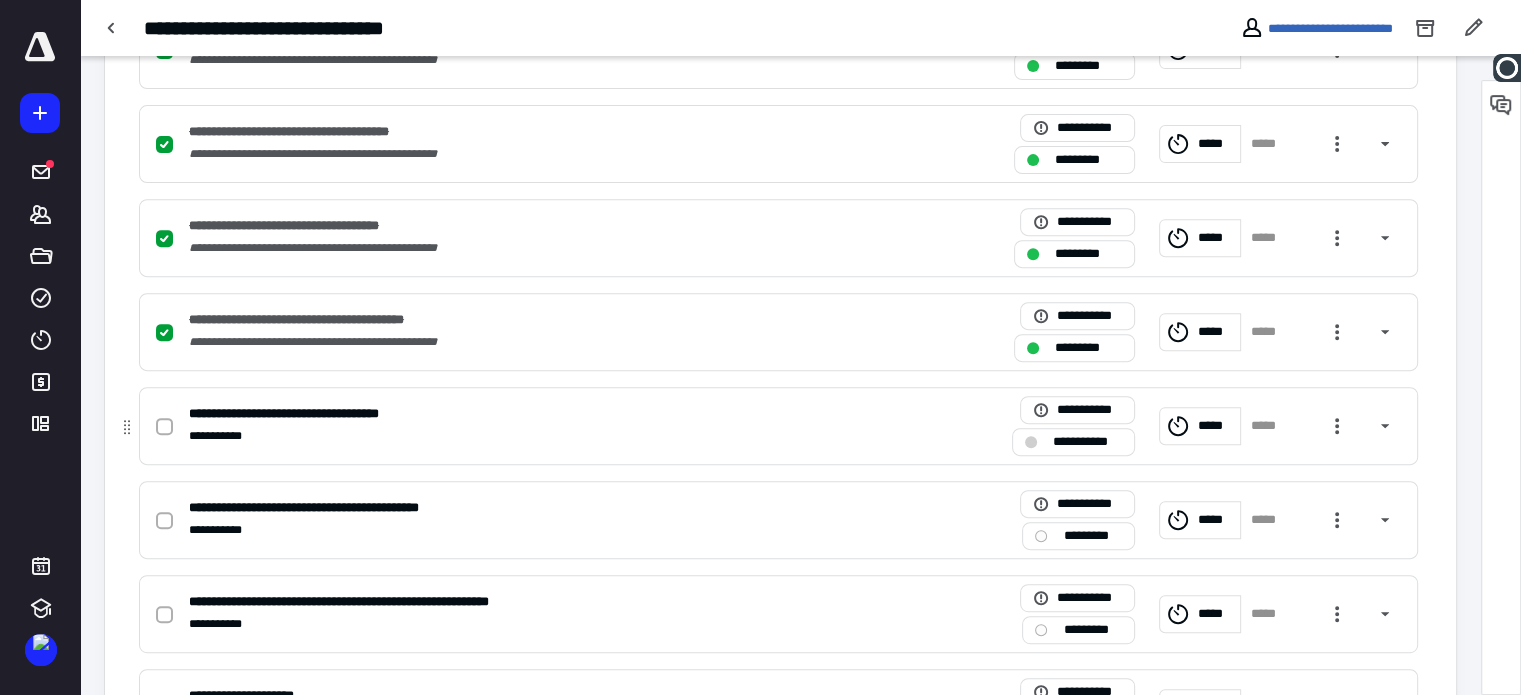 click at bounding box center (168, 426) 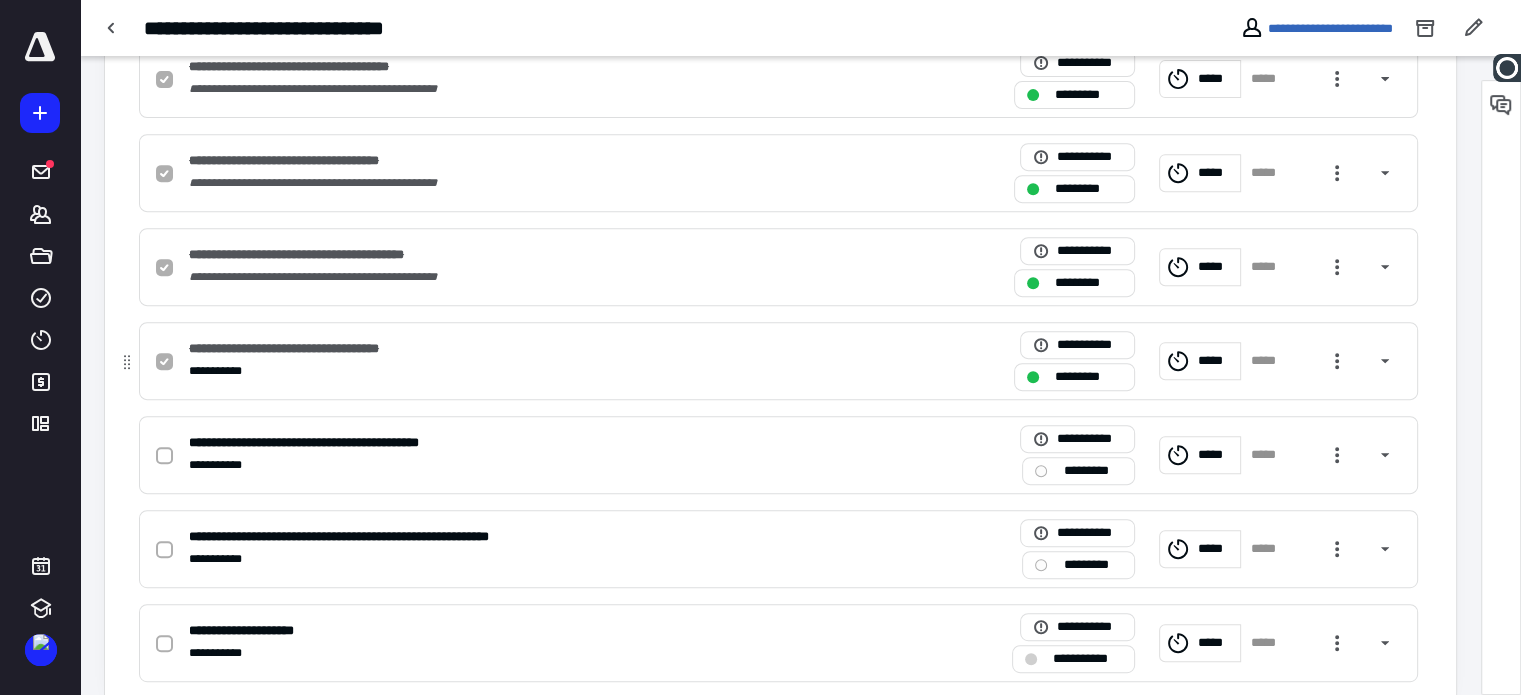 scroll, scrollTop: 855, scrollLeft: 0, axis: vertical 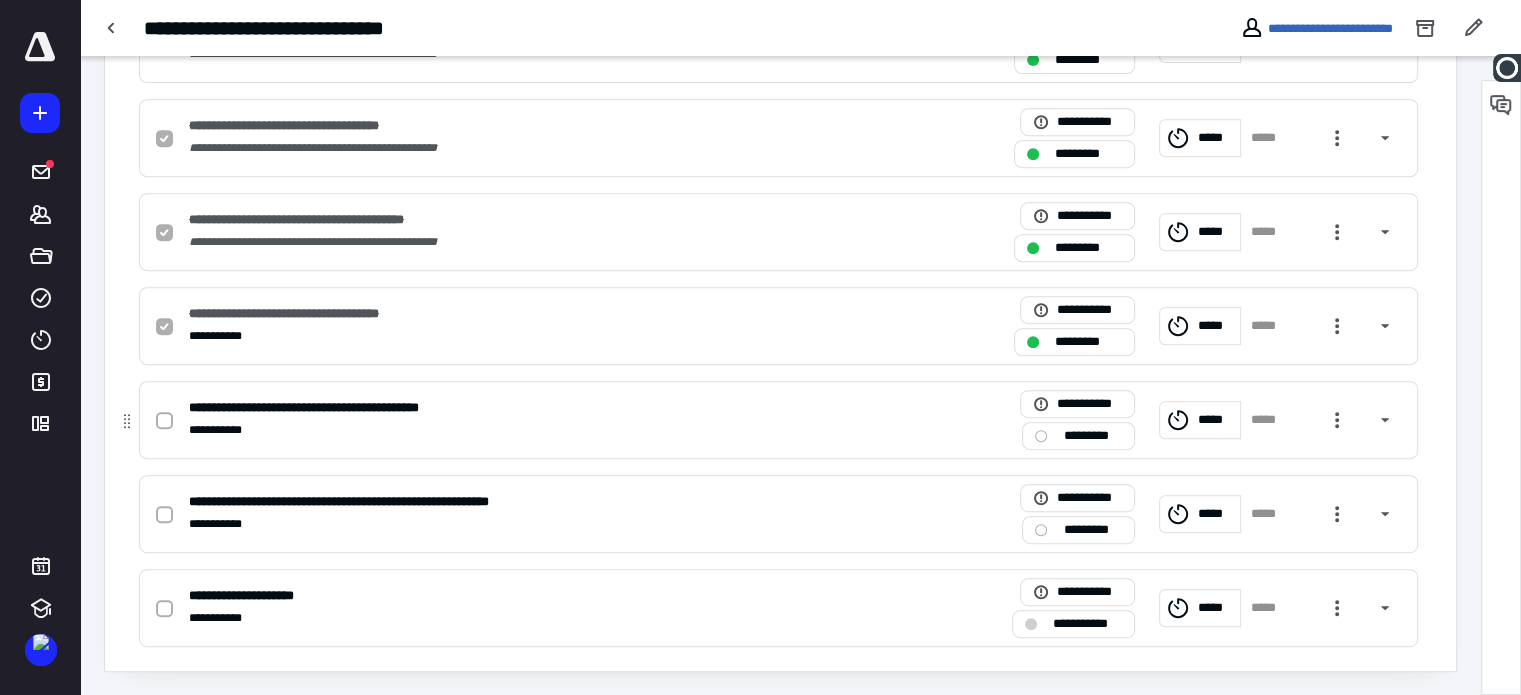 click at bounding box center (164, 421) 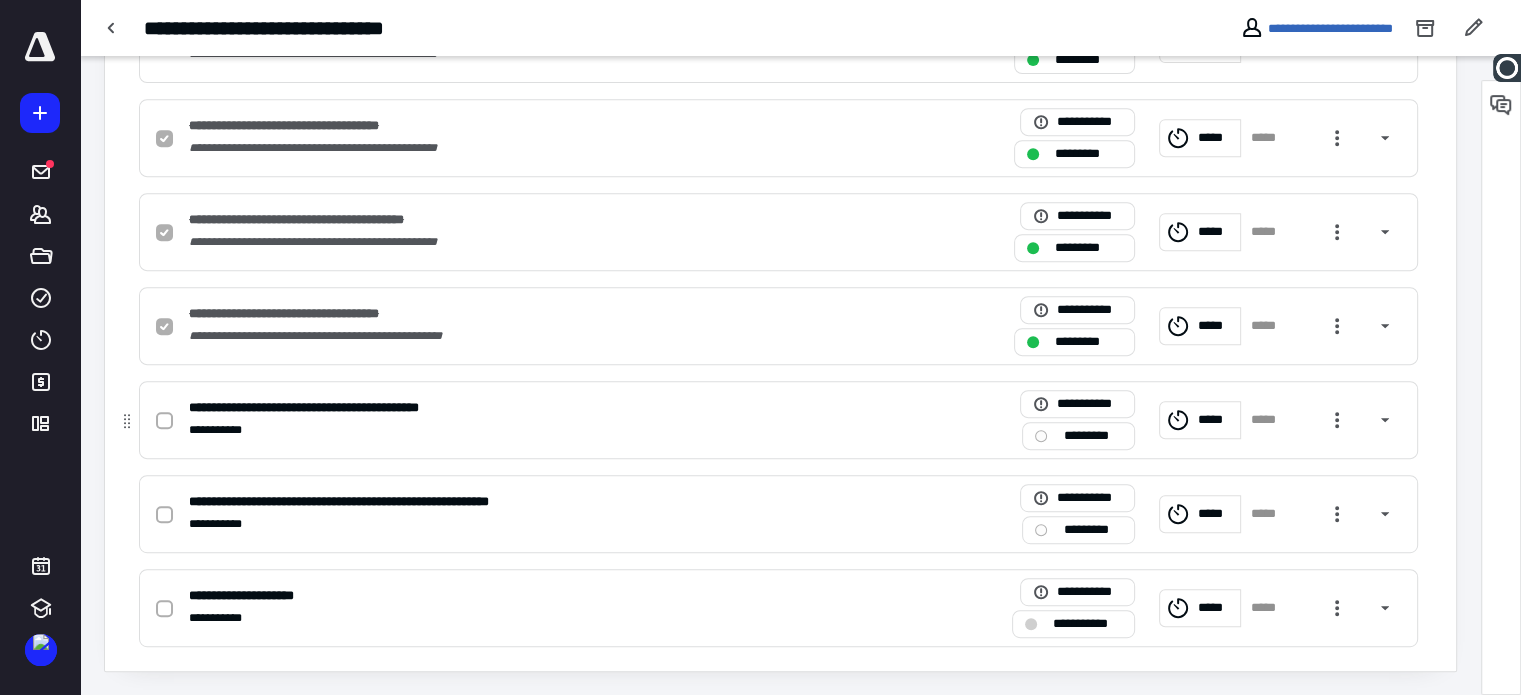 checkbox on "true" 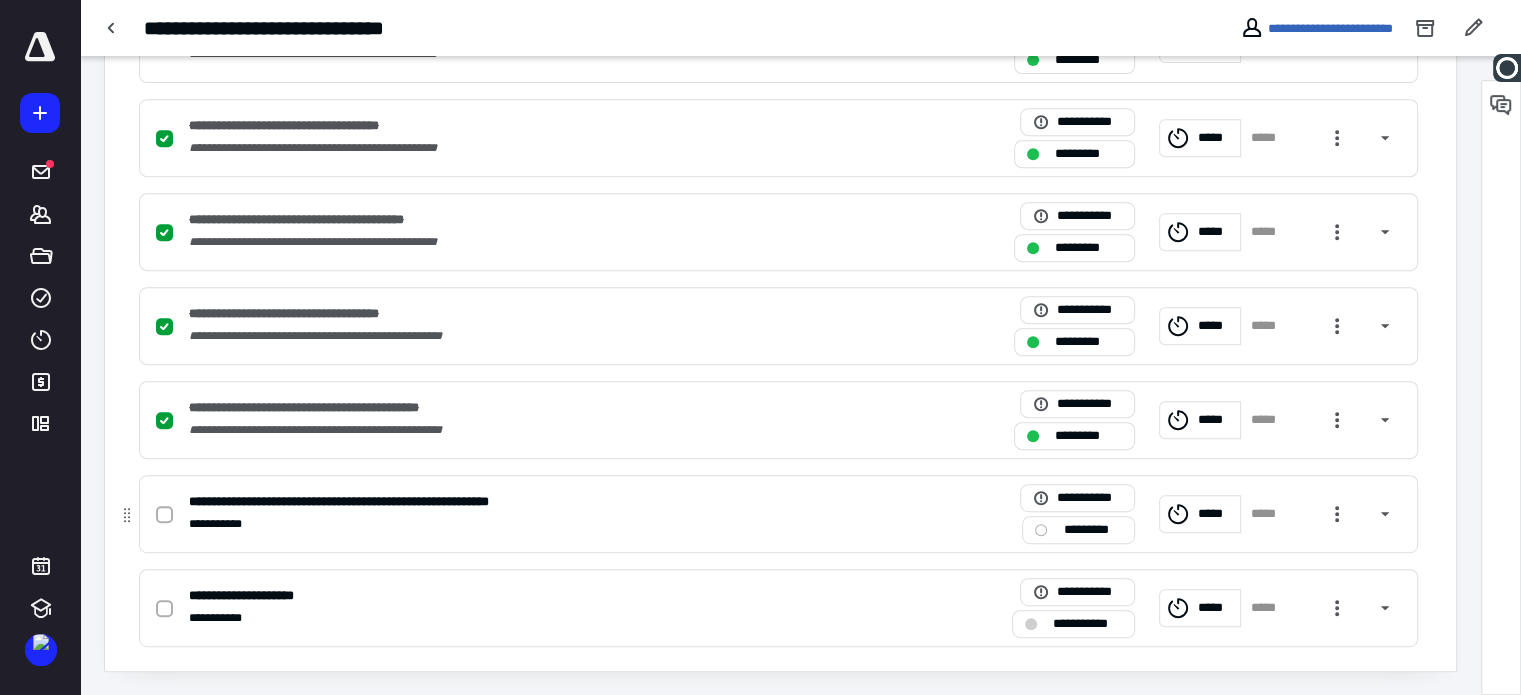 click at bounding box center (164, 515) 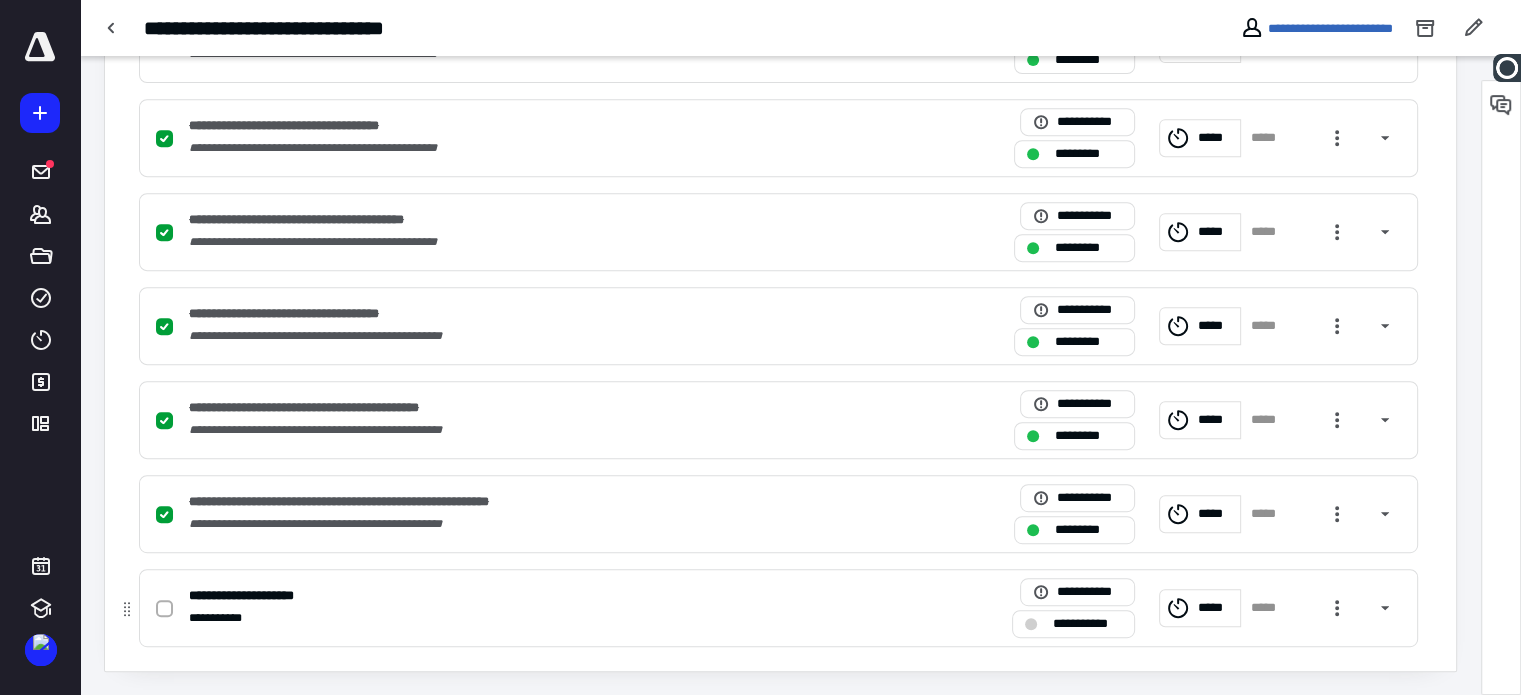 click at bounding box center (164, 609) 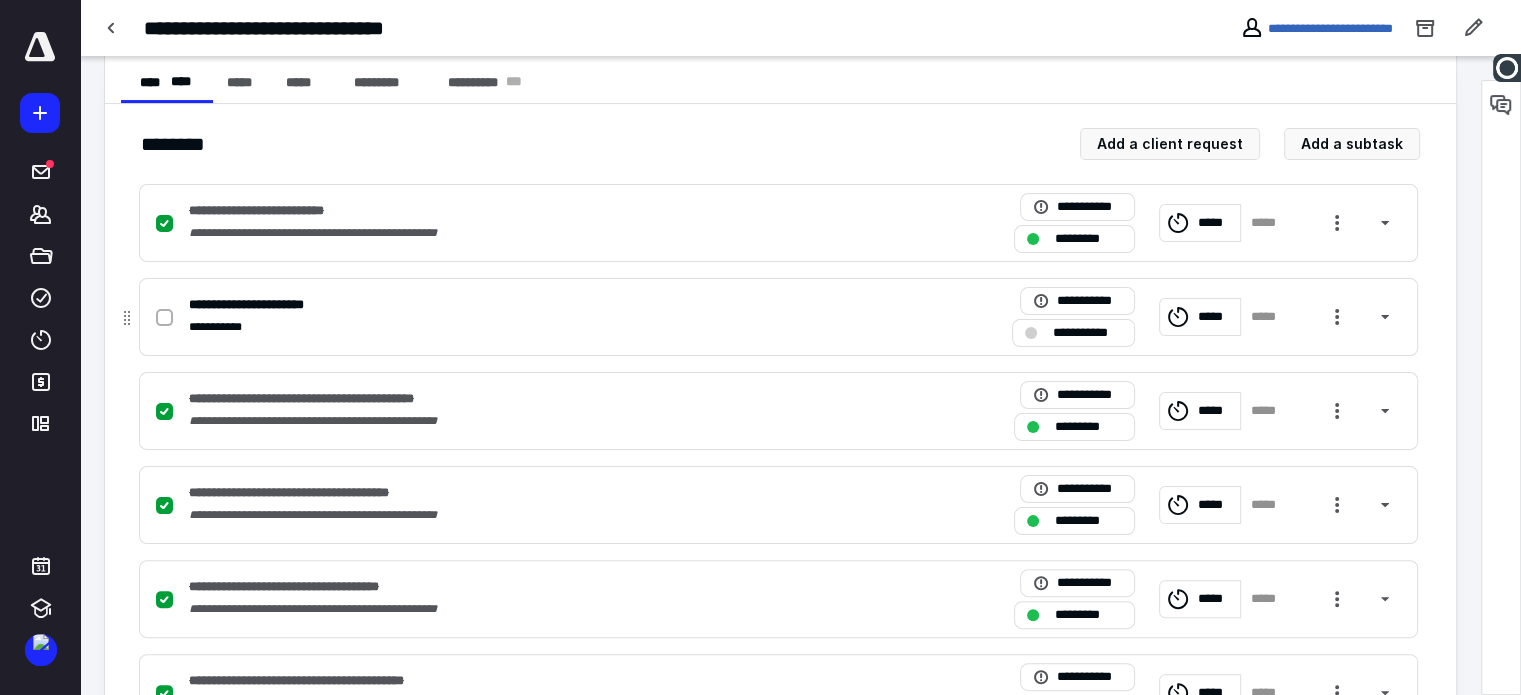 scroll, scrollTop: 255, scrollLeft: 0, axis: vertical 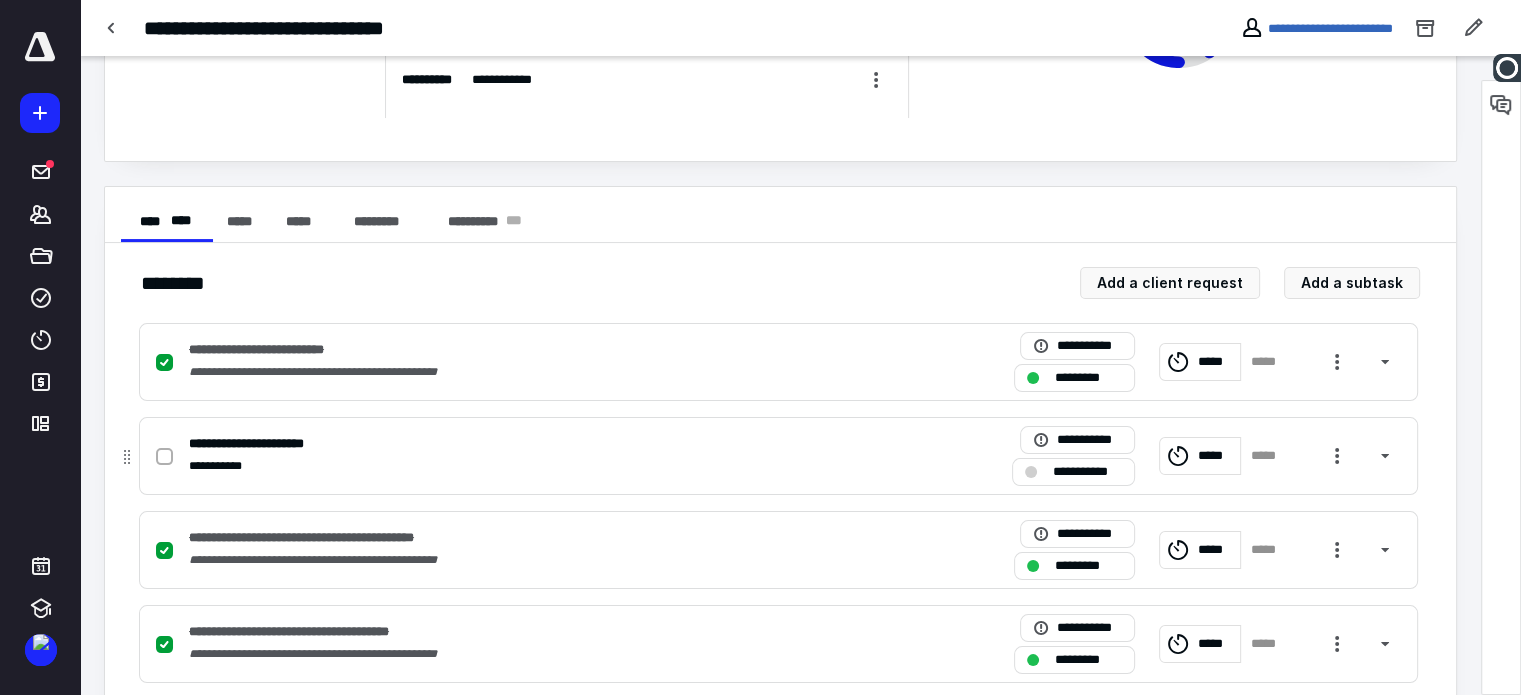 click 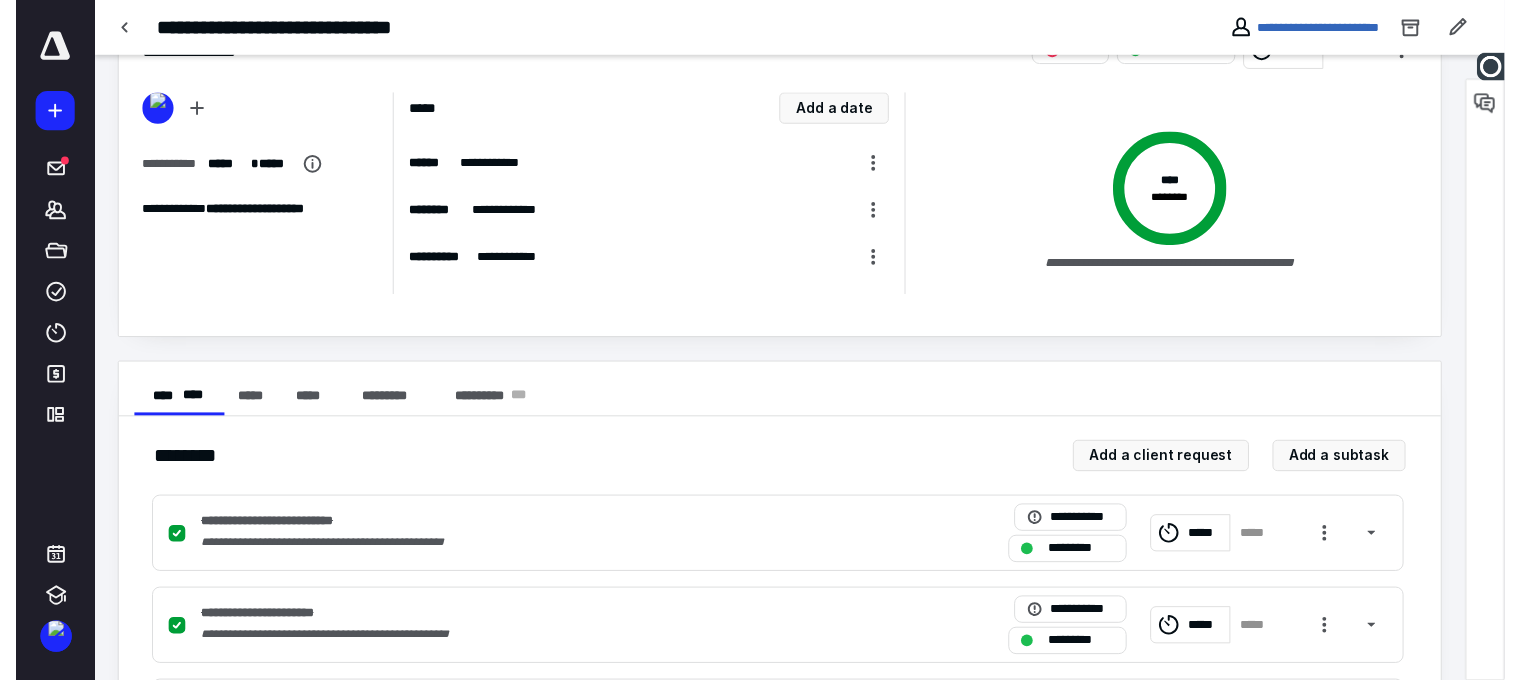 scroll, scrollTop: 0, scrollLeft: 0, axis: both 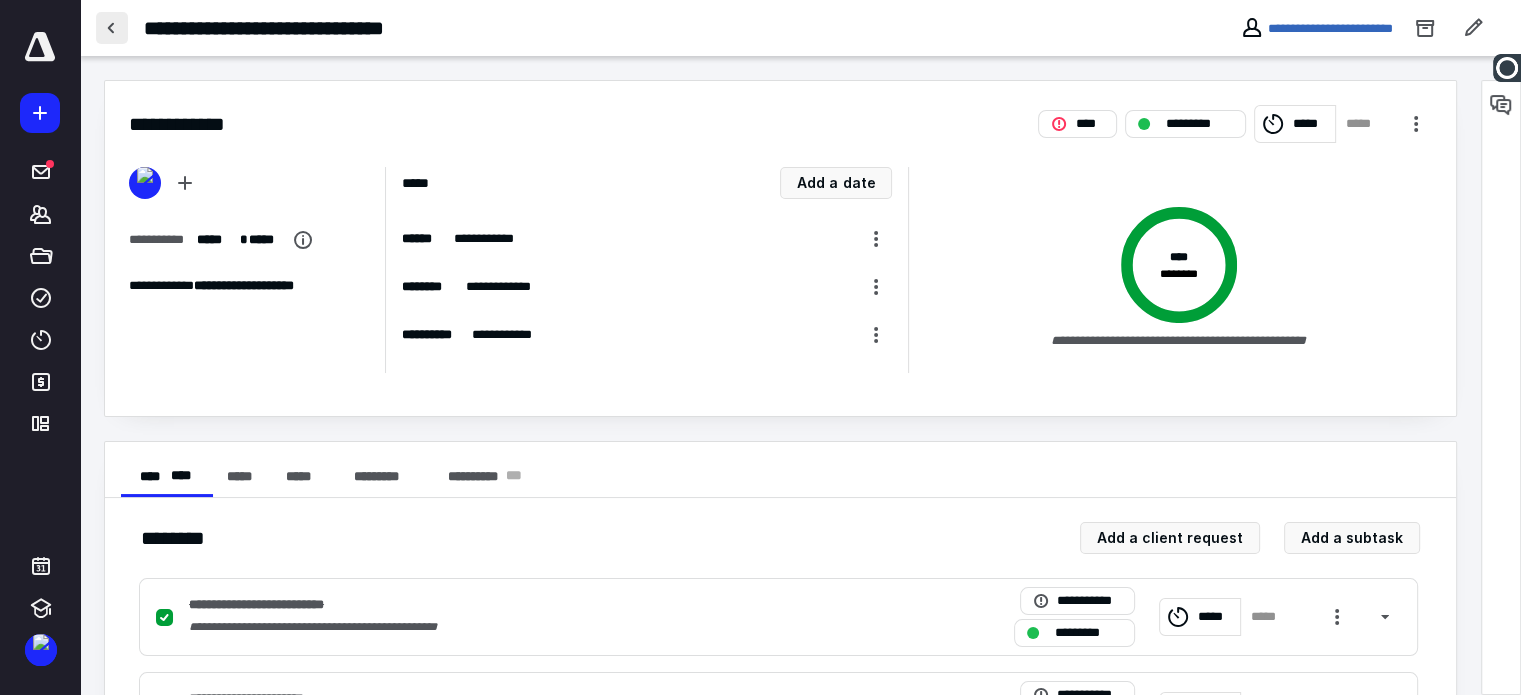 click at bounding box center [112, 28] 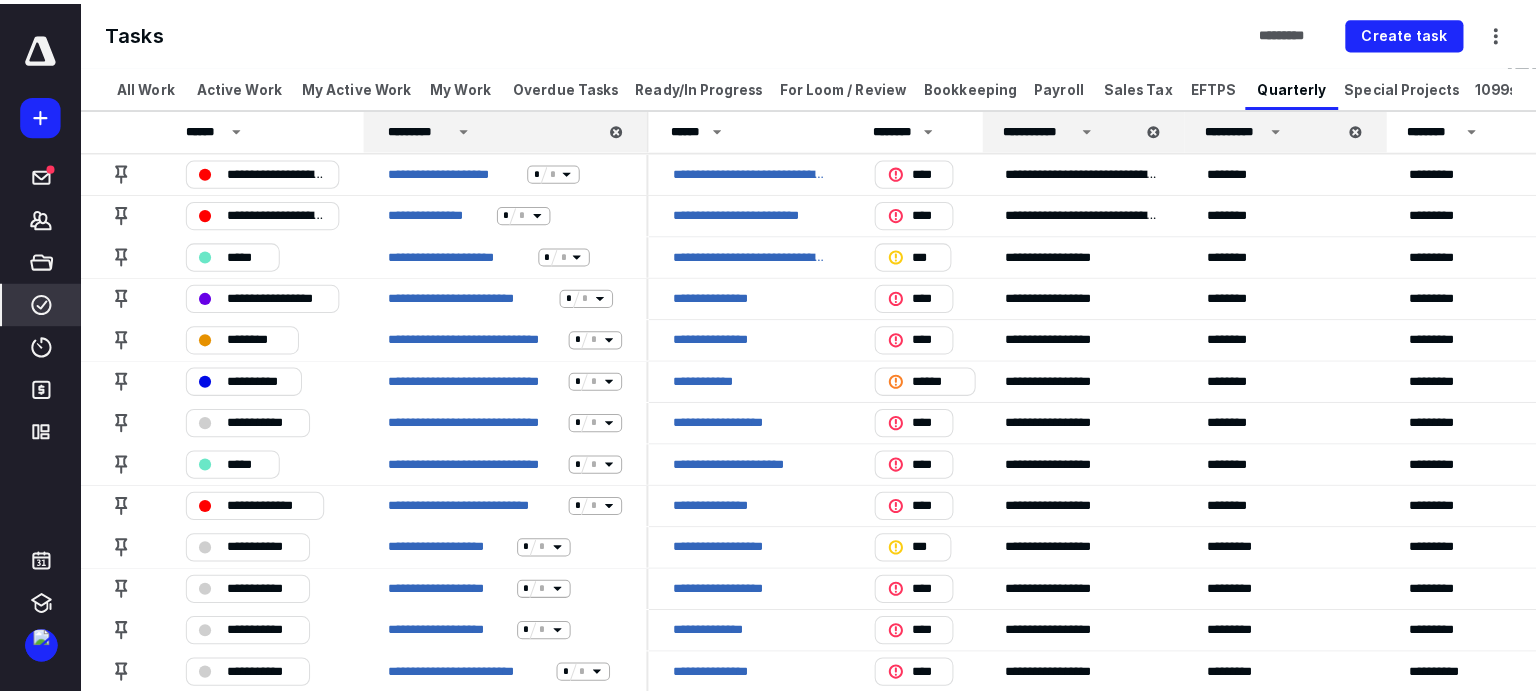 scroll, scrollTop: 0, scrollLeft: 616, axis: horizontal 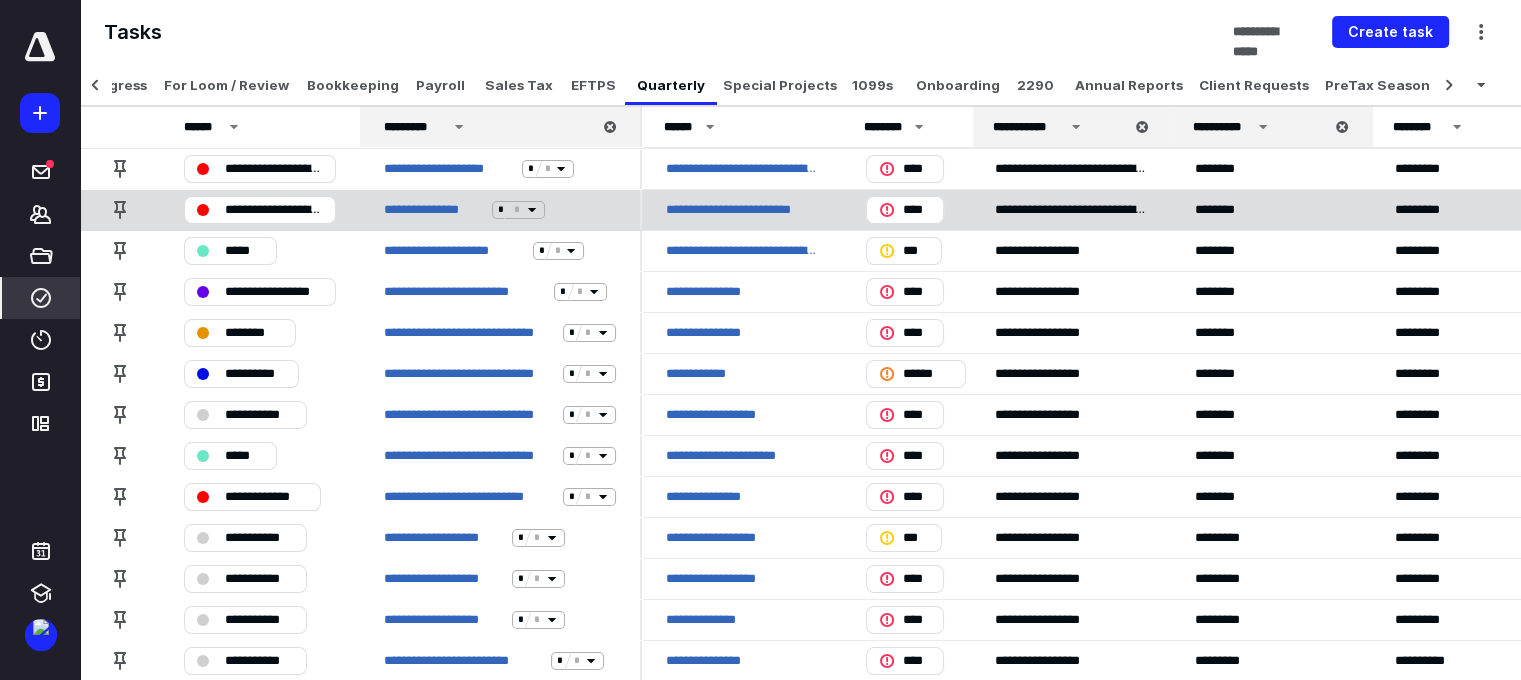 click on "**********" at bounding box center [742, 210] 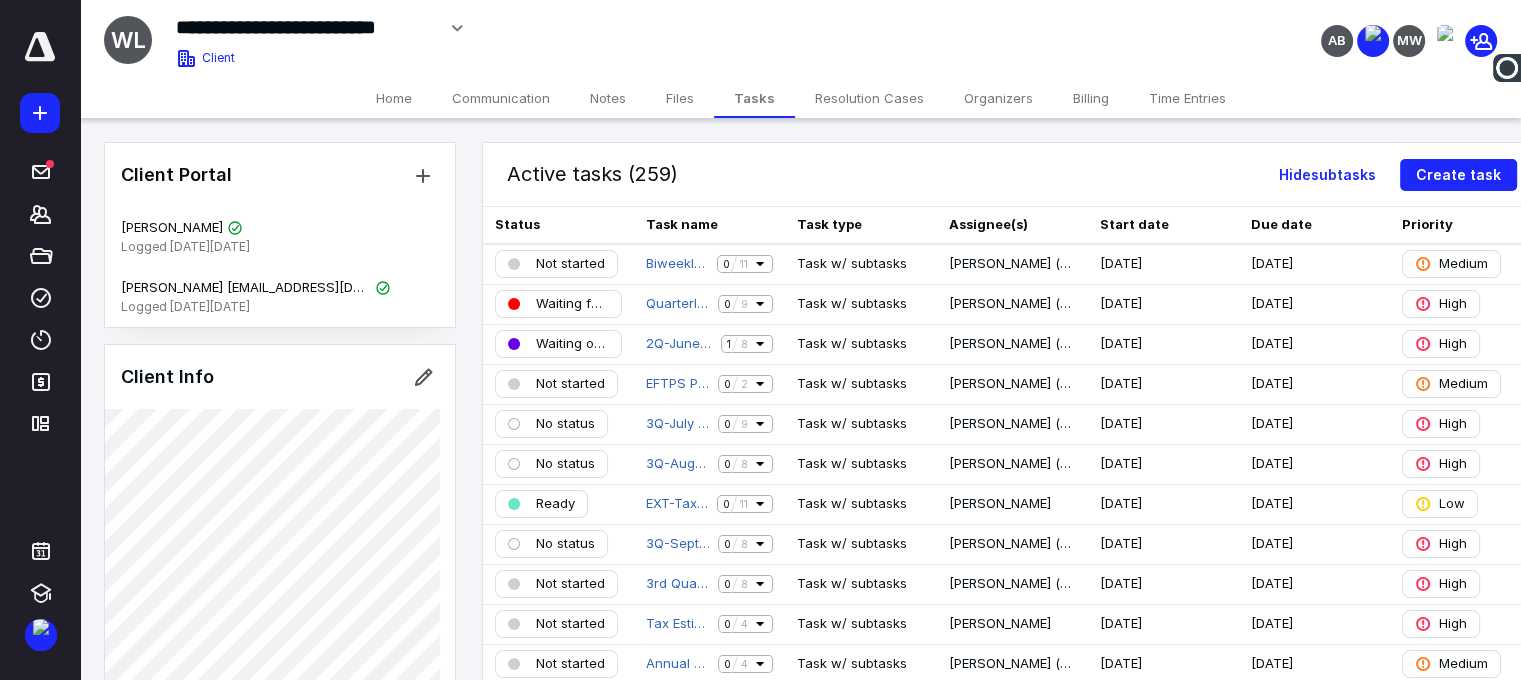 click on "Files" at bounding box center [680, 98] 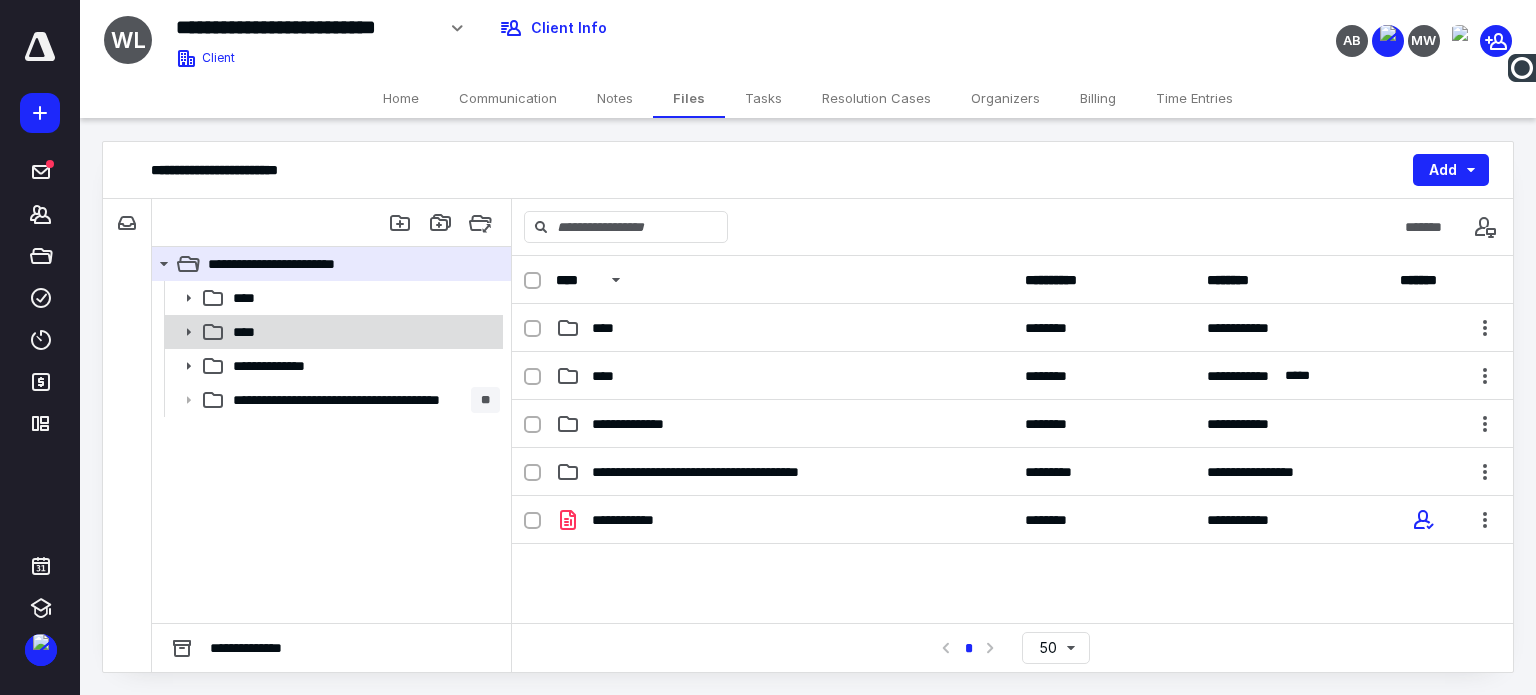 click 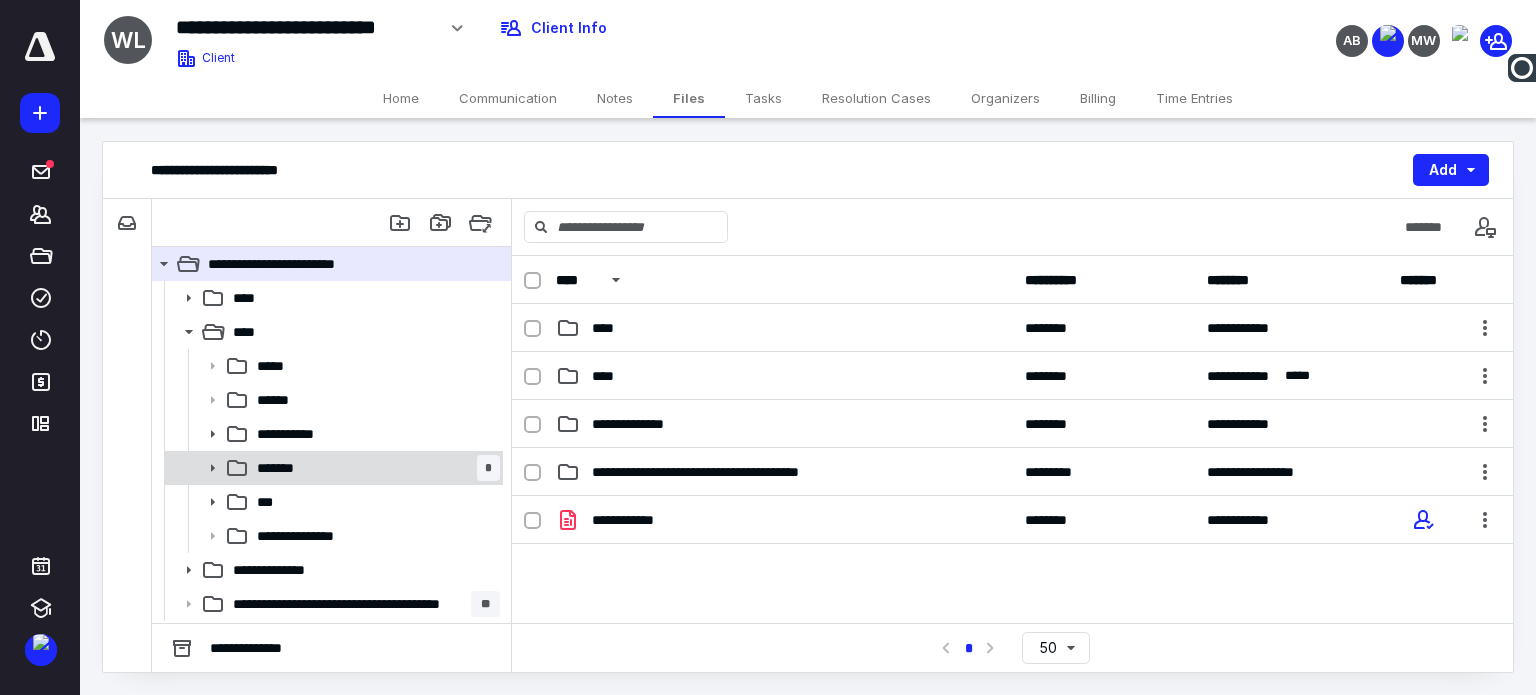 click 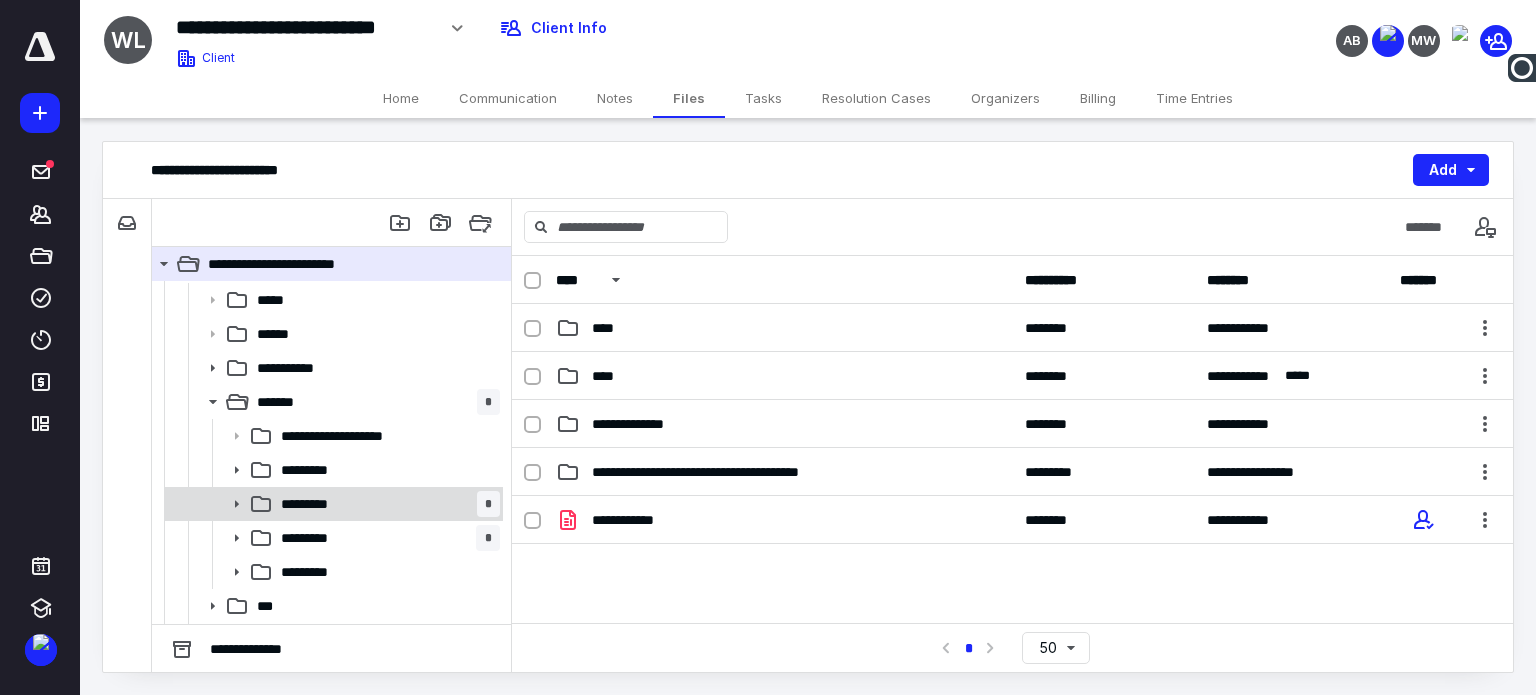 scroll, scrollTop: 100, scrollLeft: 0, axis: vertical 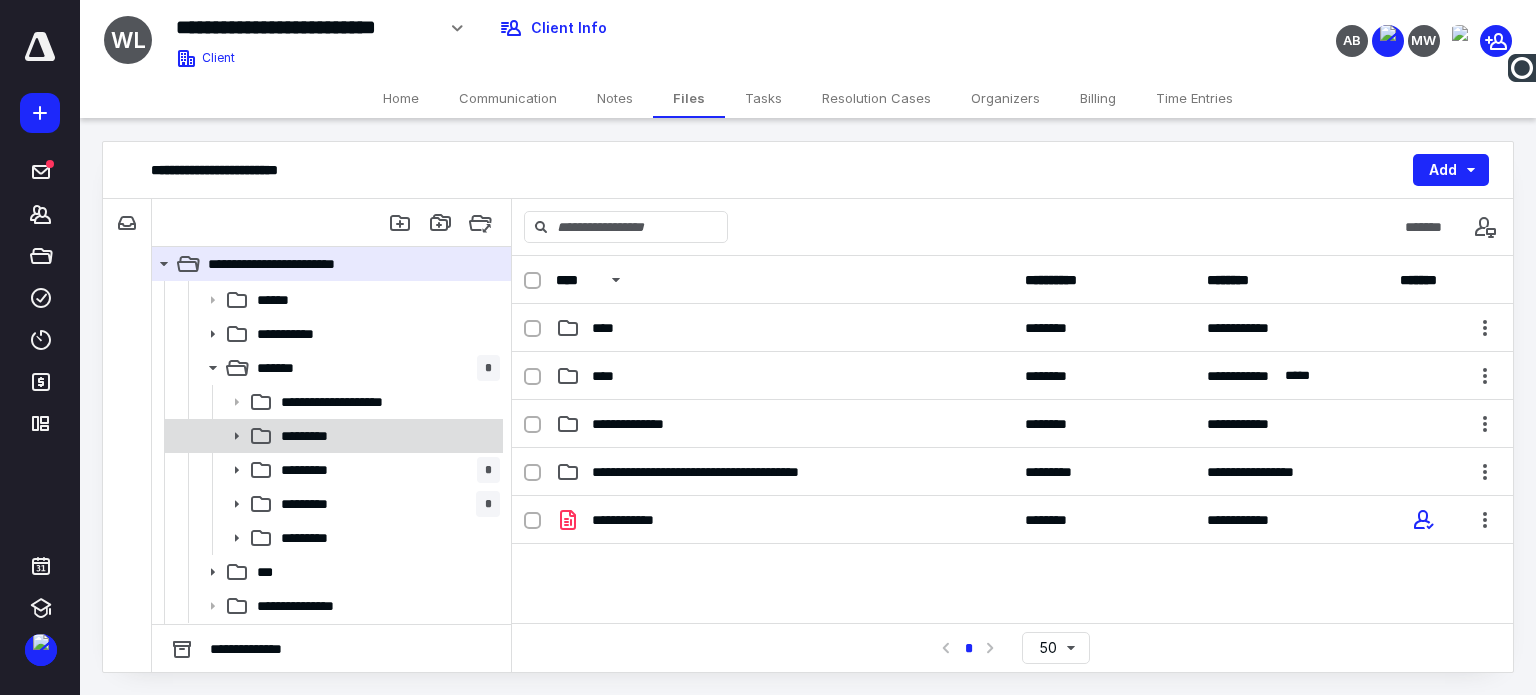 click 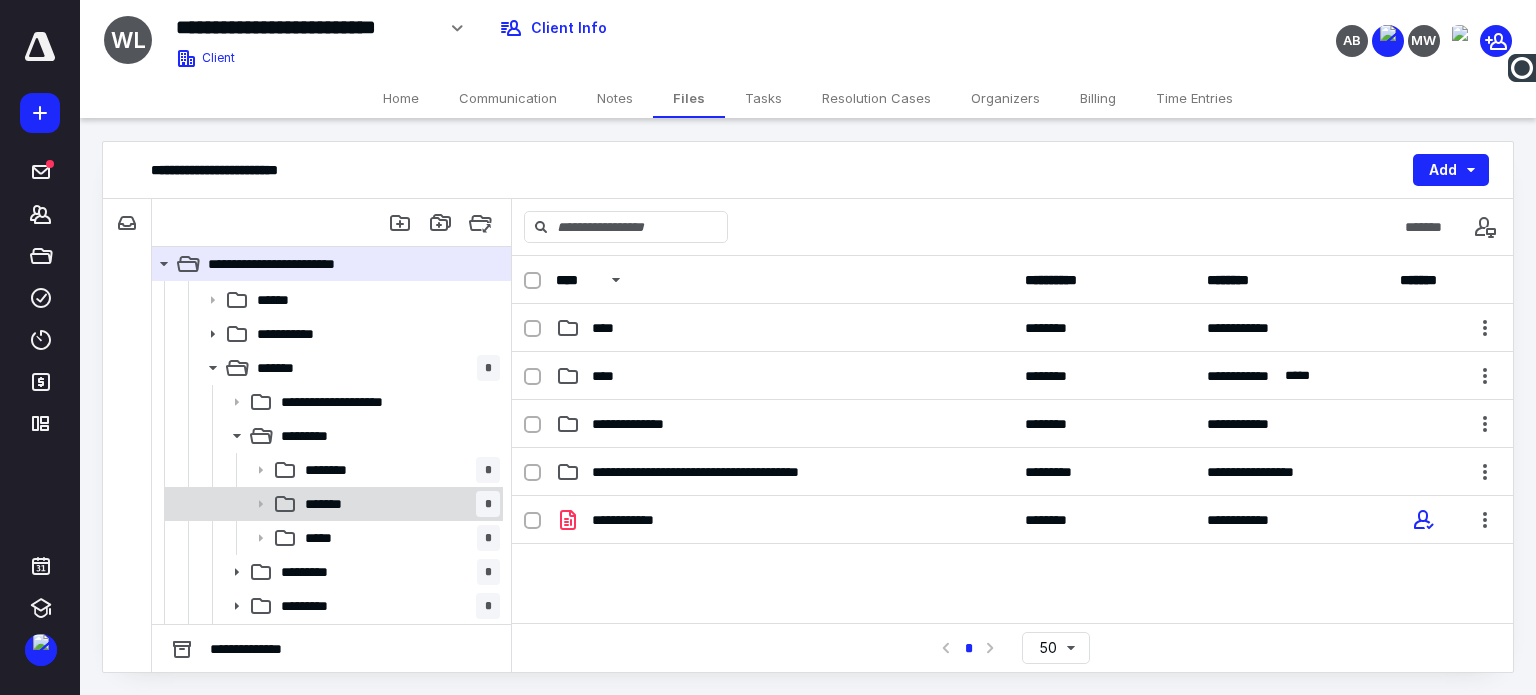 click on "*******" at bounding box center (330, 504) 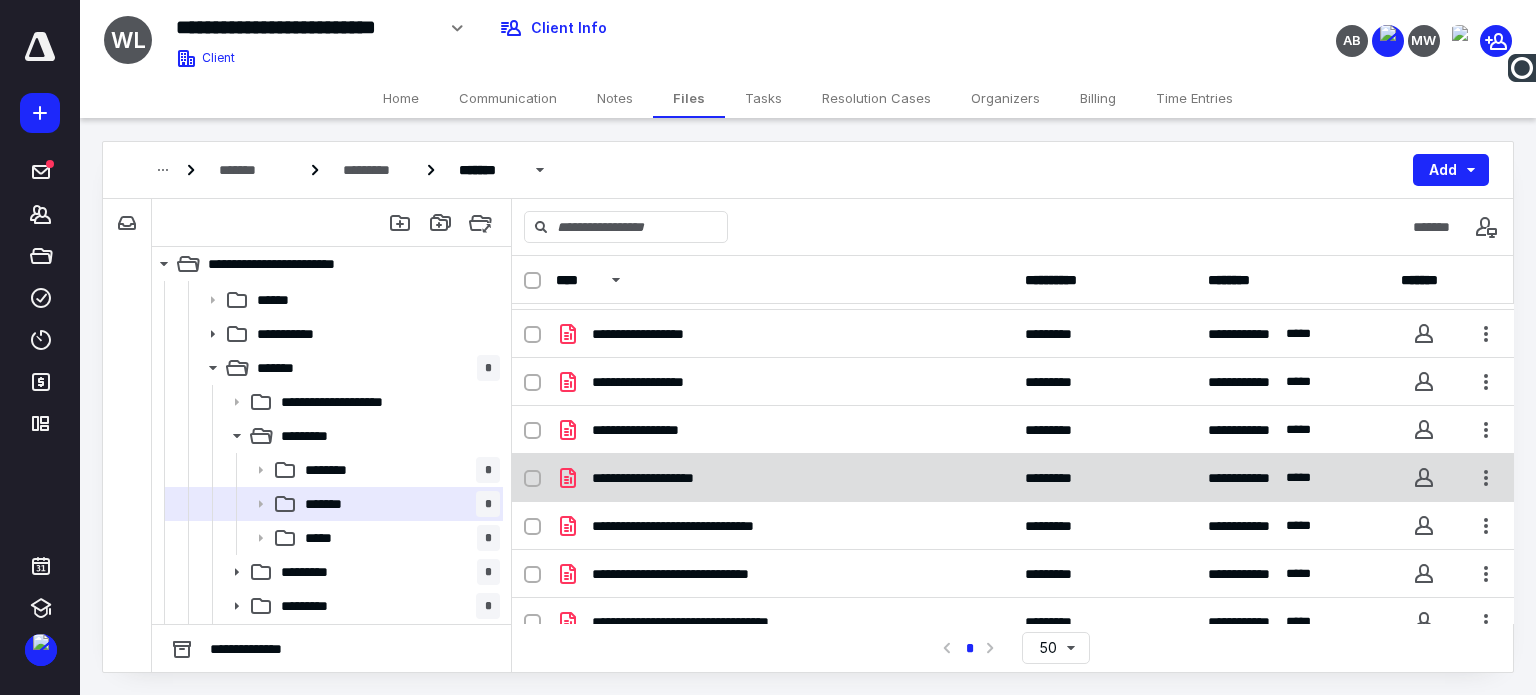 scroll, scrollTop: 62, scrollLeft: 0, axis: vertical 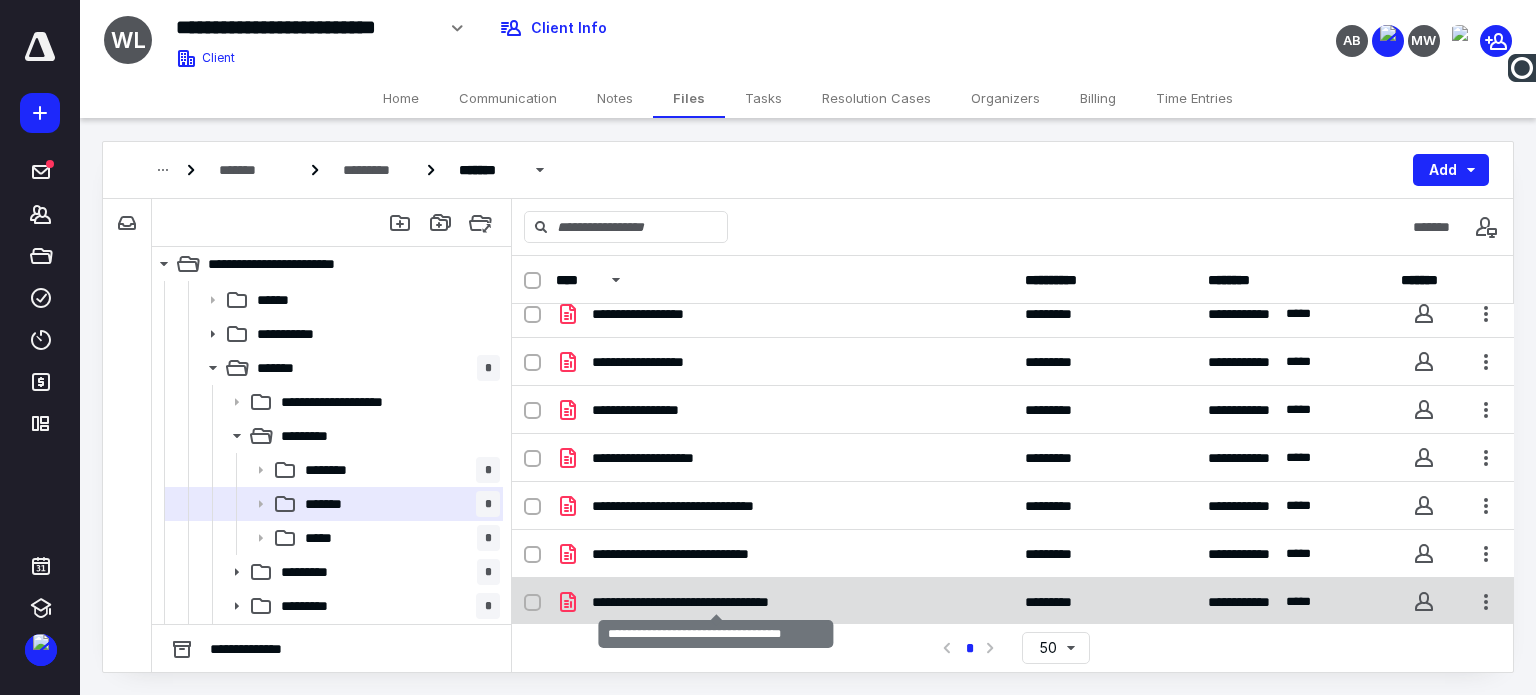 click on "**********" at bounding box center (716, 602) 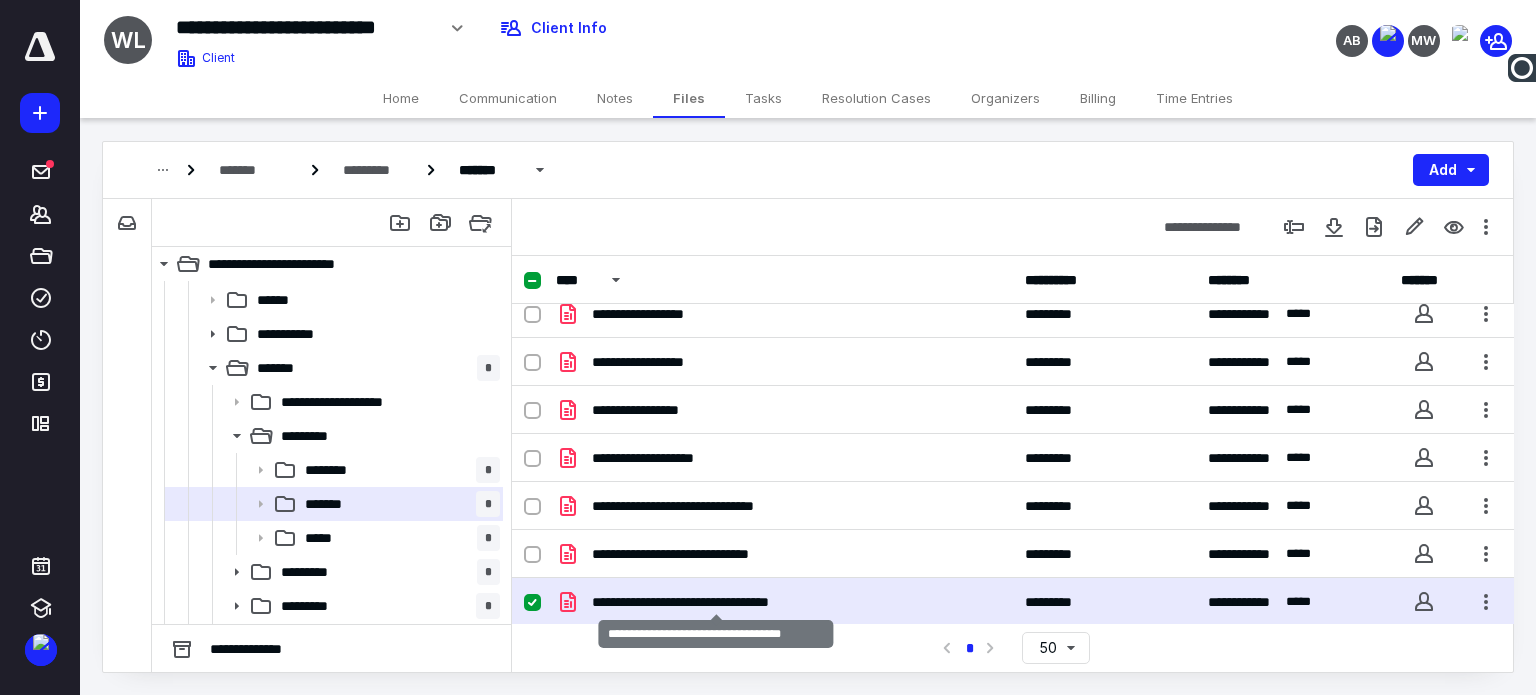 click on "**********" at bounding box center [716, 602] 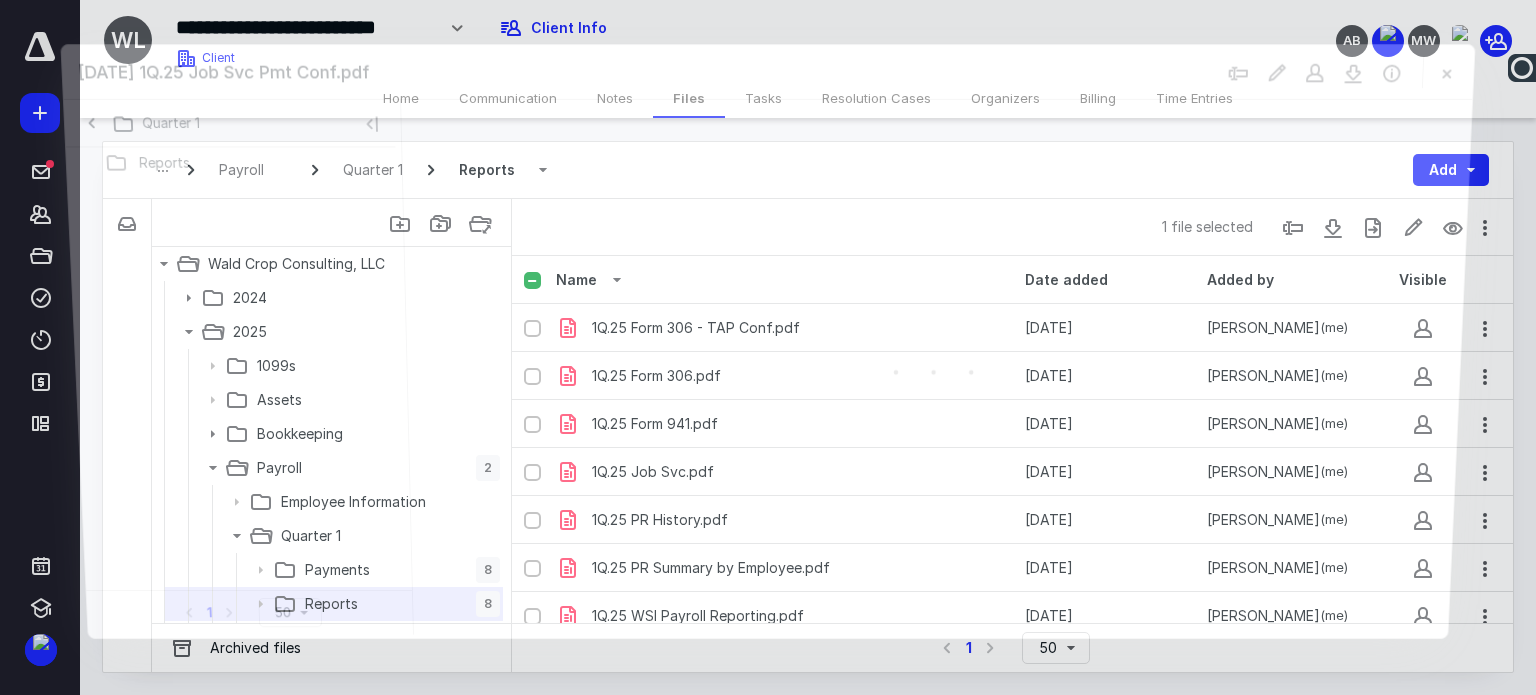 scroll, scrollTop: 100, scrollLeft: 0, axis: vertical 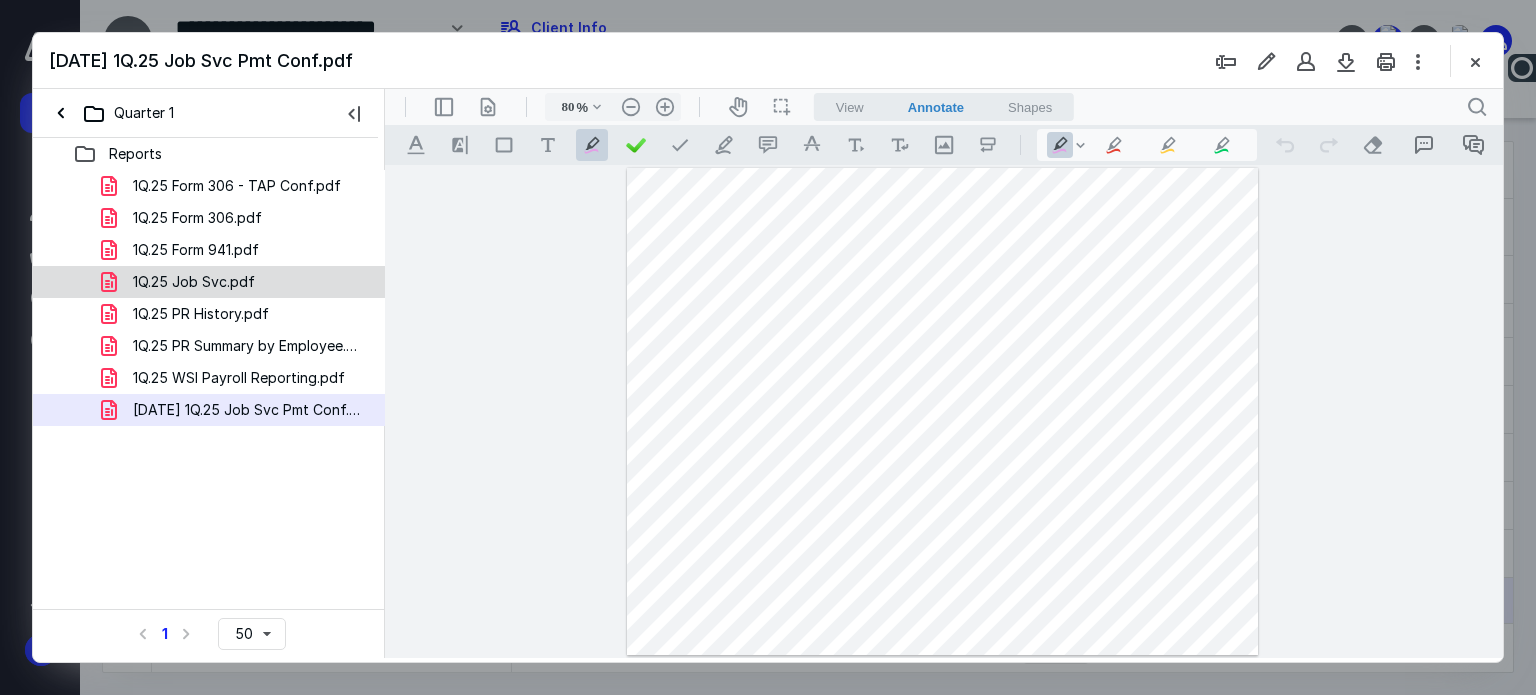 click on "1Q.25 Job Svc.pdf" at bounding box center (194, 282) 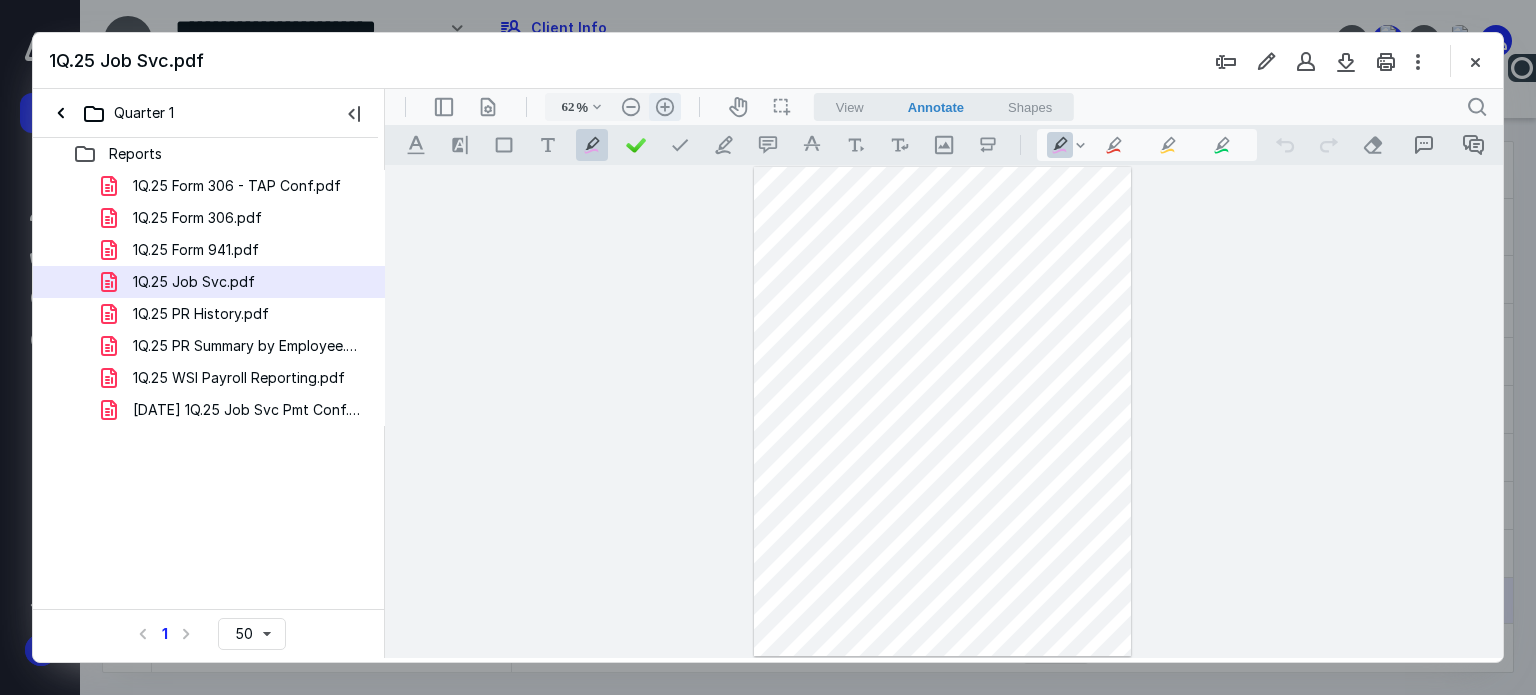 click on ".cls-1{fill:#abb0c4;} icon - header - zoom - in - line" at bounding box center [665, 107] 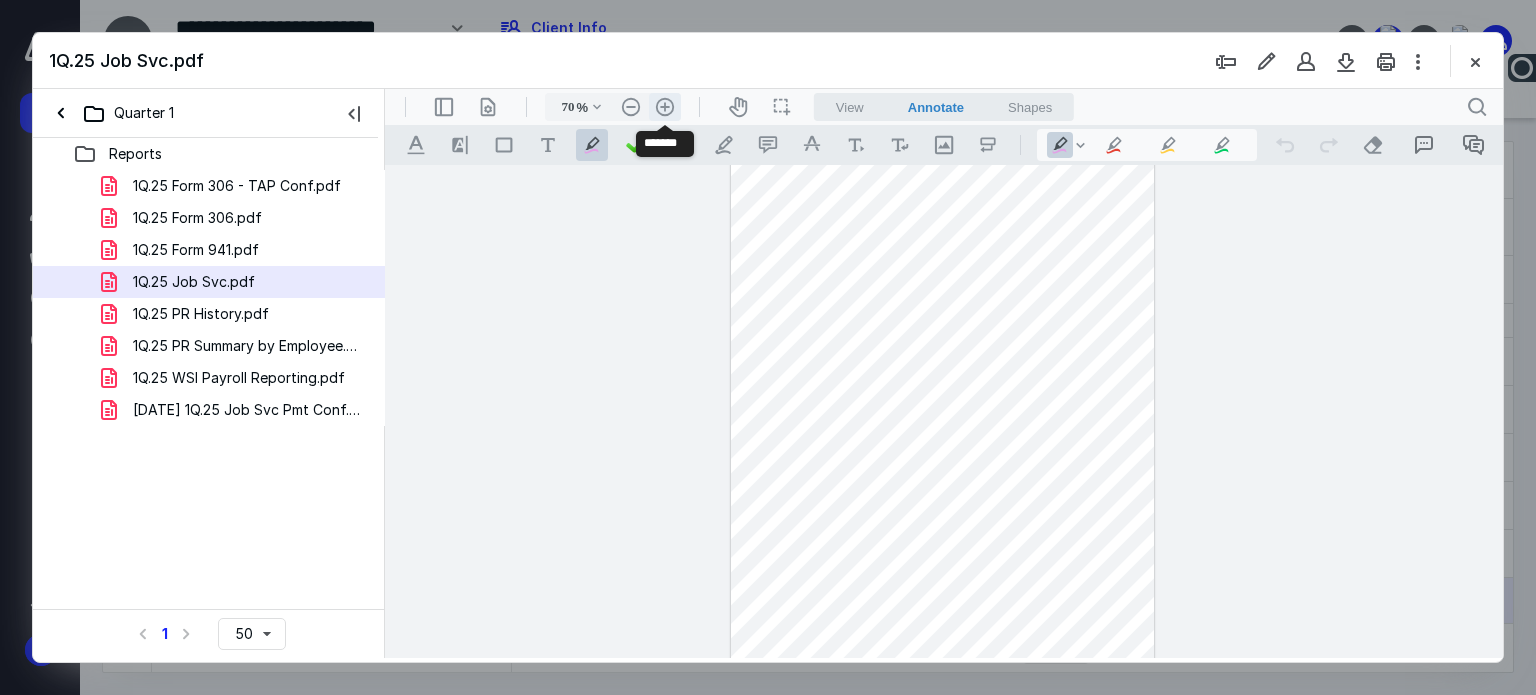 click on ".cls-1{fill:#abb0c4;} icon - header - zoom - in - line" at bounding box center (665, 107) 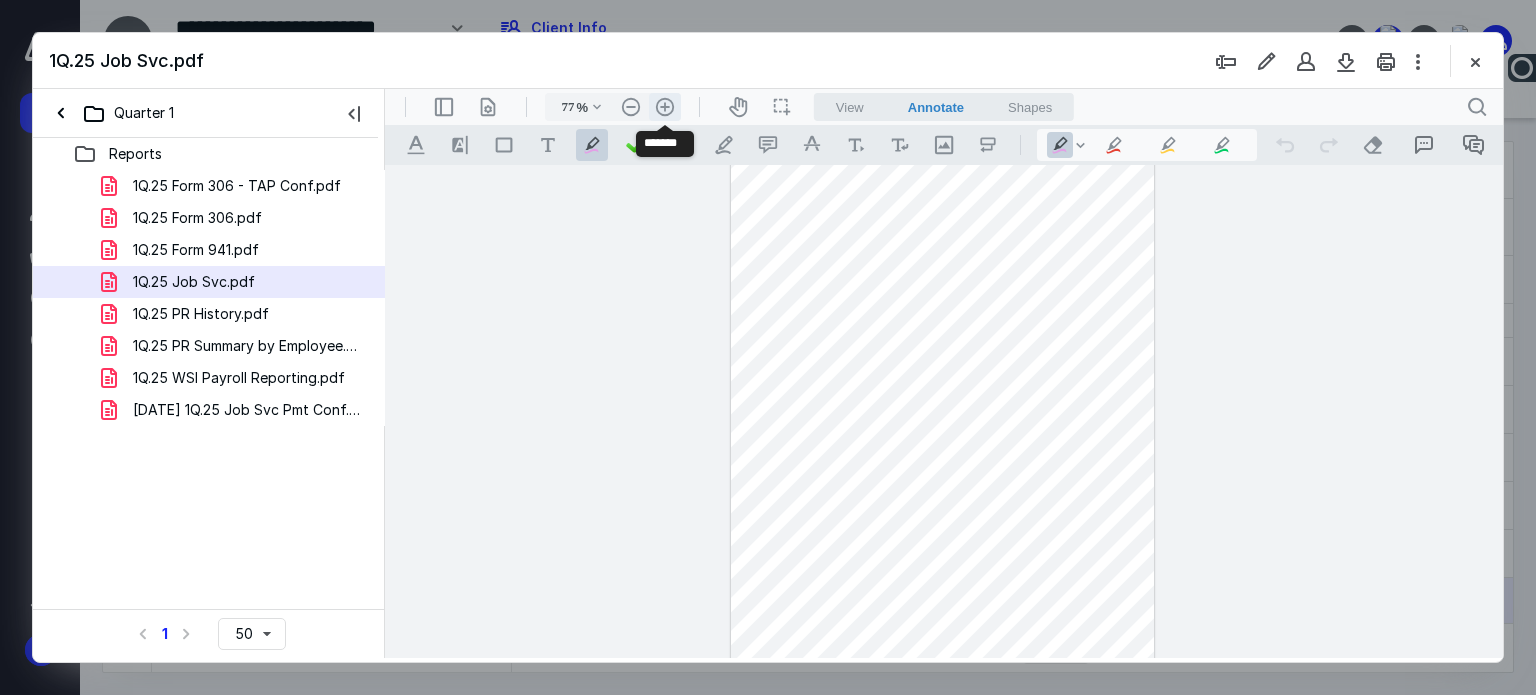 click on ".cls-1{fill:#abb0c4;} icon - header - zoom - in - line" at bounding box center [665, 107] 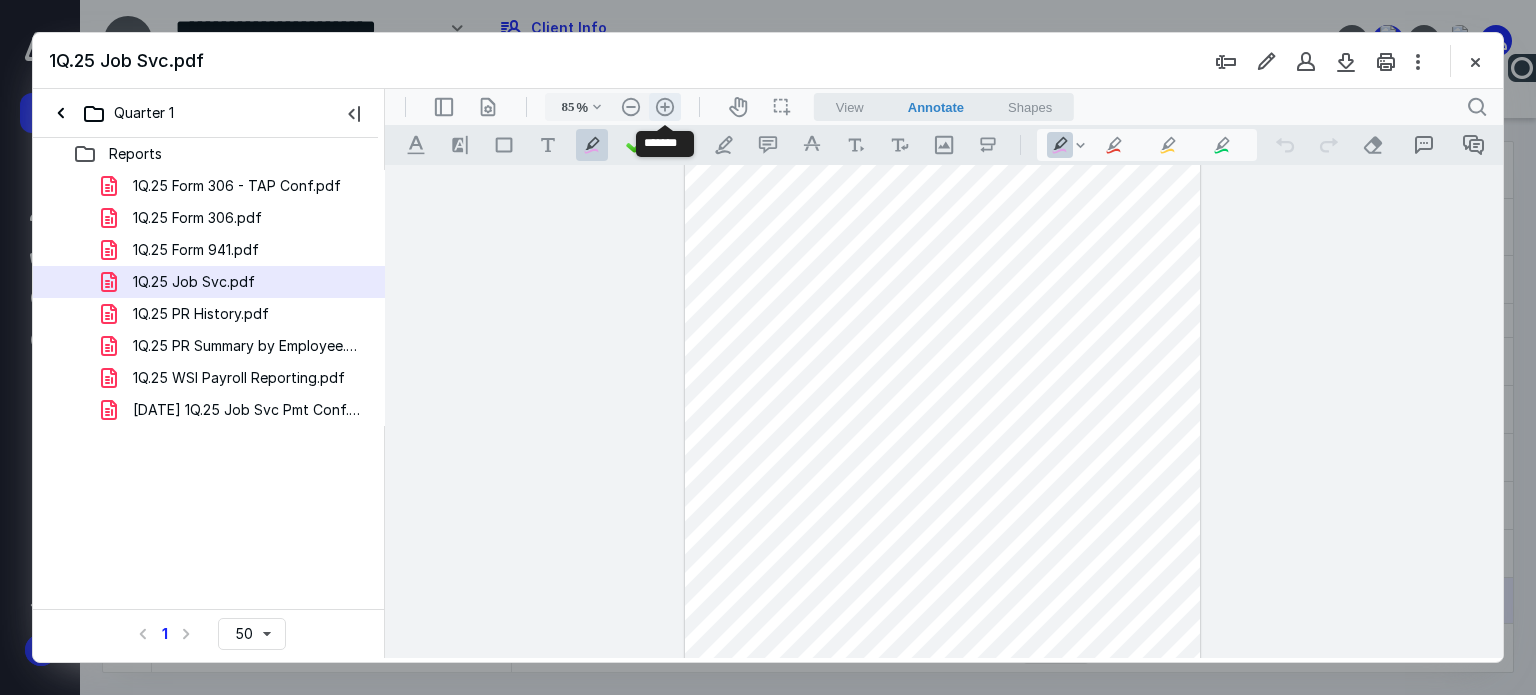 click on ".cls-1{fill:#abb0c4;} icon - header - zoom - in - line" at bounding box center [665, 107] 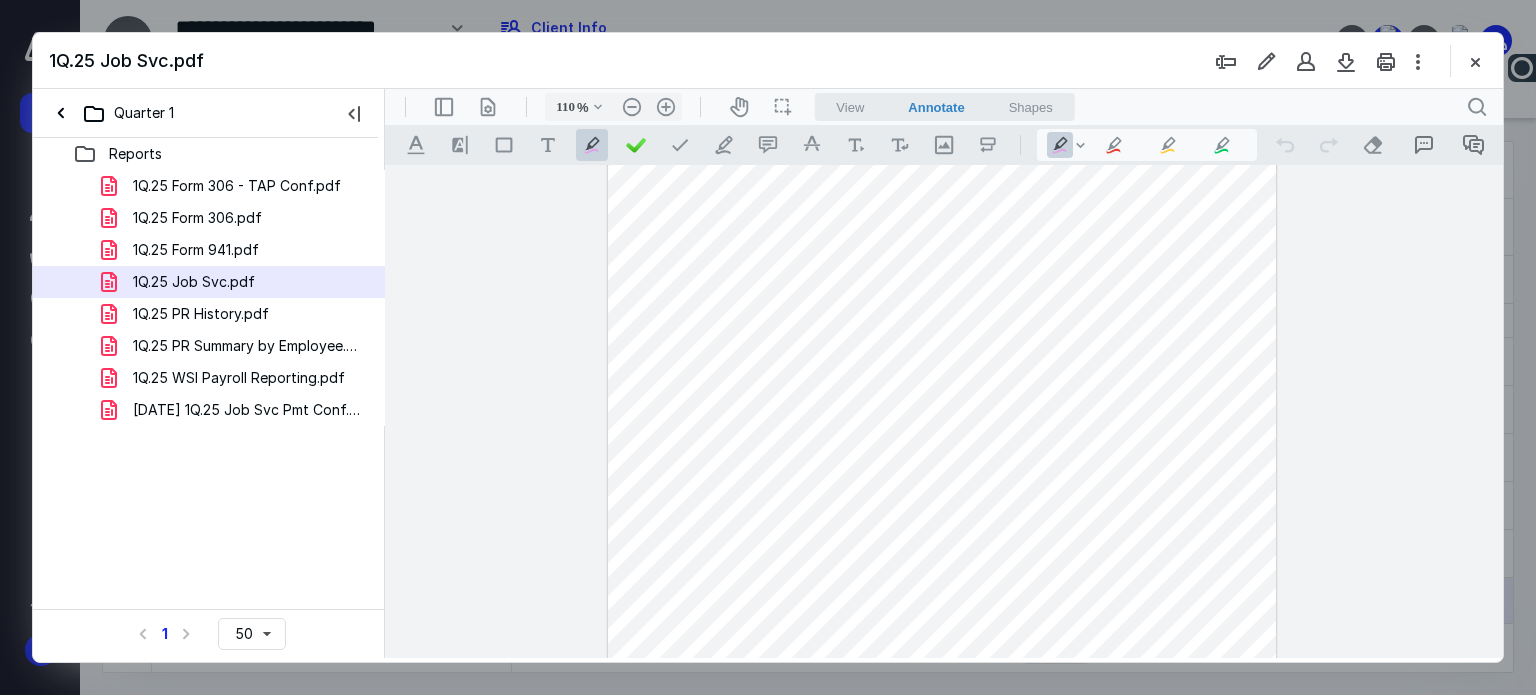 scroll, scrollTop: 0, scrollLeft: 0, axis: both 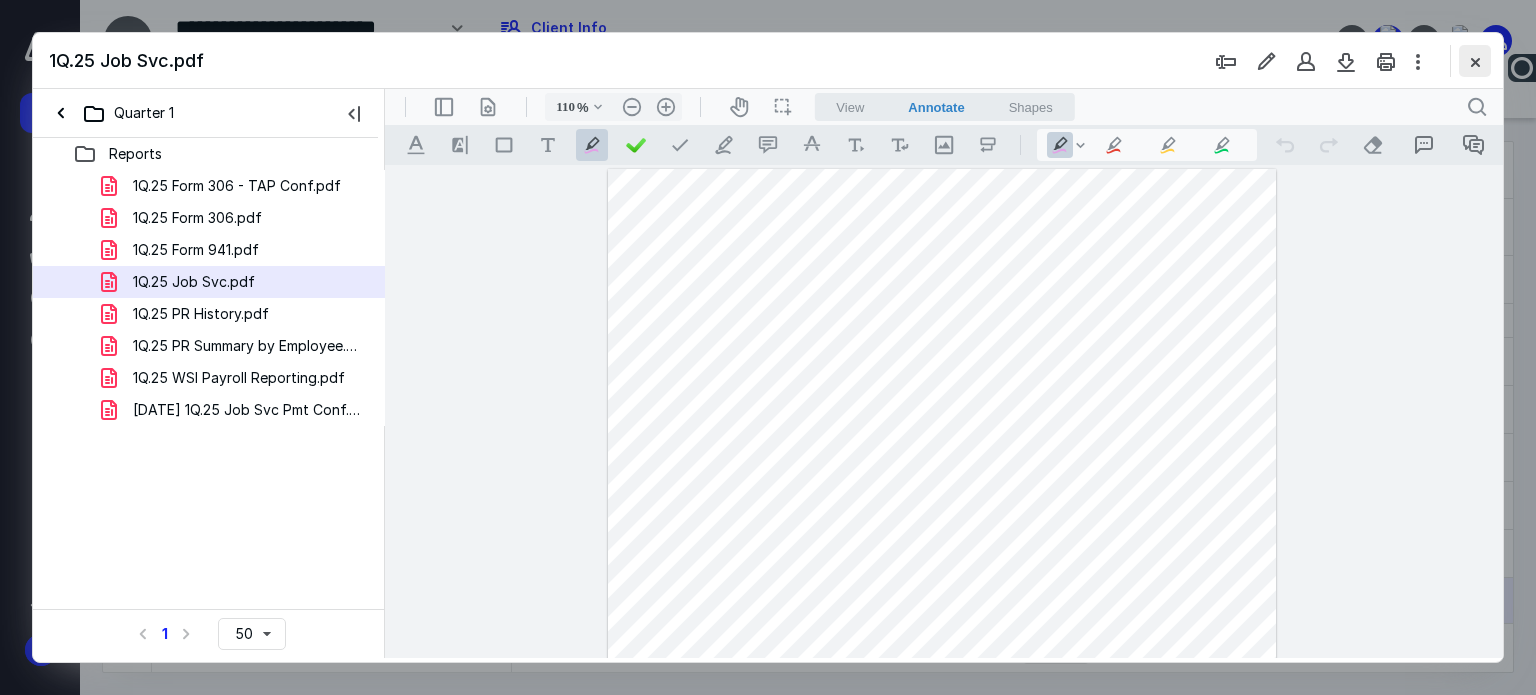 click at bounding box center [1475, 61] 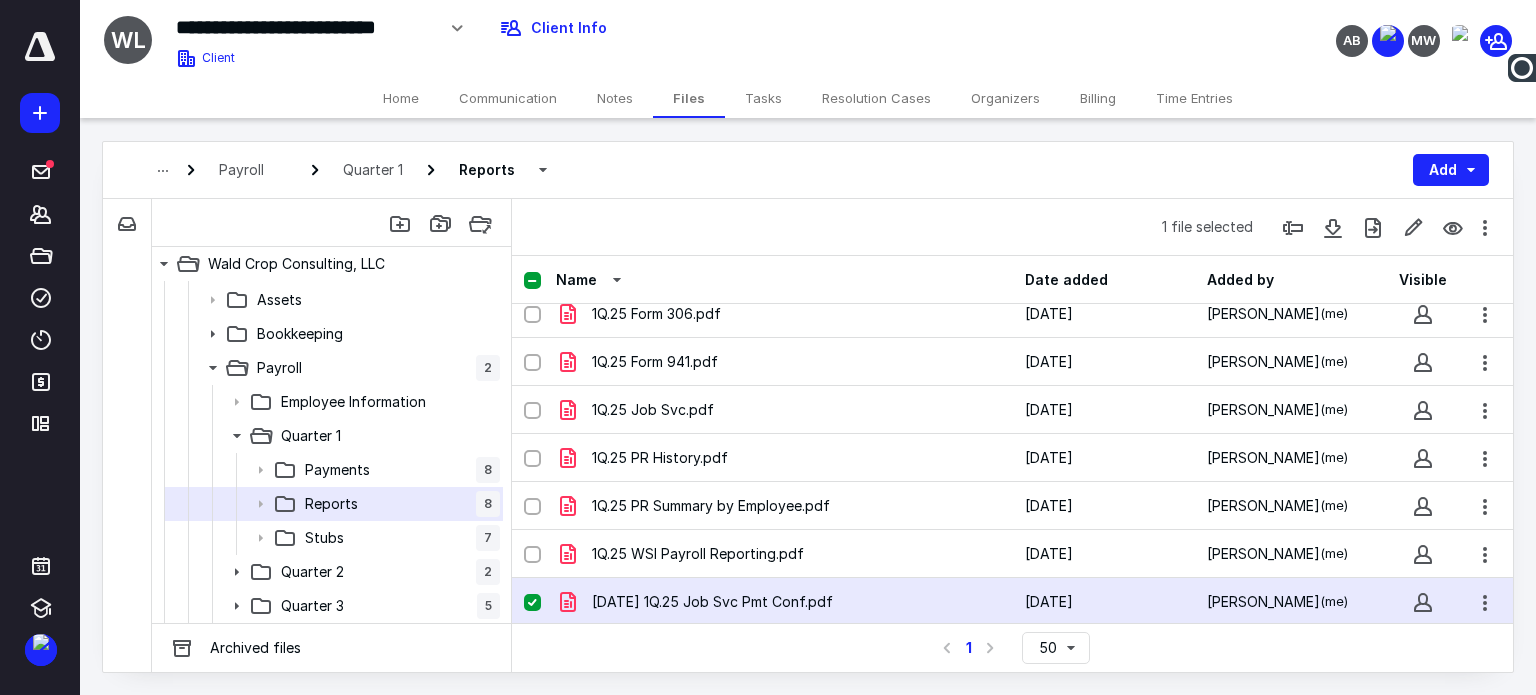 click at bounding box center (532, 603) 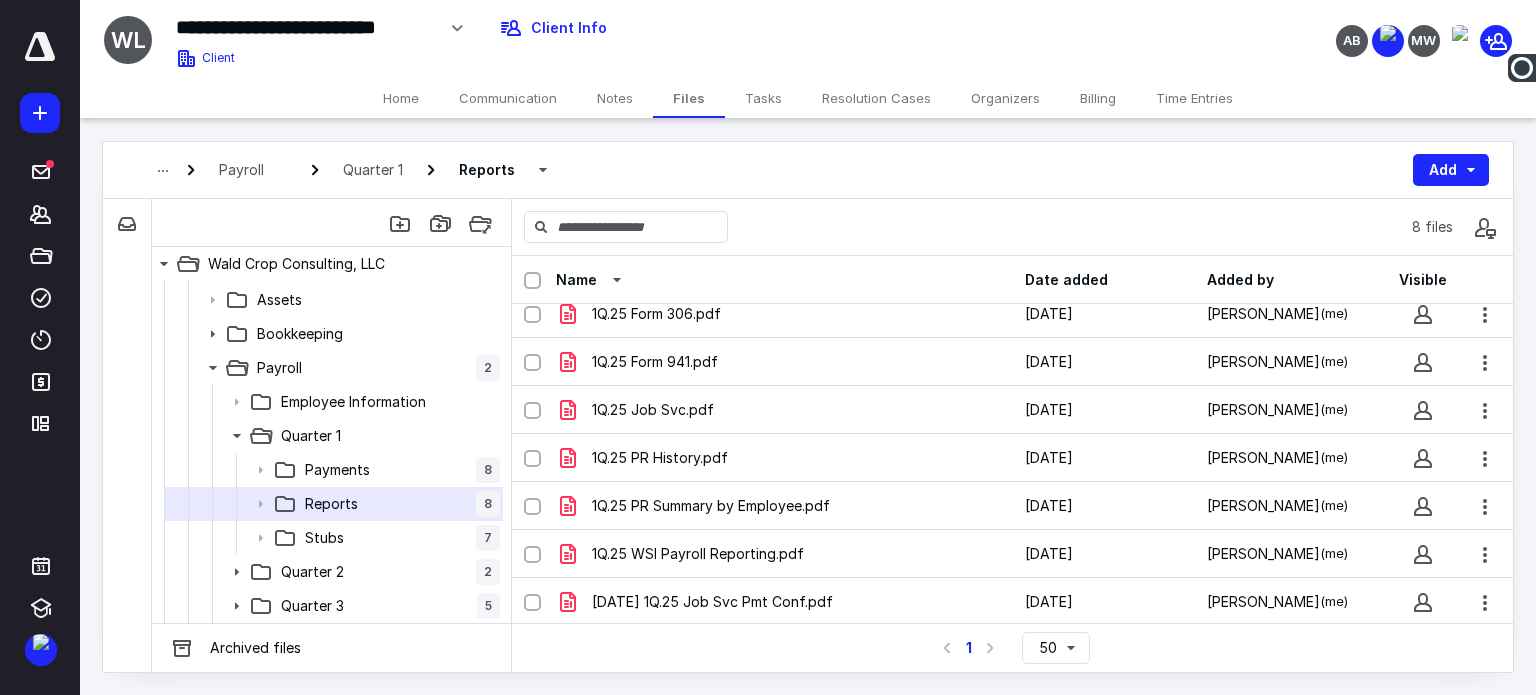 checkbox on "false" 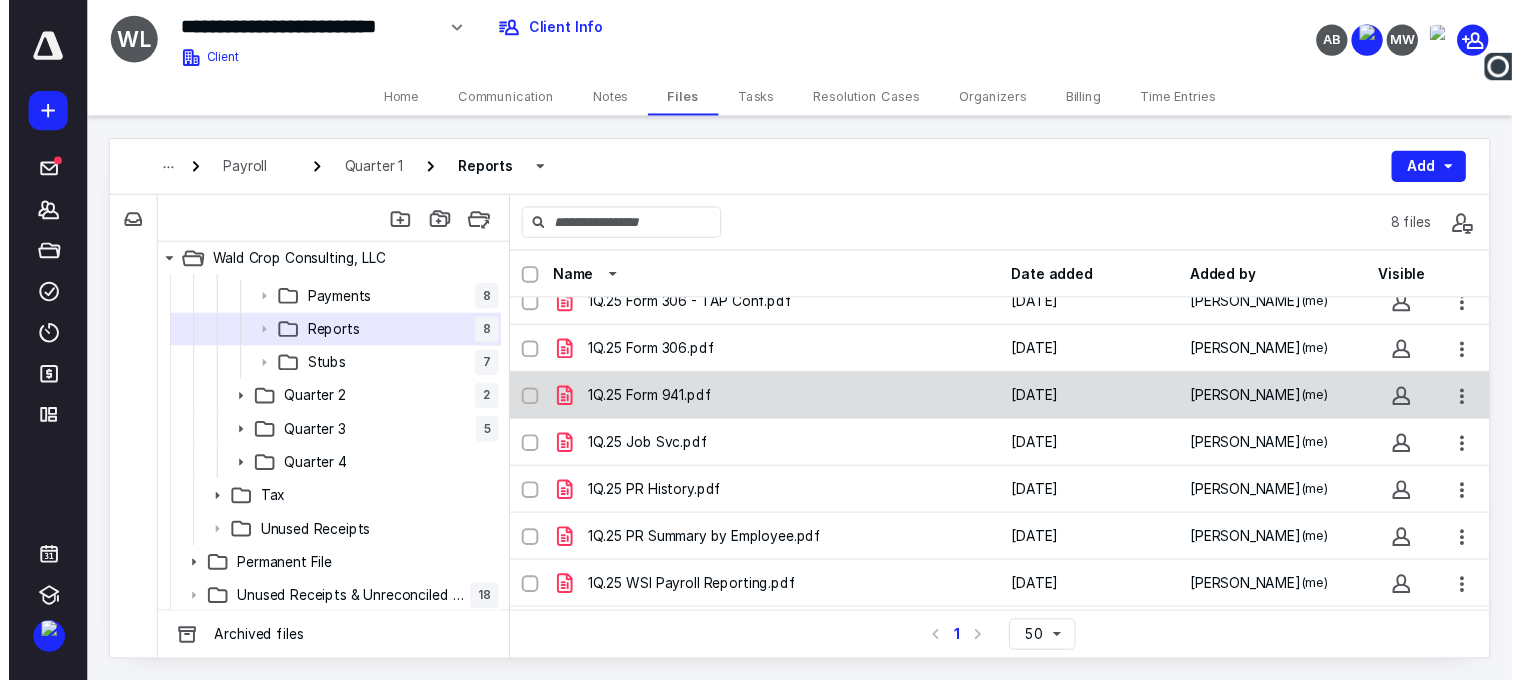 scroll, scrollTop: 0, scrollLeft: 0, axis: both 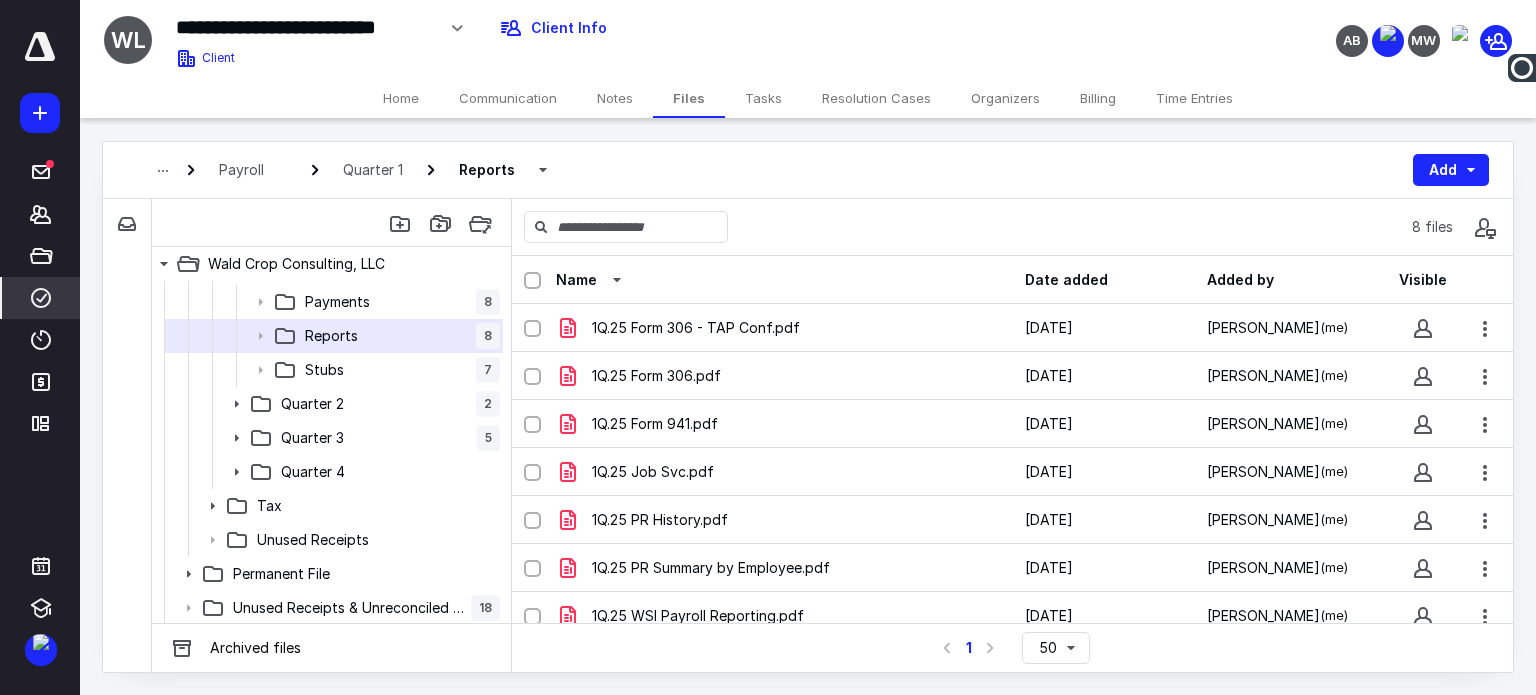click 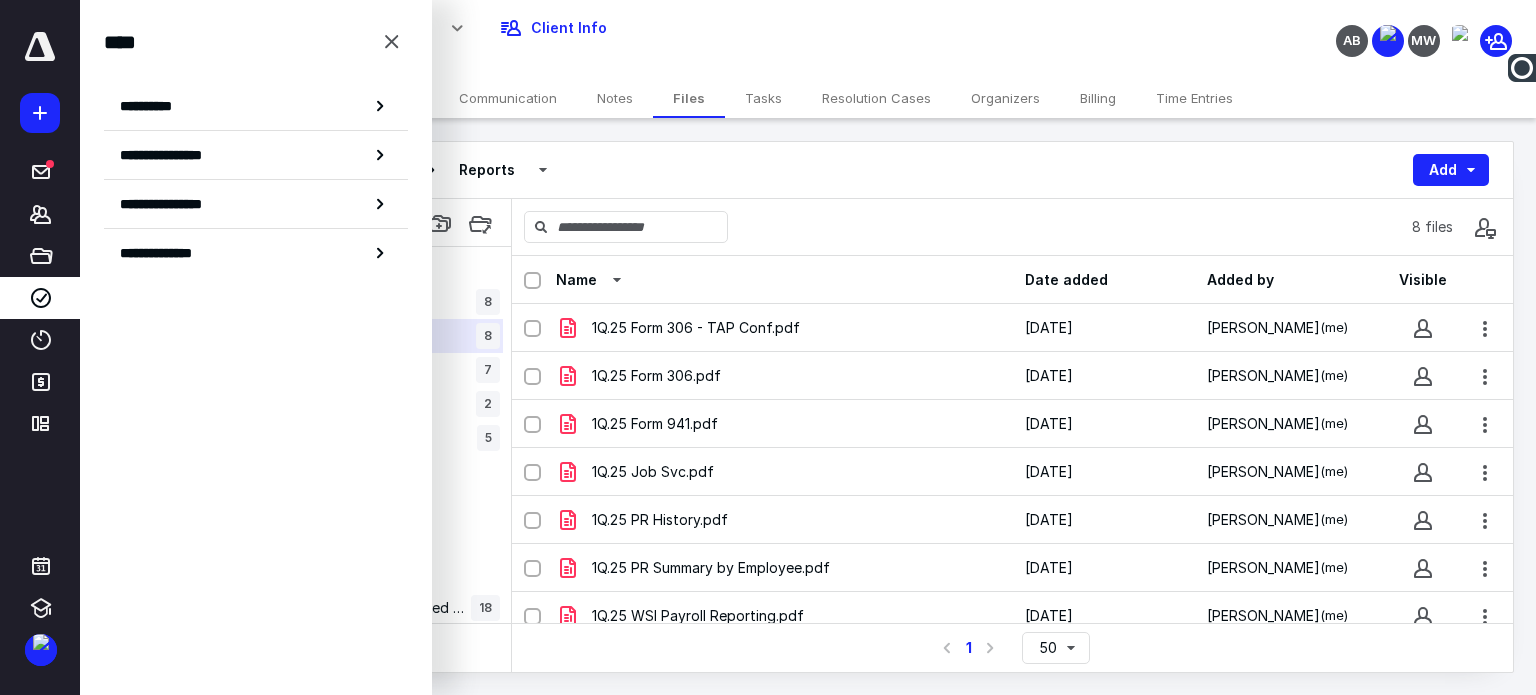 click on "**********" at bounding box center [153, 106] 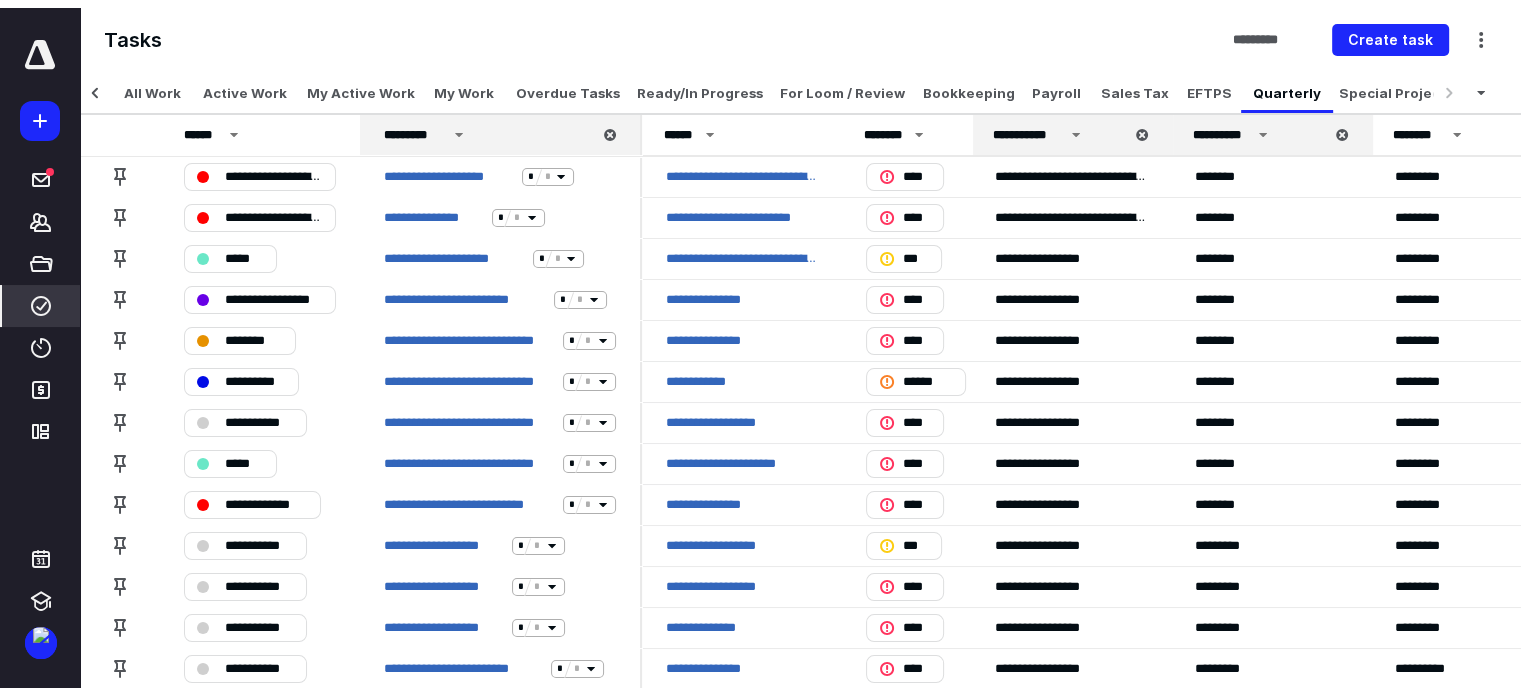scroll, scrollTop: 0, scrollLeft: 616, axis: horizontal 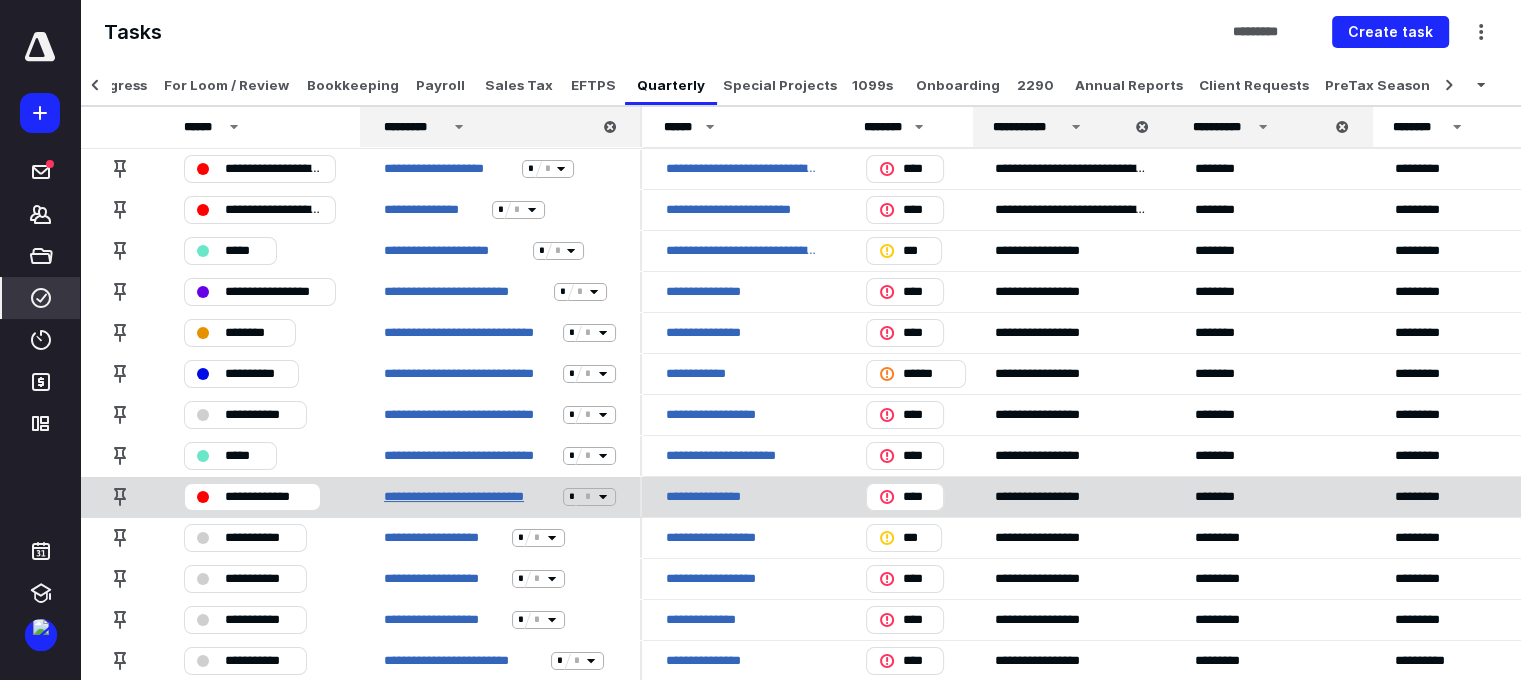 click on "**********" at bounding box center [469, 497] 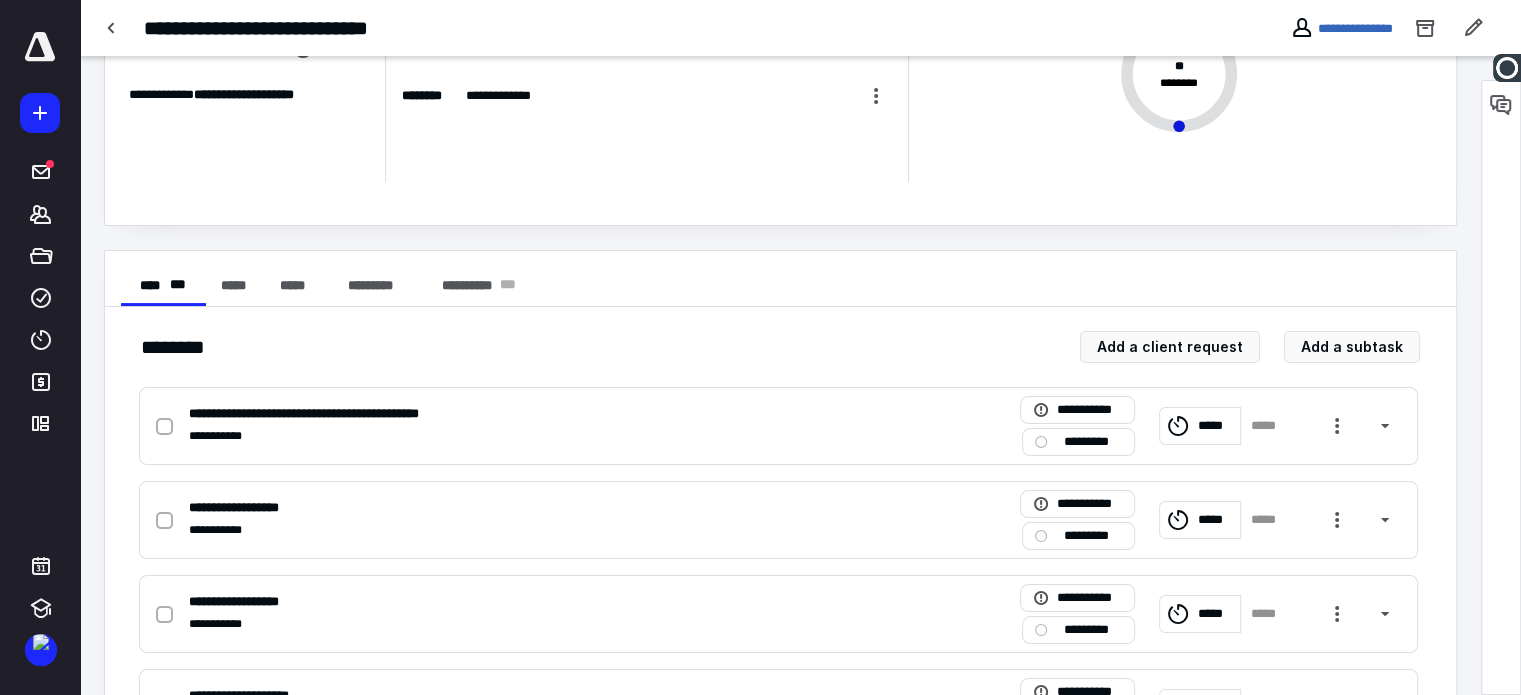 scroll, scrollTop: 479, scrollLeft: 0, axis: vertical 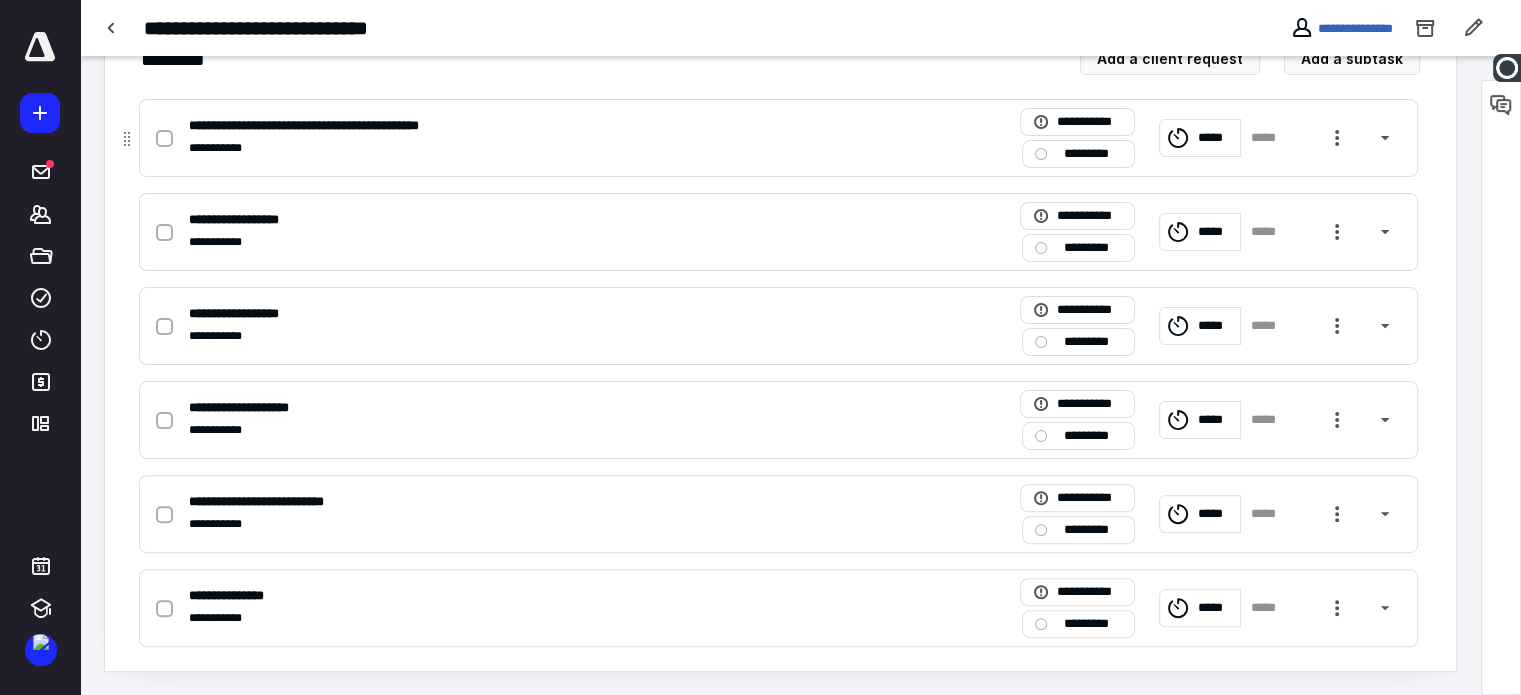 click 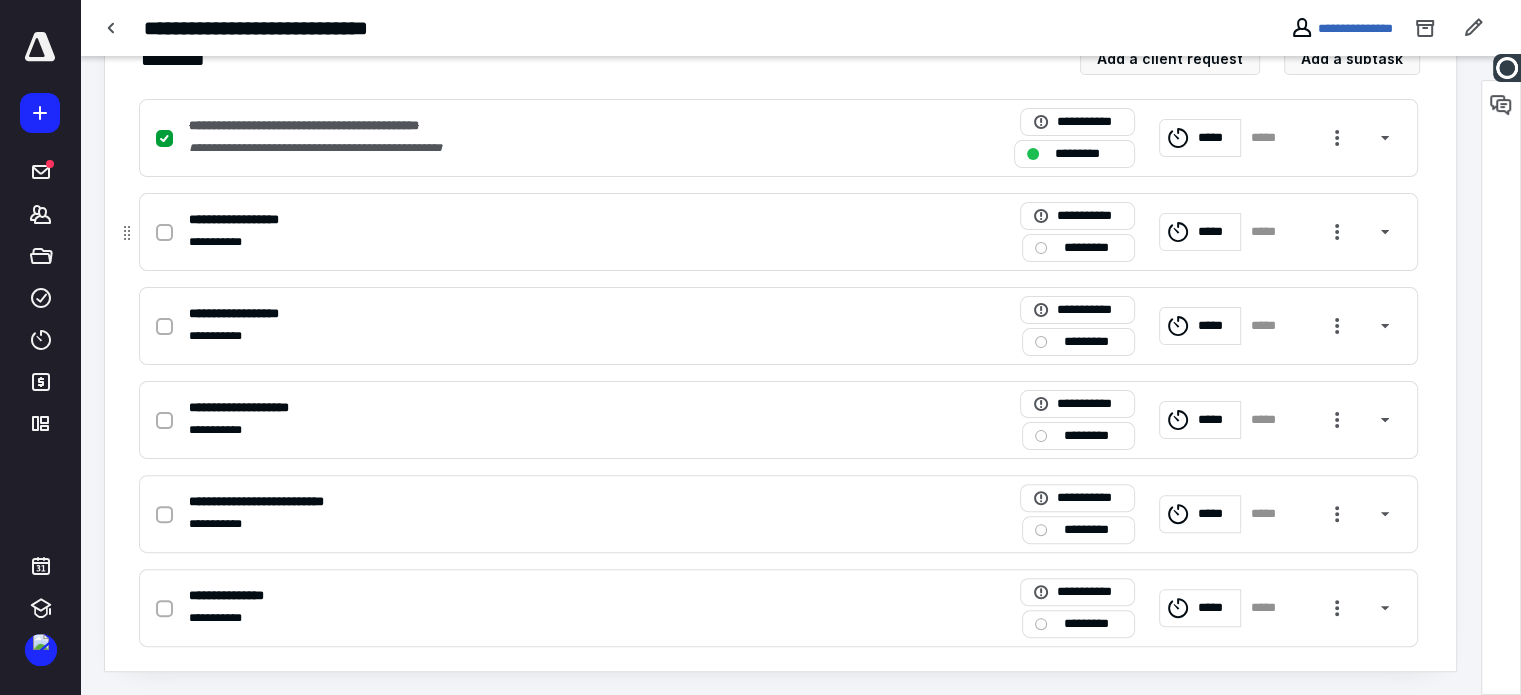 click at bounding box center [164, 233] 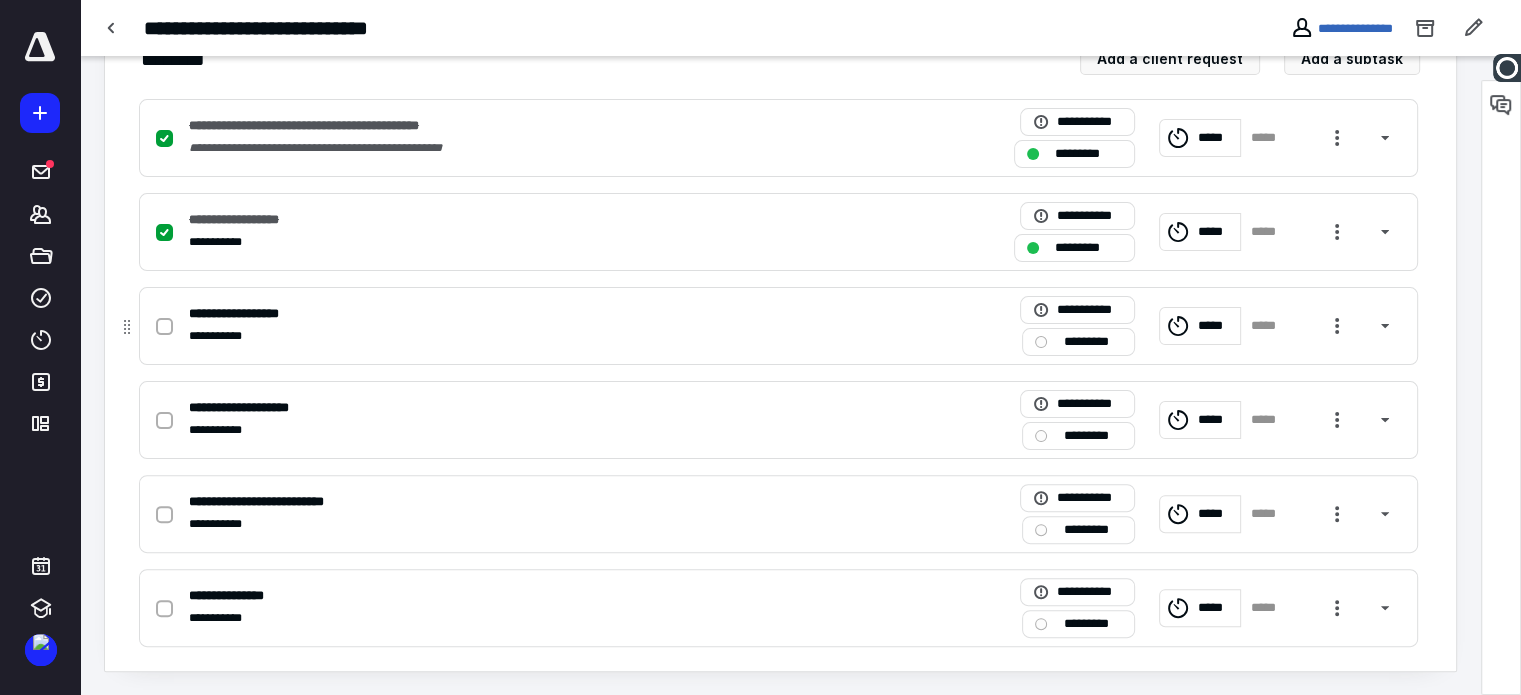 click at bounding box center [164, 327] 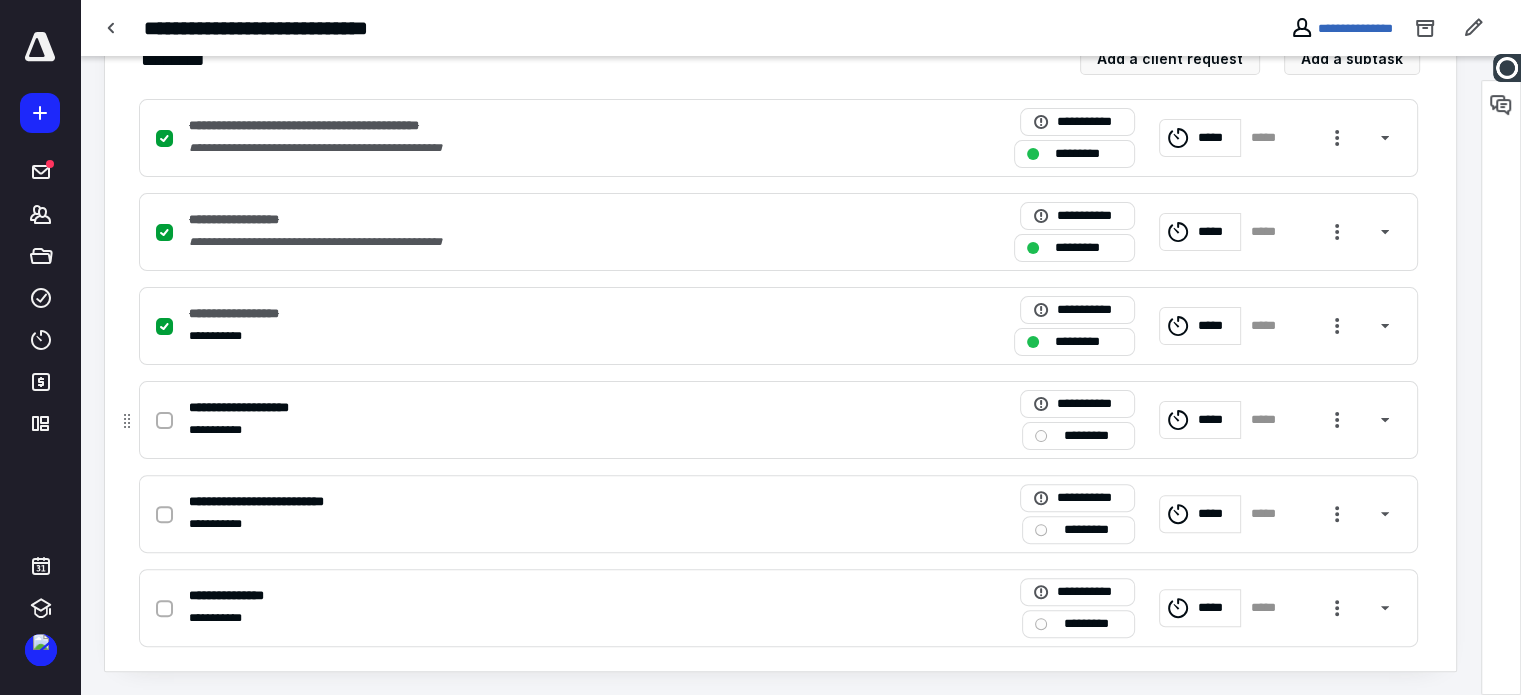 click 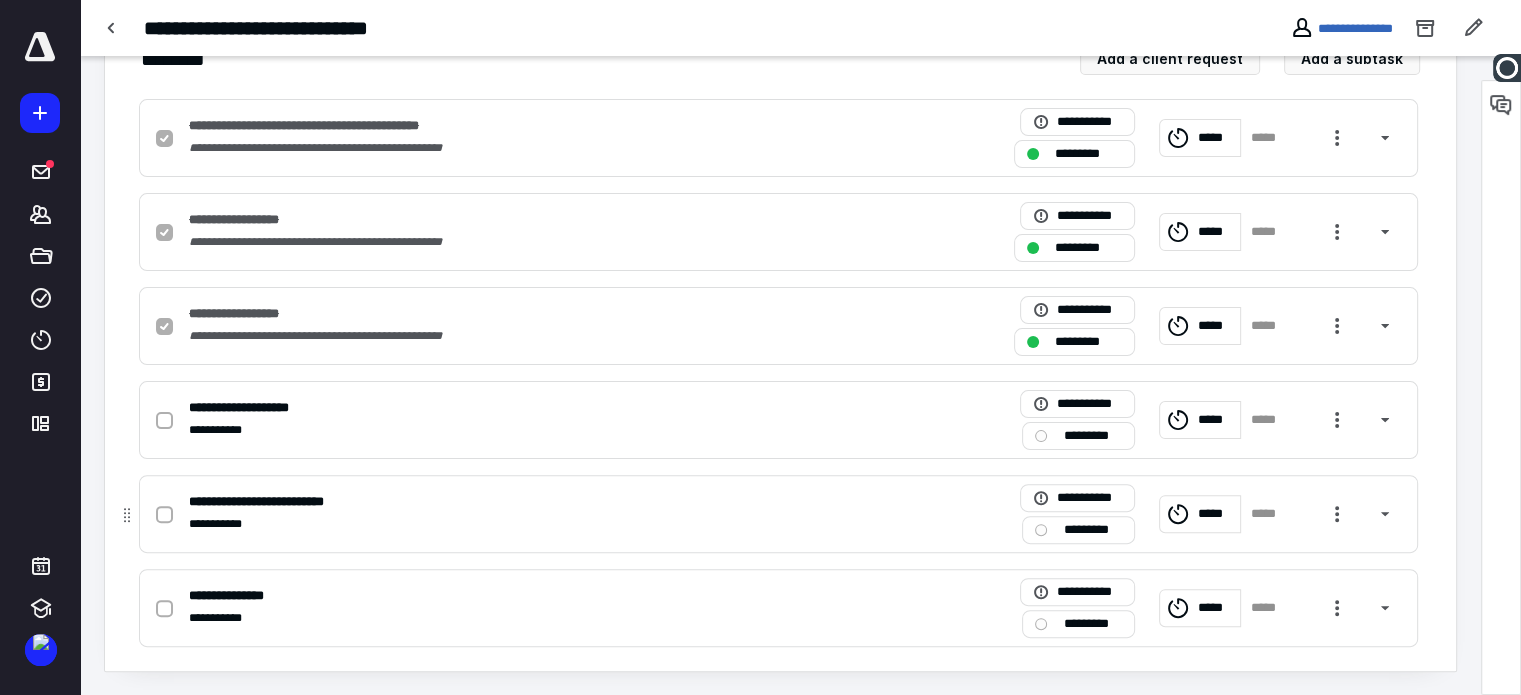 checkbox on "true" 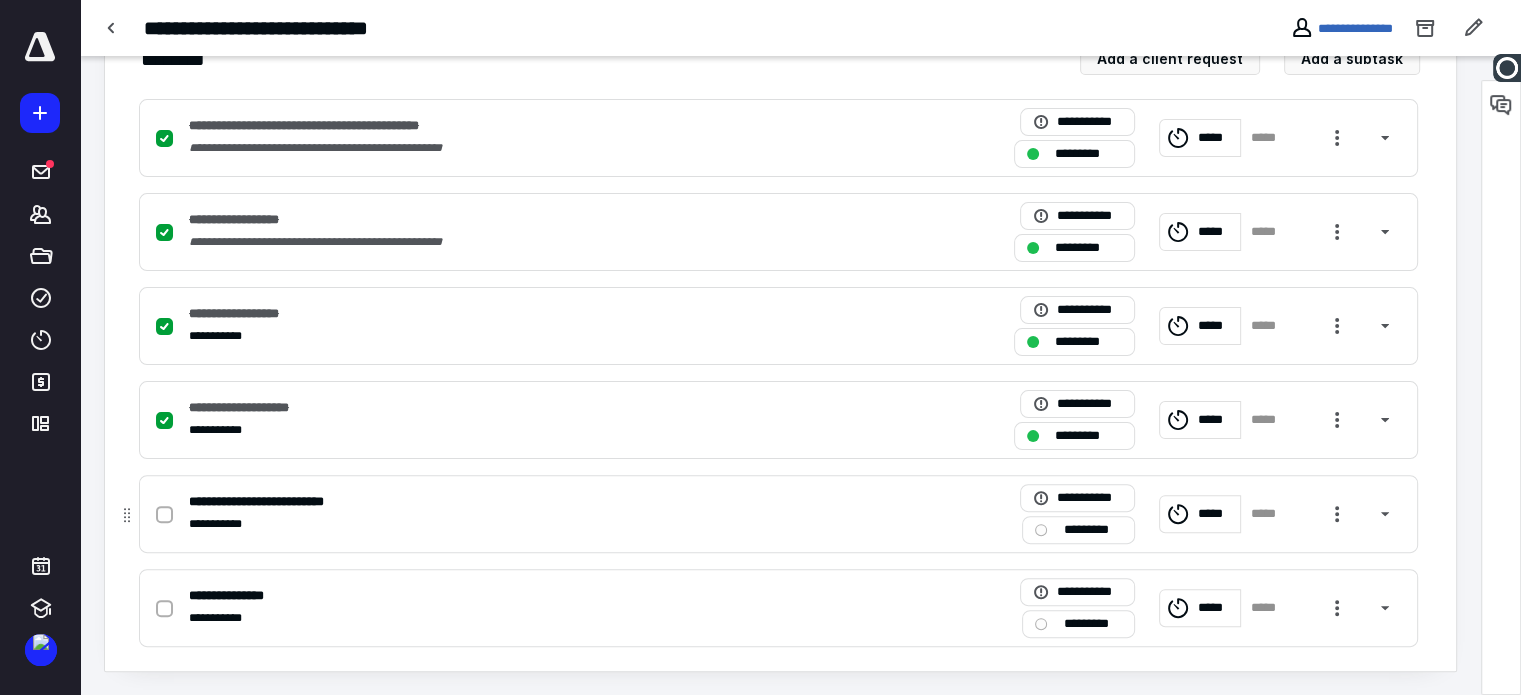 click 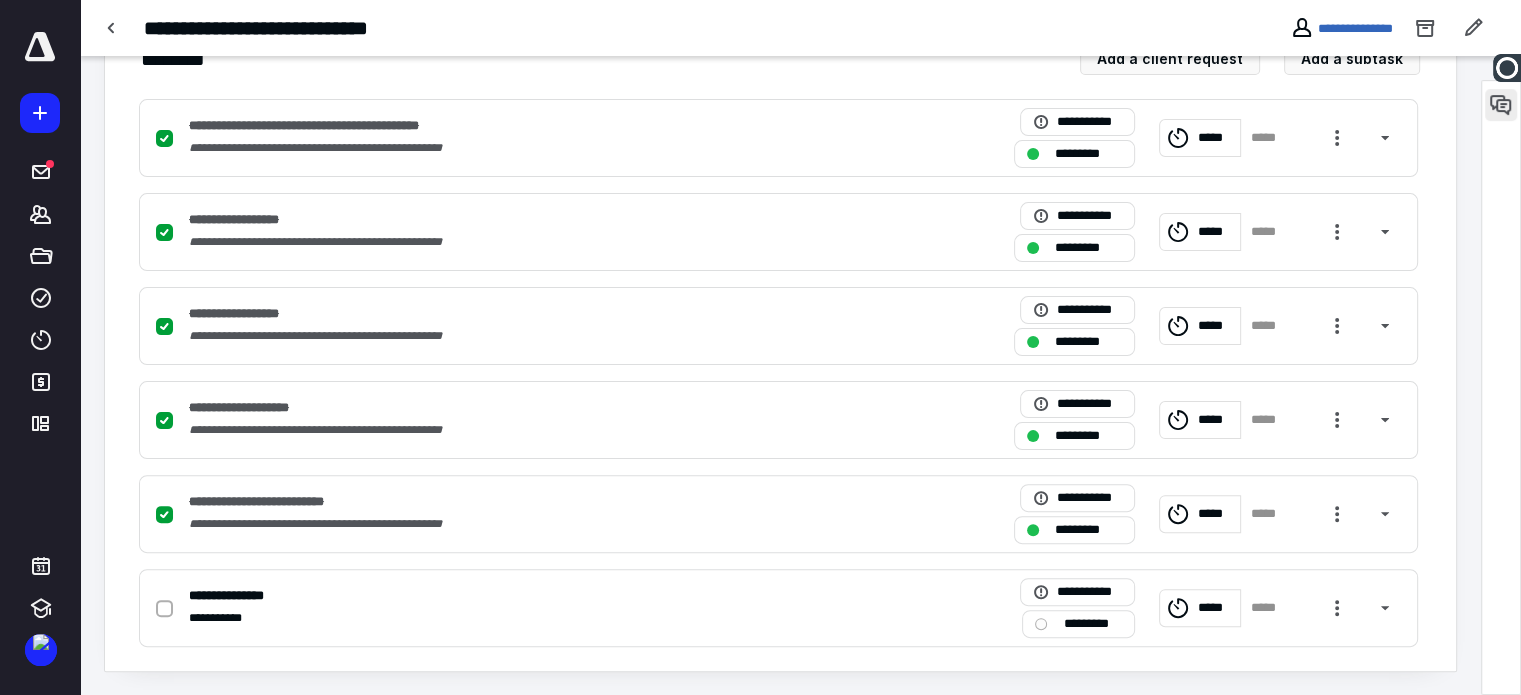 click at bounding box center [1501, 105] 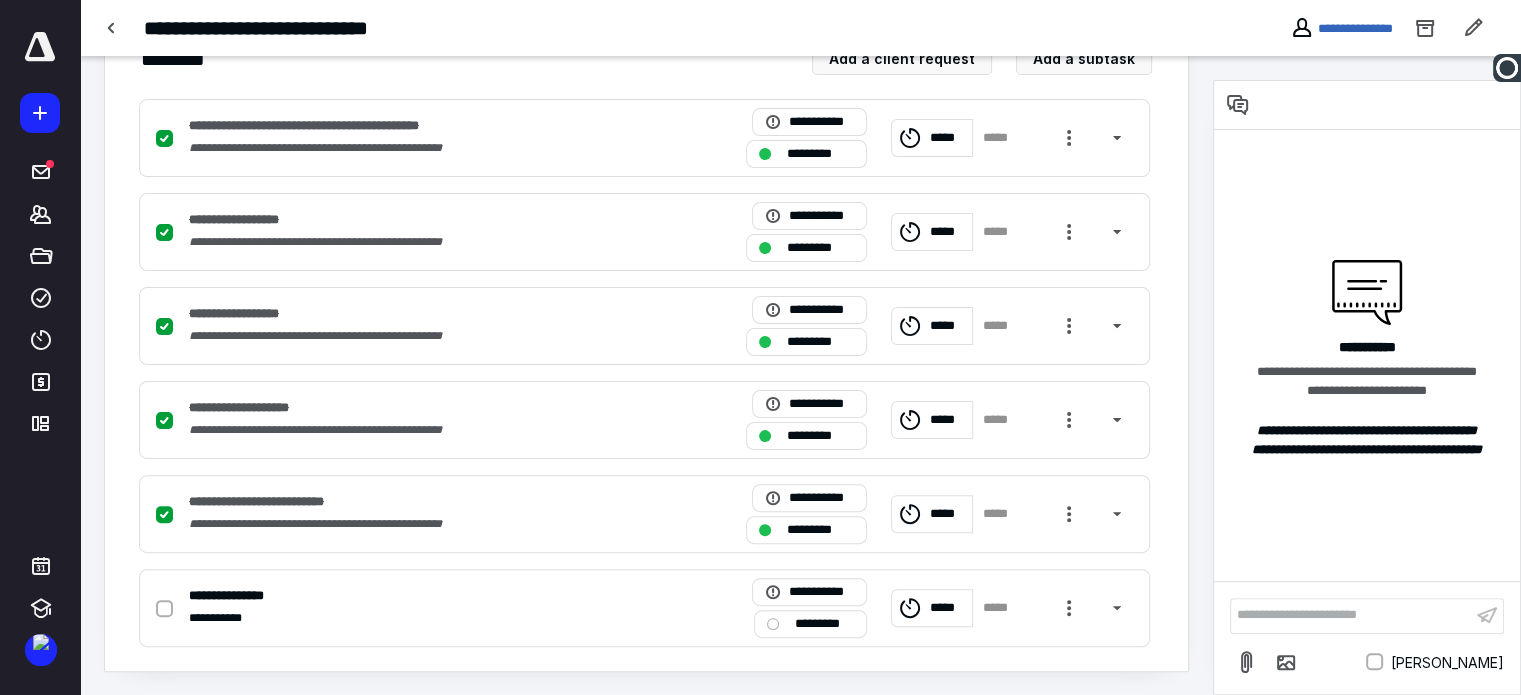 type 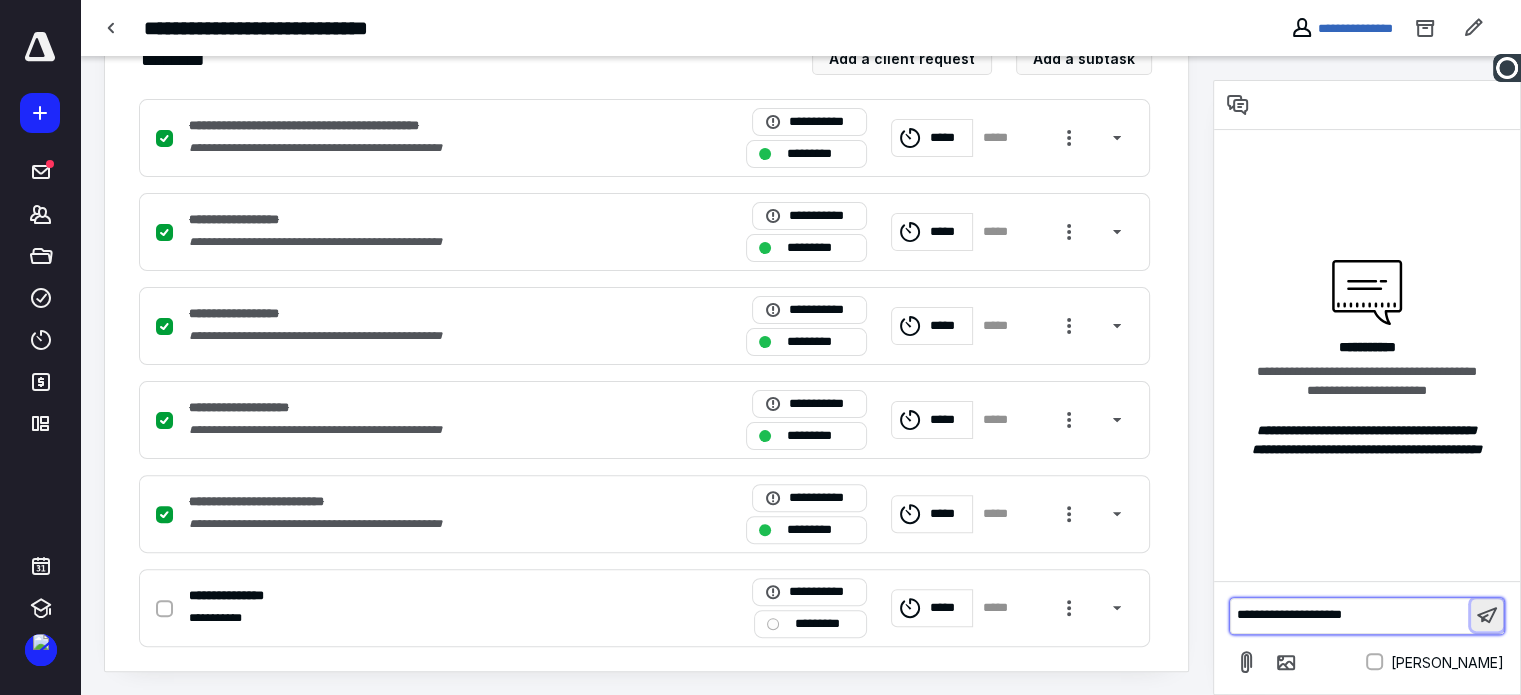 click at bounding box center [1487, 615] 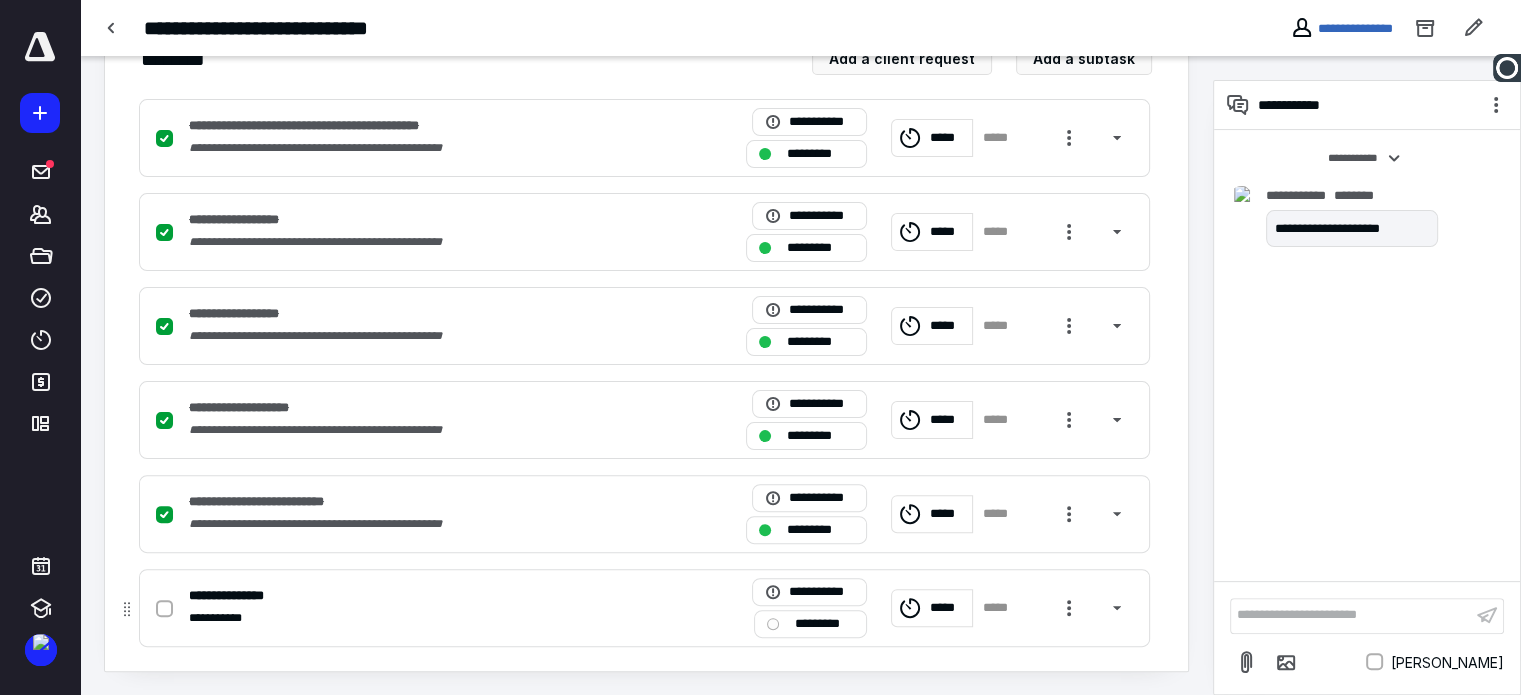 click at bounding box center [164, 609] 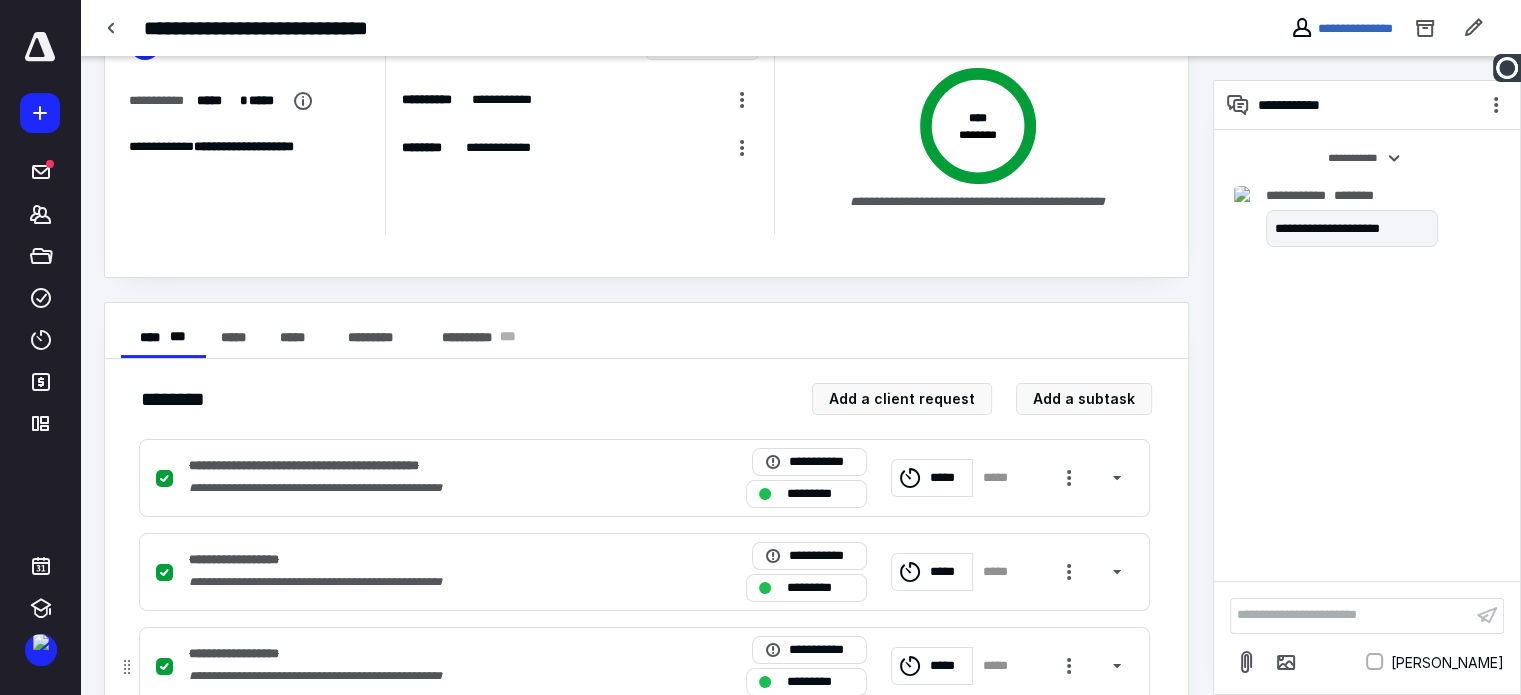 scroll, scrollTop: 0, scrollLeft: 0, axis: both 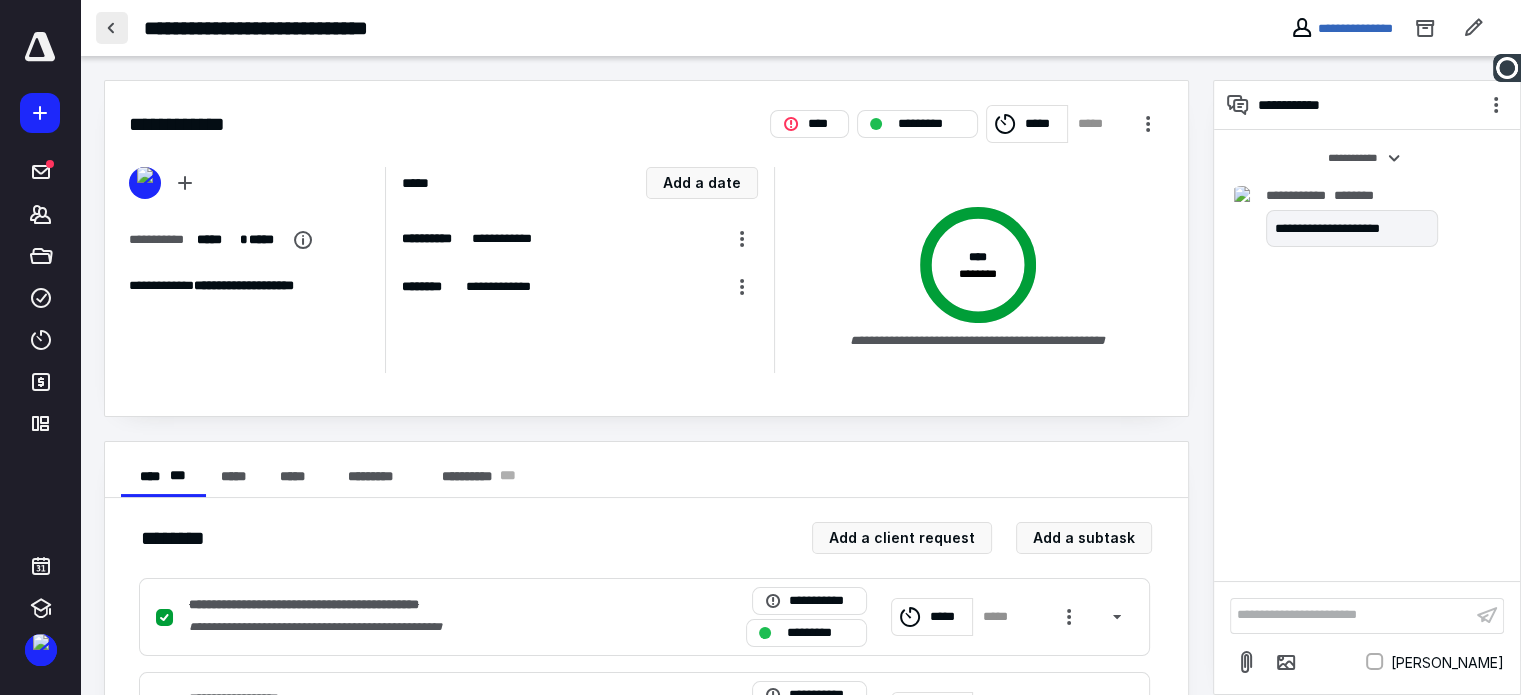 click at bounding box center (112, 28) 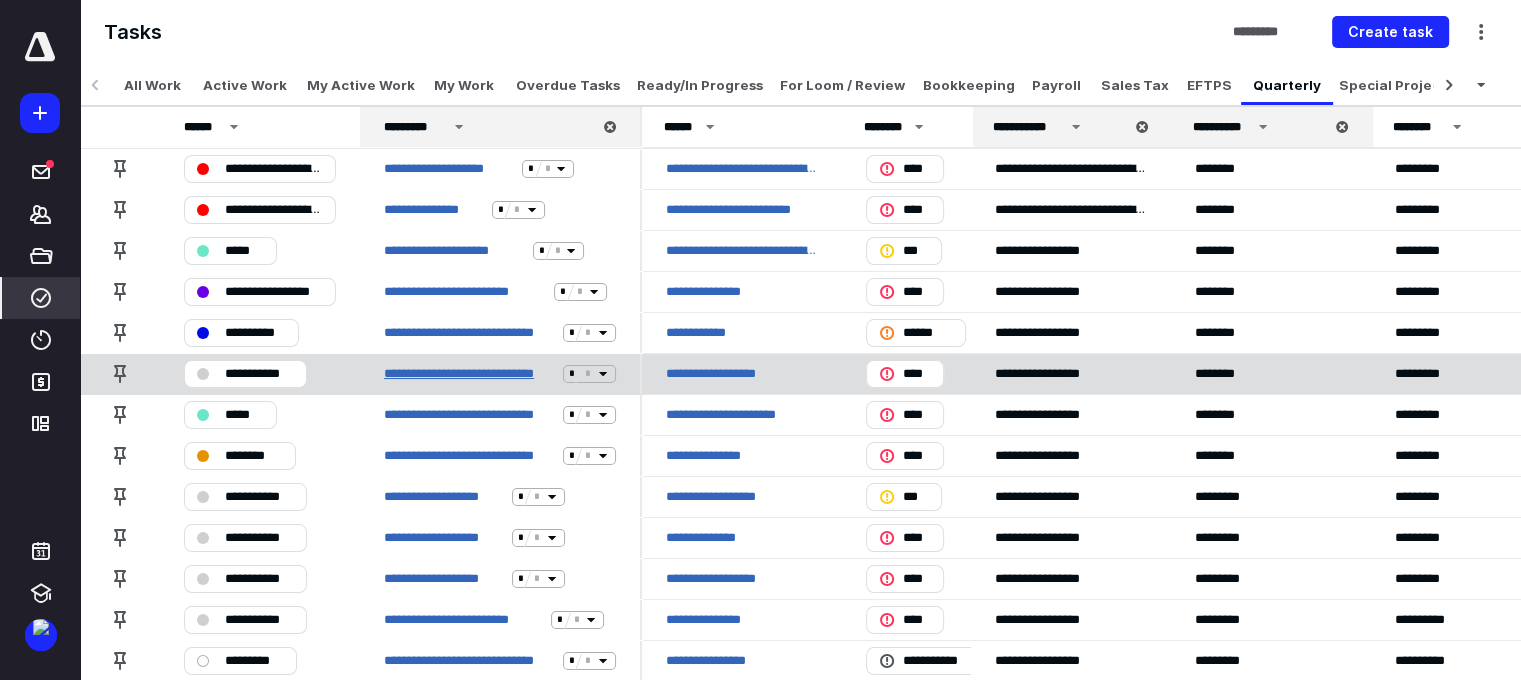 click on "**********" at bounding box center (469, 374) 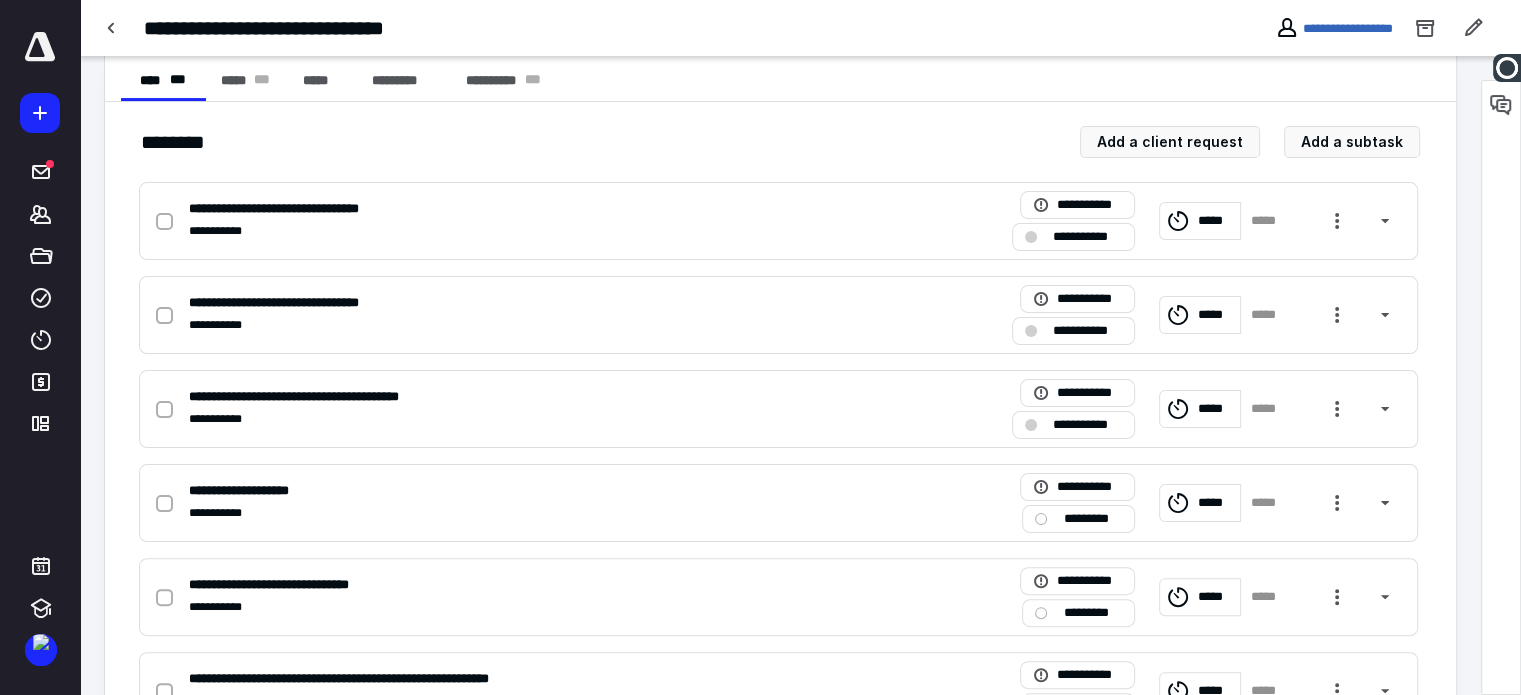 scroll, scrollTop: 300, scrollLeft: 0, axis: vertical 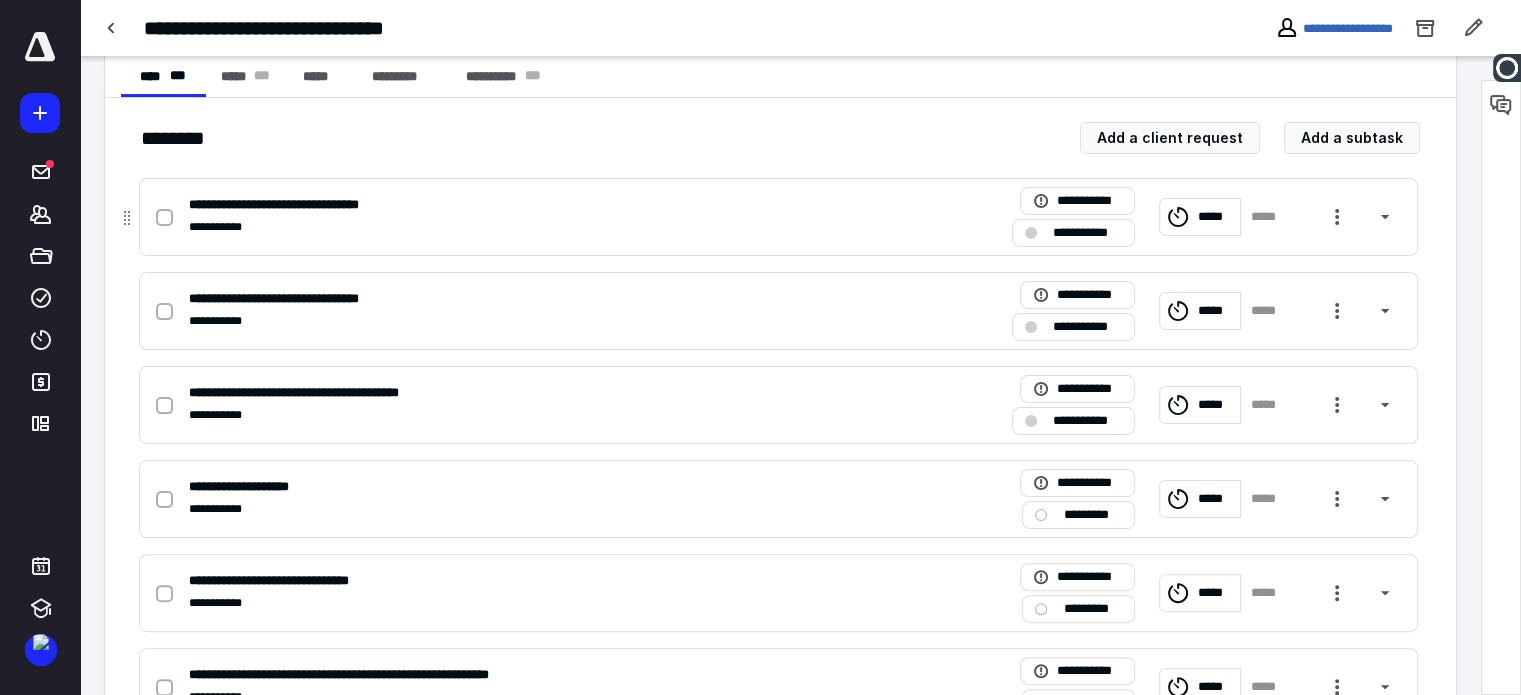 click at bounding box center (164, 218) 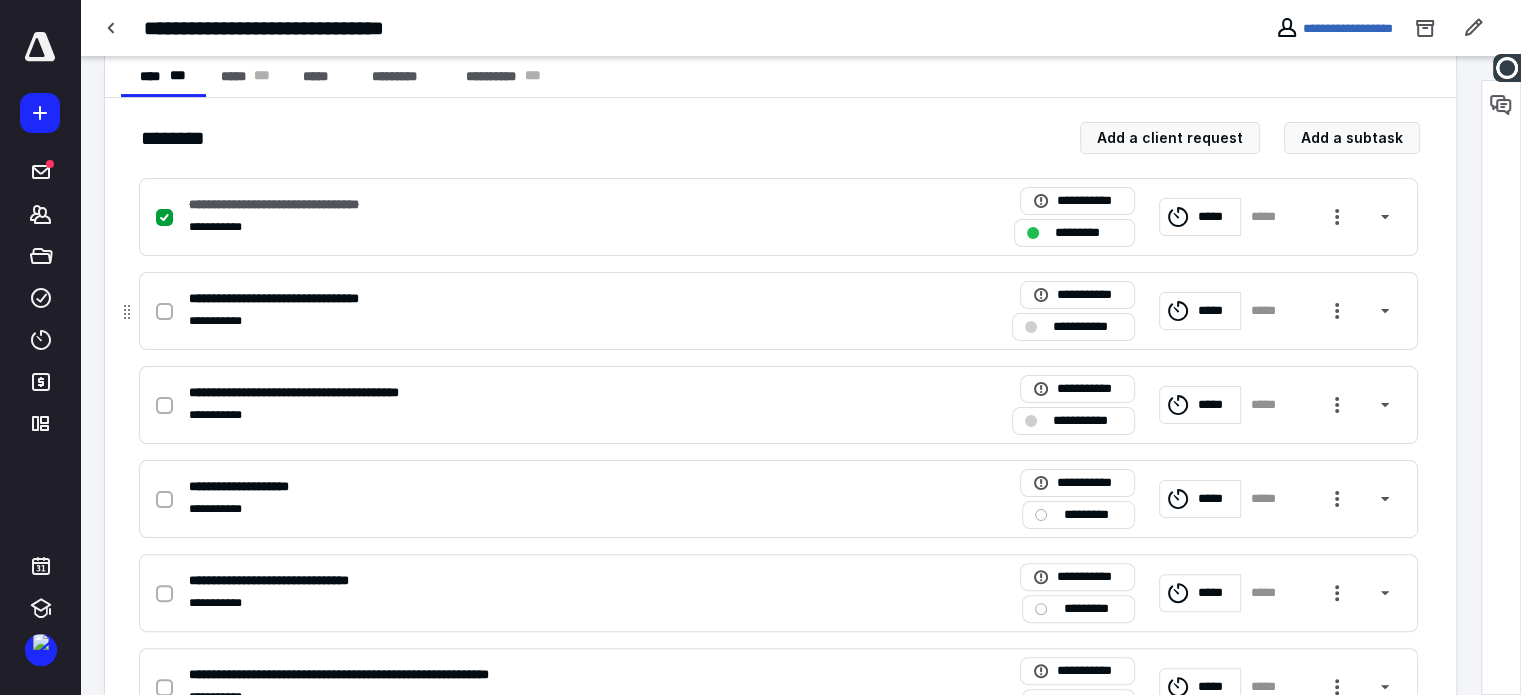drag, startPoint x: 164, startPoint y: 311, endPoint x: 246, endPoint y: 315, distance: 82.0975 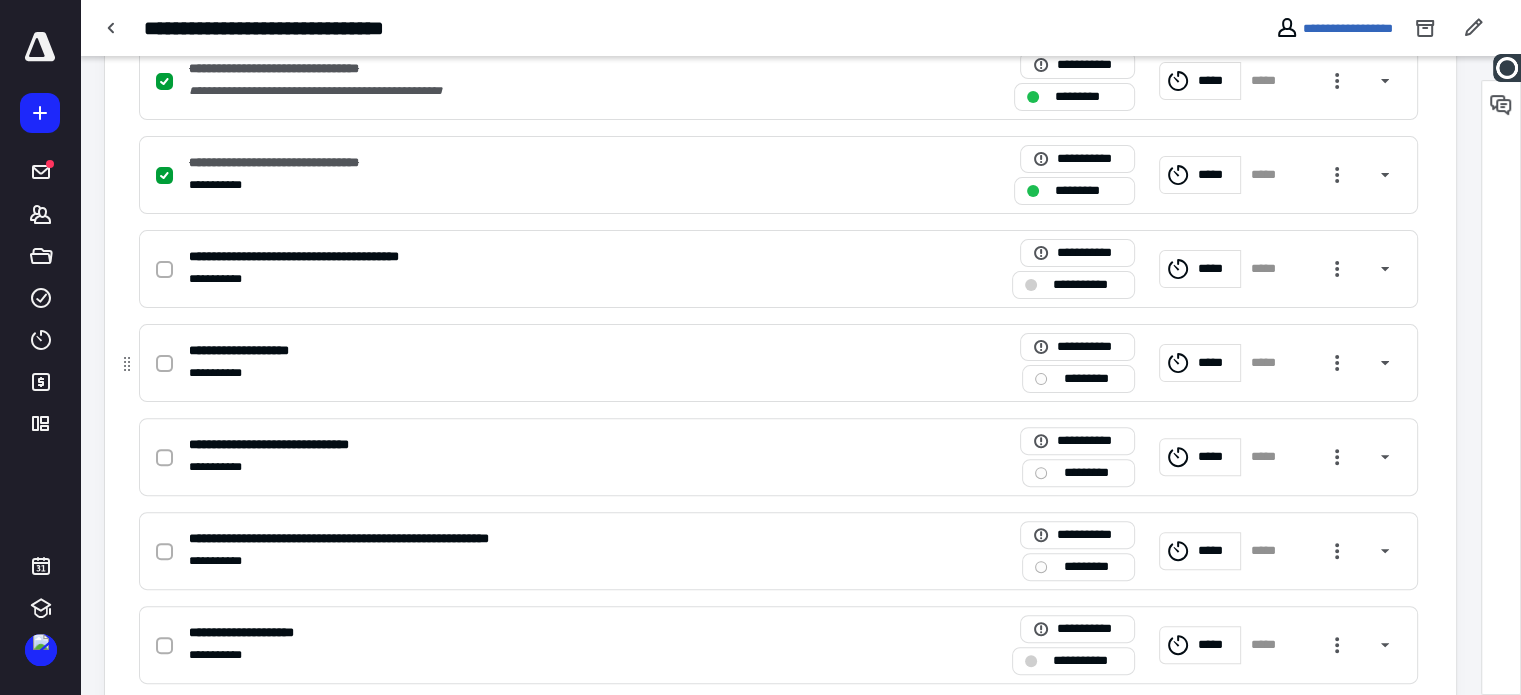 scroll, scrollTop: 600, scrollLeft: 0, axis: vertical 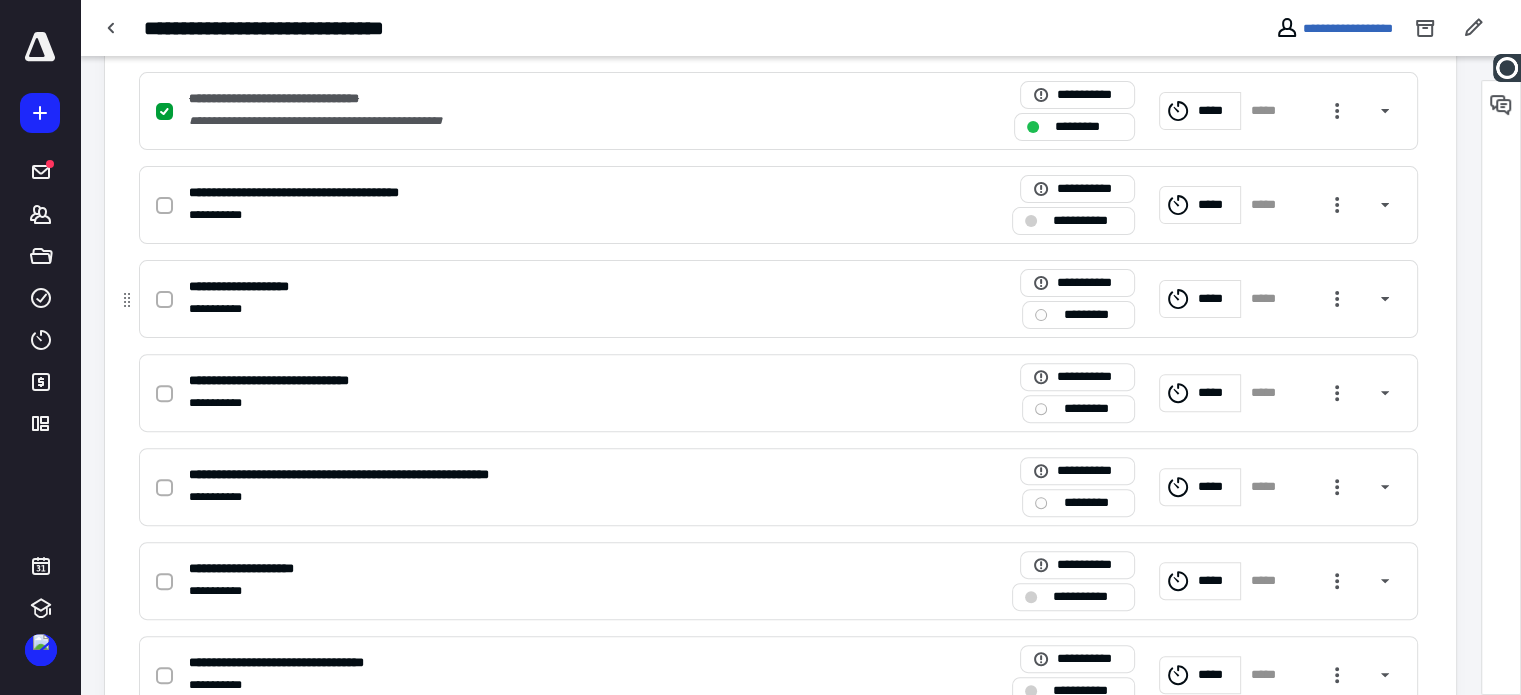 click at bounding box center (164, 300) 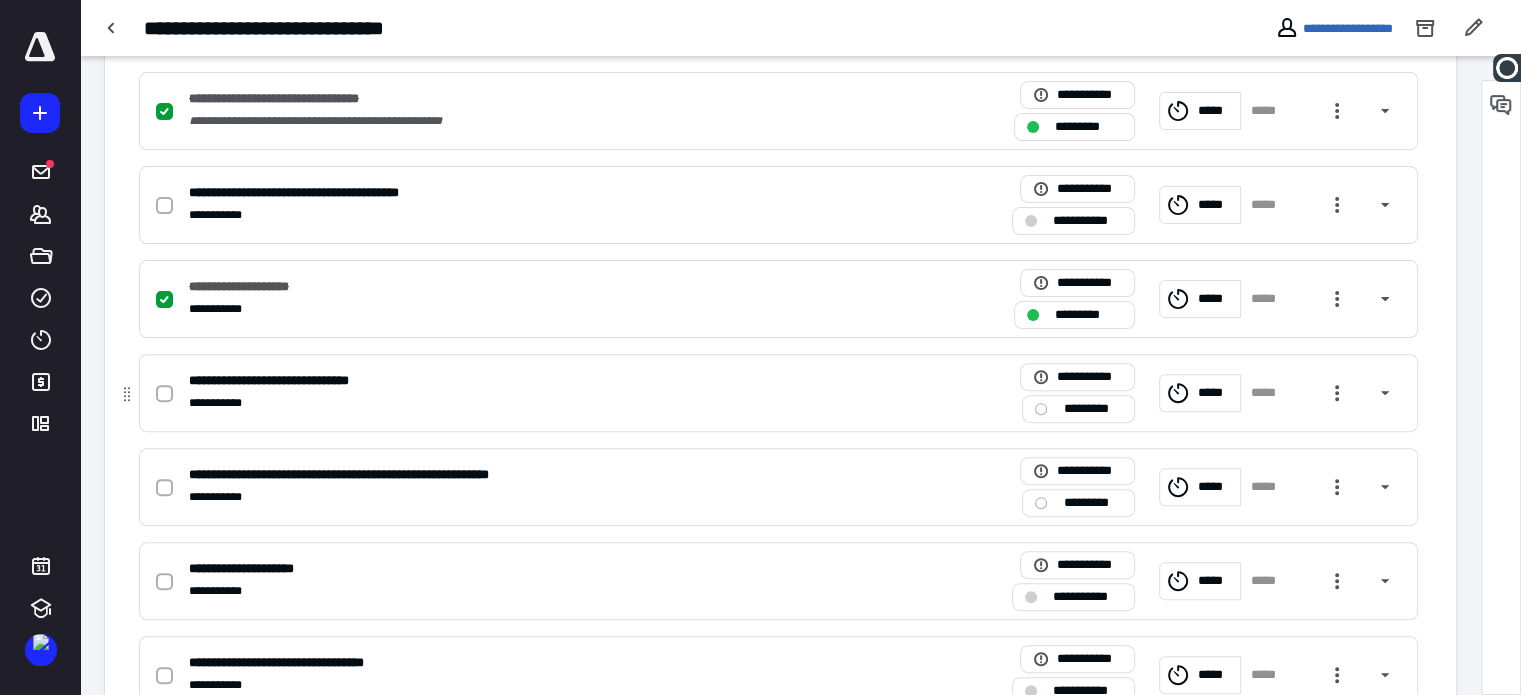 click 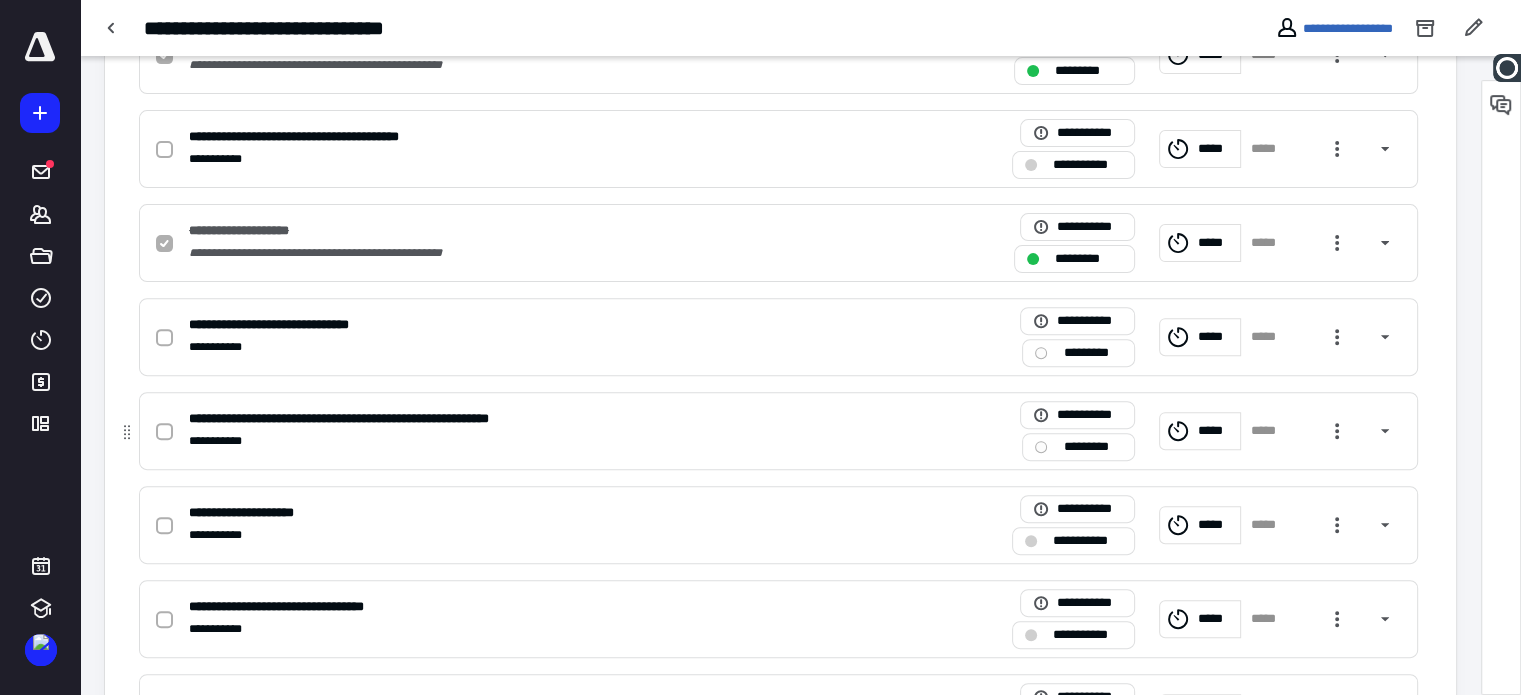 checkbox on "true" 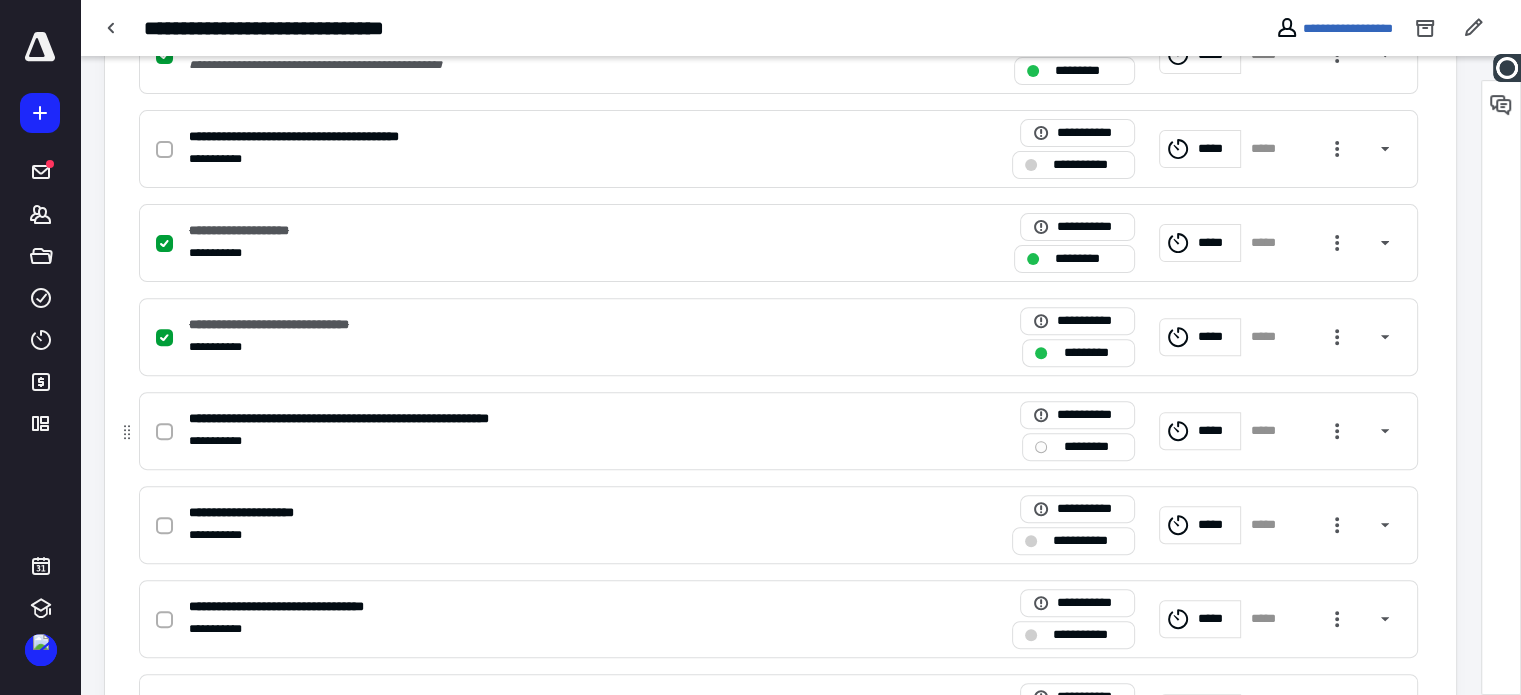 scroll, scrollTop: 700, scrollLeft: 0, axis: vertical 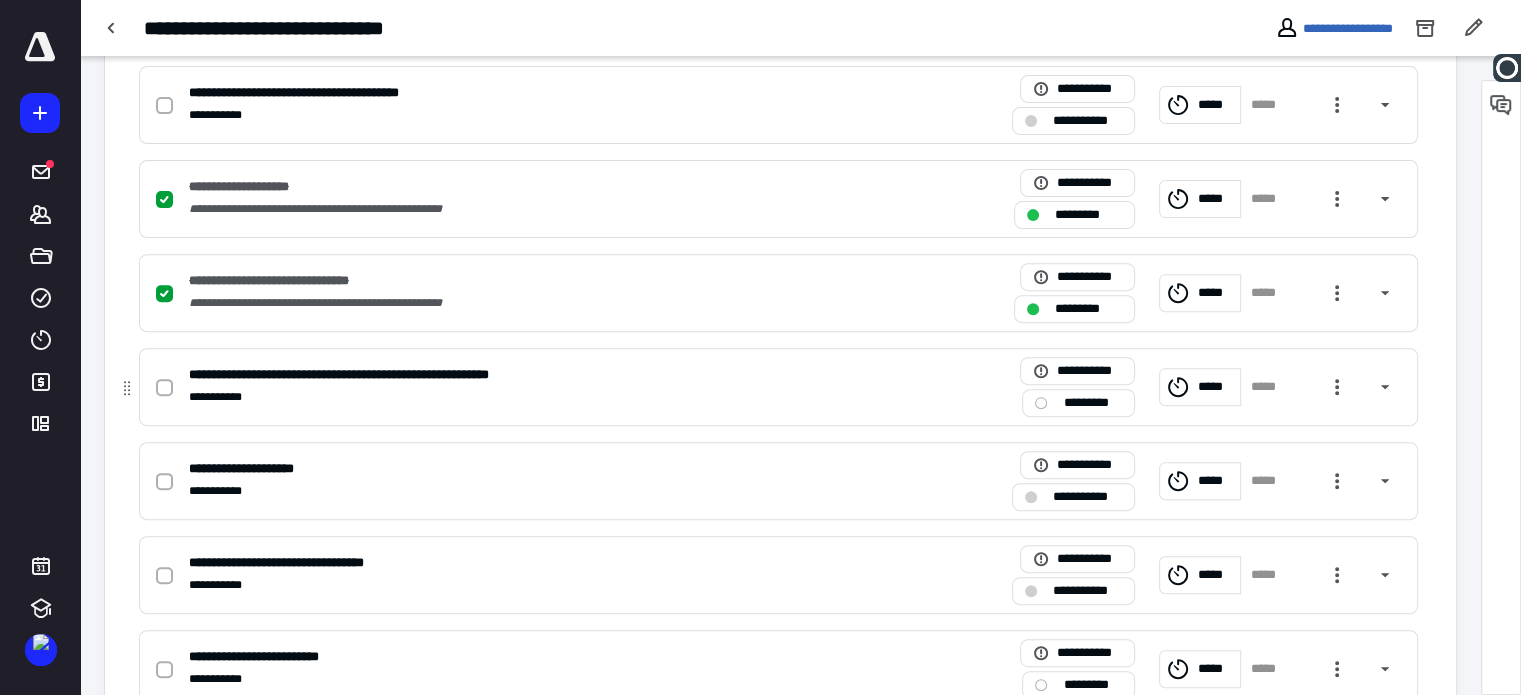 click at bounding box center (164, 388) 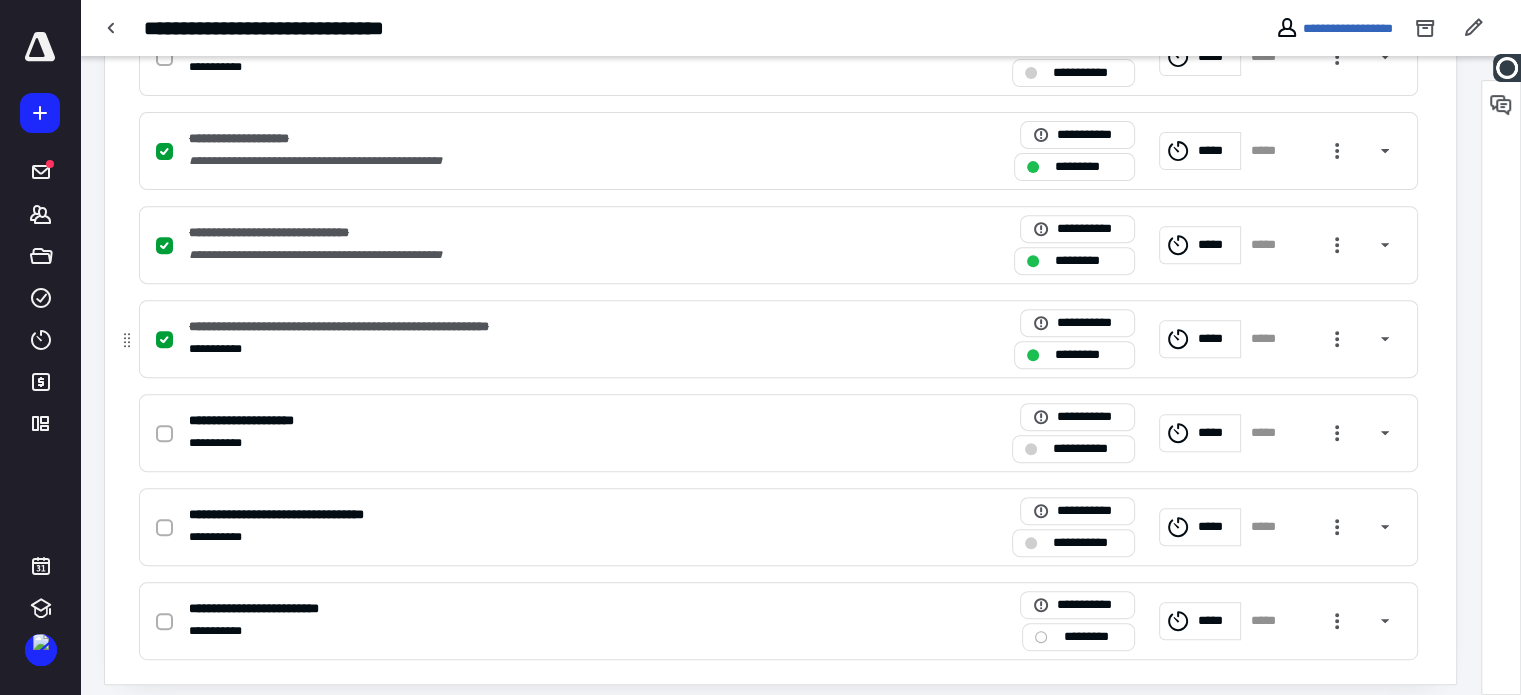 scroll, scrollTop: 761, scrollLeft: 0, axis: vertical 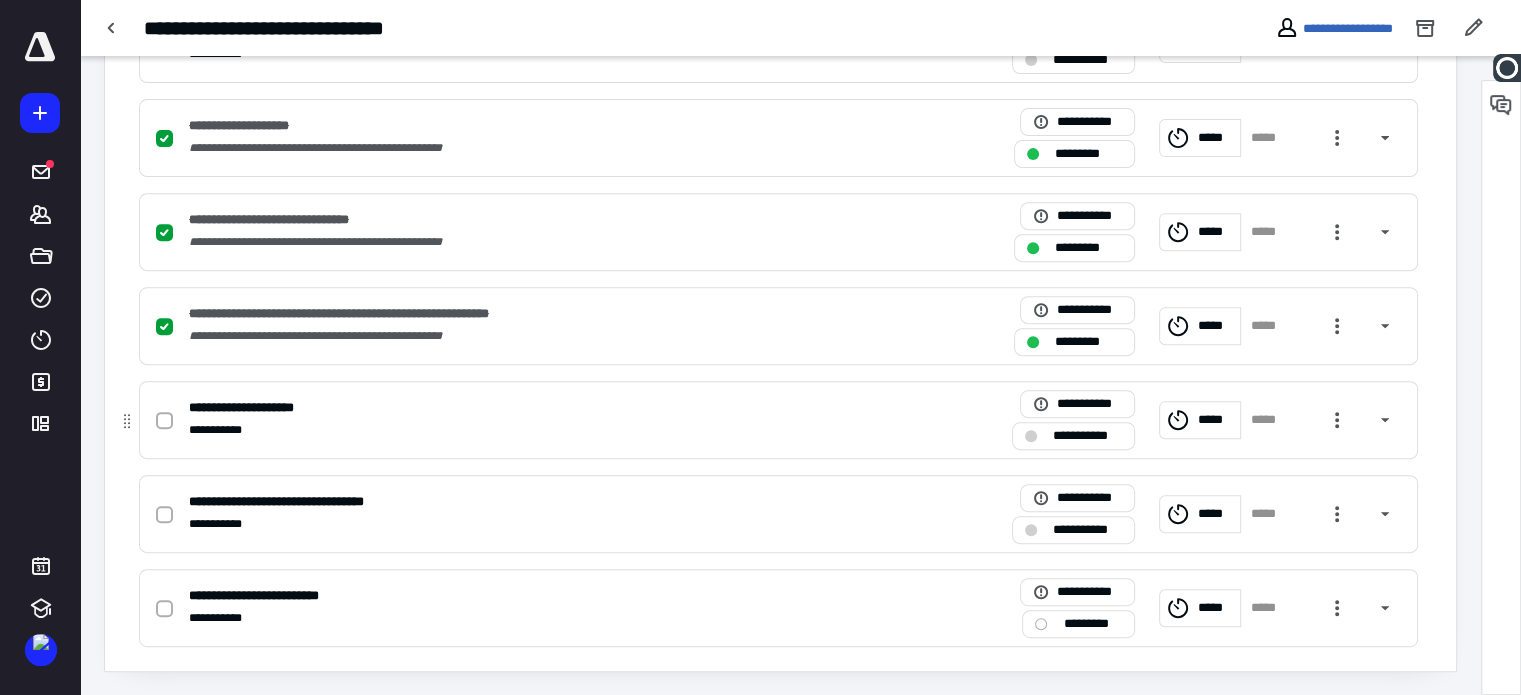 click 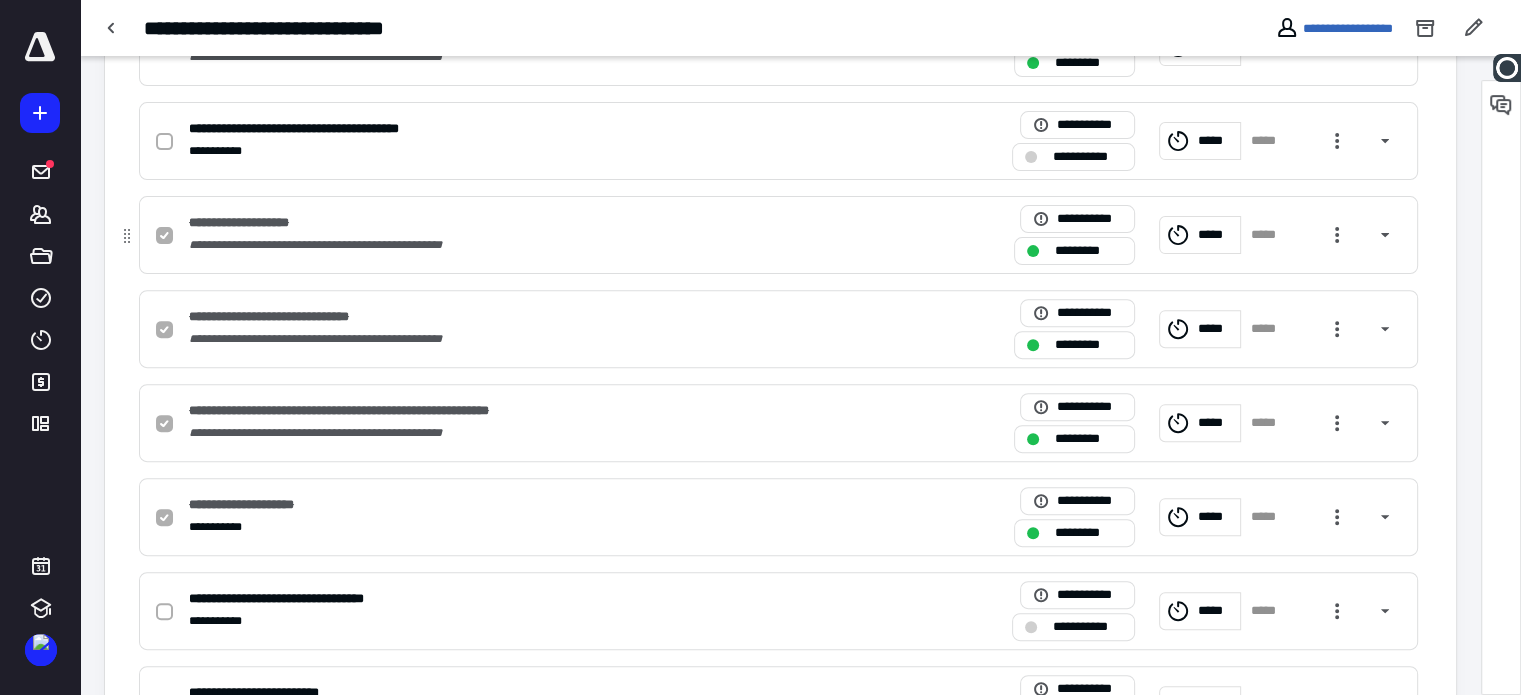 scroll, scrollTop: 561, scrollLeft: 0, axis: vertical 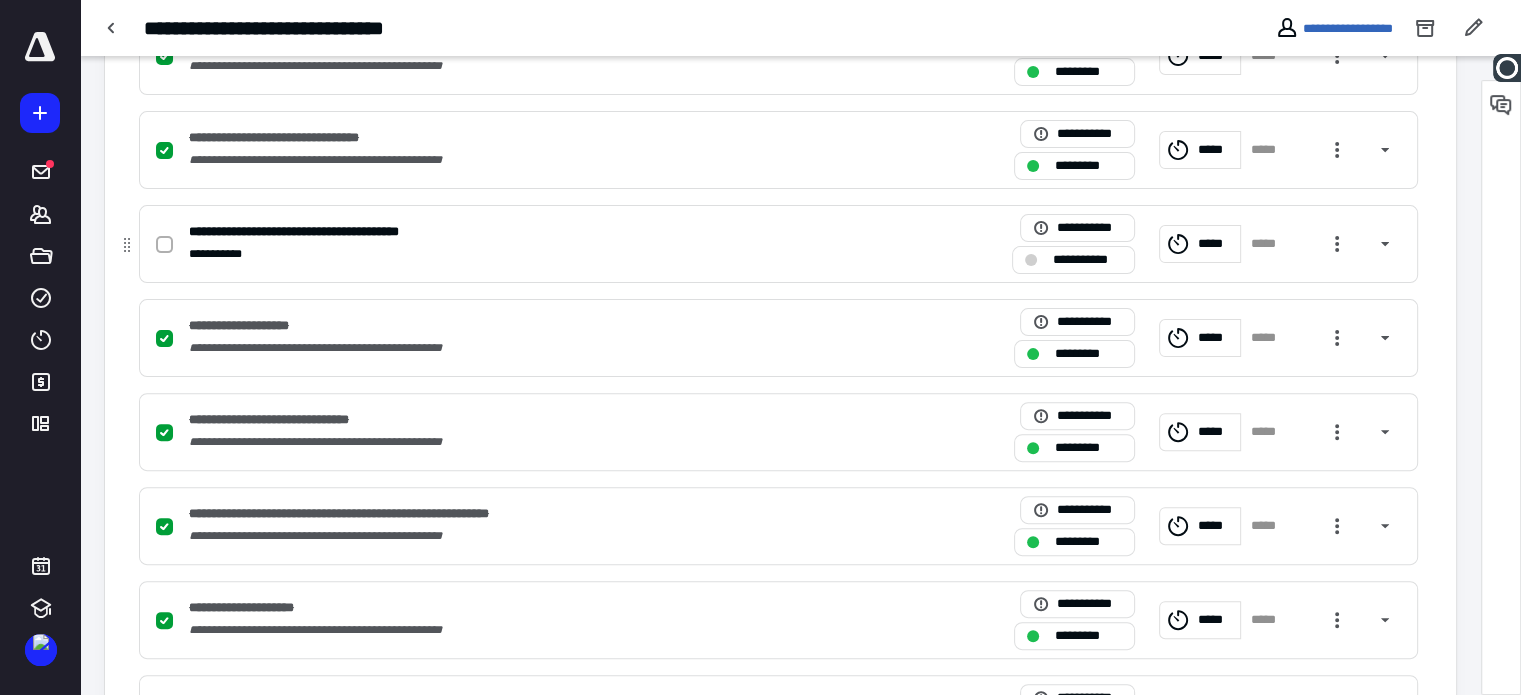 click 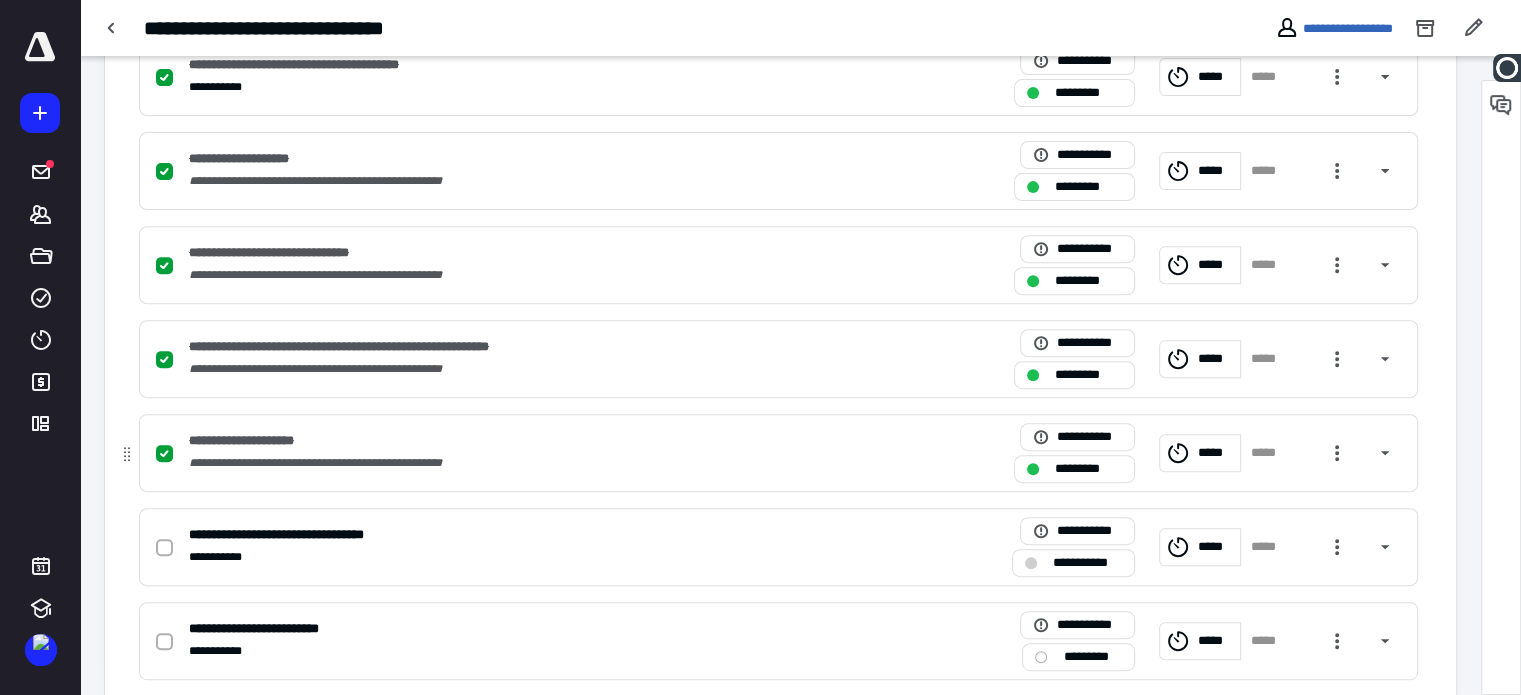 scroll, scrollTop: 761, scrollLeft: 0, axis: vertical 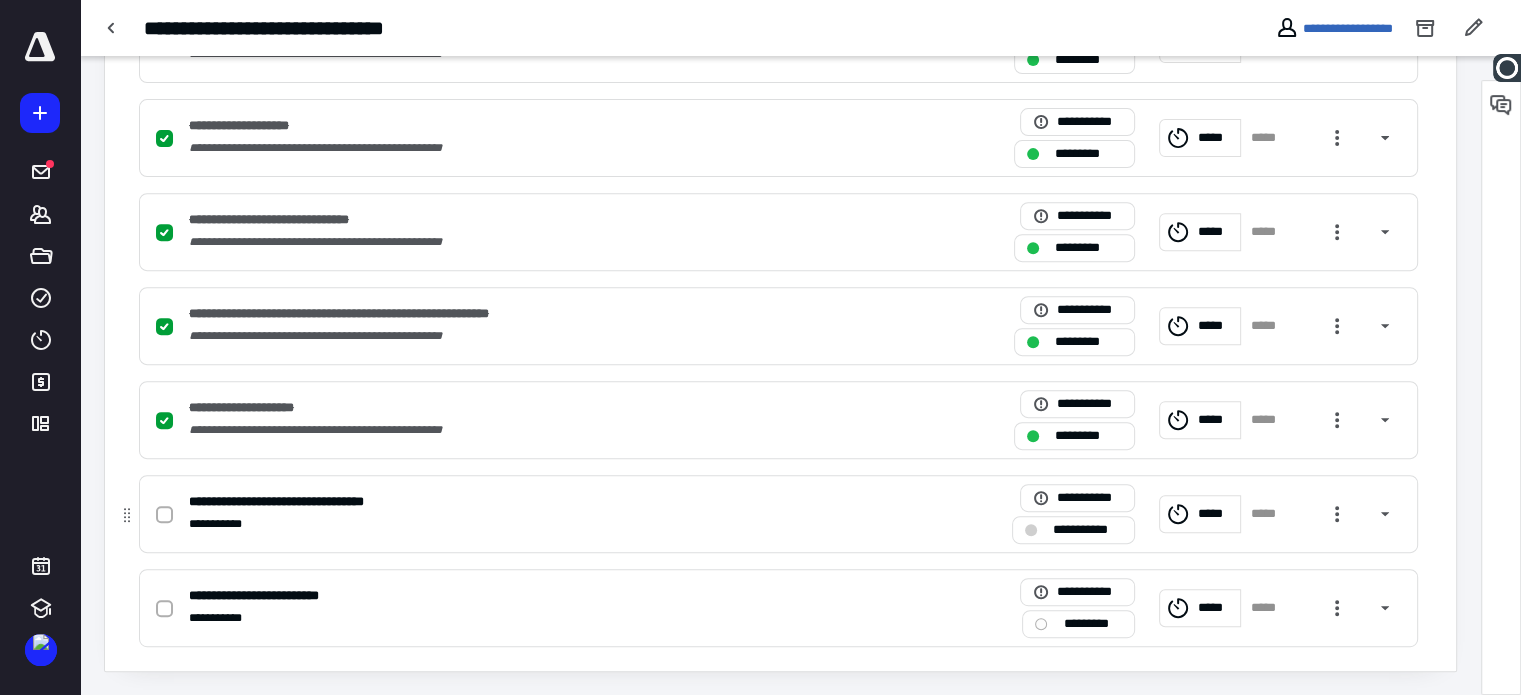 click at bounding box center [164, 515] 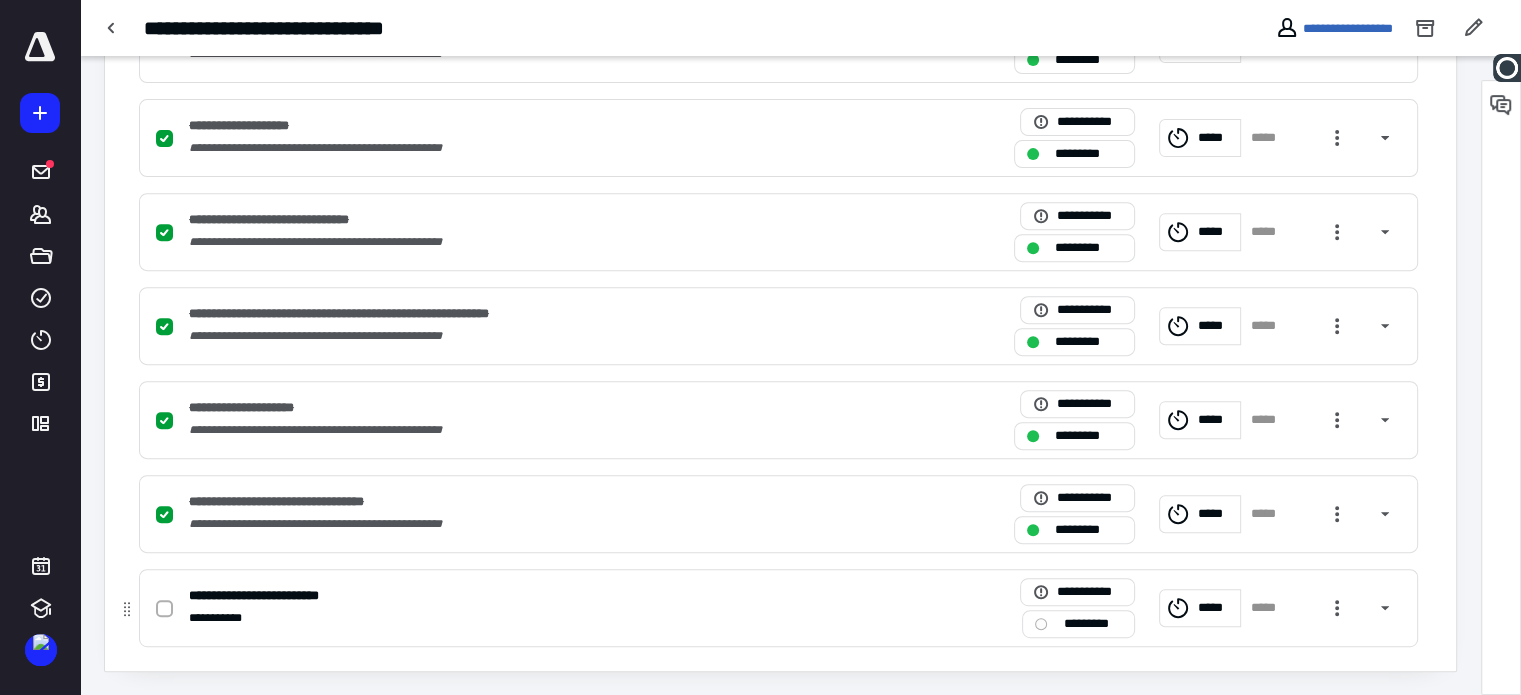 click 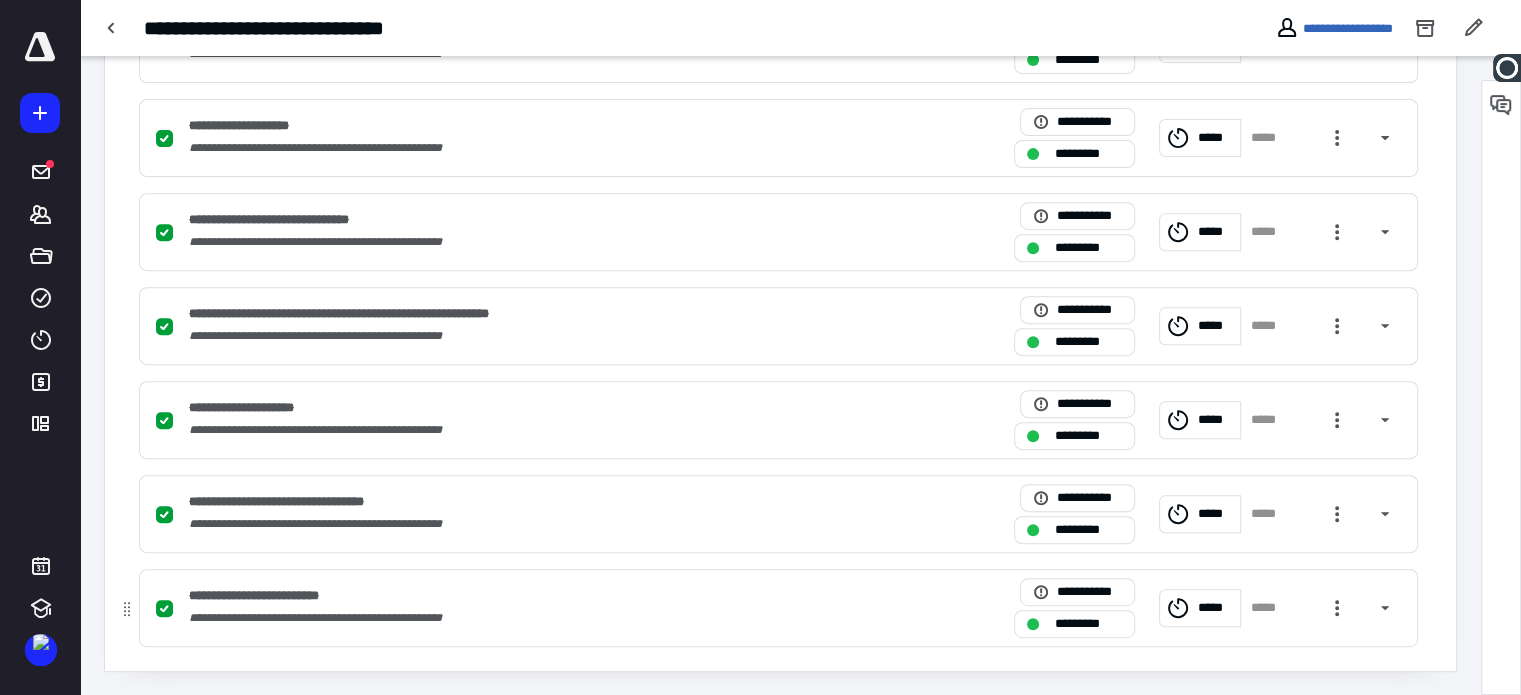 click 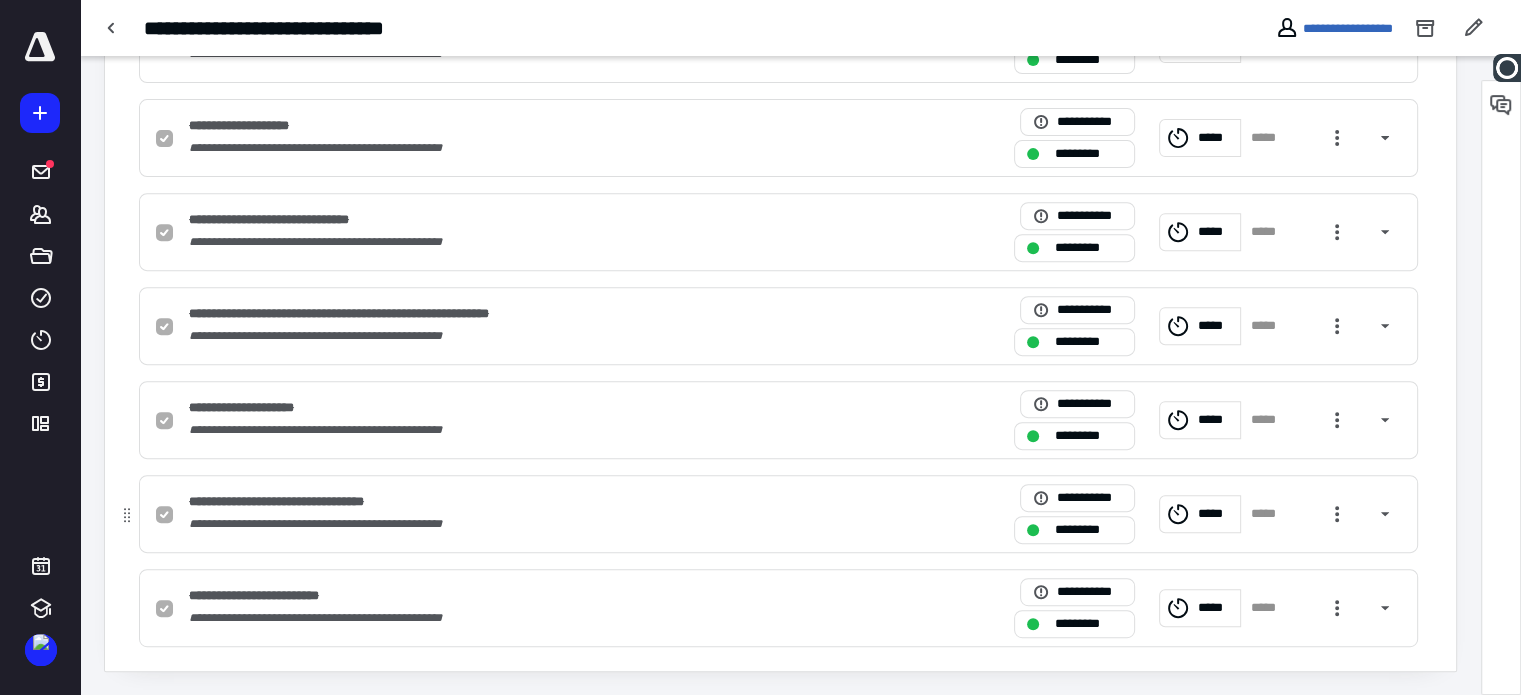 checkbox on "false" 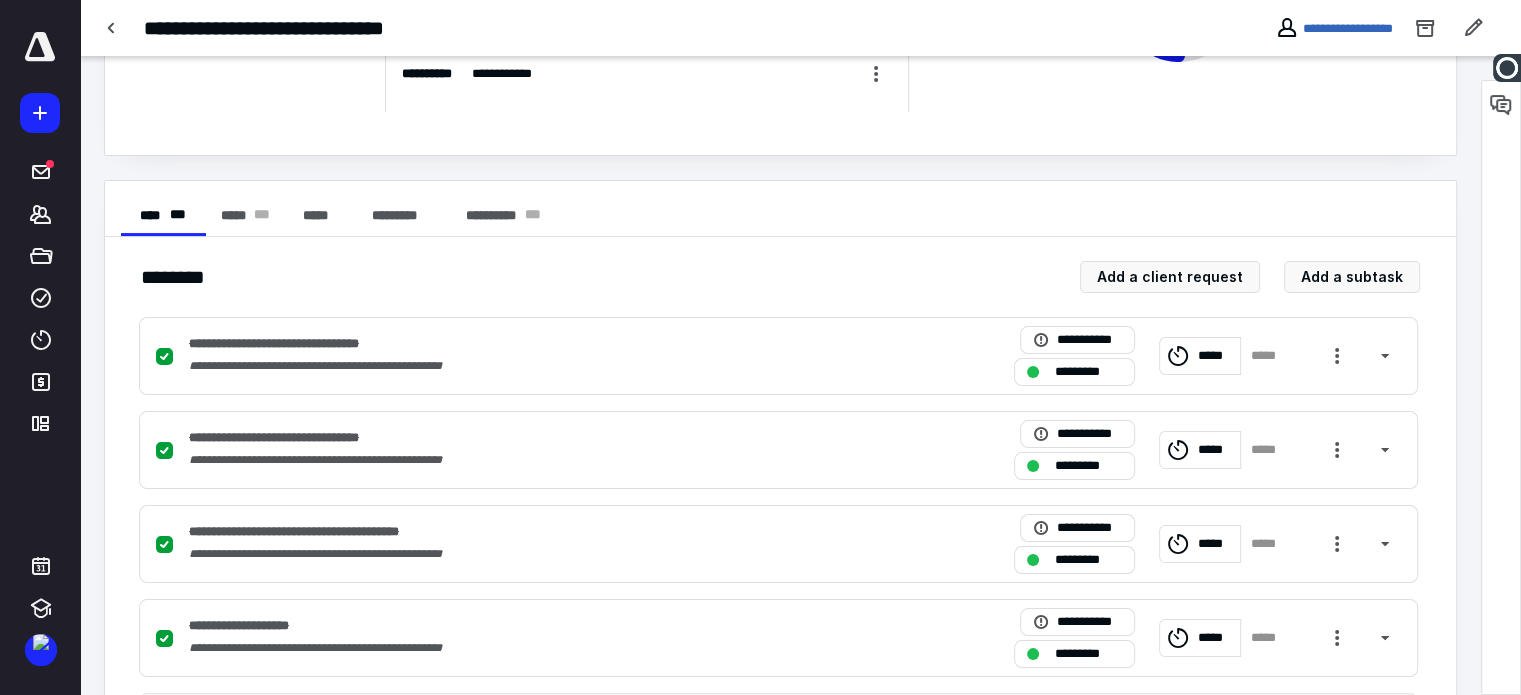 scroll, scrollTop: 0, scrollLeft: 0, axis: both 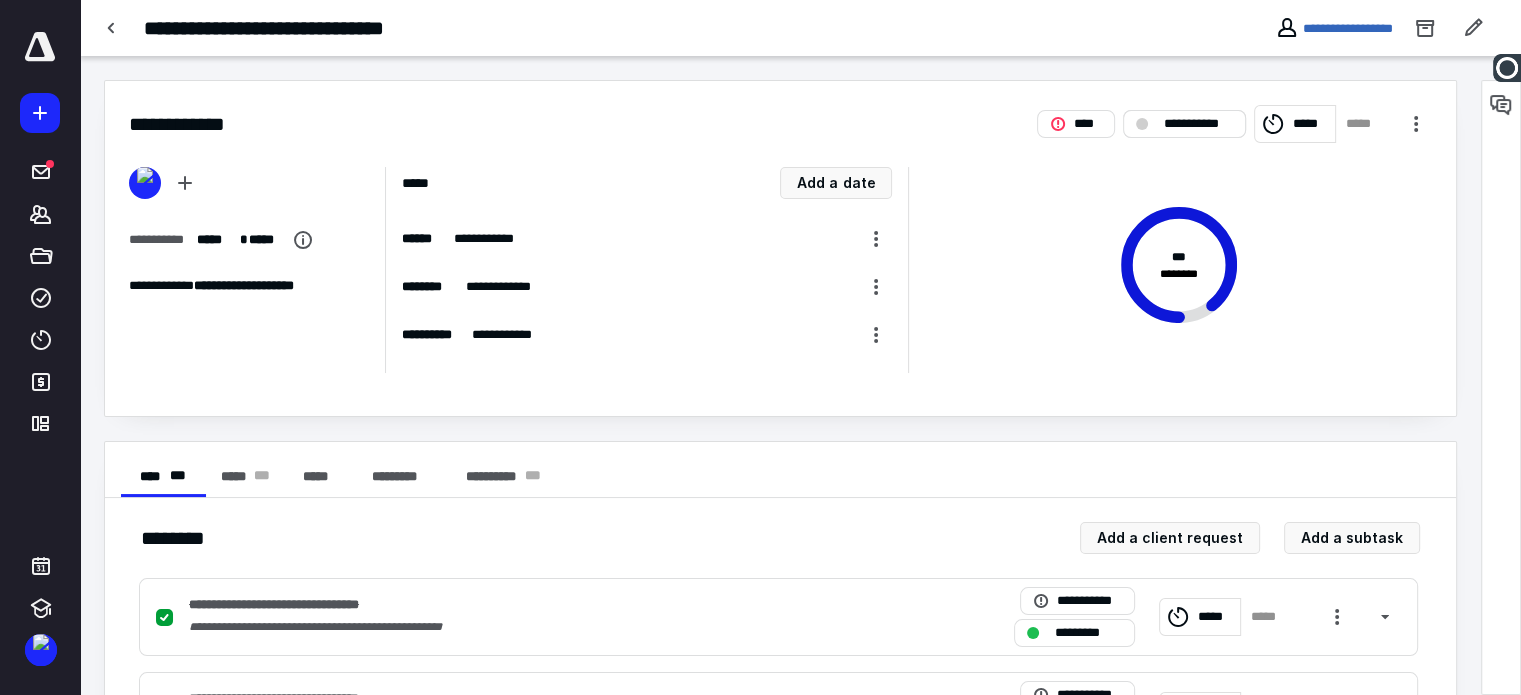 click on "**********" at bounding box center [1198, 124] 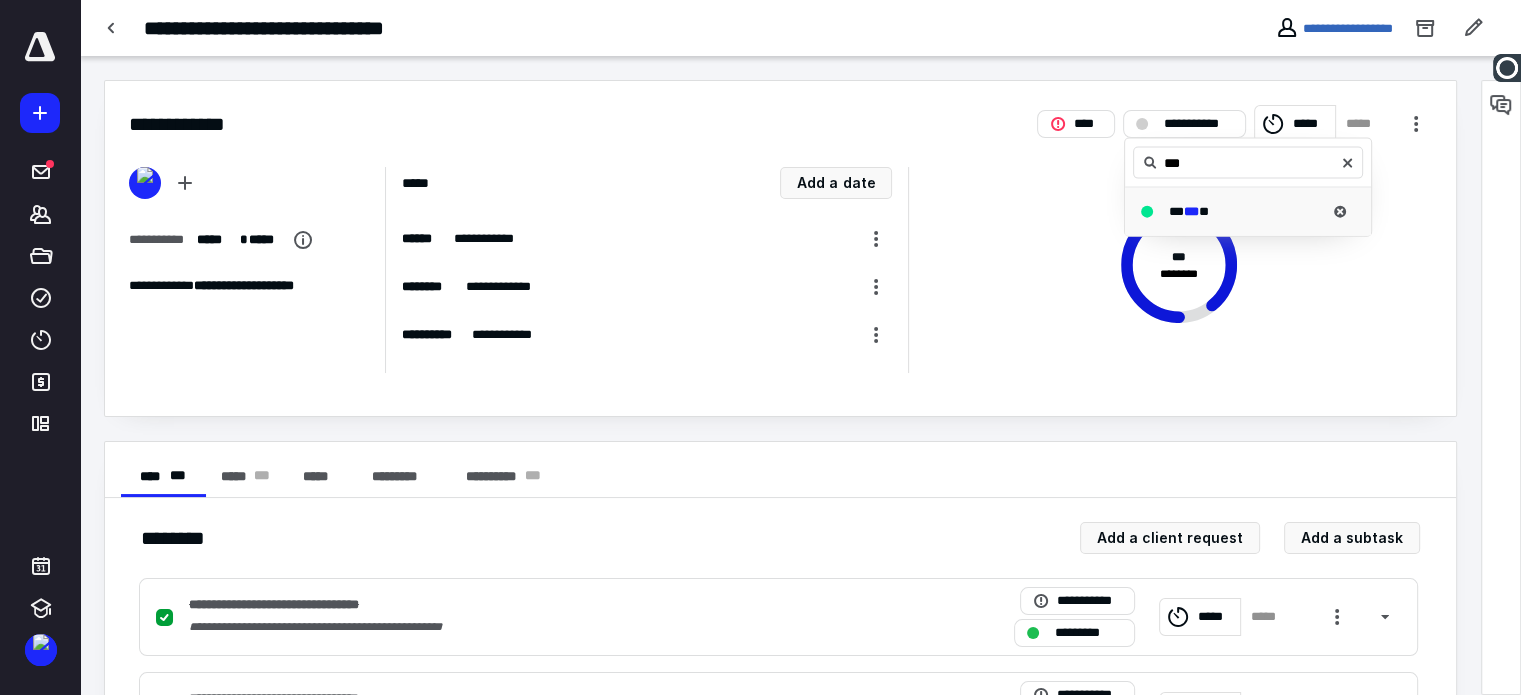 type on "***" 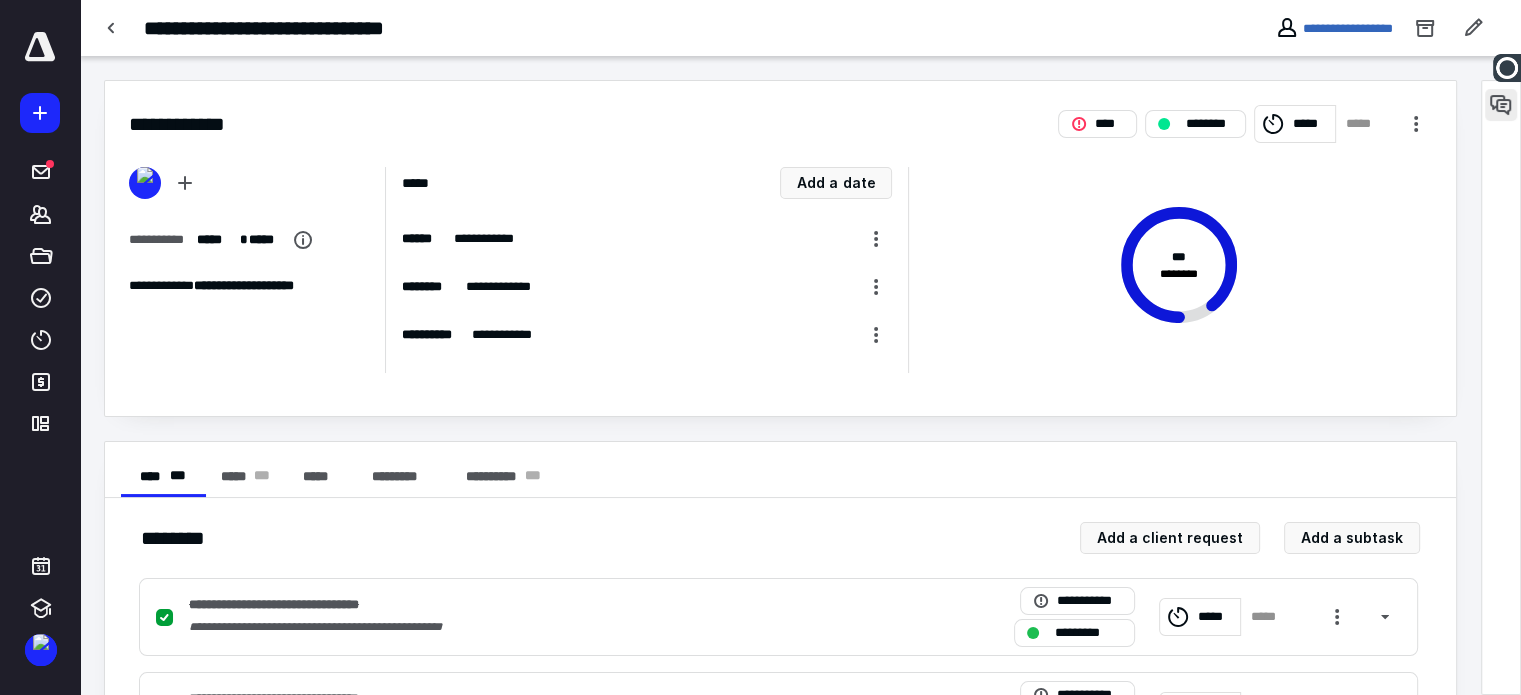 click at bounding box center (1501, 105) 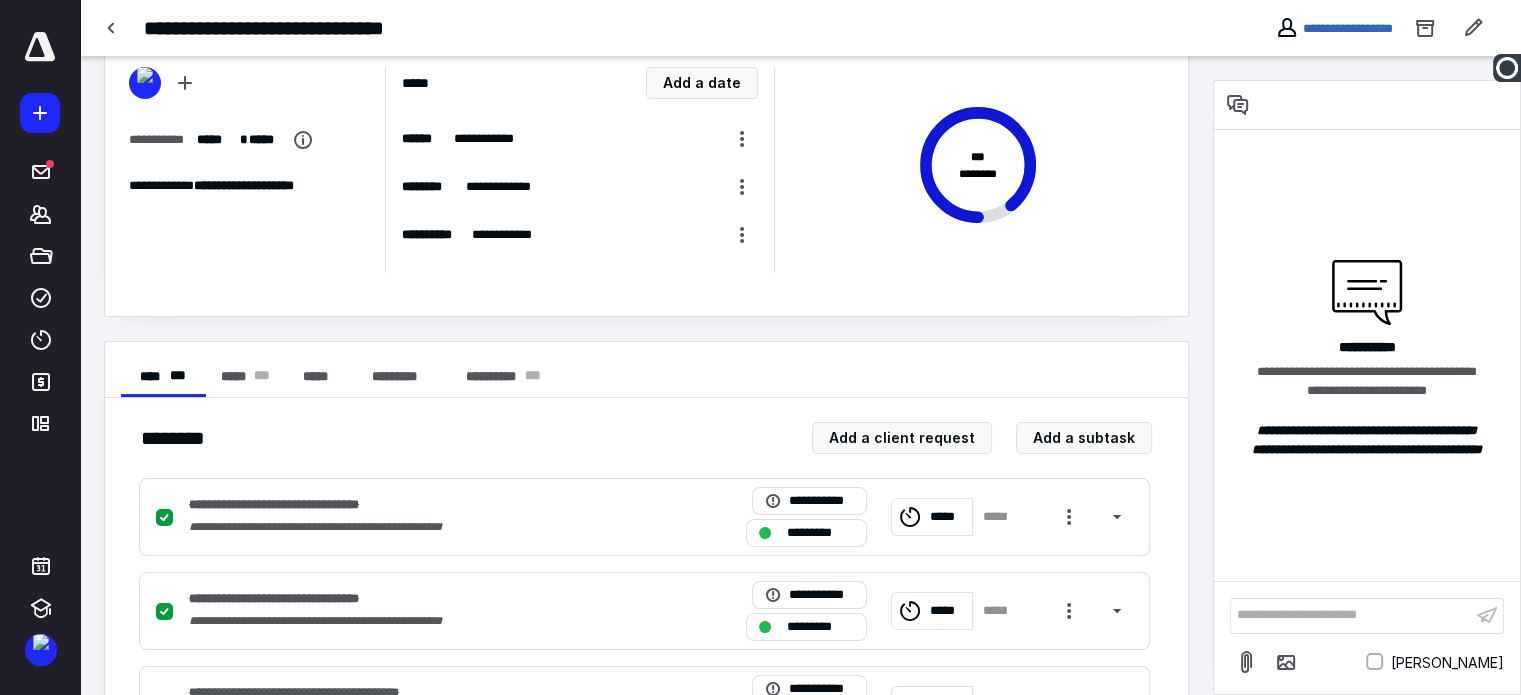scroll, scrollTop: 200, scrollLeft: 0, axis: vertical 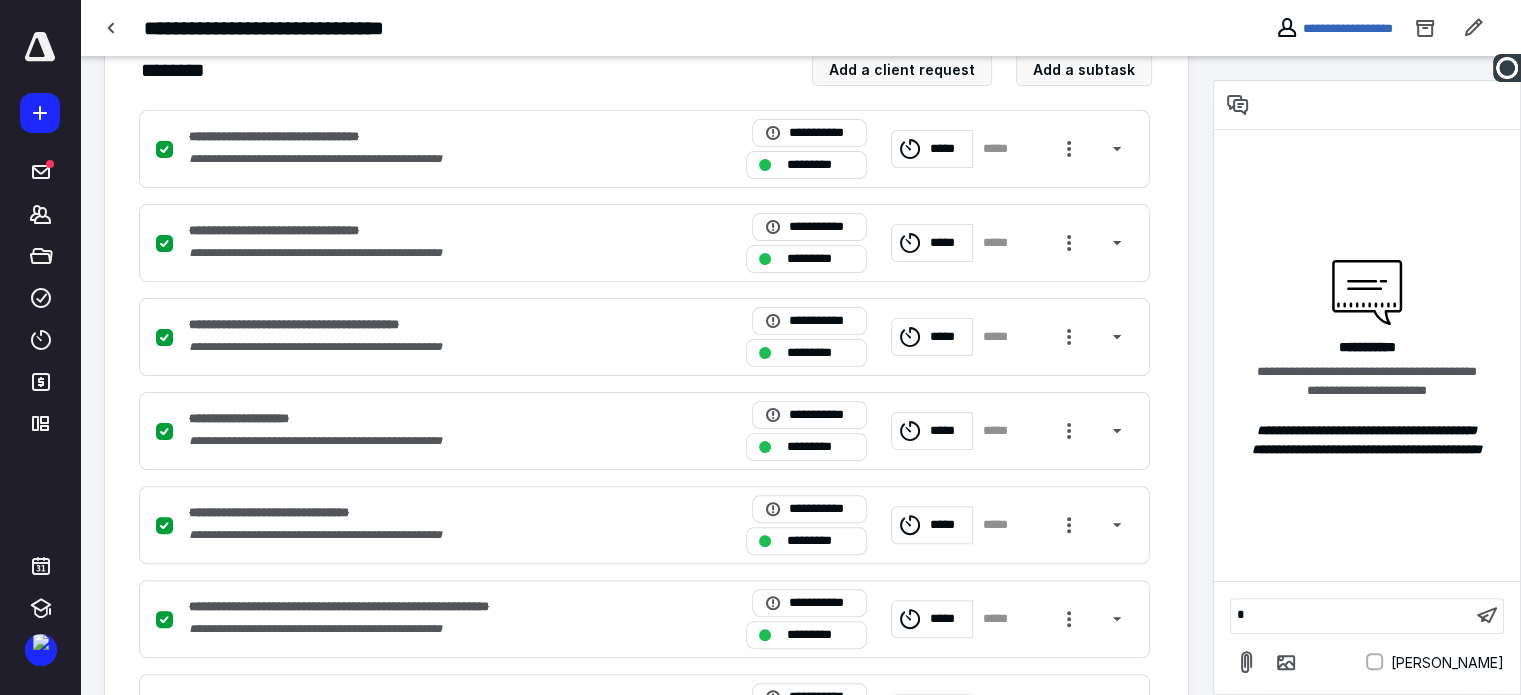 type 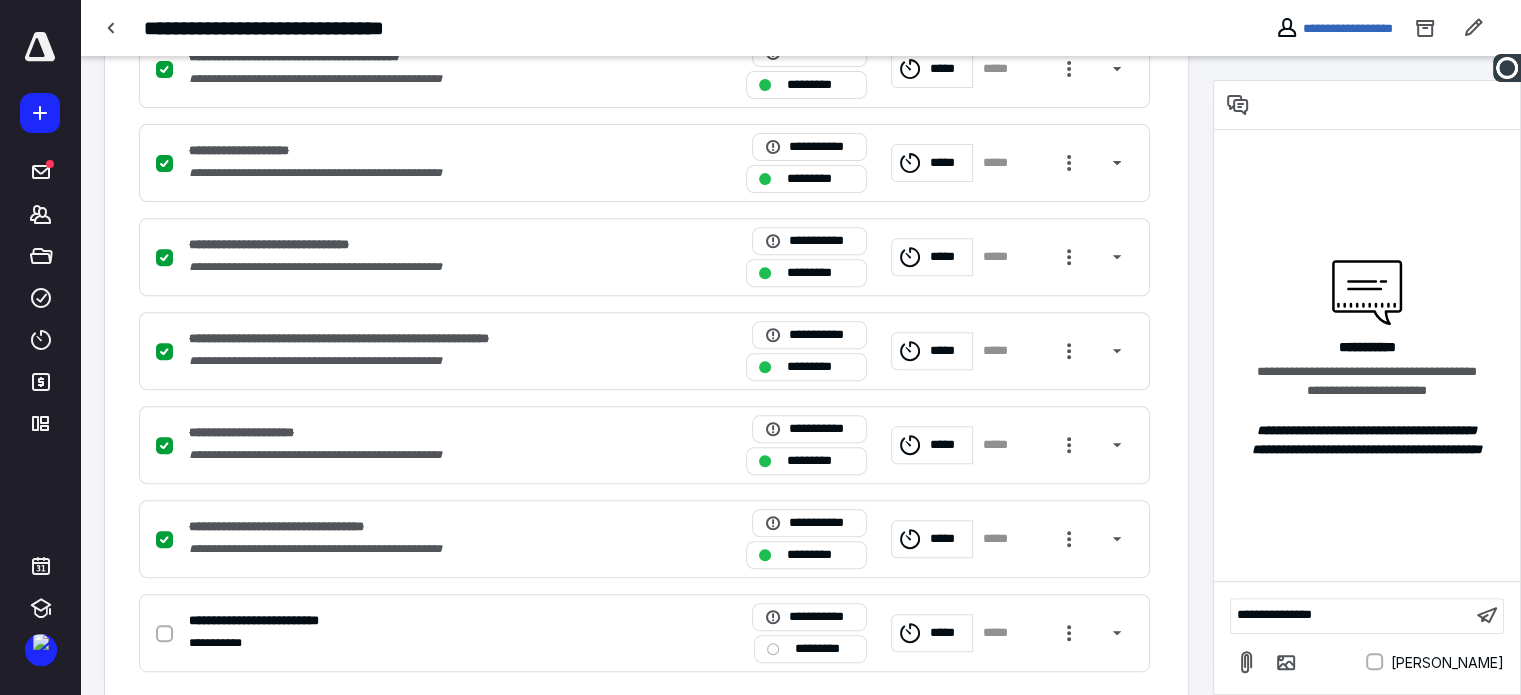 scroll, scrollTop: 761, scrollLeft: 0, axis: vertical 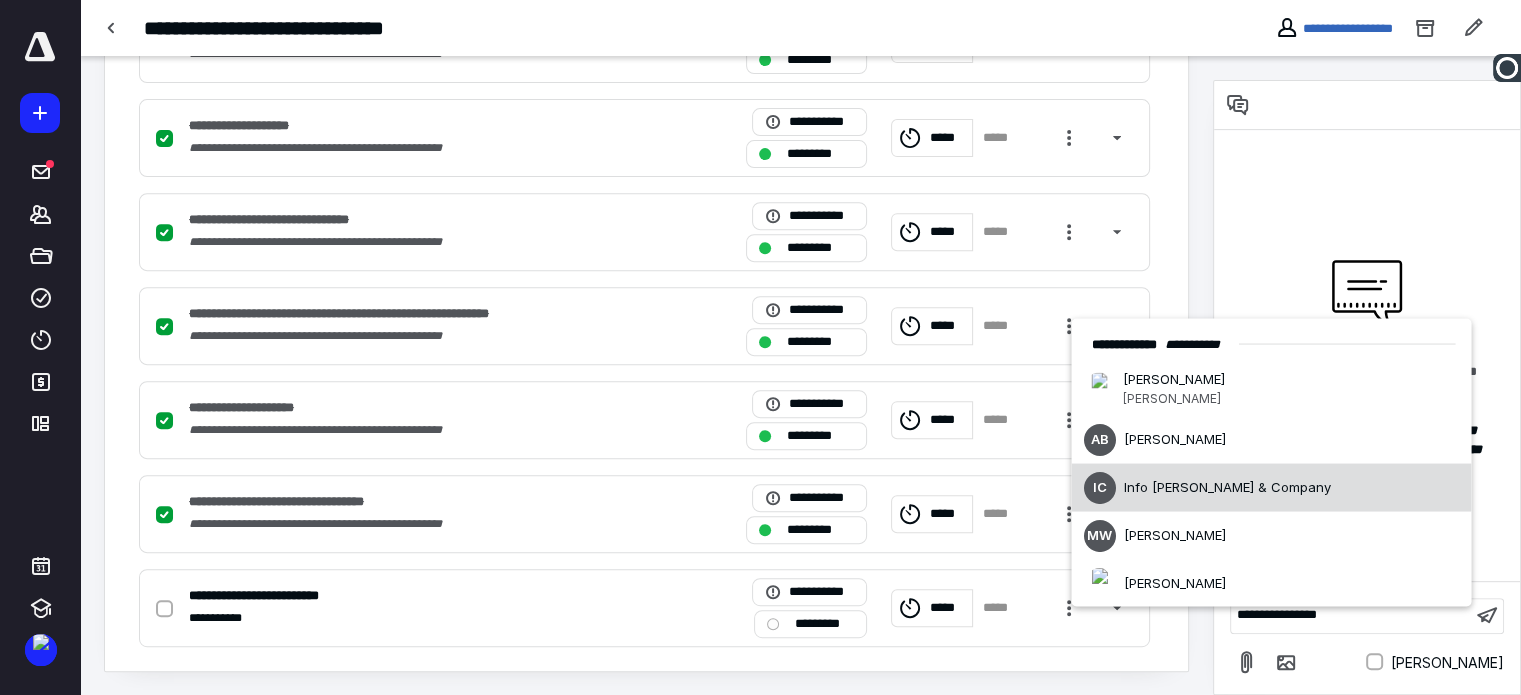 click on "Info [PERSON_NAME] & Company" at bounding box center (1226, 487) 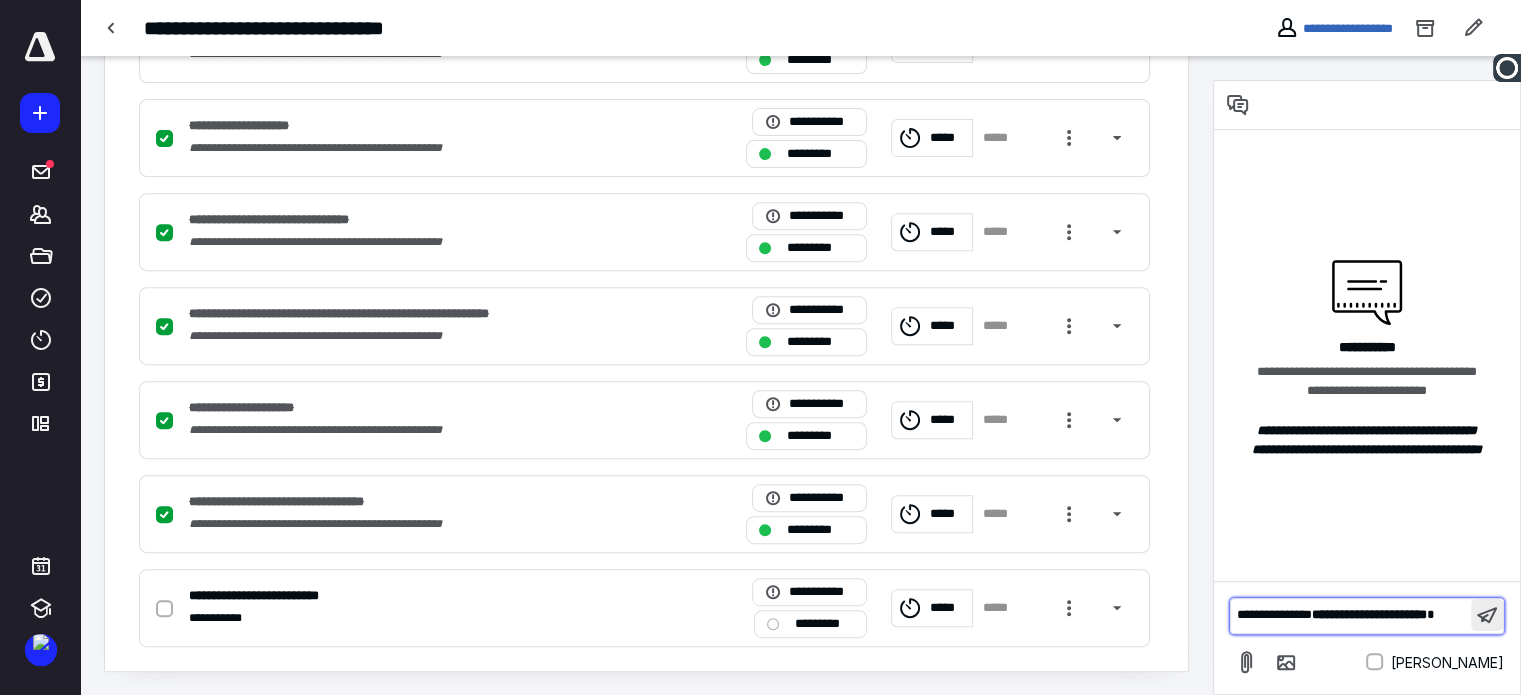 click at bounding box center [1487, 615] 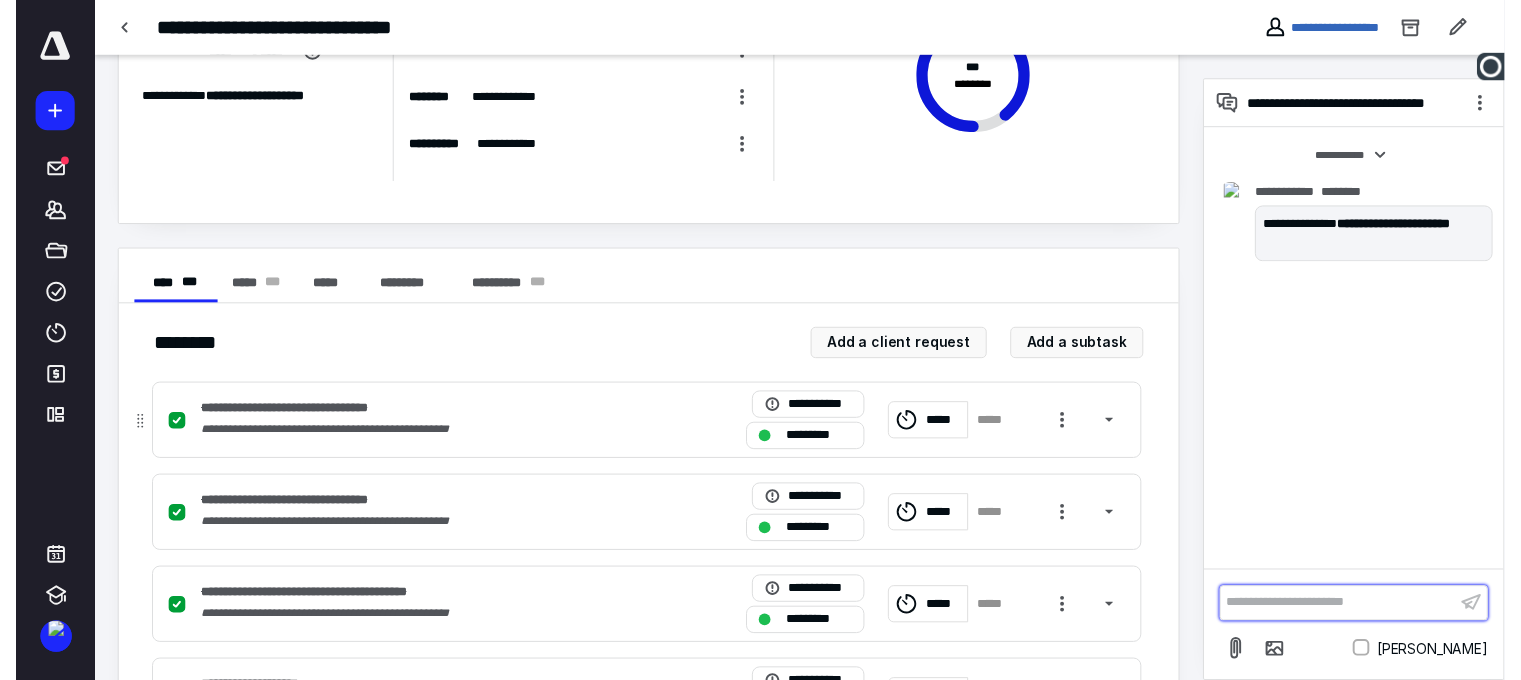 scroll, scrollTop: 0, scrollLeft: 0, axis: both 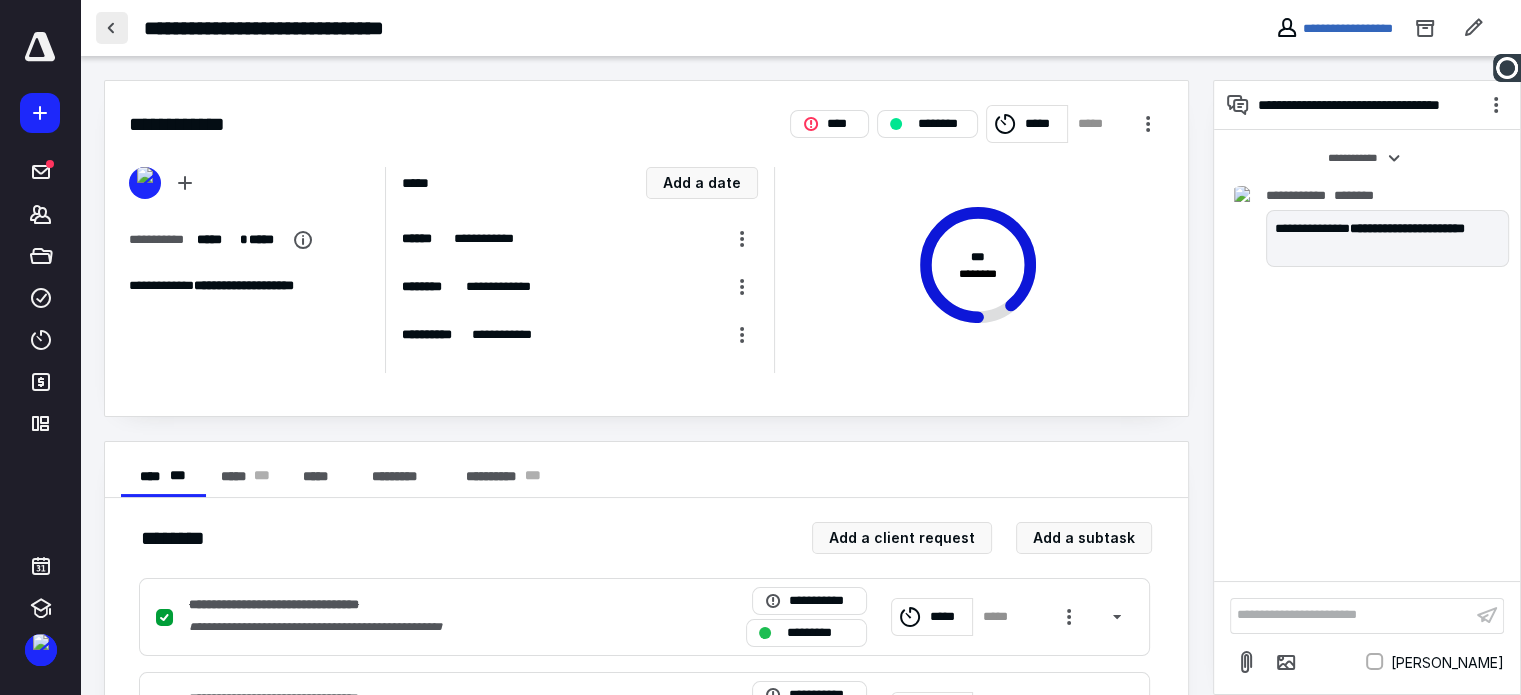 click at bounding box center [112, 28] 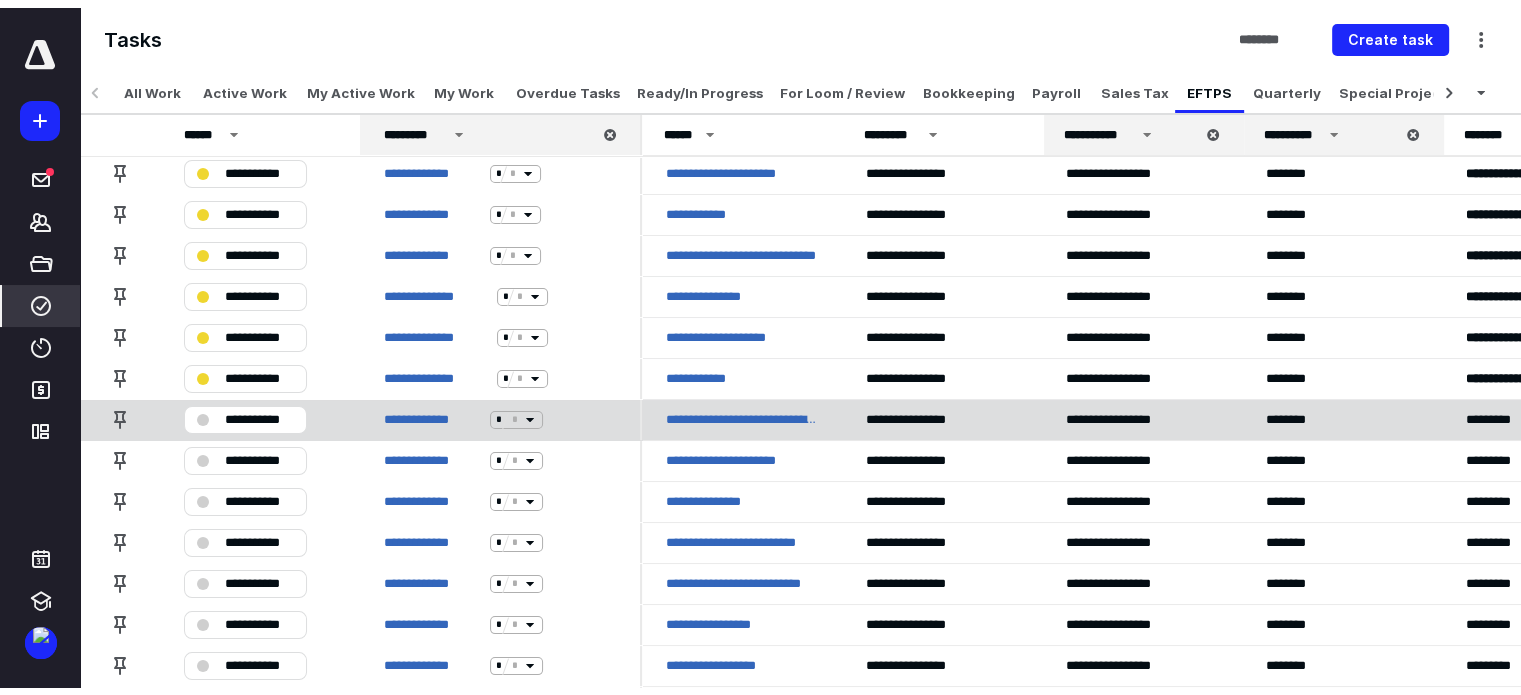 scroll, scrollTop: 0, scrollLeft: 0, axis: both 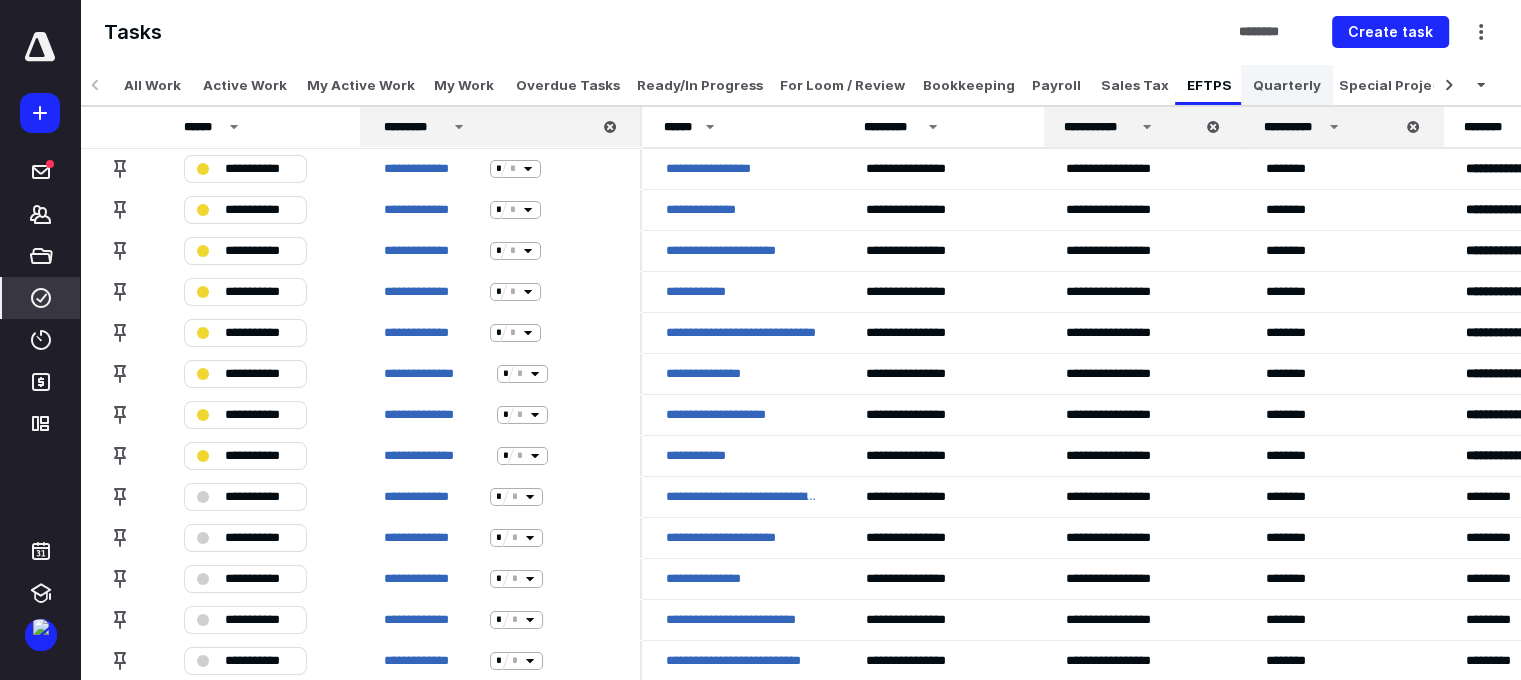 click on "Quarterly" at bounding box center (1287, 85) 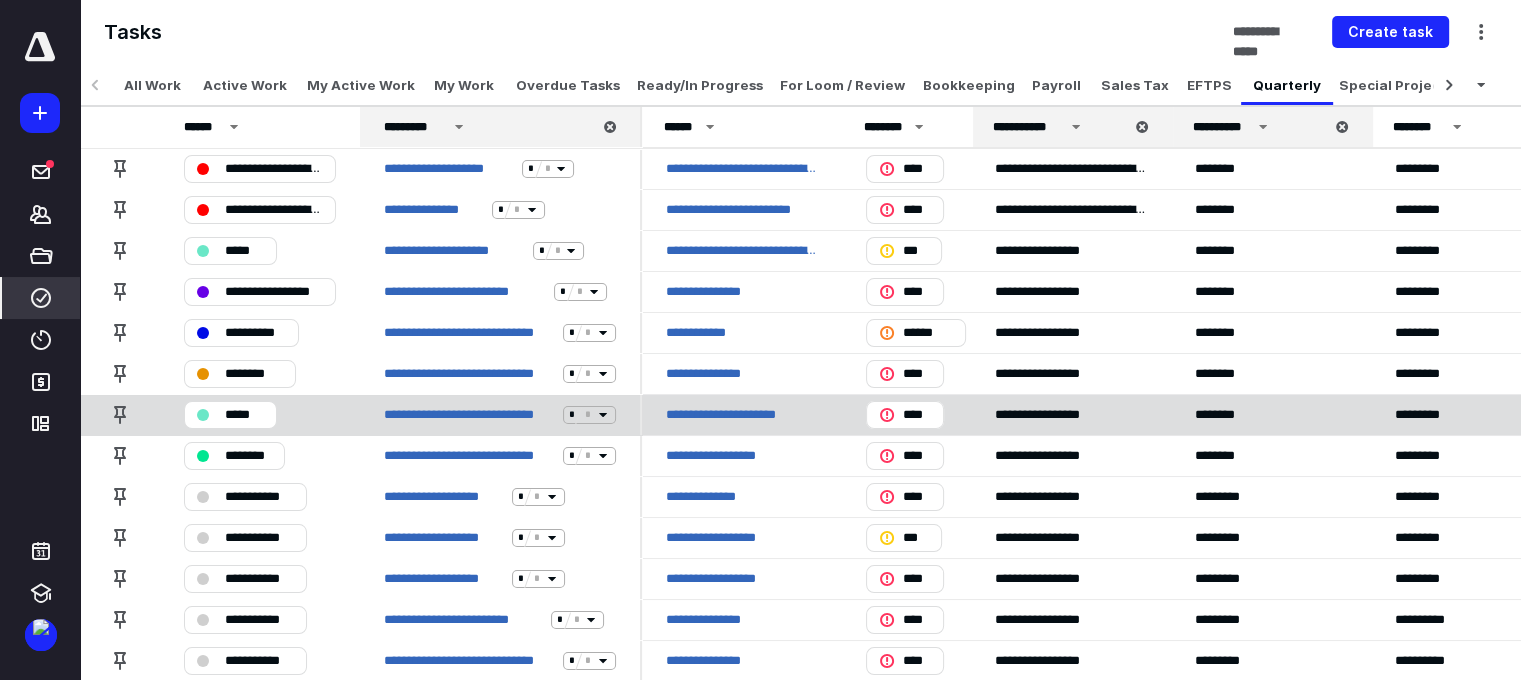 click on "*****" at bounding box center [244, 415] 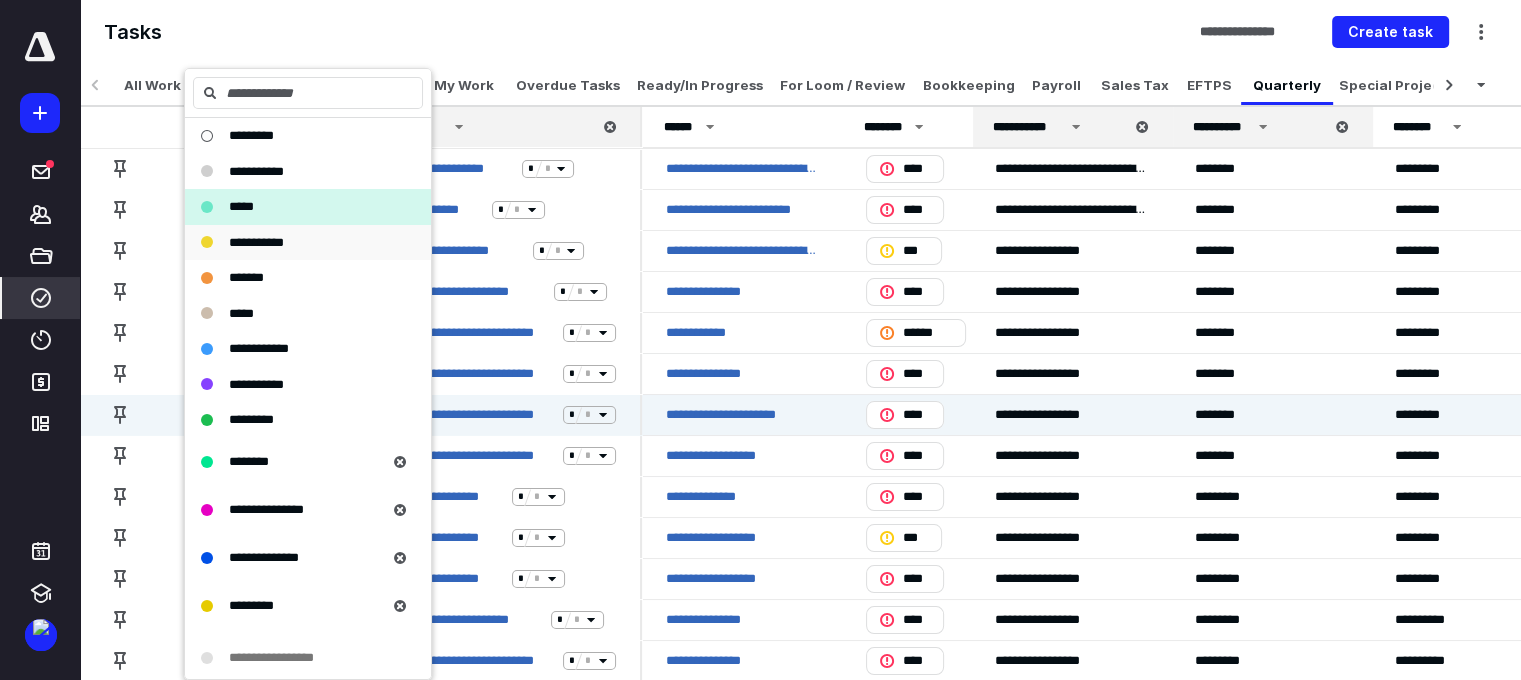 click on "**********" at bounding box center [256, 242] 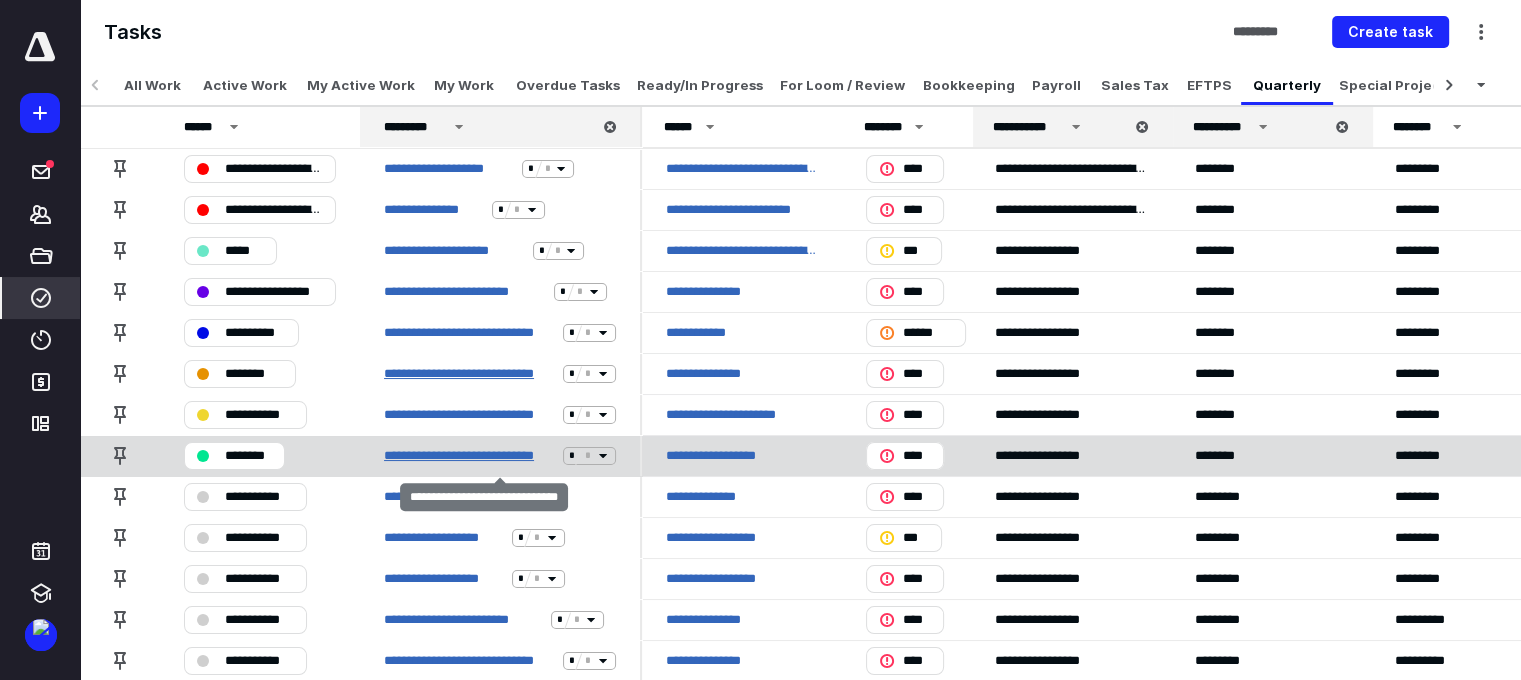 click on "**********" at bounding box center (469, 374) 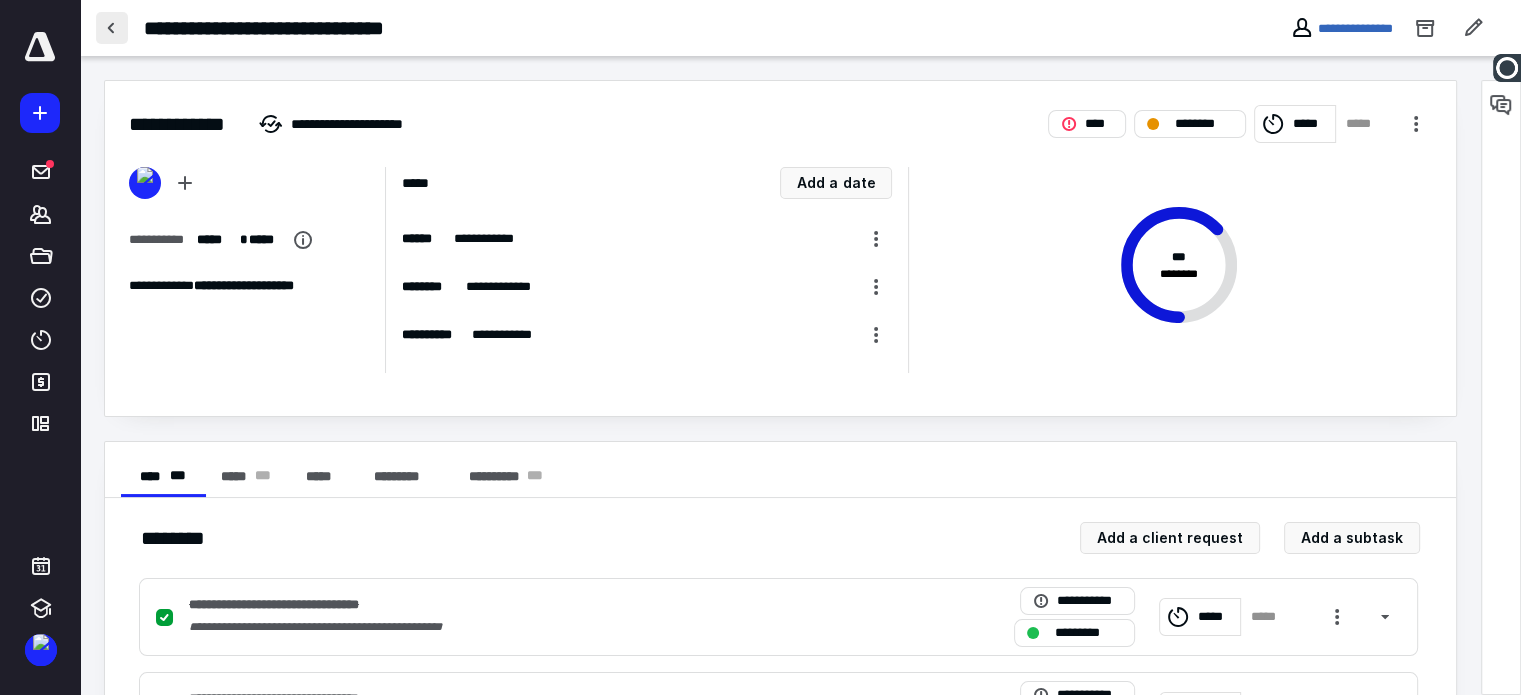 click at bounding box center (112, 28) 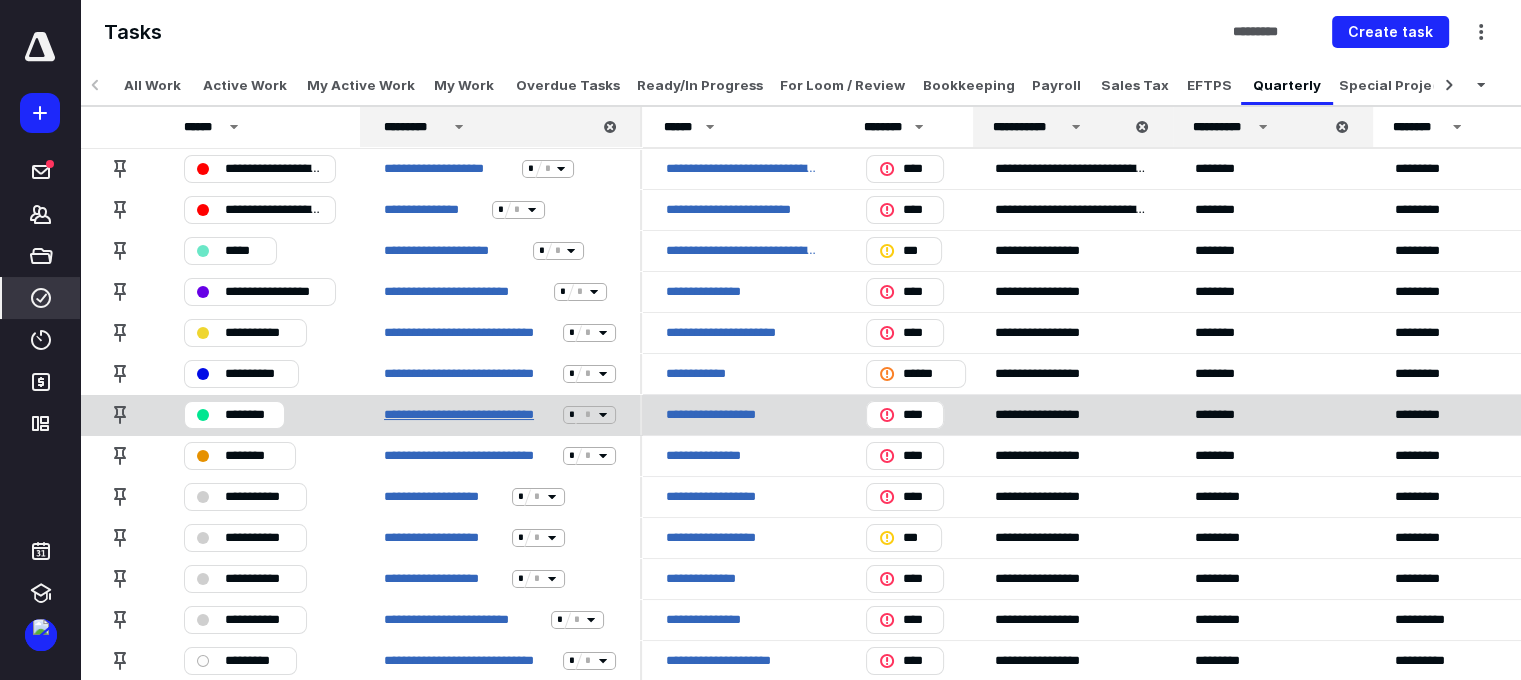click on "**********" at bounding box center [469, 415] 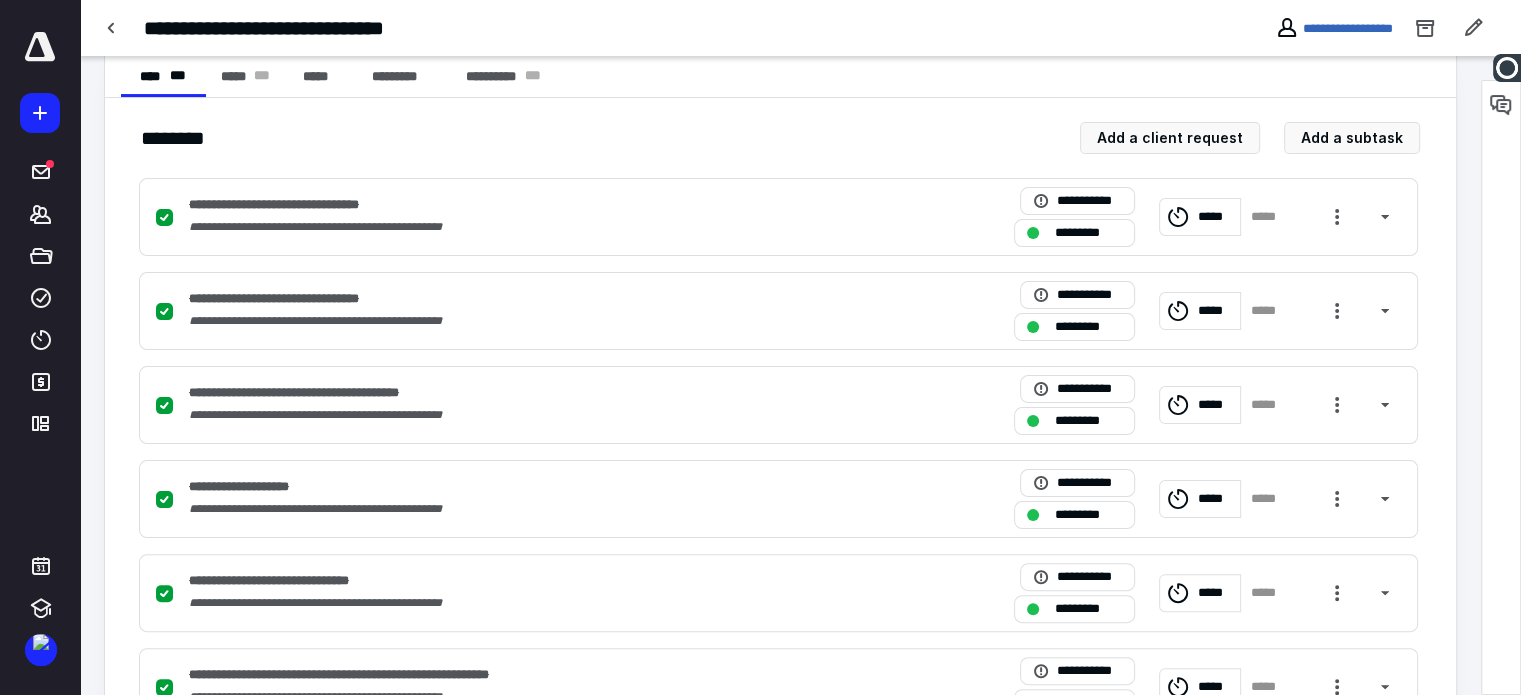 click on "**********" at bounding box center [504, 77] 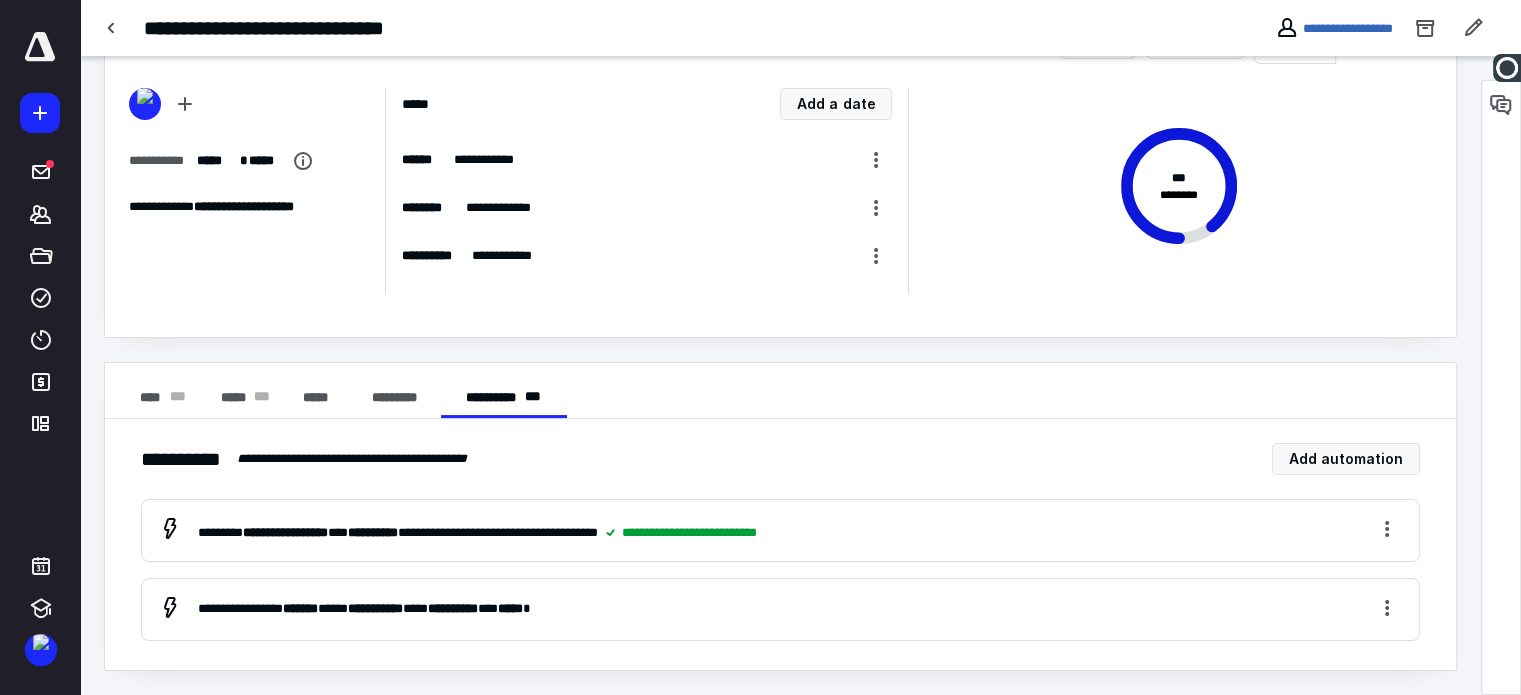 scroll, scrollTop: 77, scrollLeft: 0, axis: vertical 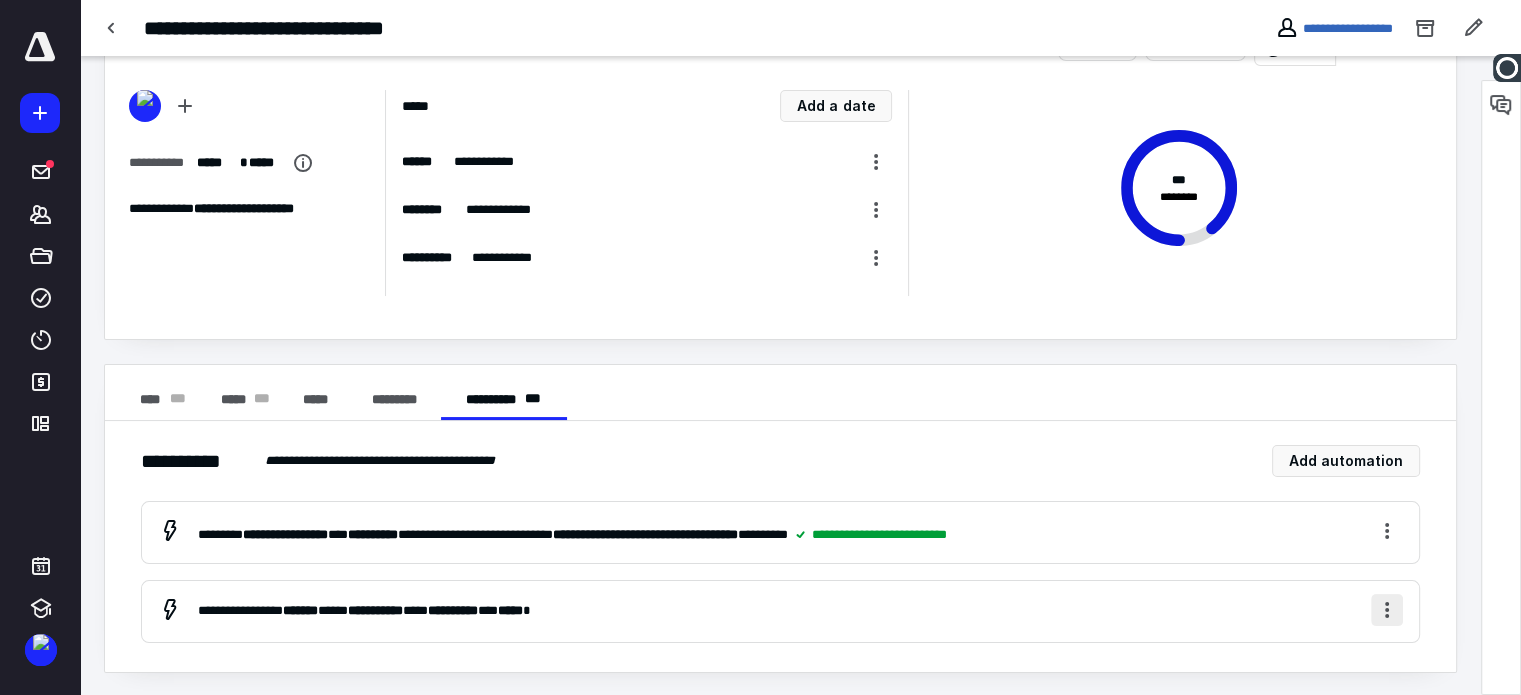 click at bounding box center [1387, 610] 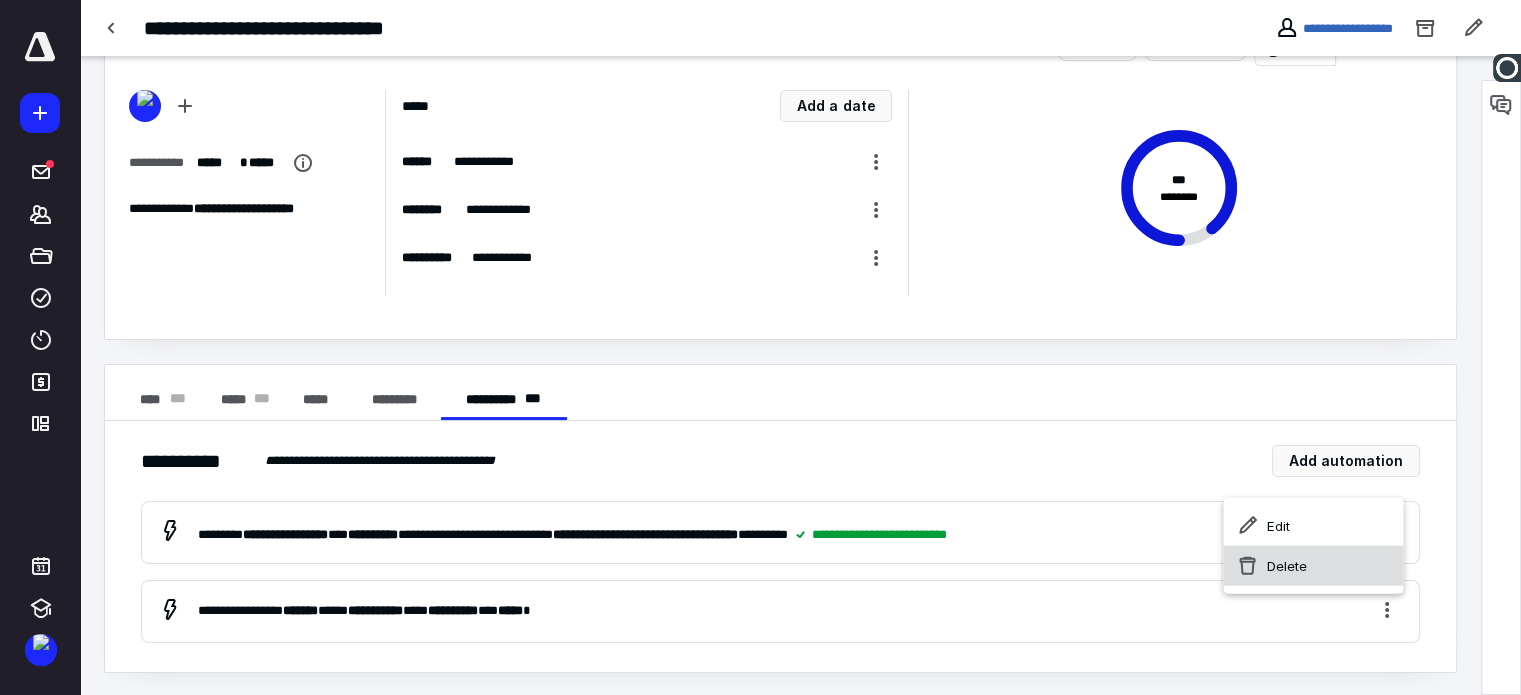 click on "Delete" at bounding box center [1313, 565] 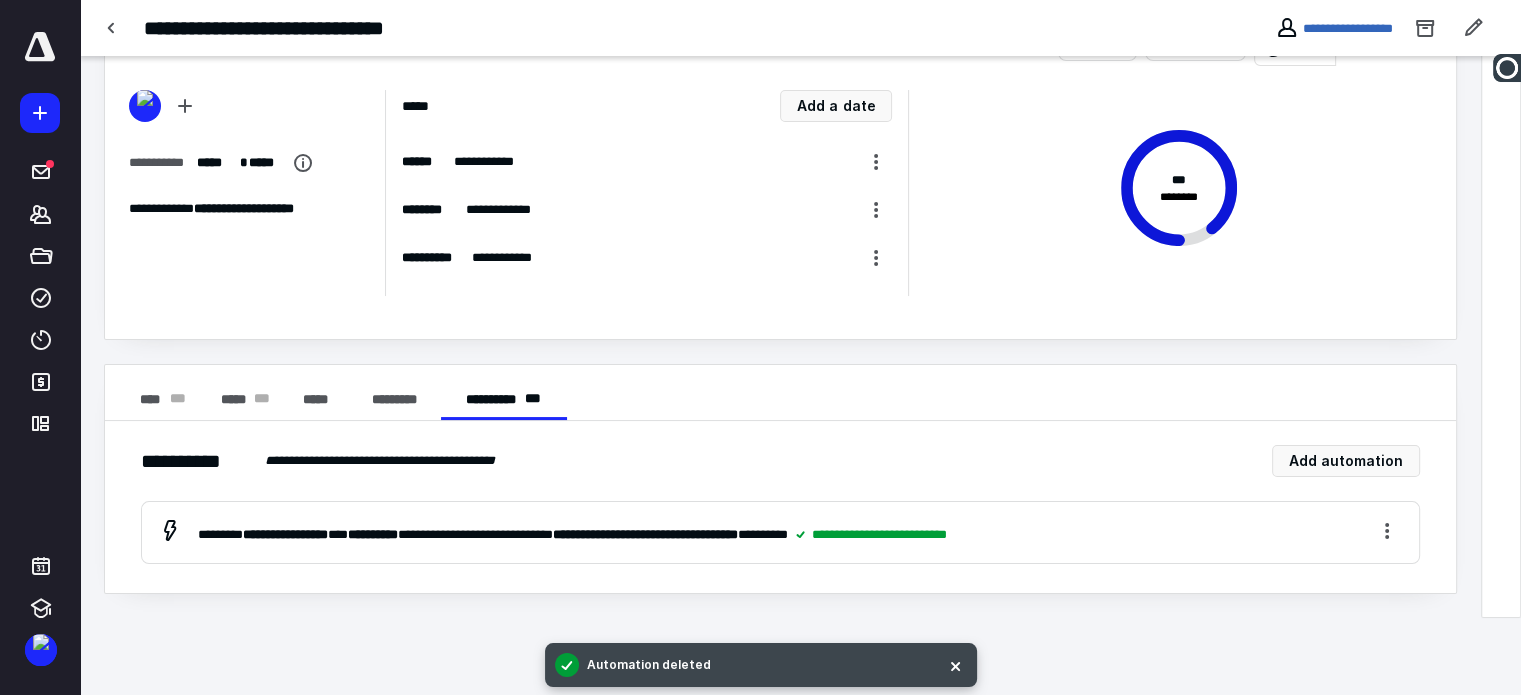 scroll, scrollTop: 0, scrollLeft: 0, axis: both 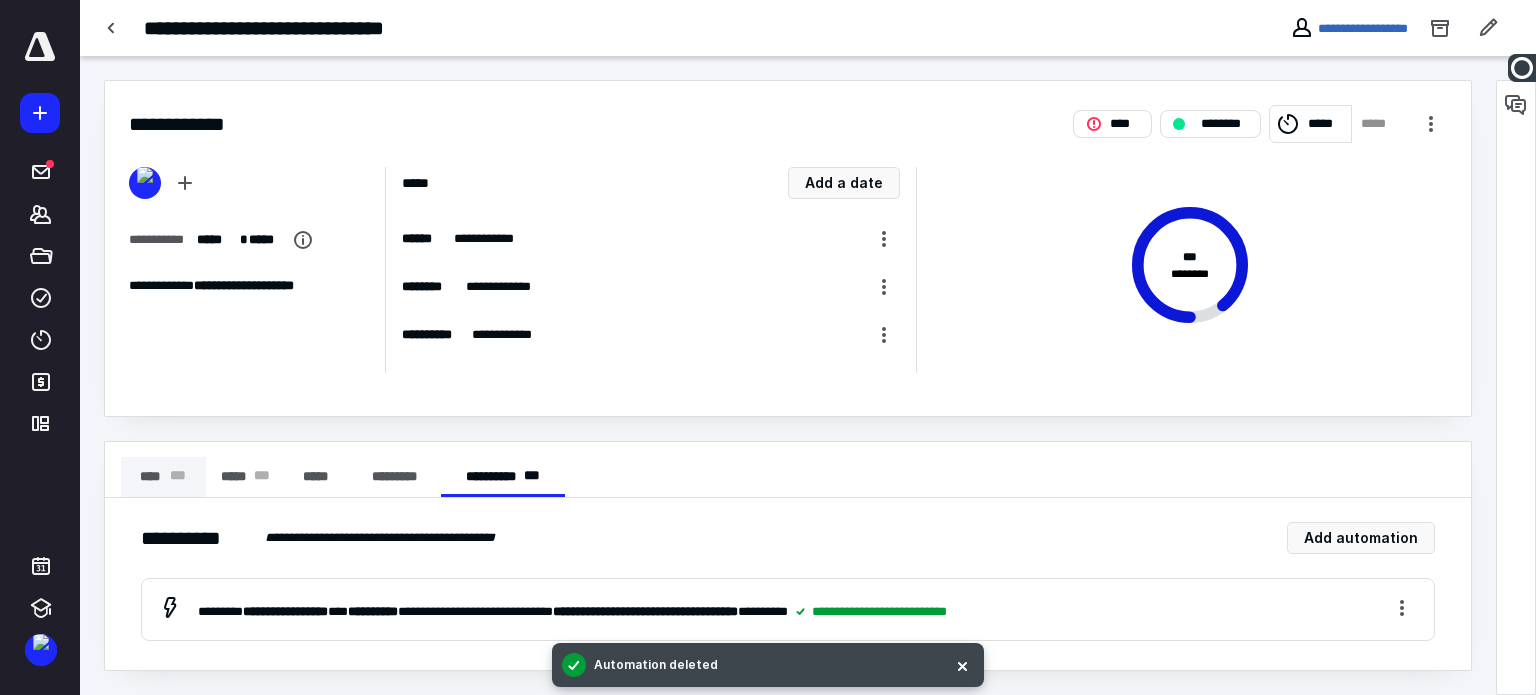 click on "**** * * *" at bounding box center (163, 477) 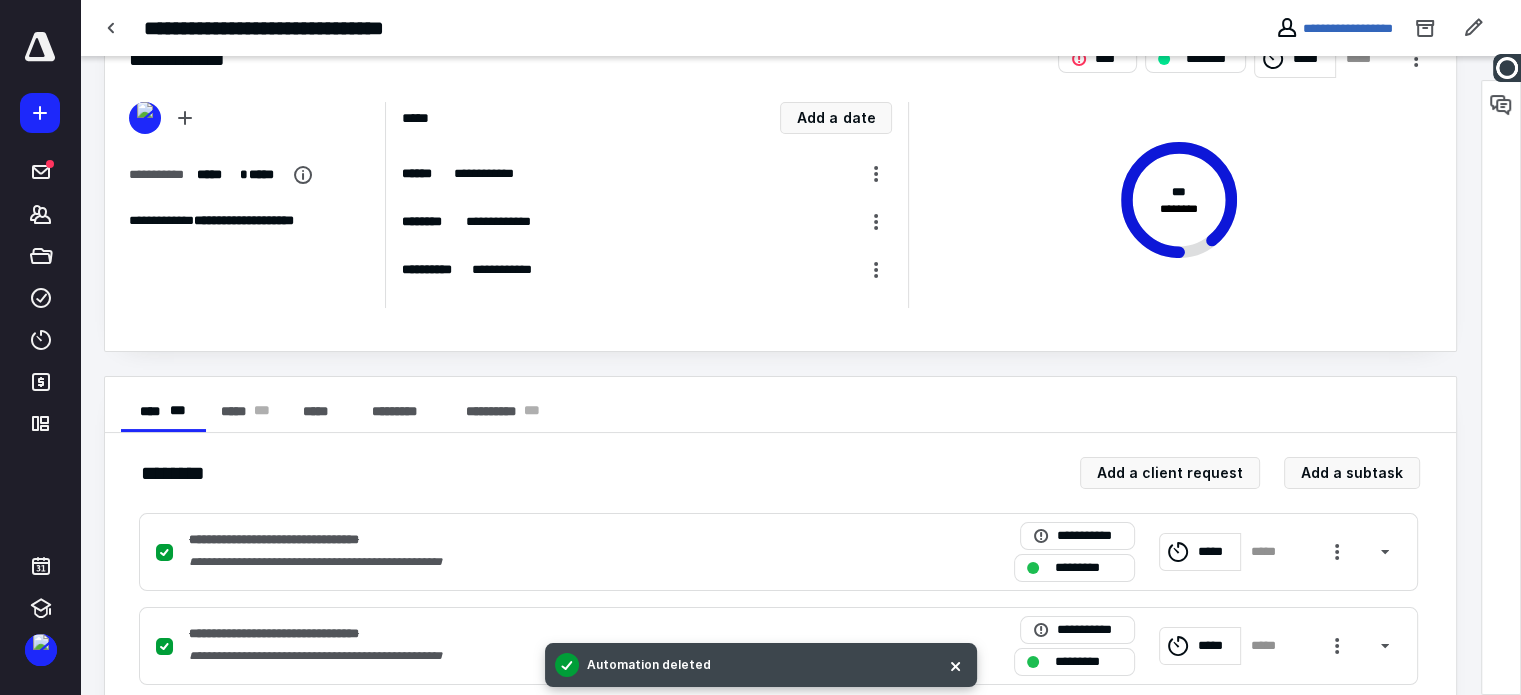 scroll, scrollTop: 0, scrollLeft: 0, axis: both 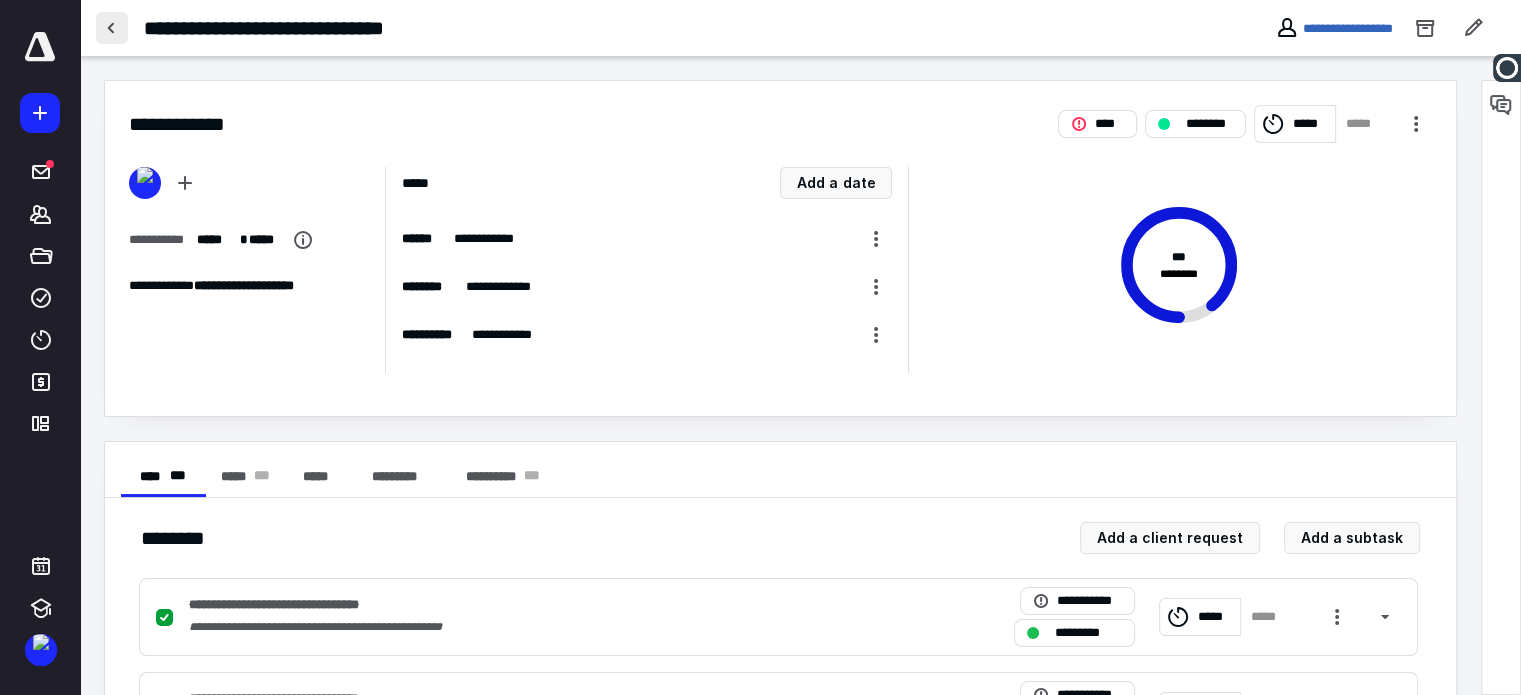 click at bounding box center [112, 28] 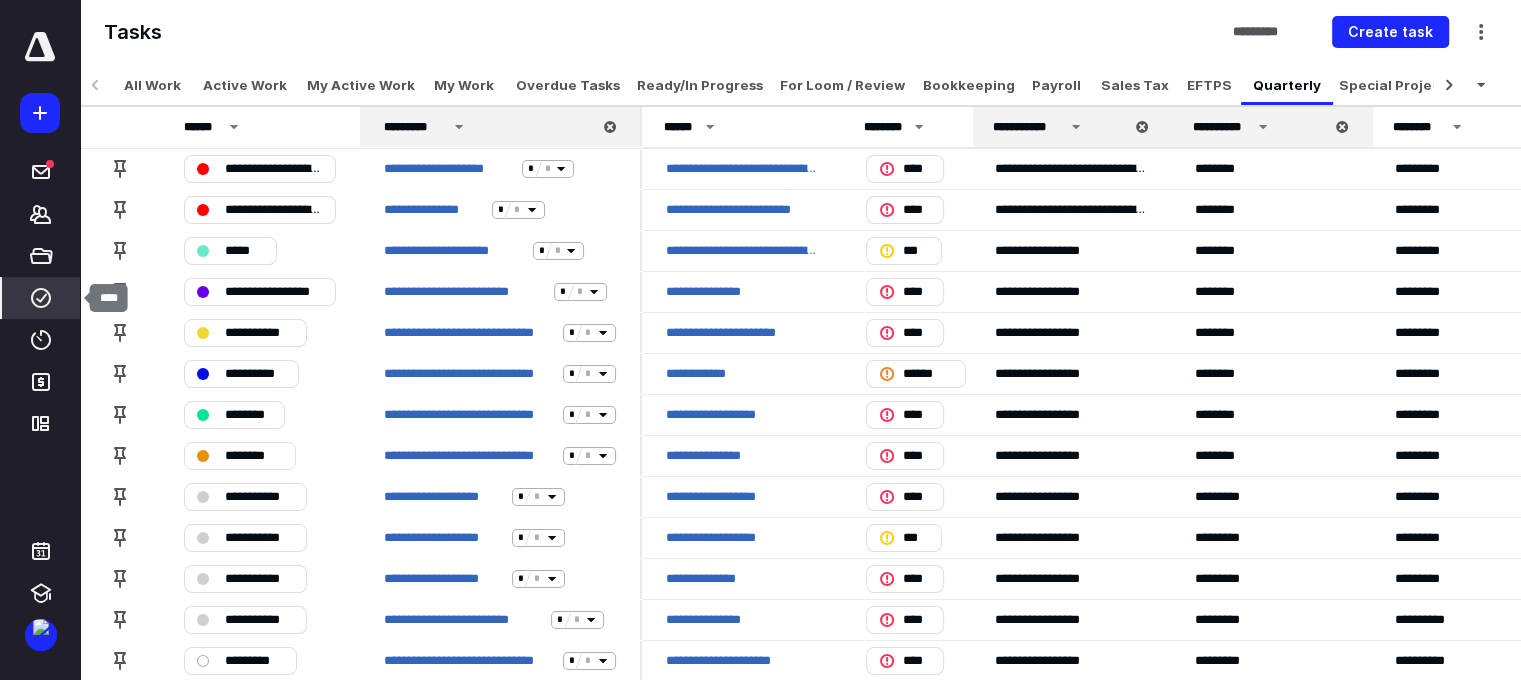 click 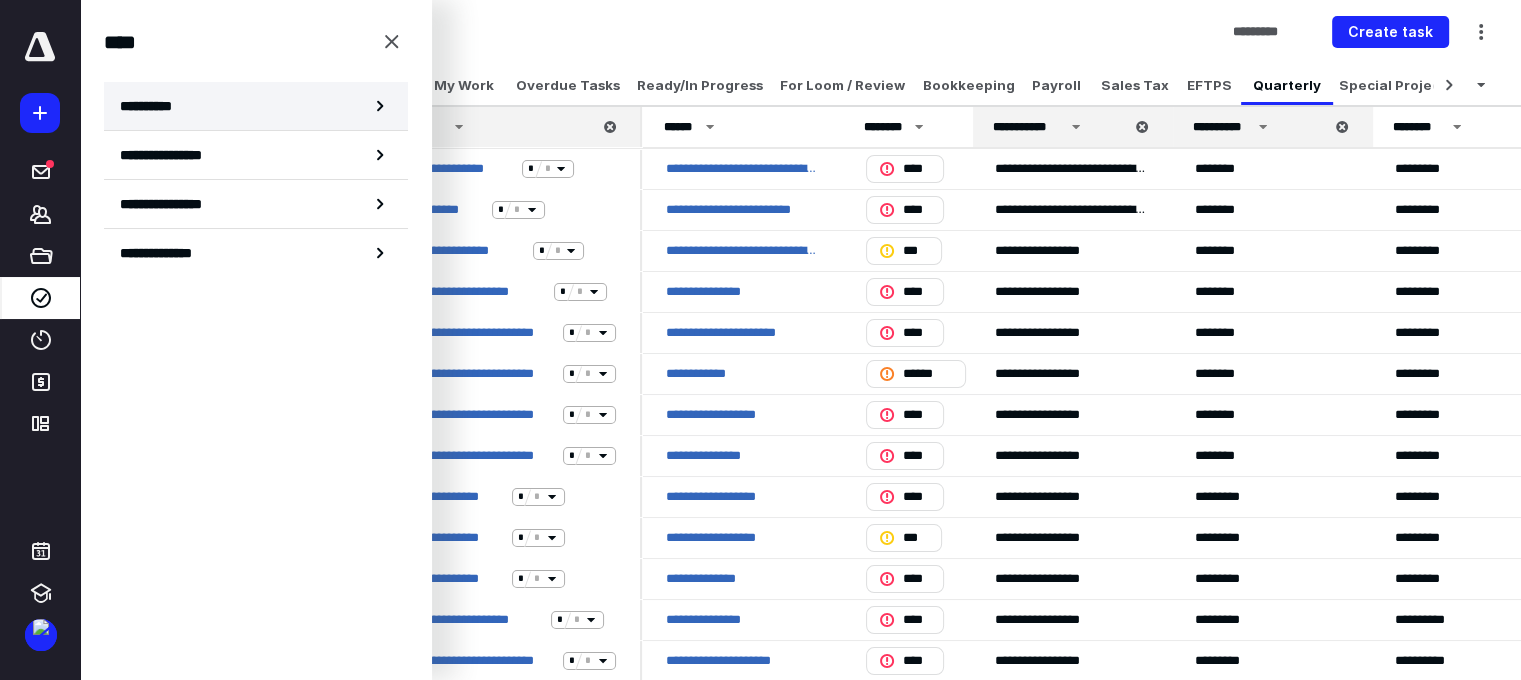 click on "**********" at bounding box center [256, 106] 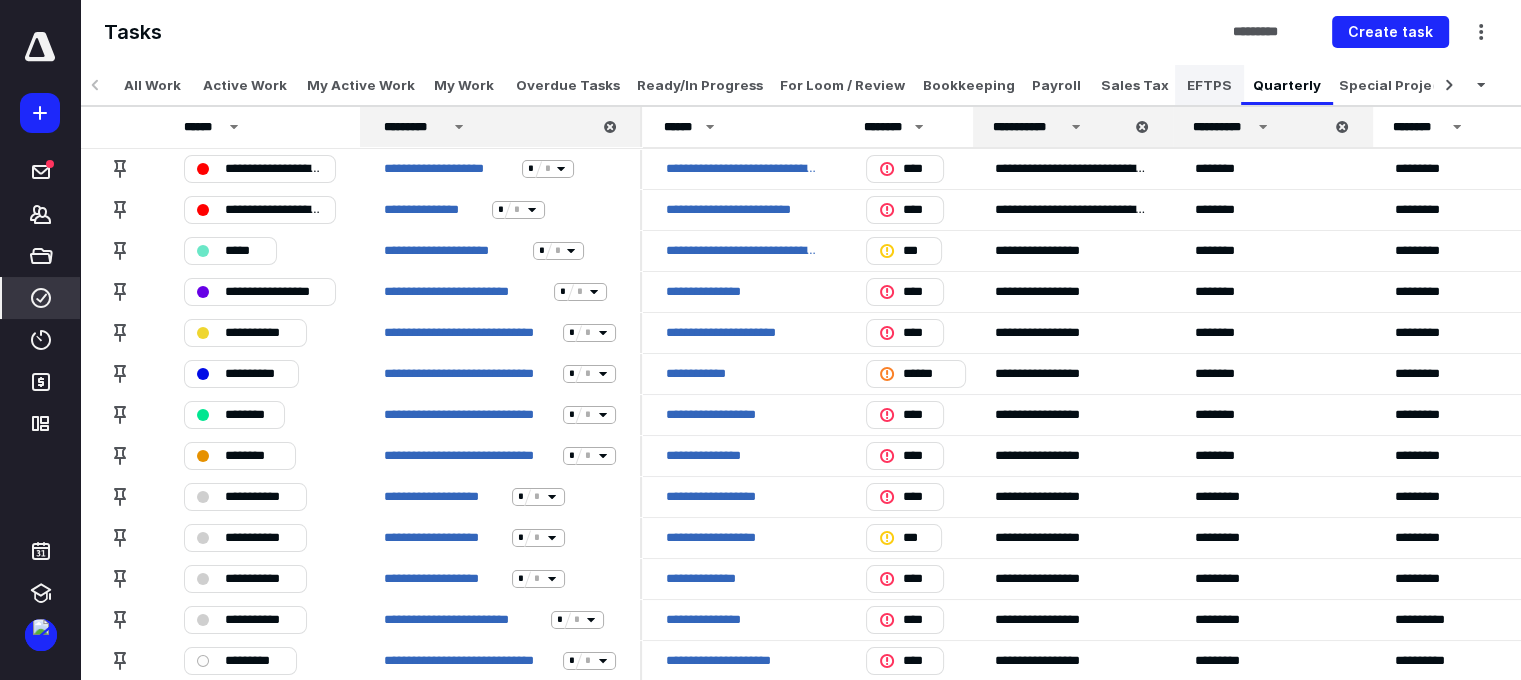 click on "EFTPS" at bounding box center [1209, 85] 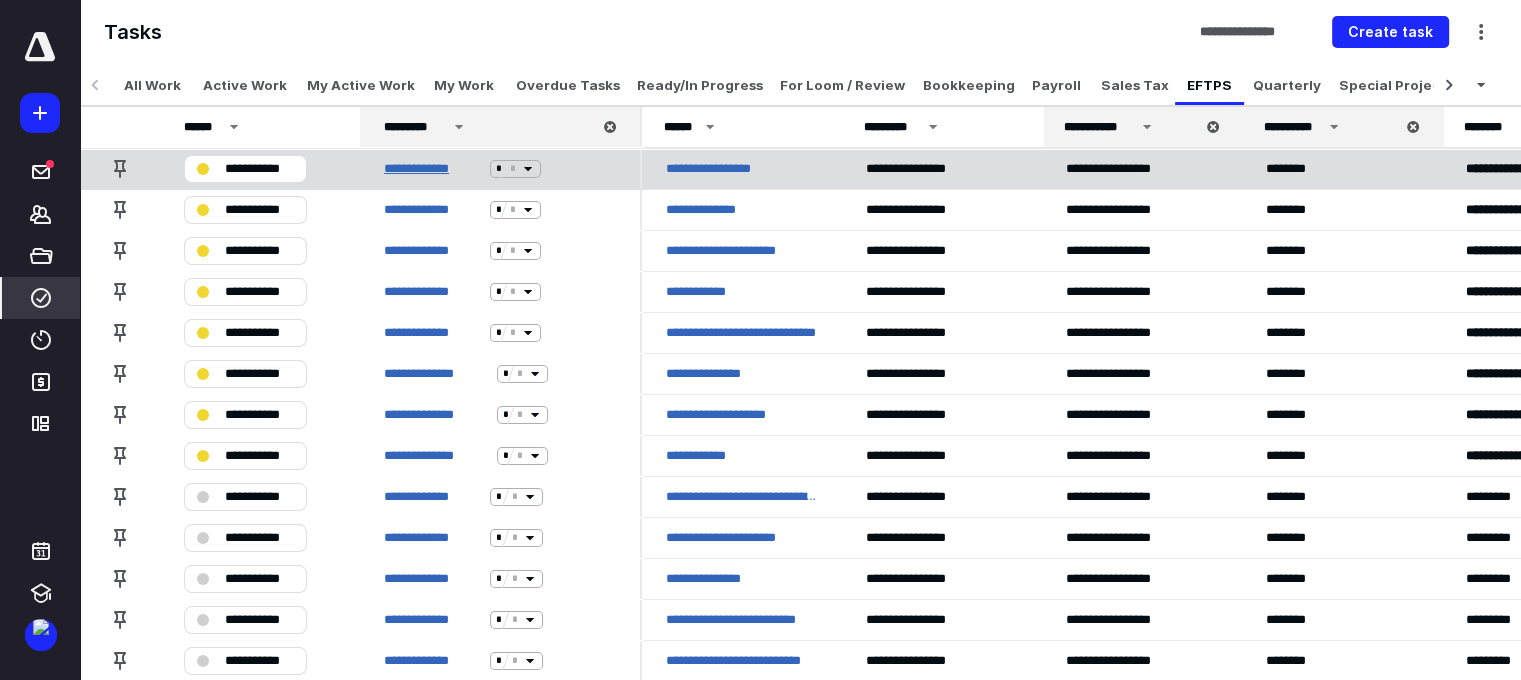 click on "**********" at bounding box center (433, 169) 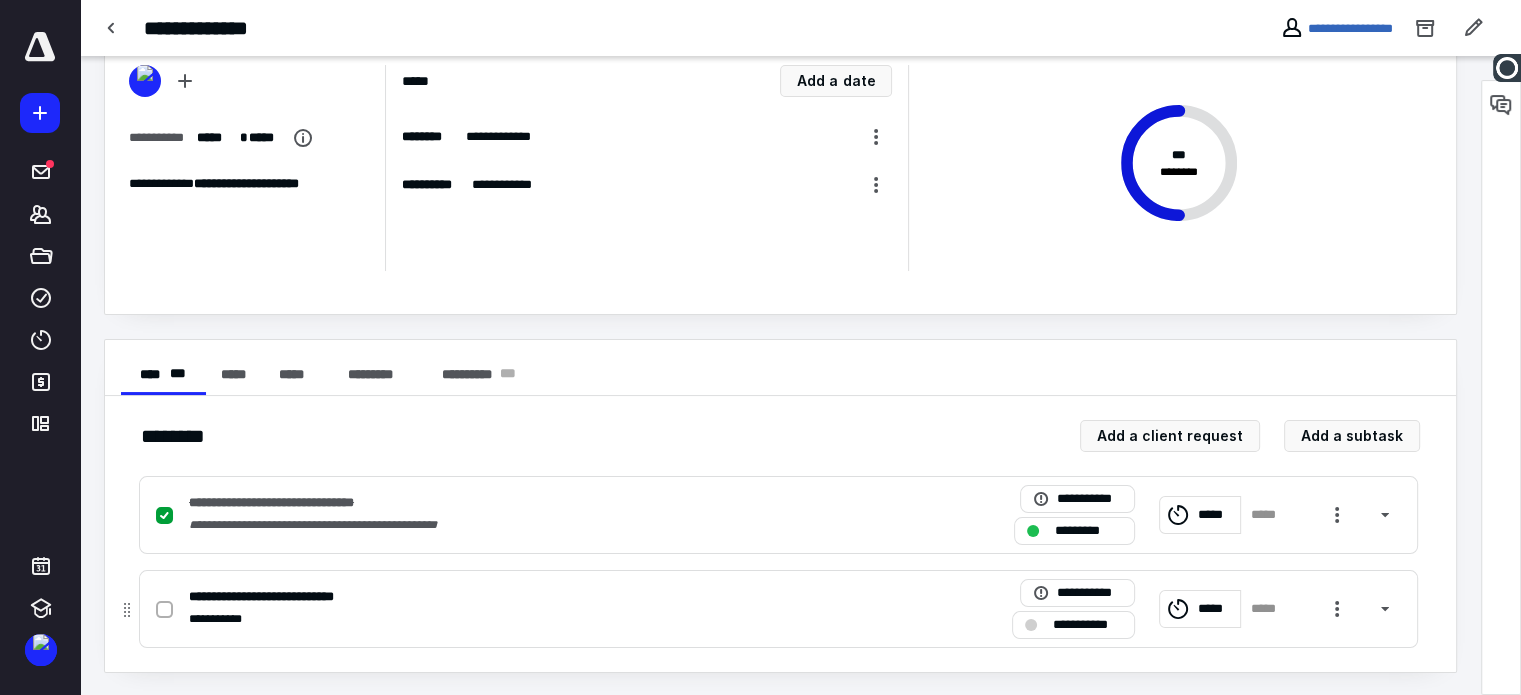 scroll, scrollTop: 103, scrollLeft: 0, axis: vertical 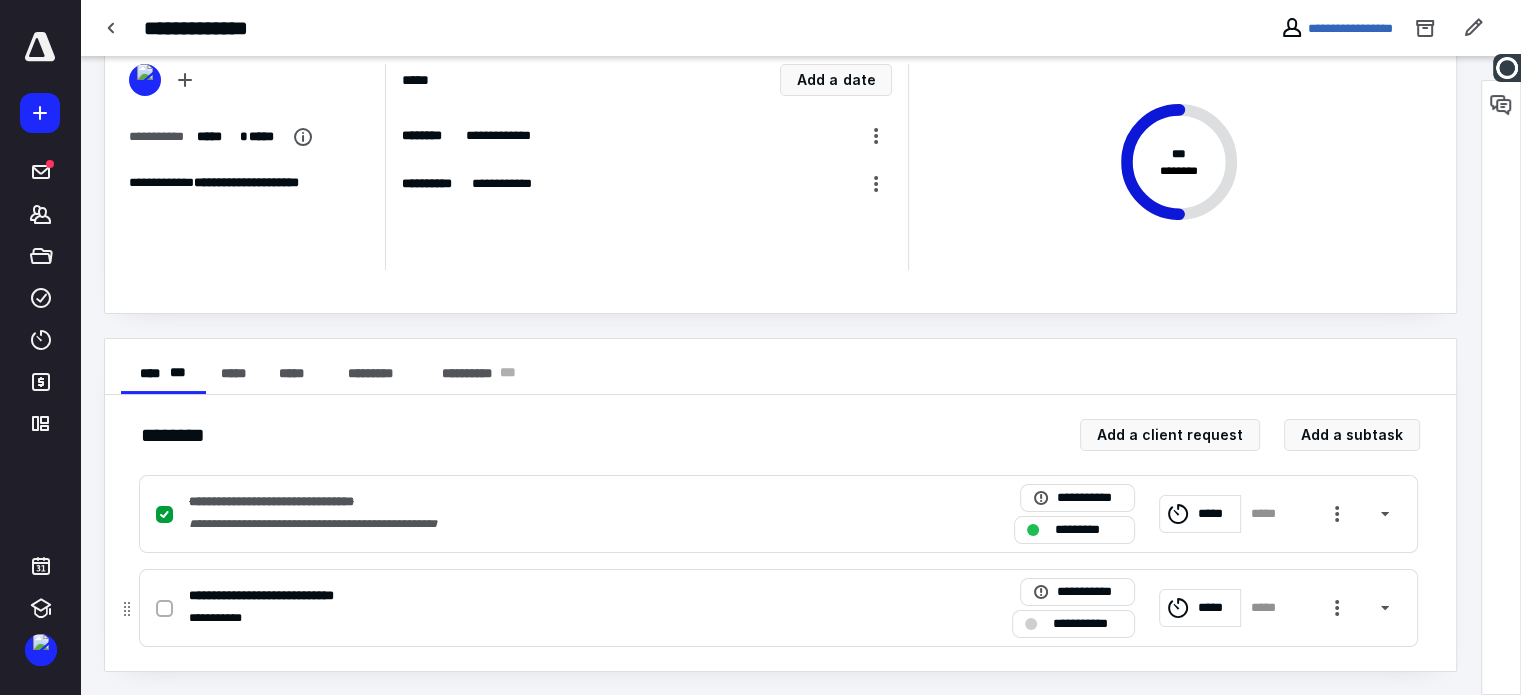 click 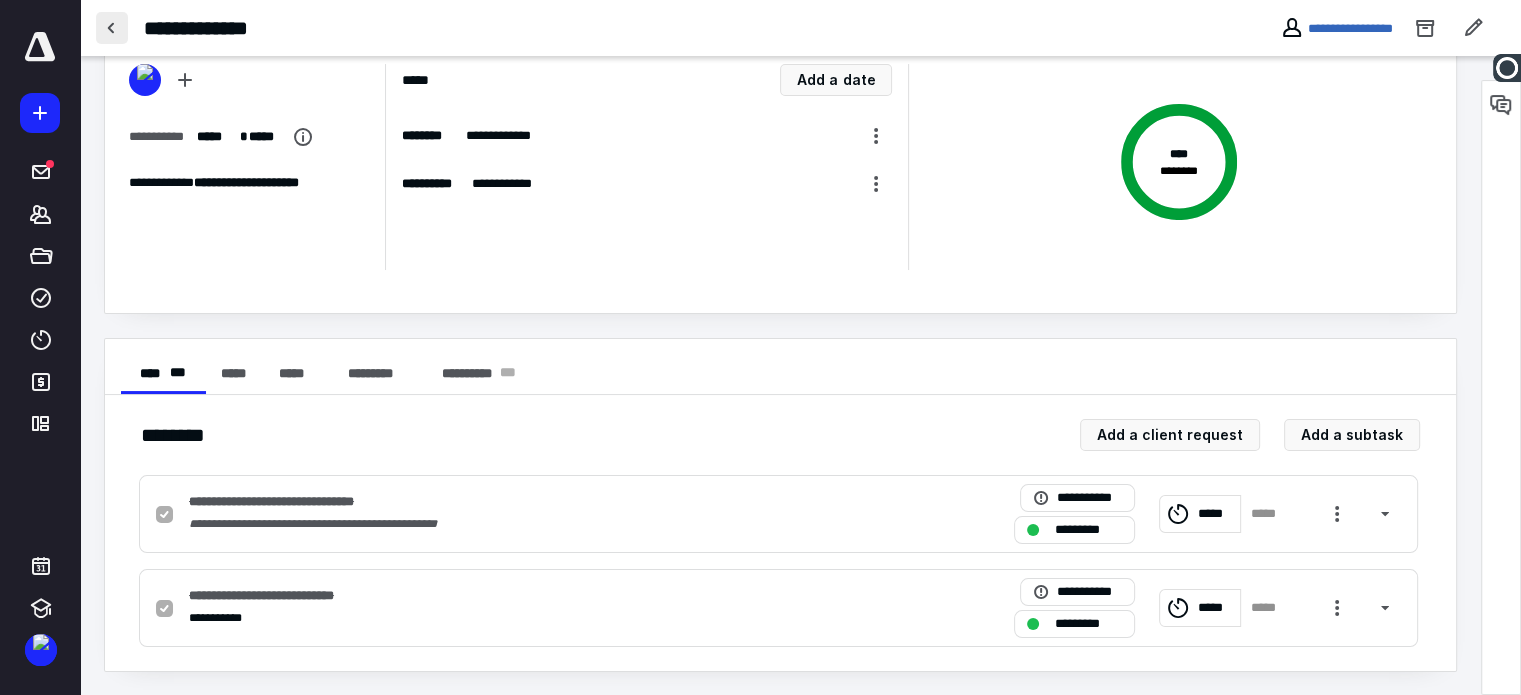 click at bounding box center [112, 28] 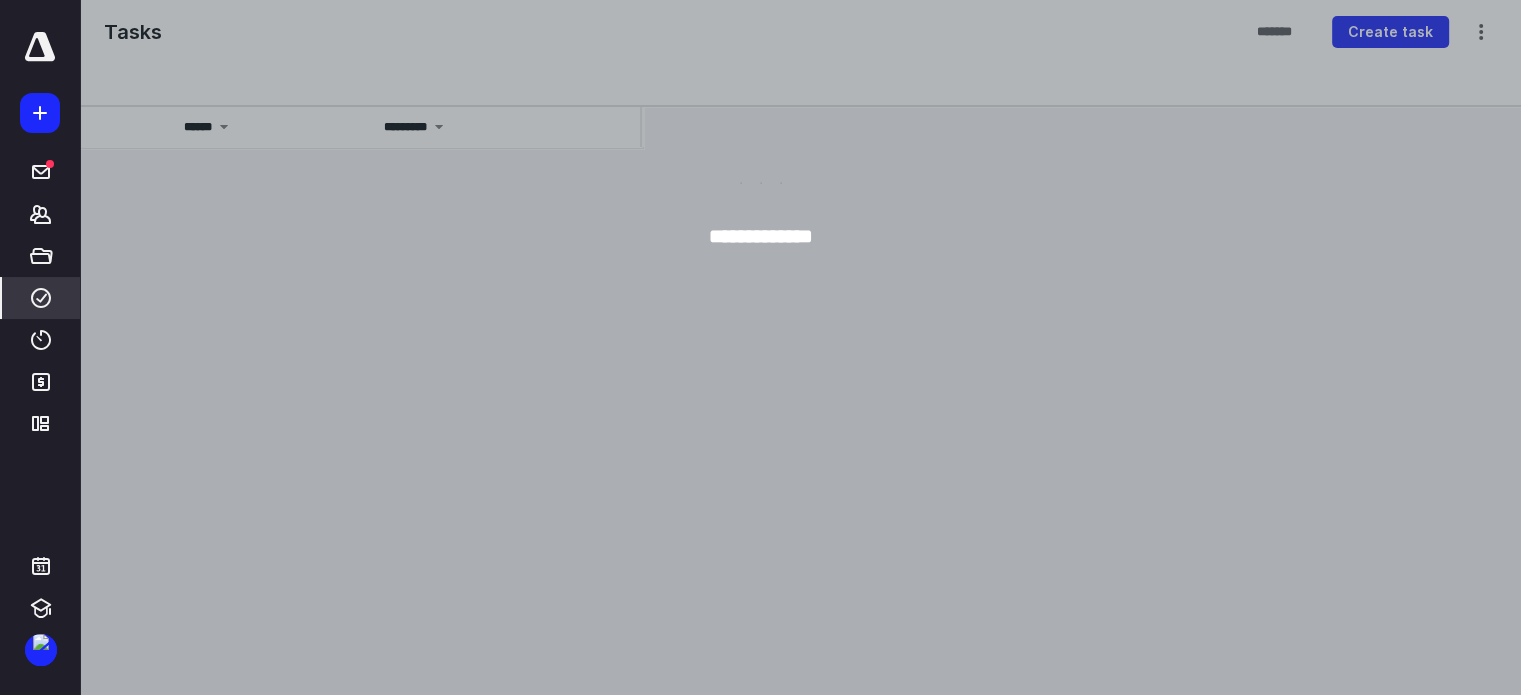 scroll, scrollTop: 0, scrollLeft: 0, axis: both 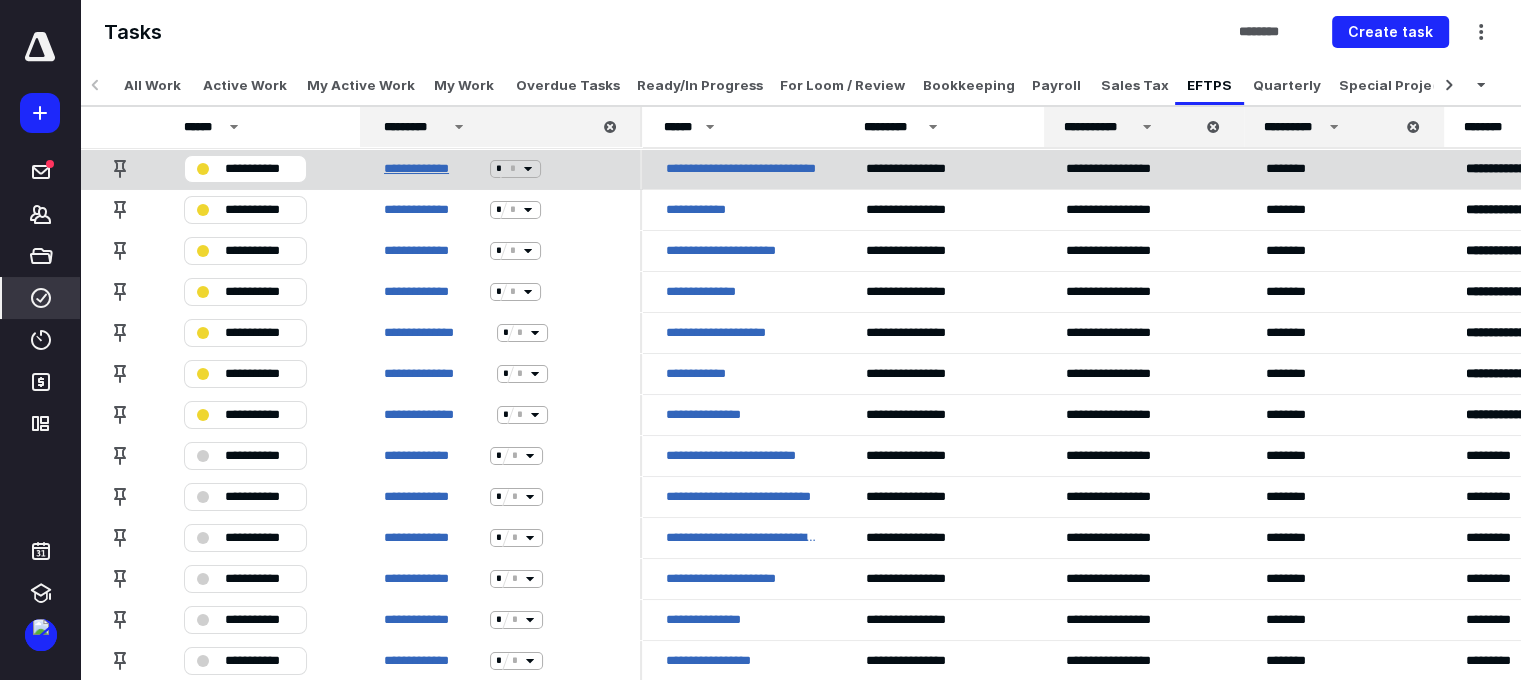 click on "**********" at bounding box center (433, 169) 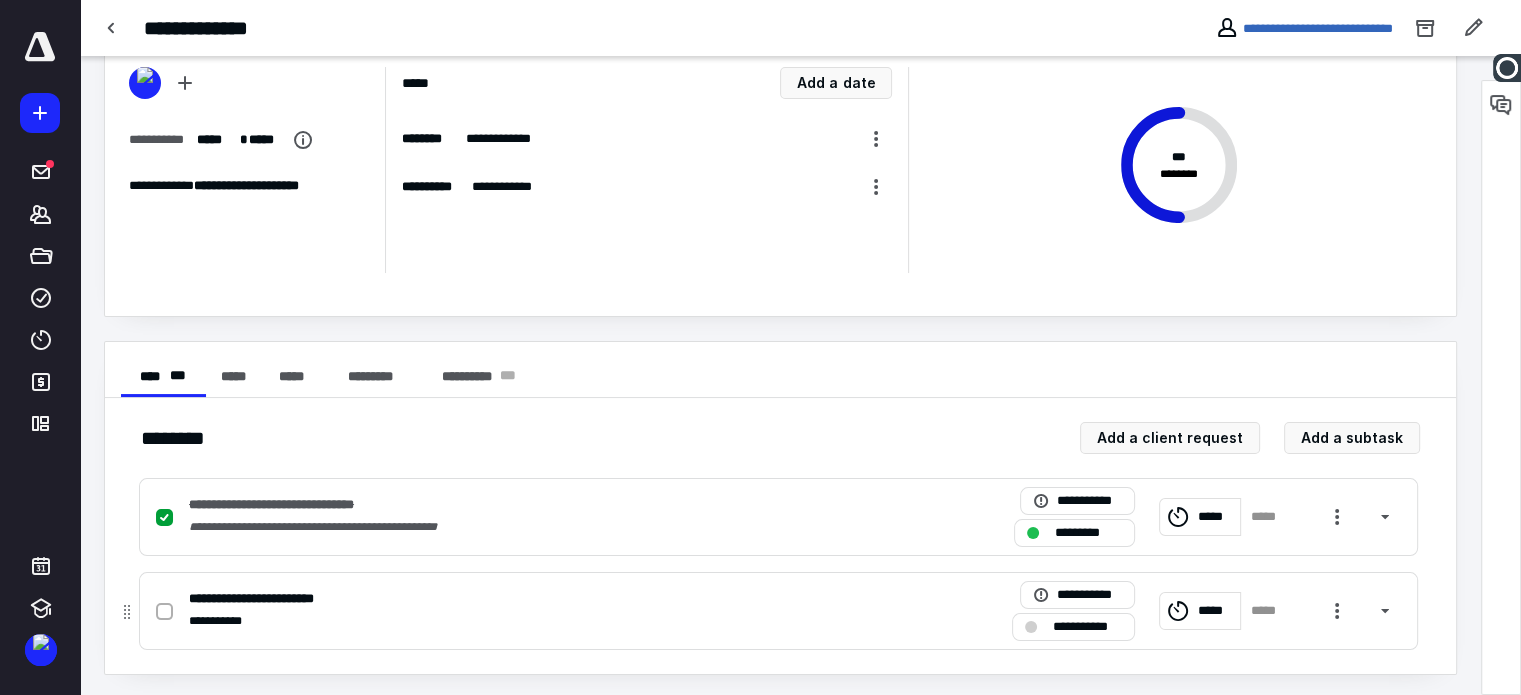 scroll, scrollTop: 103, scrollLeft: 0, axis: vertical 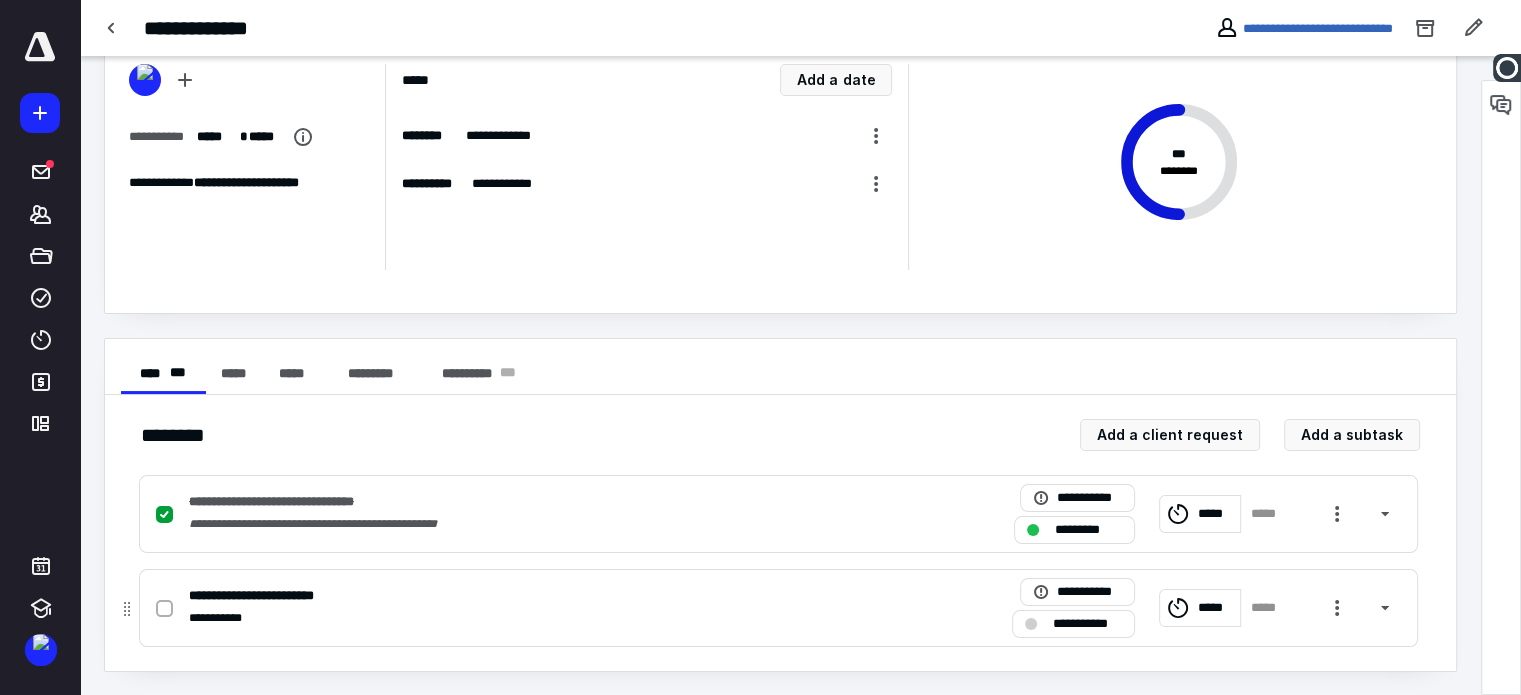 click at bounding box center [168, 608] 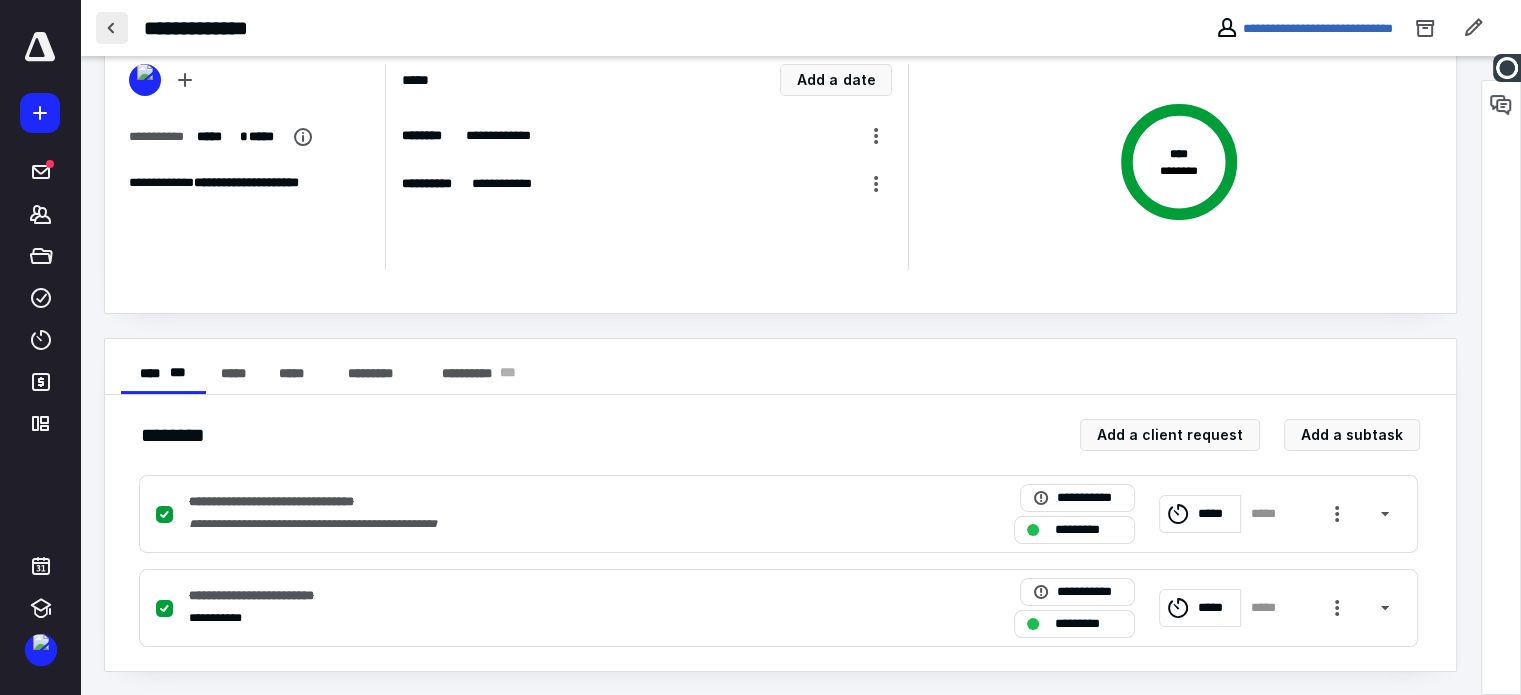 click at bounding box center [112, 28] 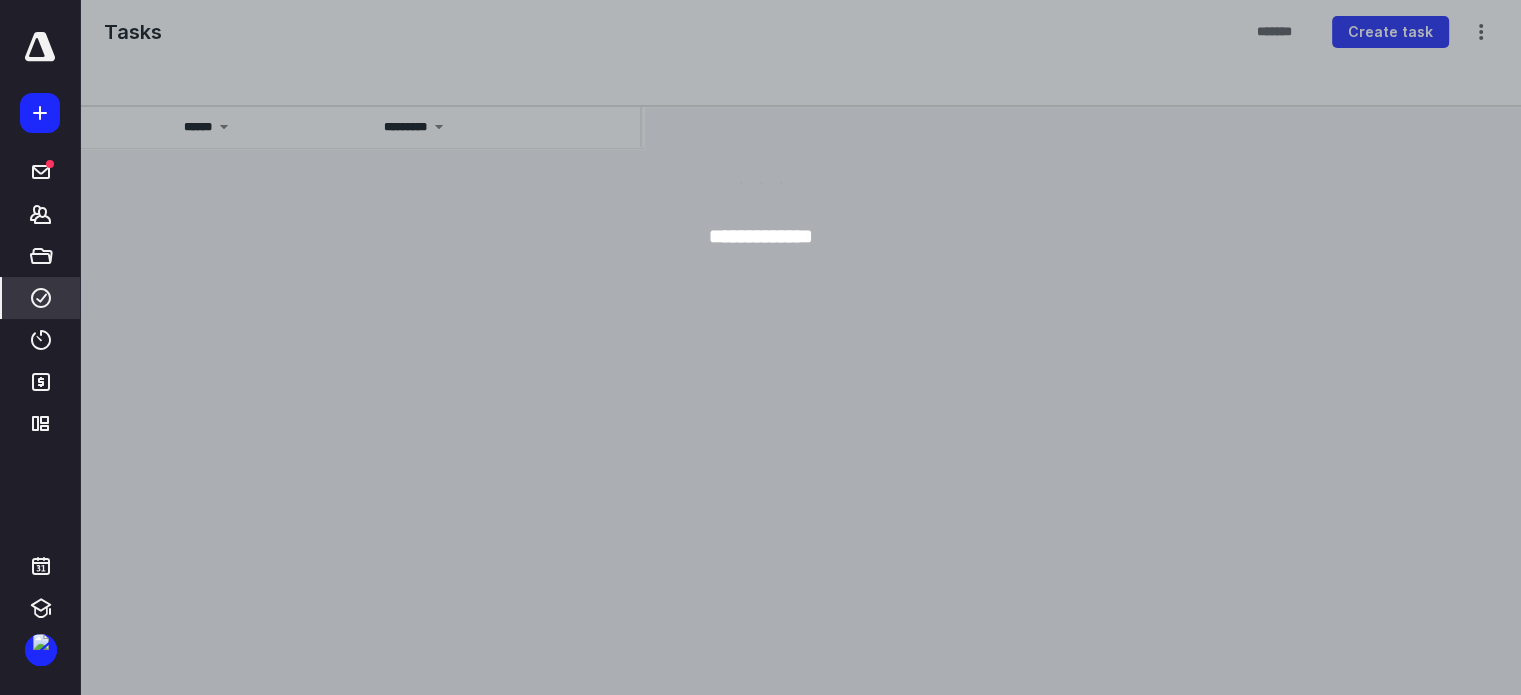 scroll, scrollTop: 0, scrollLeft: 0, axis: both 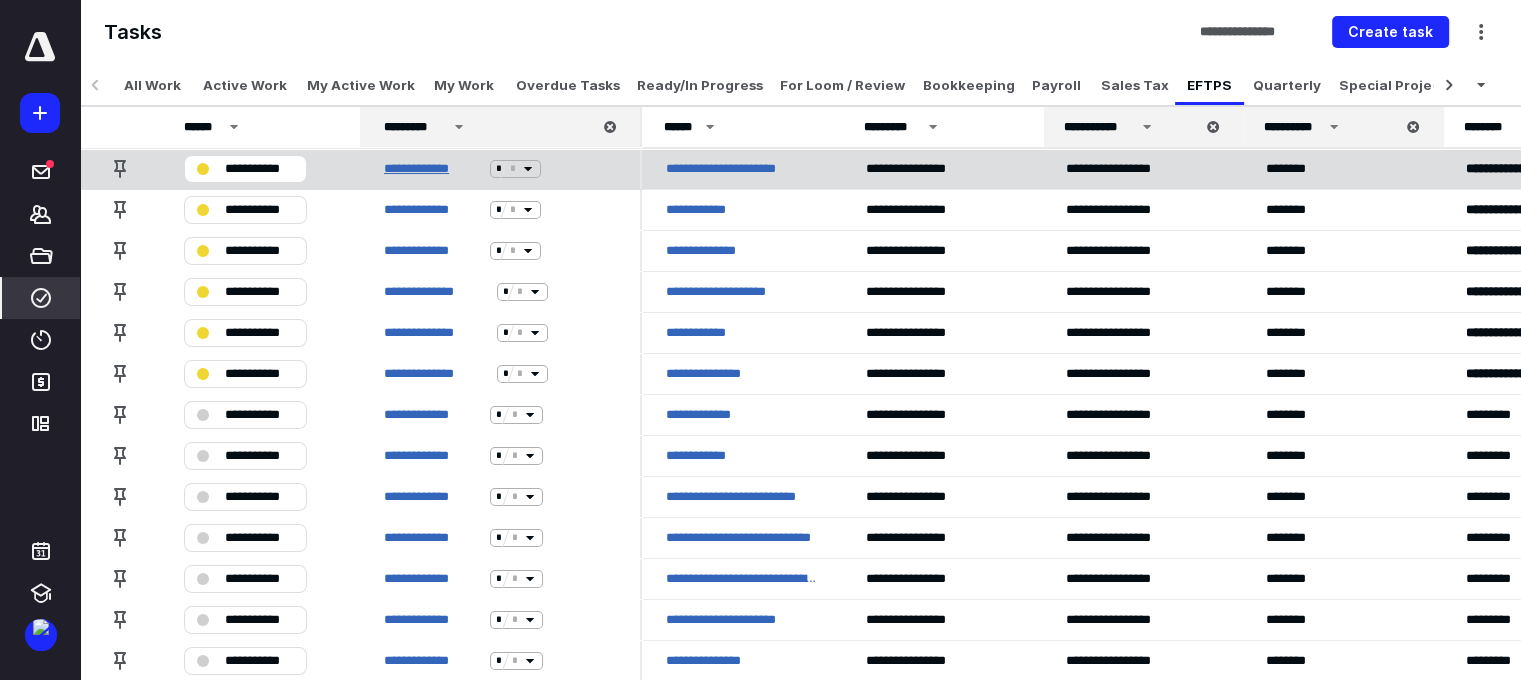 click on "**********" at bounding box center (433, 169) 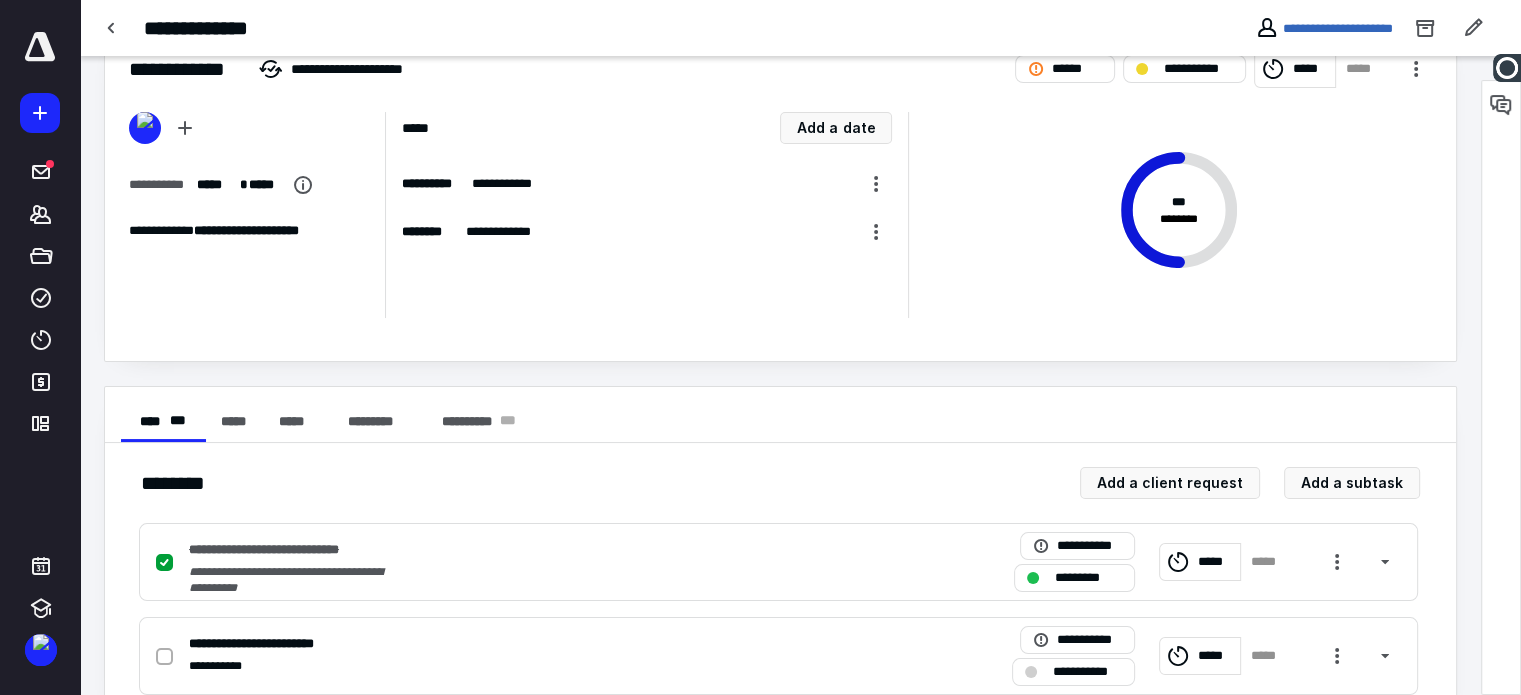 scroll, scrollTop: 103, scrollLeft: 0, axis: vertical 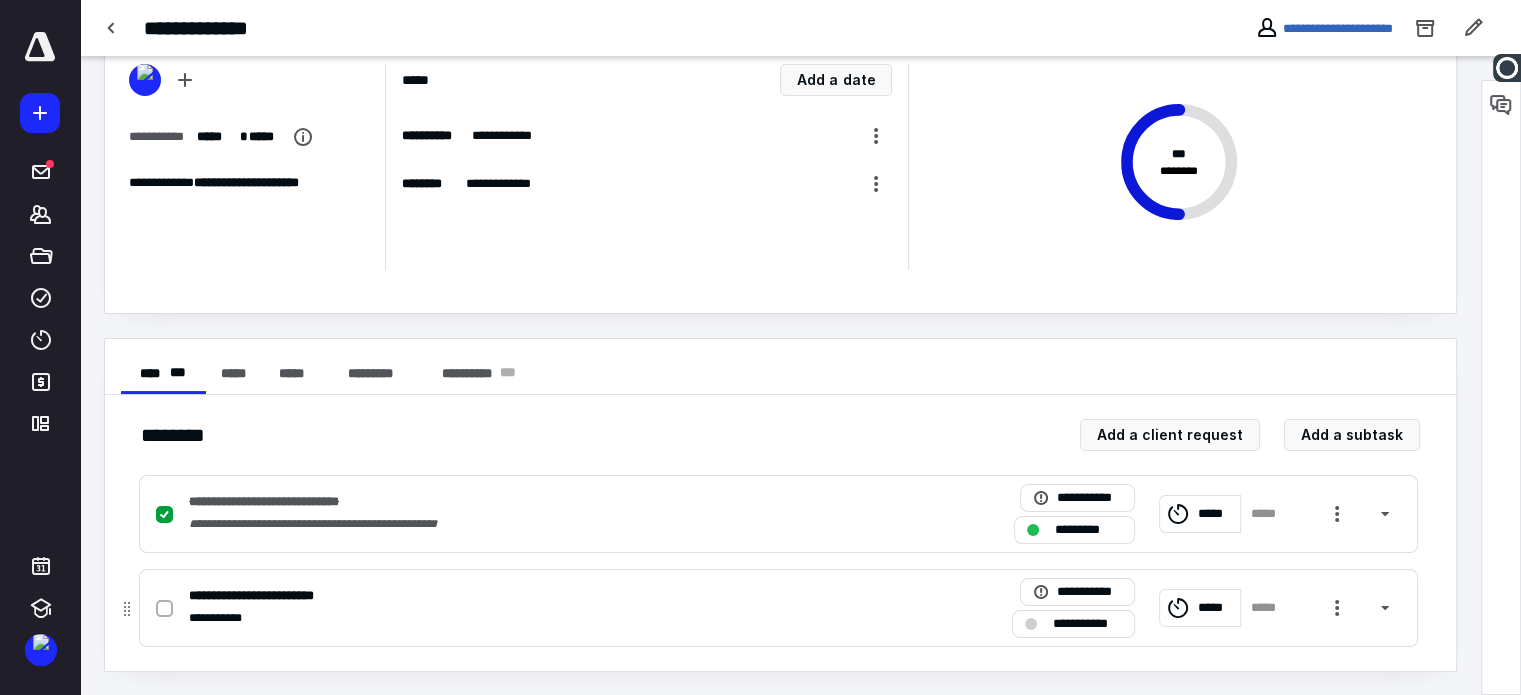 click at bounding box center (164, 609) 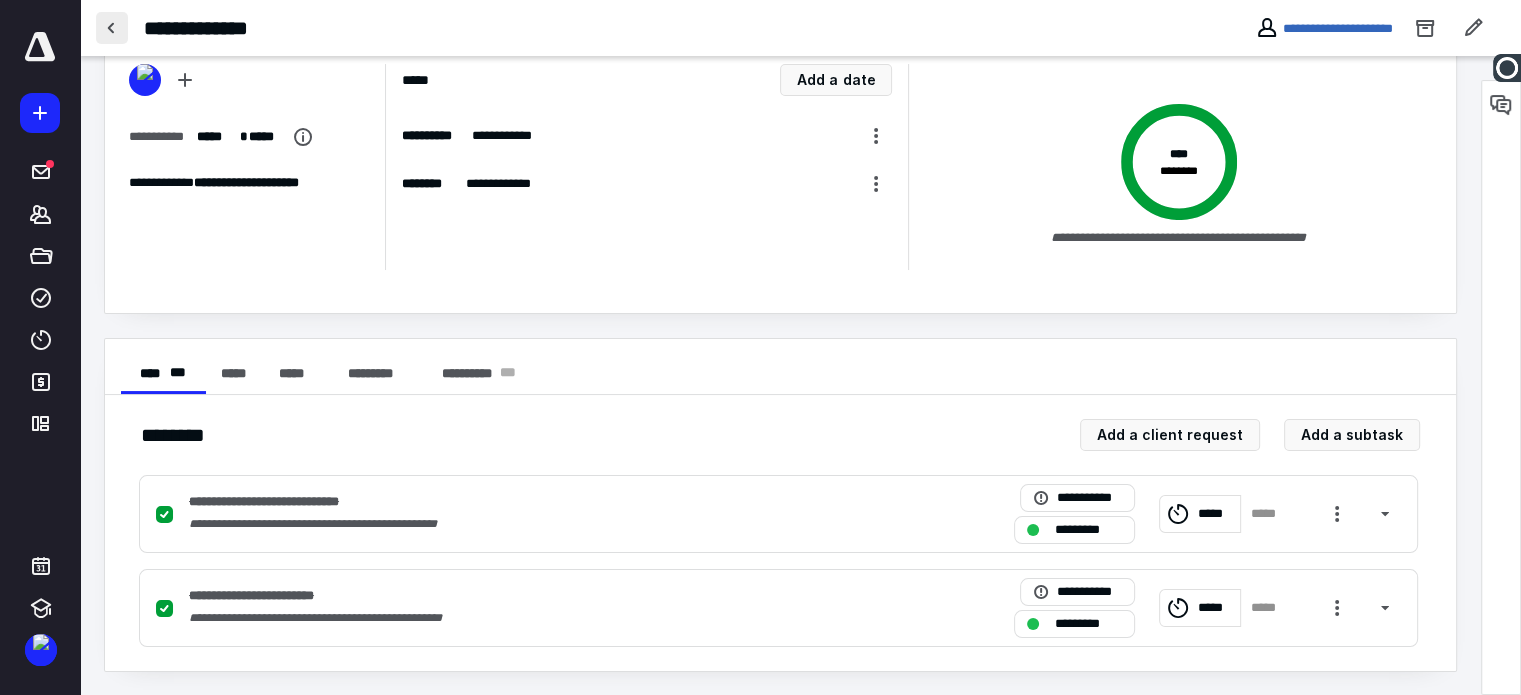 click at bounding box center [112, 28] 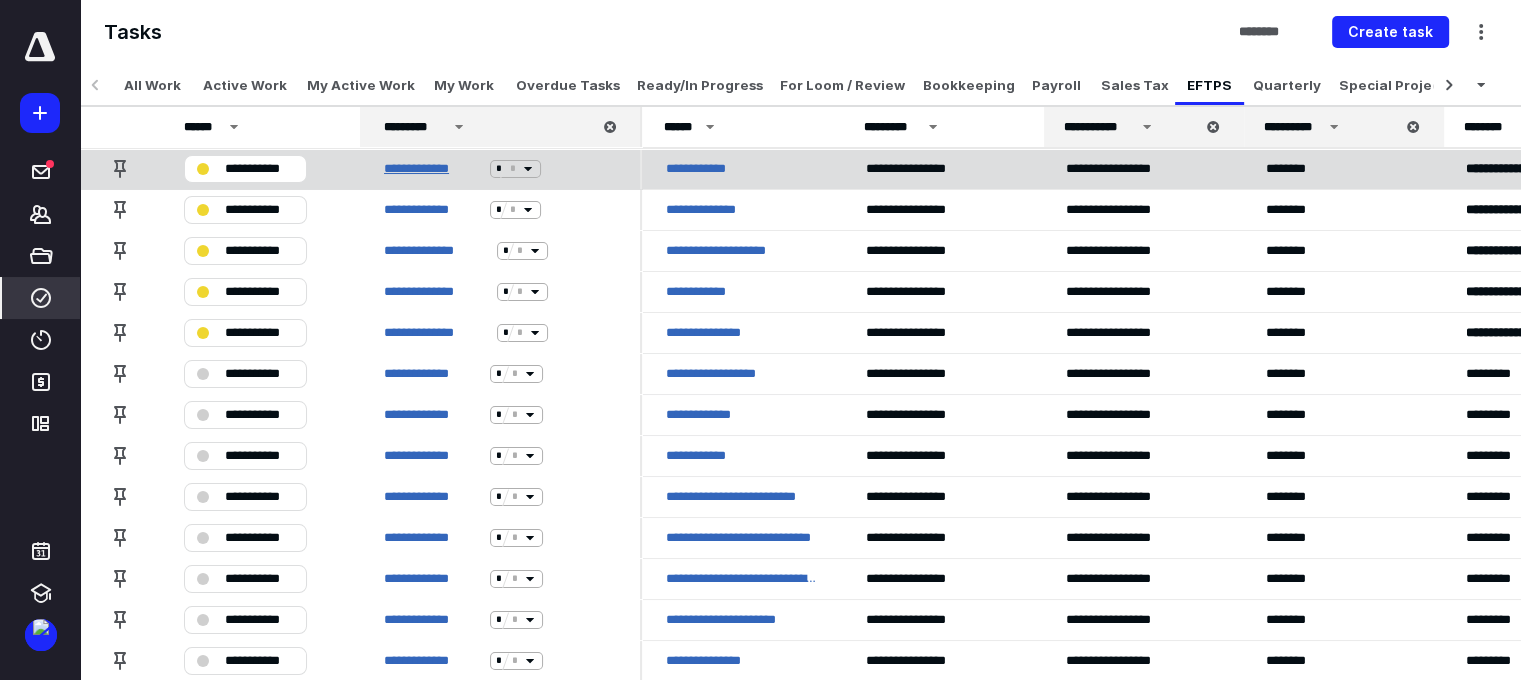 click on "**********" at bounding box center [433, 169] 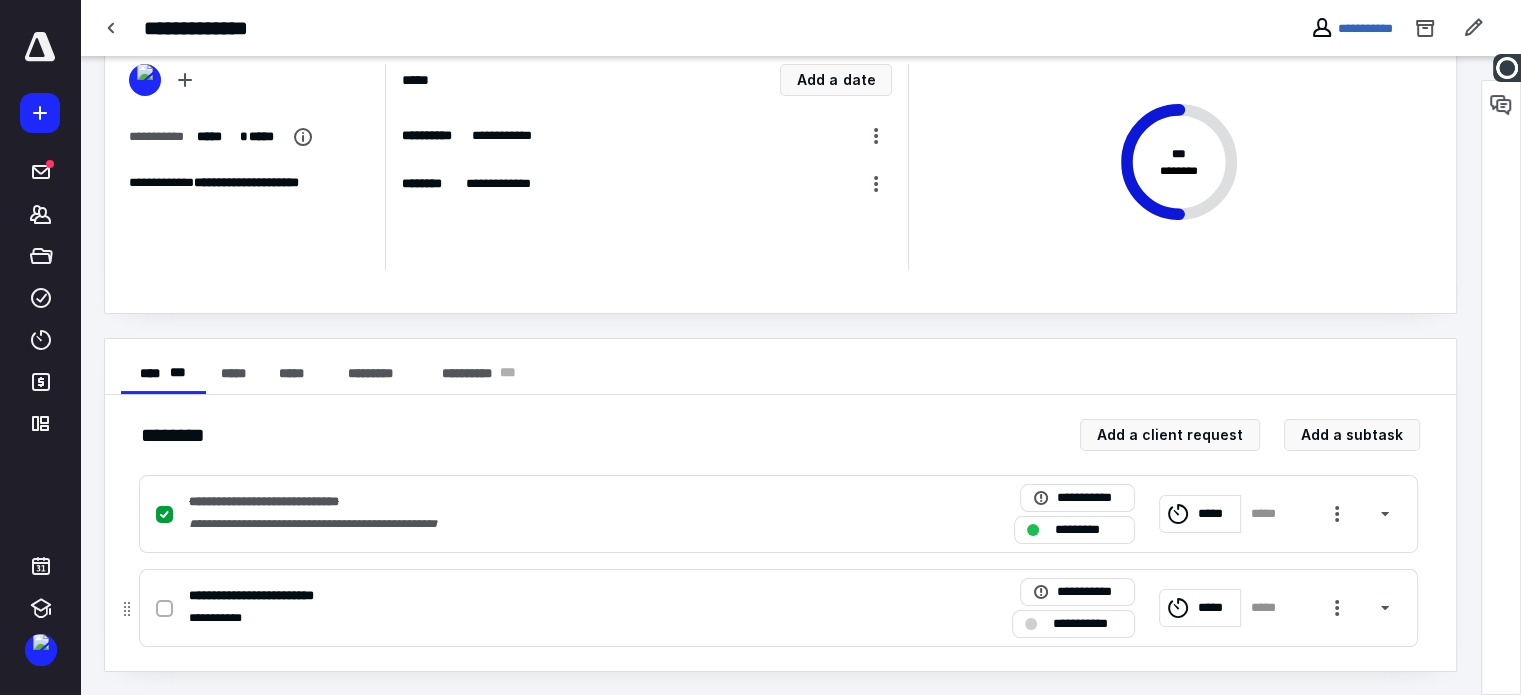 click at bounding box center (164, 609) 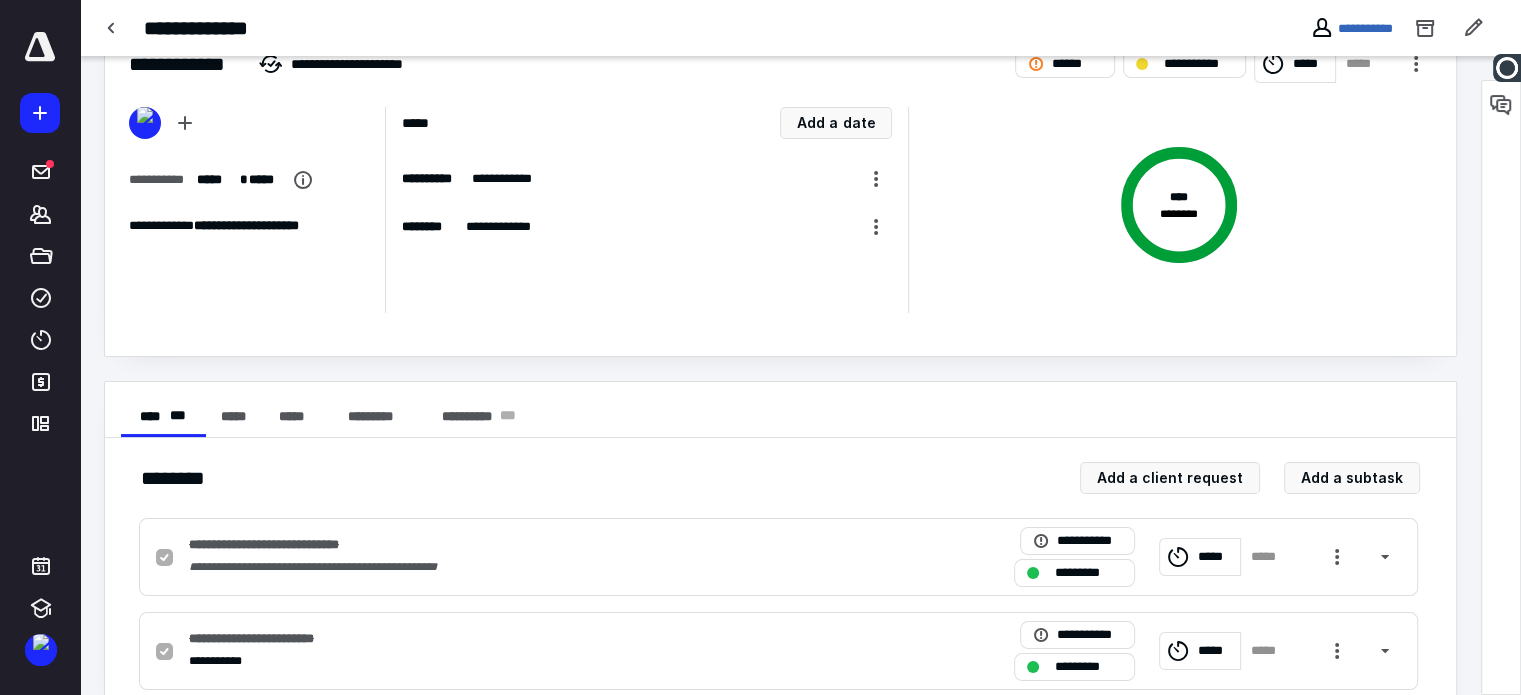 scroll, scrollTop: 0, scrollLeft: 0, axis: both 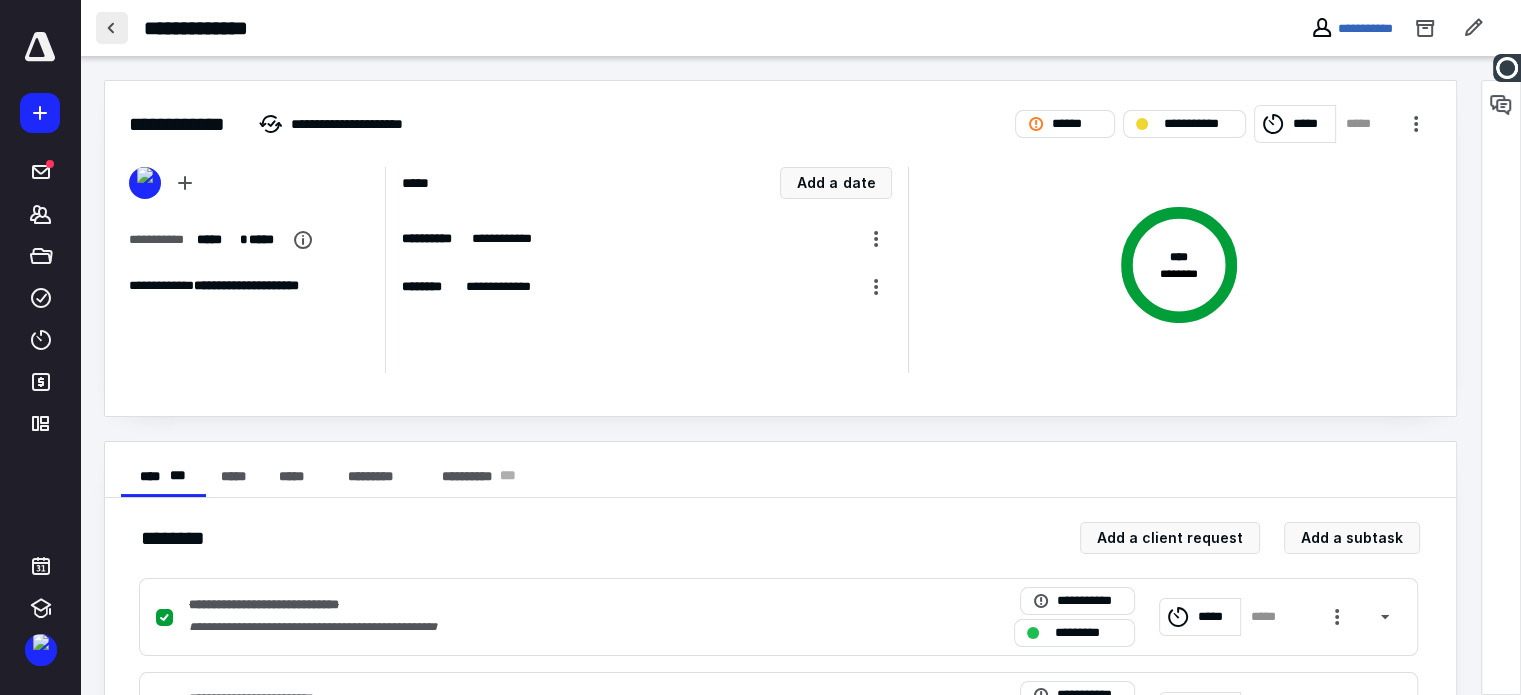 click at bounding box center [112, 28] 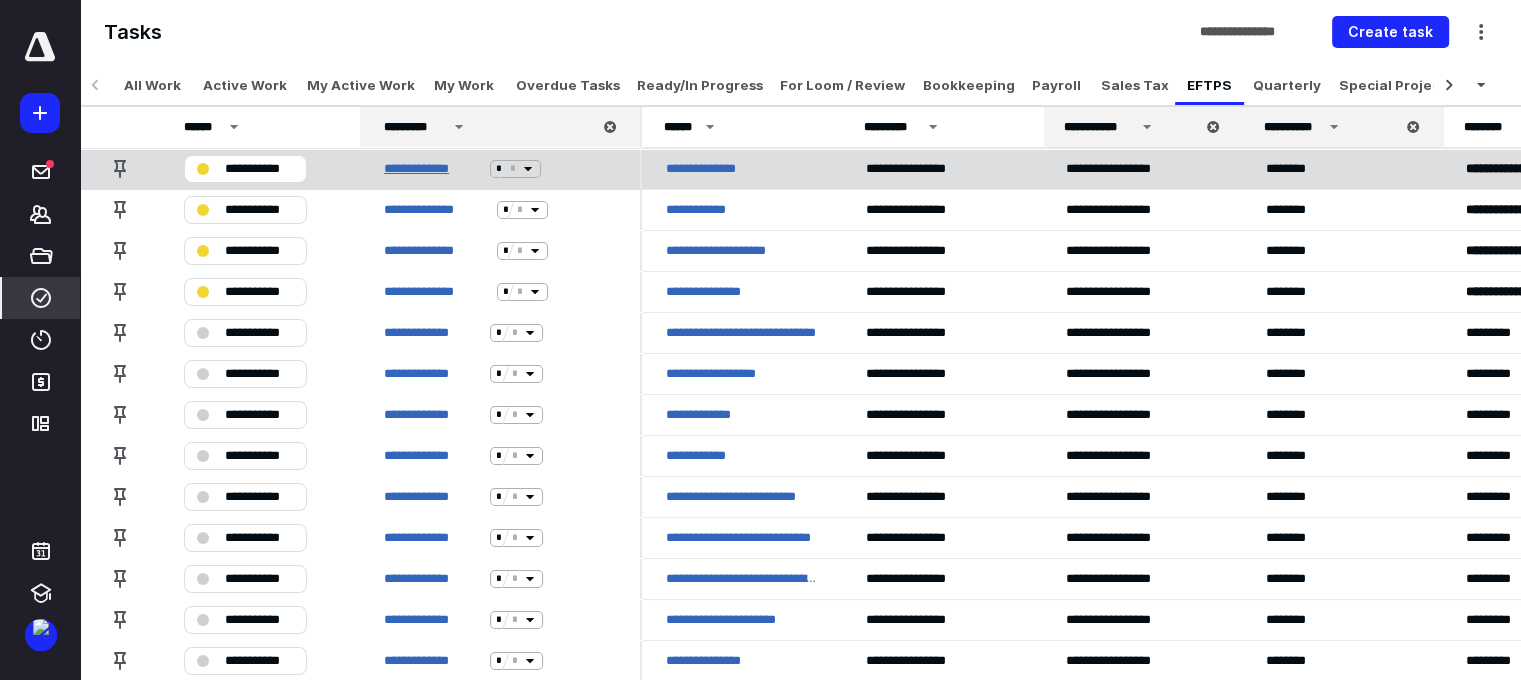 click on "**********" at bounding box center (433, 169) 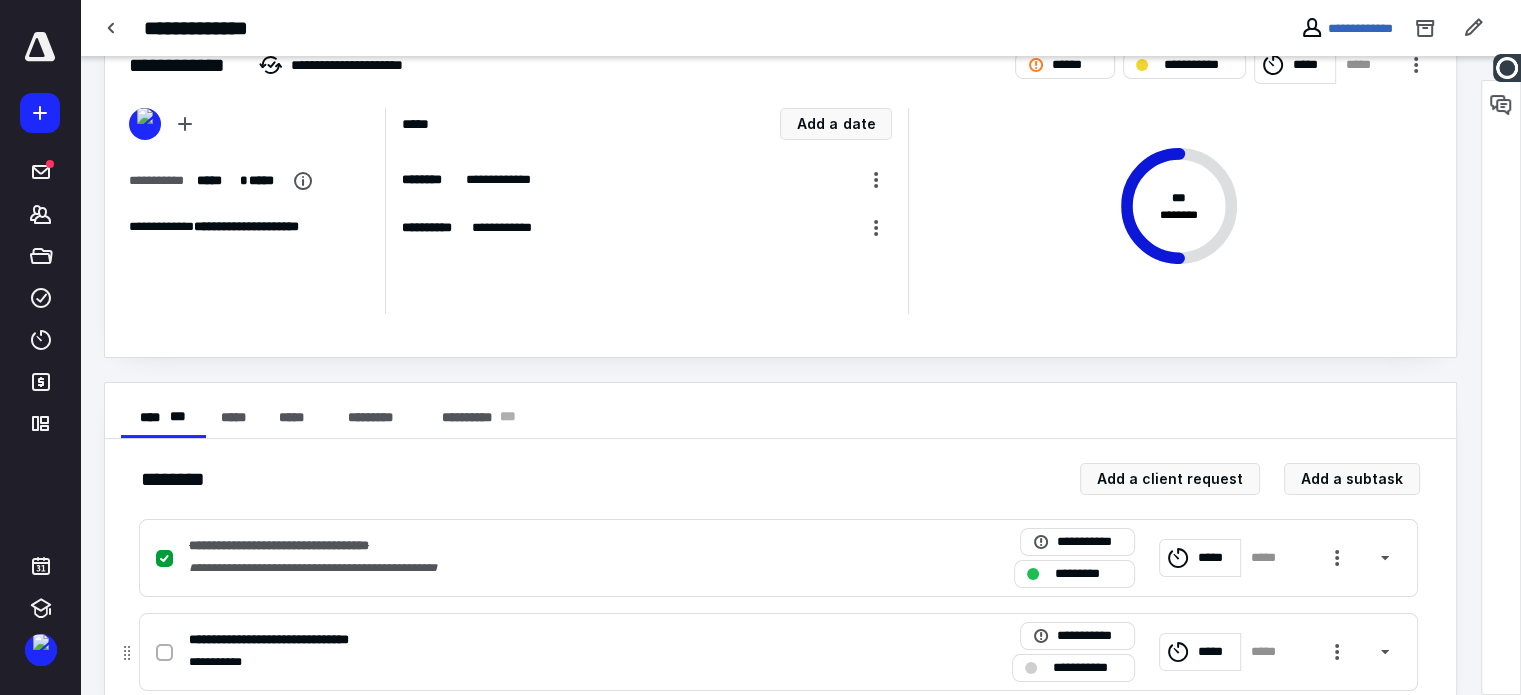scroll, scrollTop: 103, scrollLeft: 0, axis: vertical 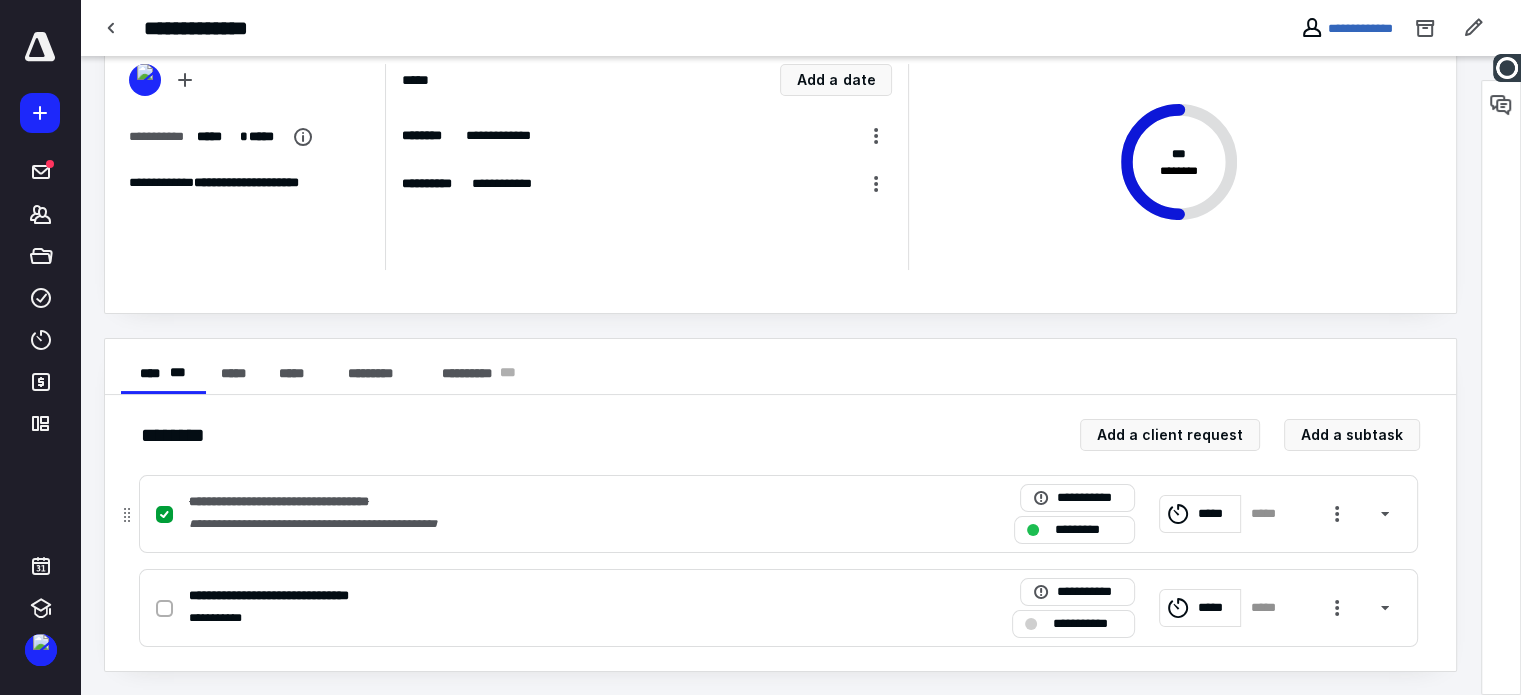 drag, startPoint x: 160, startPoint y: 614, endPoint x: 199, endPoint y: 478, distance: 141.48145 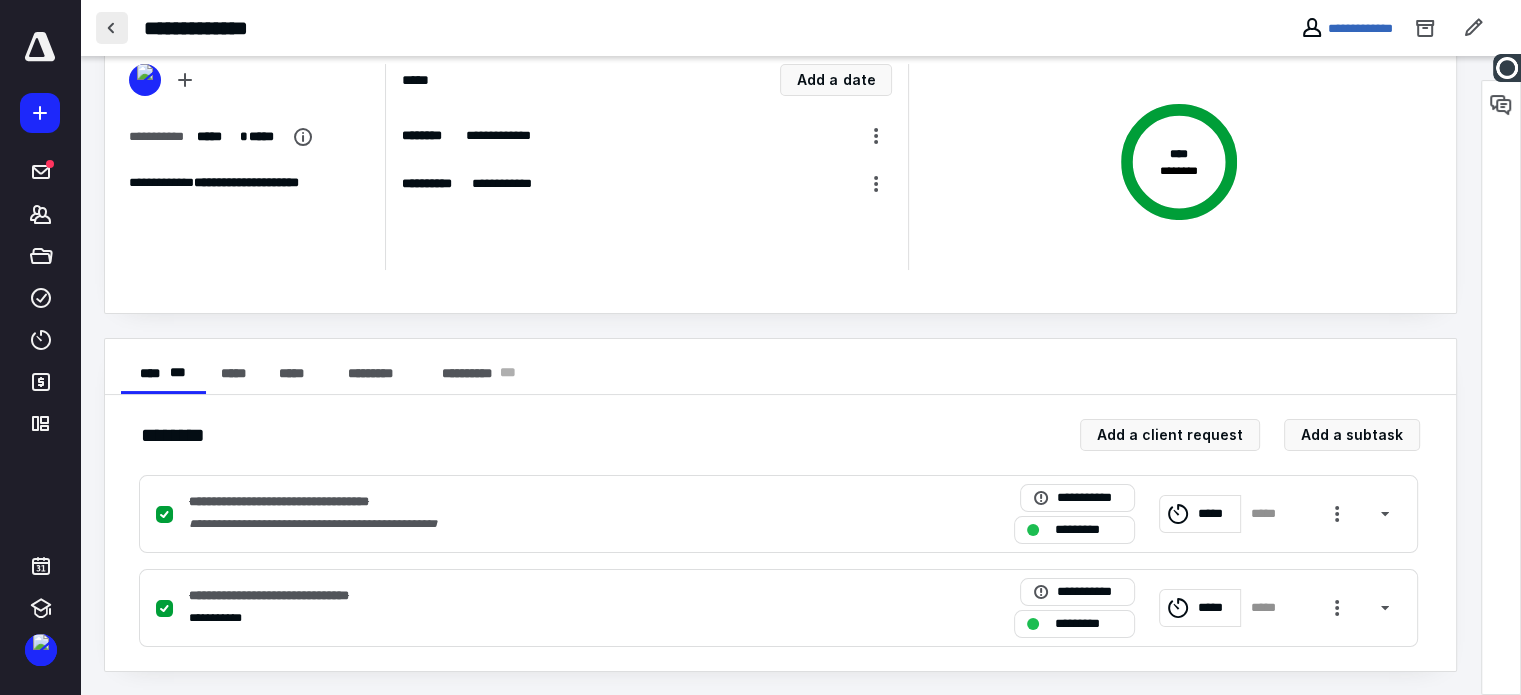 click at bounding box center (112, 28) 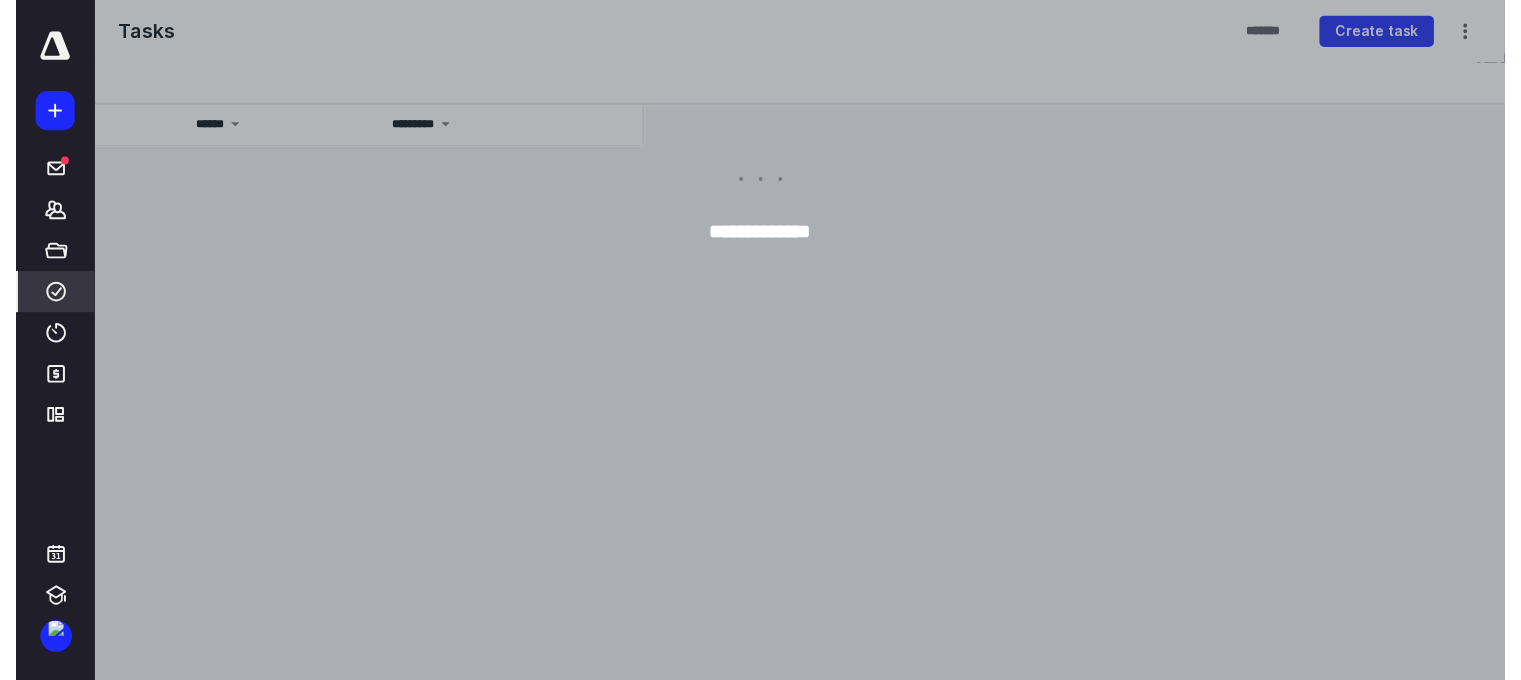 scroll, scrollTop: 0, scrollLeft: 0, axis: both 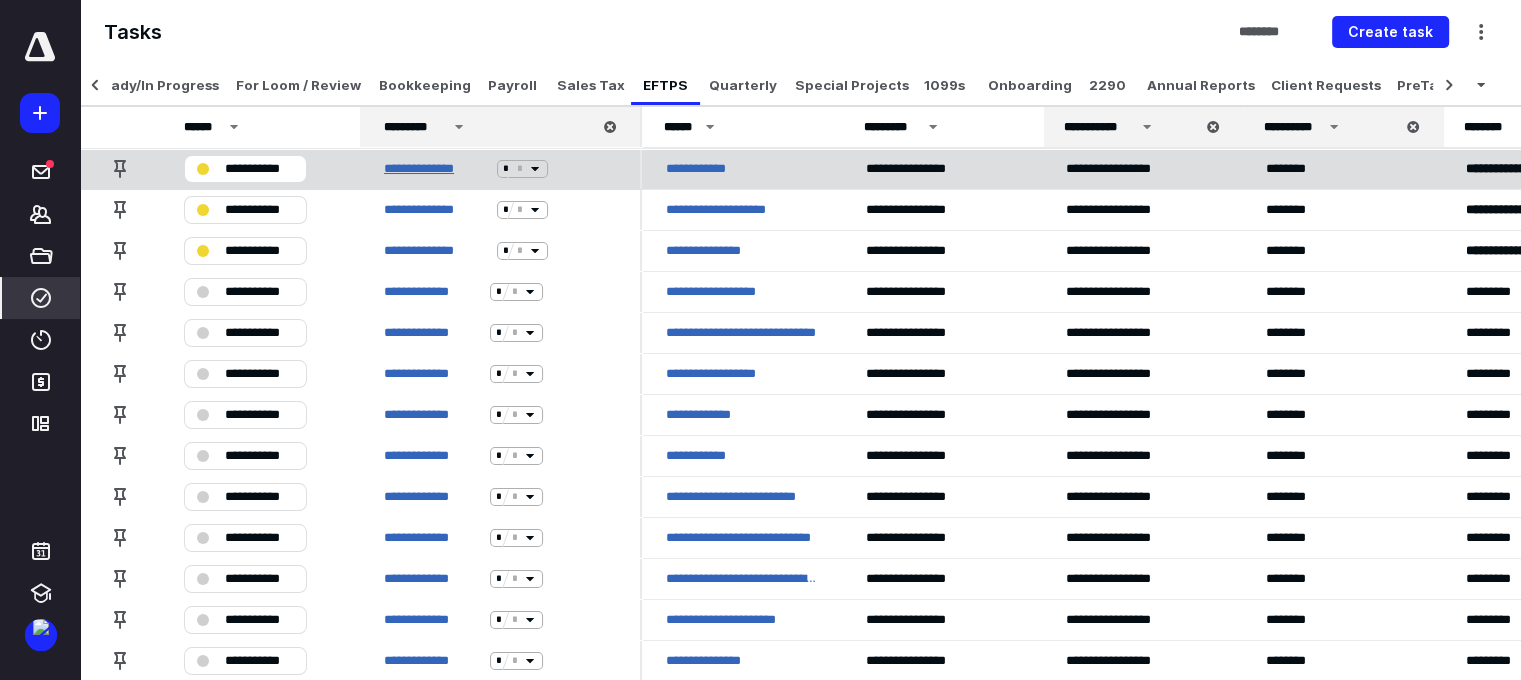 click on "**********" at bounding box center (436, 169) 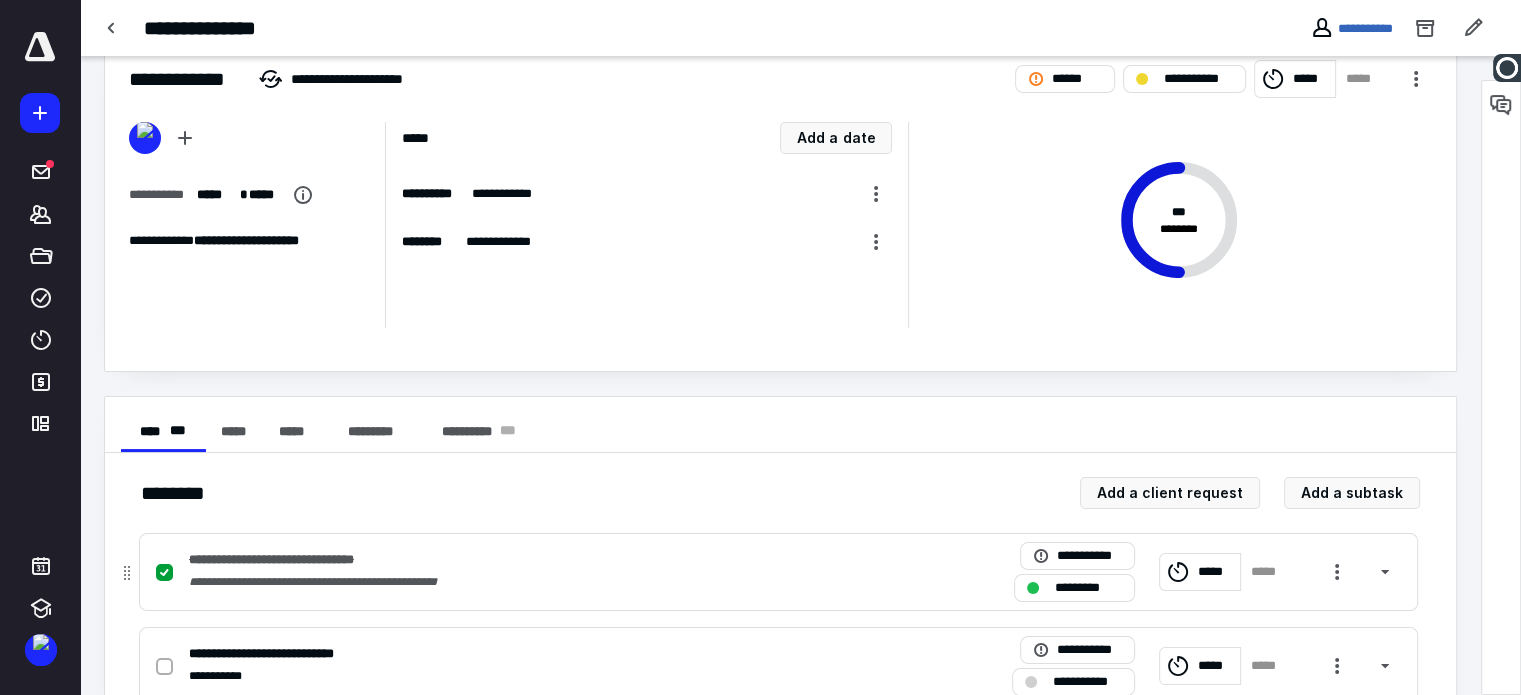 scroll, scrollTop: 103, scrollLeft: 0, axis: vertical 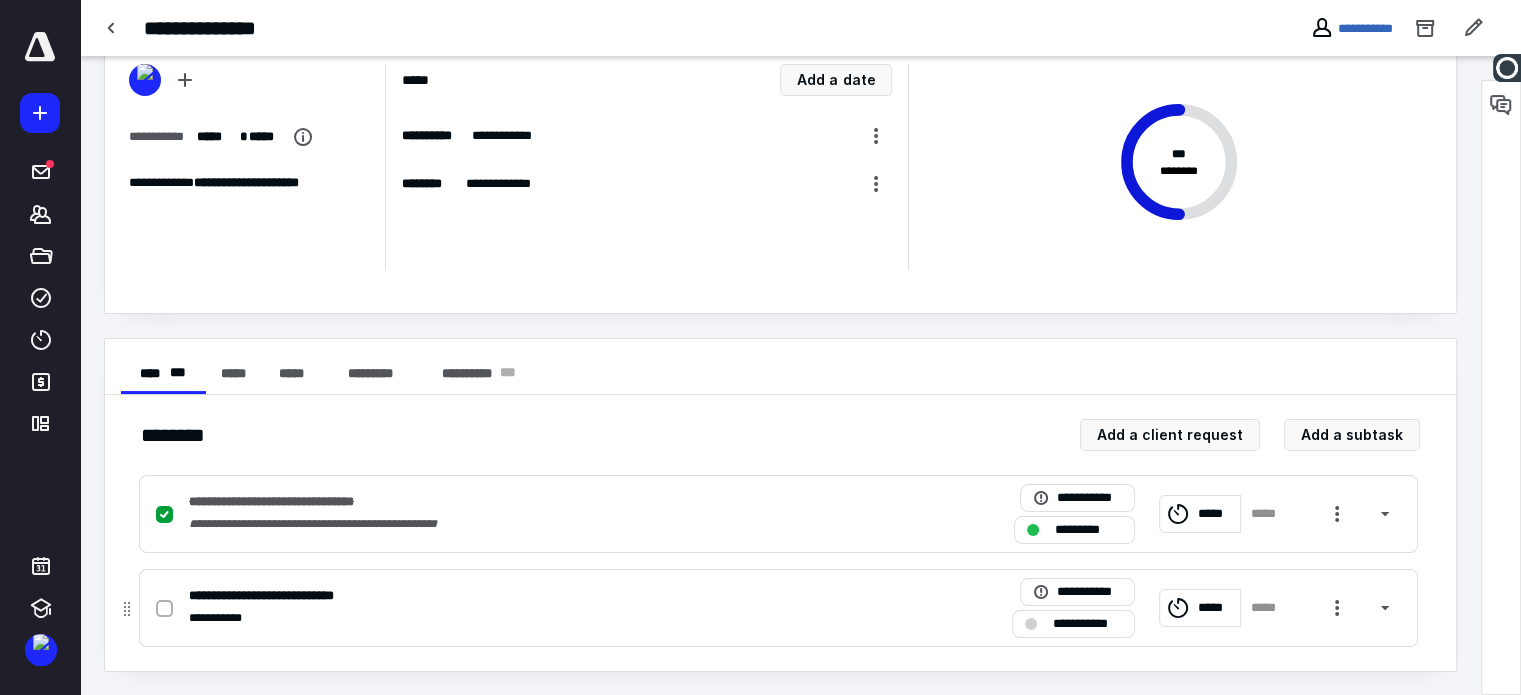 click at bounding box center [168, 608] 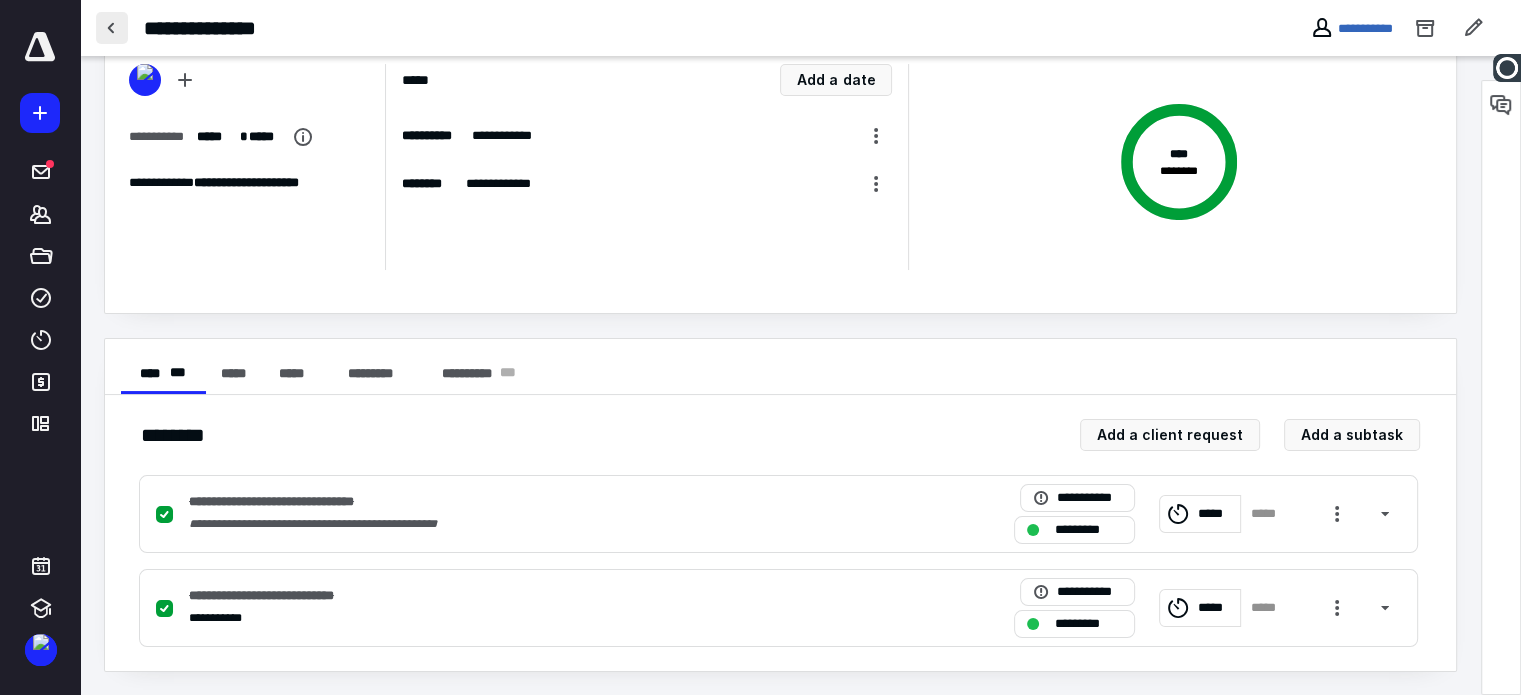 click at bounding box center (112, 28) 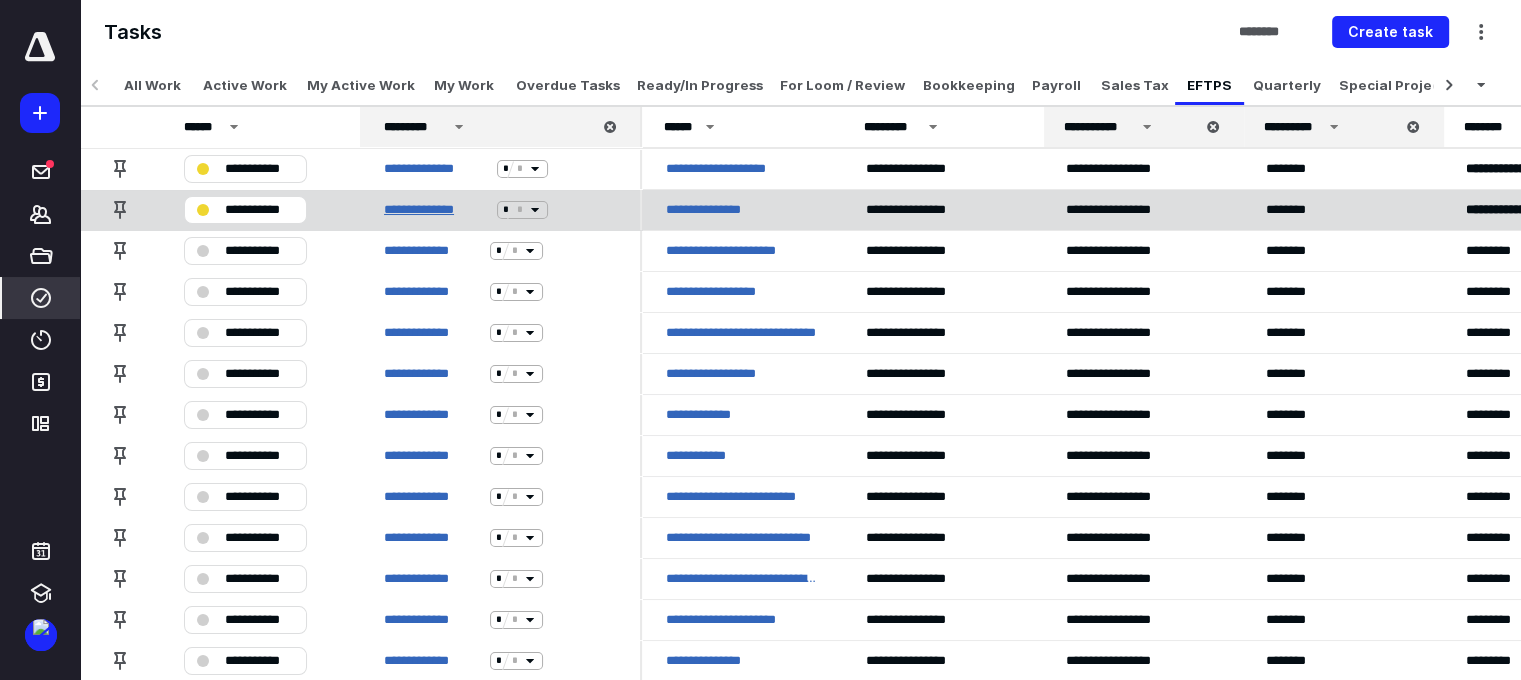 click on "**********" at bounding box center [436, 210] 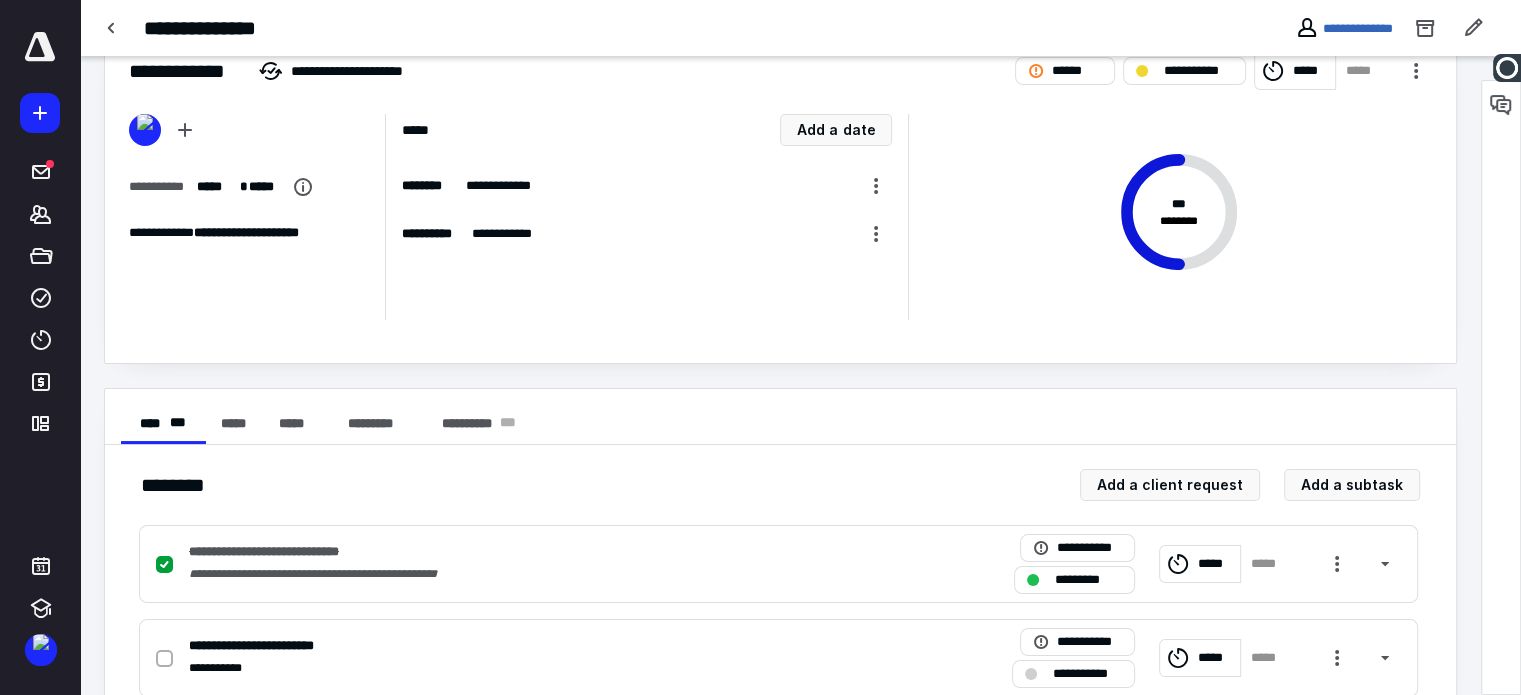 scroll, scrollTop: 103, scrollLeft: 0, axis: vertical 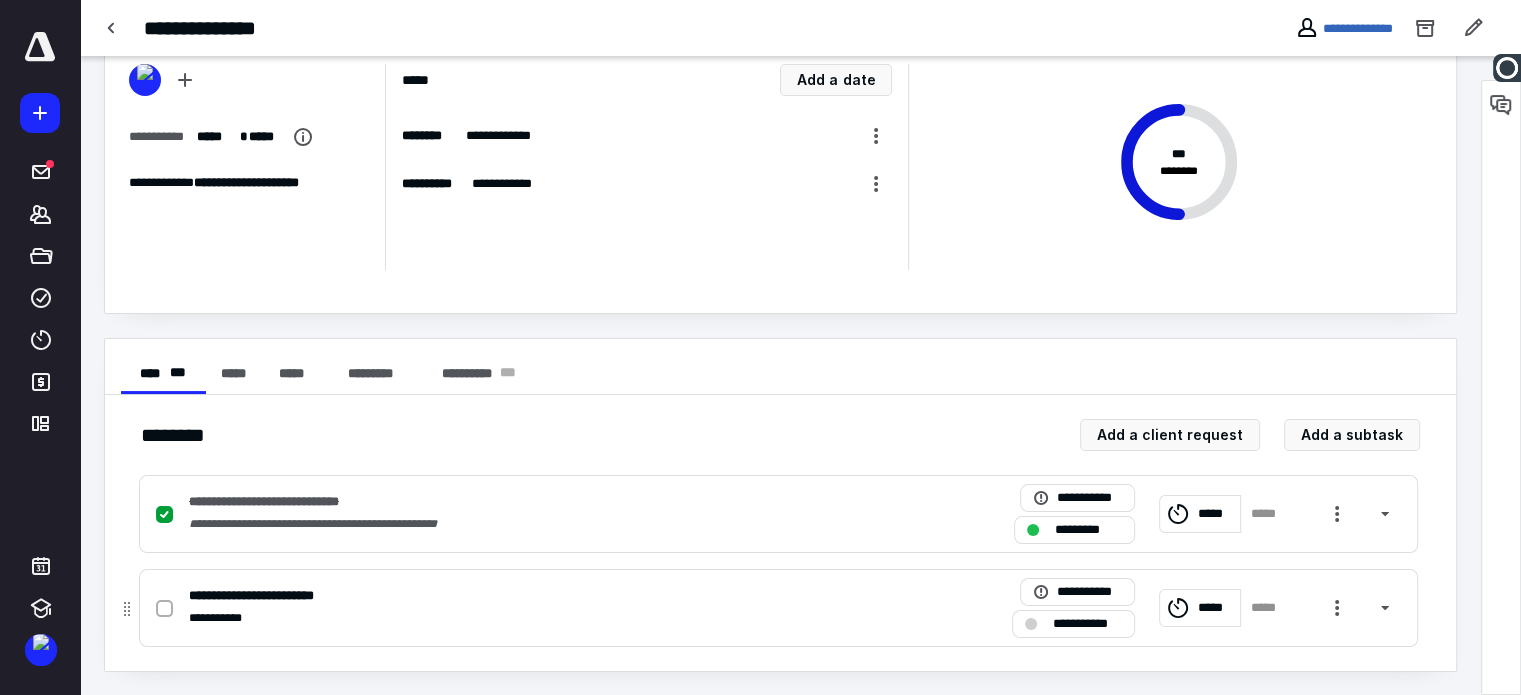 click 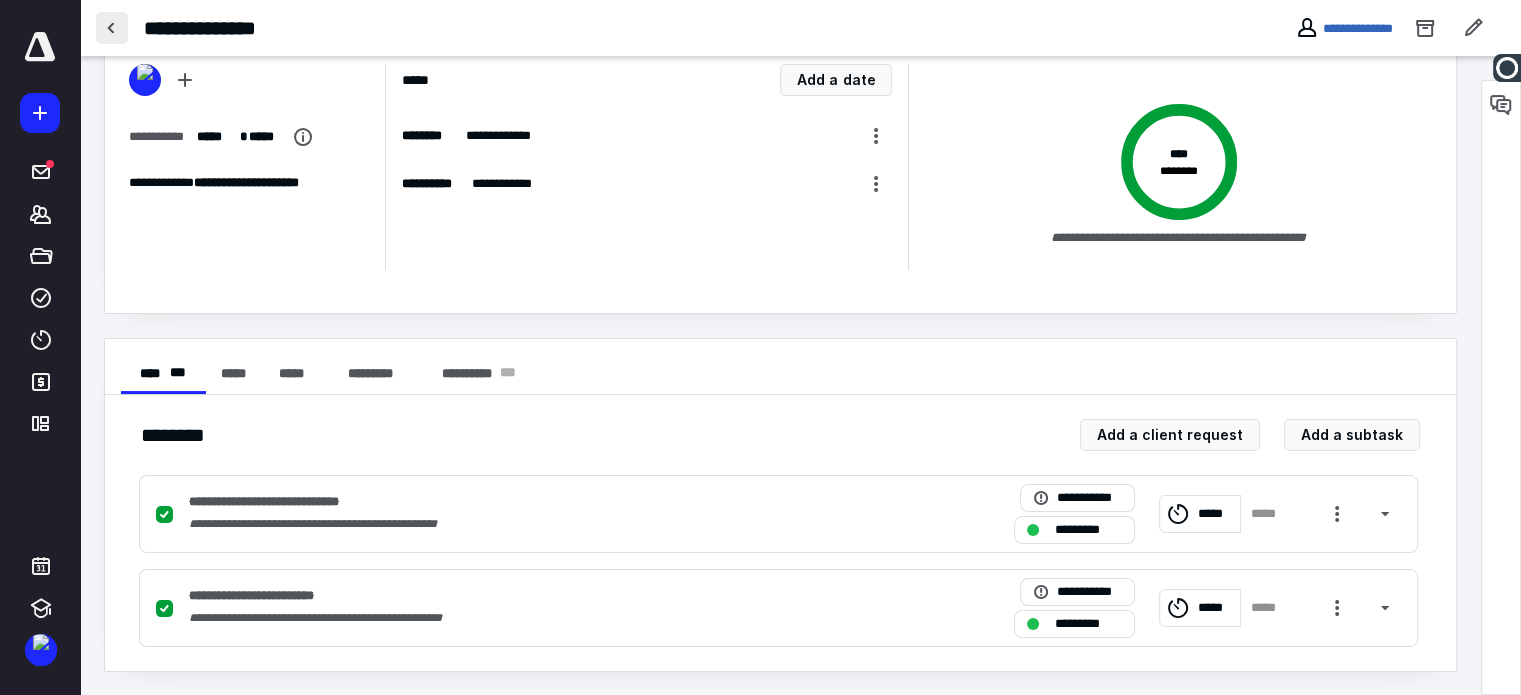 click at bounding box center (112, 28) 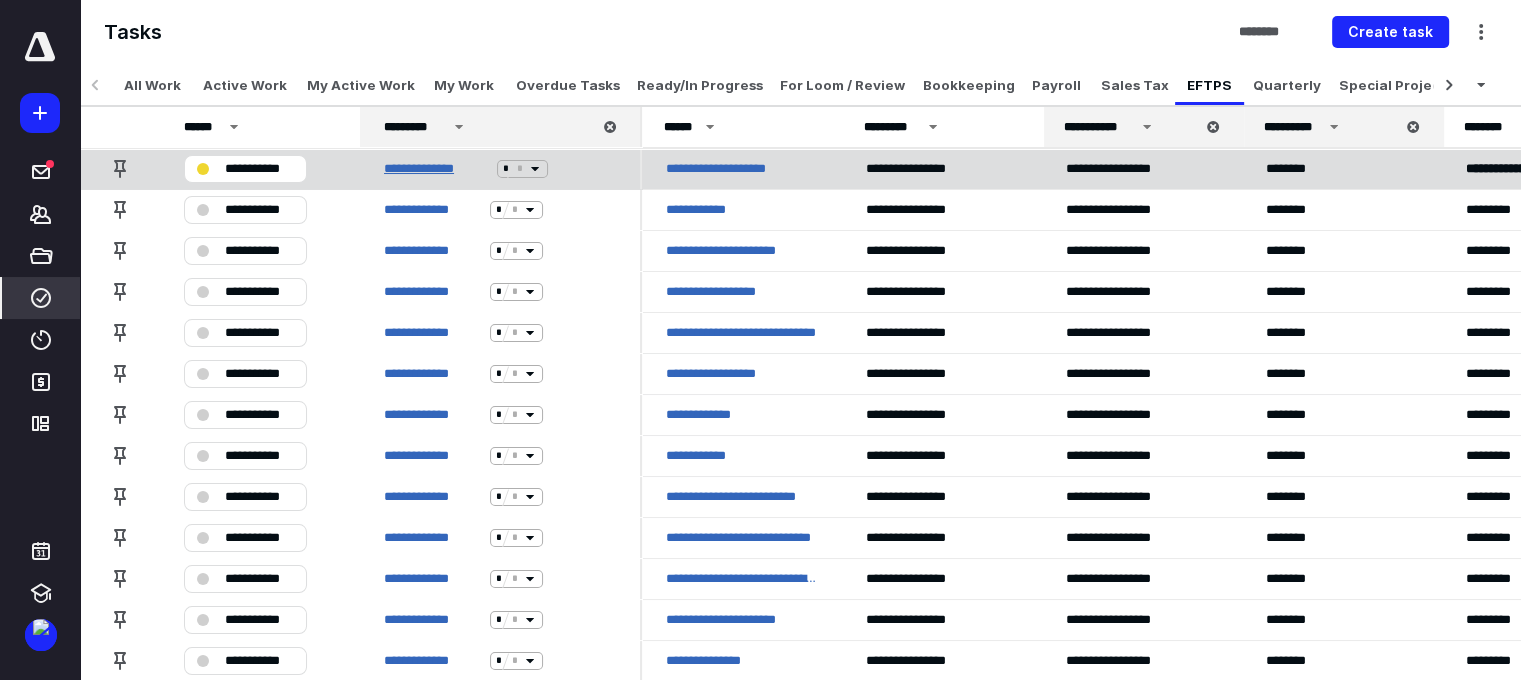 click on "**********" at bounding box center [436, 169] 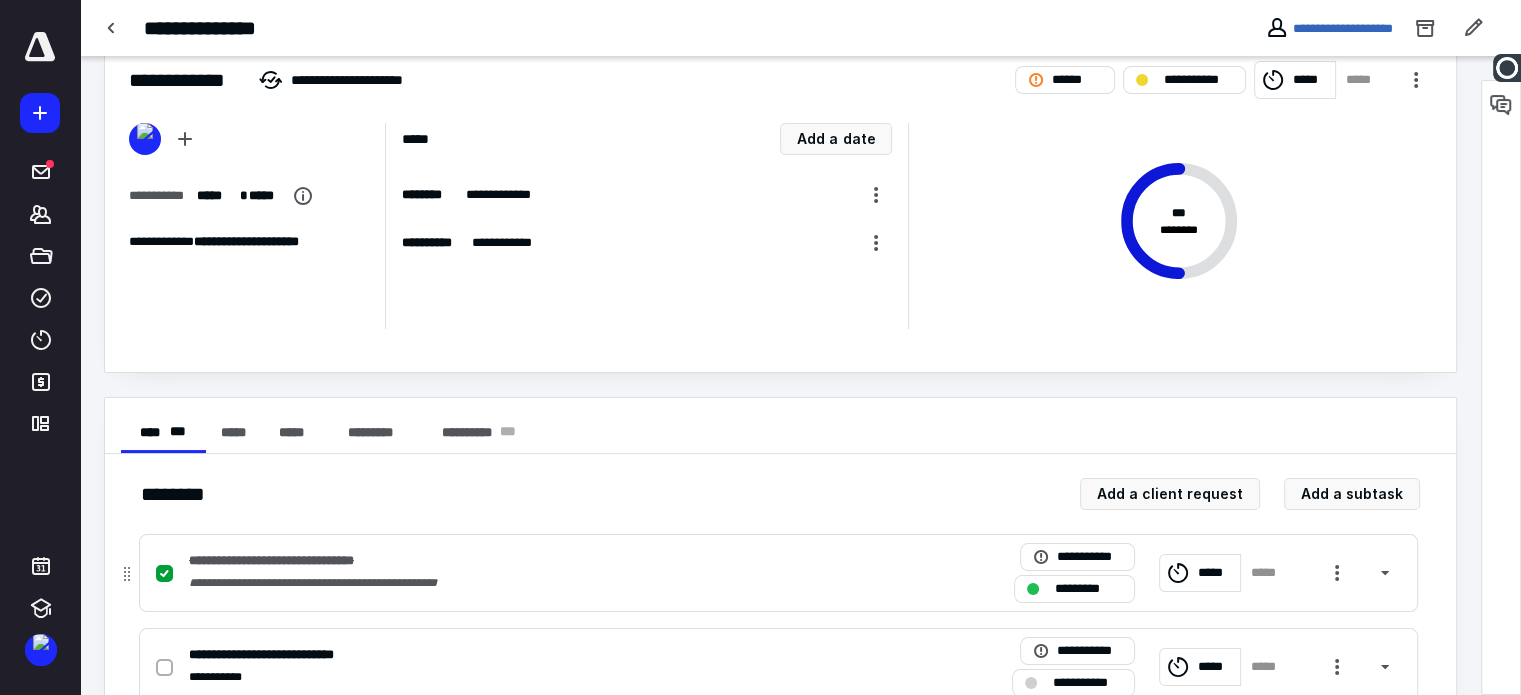 scroll, scrollTop: 103, scrollLeft: 0, axis: vertical 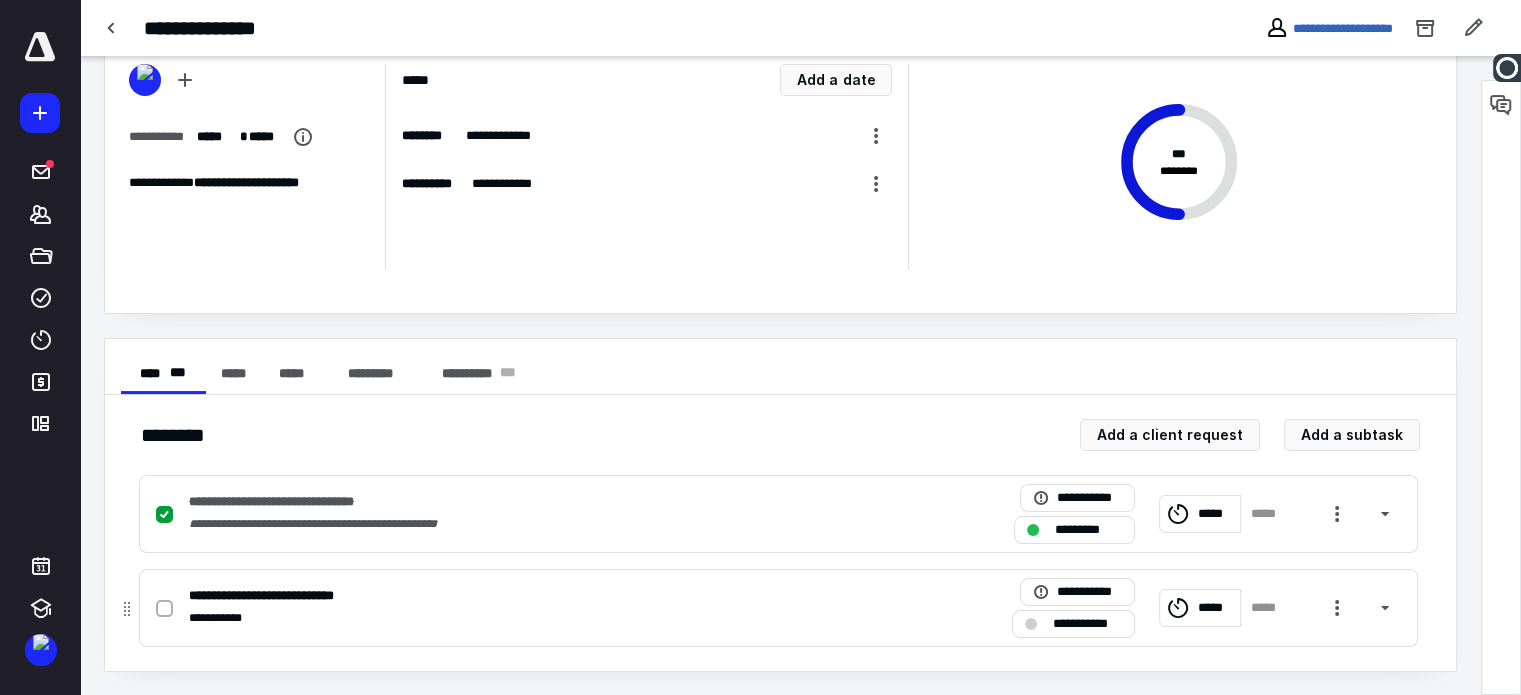 drag, startPoint x: 161, startPoint y: 606, endPoint x: 172, endPoint y: 580, distance: 28.231188 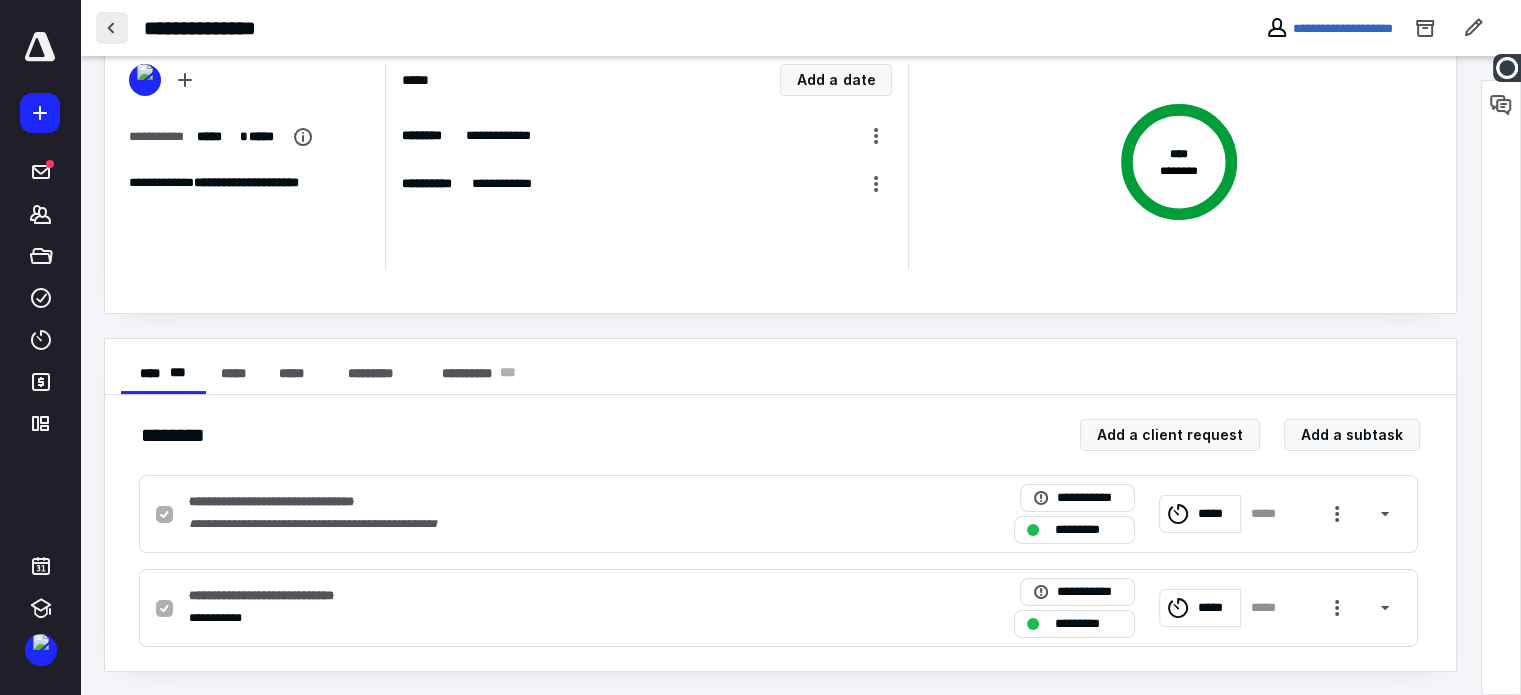 click at bounding box center [112, 28] 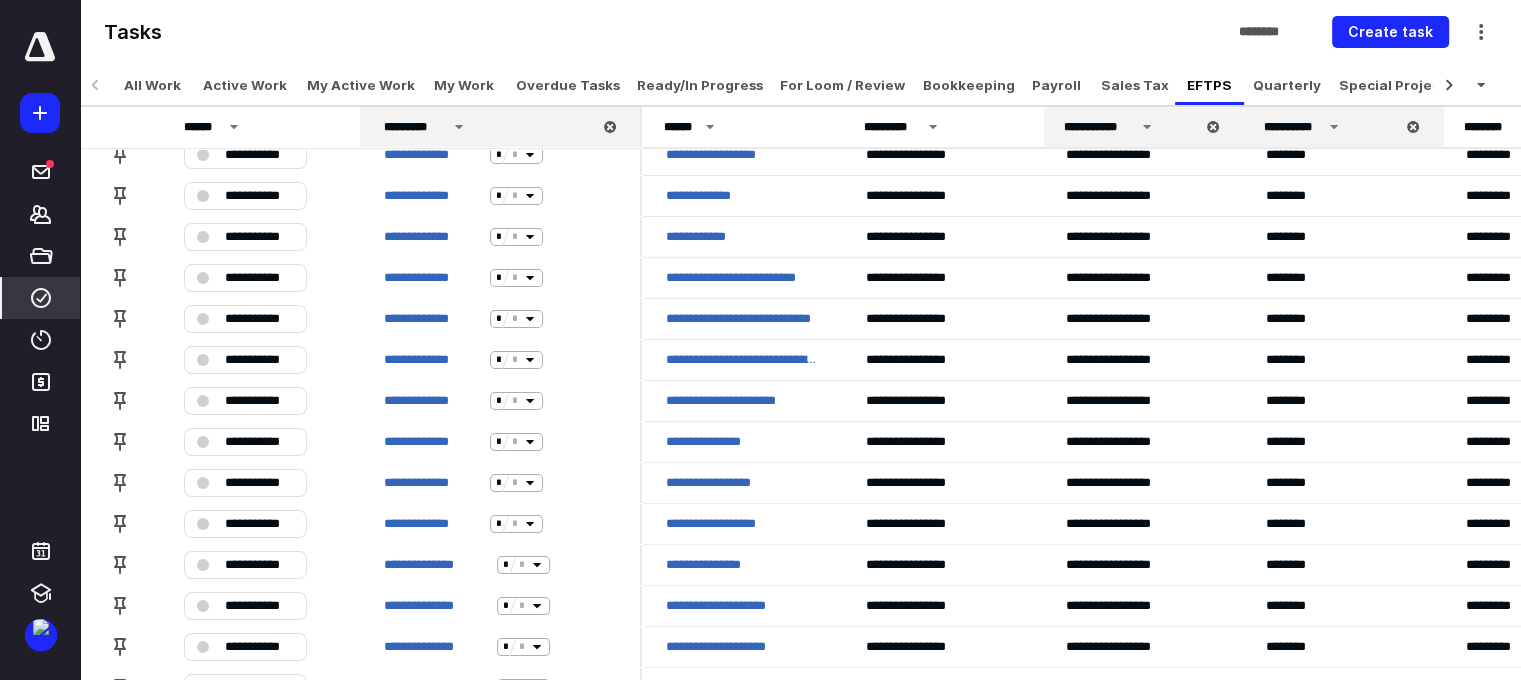scroll, scrollTop: 0, scrollLeft: 0, axis: both 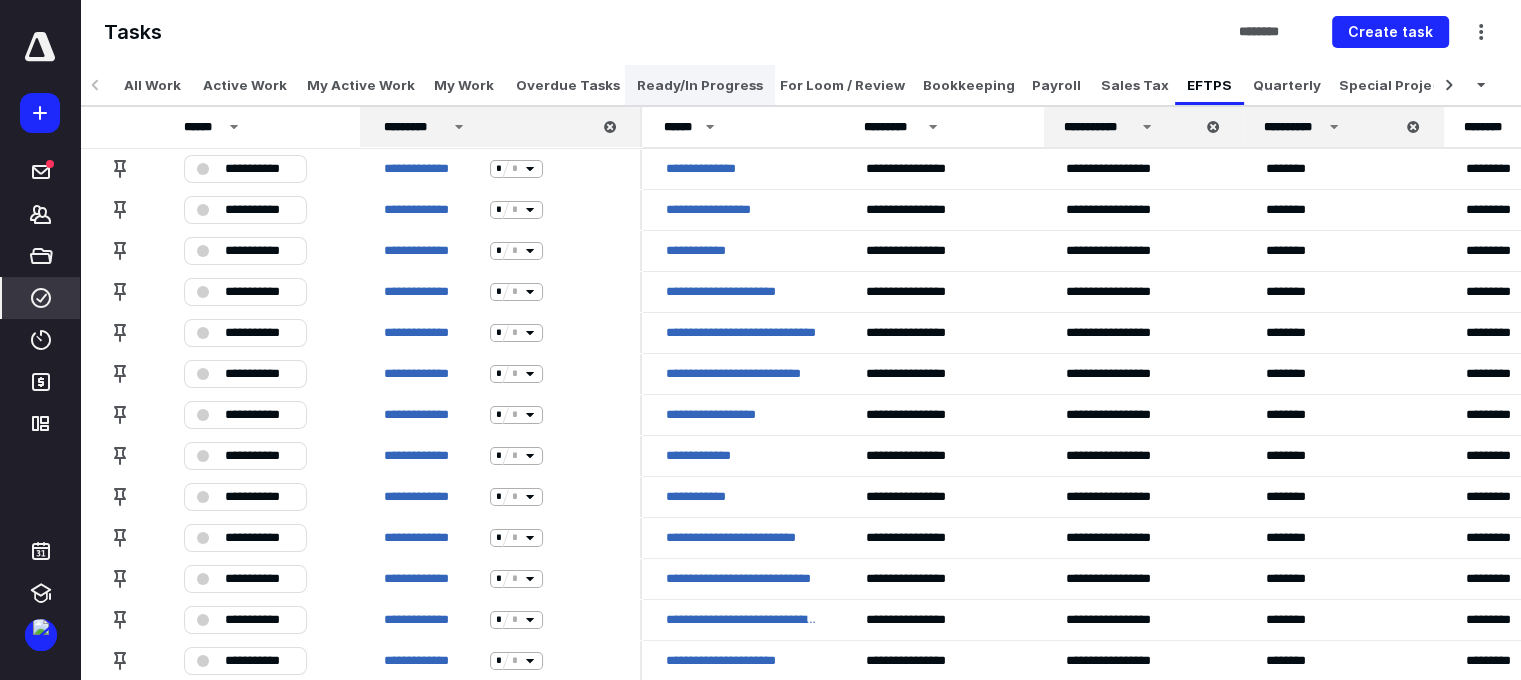 click on "Ready/In Progress" at bounding box center (700, 85) 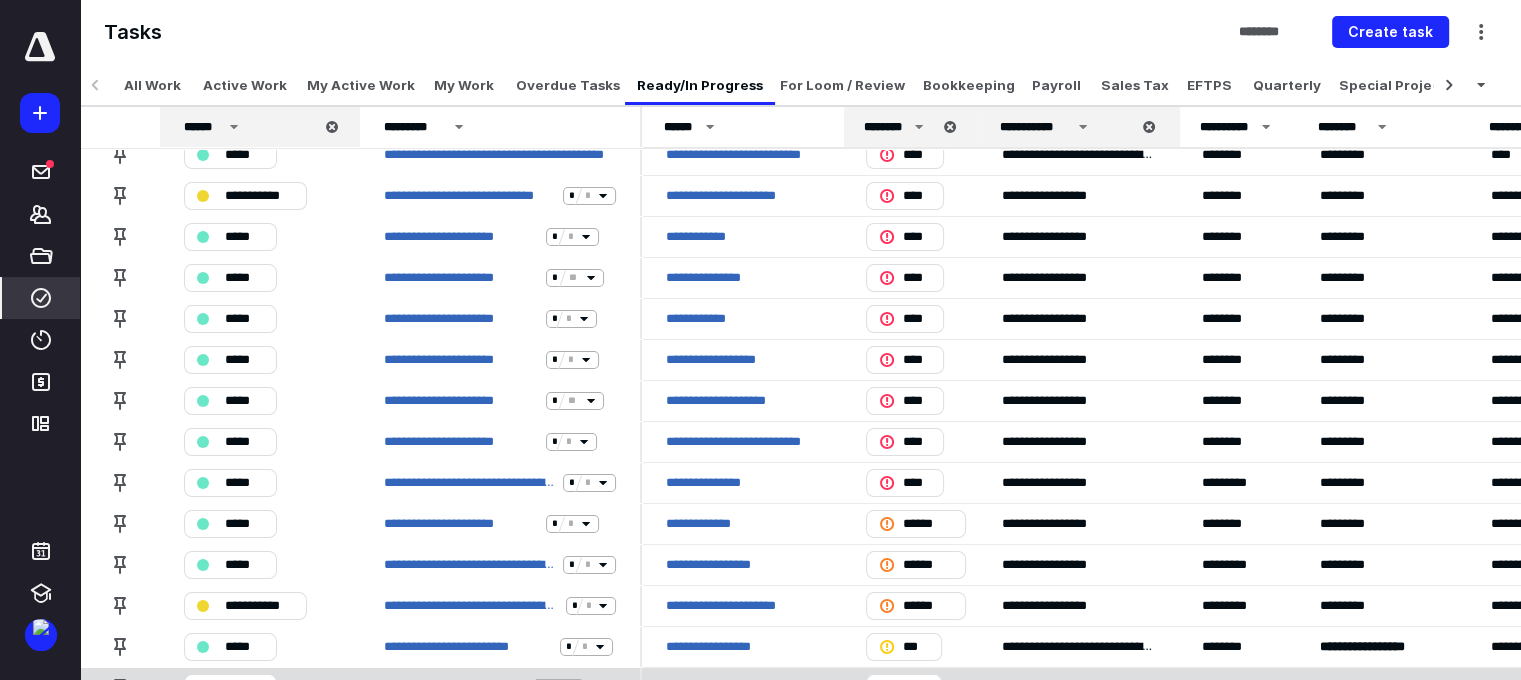 scroll, scrollTop: 0, scrollLeft: 0, axis: both 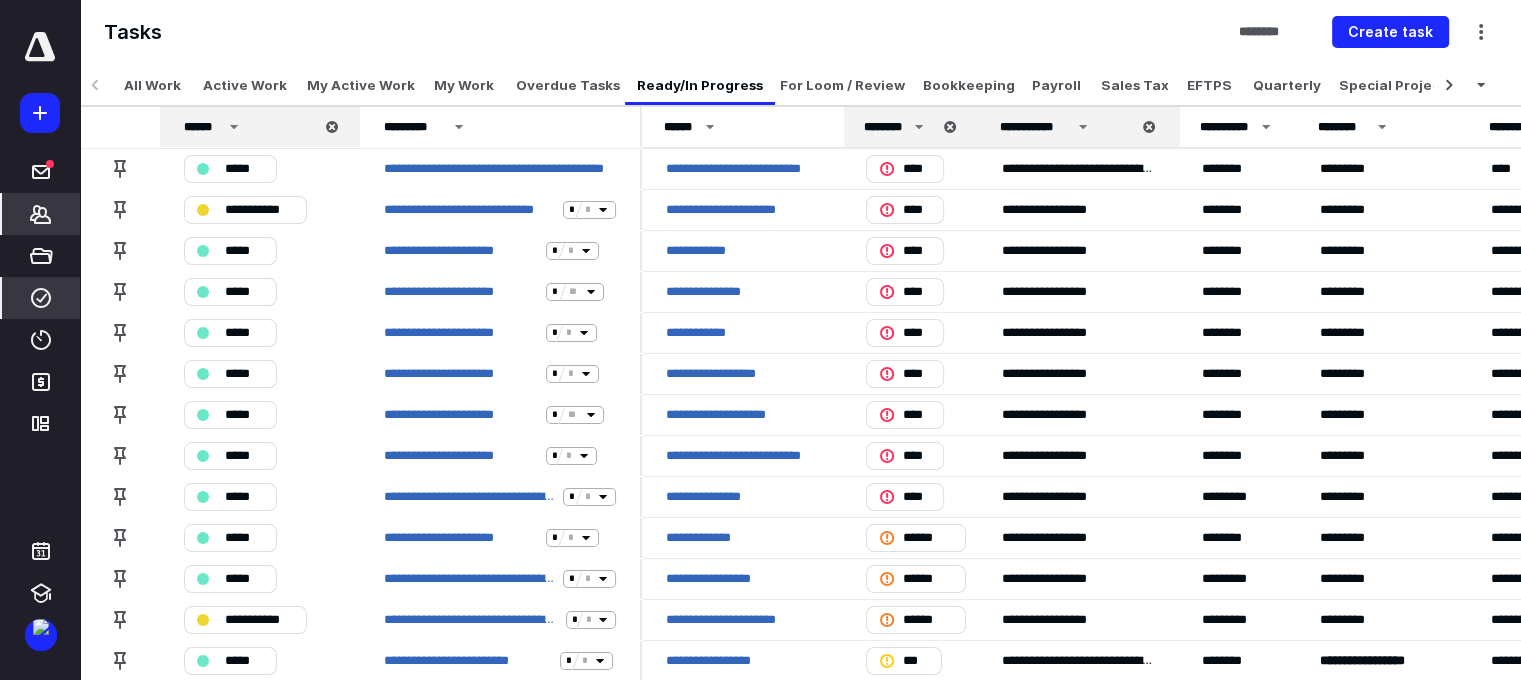 click 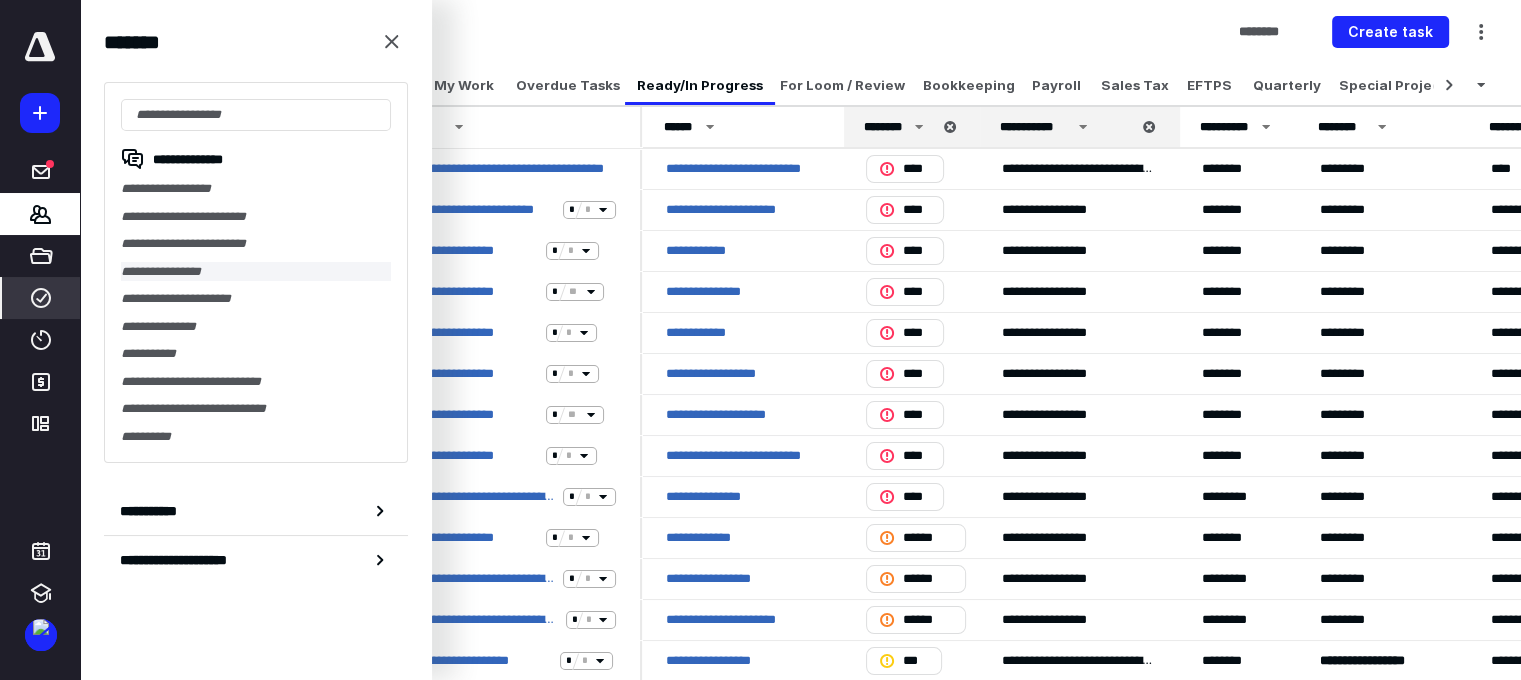 click on "**********" at bounding box center [256, 272] 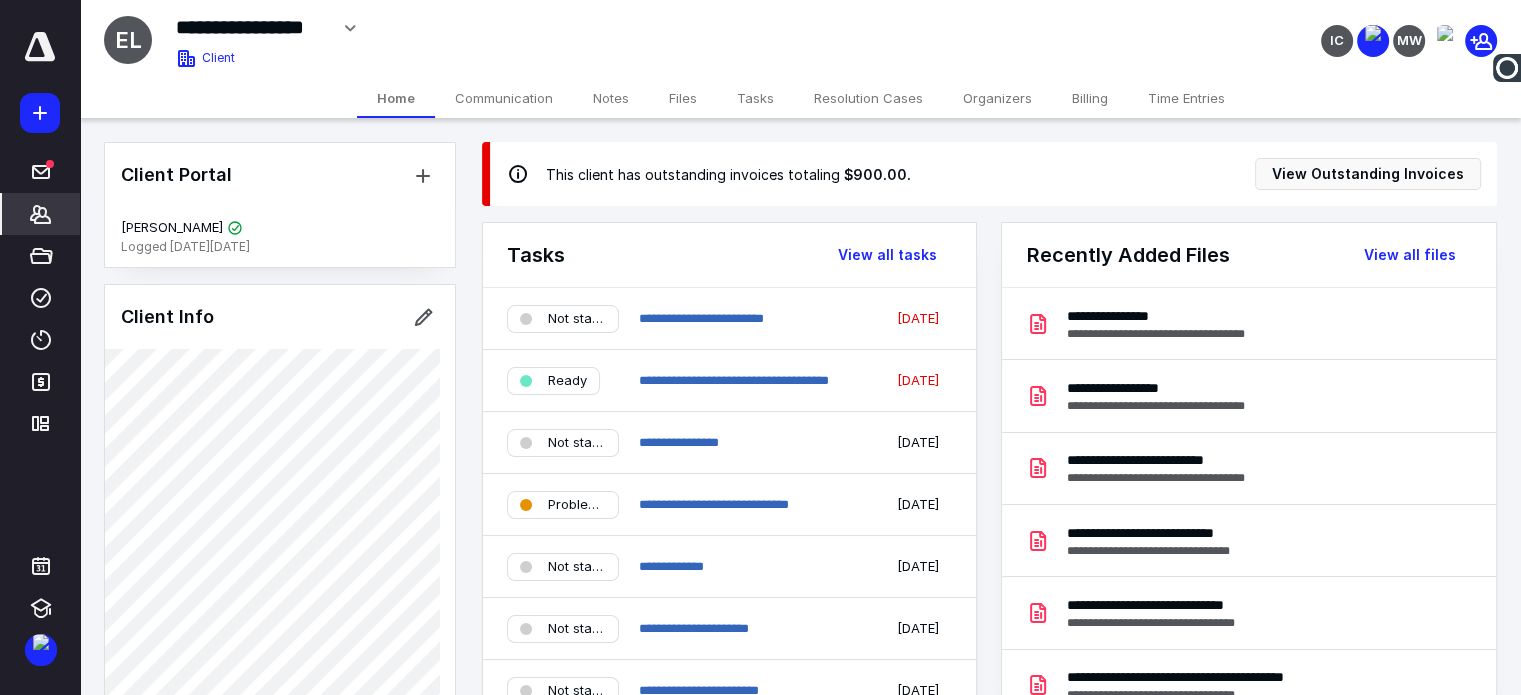 click on "Tasks" at bounding box center (755, 98) 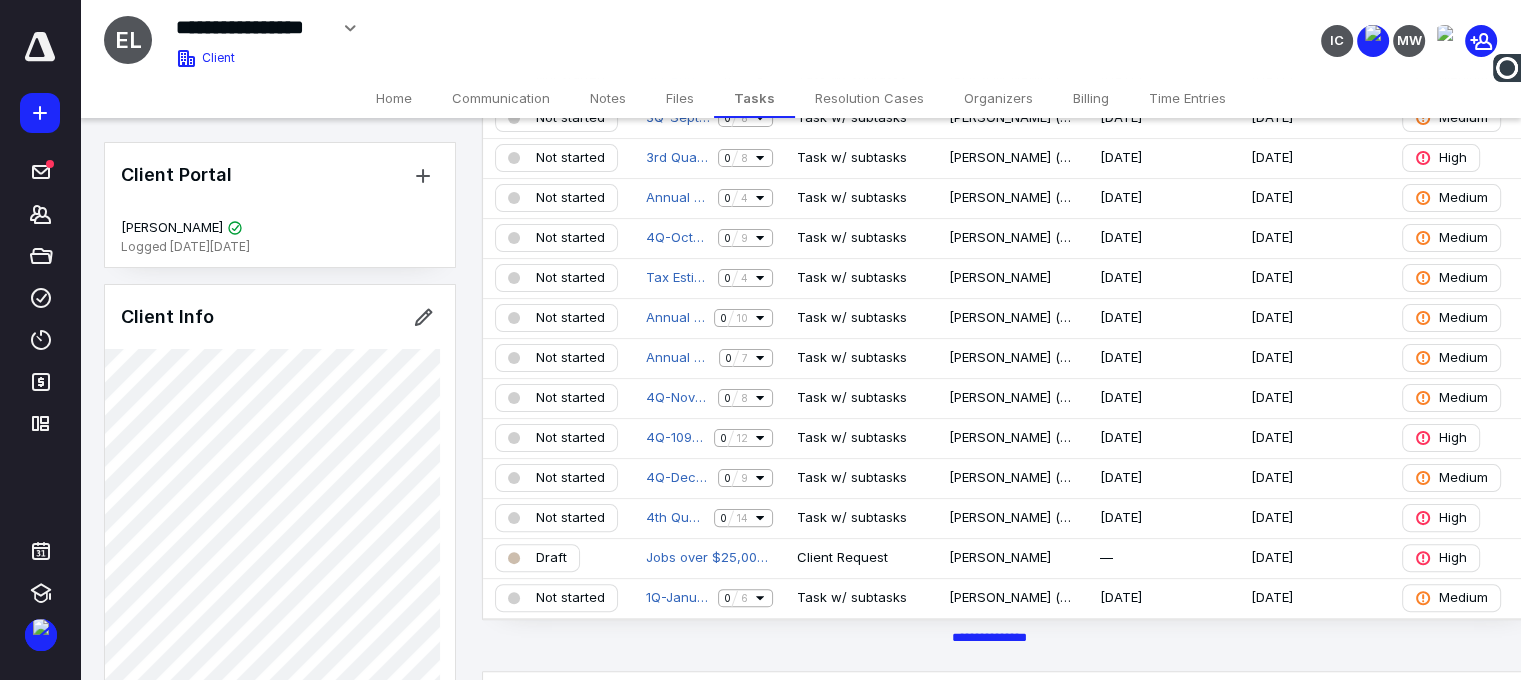 scroll, scrollTop: 500, scrollLeft: 0, axis: vertical 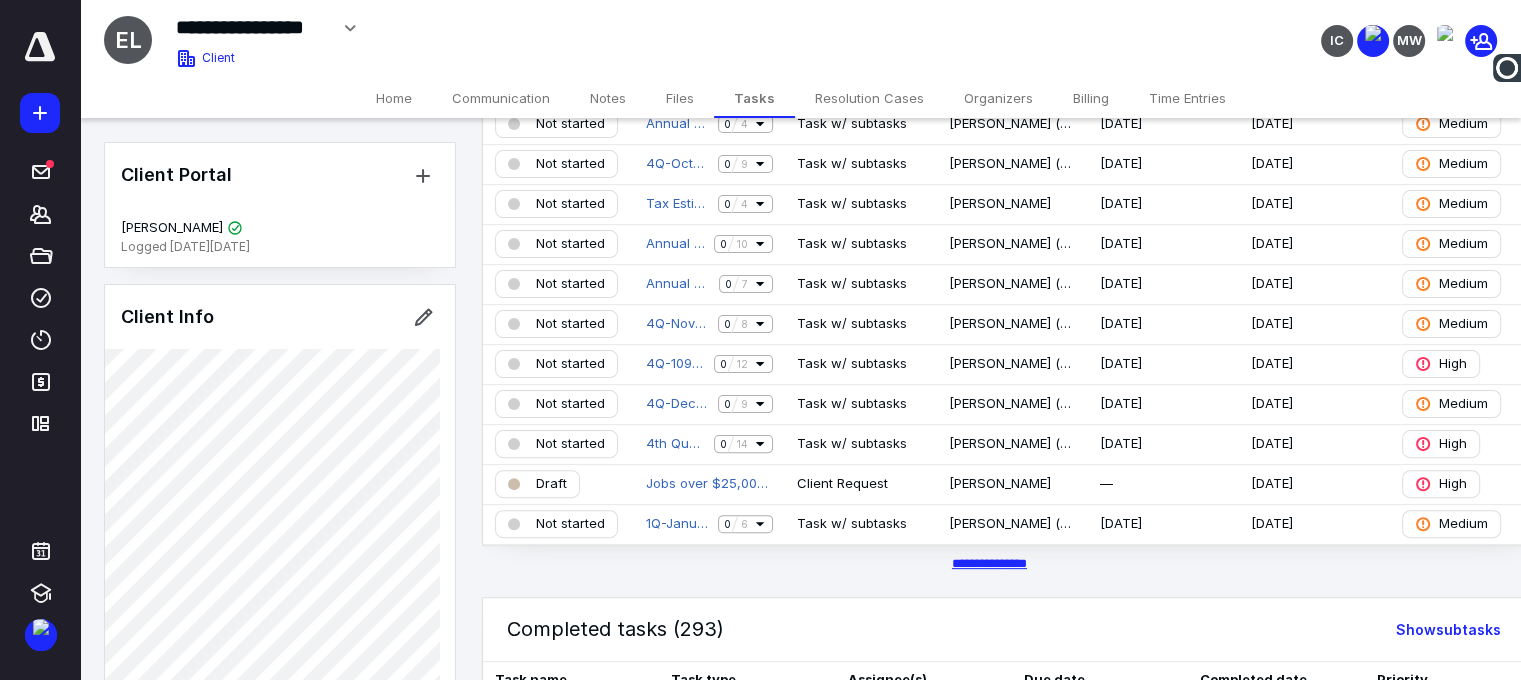 click on "********* *****" at bounding box center (989, 563) 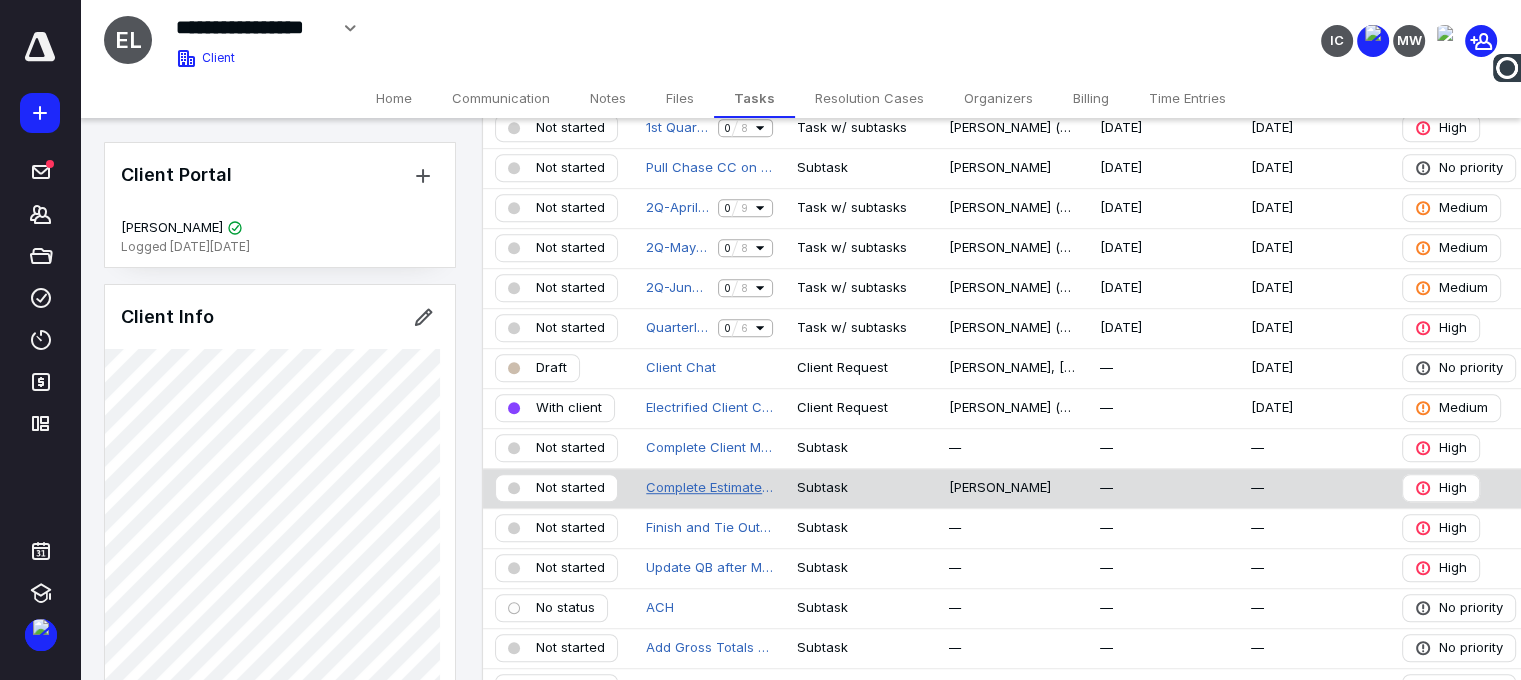 scroll, scrollTop: 1100, scrollLeft: 0, axis: vertical 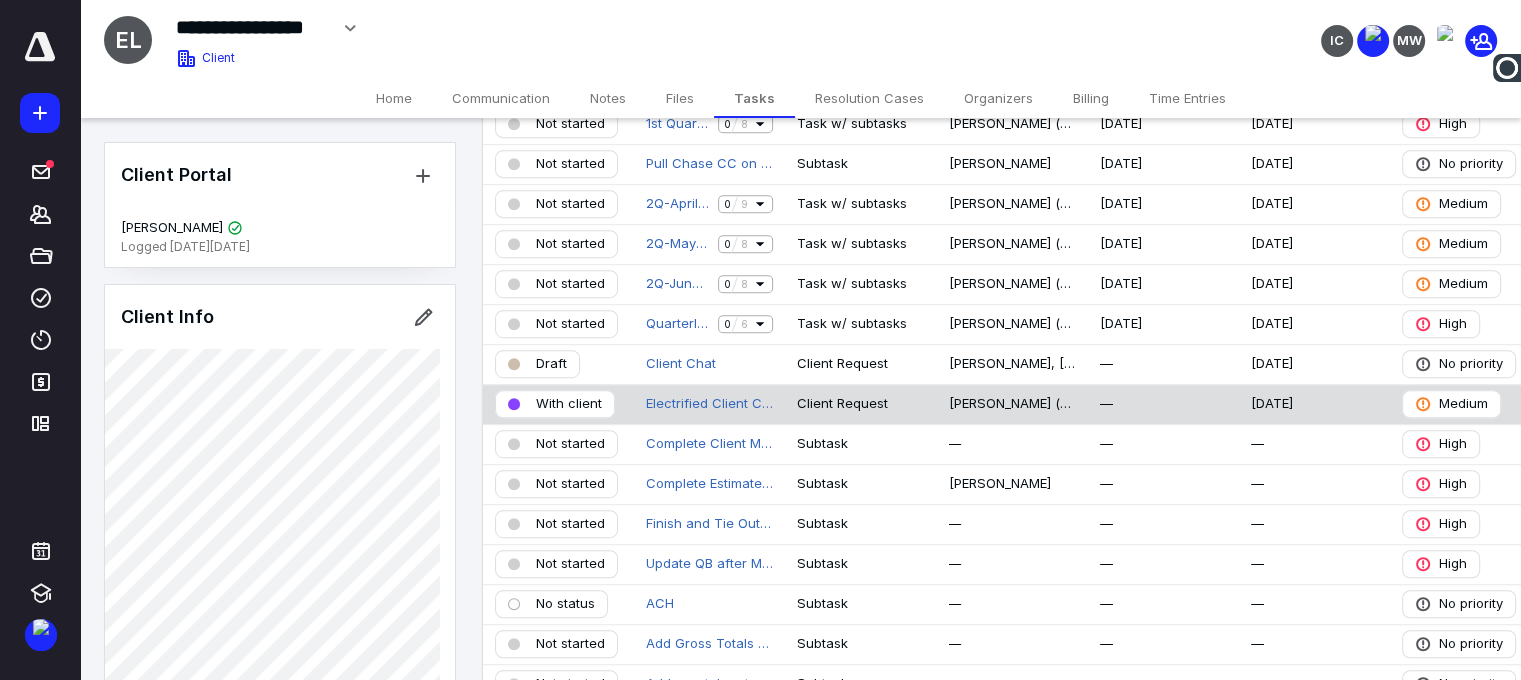 click on "Electrified Client Chat" at bounding box center (709, 404) 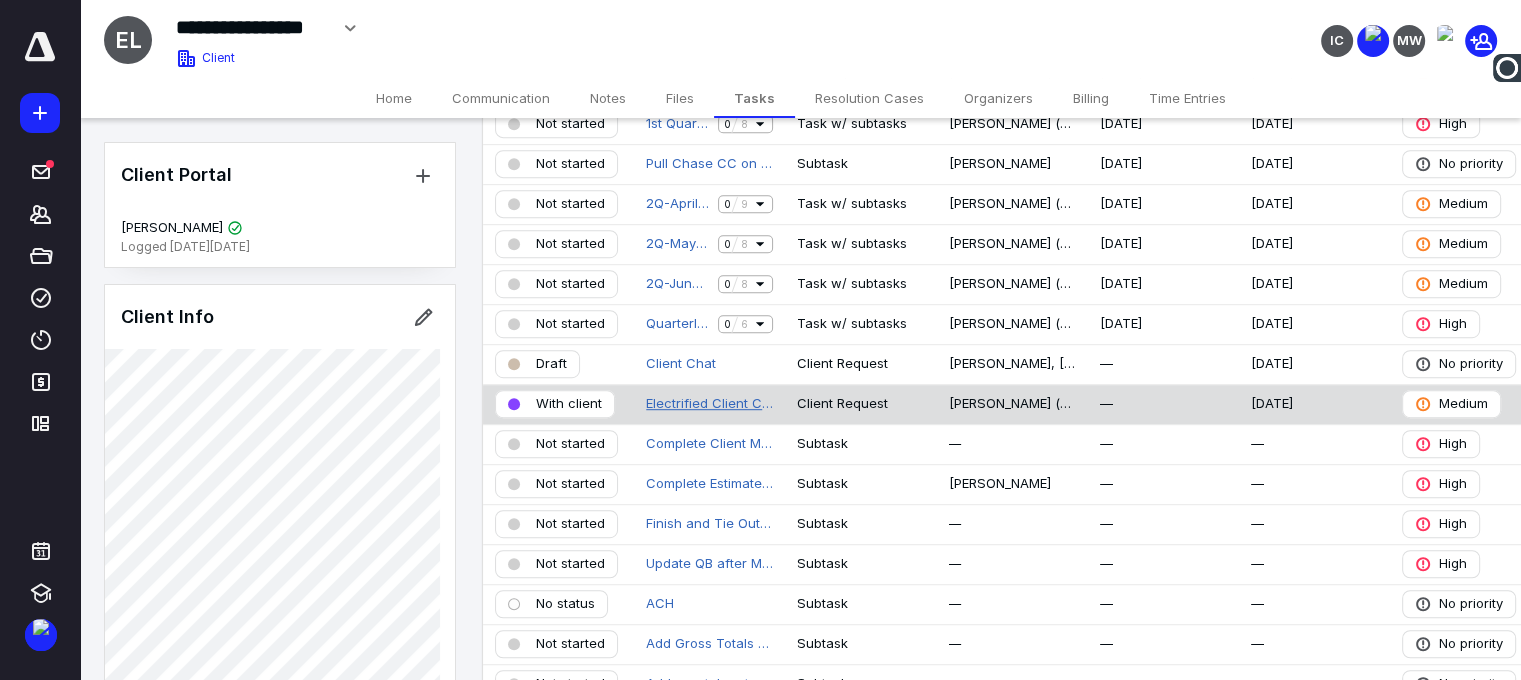 click on "Electrified Client Chat" at bounding box center (709, 404) 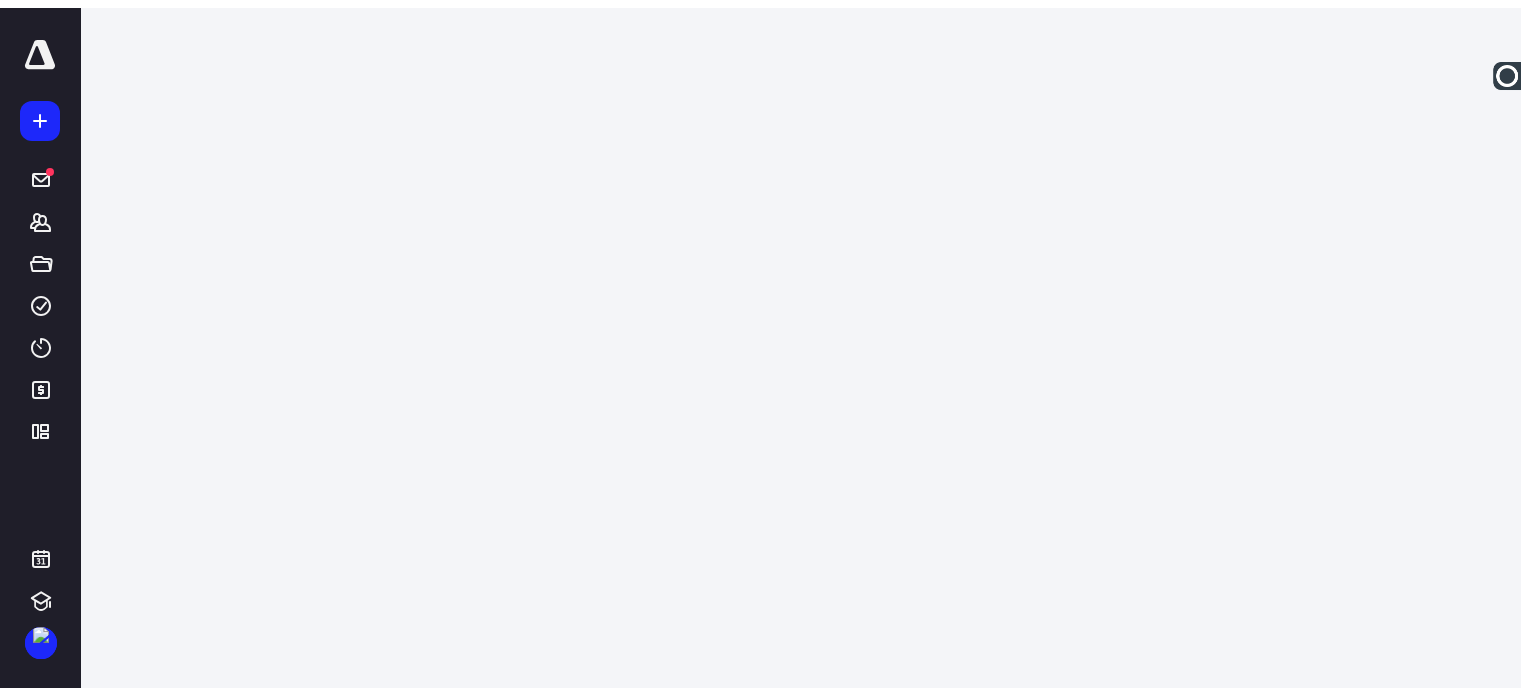 scroll, scrollTop: 0, scrollLeft: 0, axis: both 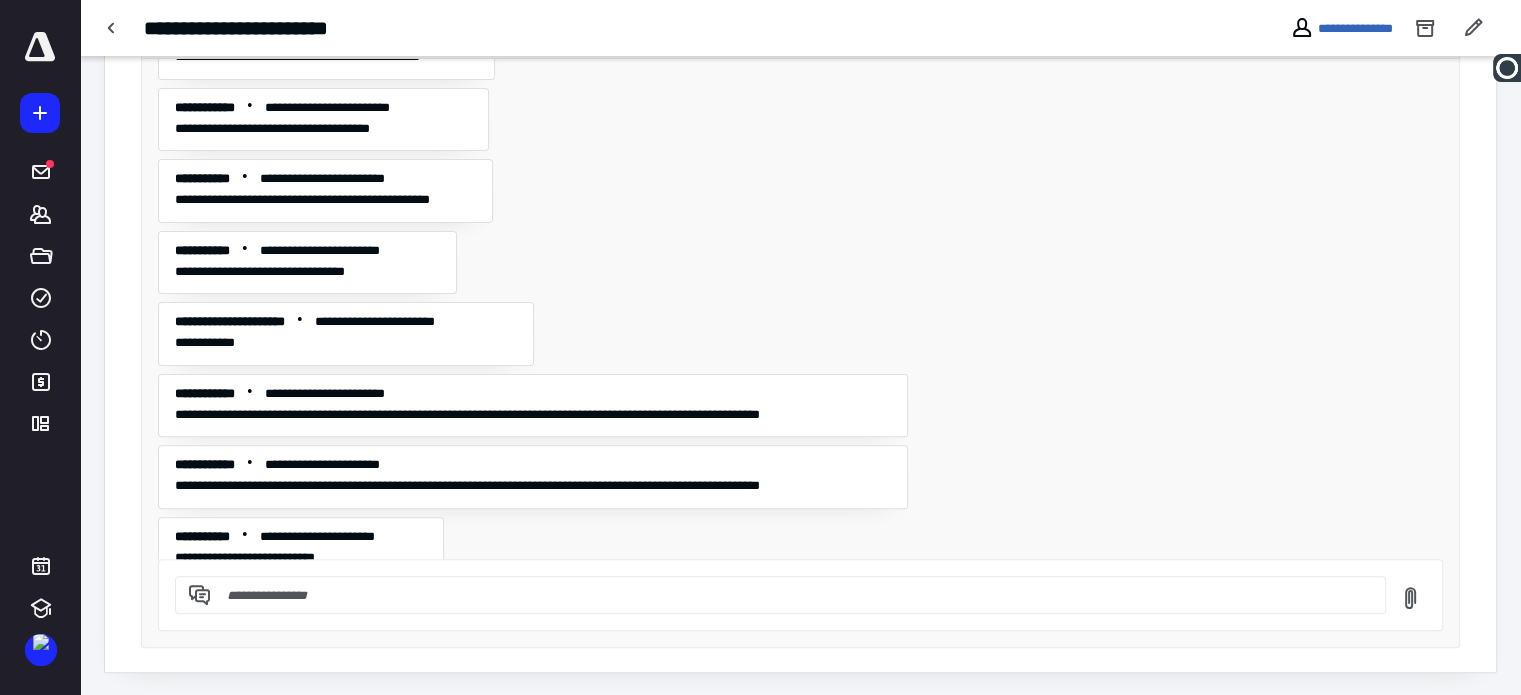 click at bounding box center (792, 595) 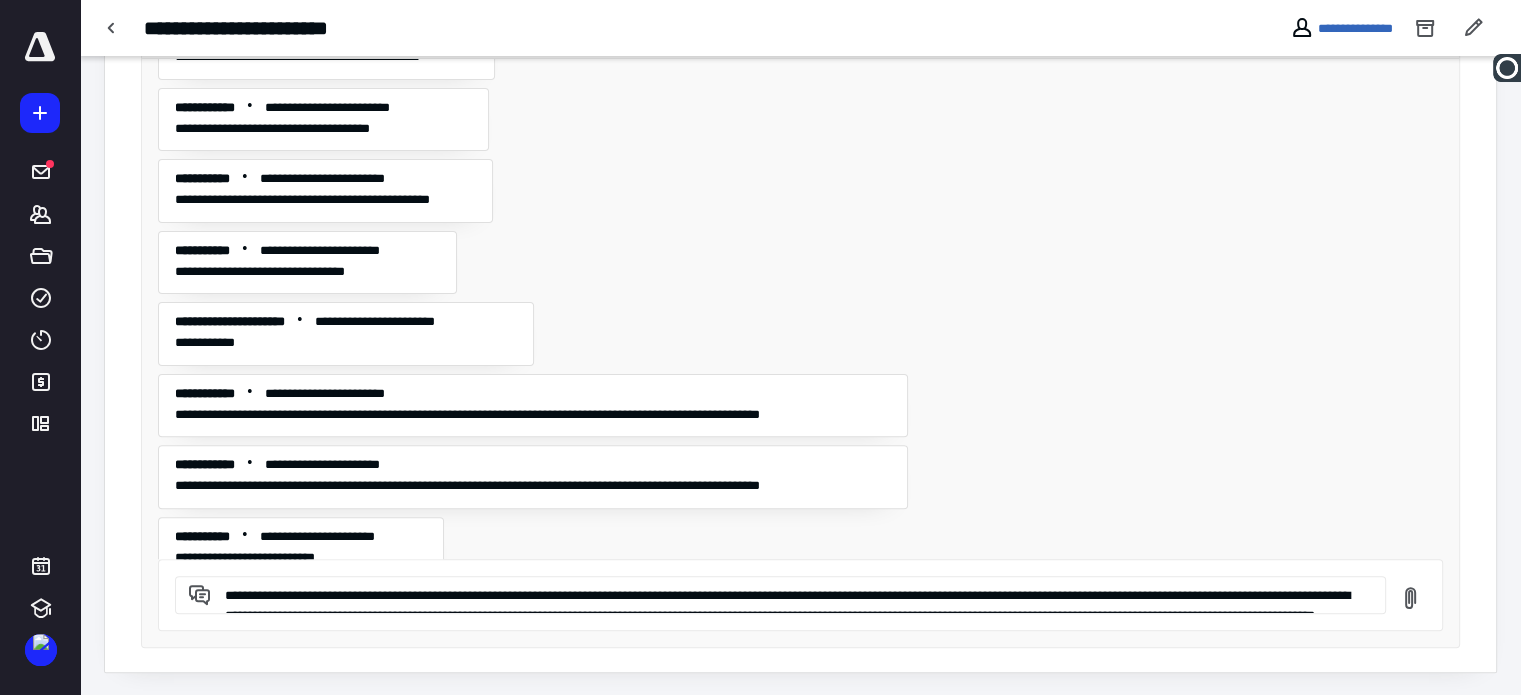 scroll, scrollTop: 293, scrollLeft: 0, axis: vertical 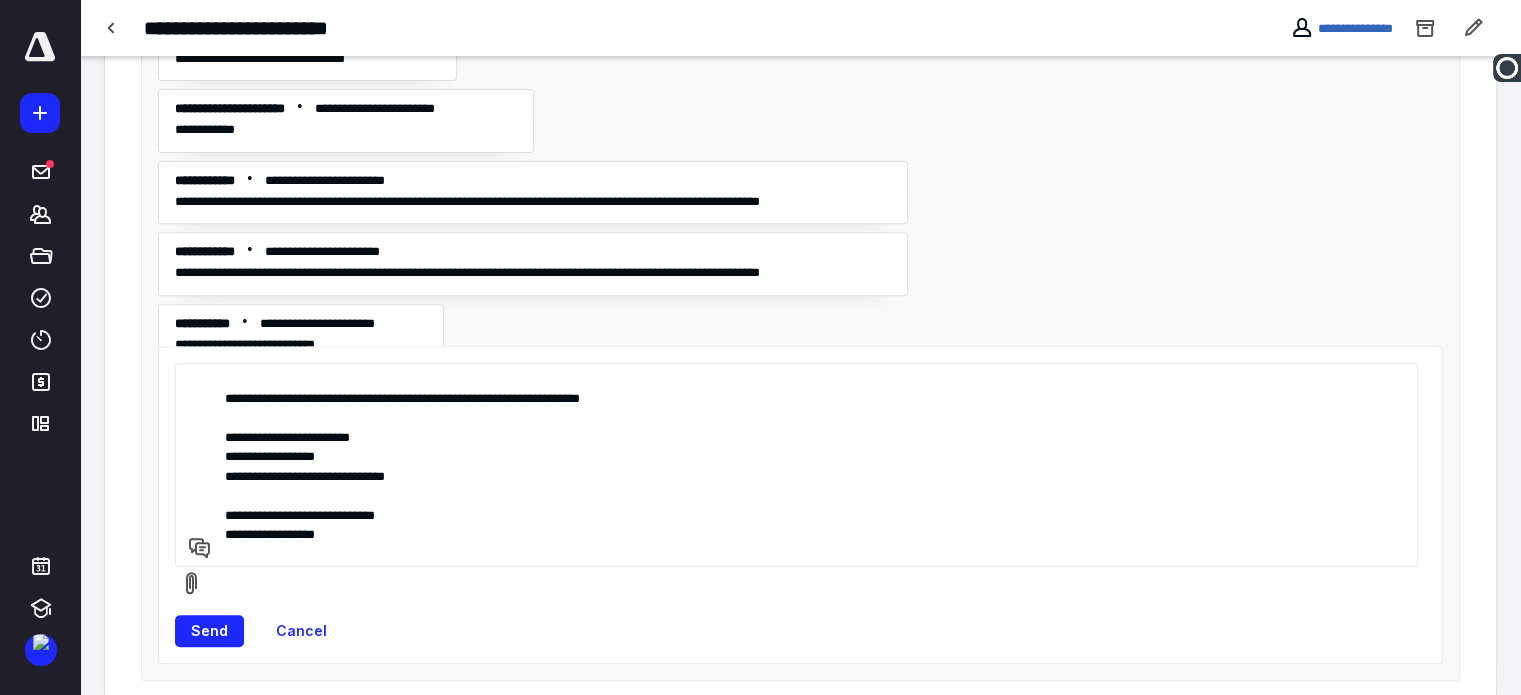 drag, startPoint x: 496, startPoint y: 554, endPoint x: 225, endPoint y: 410, distance: 306.88272 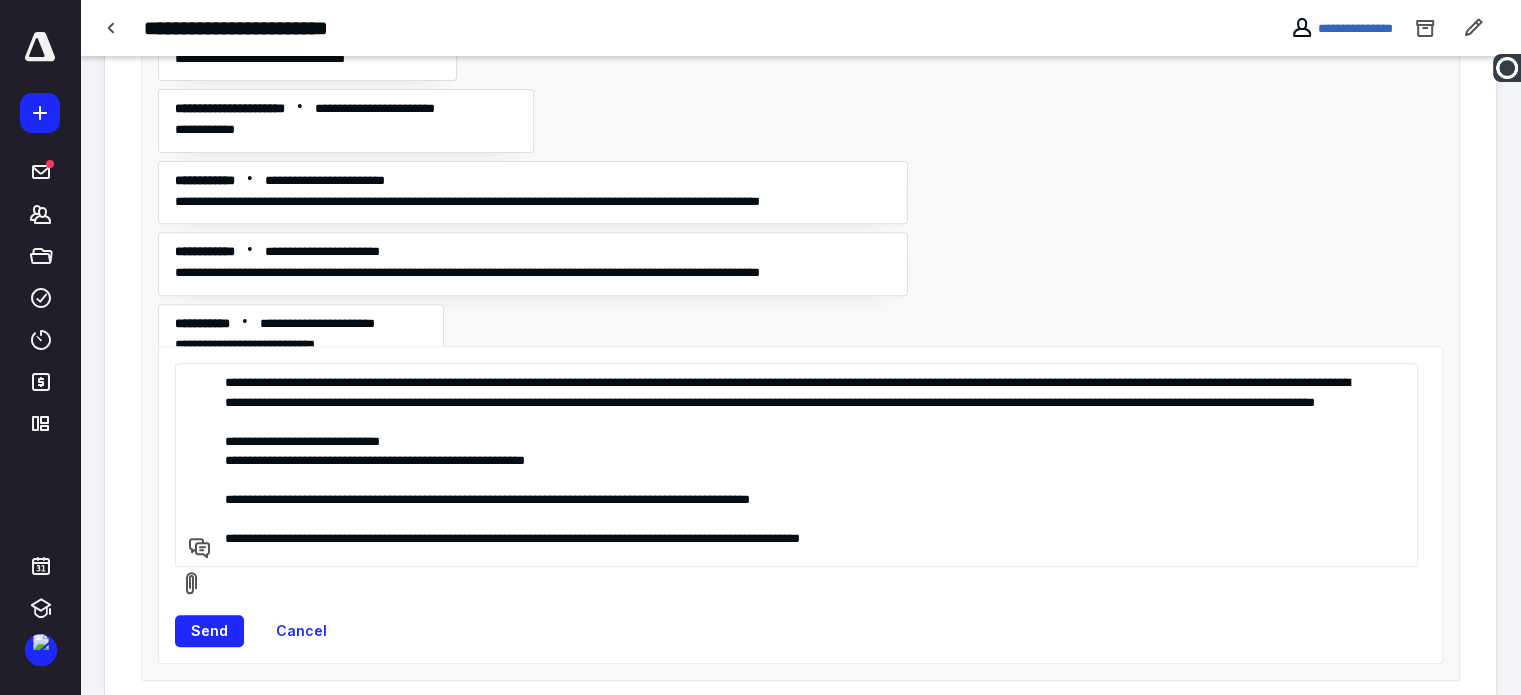 scroll, scrollTop: 7, scrollLeft: 0, axis: vertical 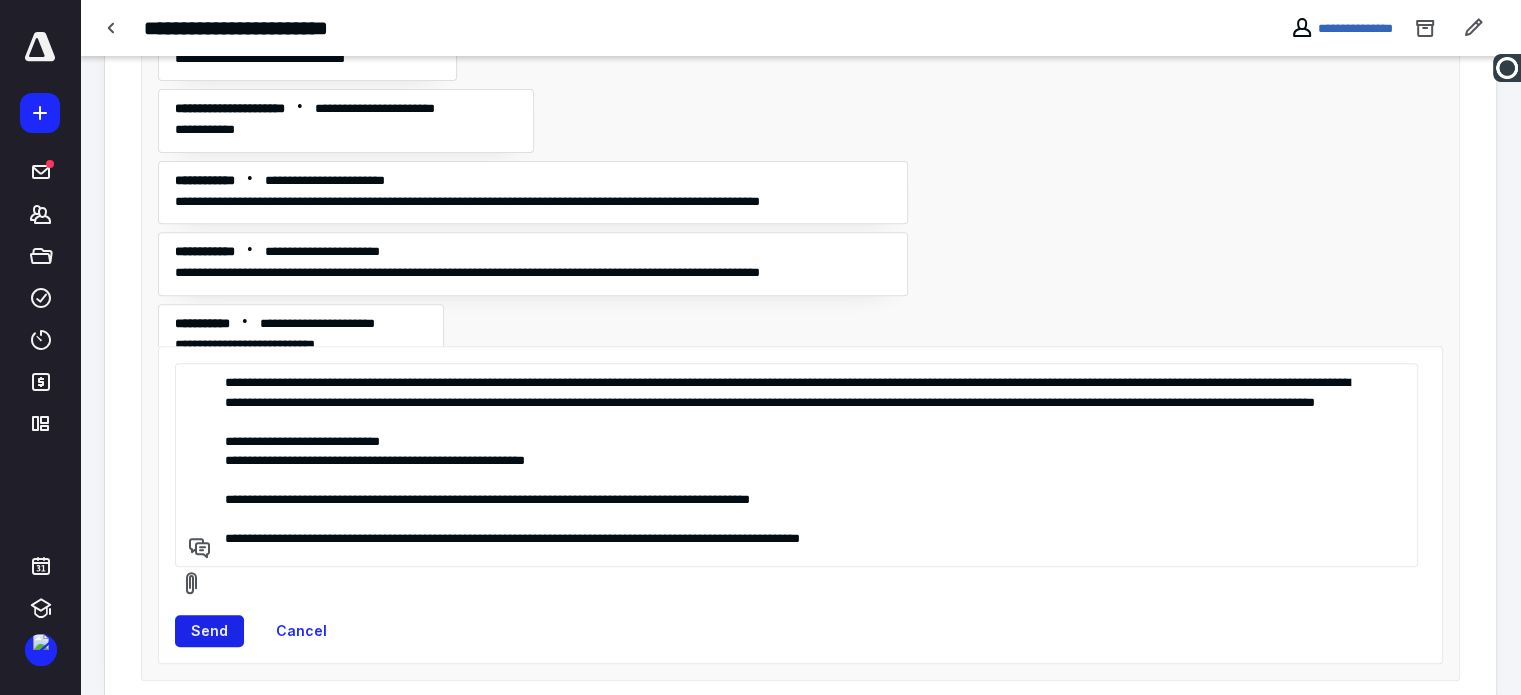 type on "**********" 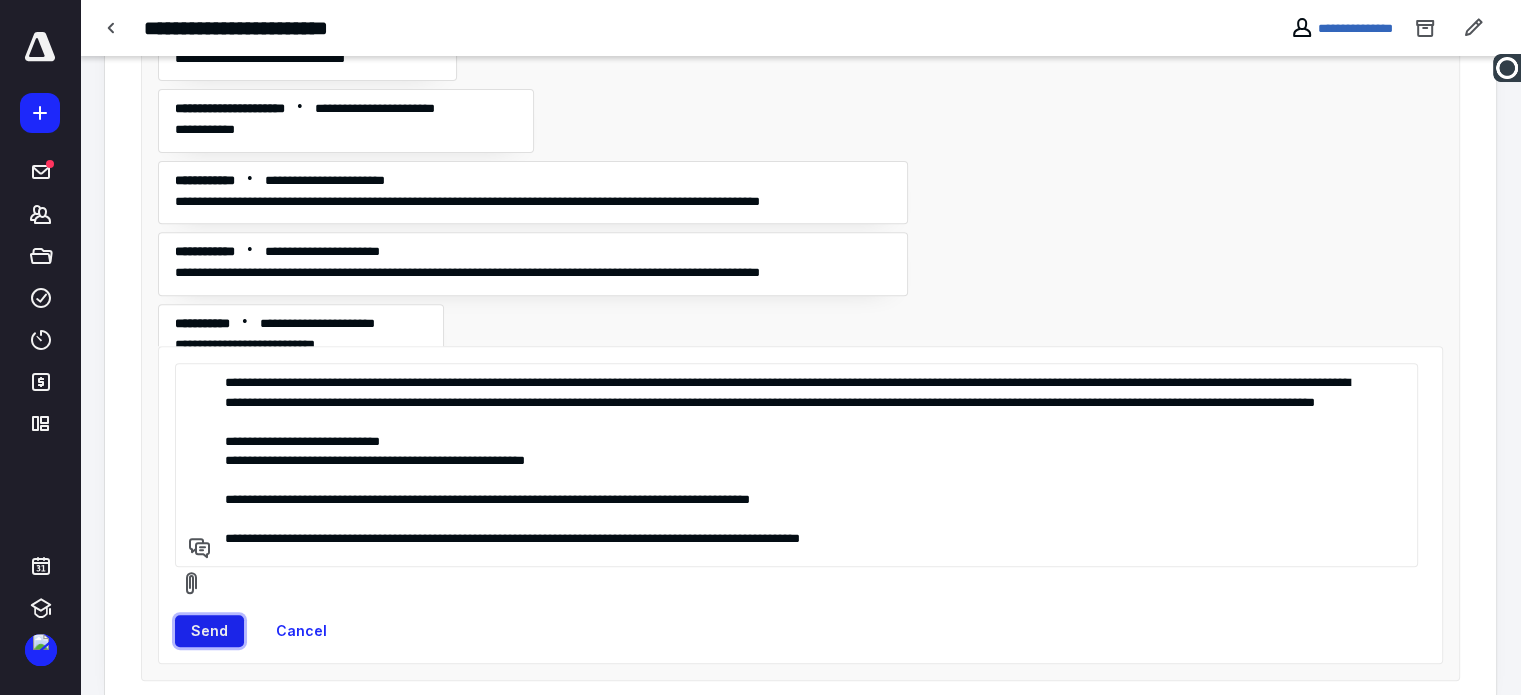 click on "Send" at bounding box center (209, 631) 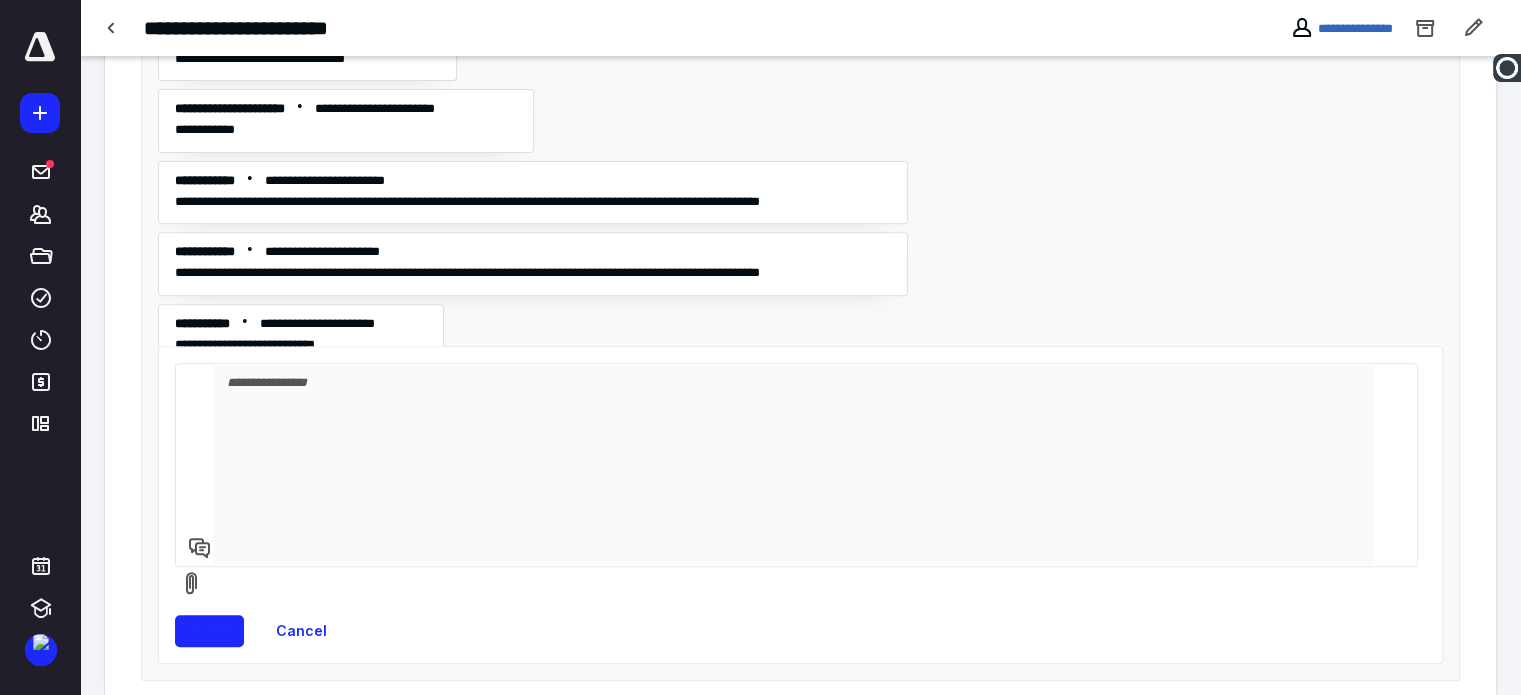 scroll, scrollTop: 571, scrollLeft: 0, axis: vertical 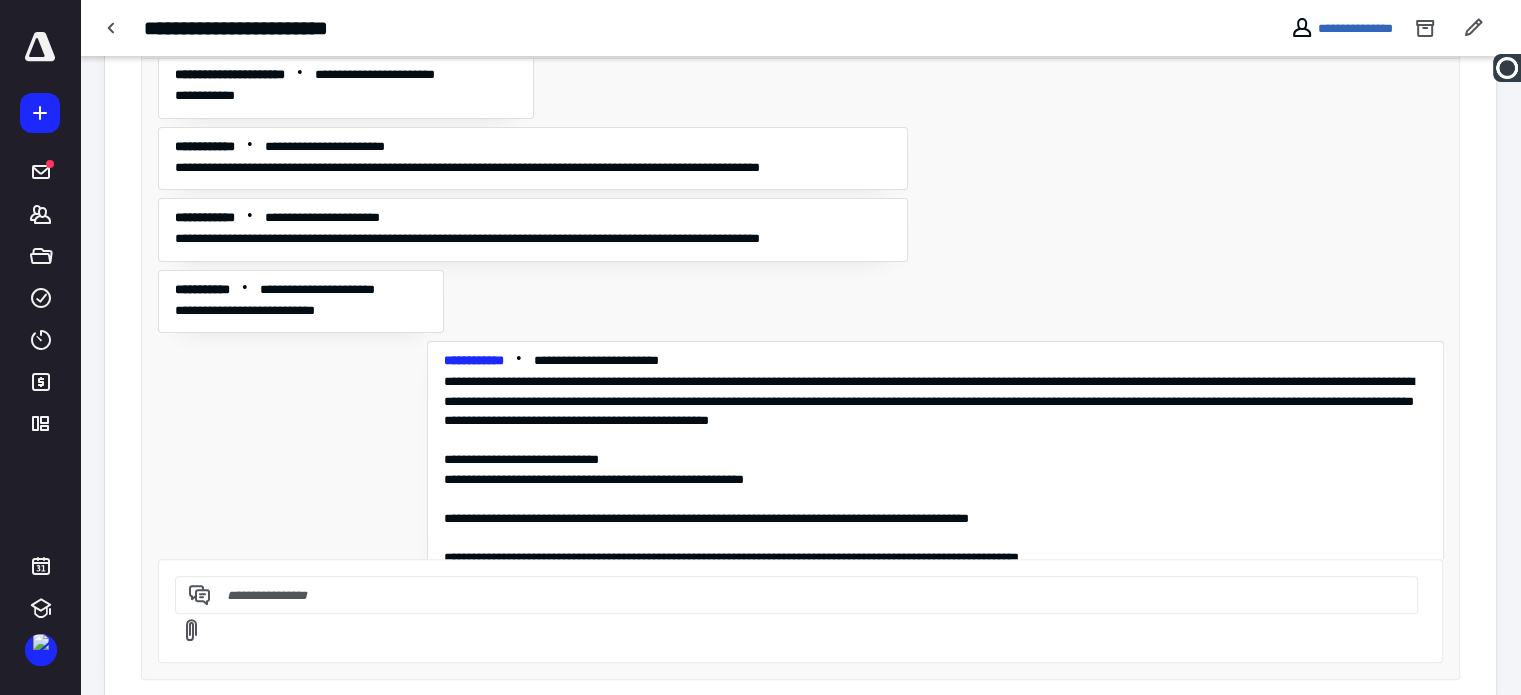 click at bounding box center [793, 595] 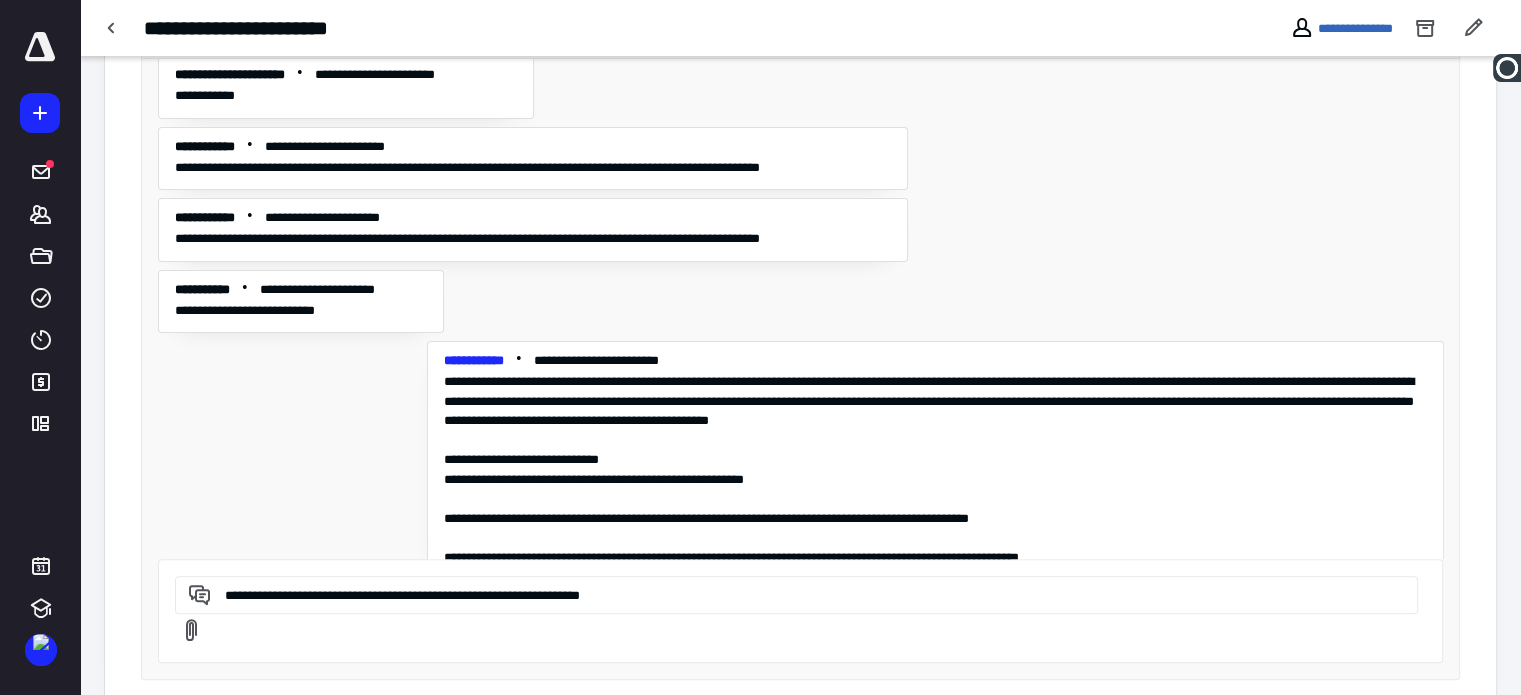 scroll, scrollTop: 652, scrollLeft: 0, axis: vertical 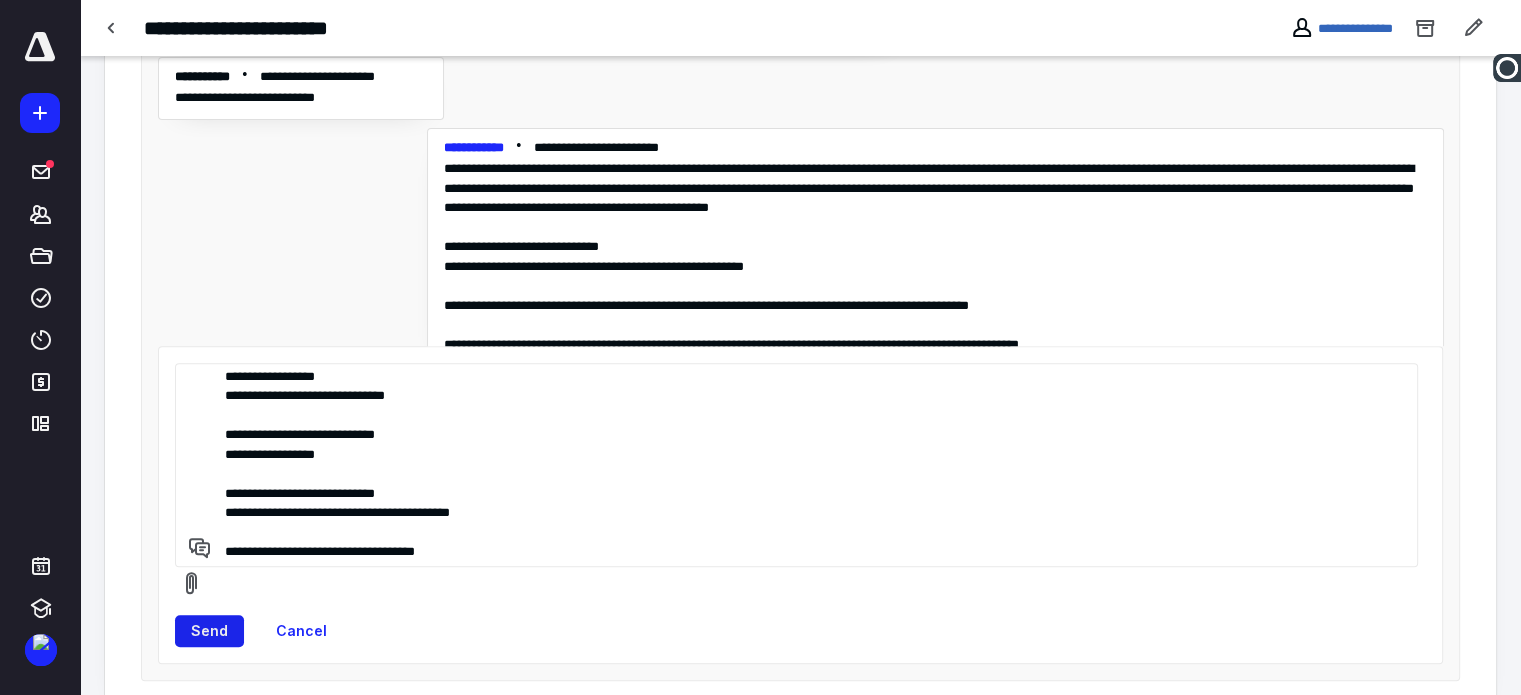 type on "**********" 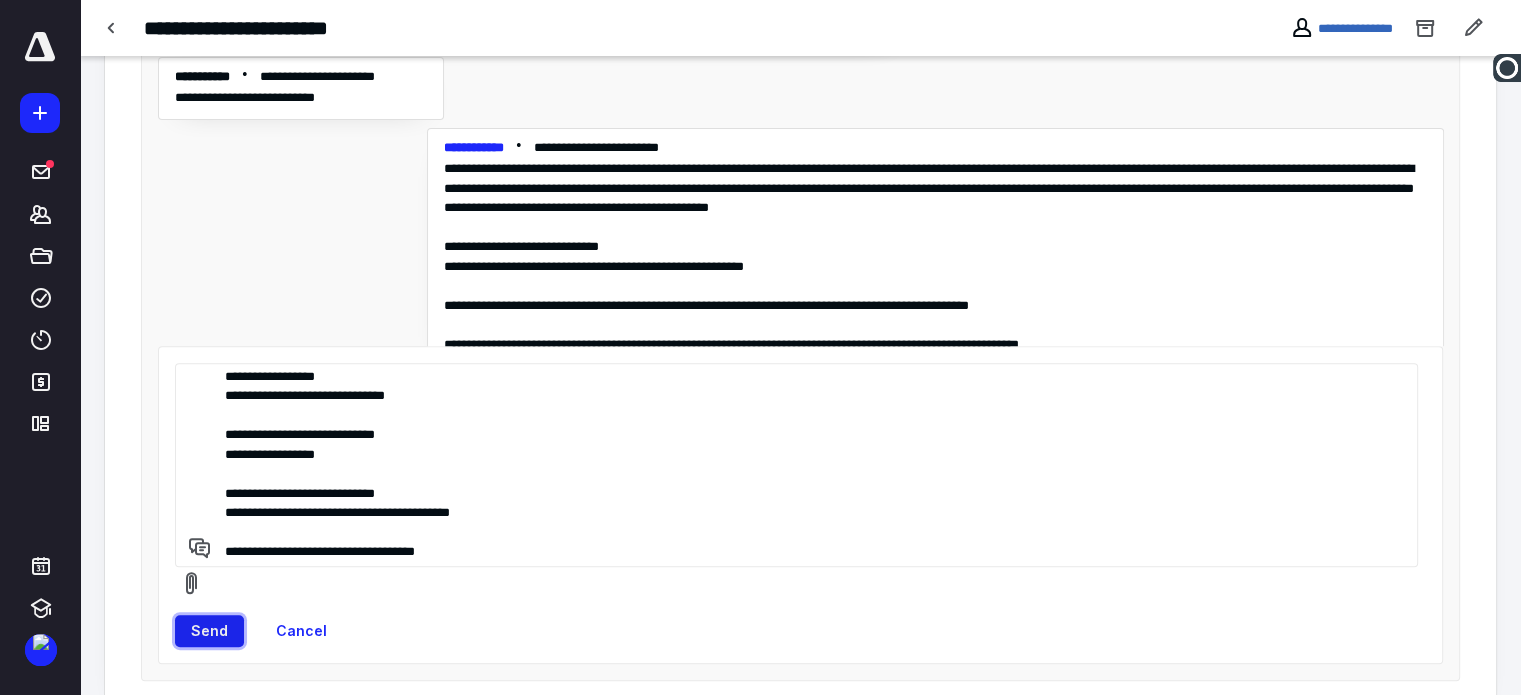 click on "Send" at bounding box center (209, 631) 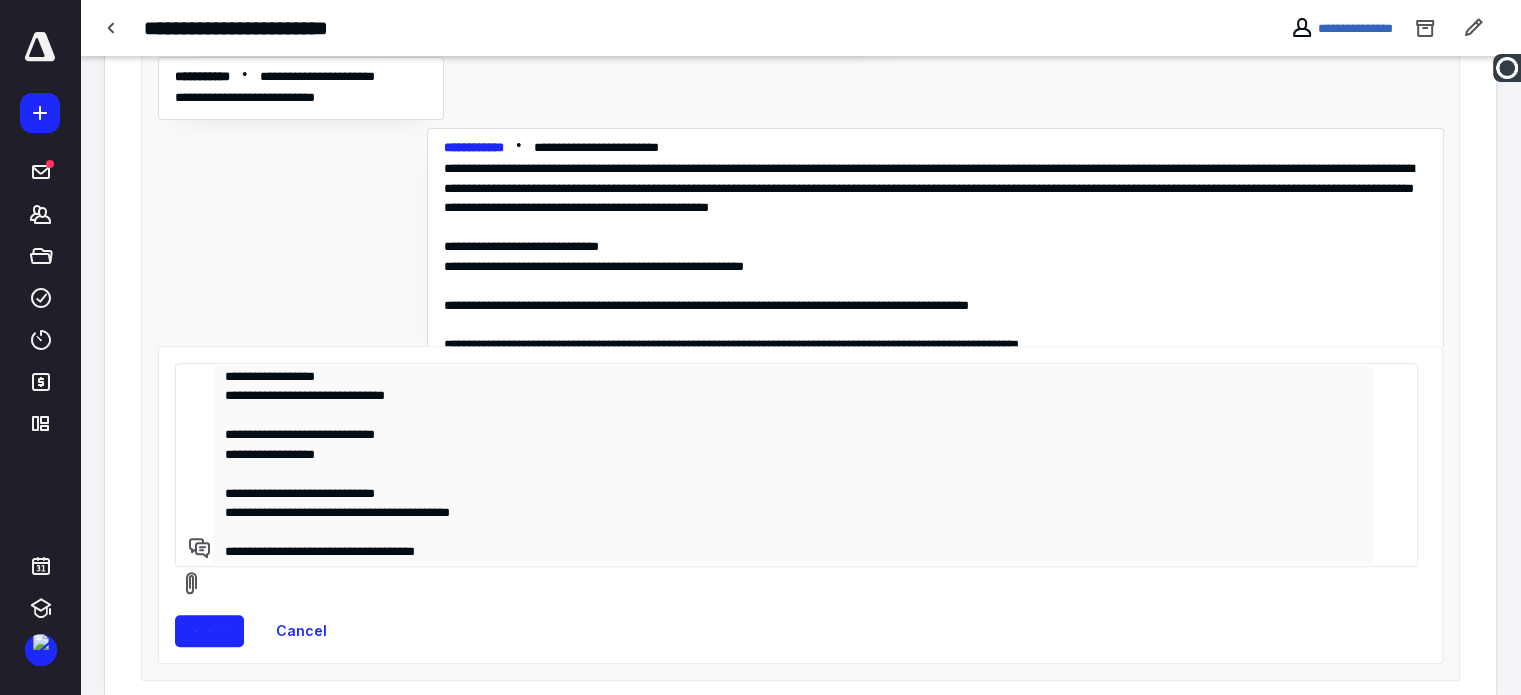 type 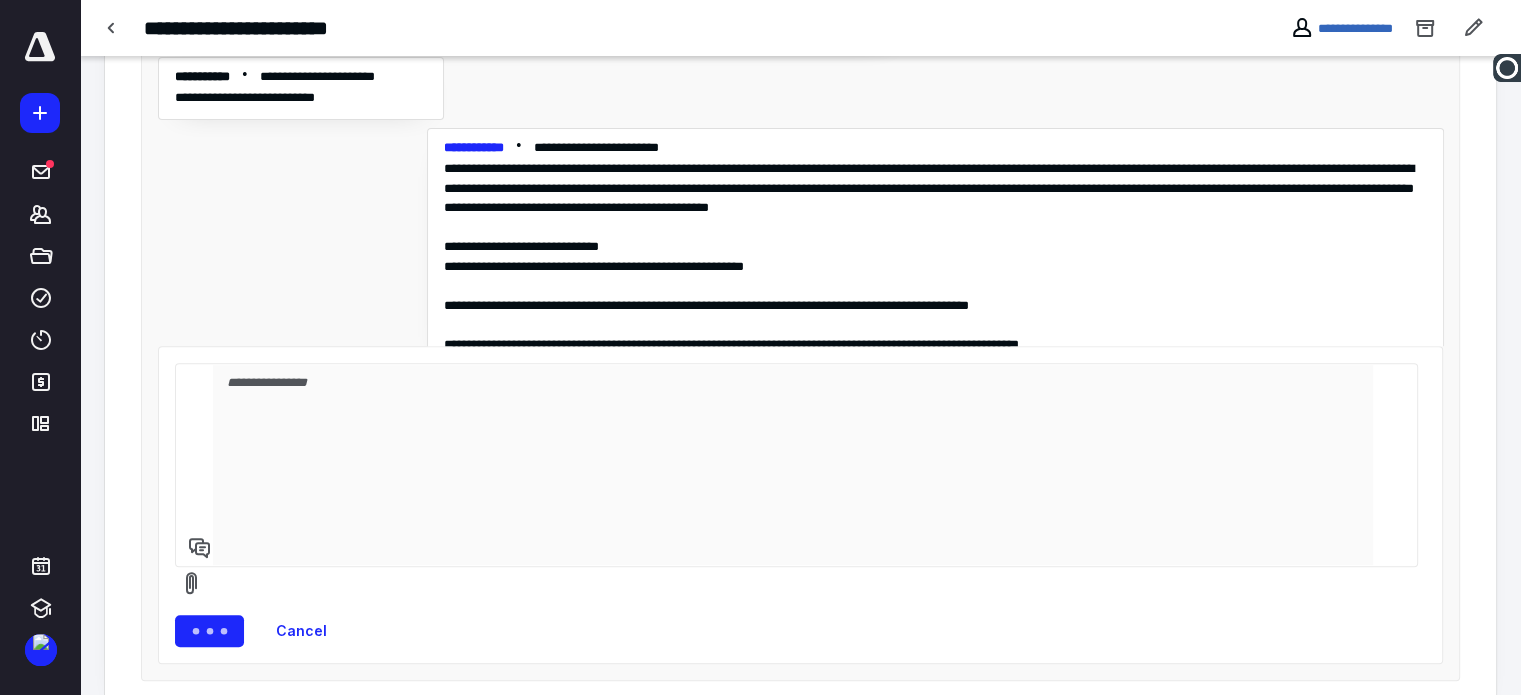 scroll, scrollTop: 6923, scrollLeft: 0, axis: vertical 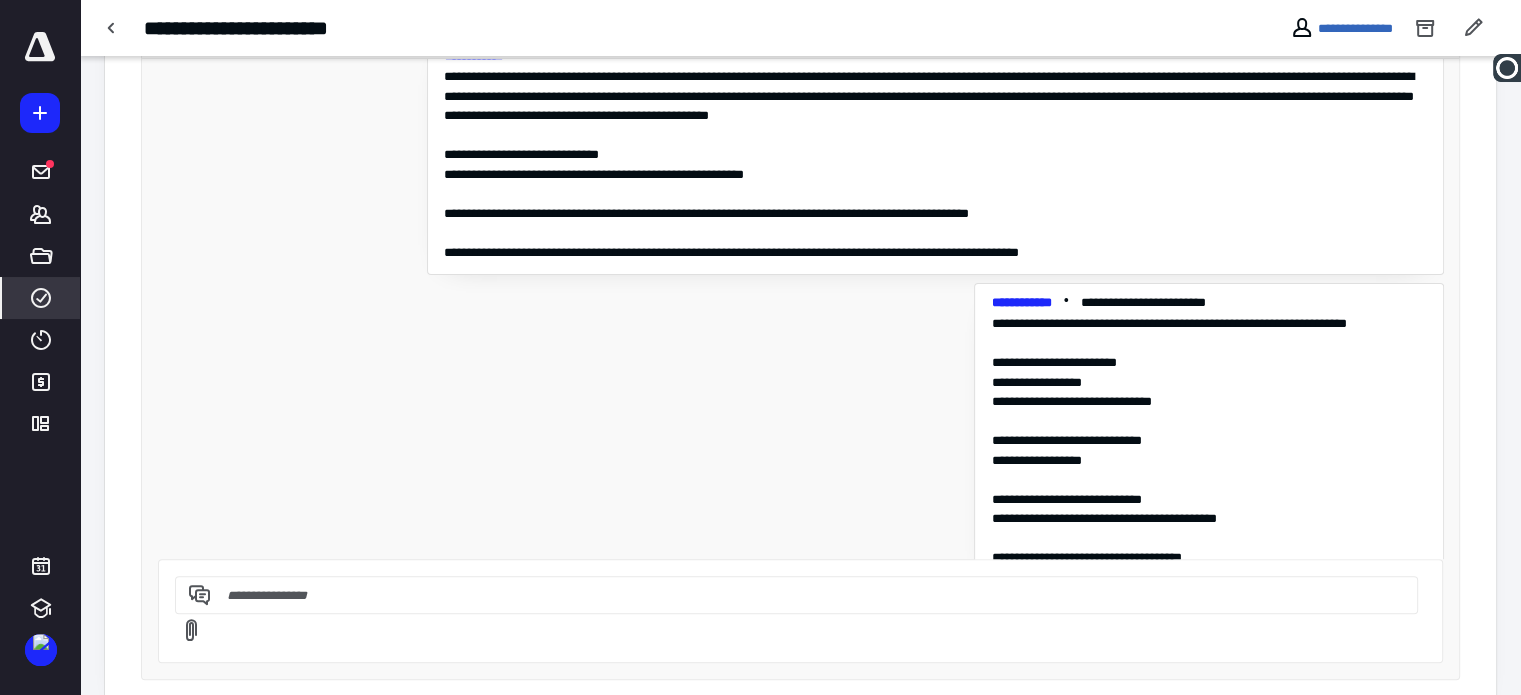 click 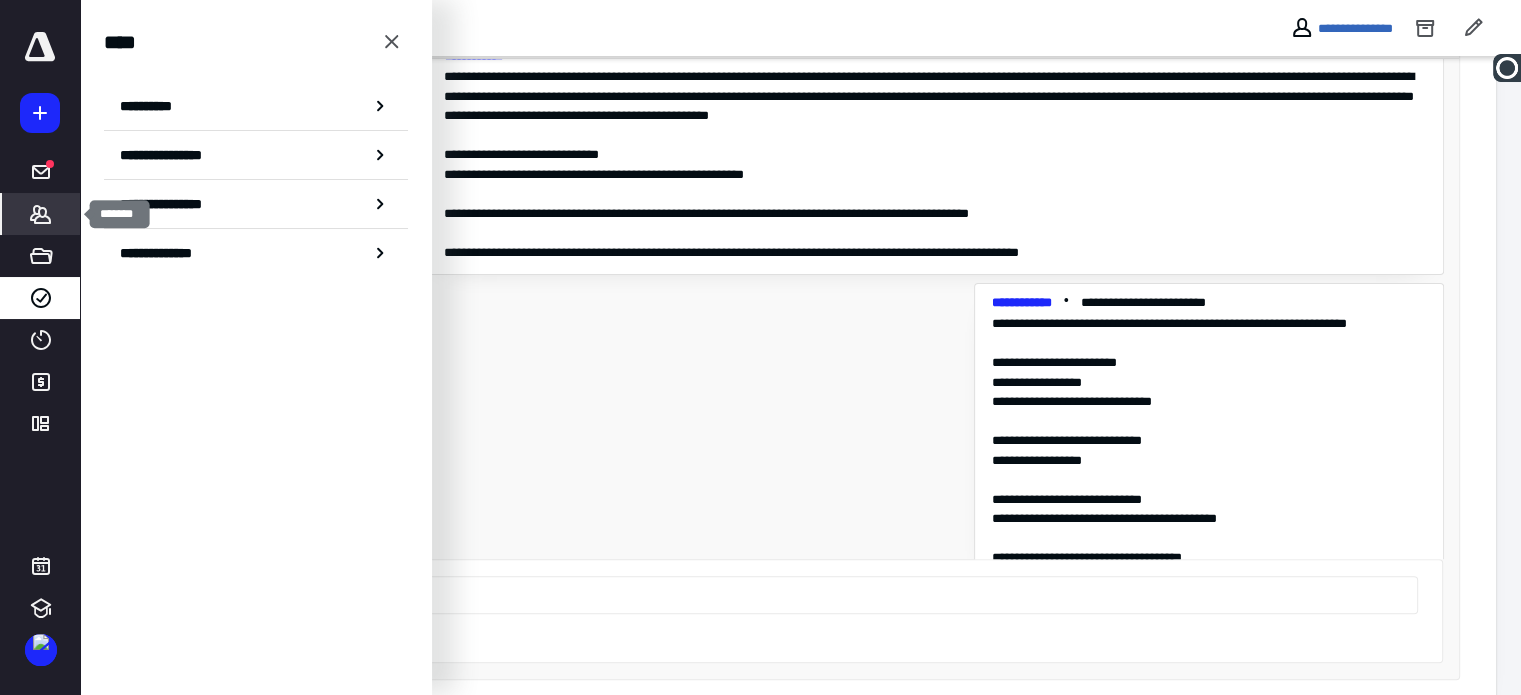 click 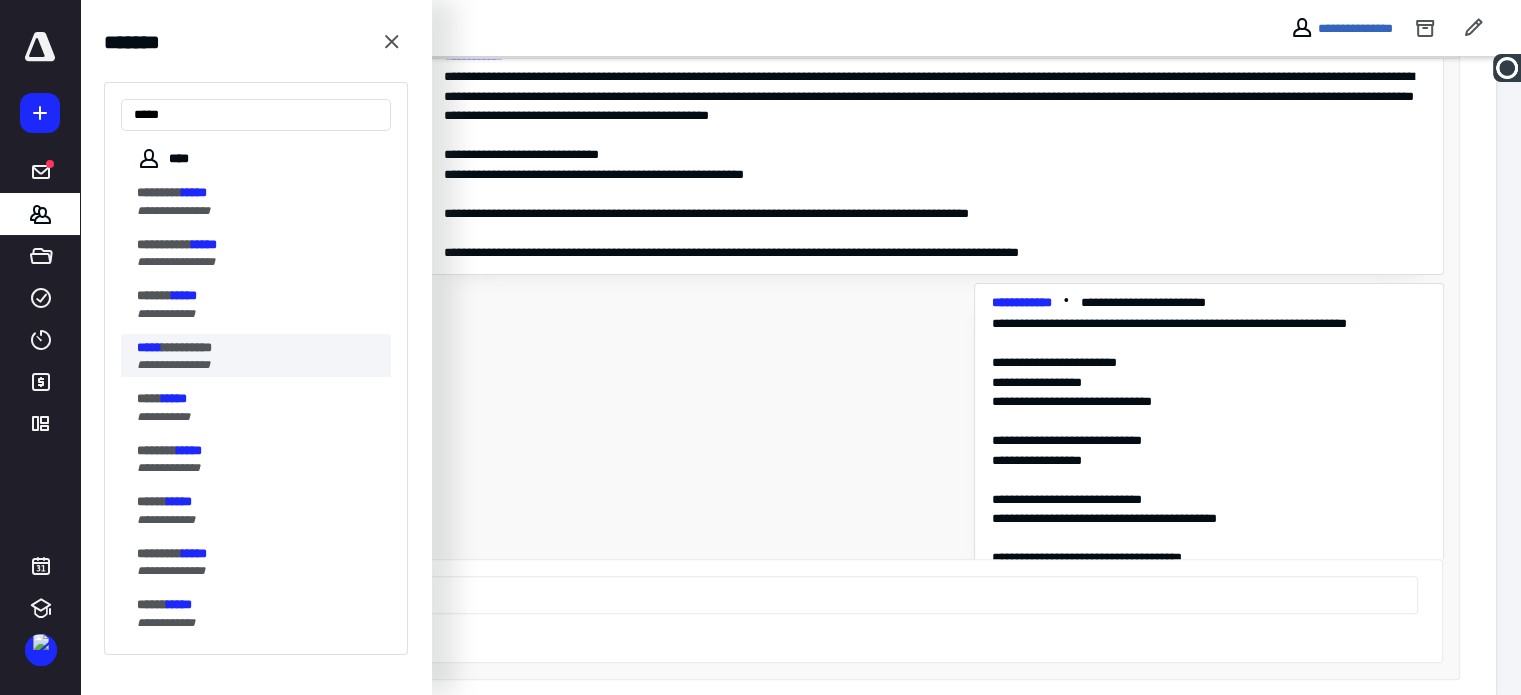 type on "*****" 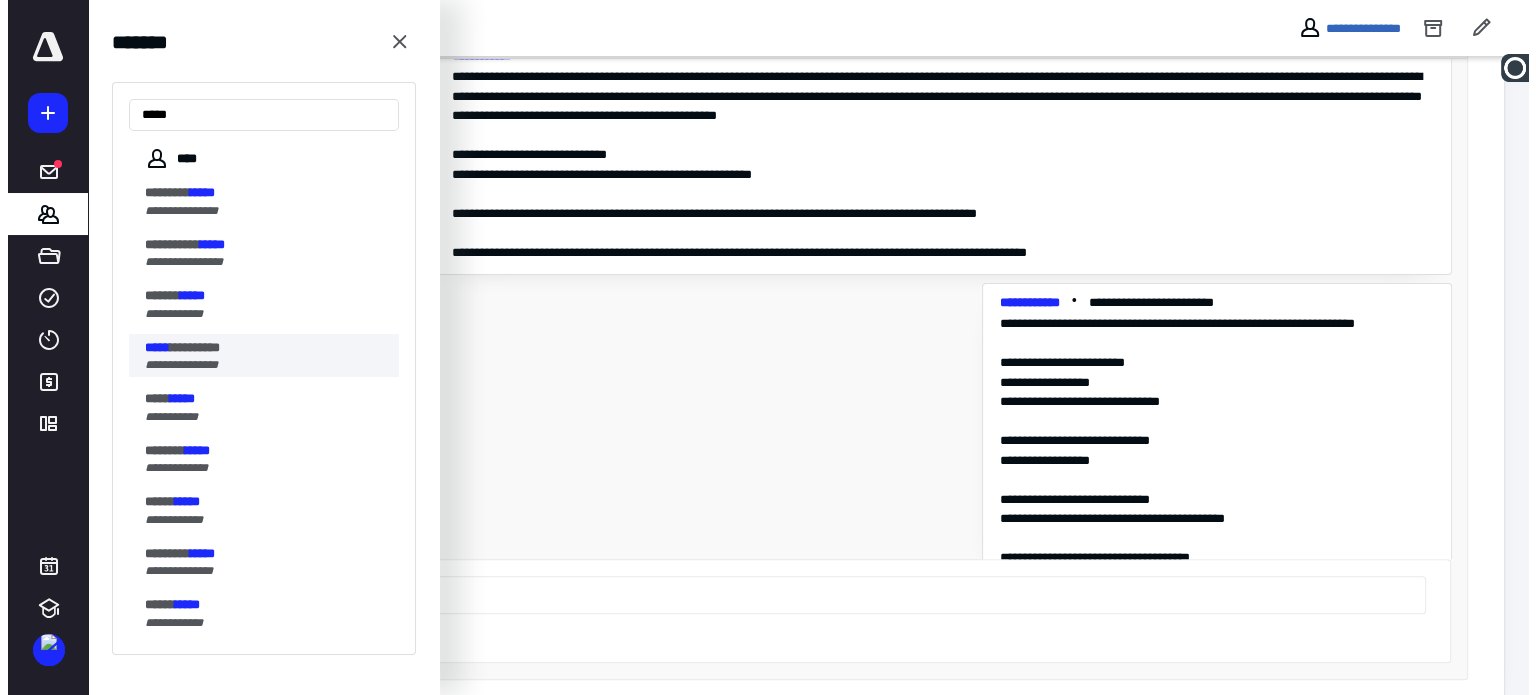 scroll, scrollTop: 0, scrollLeft: 0, axis: both 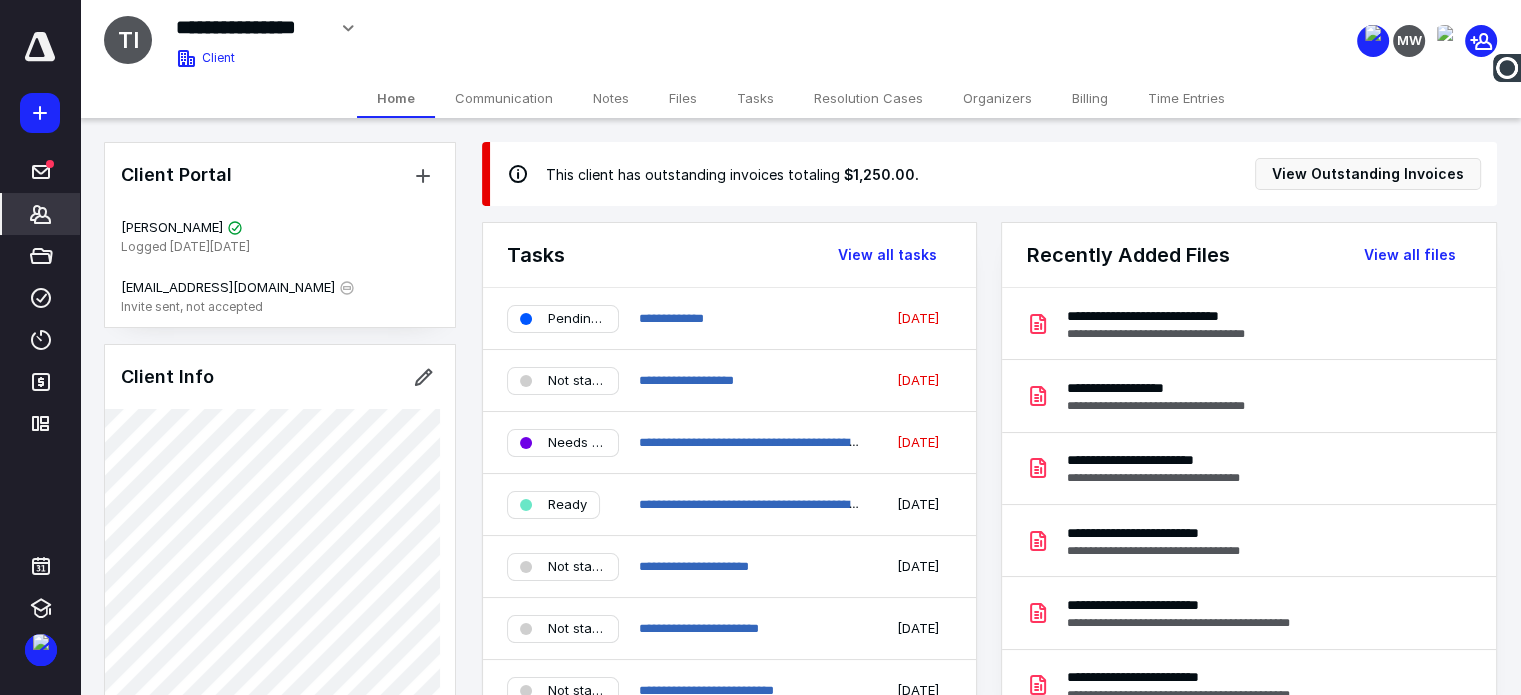 click on "Files" at bounding box center [683, 98] 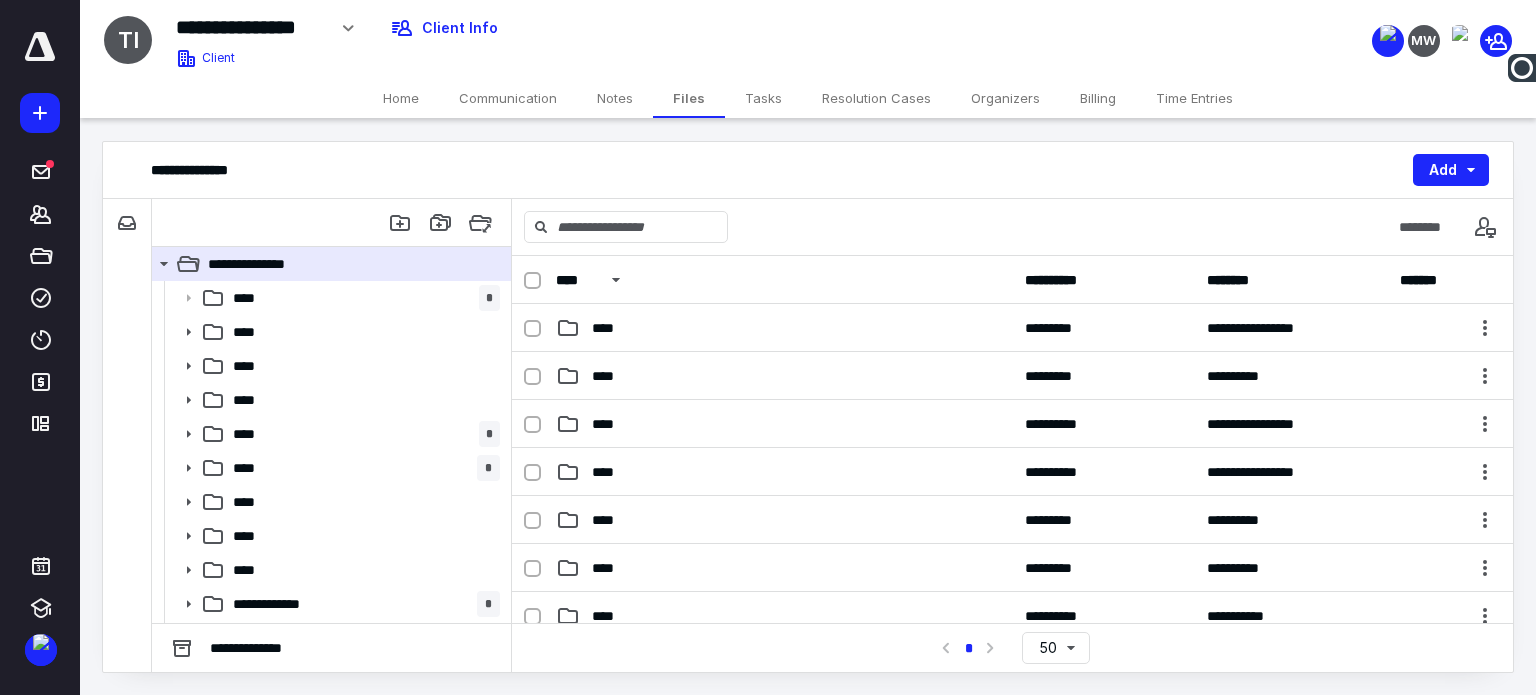 click on "Tasks" at bounding box center (763, 98) 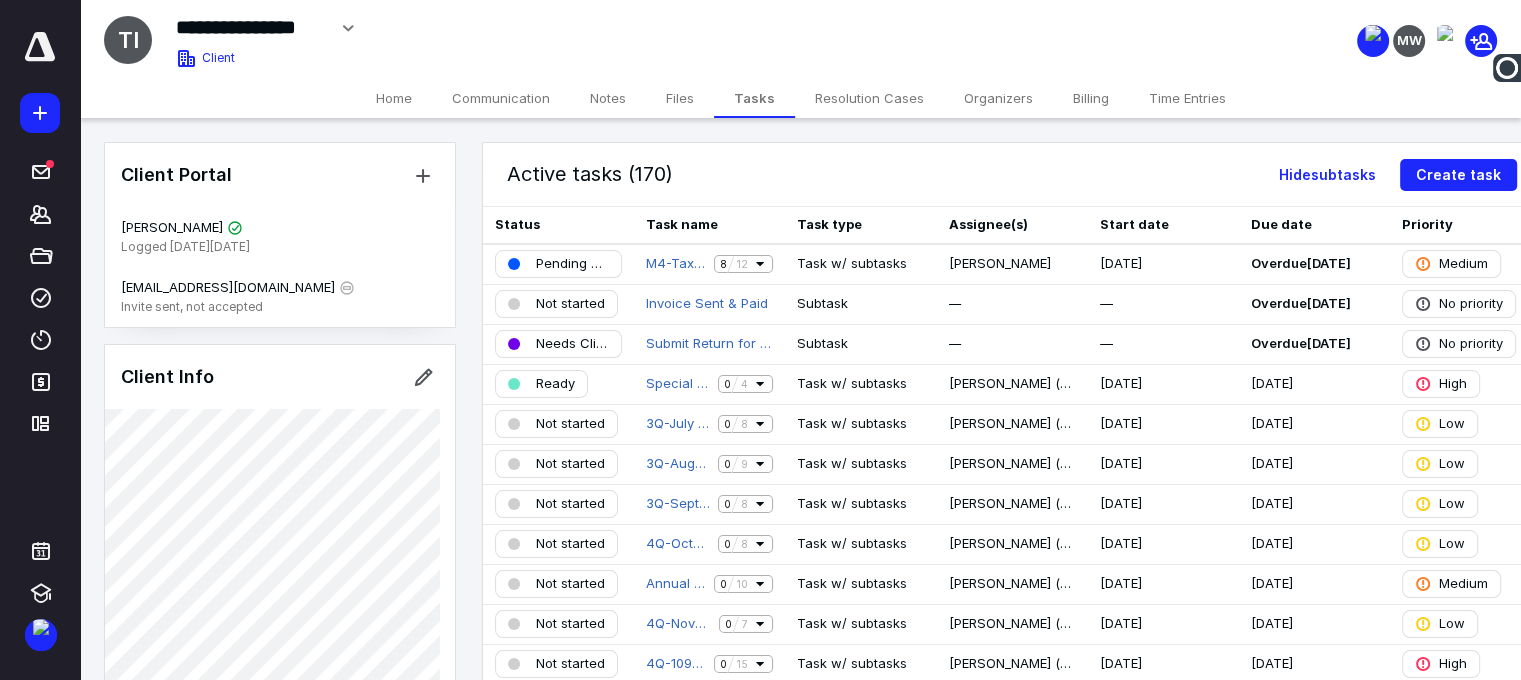 click on "Files" at bounding box center (680, 98) 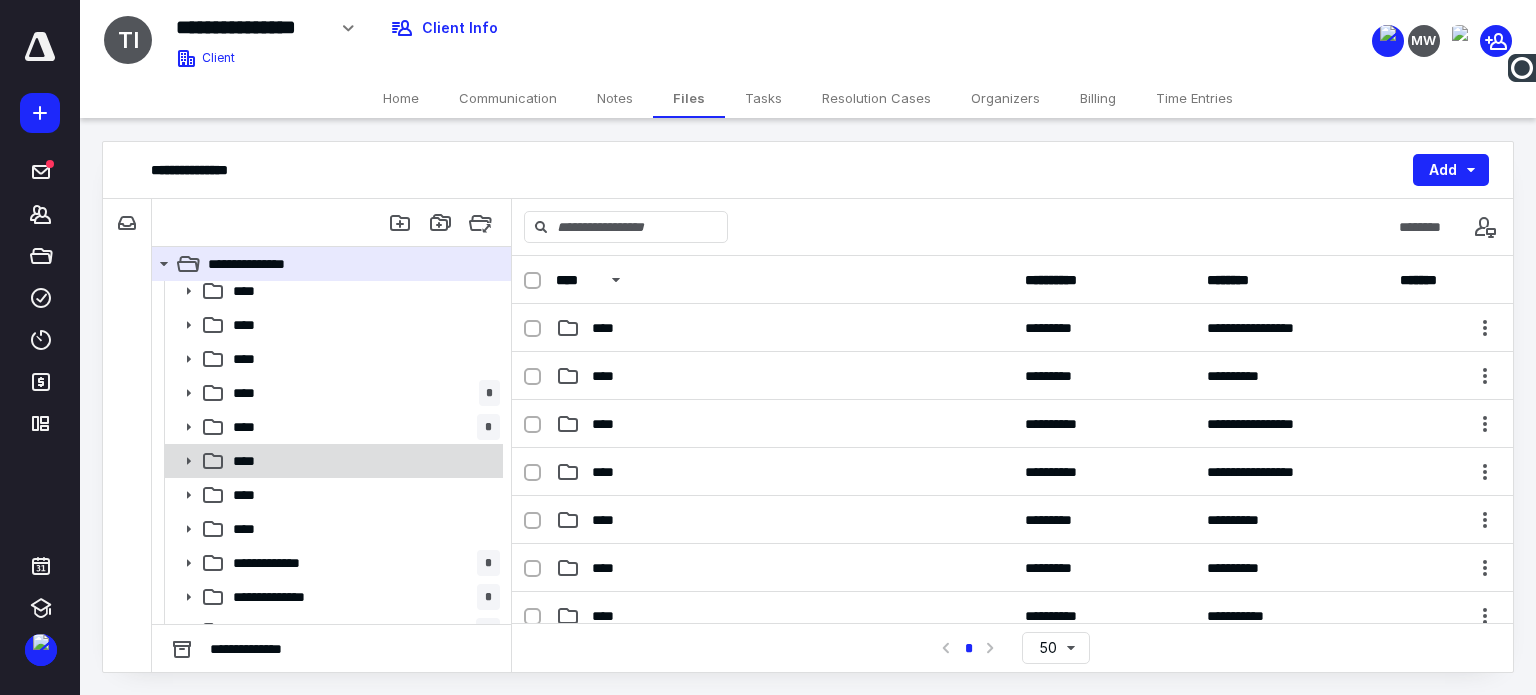 scroll, scrollTop: 64, scrollLeft: 0, axis: vertical 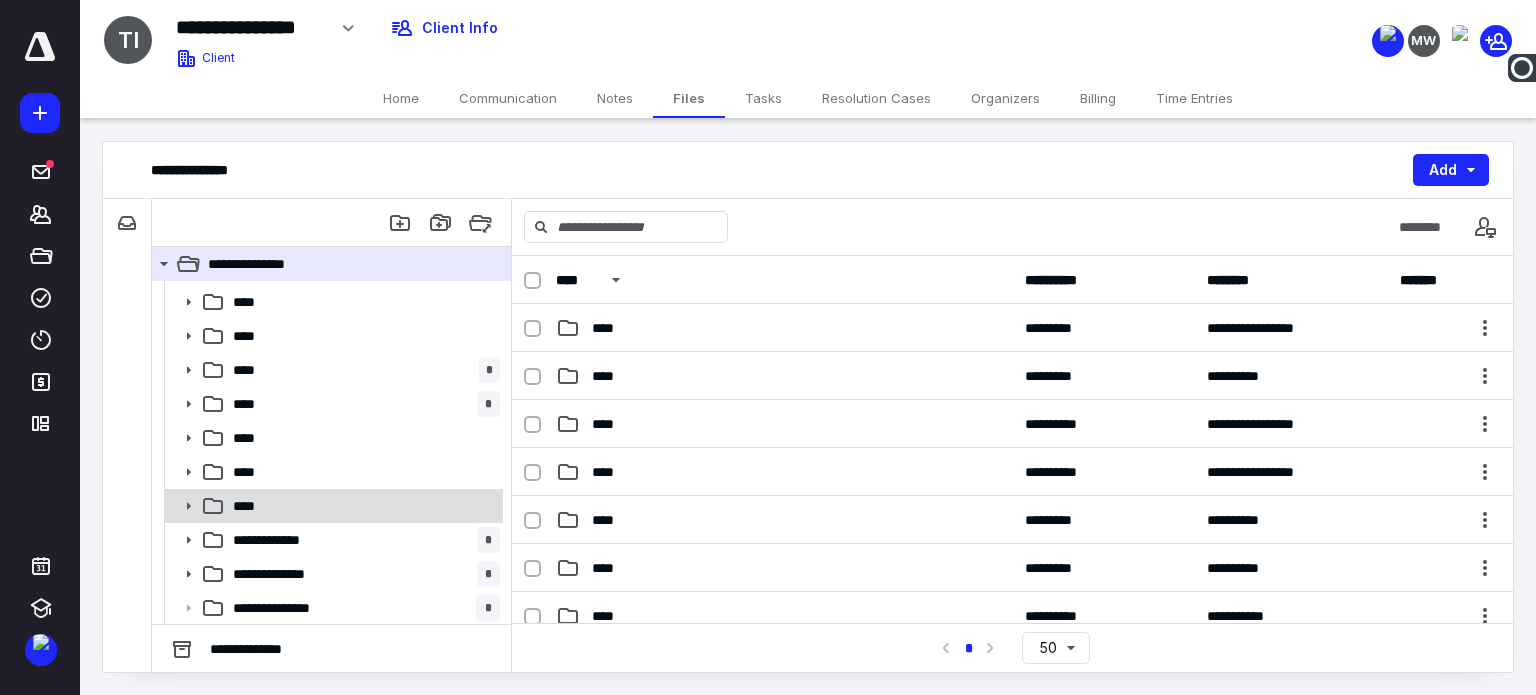 click 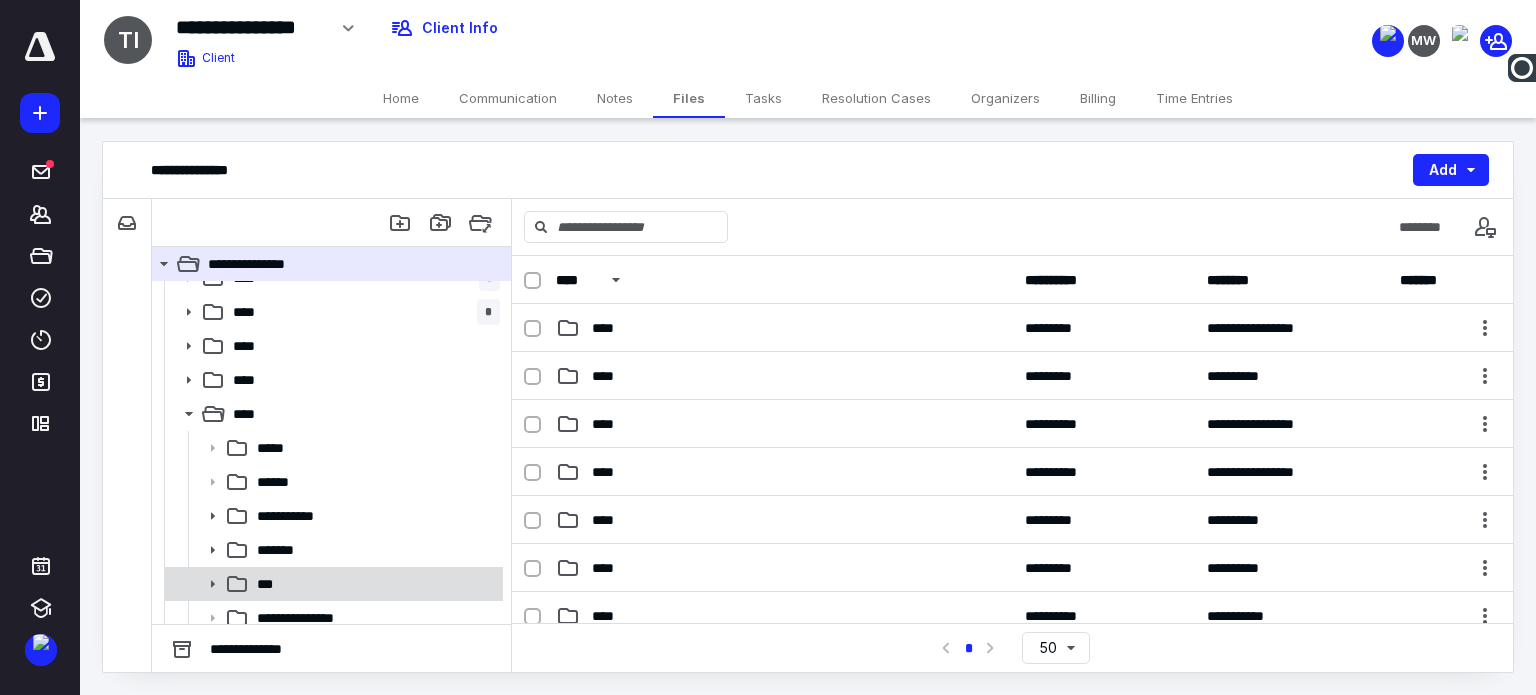 scroll, scrollTop: 264, scrollLeft: 0, axis: vertical 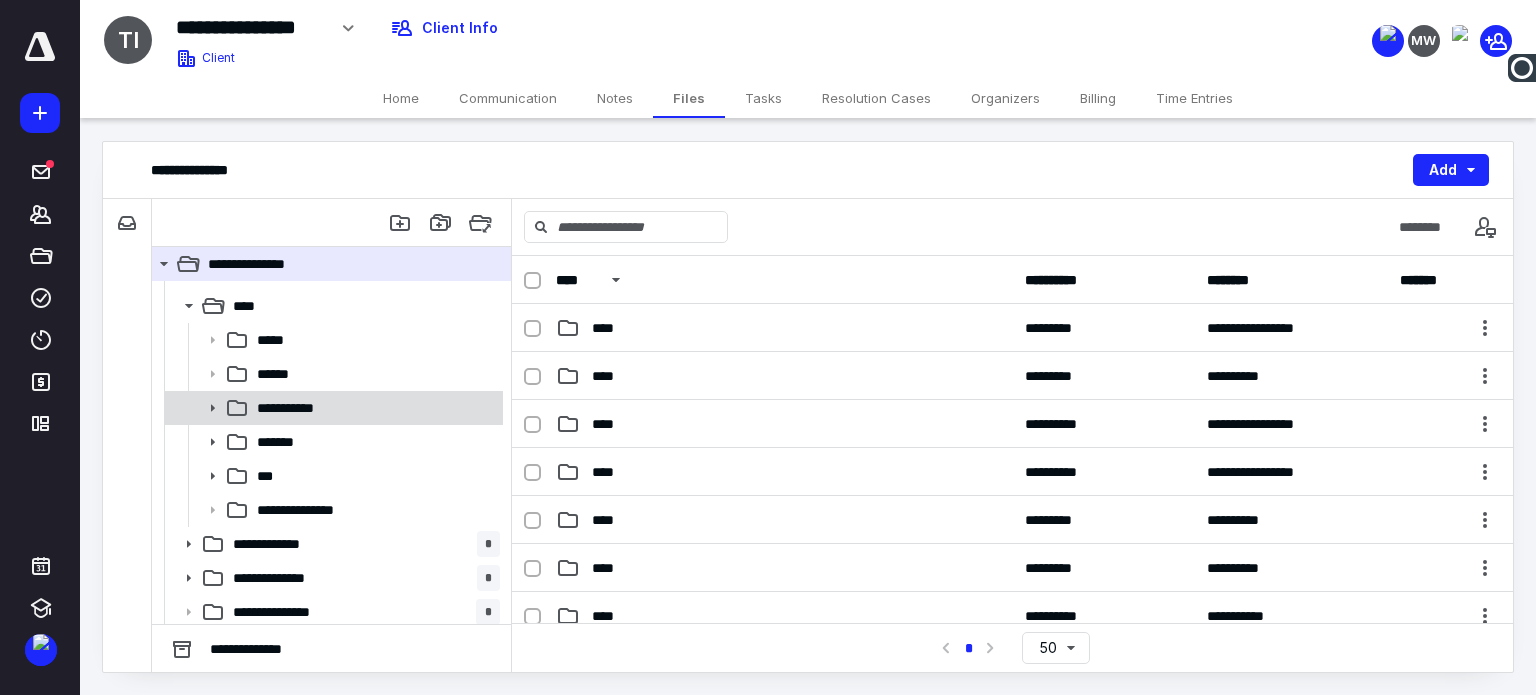 click 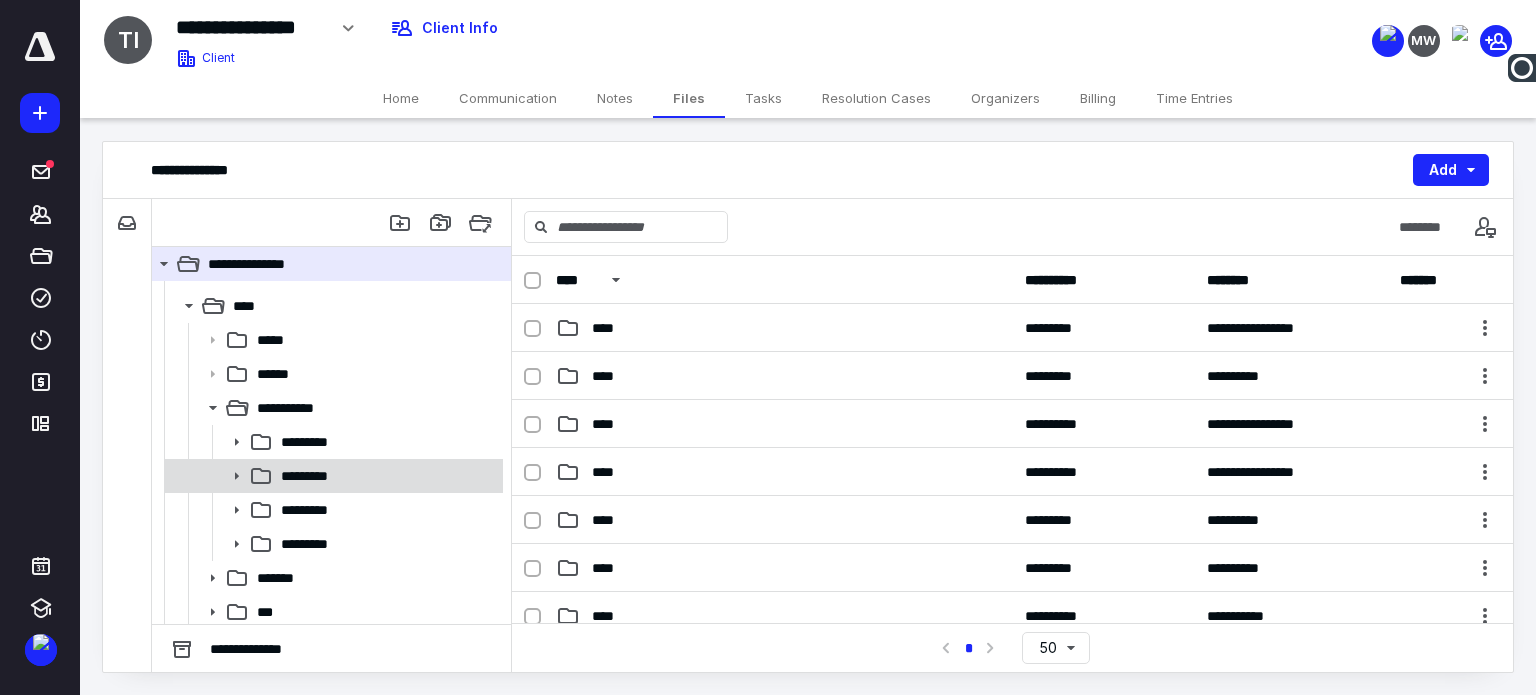 click 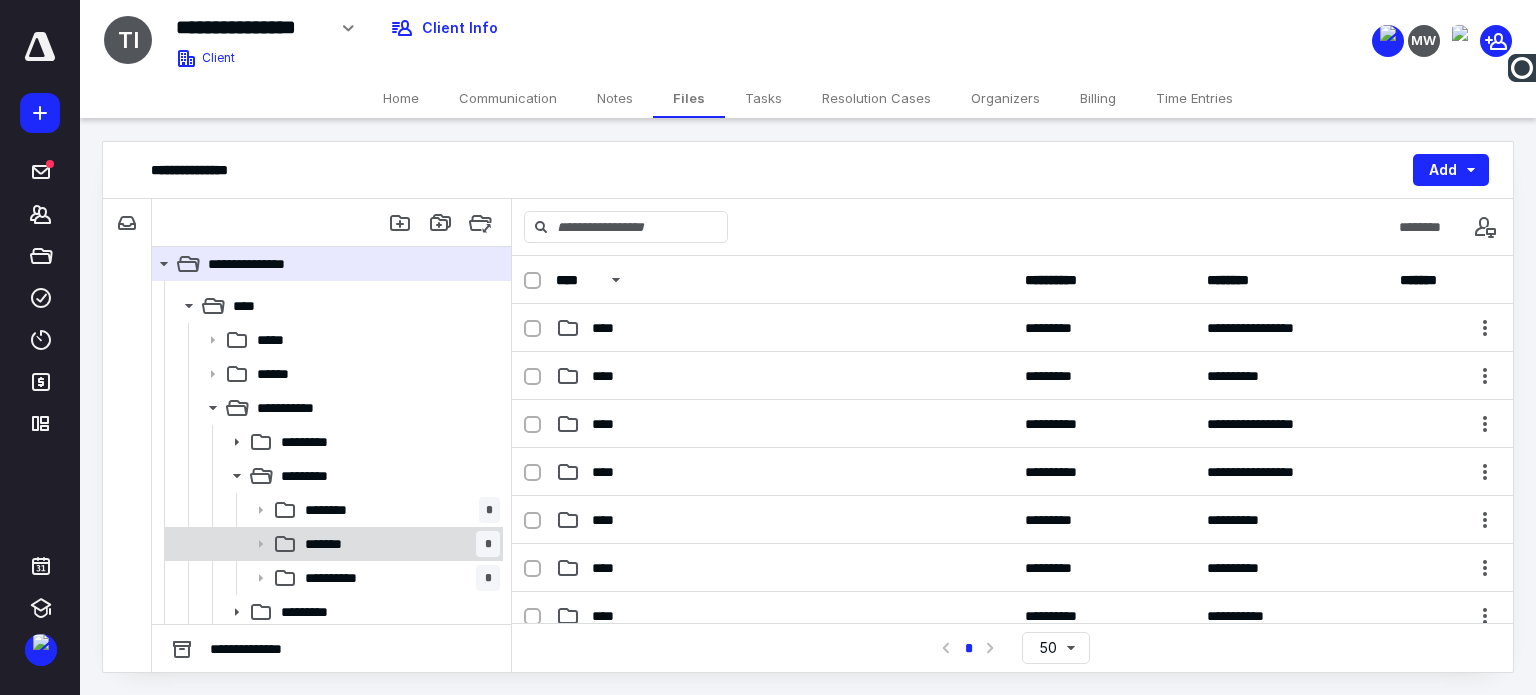 click on "*******" at bounding box center (330, 544) 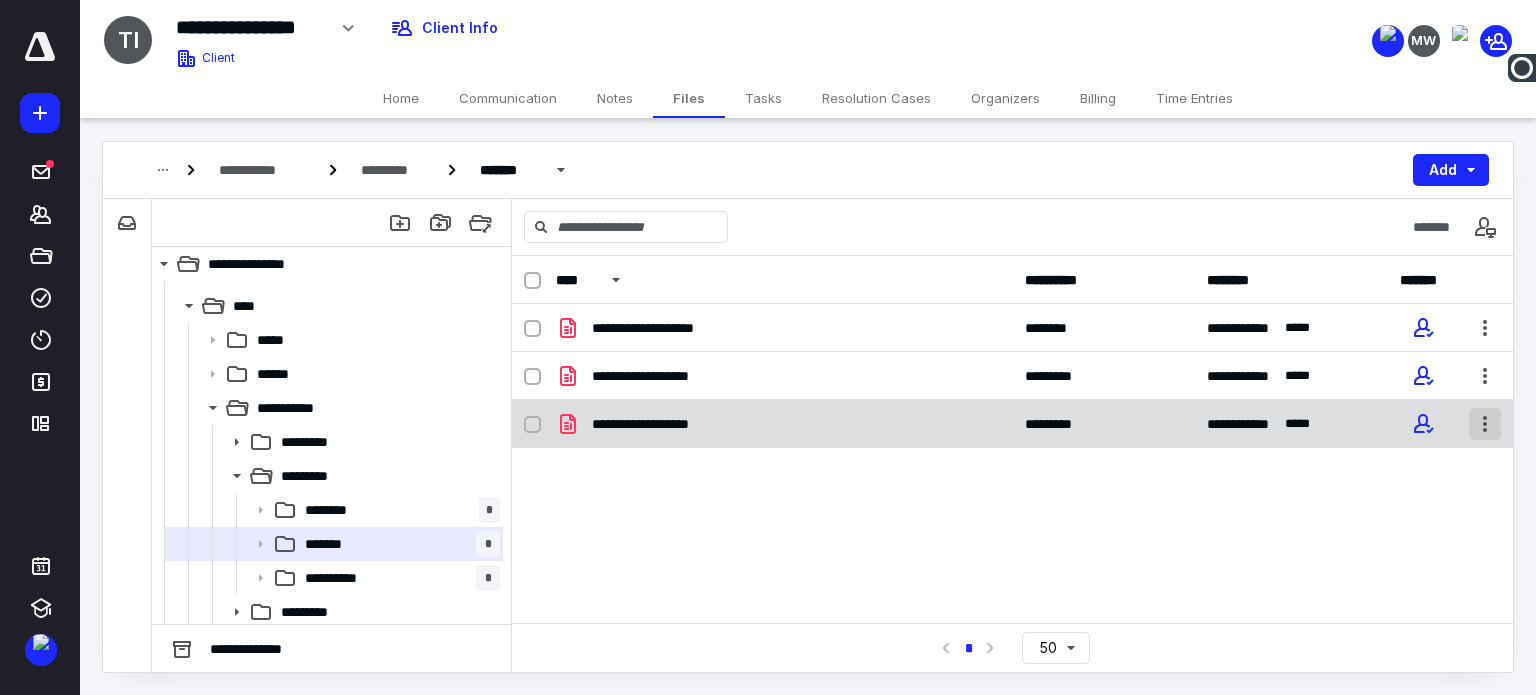 click at bounding box center [1485, 424] 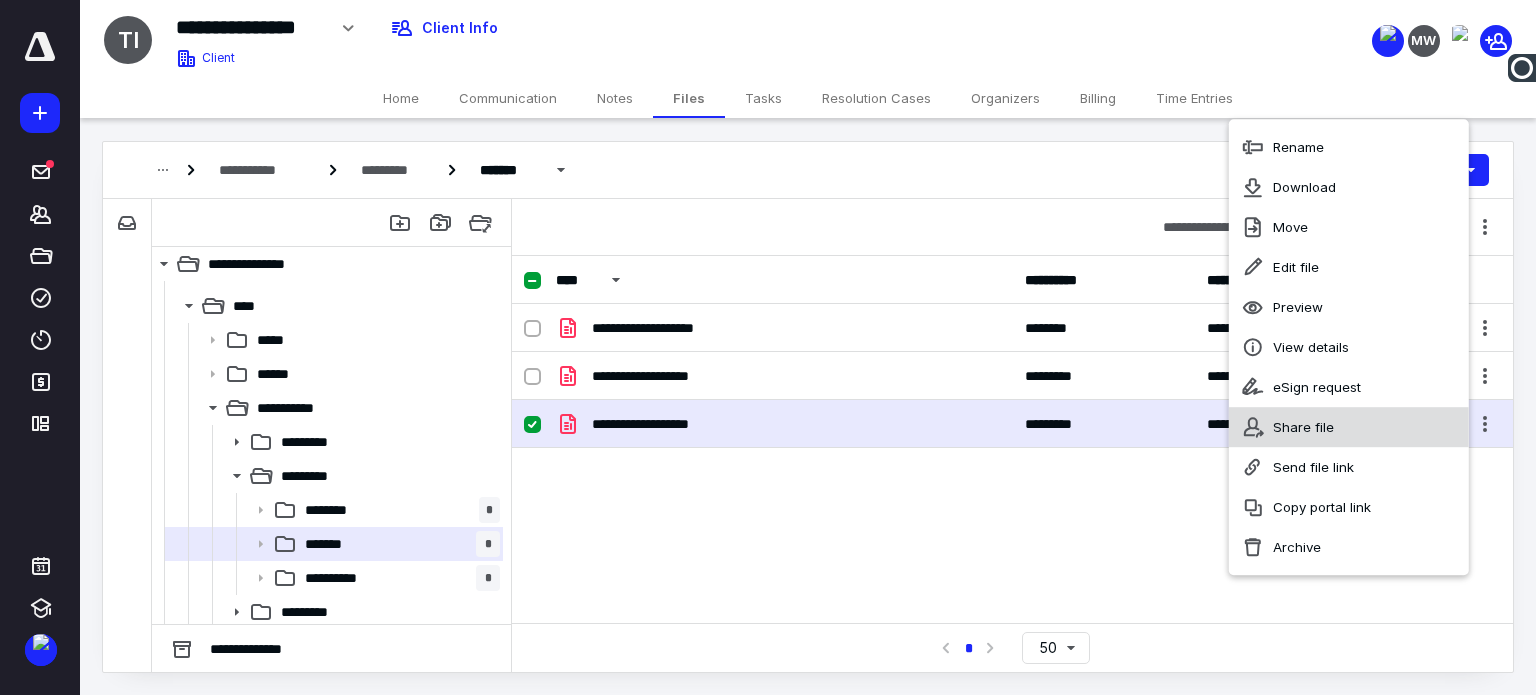 click on "Share file" at bounding box center [1303, 427] 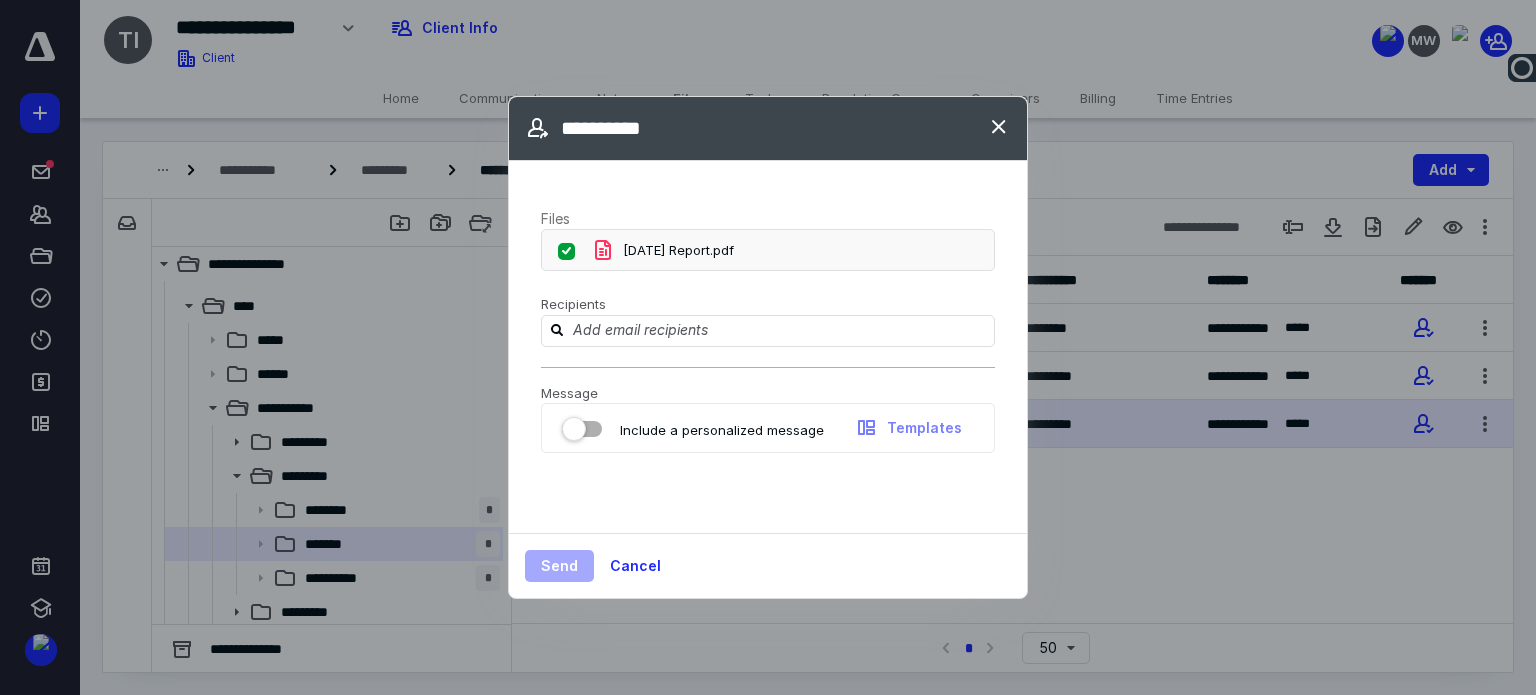 click at bounding box center [582, 425] 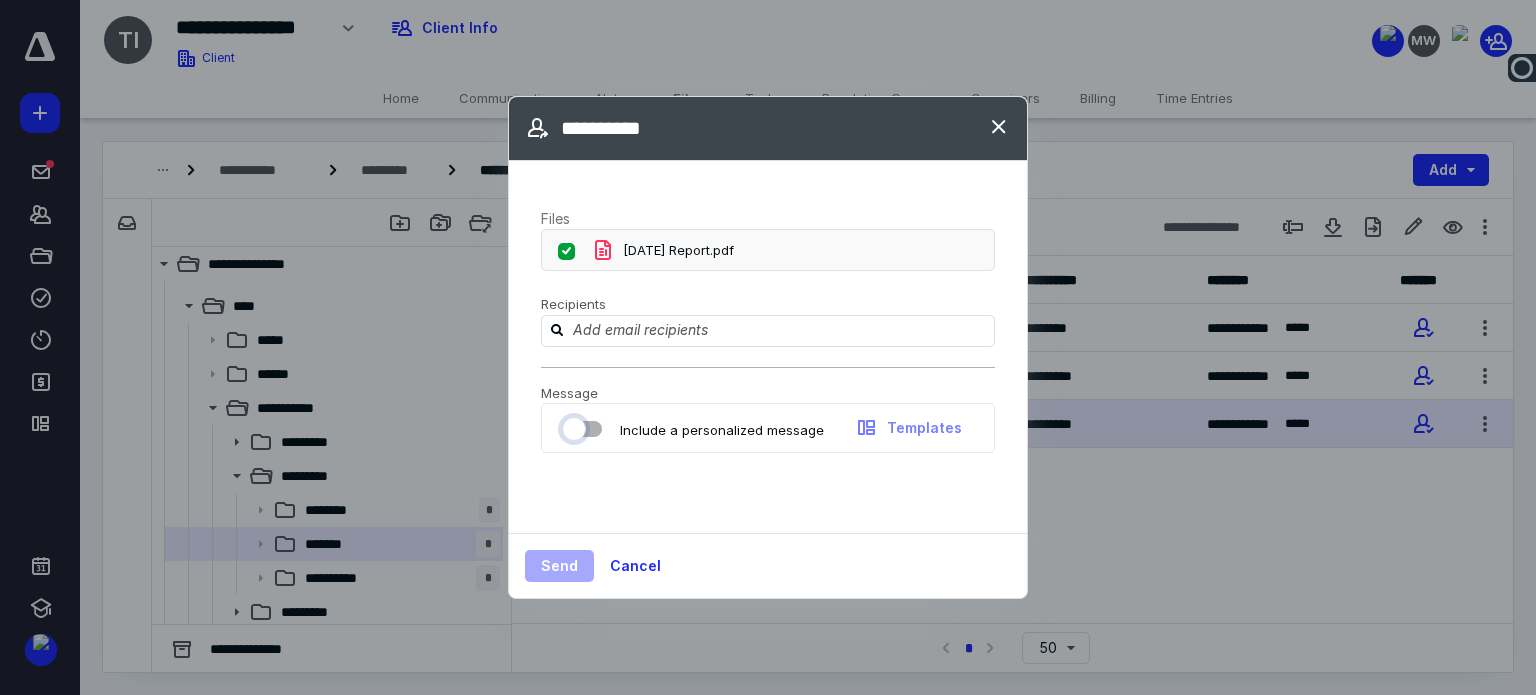 click at bounding box center (572, 426) 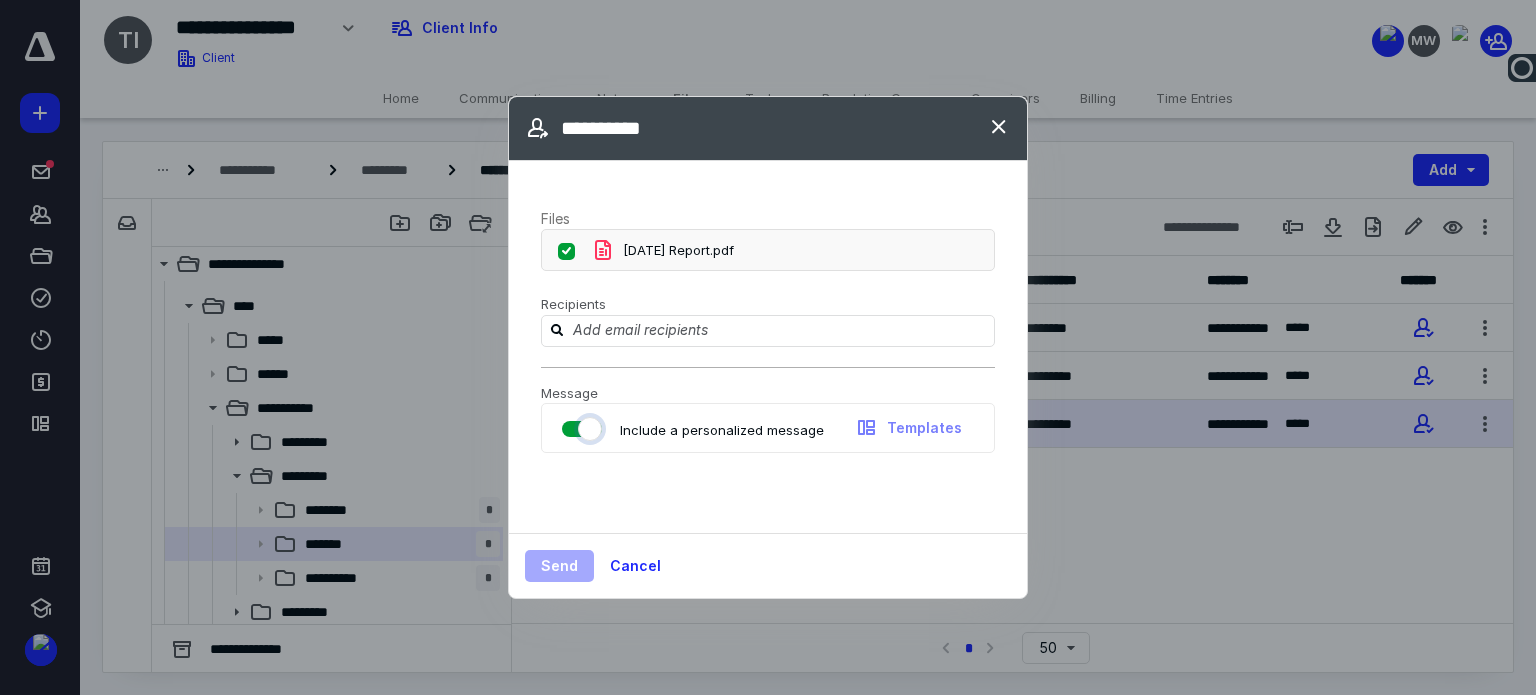 checkbox on "true" 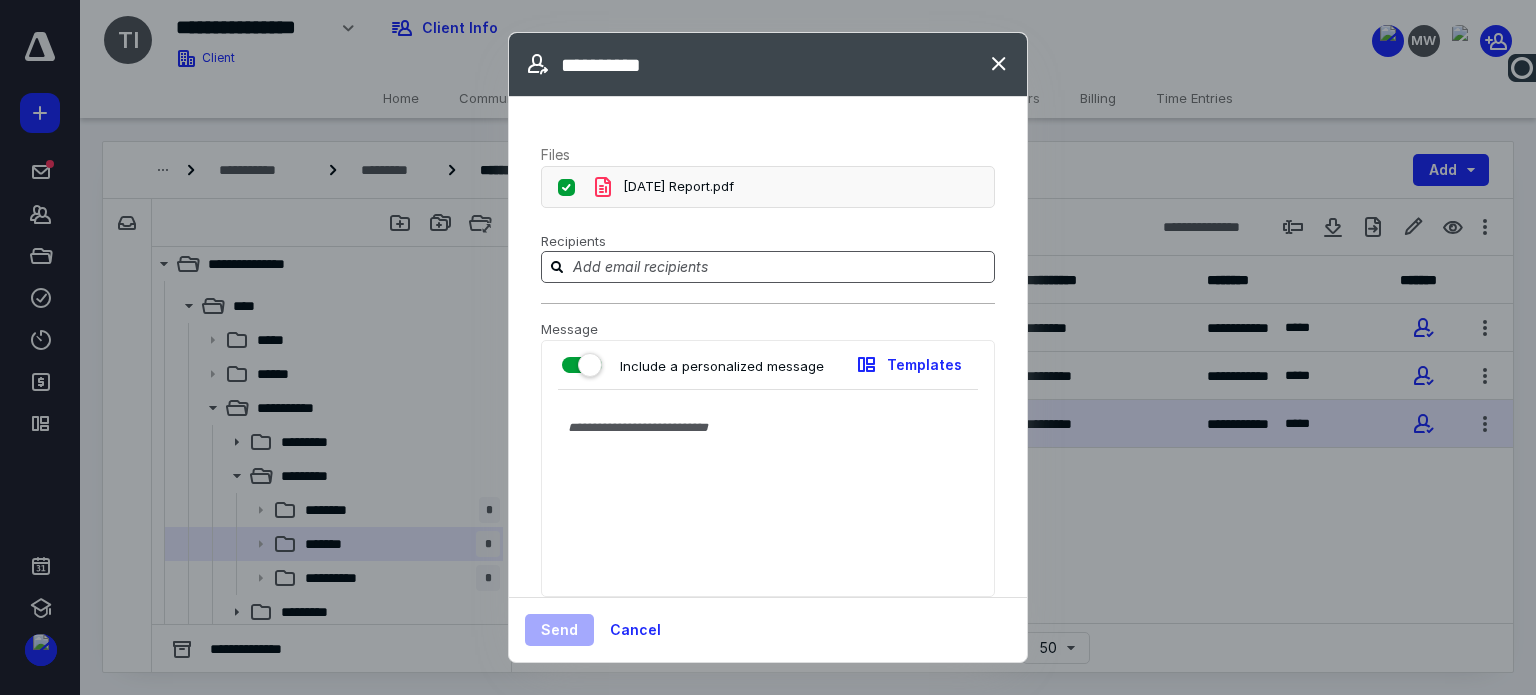 click at bounding box center [780, 266] 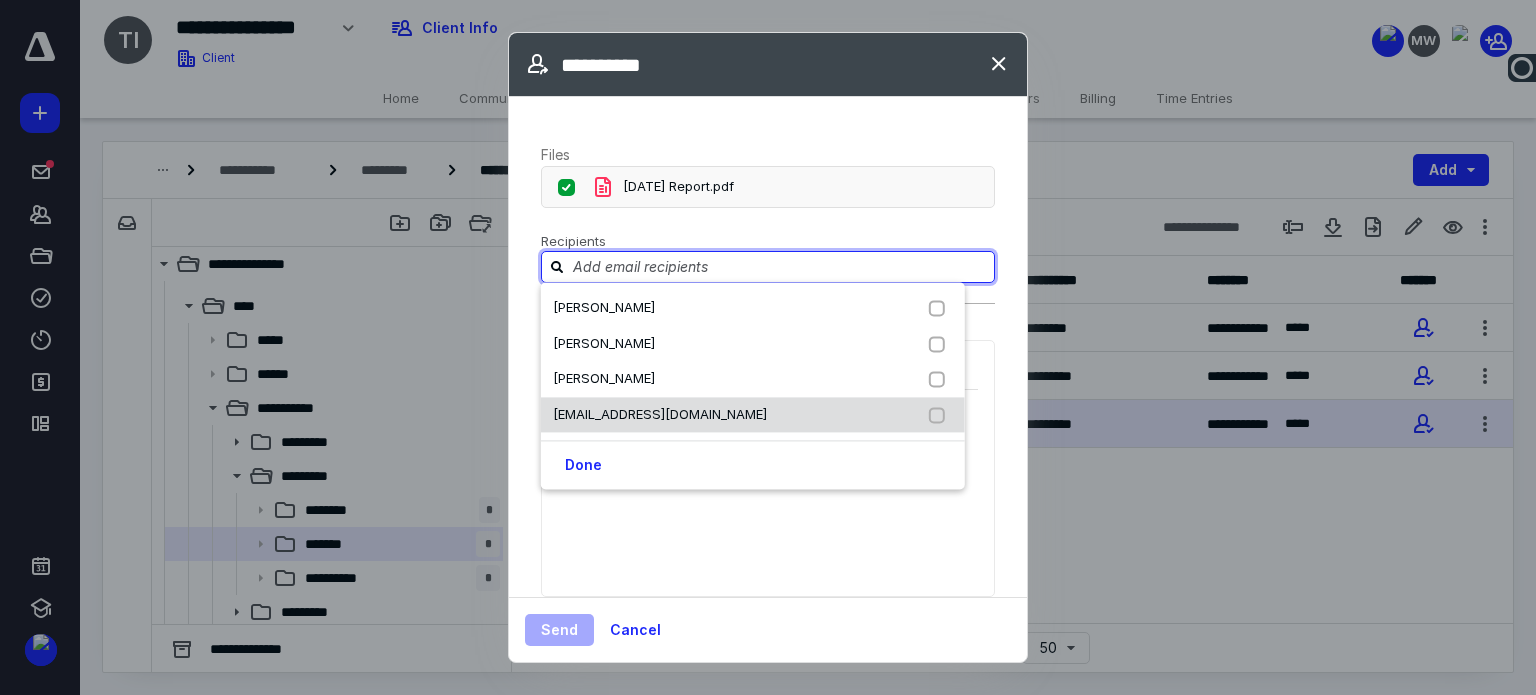 click on "hdtufte@hotmail.com" at bounding box center [660, 414] 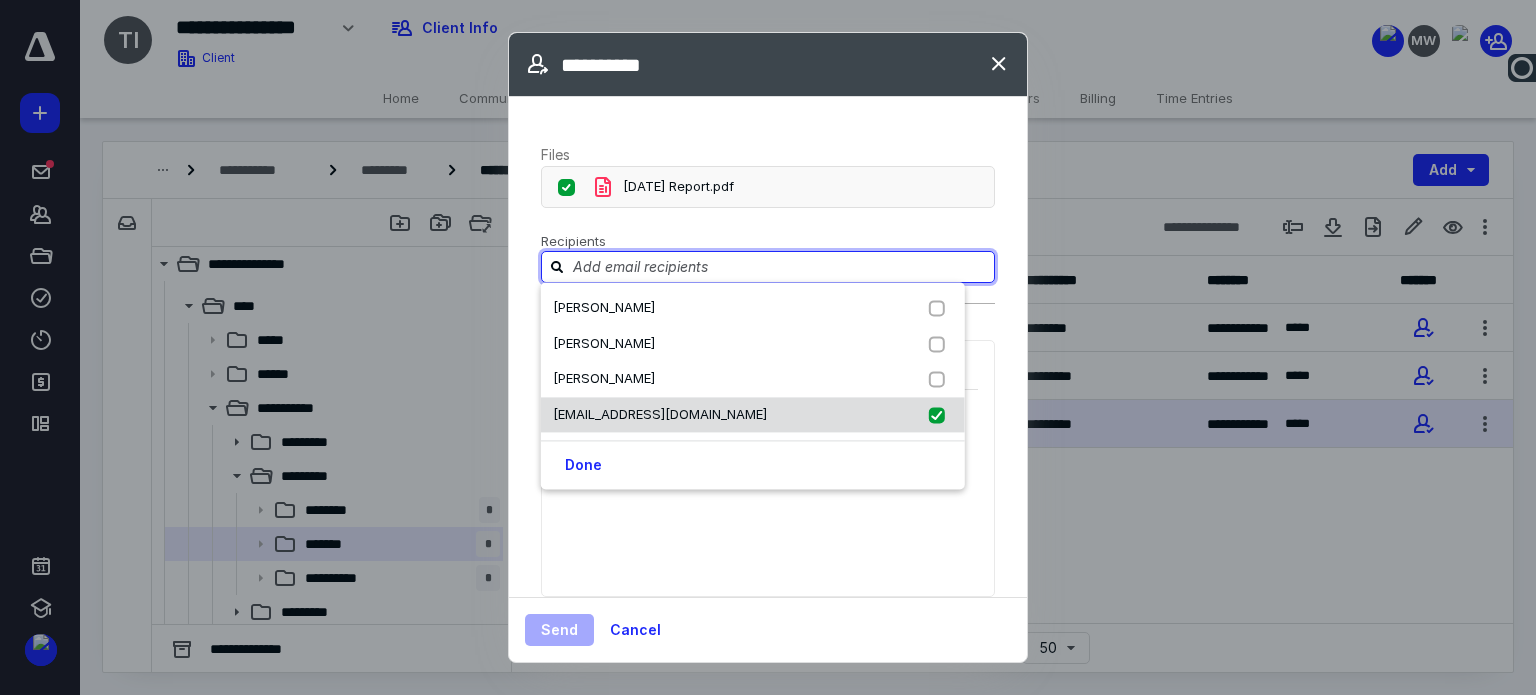 checkbox on "true" 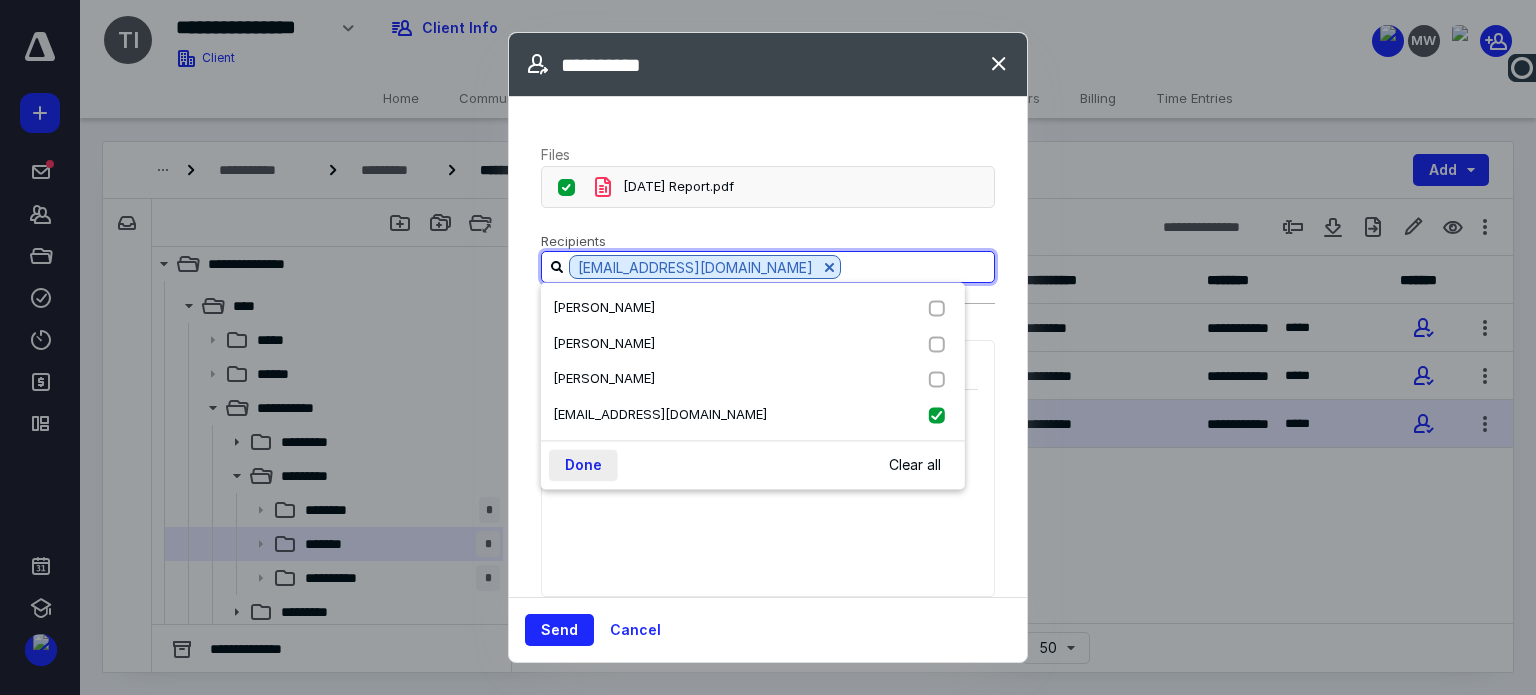 click on "Done" at bounding box center (583, 465) 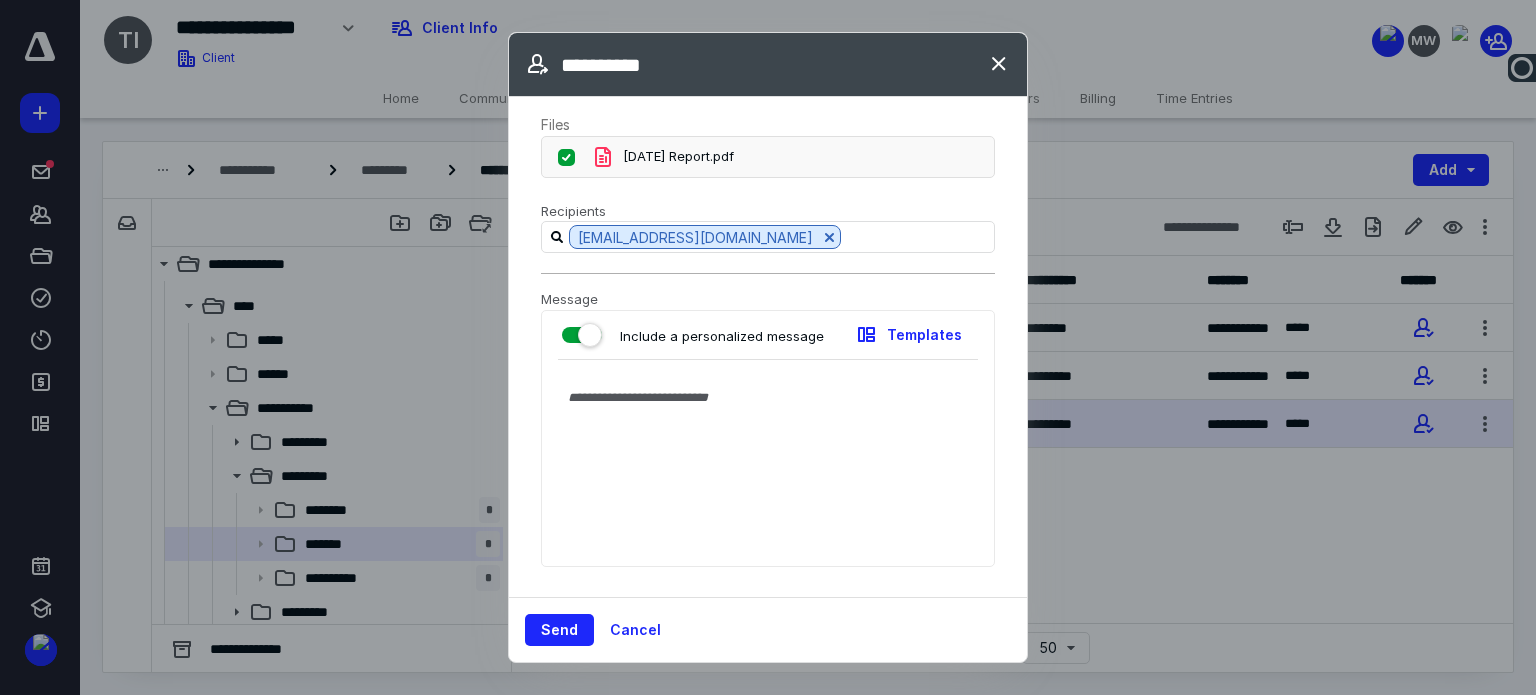 scroll, scrollTop: 46, scrollLeft: 0, axis: vertical 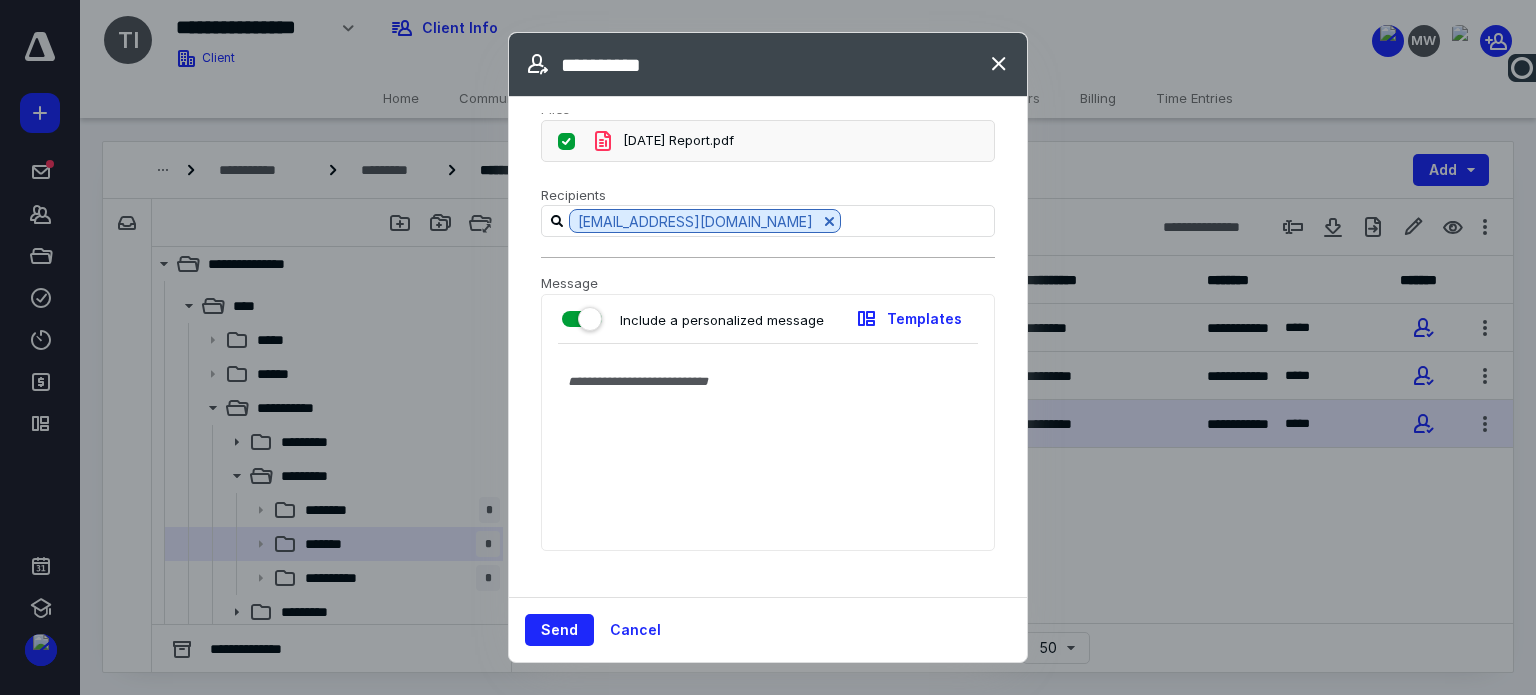click at bounding box center [768, 452] 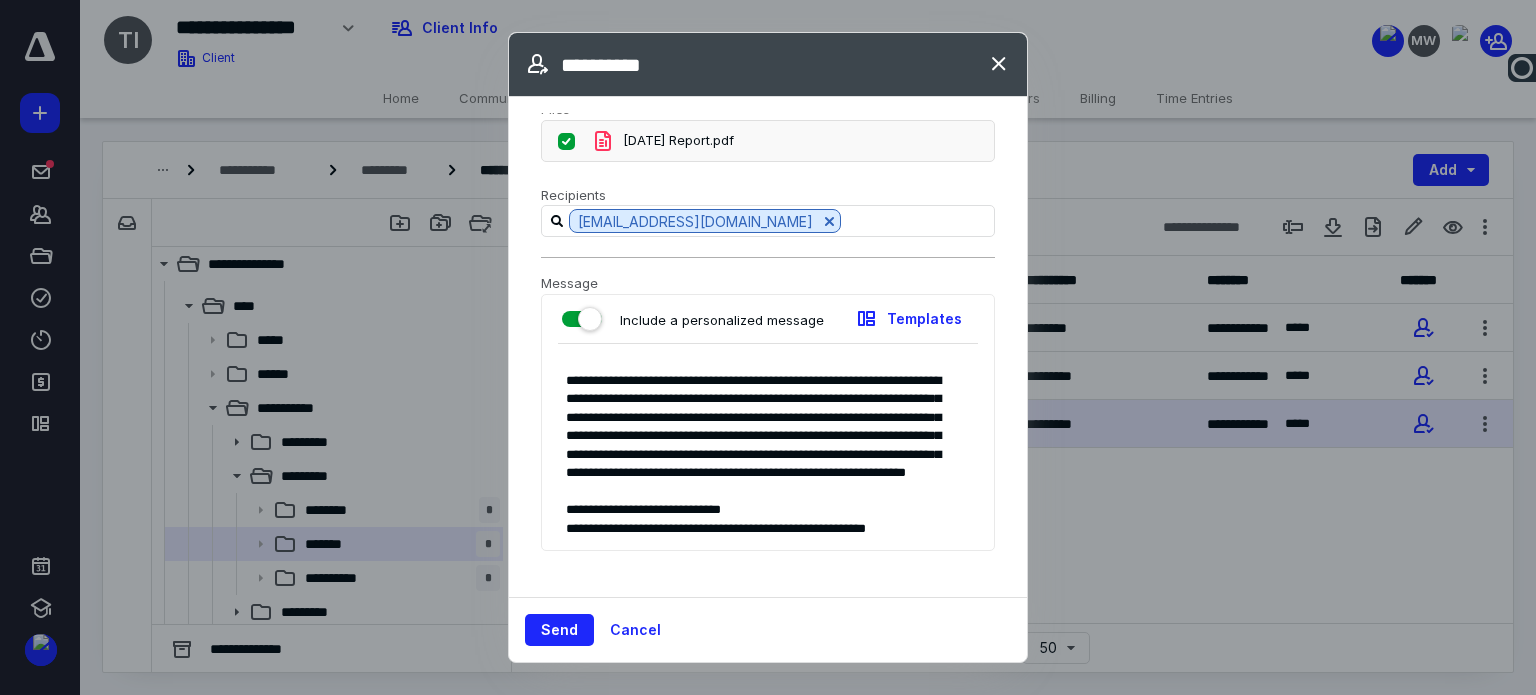scroll, scrollTop: 0, scrollLeft: 0, axis: both 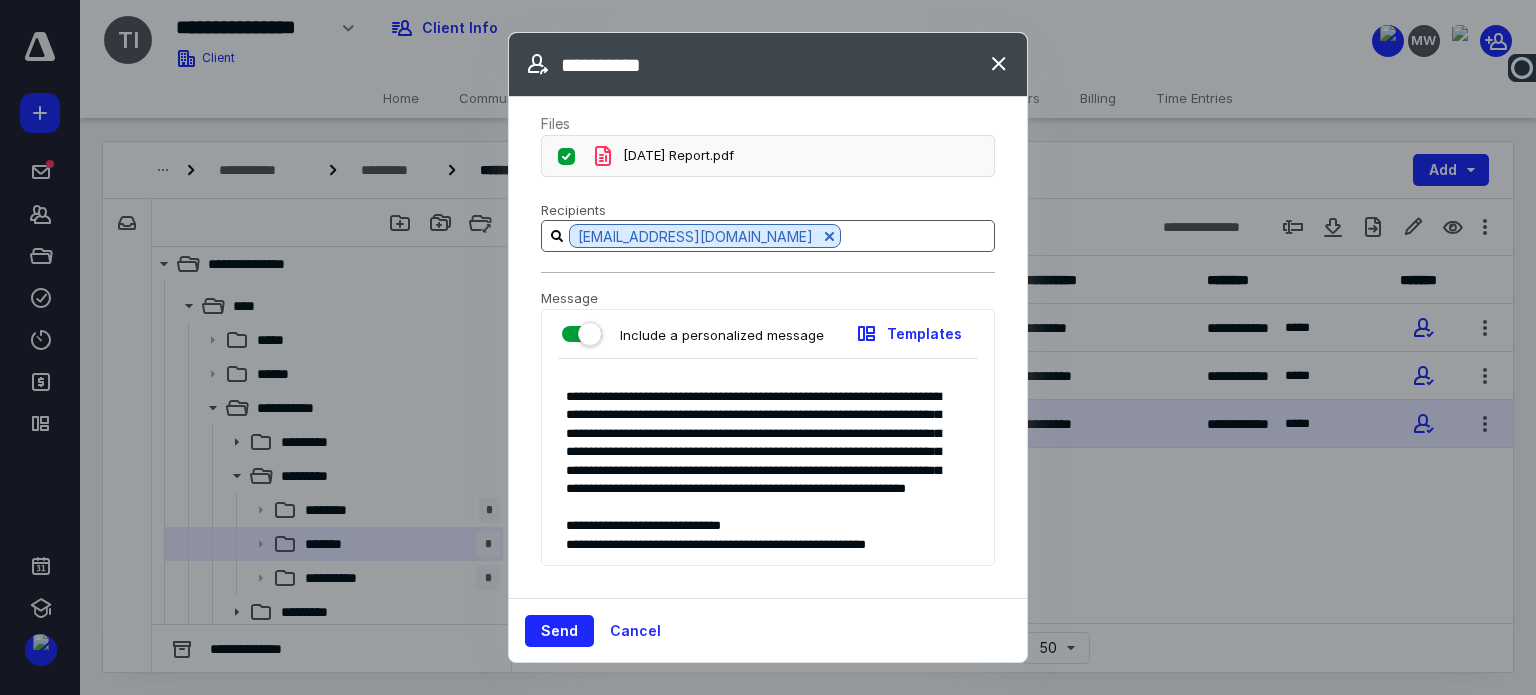 type on "**********" 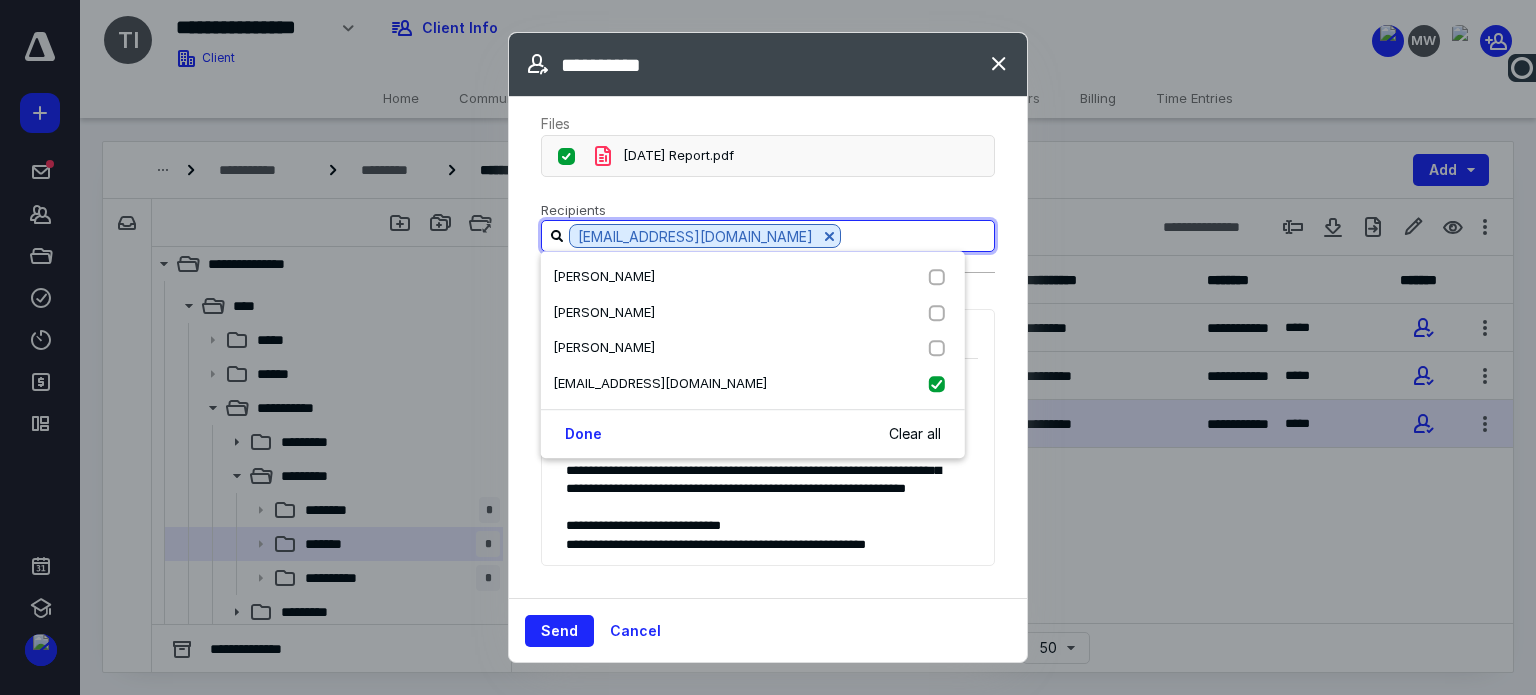 click at bounding box center (917, 235) 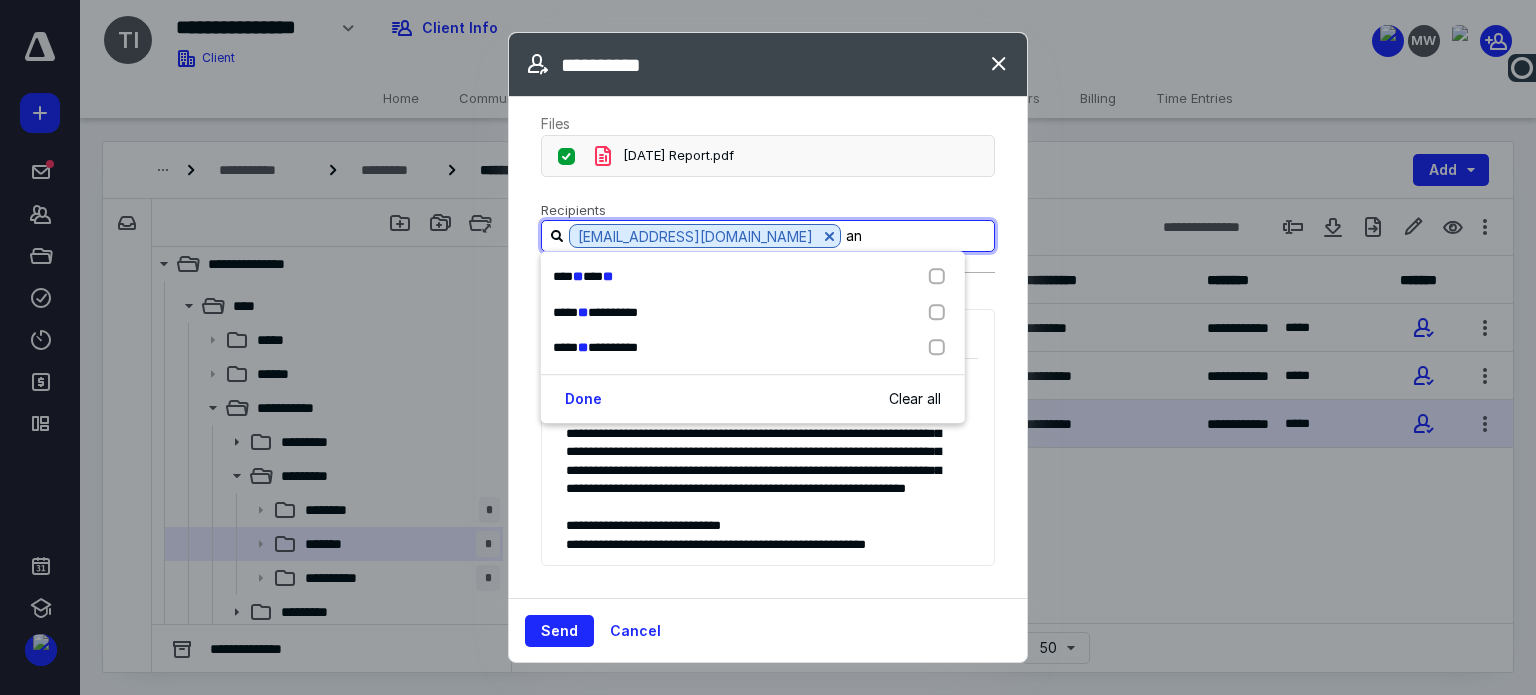 type on "a" 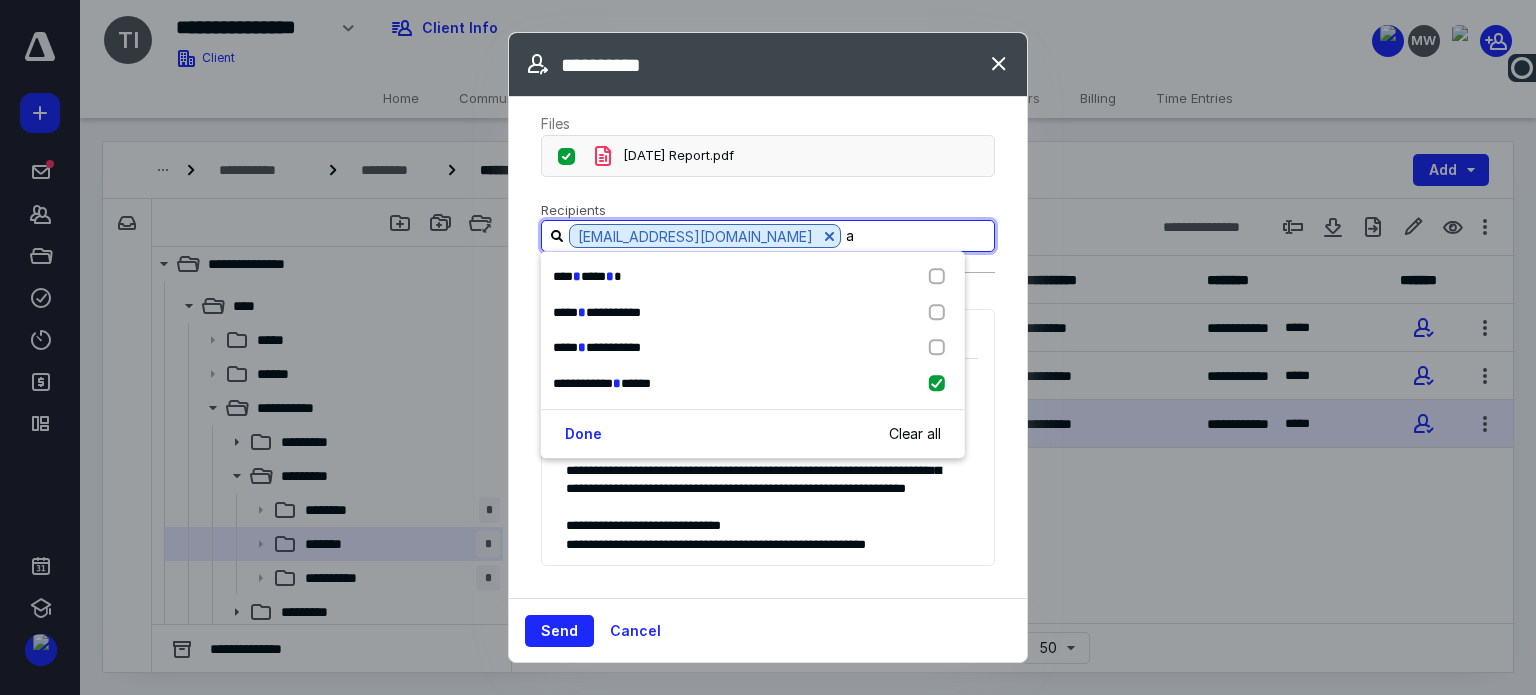 type 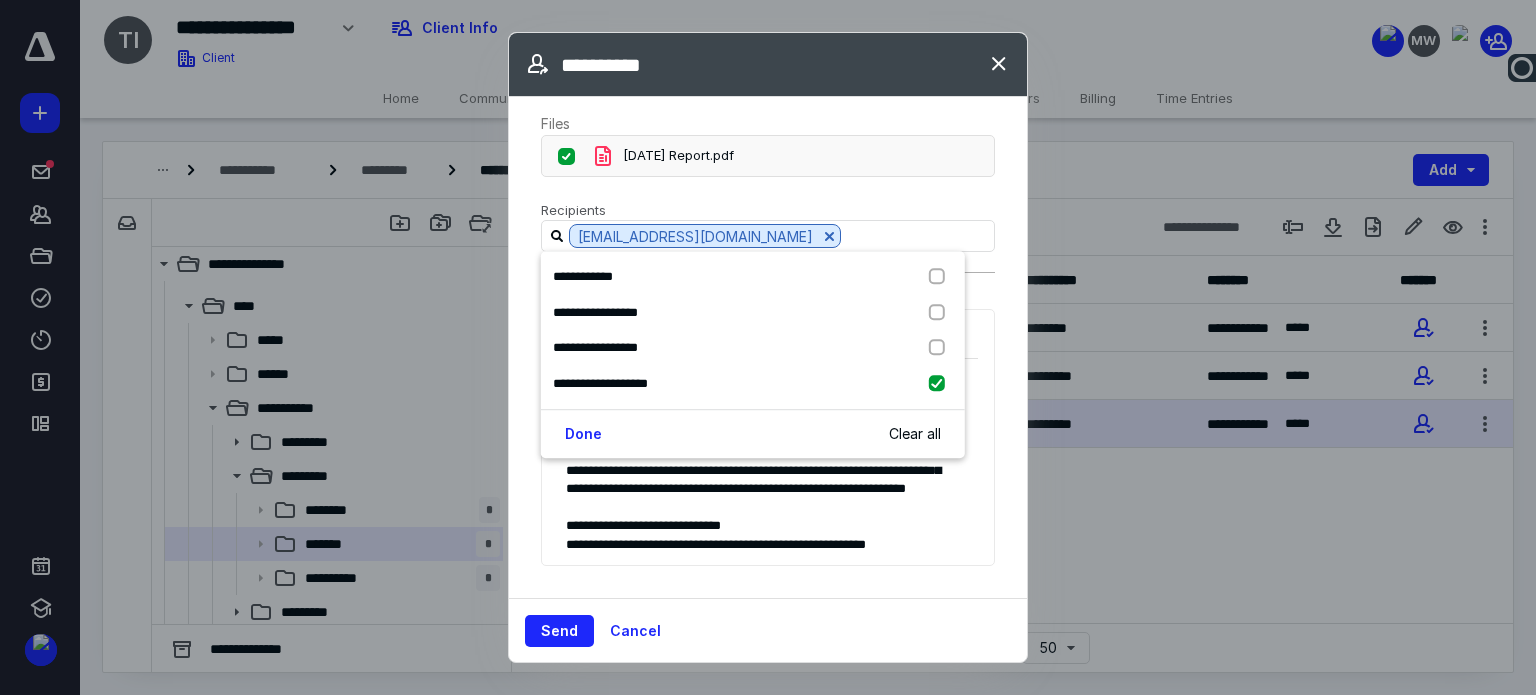 click on "Files 06.30.25 Report.pdf" at bounding box center (768, 145) 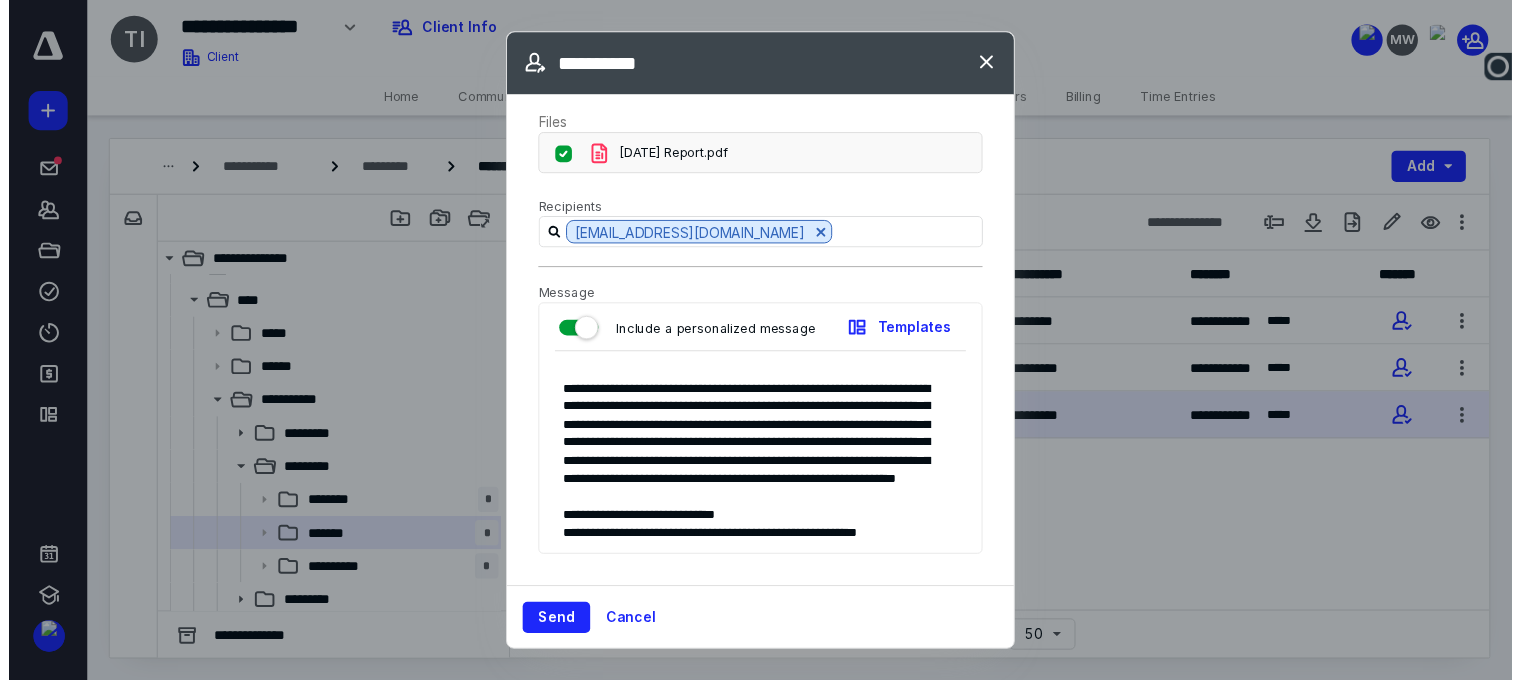 scroll, scrollTop: 0, scrollLeft: 0, axis: both 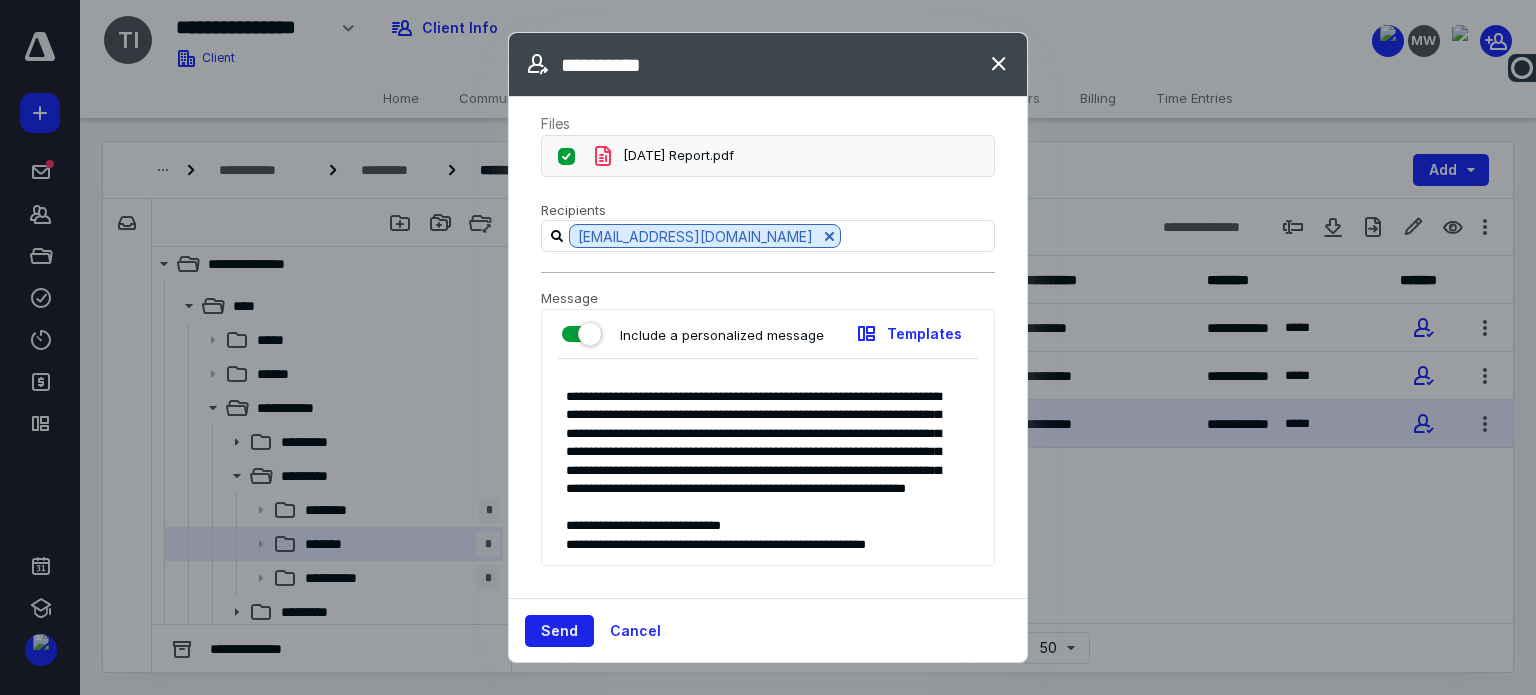 click on "Send" at bounding box center (559, 631) 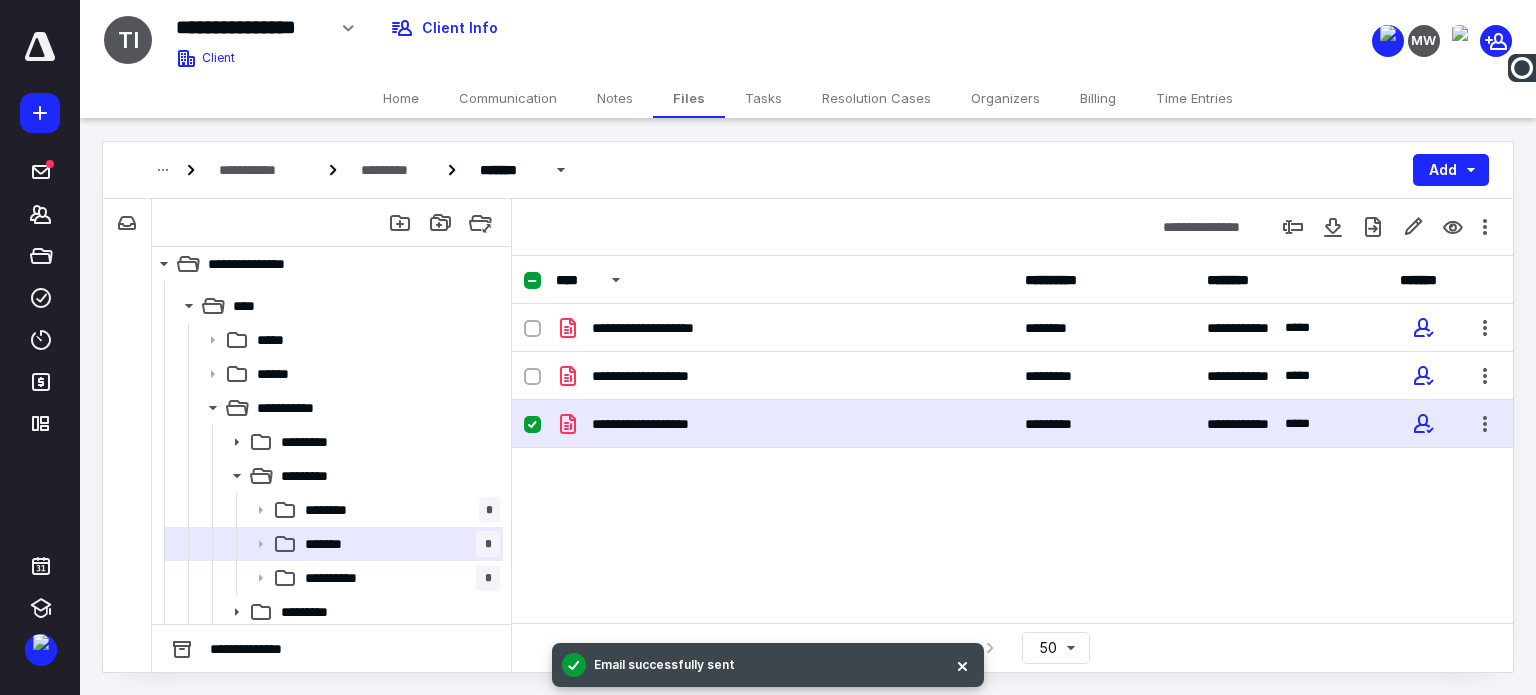 click at bounding box center [532, 425] 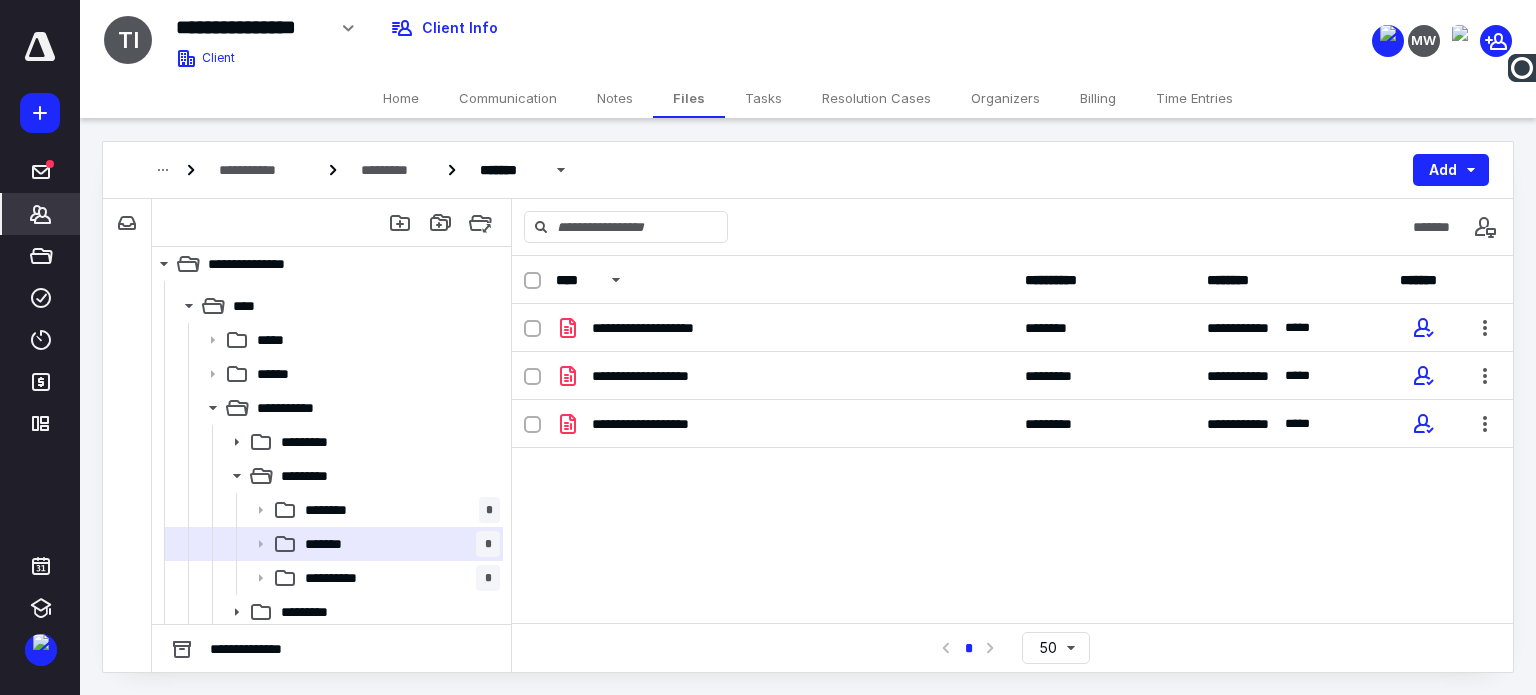 click 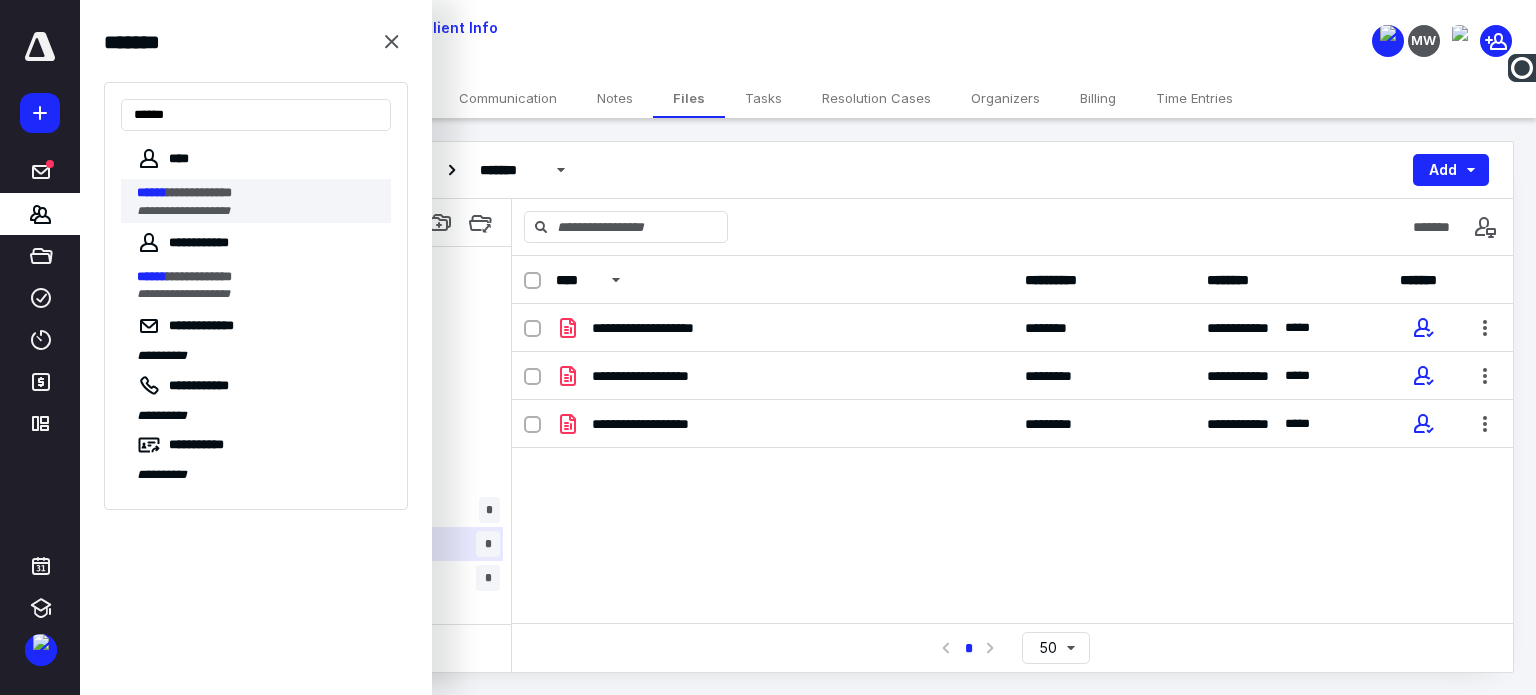type on "******" 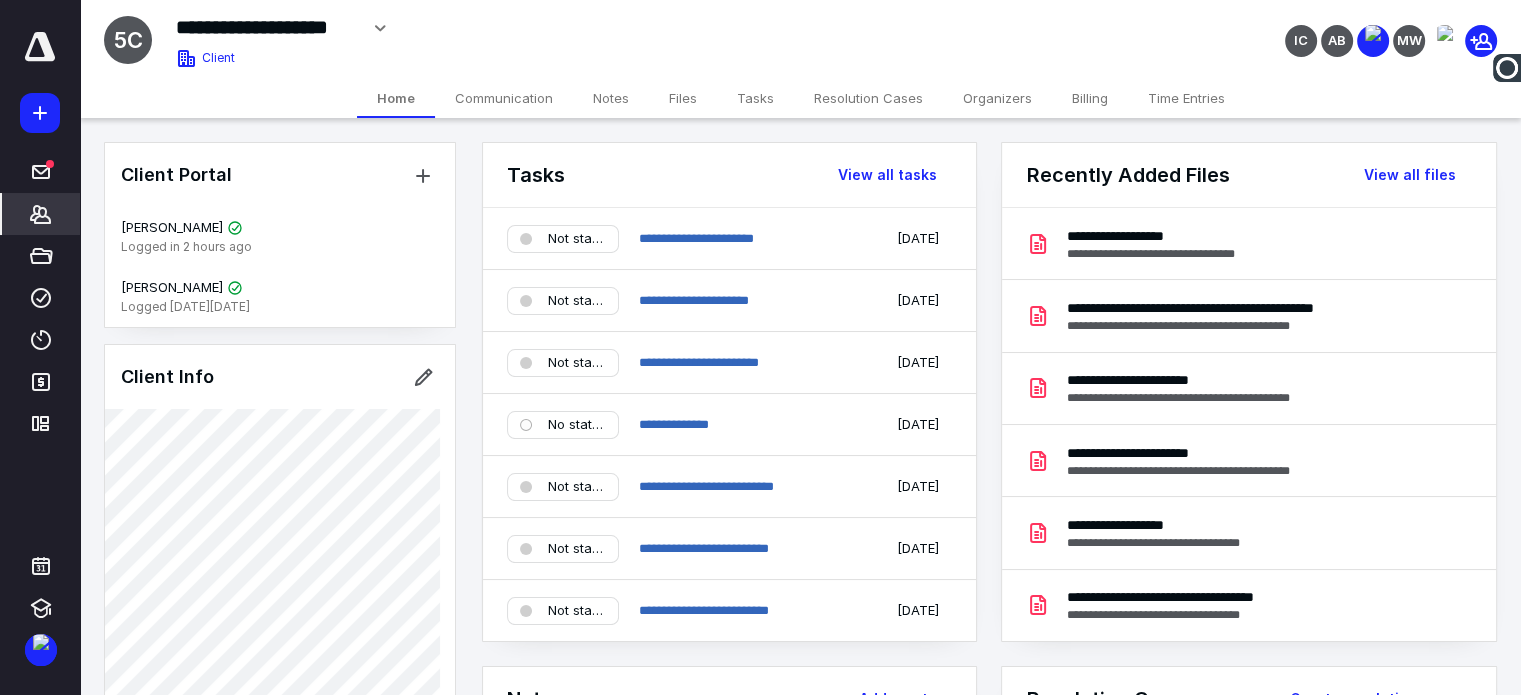 click on "Notes" at bounding box center [611, 98] 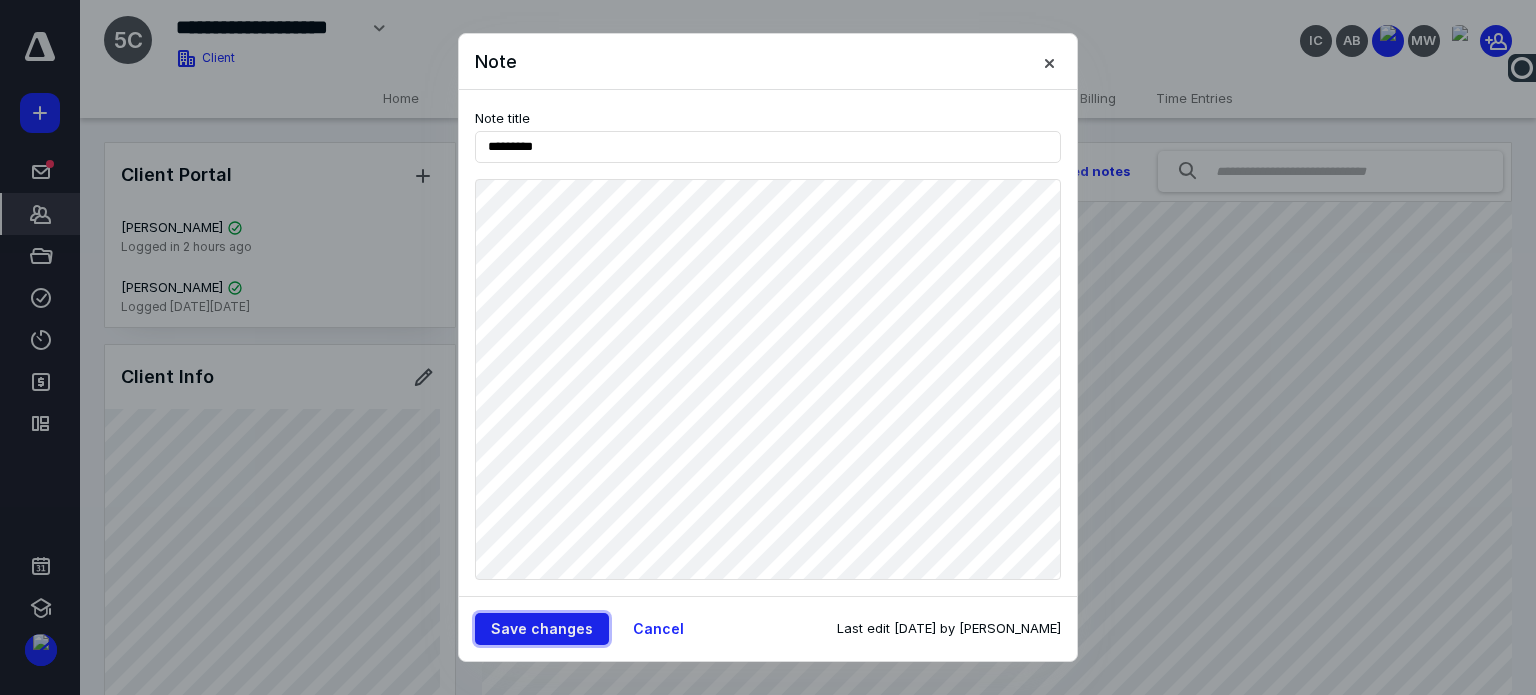 click on "Save changes" at bounding box center [542, 629] 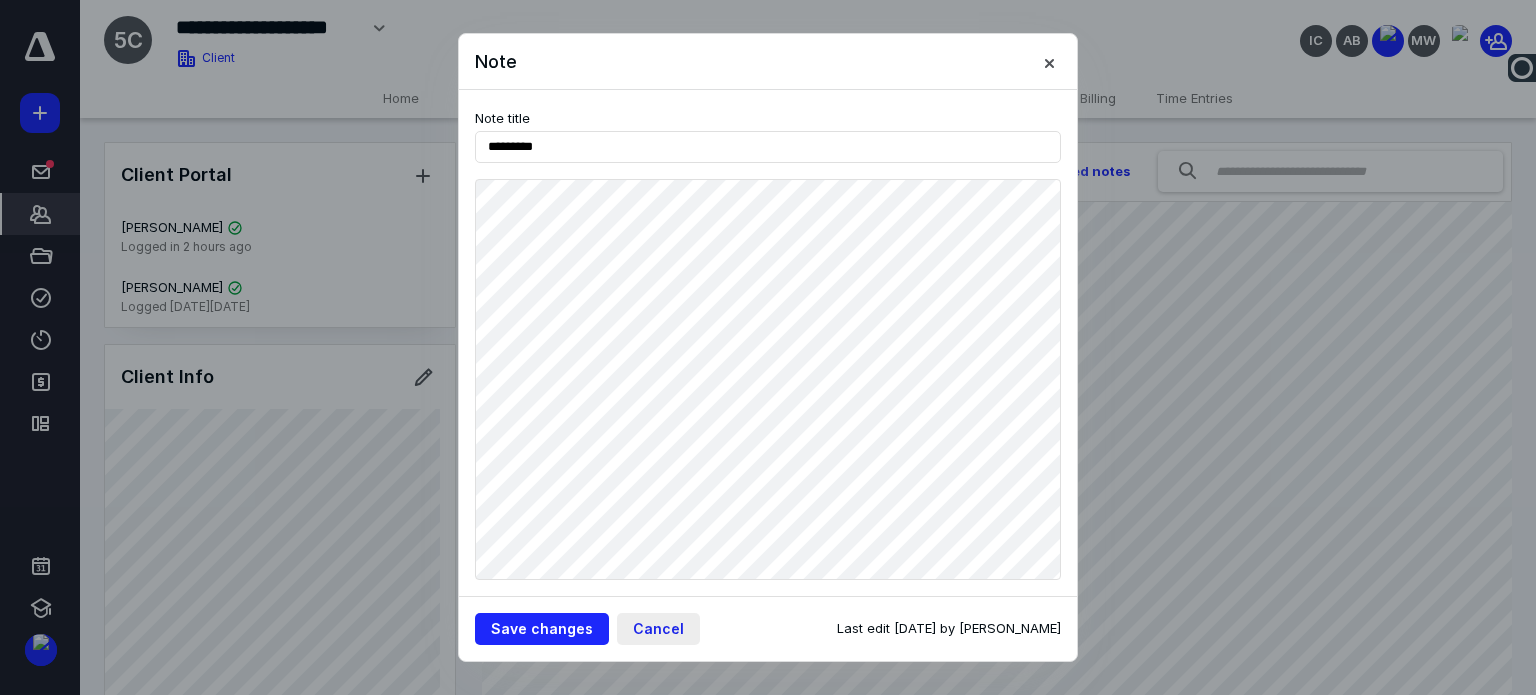 click on "Cancel" at bounding box center (658, 629) 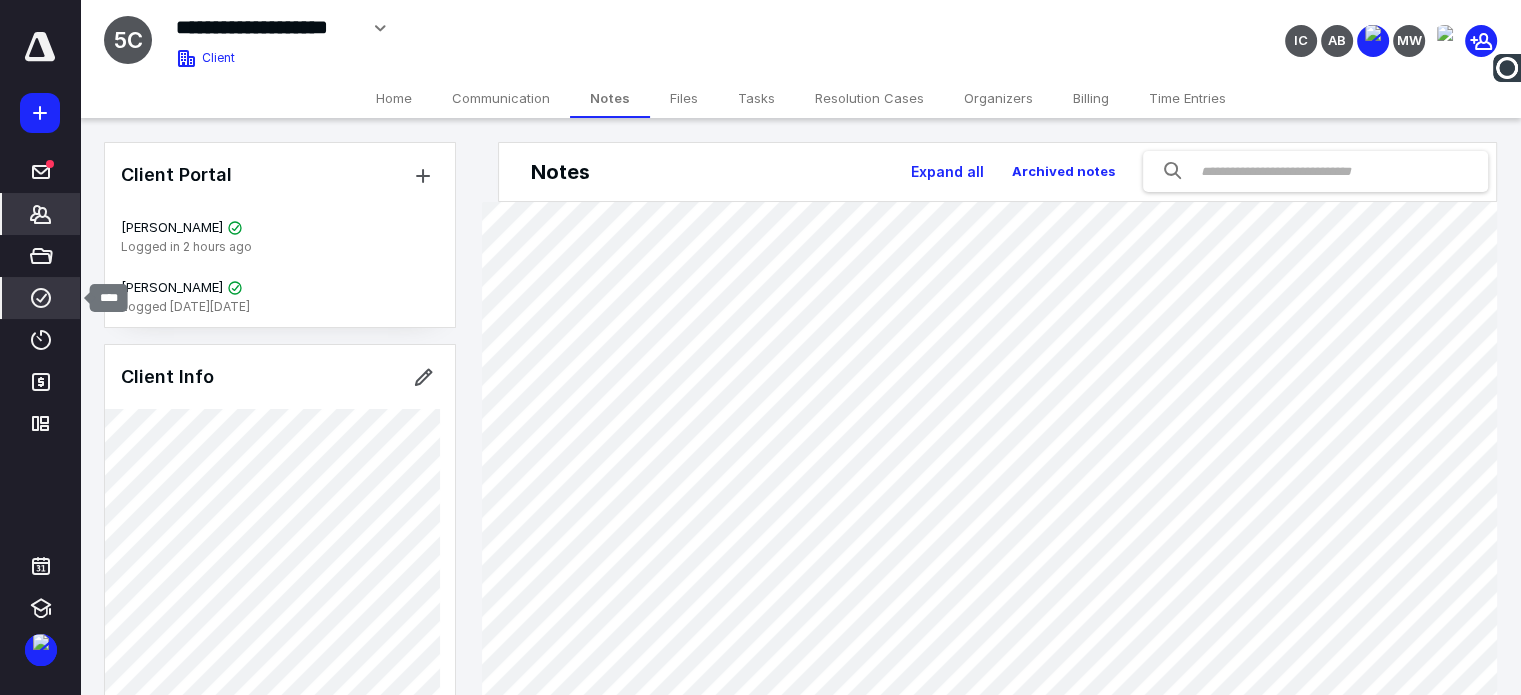 click 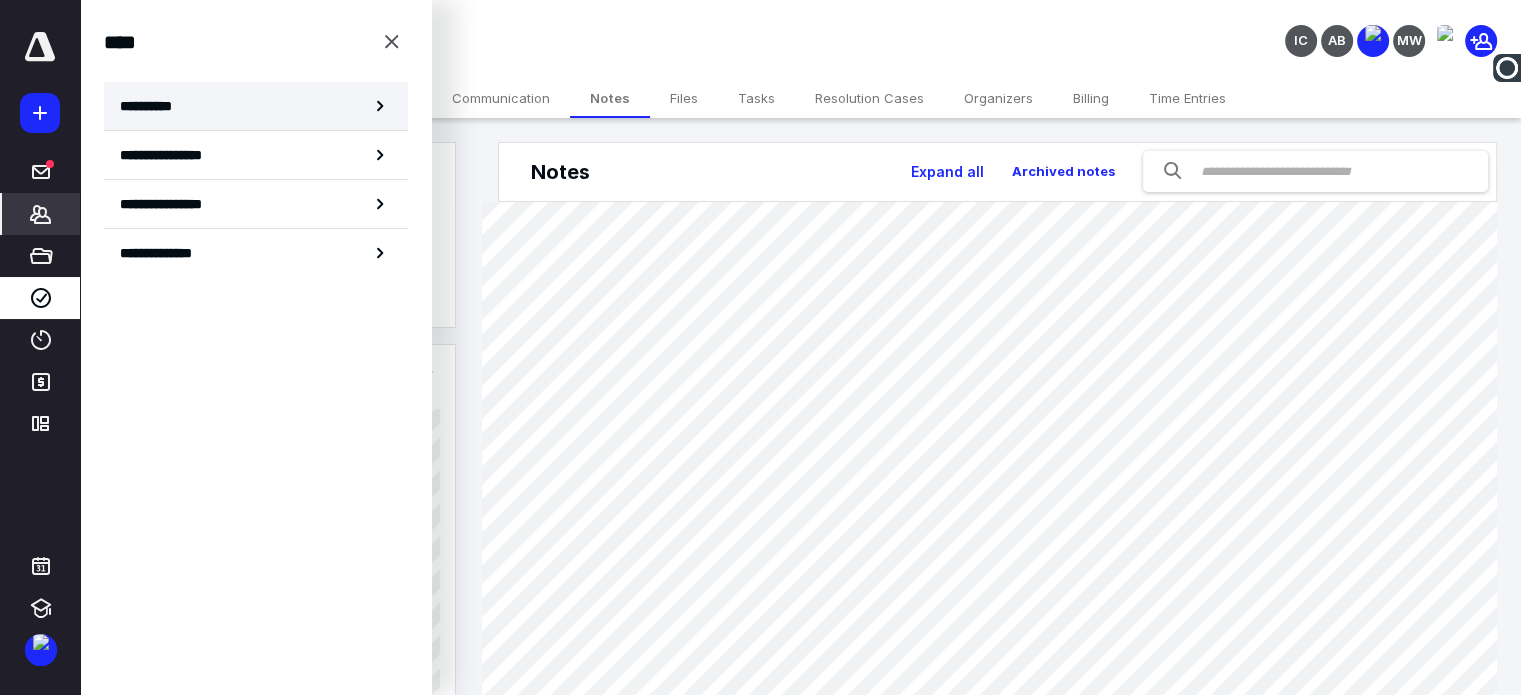 click on "**********" at bounding box center [256, 106] 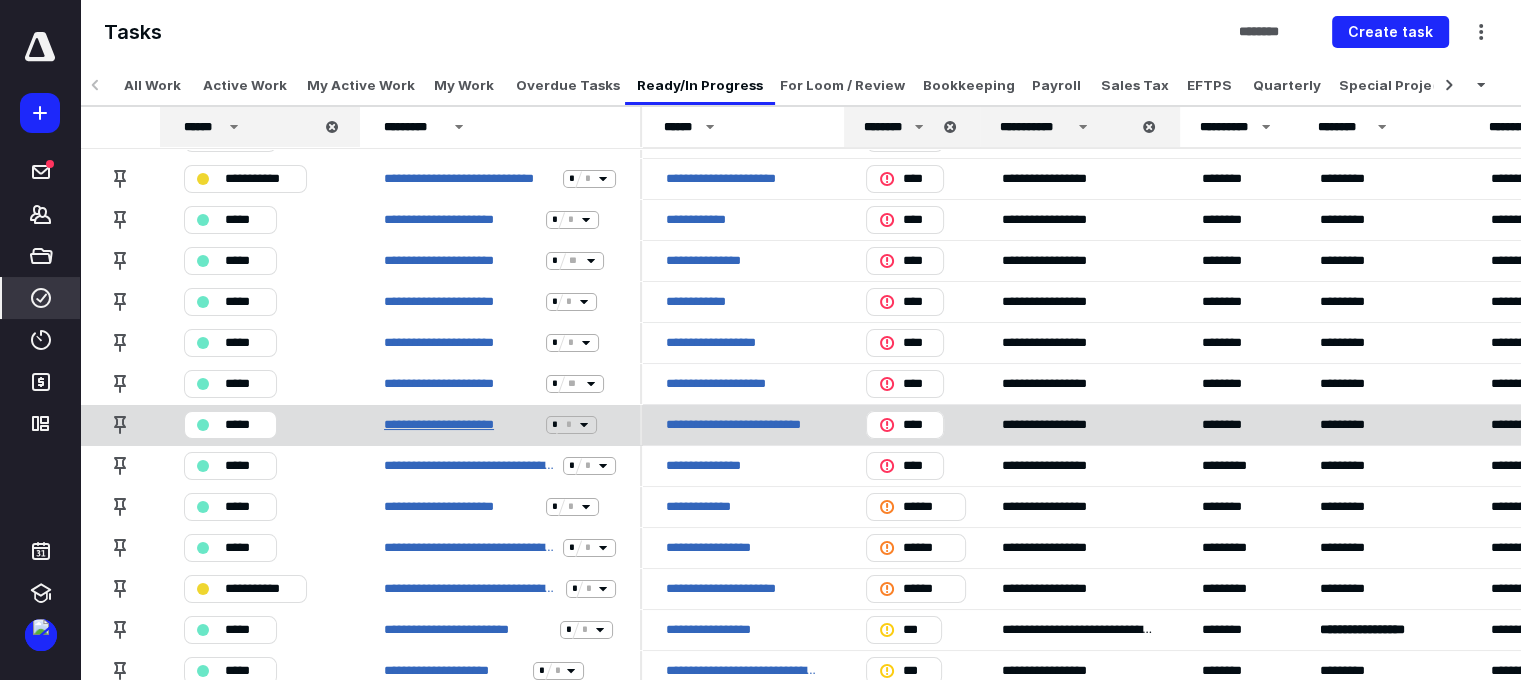 scroll, scrollTop: 0, scrollLeft: 0, axis: both 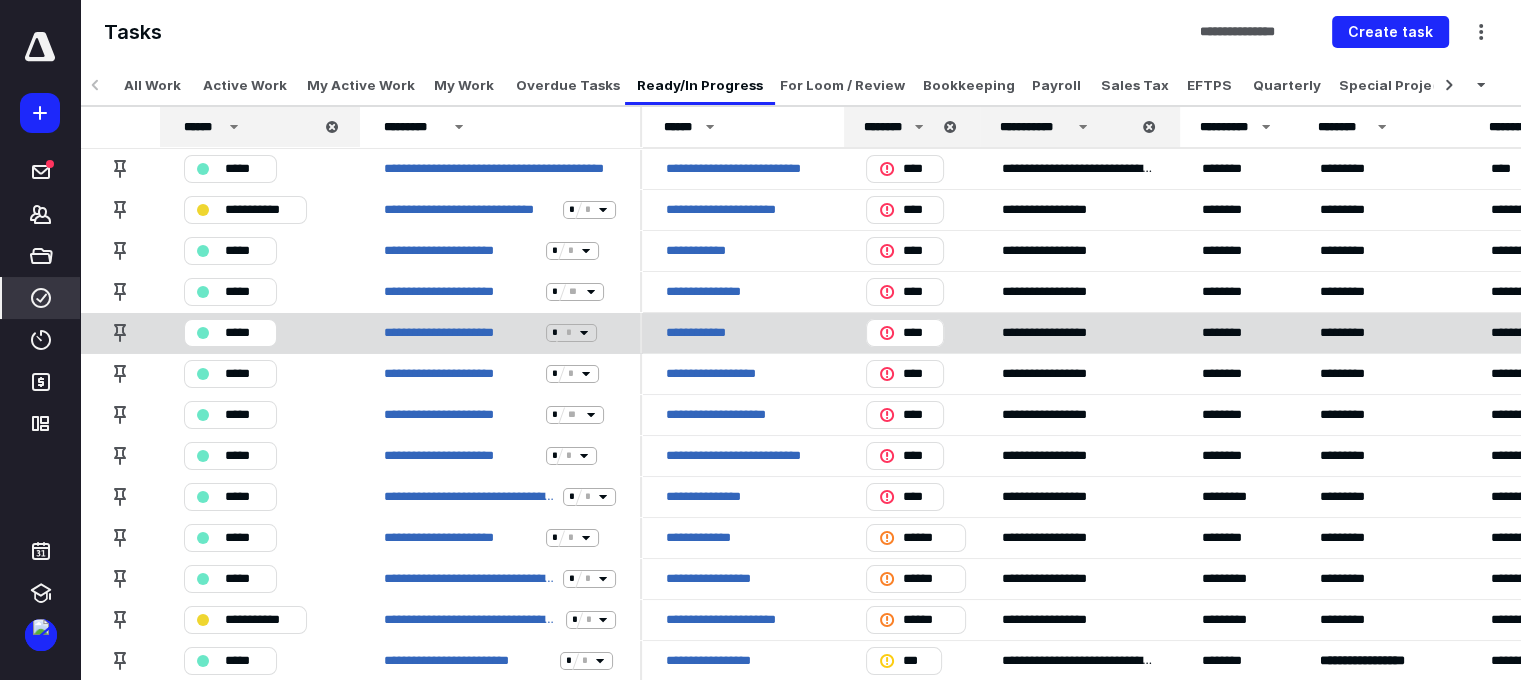 click on "*****" at bounding box center (244, 333) 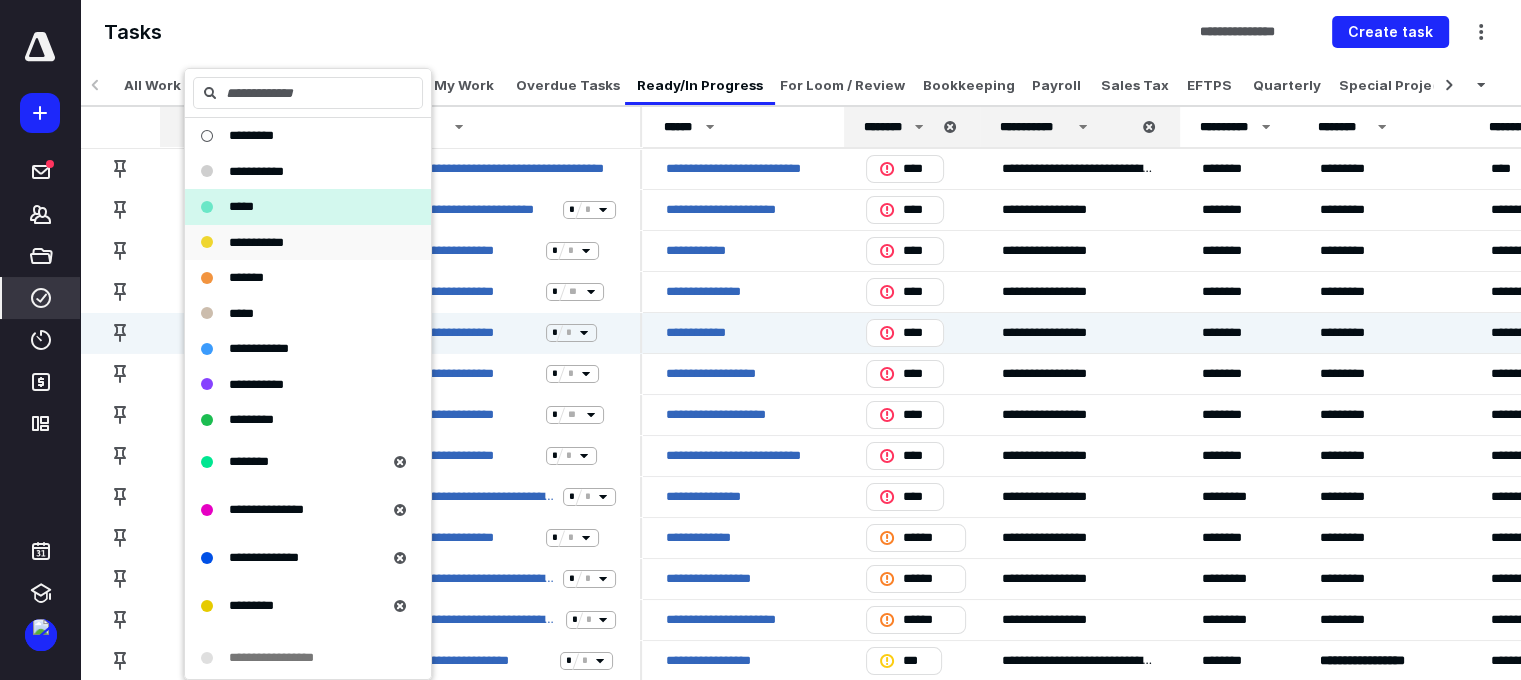 click on "**********" at bounding box center (256, 242) 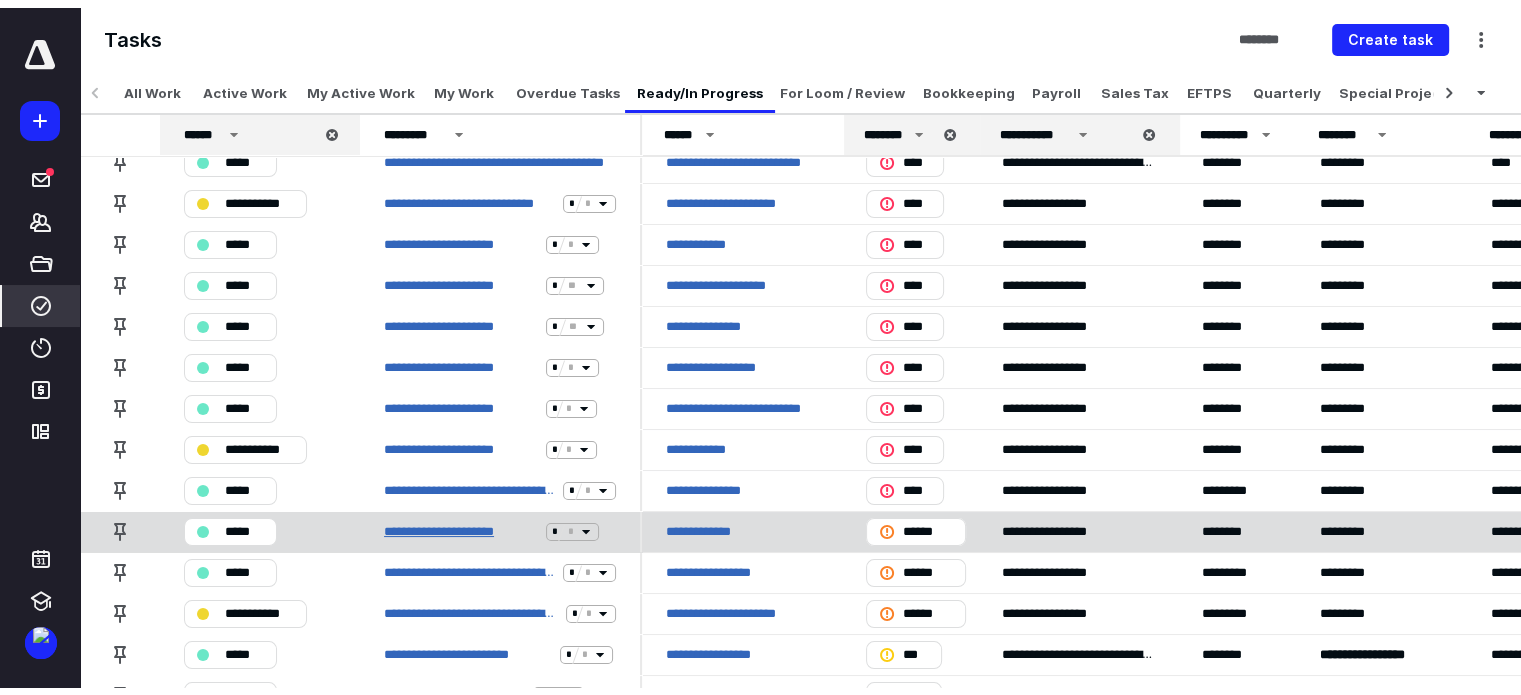 scroll, scrollTop: 0, scrollLeft: 0, axis: both 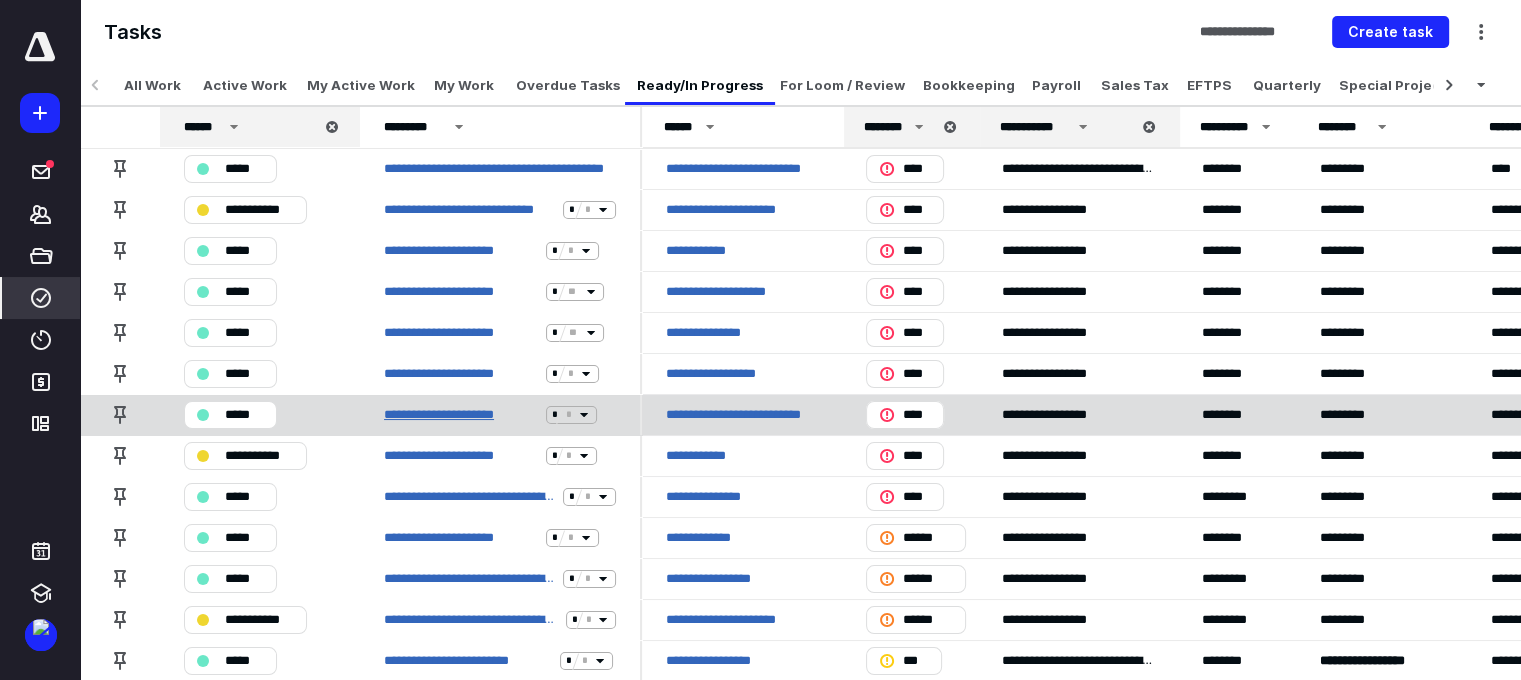 click on "**********" at bounding box center (461, 415) 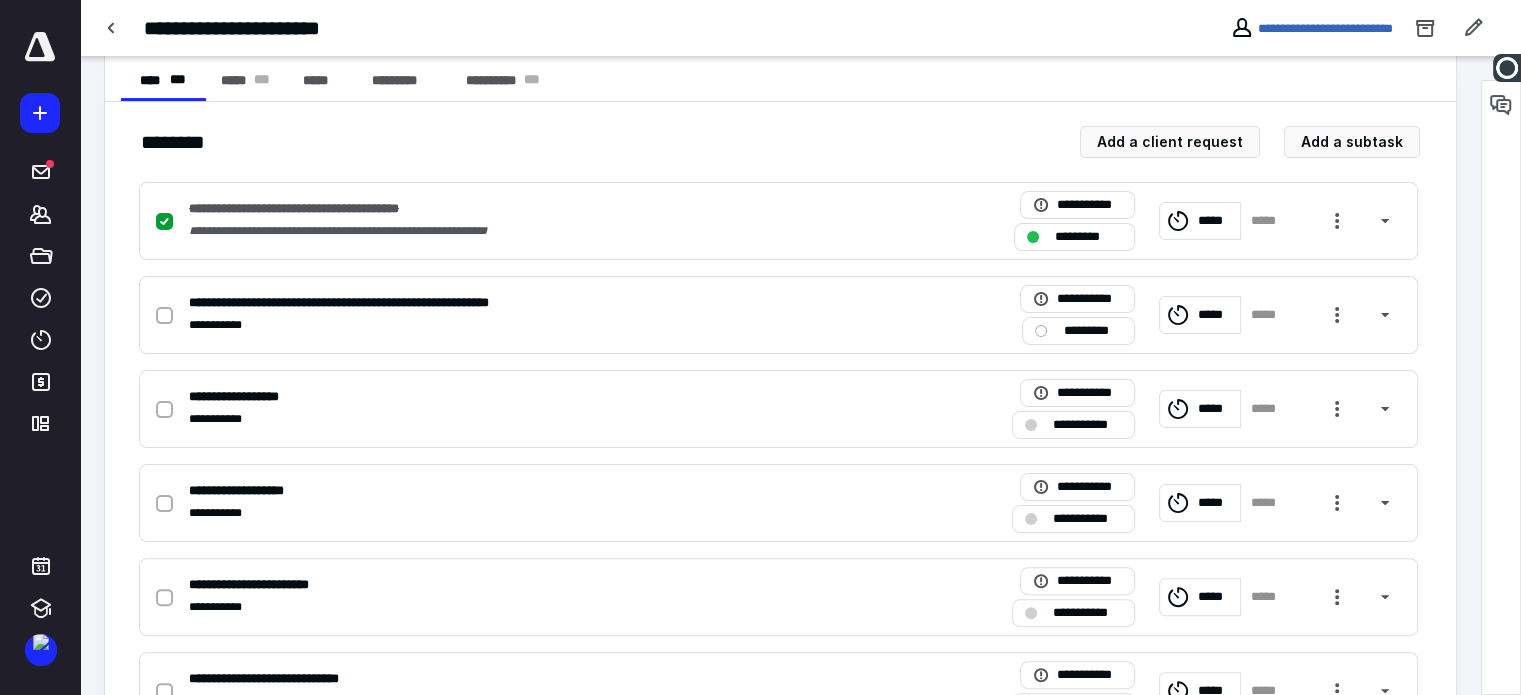 scroll, scrollTop: 400, scrollLeft: 0, axis: vertical 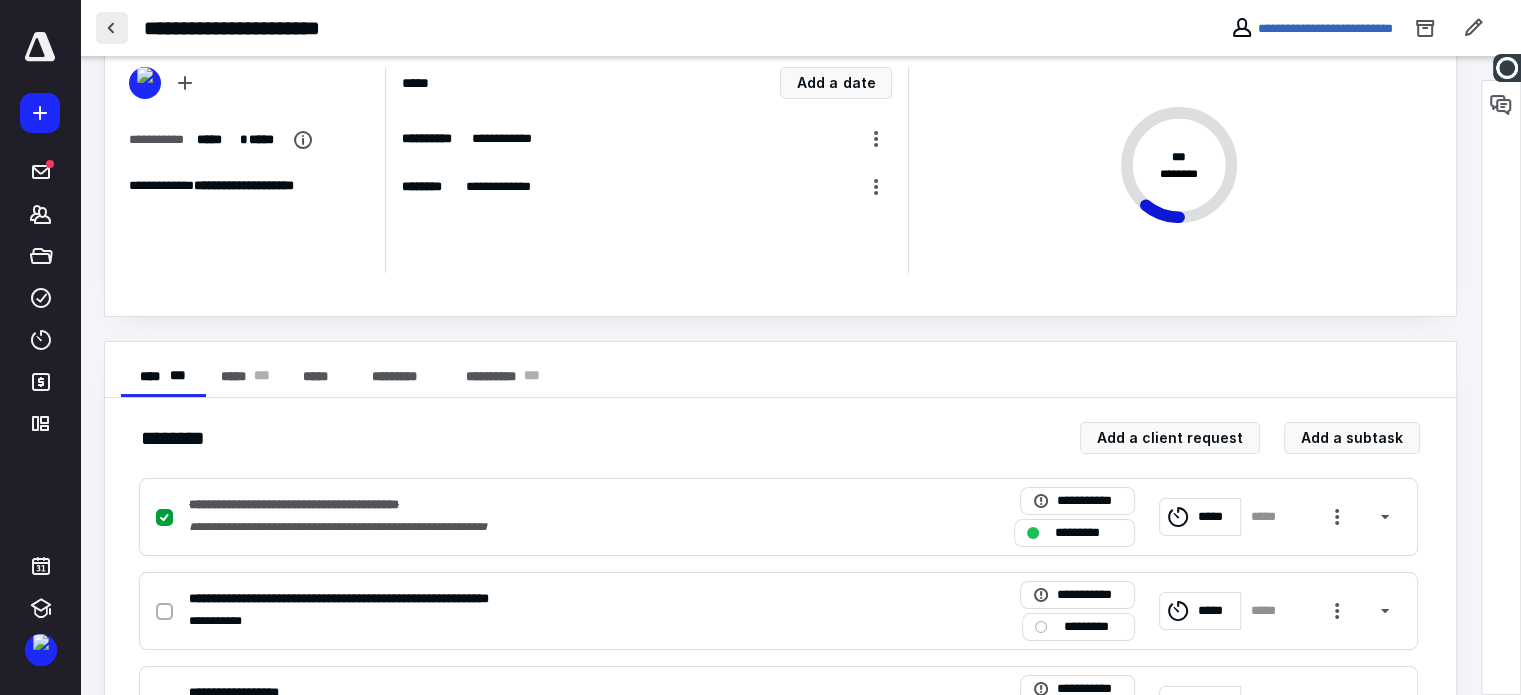 click at bounding box center [112, 28] 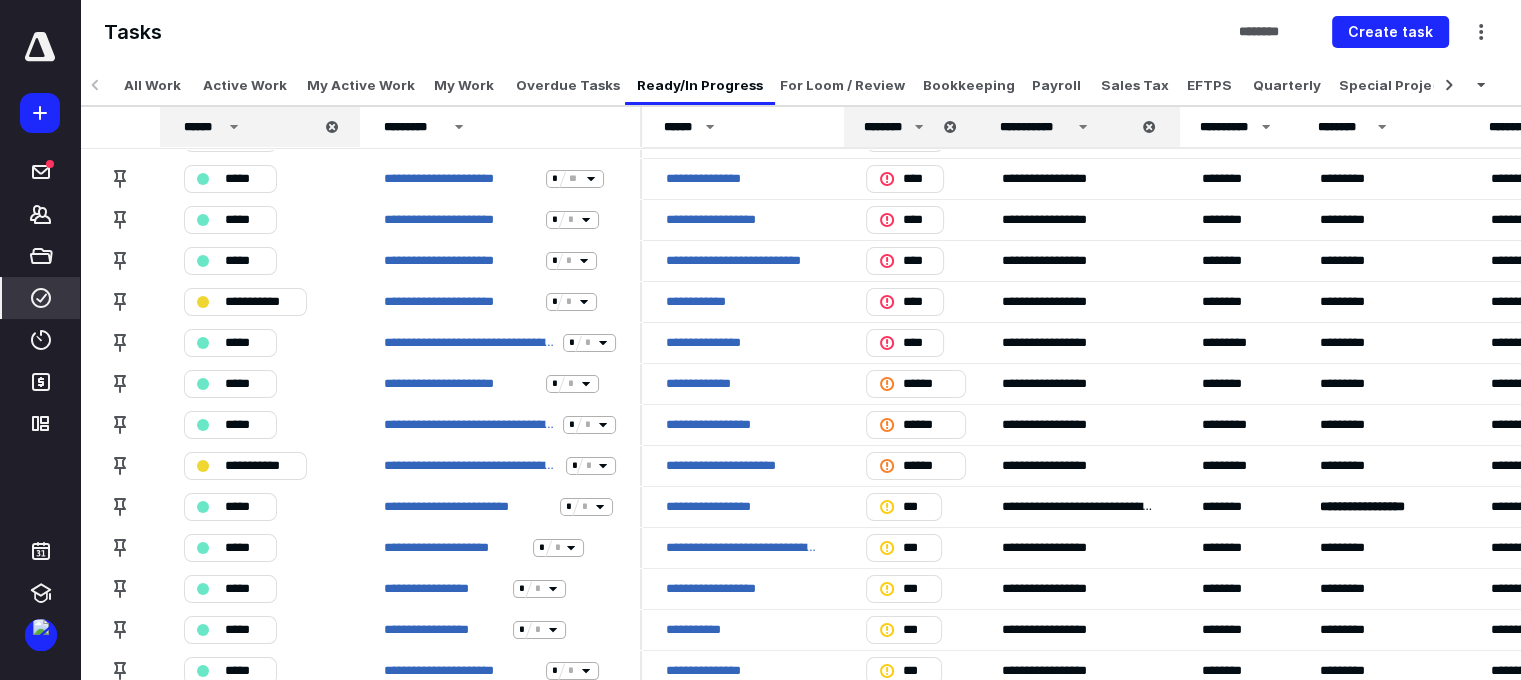scroll, scrollTop: 0, scrollLeft: 0, axis: both 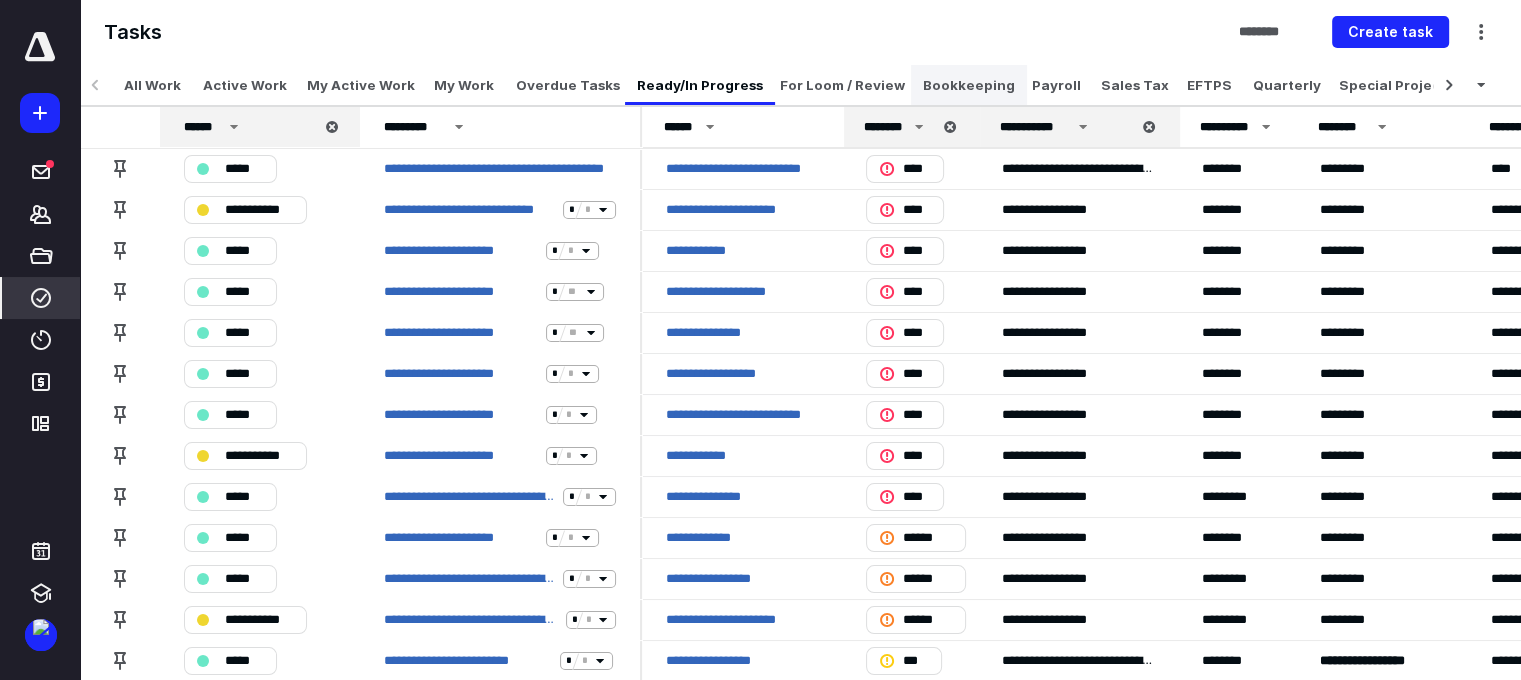 click on "Bookkeeping" at bounding box center [969, 85] 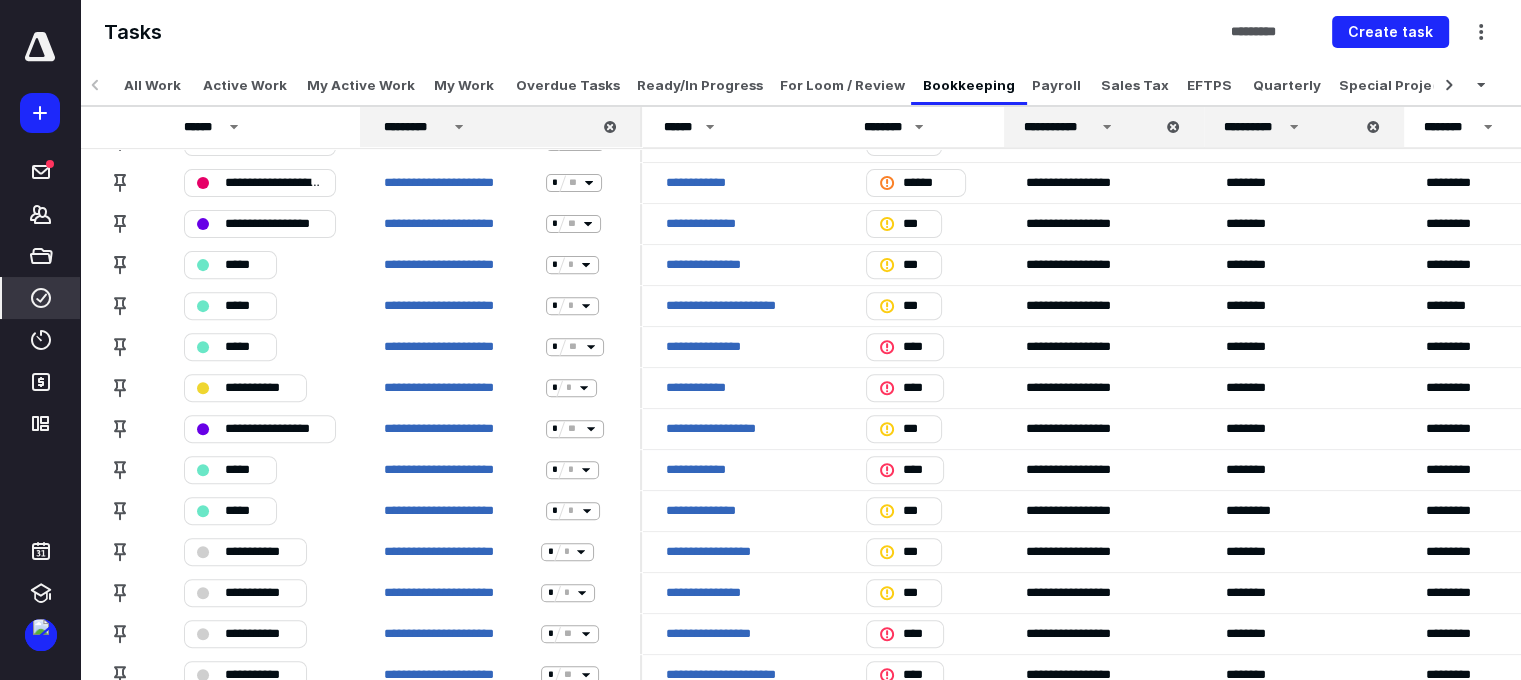 scroll, scrollTop: 600, scrollLeft: 0, axis: vertical 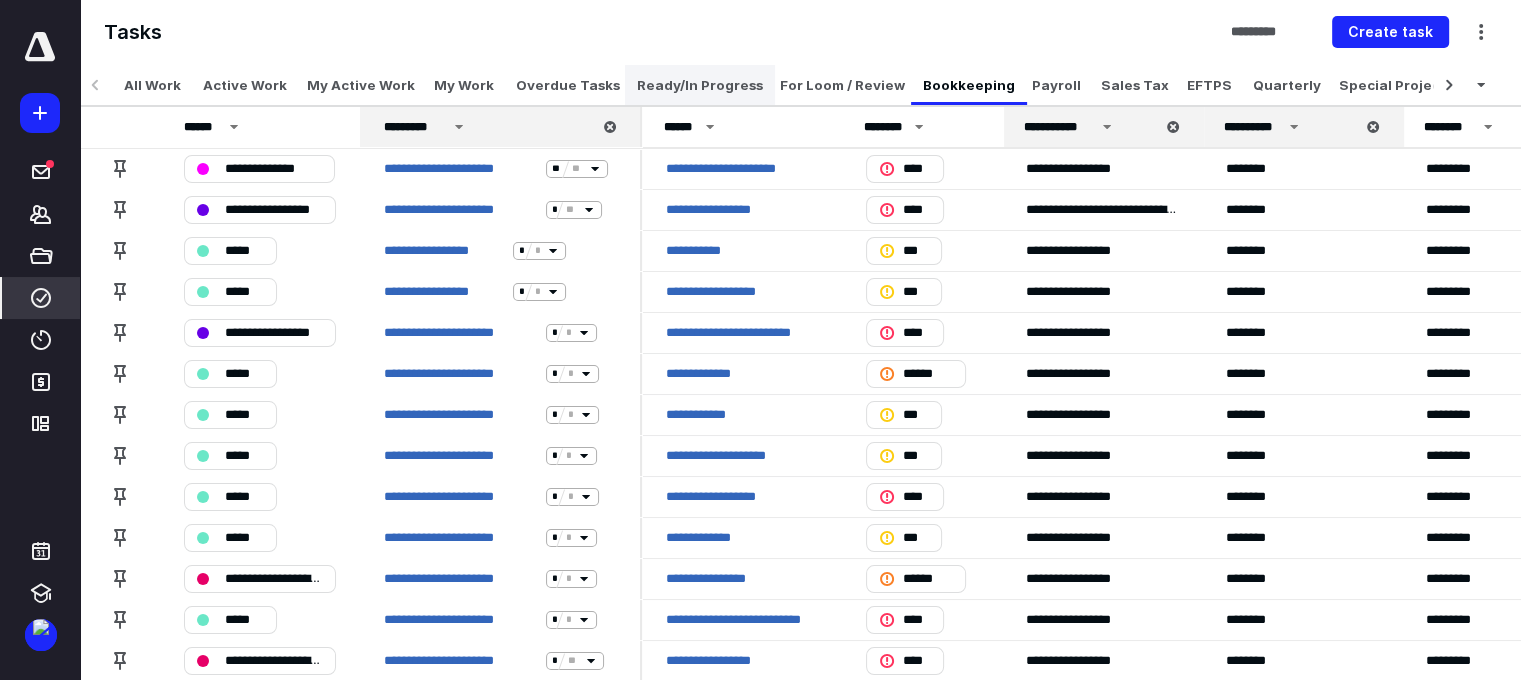 click on "Ready/In Progress" at bounding box center (700, 85) 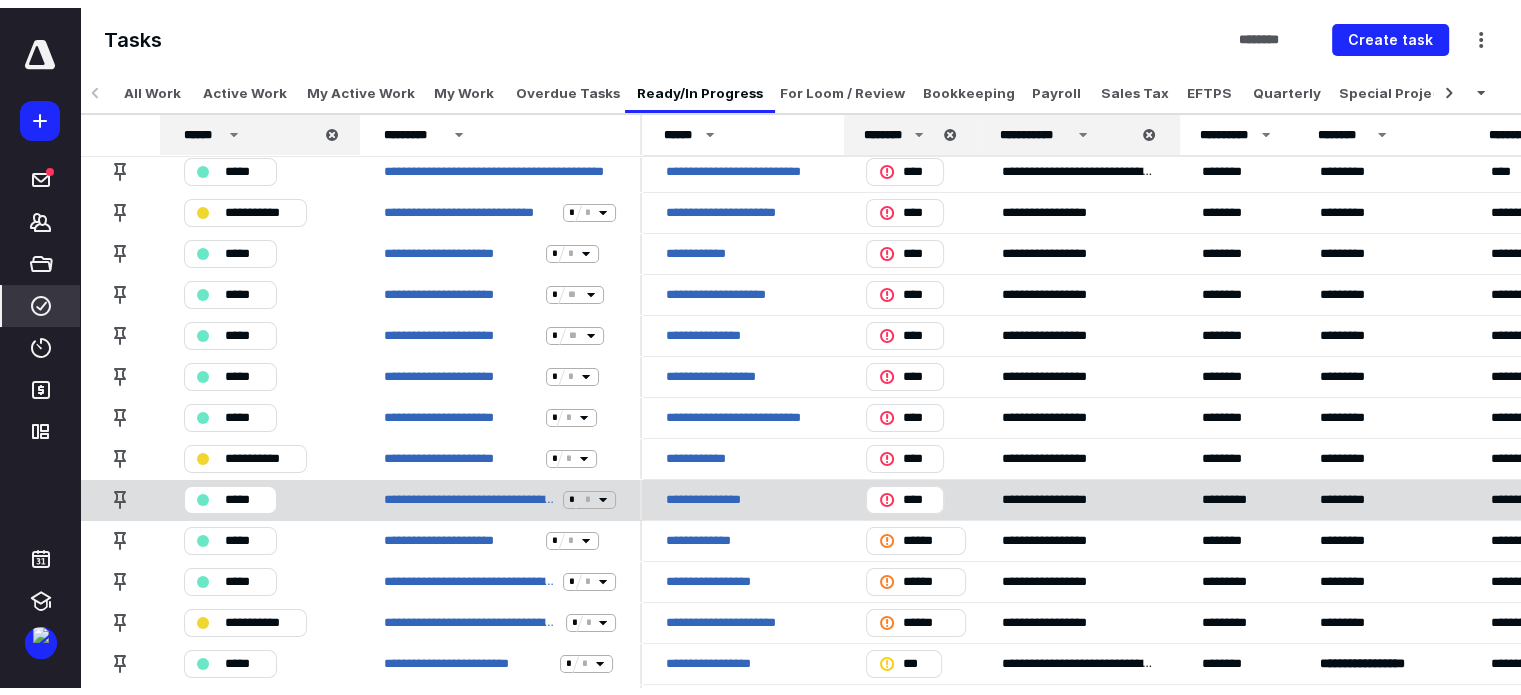 scroll, scrollTop: 0, scrollLeft: 0, axis: both 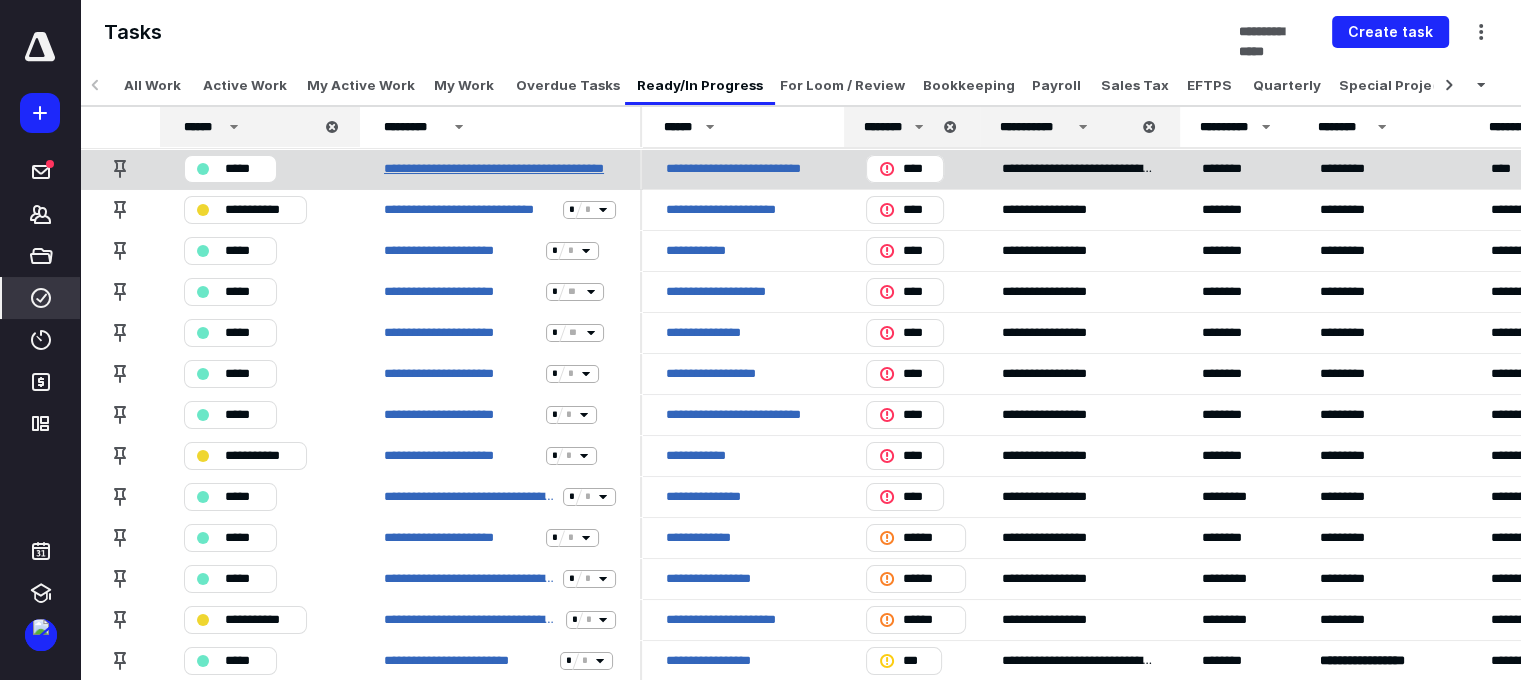 click on "**********" at bounding box center (500, 169) 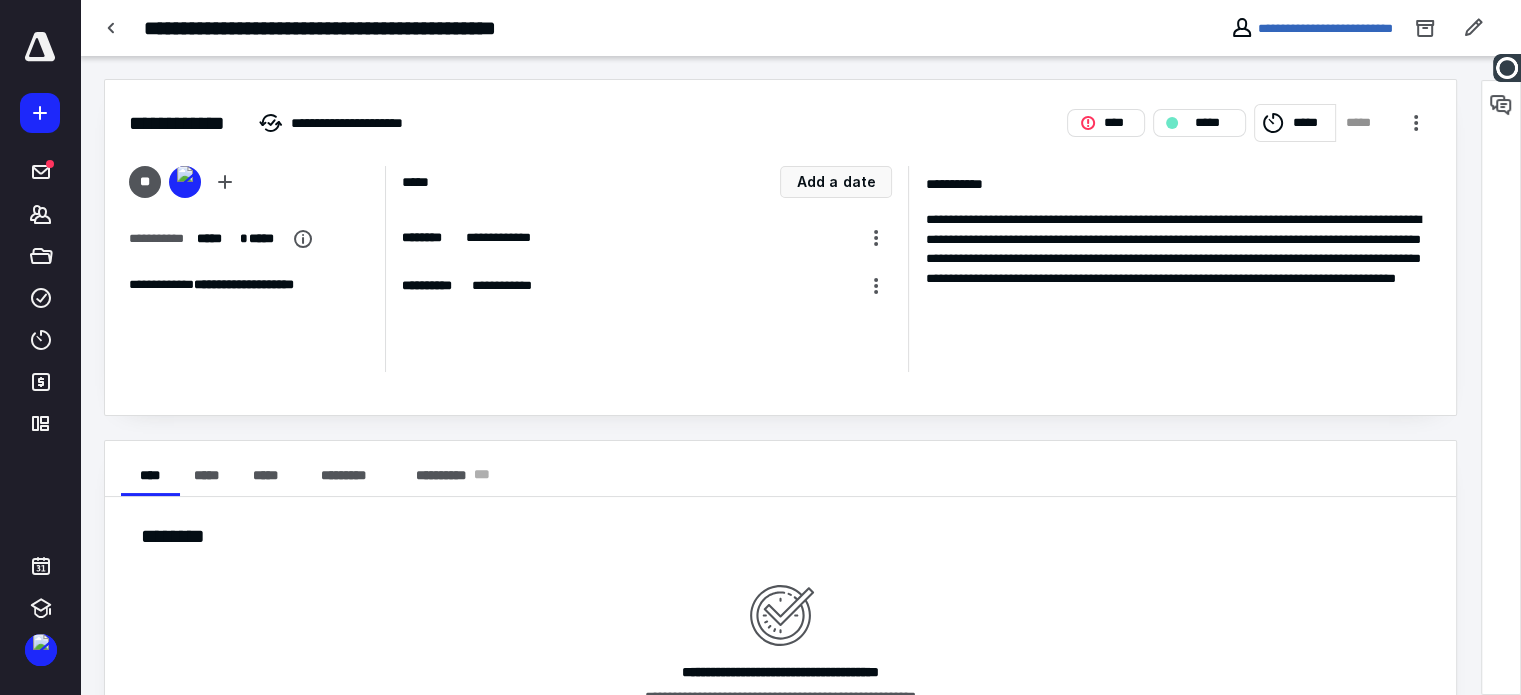 scroll, scrollTop: 0, scrollLeft: 0, axis: both 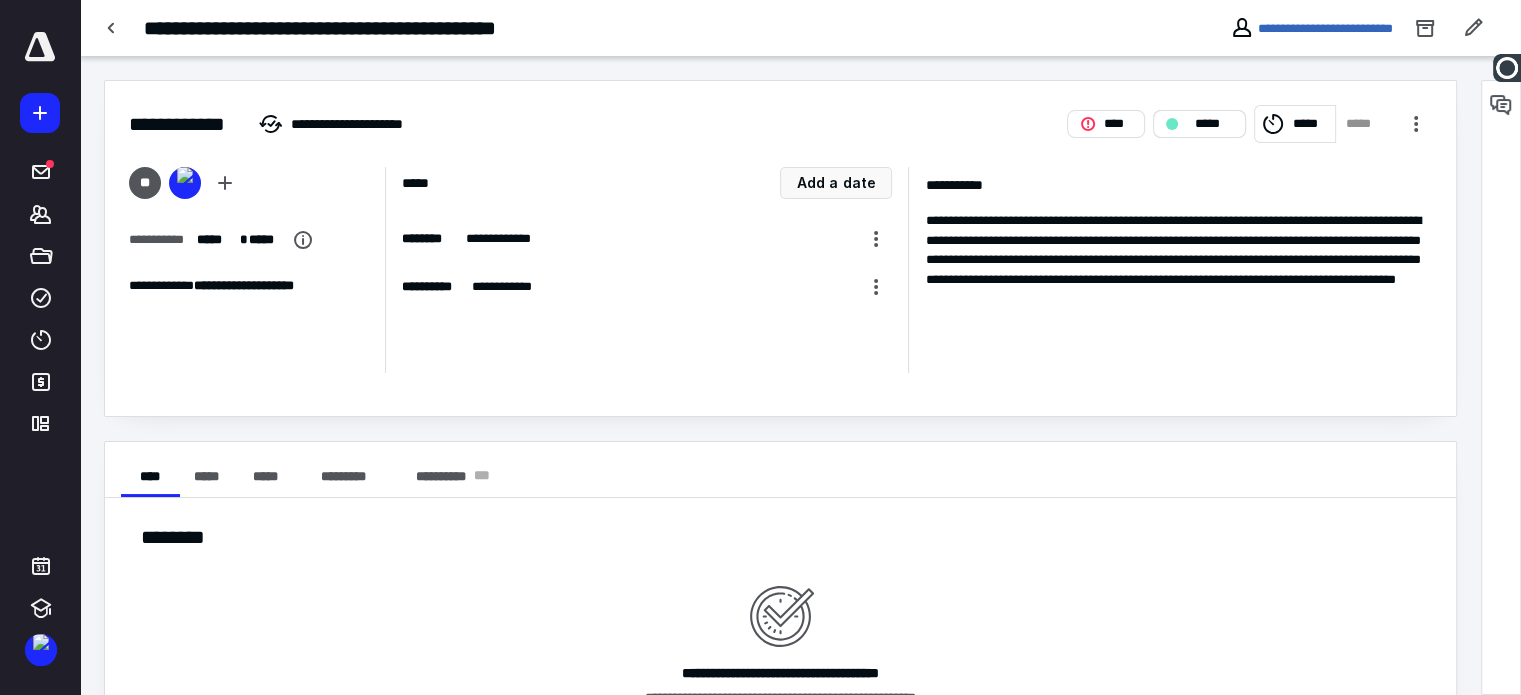 click on "*****" at bounding box center [1213, 124] 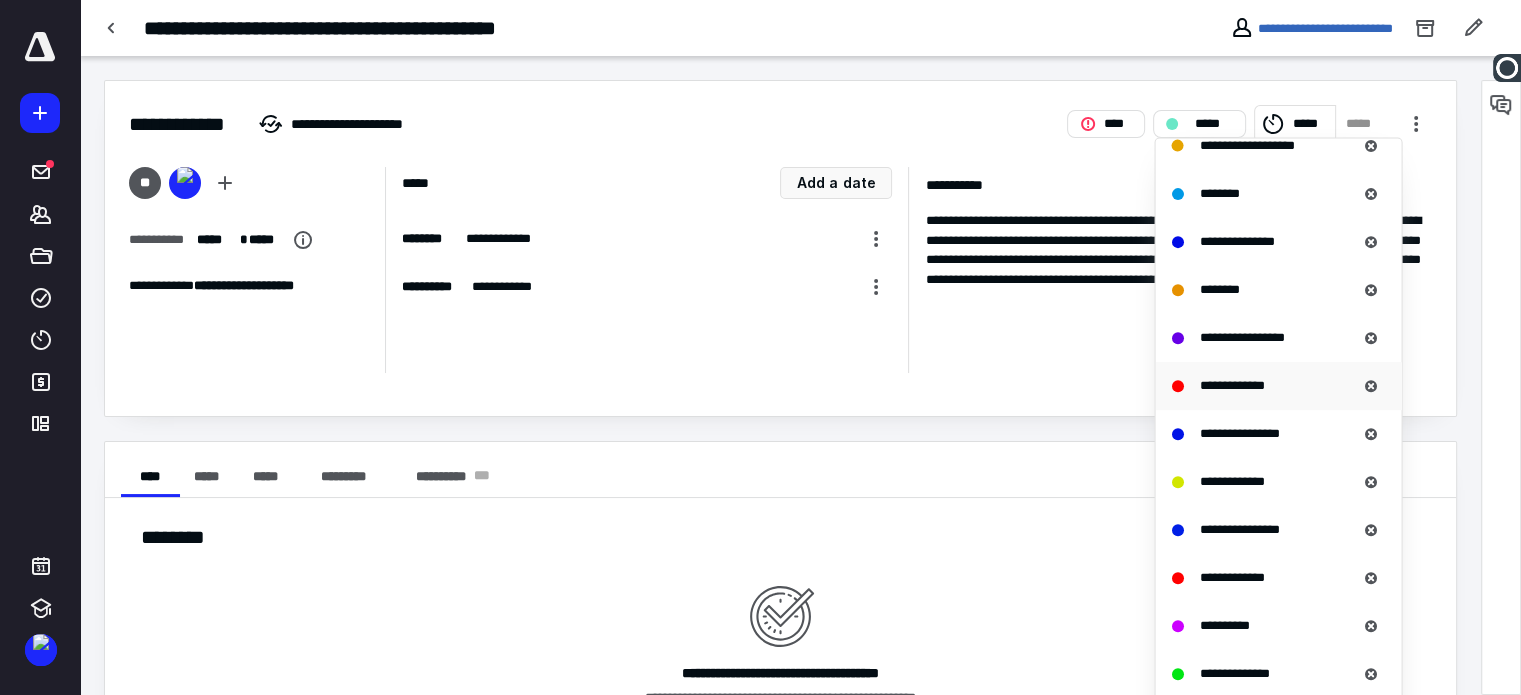 scroll, scrollTop: 900, scrollLeft: 0, axis: vertical 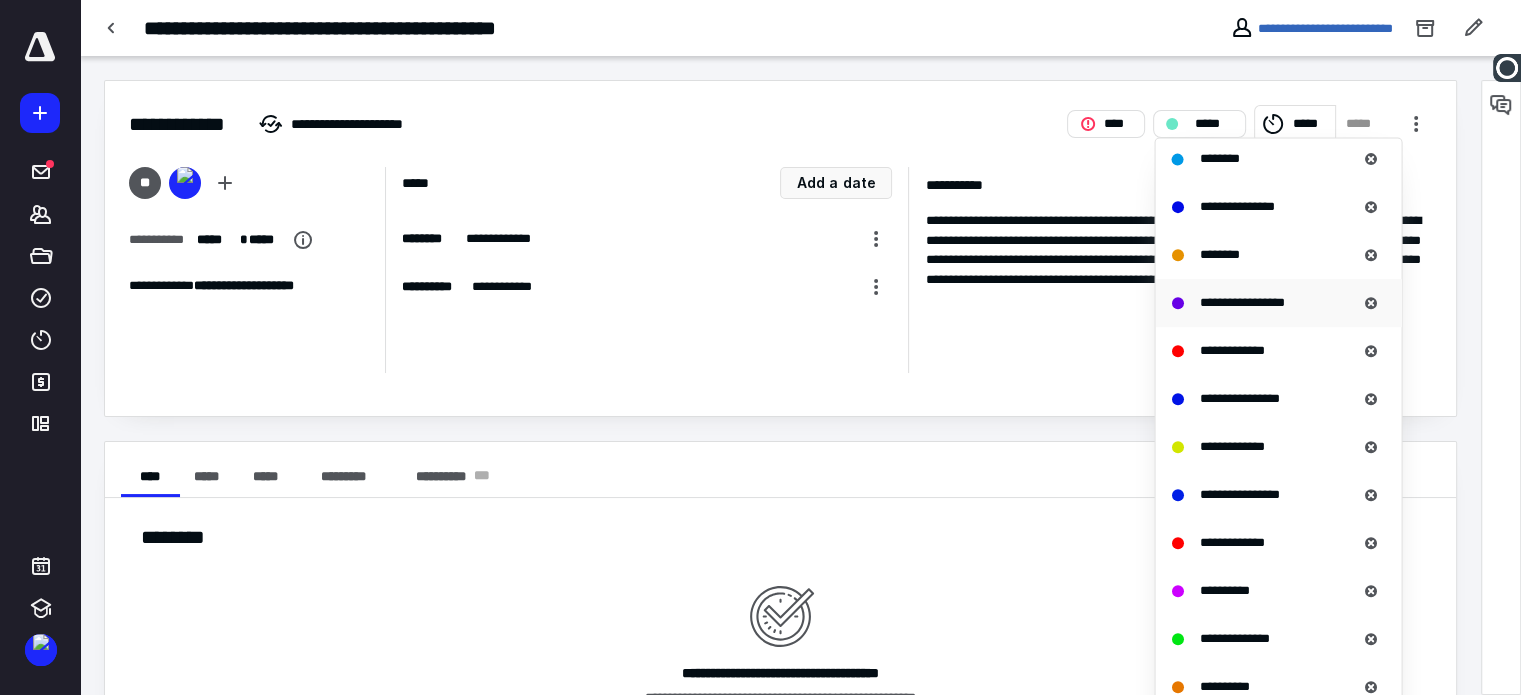 click on "**********" at bounding box center [1241, 302] 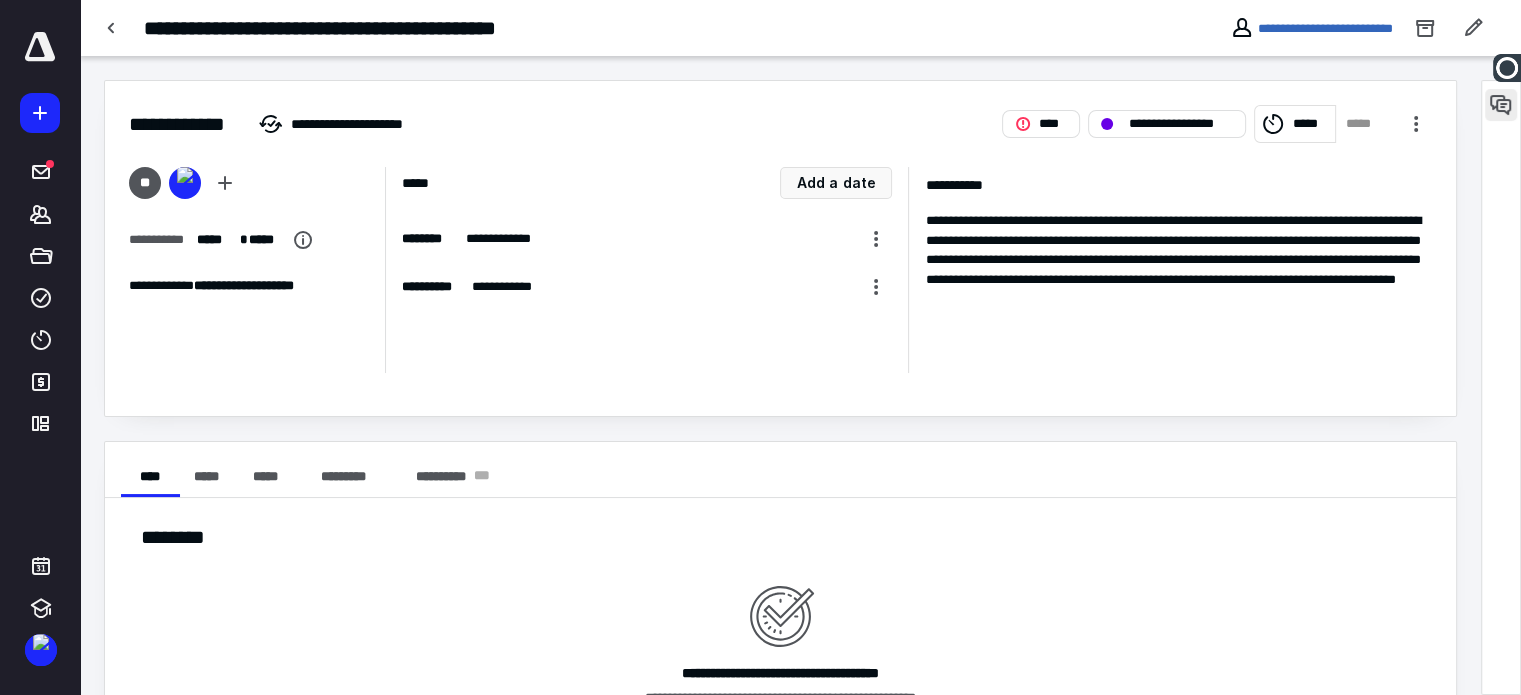 click at bounding box center (1501, 105) 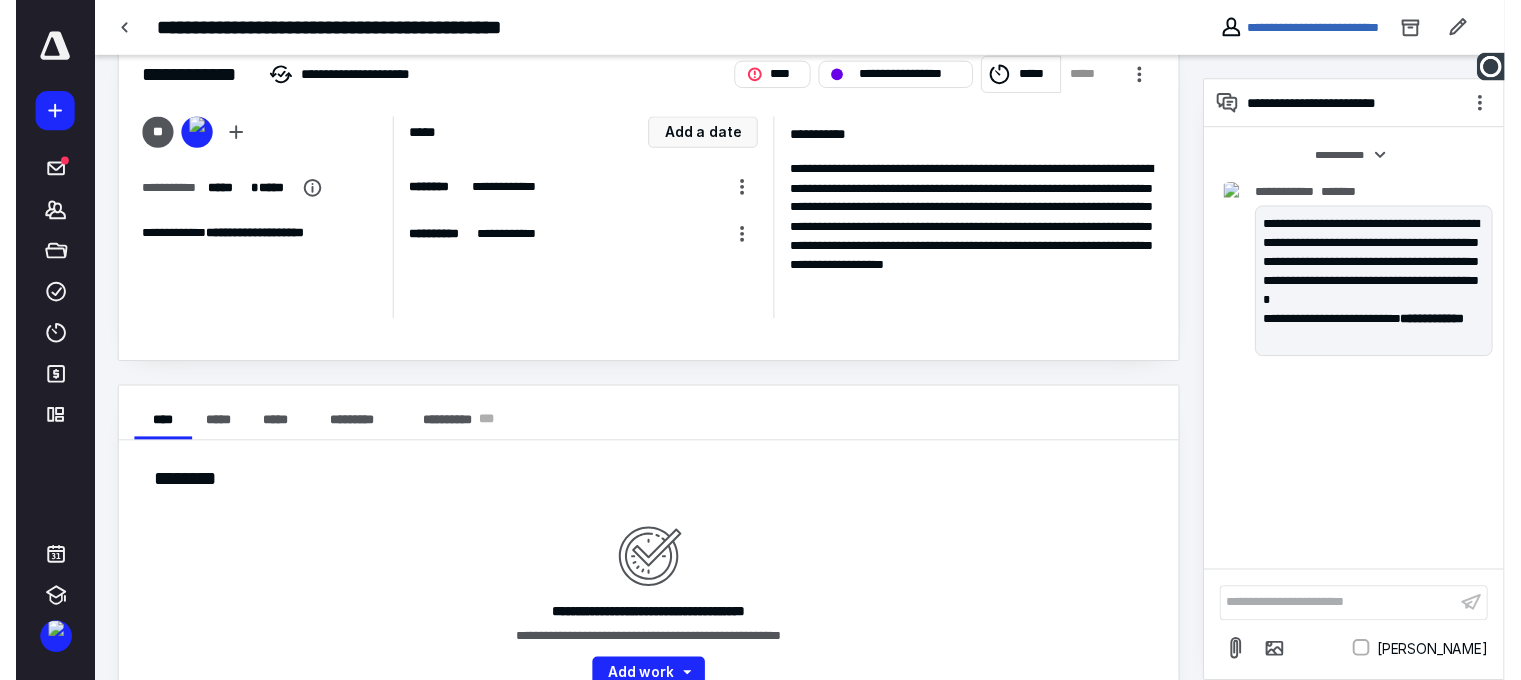 scroll, scrollTop: 0, scrollLeft: 0, axis: both 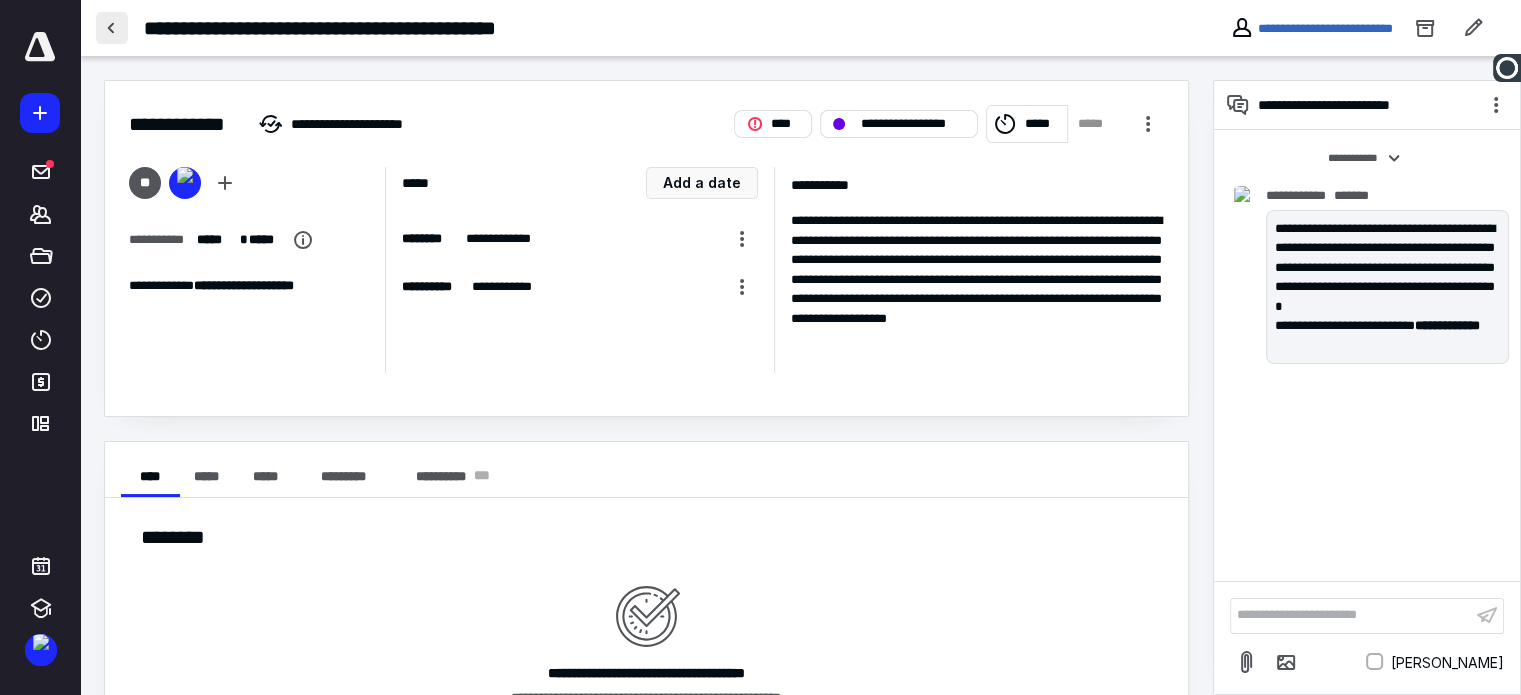 click at bounding box center [112, 28] 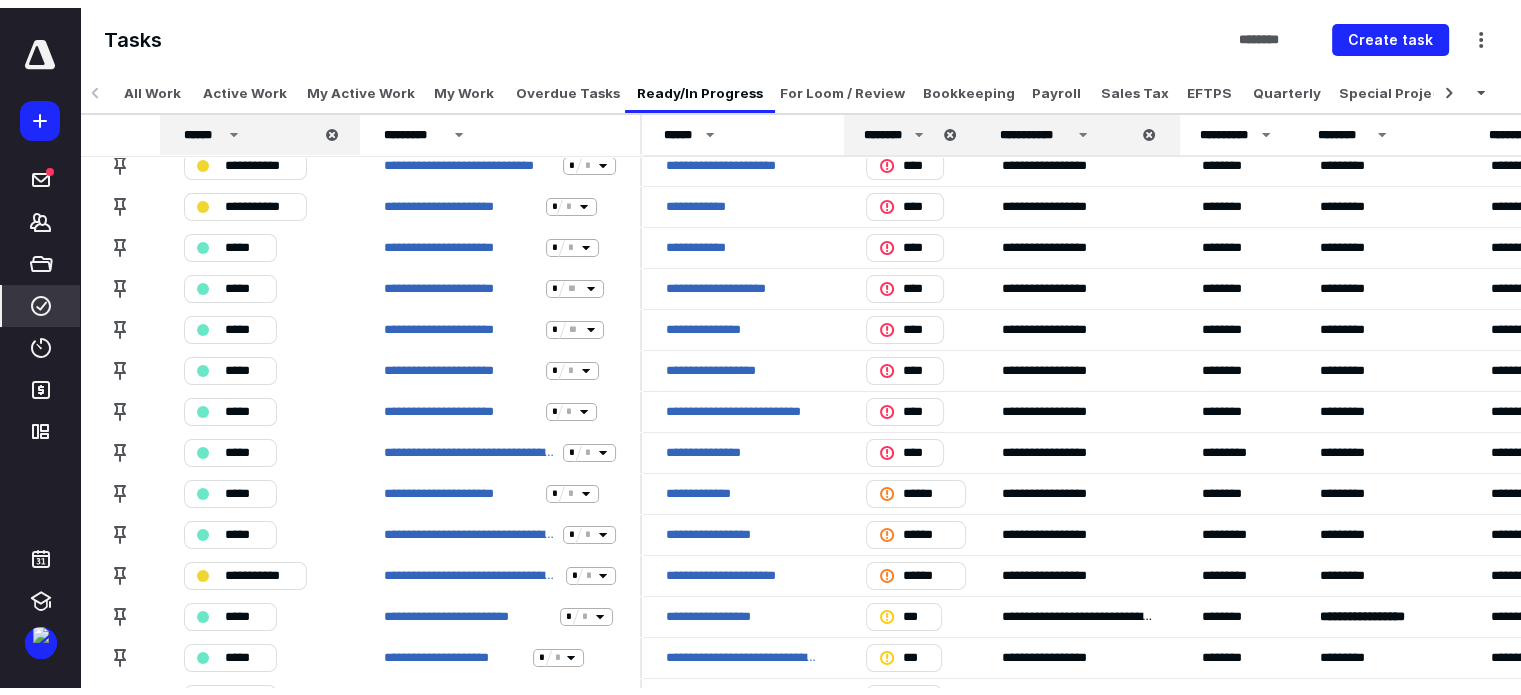 scroll, scrollTop: 0, scrollLeft: 0, axis: both 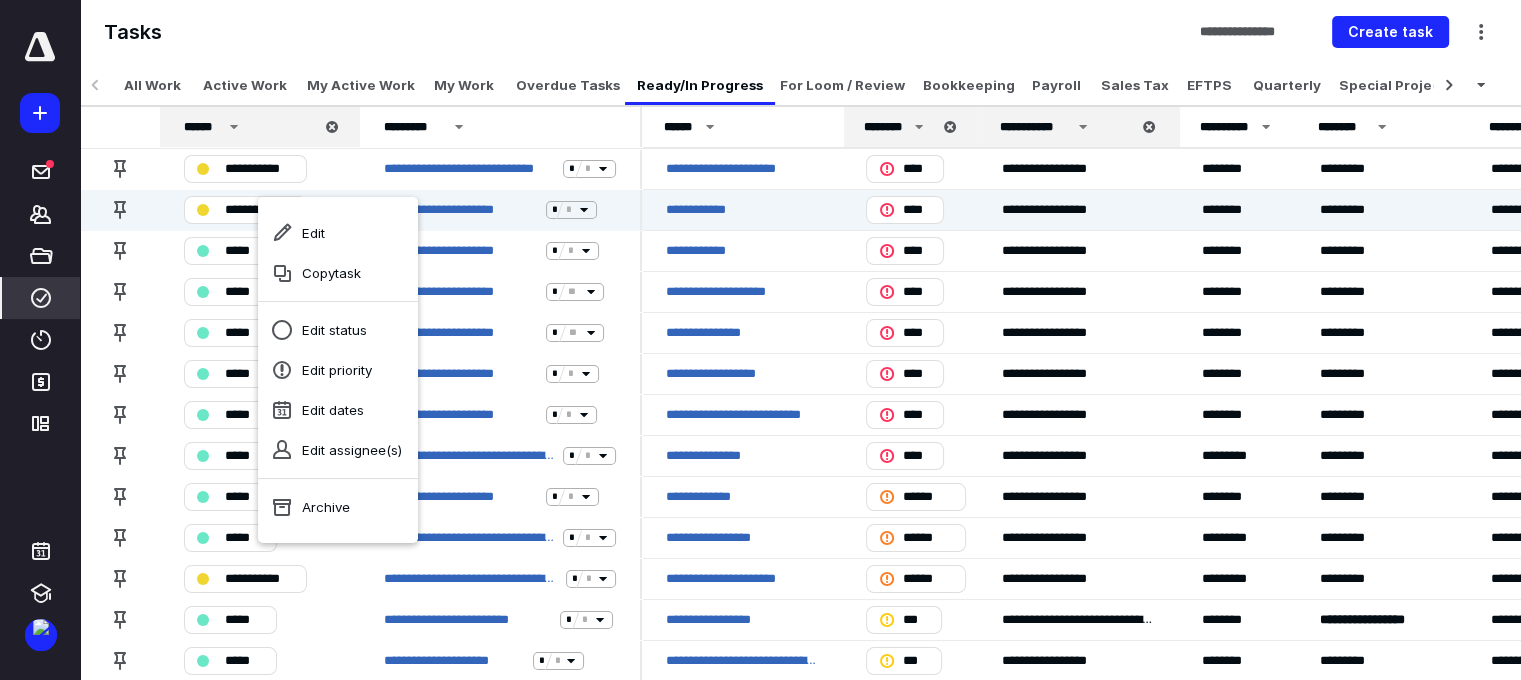 click on "**********" at bounding box center (800, 32) 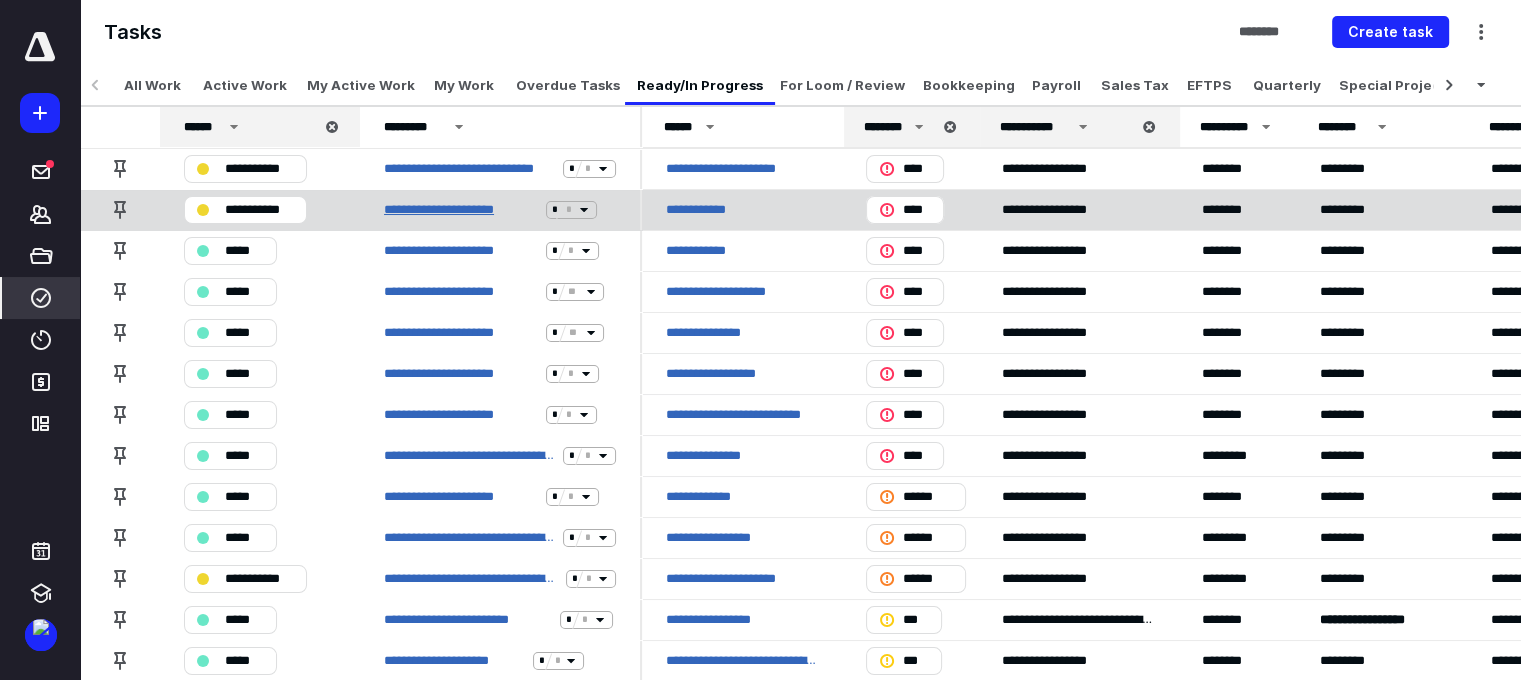 click on "**********" at bounding box center [461, 210] 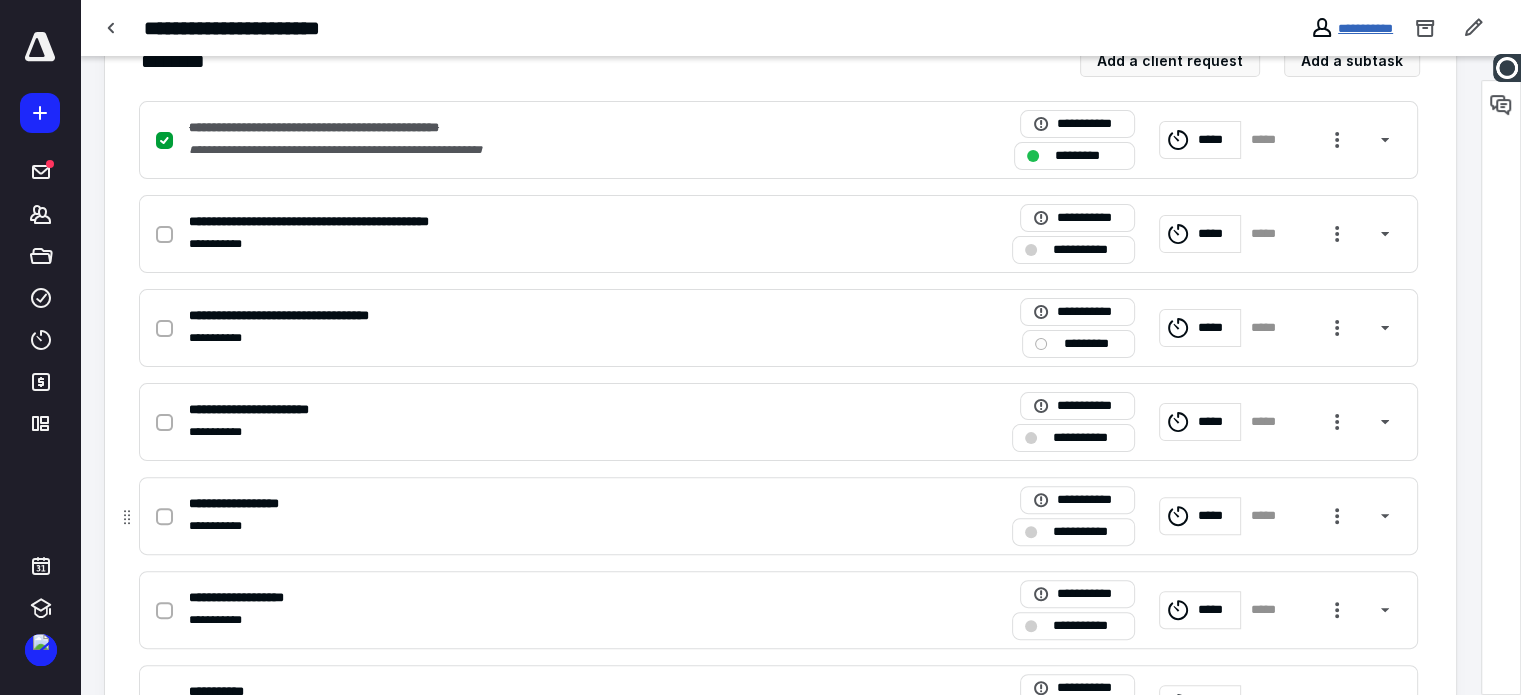 scroll, scrollTop: 461, scrollLeft: 0, axis: vertical 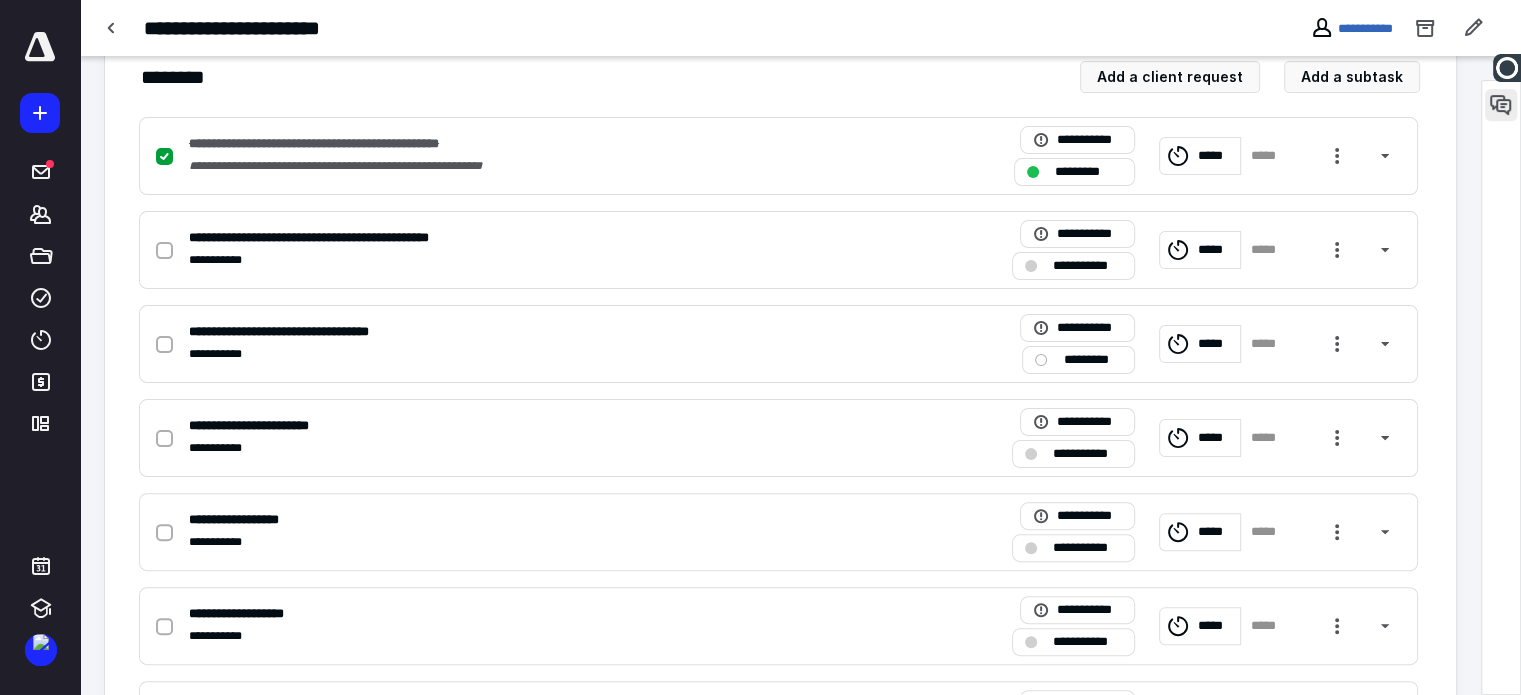 click at bounding box center [1501, 105] 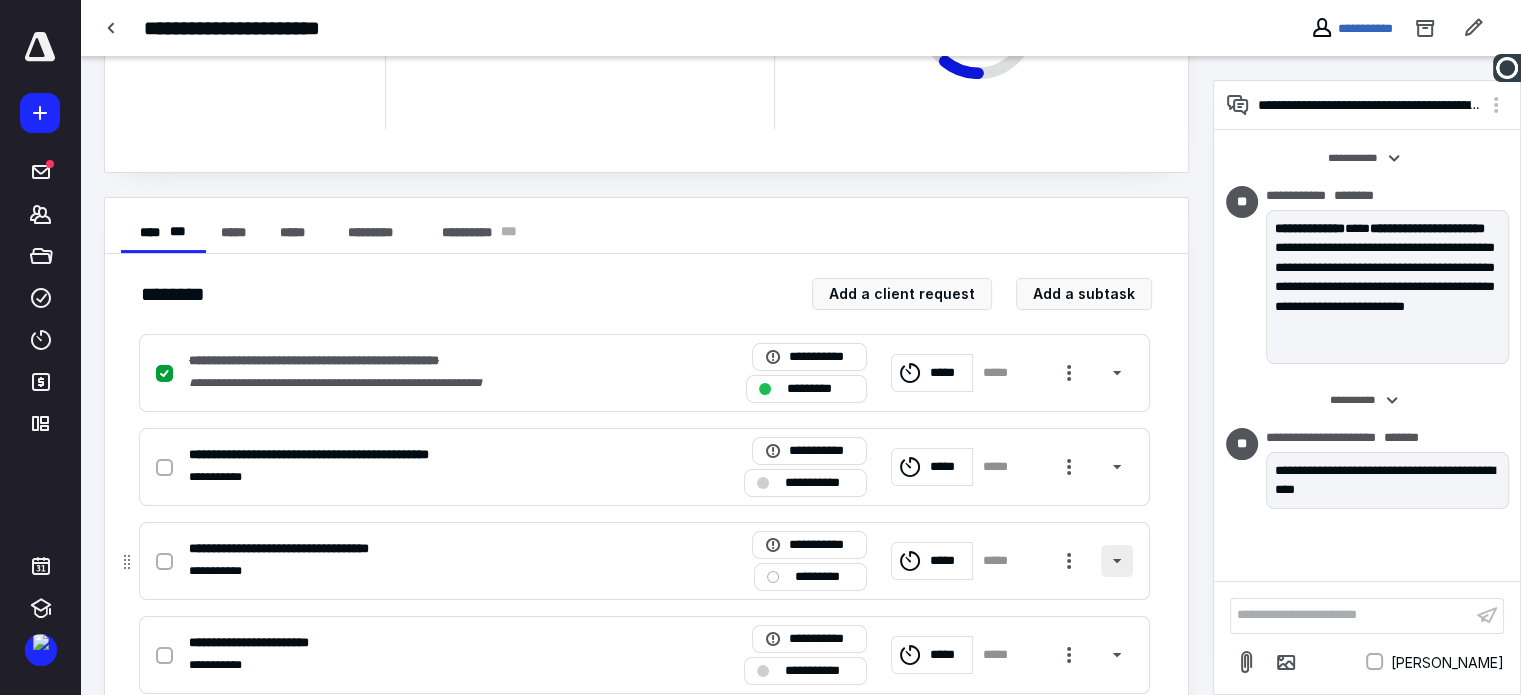scroll, scrollTop: 361, scrollLeft: 0, axis: vertical 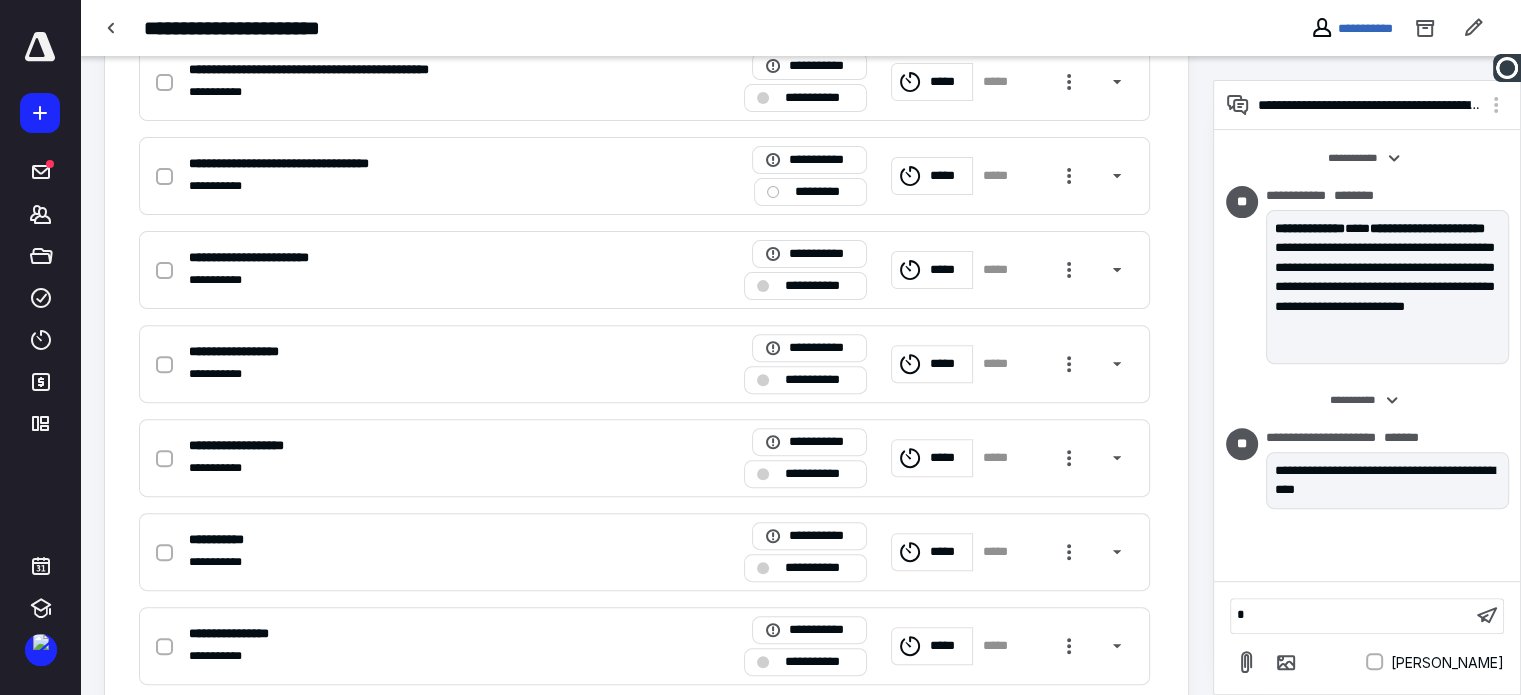 type 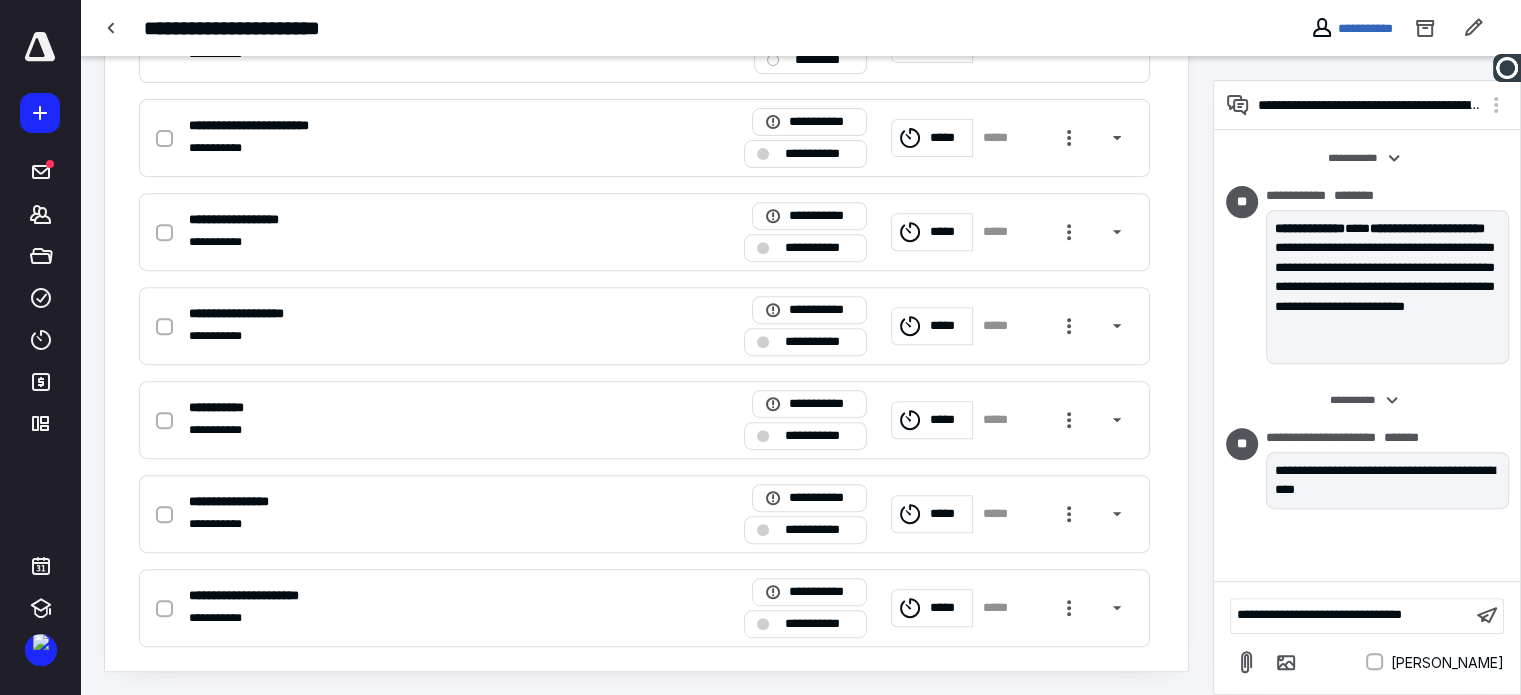 scroll, scrollTop: 44, scrollLeft: 0, axis: vertical 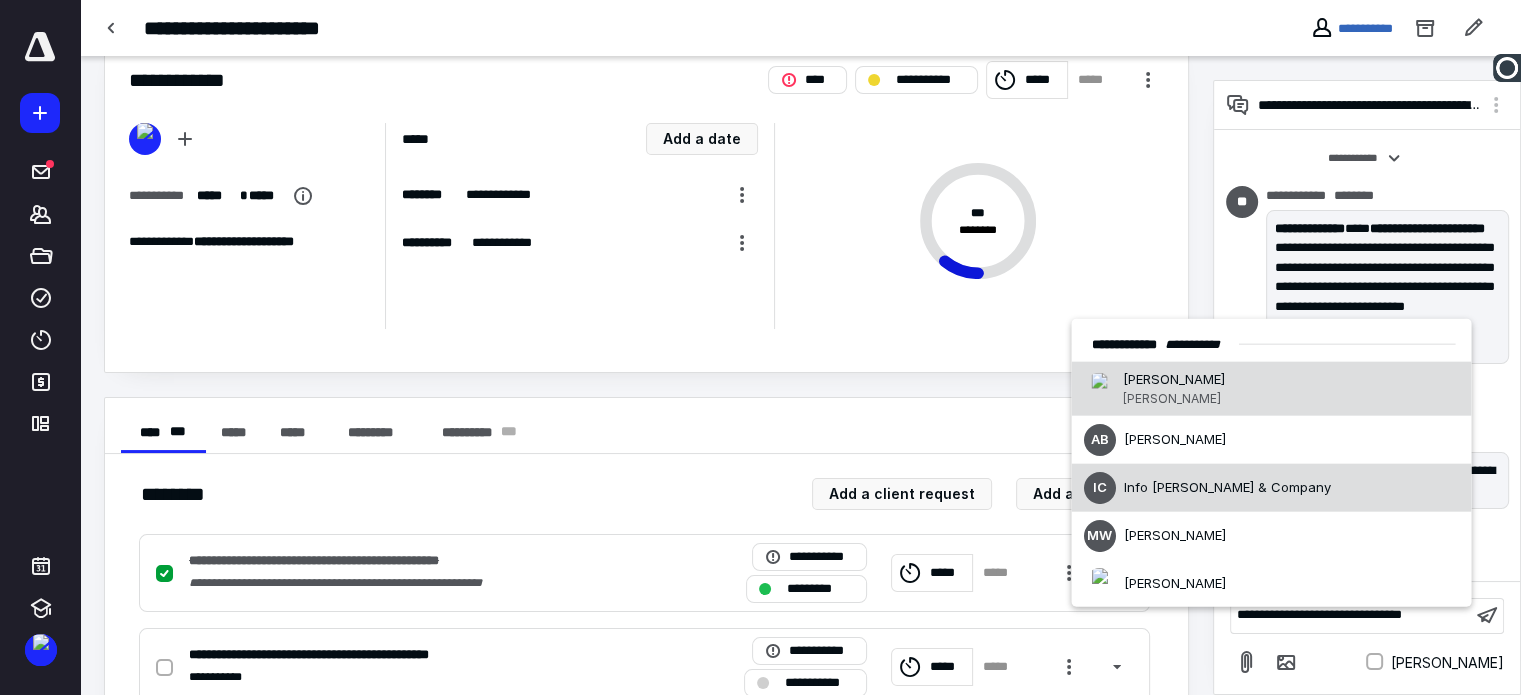 click on "IC Info Steinke & Company" at bounding box center [1271, 488] 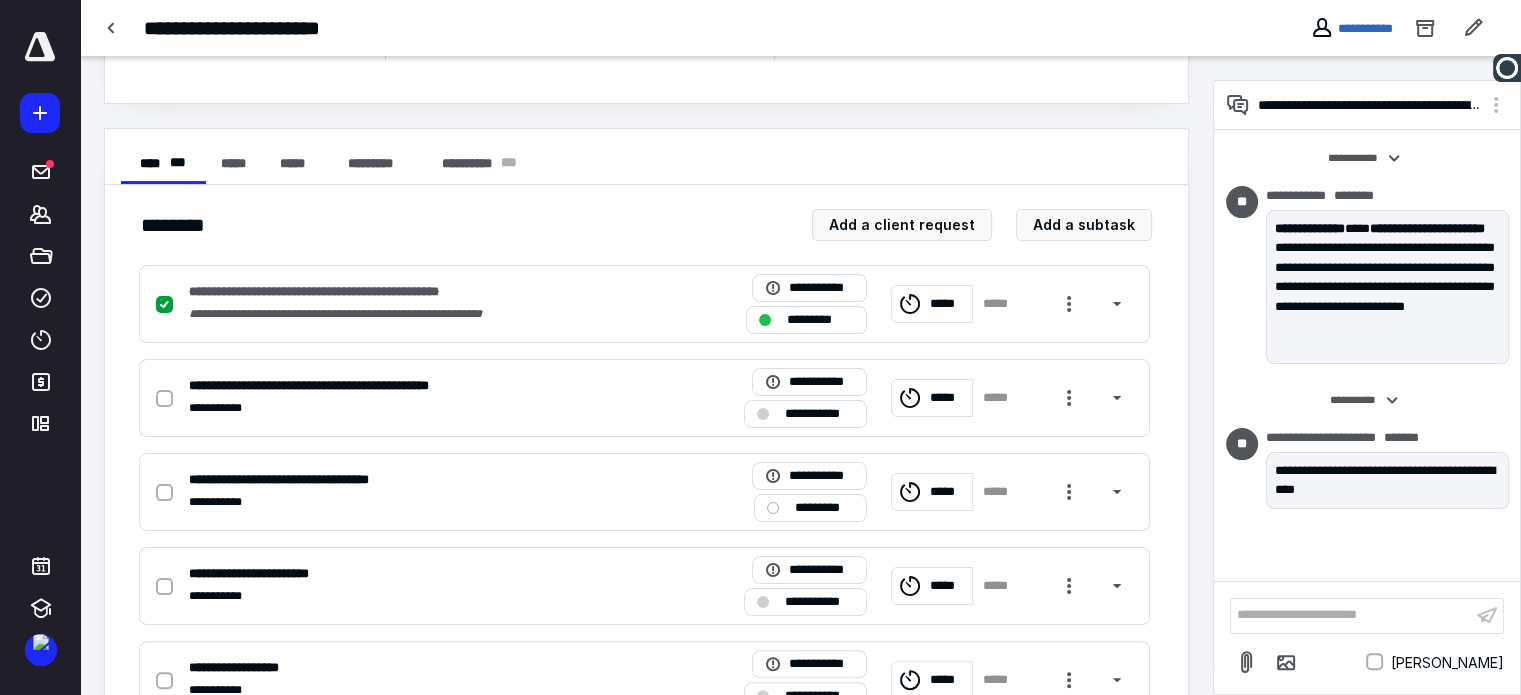 scroll, scrollTop: 0, scrollLeft: 0, axis: both 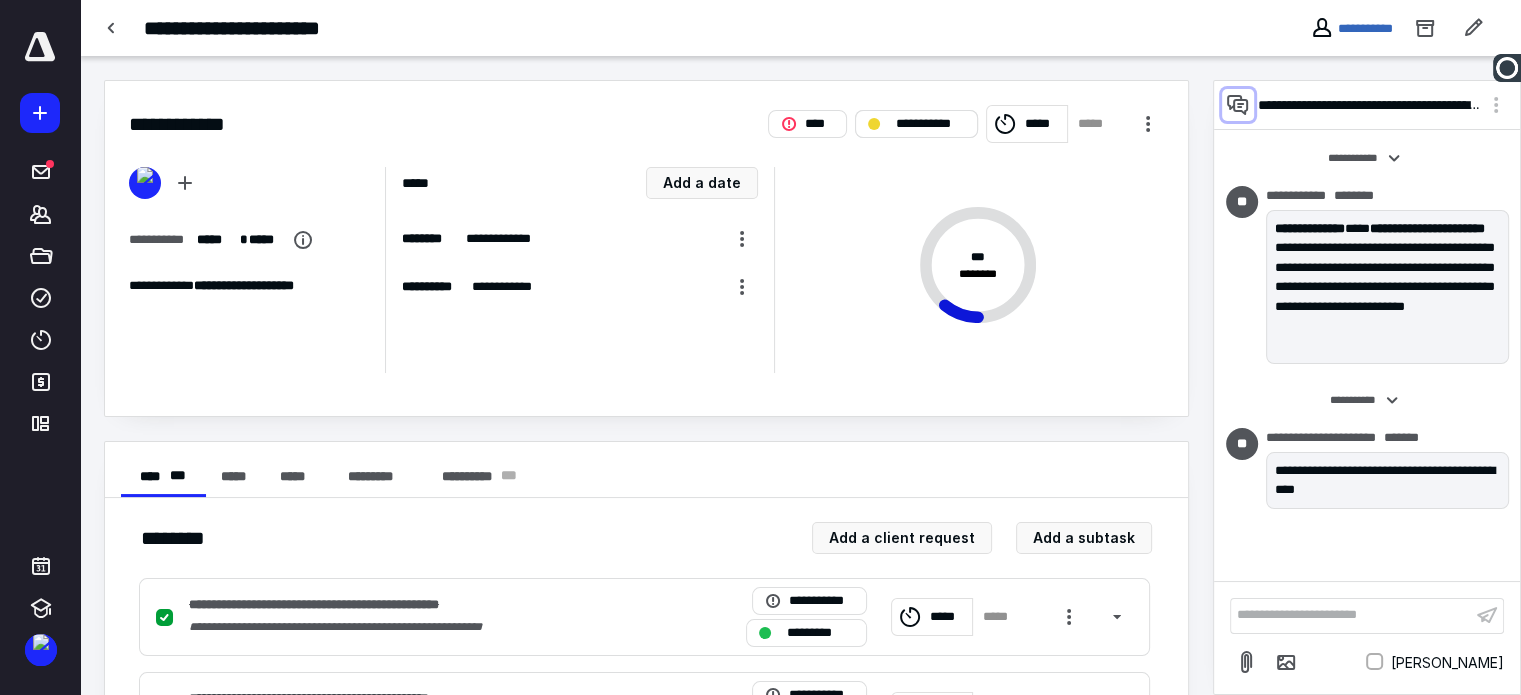 drag, startPoint x: 1233, startPoint y: 107, endPoint x: 1224, endPoint y: 117, distance: 13.453624 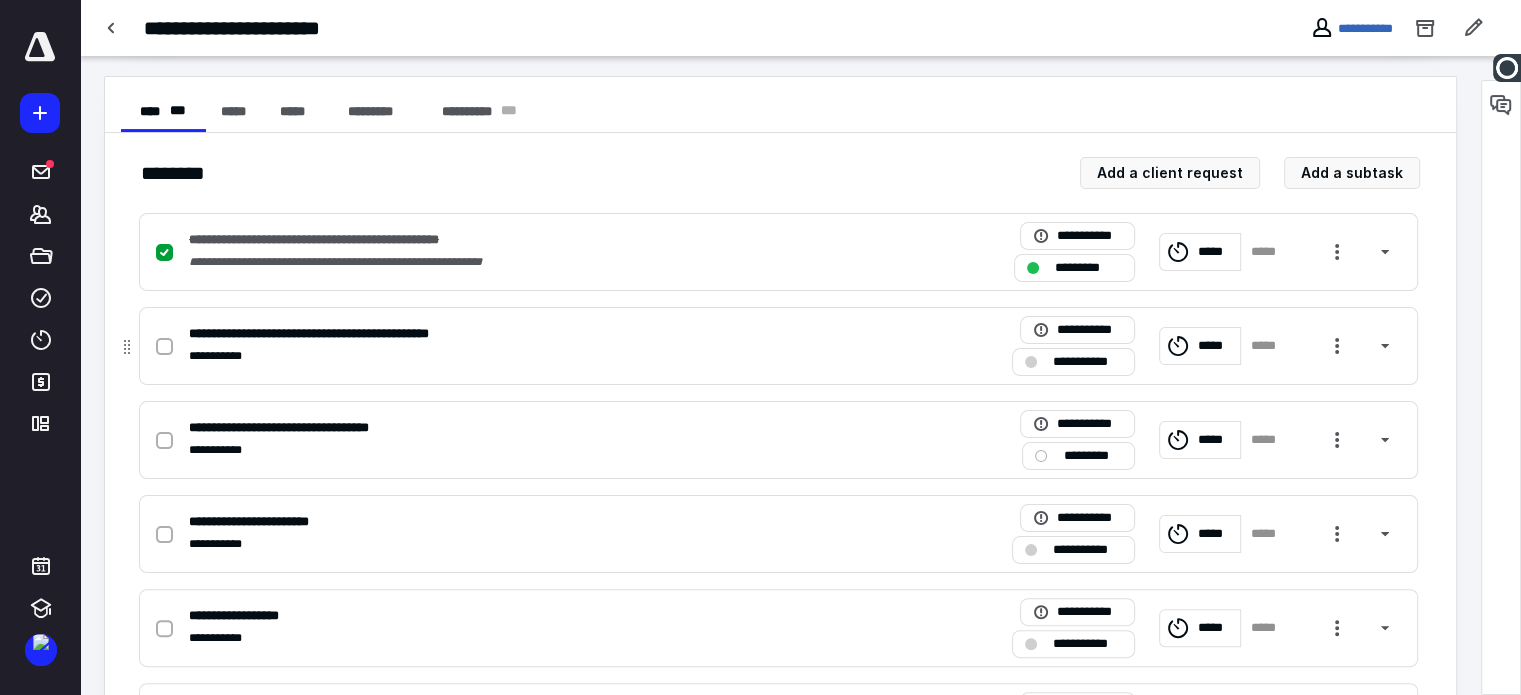scroll, scrollTop: 400, scrollLeft: 0, axis: vertical 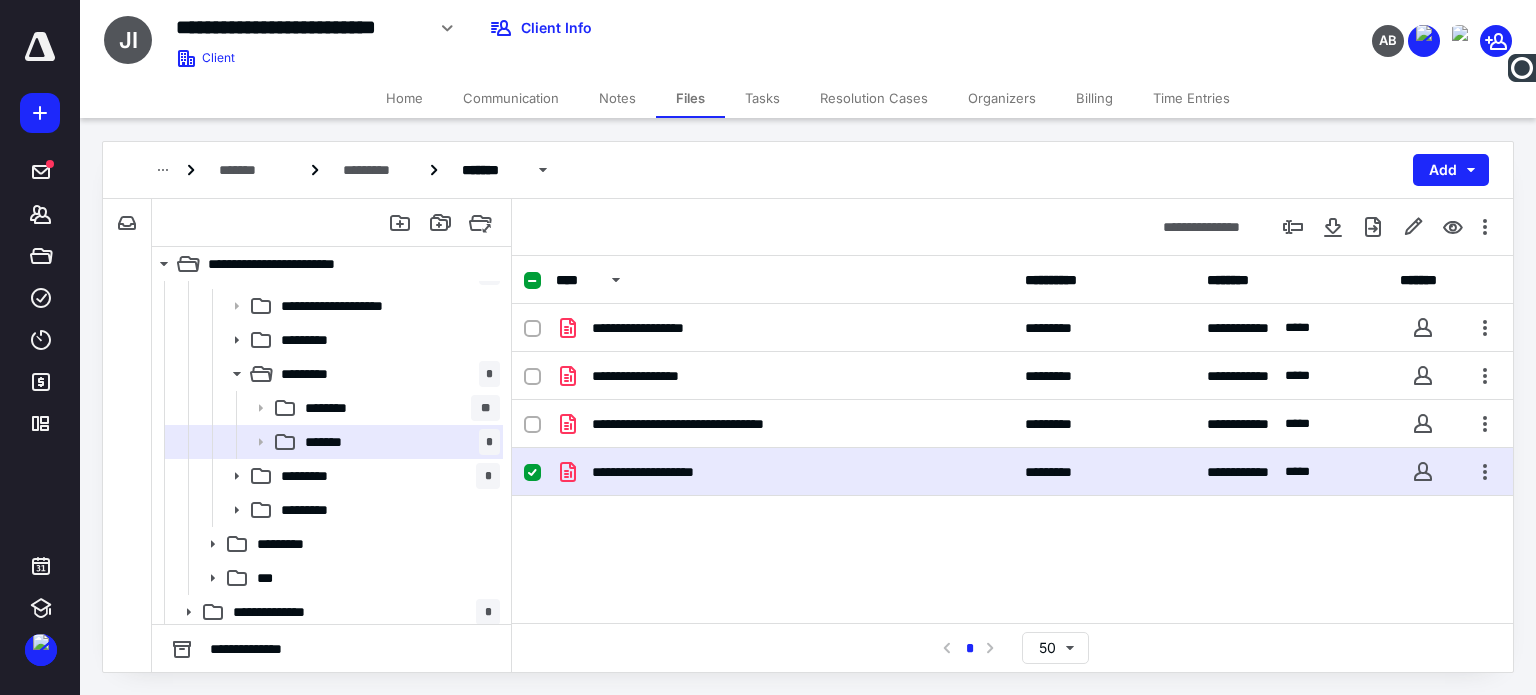 click on "Files" at bounding box center [690, 98] 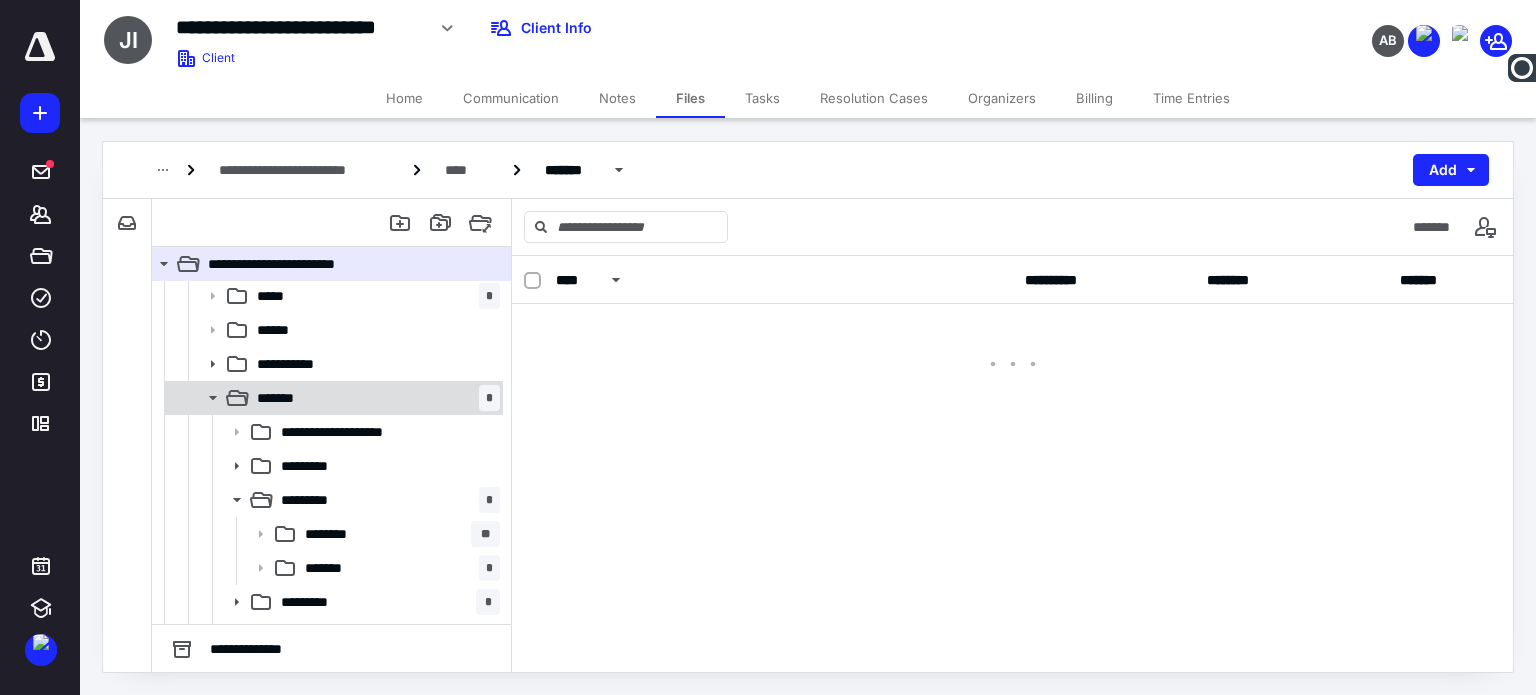 scroll, scrollTop: 166, scrollLeft: 0, axis: vertical 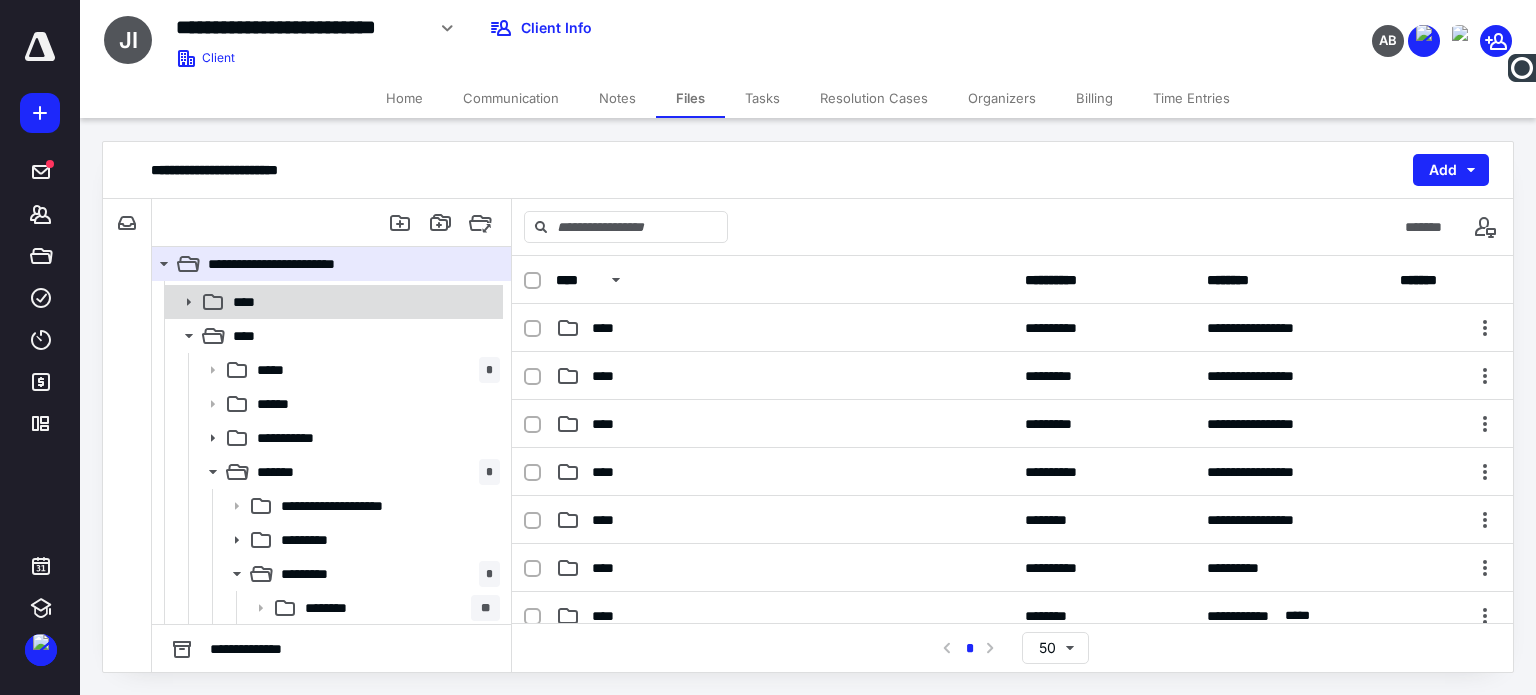 click 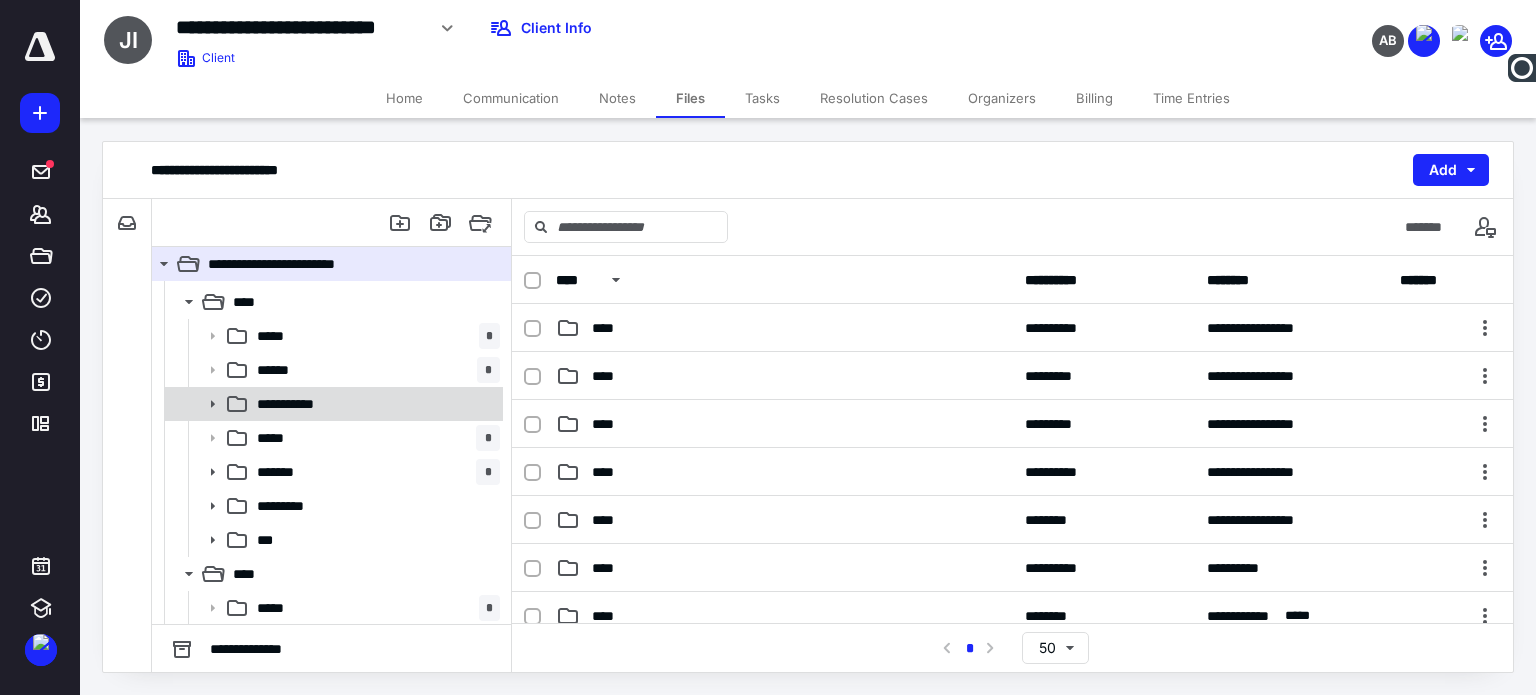 click 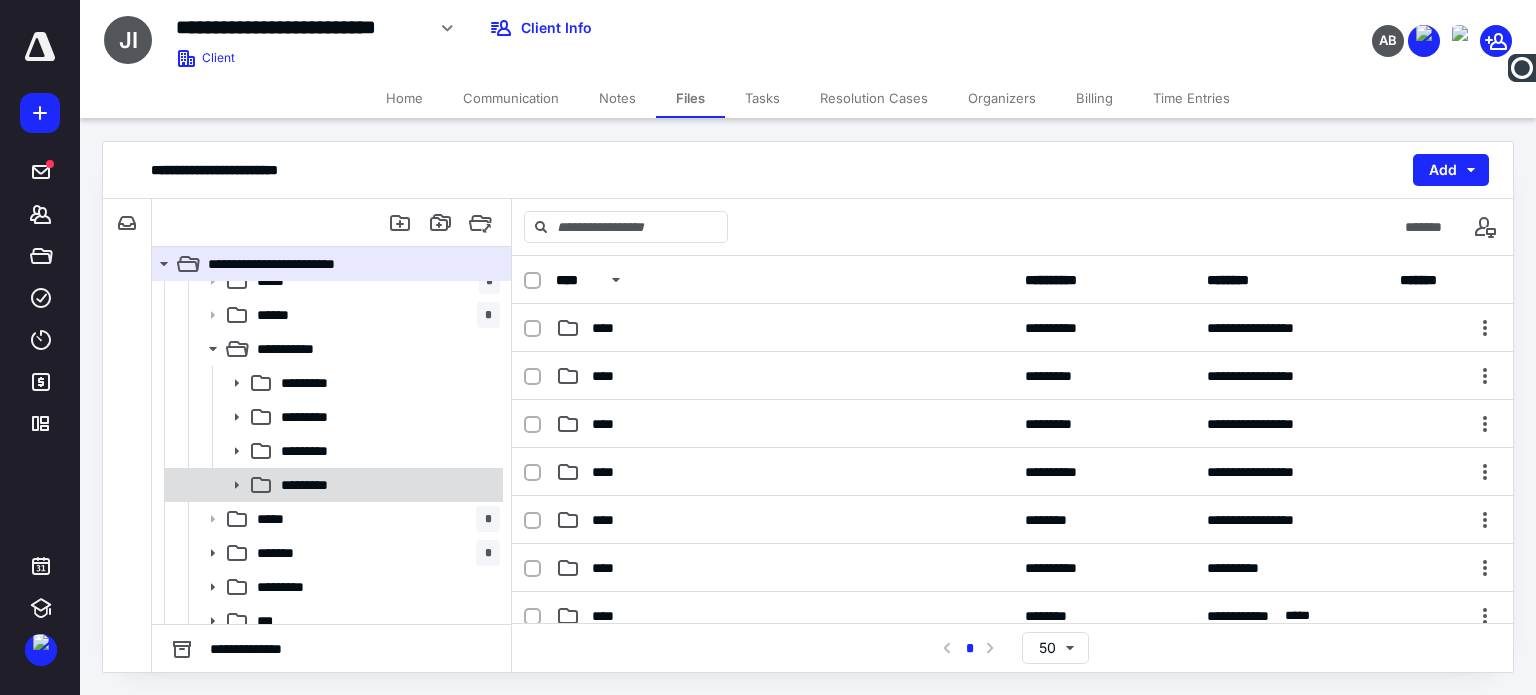 scroll, scrollTop: 266, scrollLeft: 0, axis: vertical 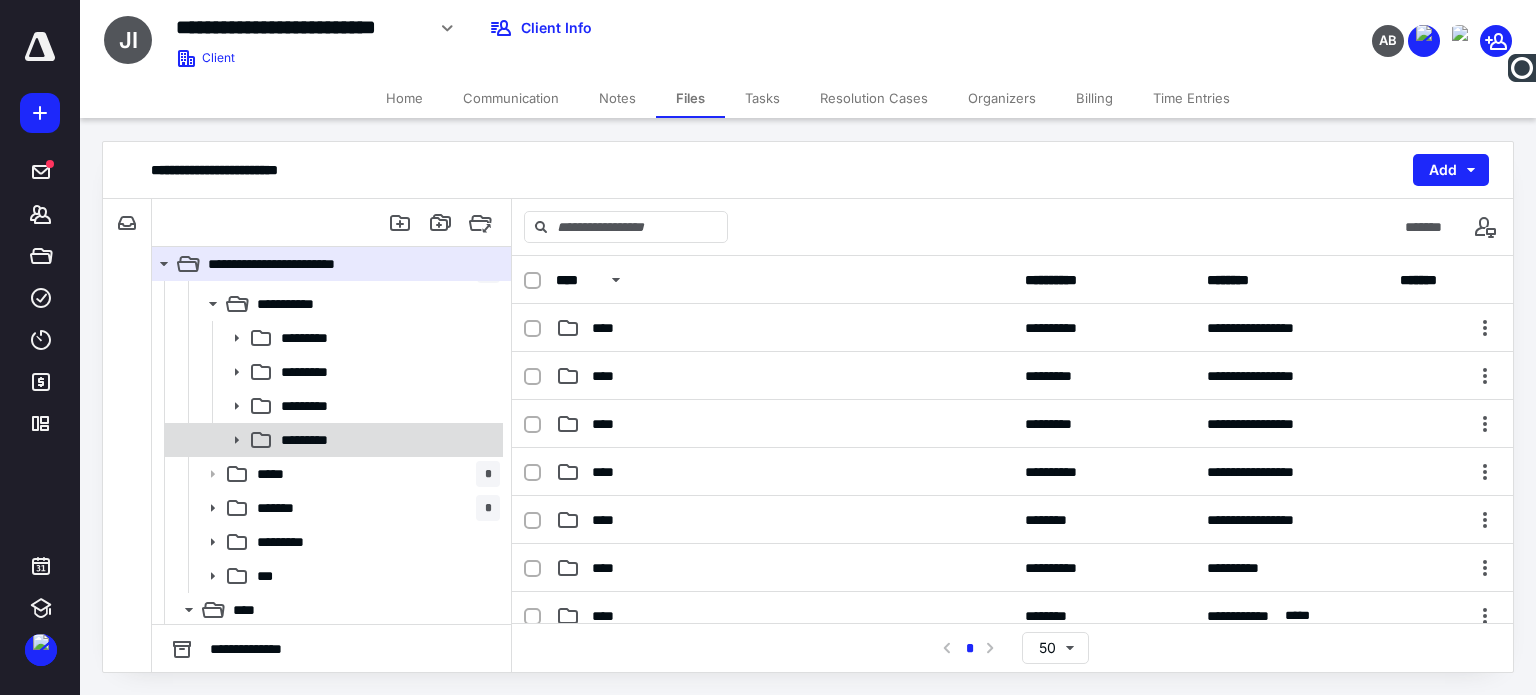 click 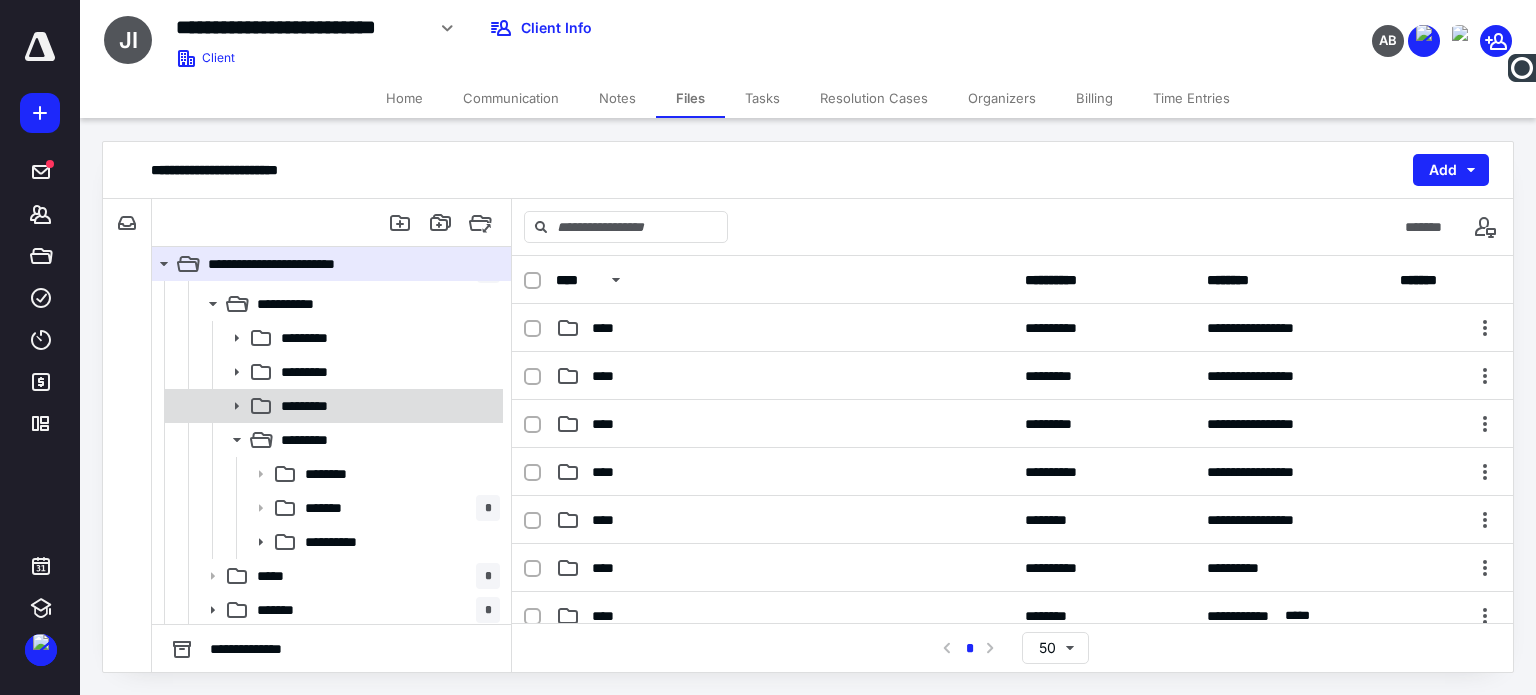 click 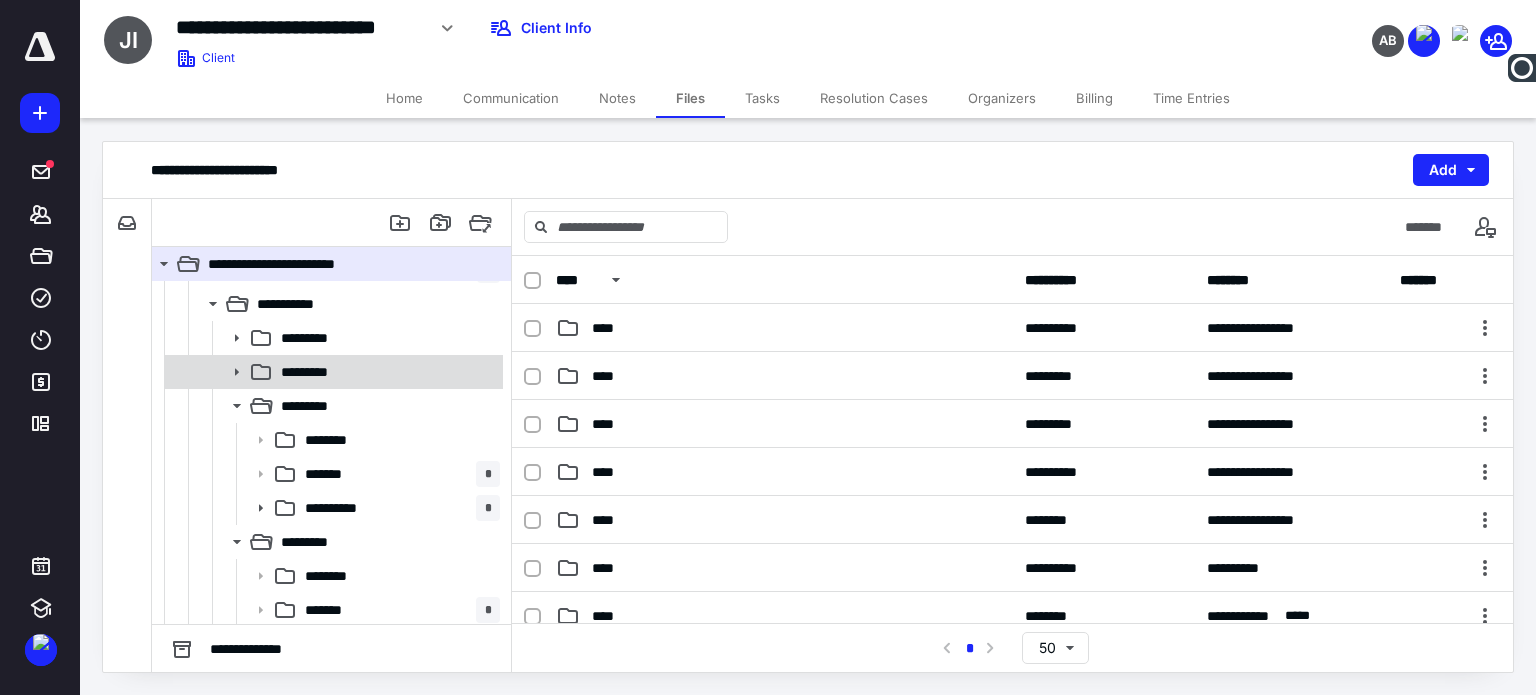 click 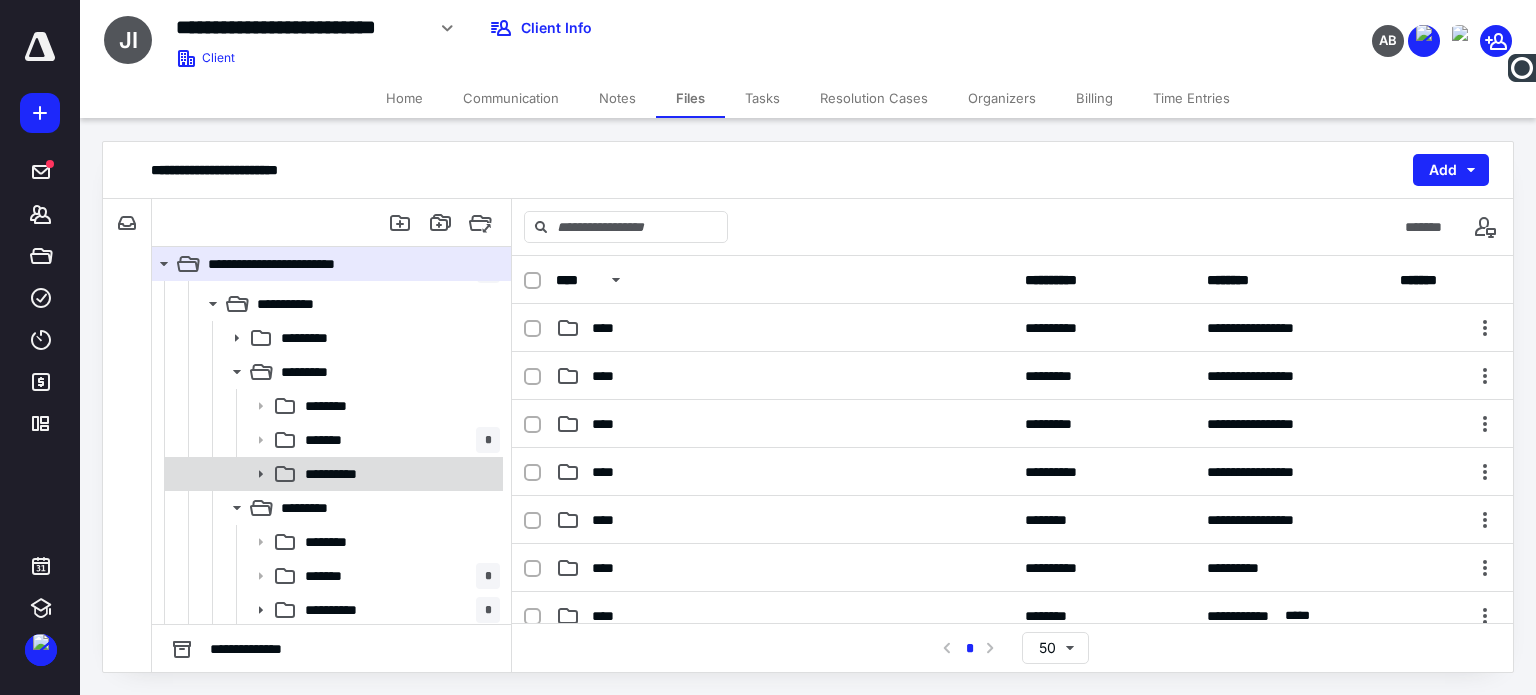 click 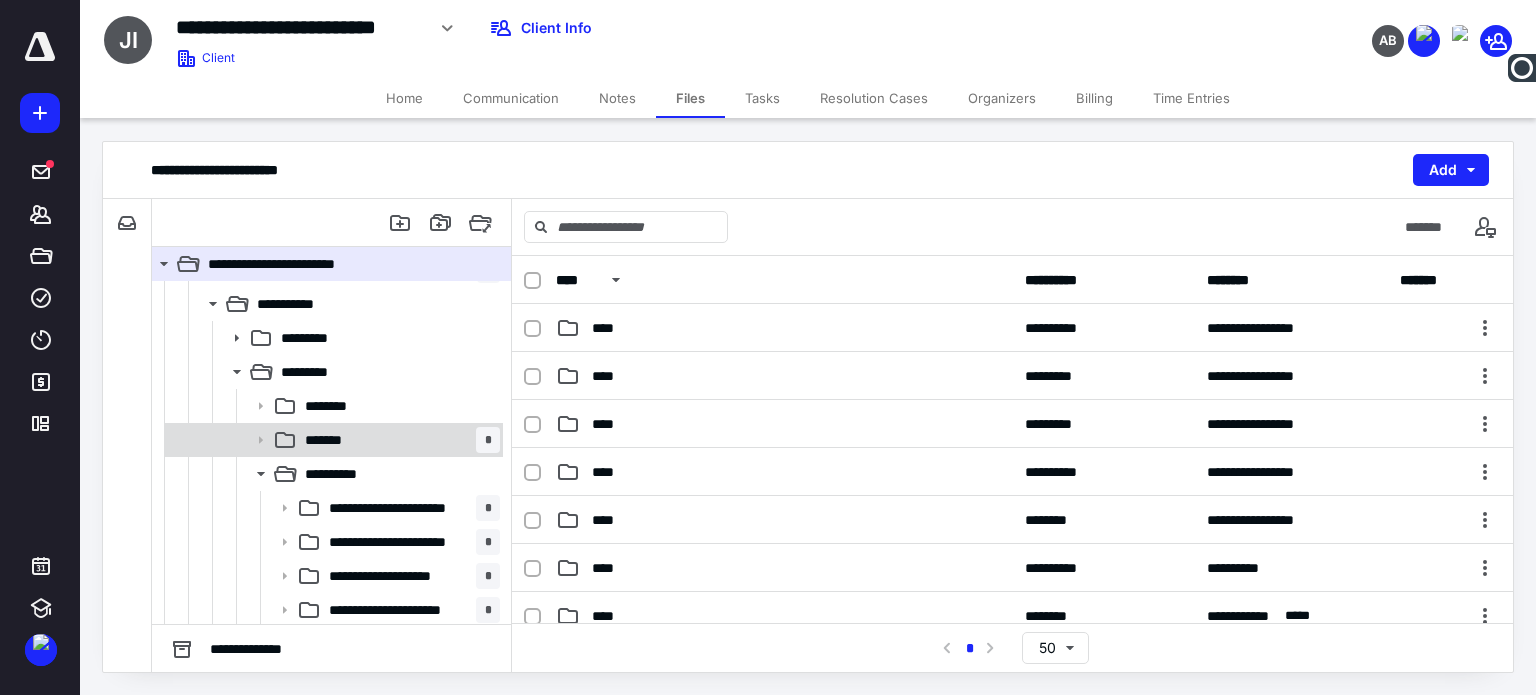 scroll, scrollTop: 166, scrollLeft: 0, axis: vertical 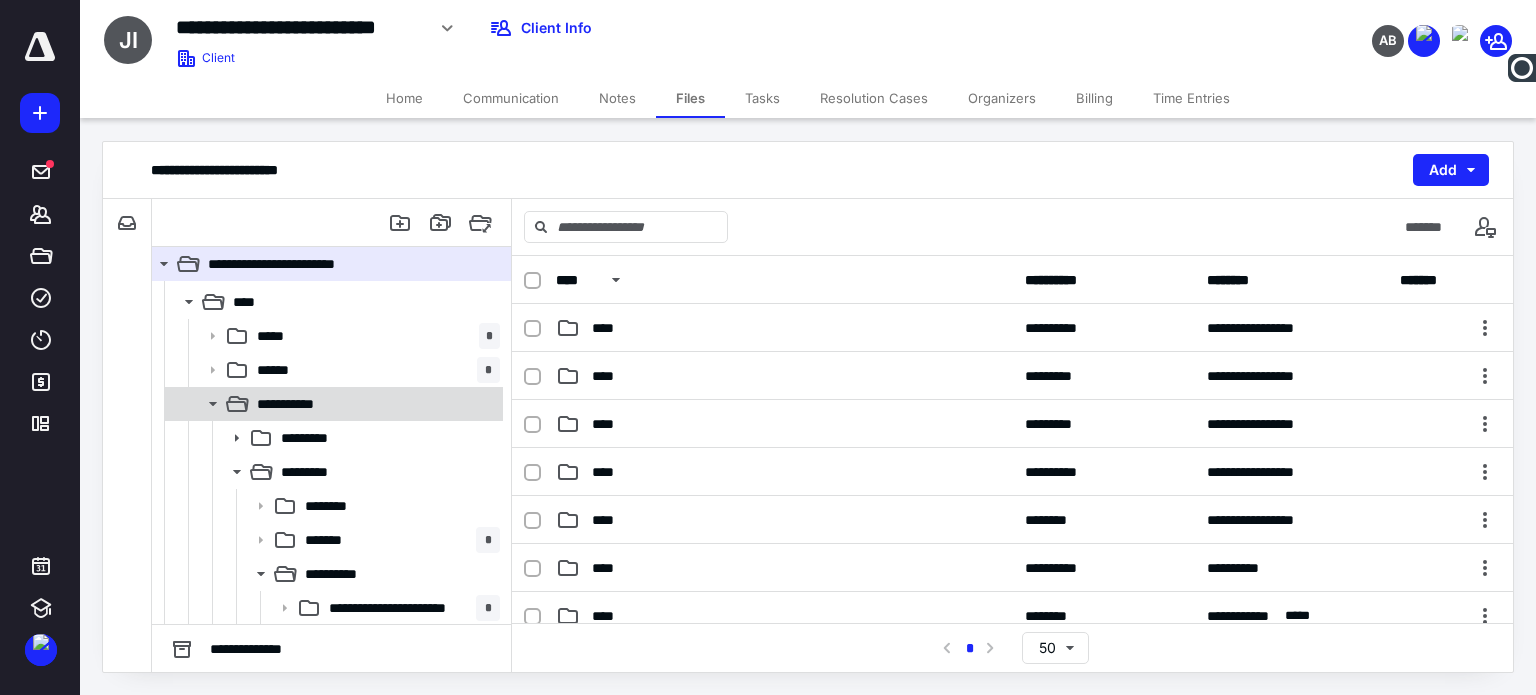 click 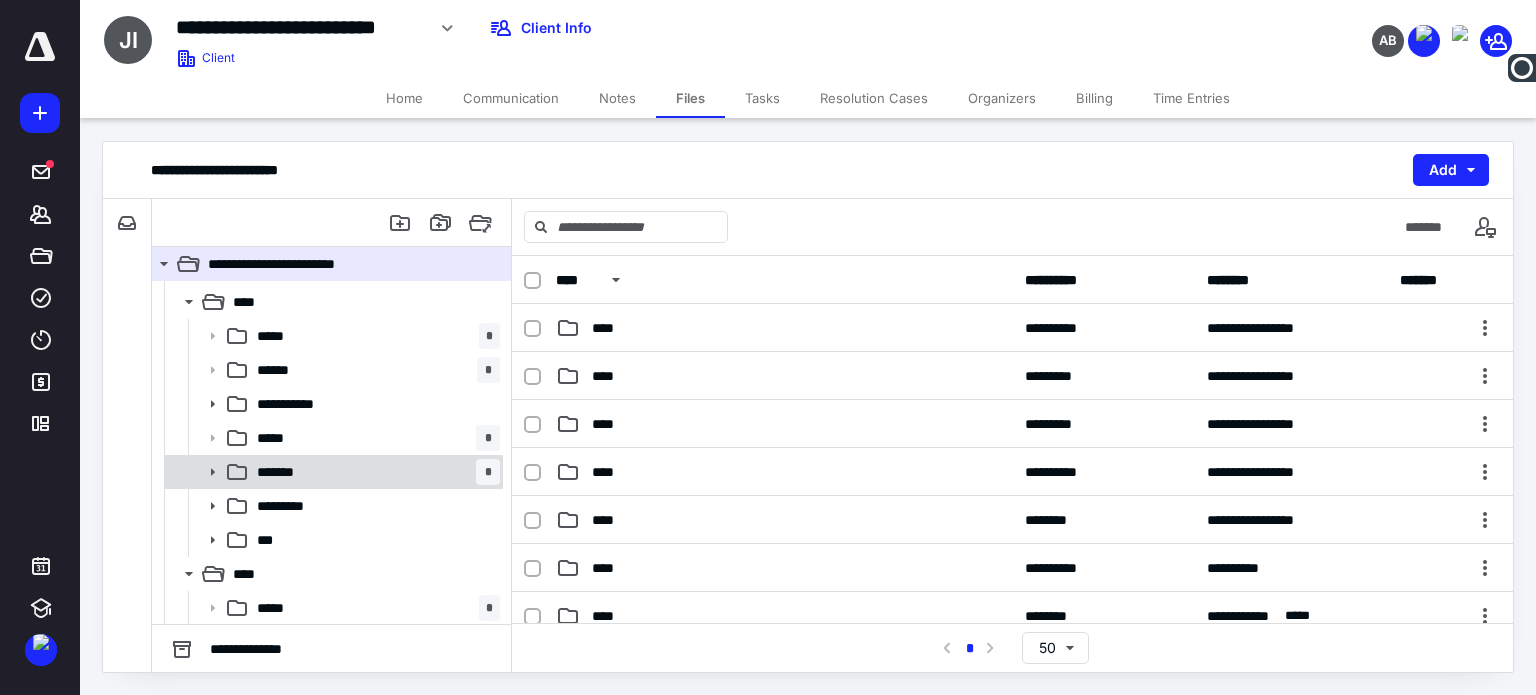 click 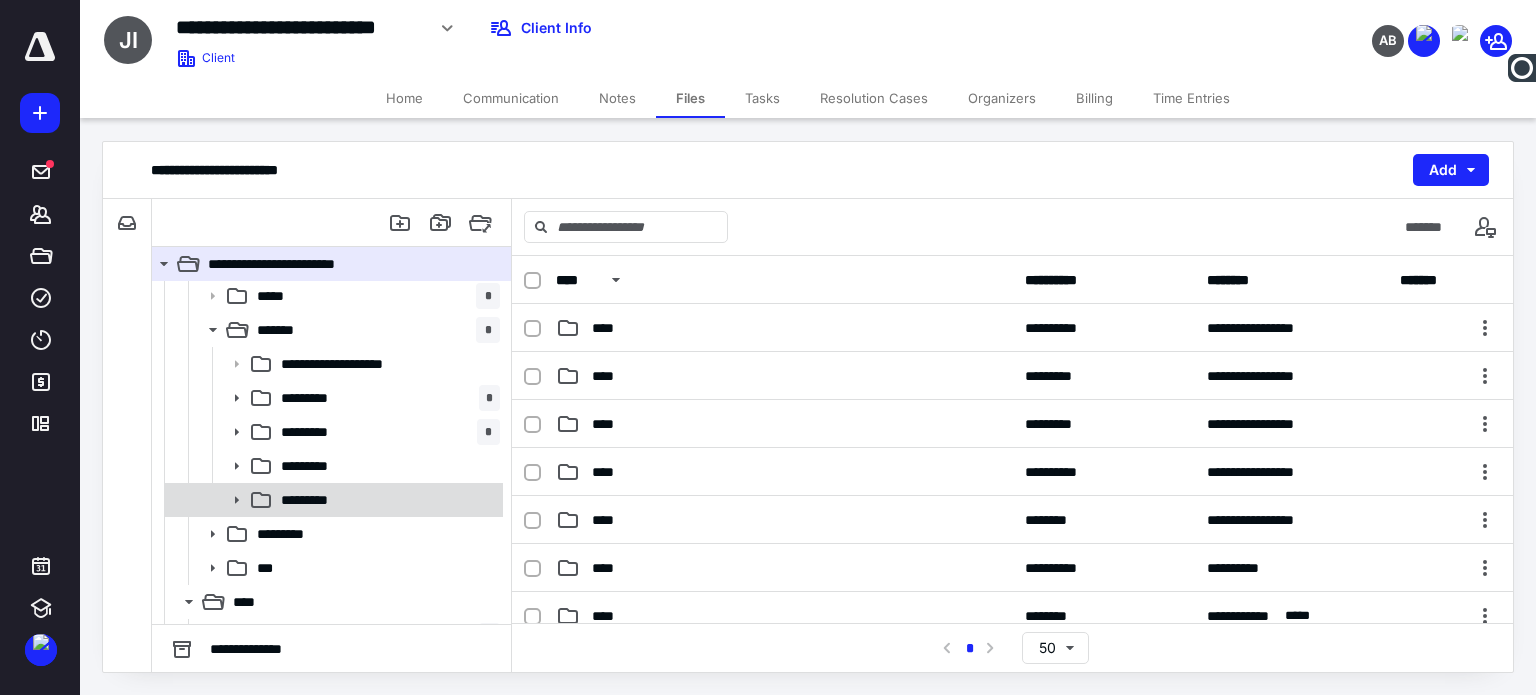 scroll, scrollTop: 366, scrollLeft: 0, axis: vertical 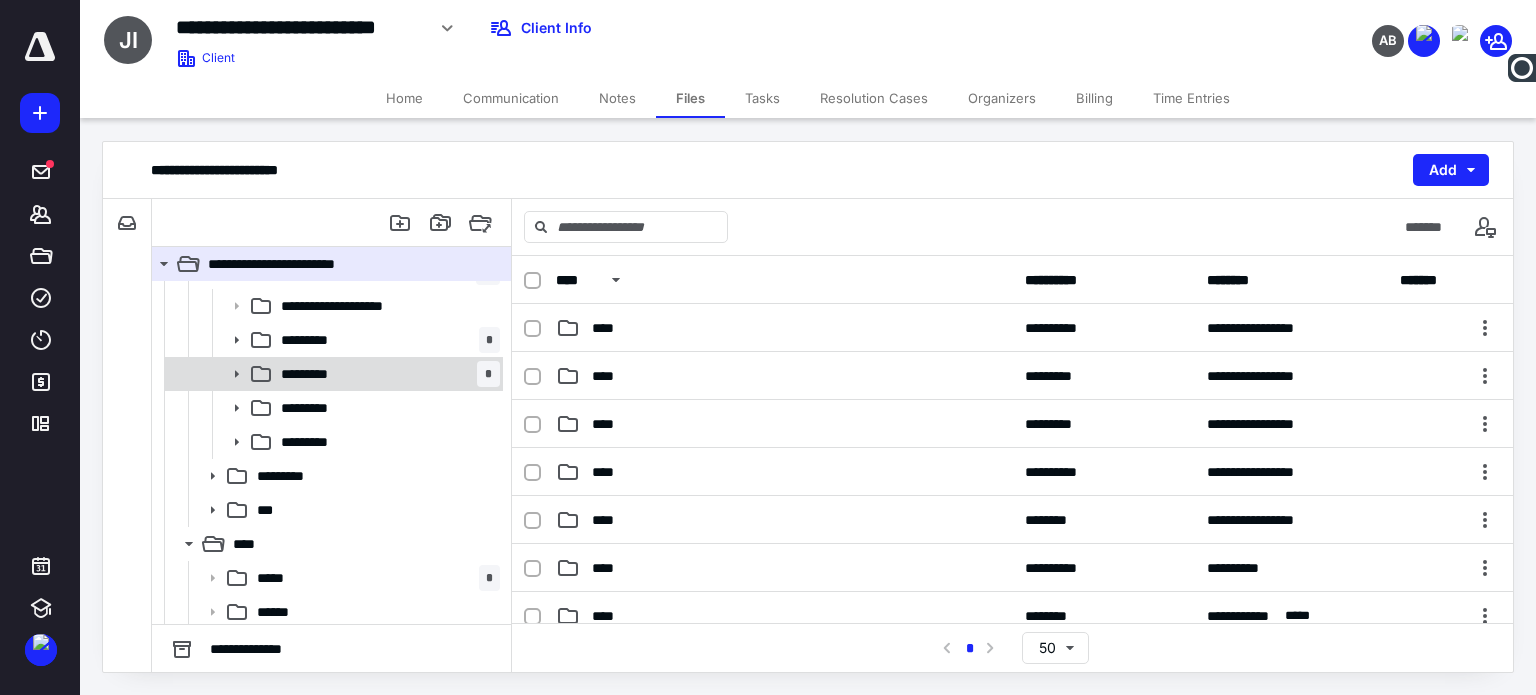 click 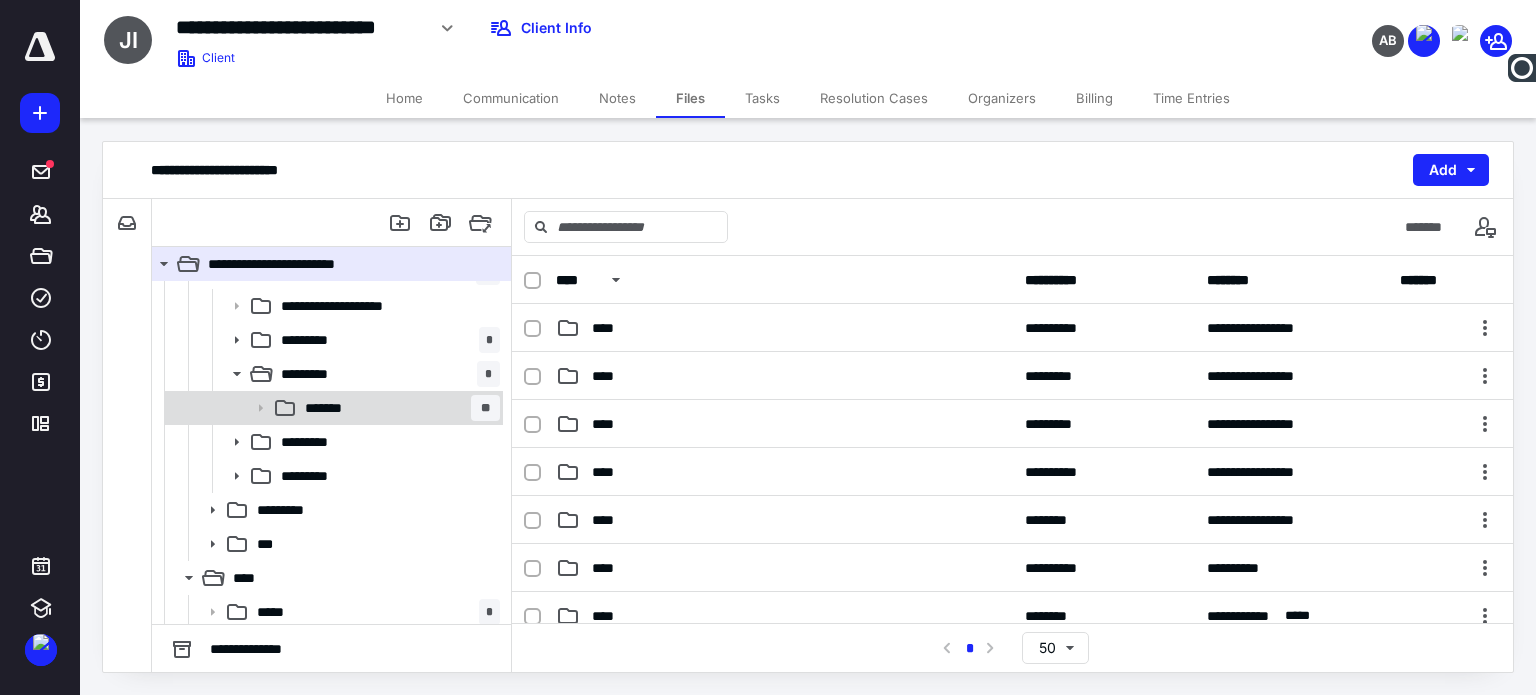 click on "*******" at bounding box center [330, 408] 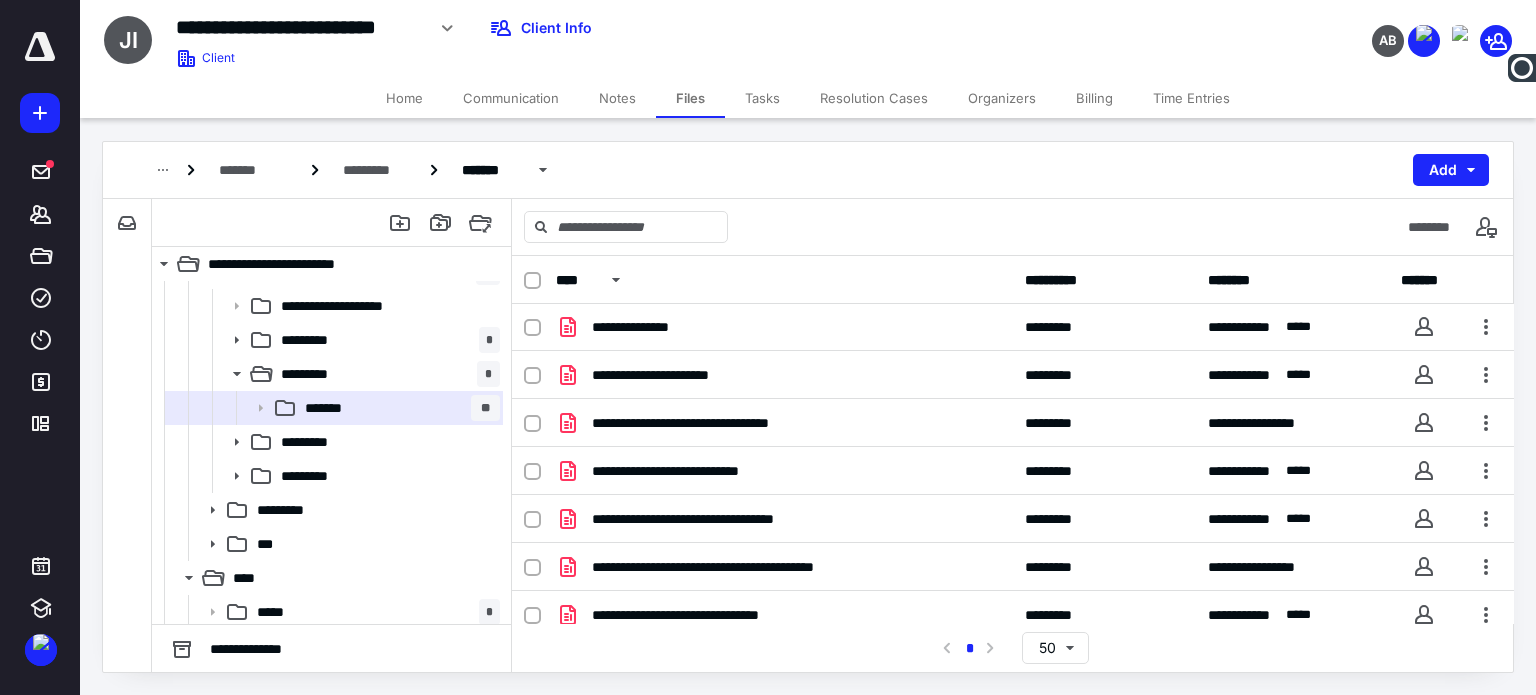 scroll, scrollTop: 0, scrollLeft: 0, axis: both 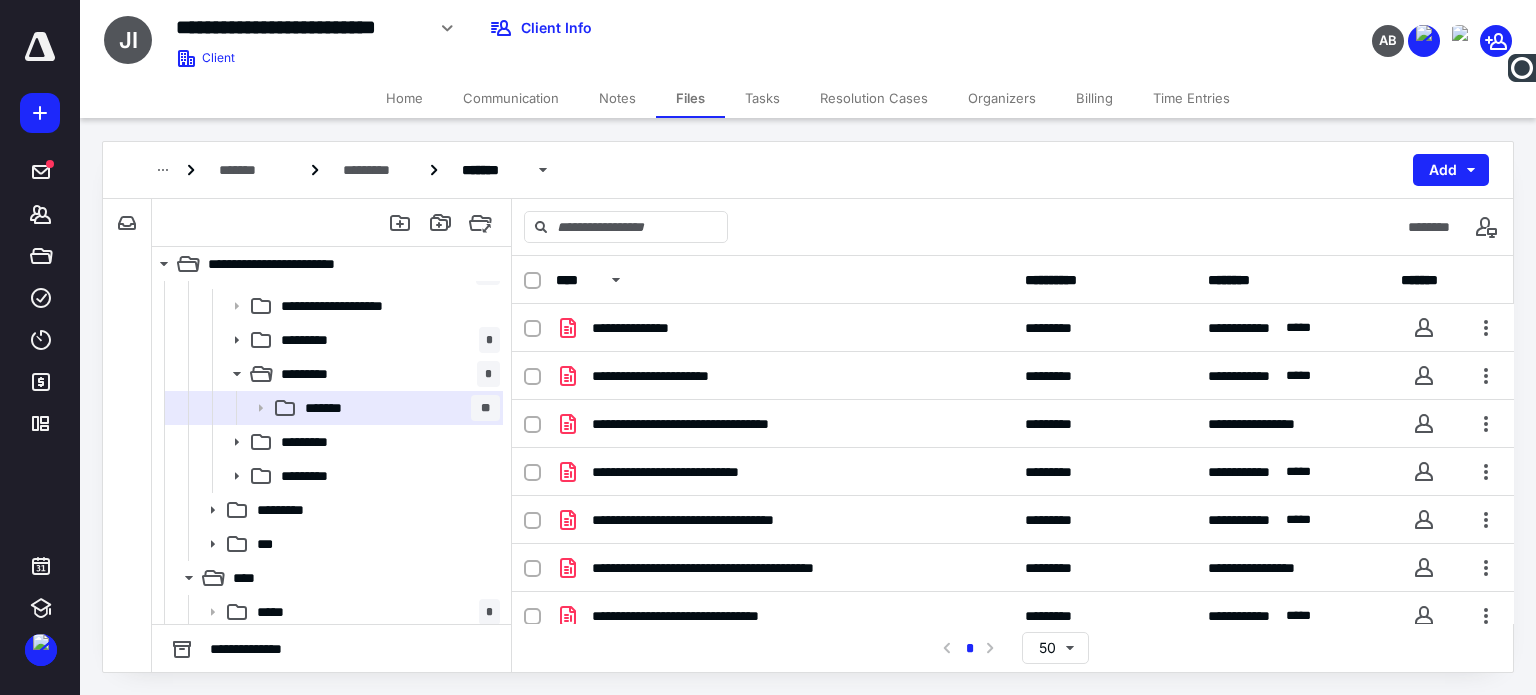 click on "Files" at bounding box center [690, 98] 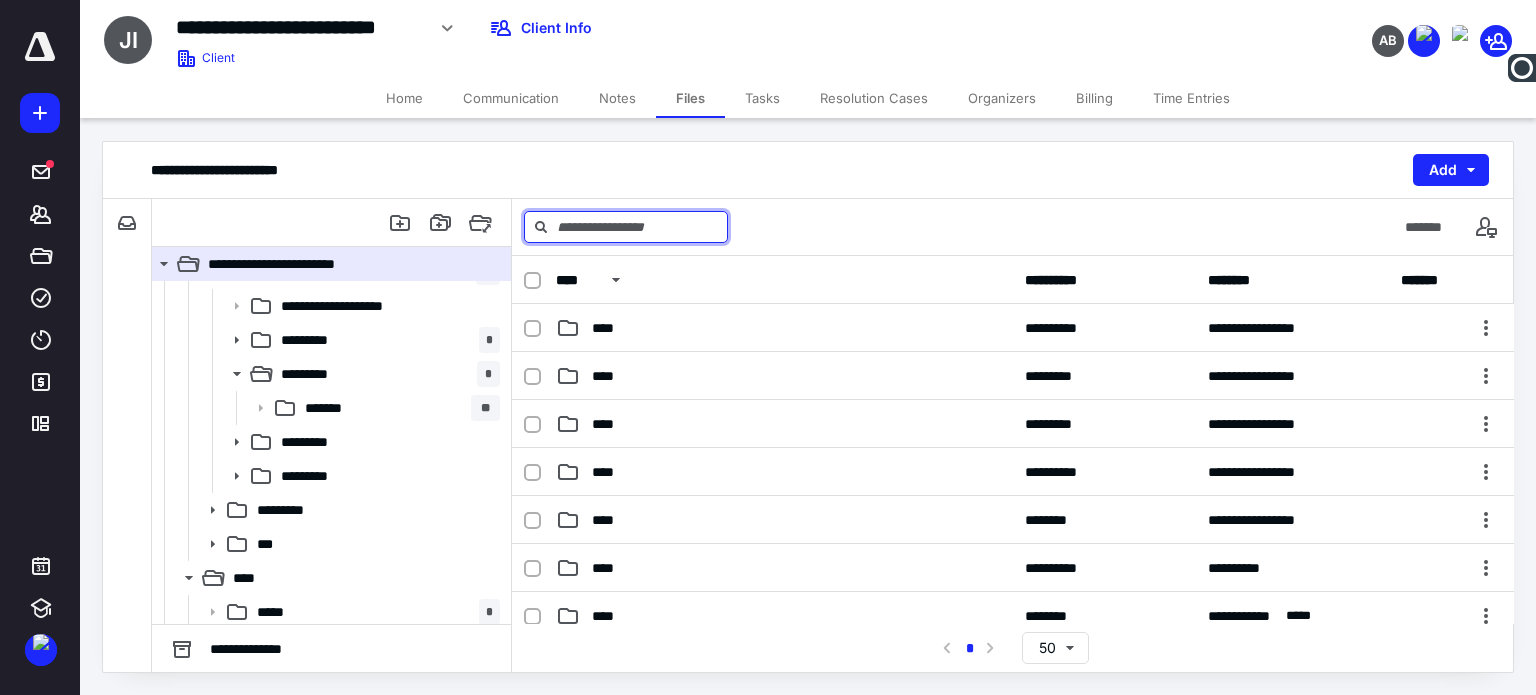 click at bounding box center [626, 227] 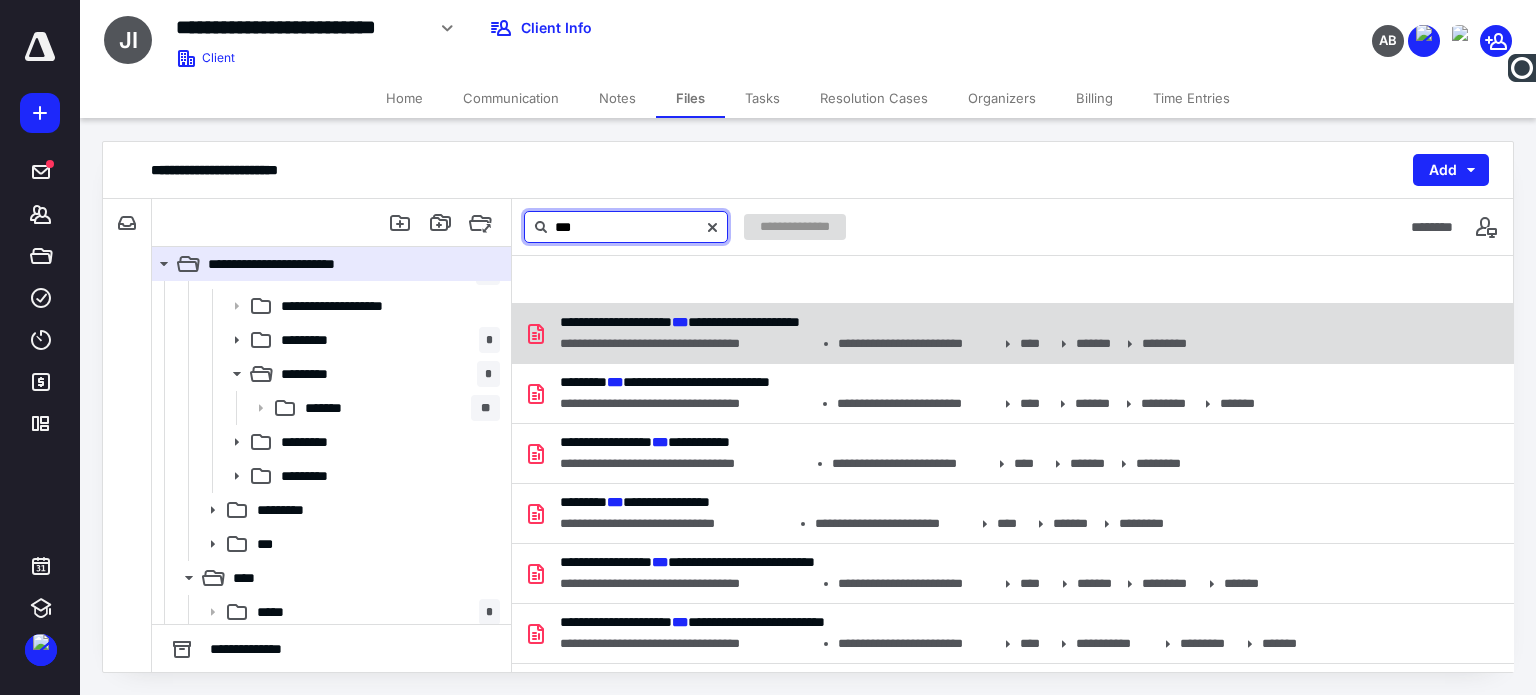 type on "***" 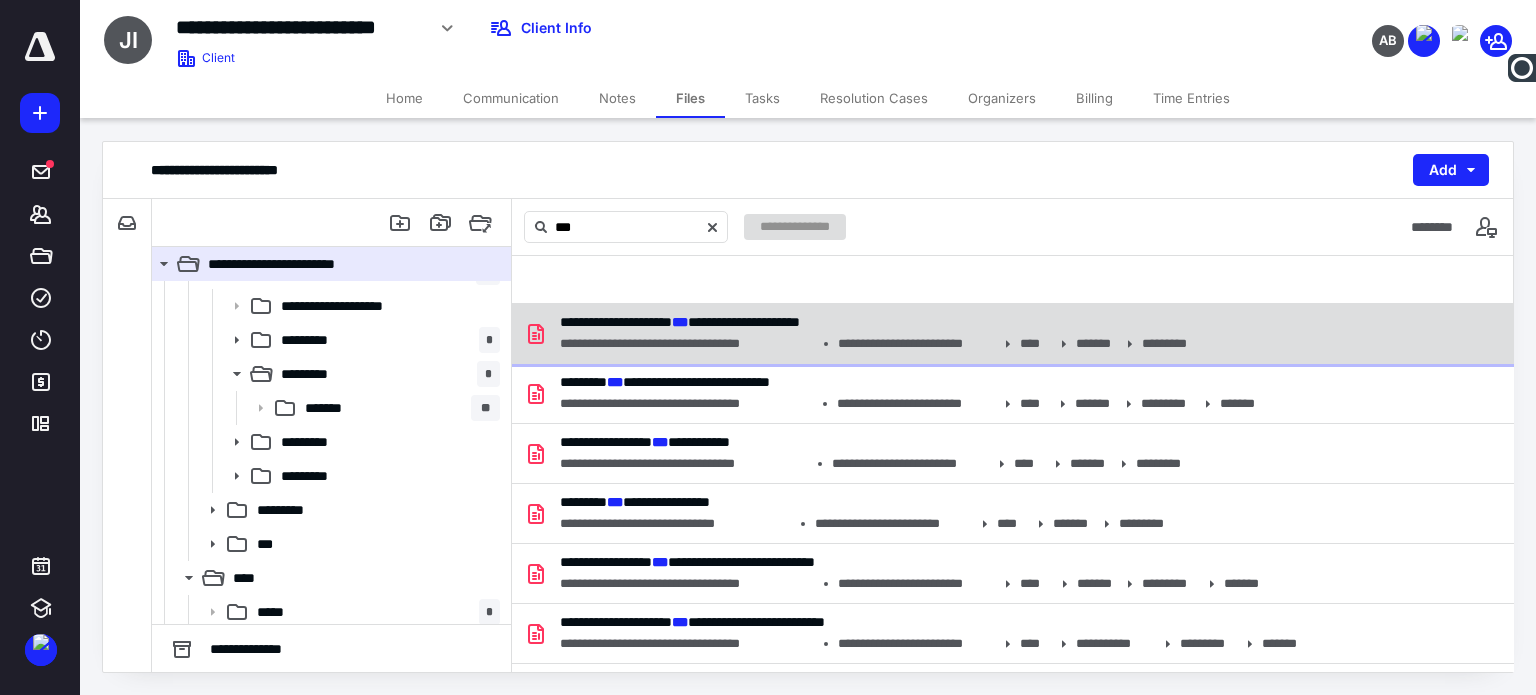 click on "**********" at bounding box center (874, 322) 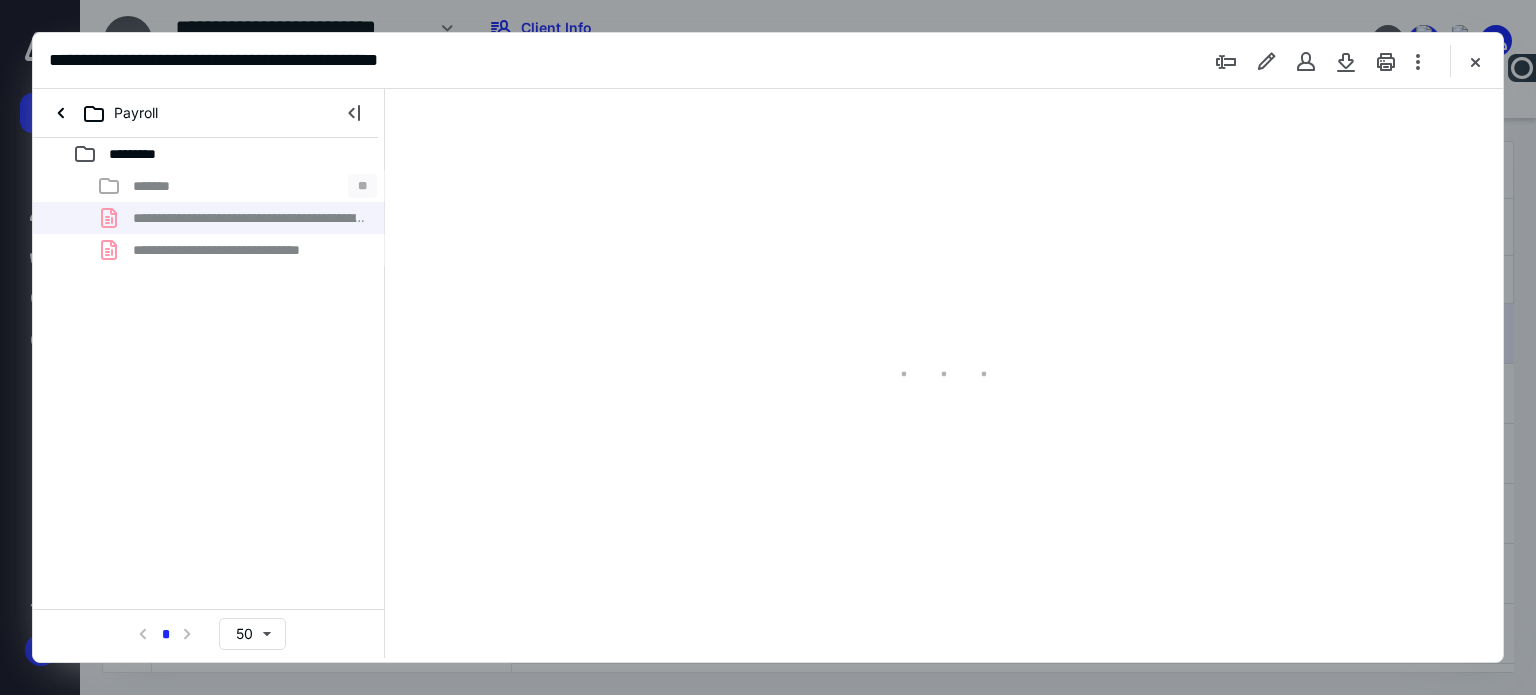 scroll, scrollTop: 0, scrollLeft: 0, axis: both 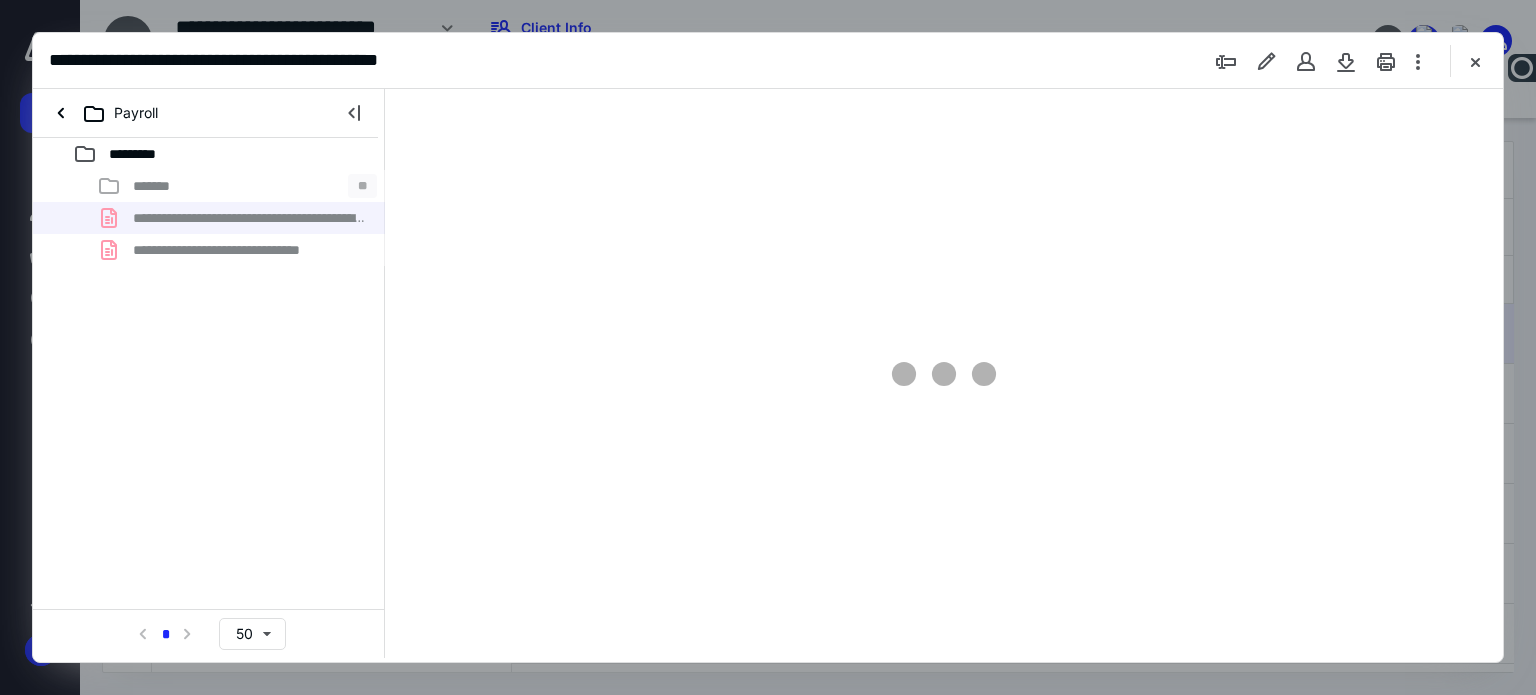 type on "62" 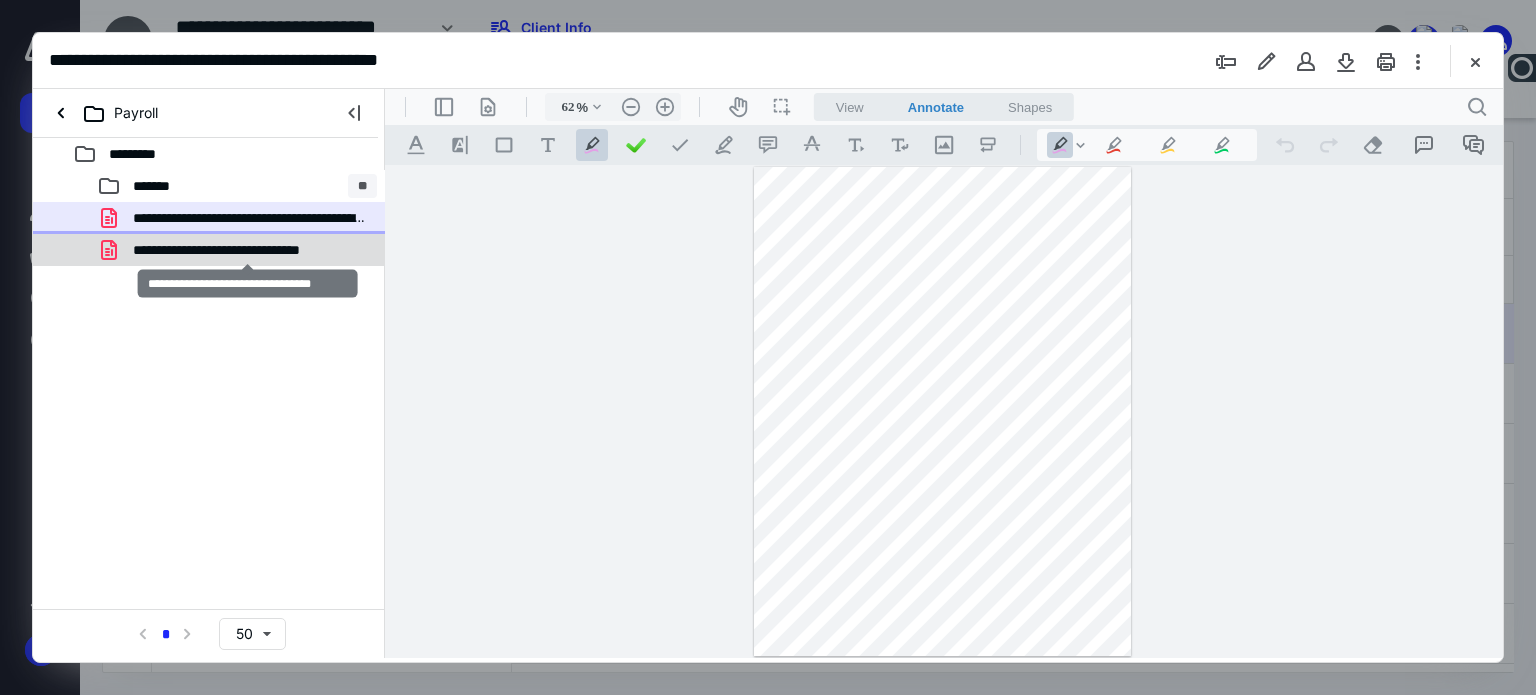 click on "**********" at bounding box center (247, 250) 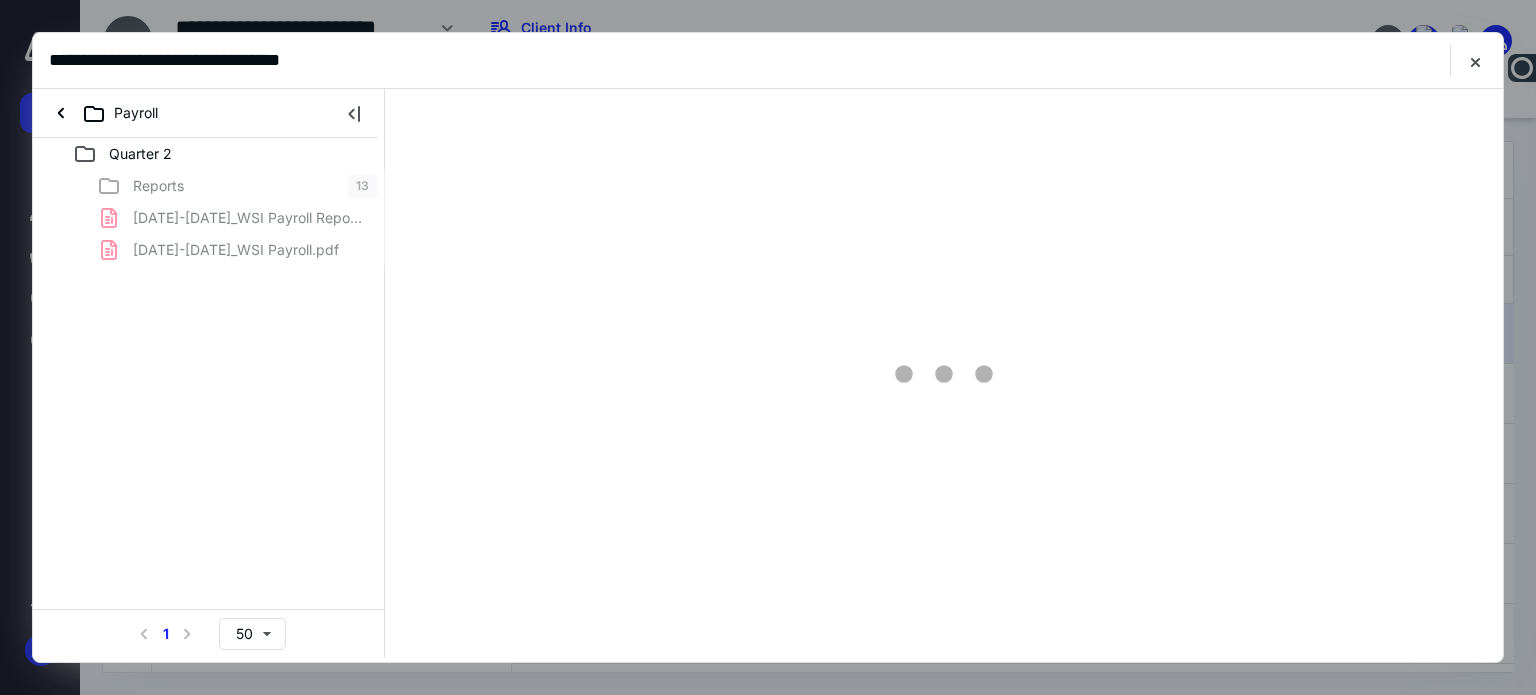 scroll, scrollTop: 0, scrollLeft: 0, axis: both 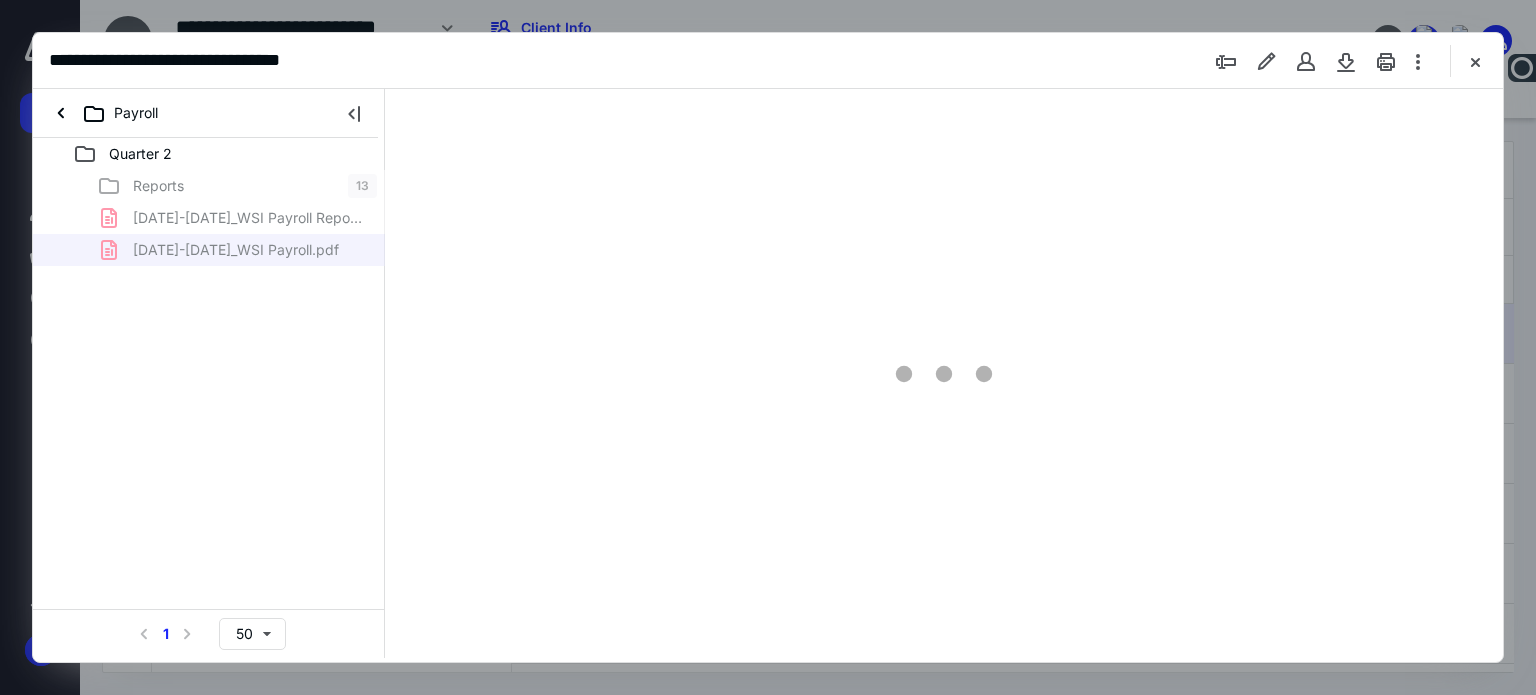type on "62" 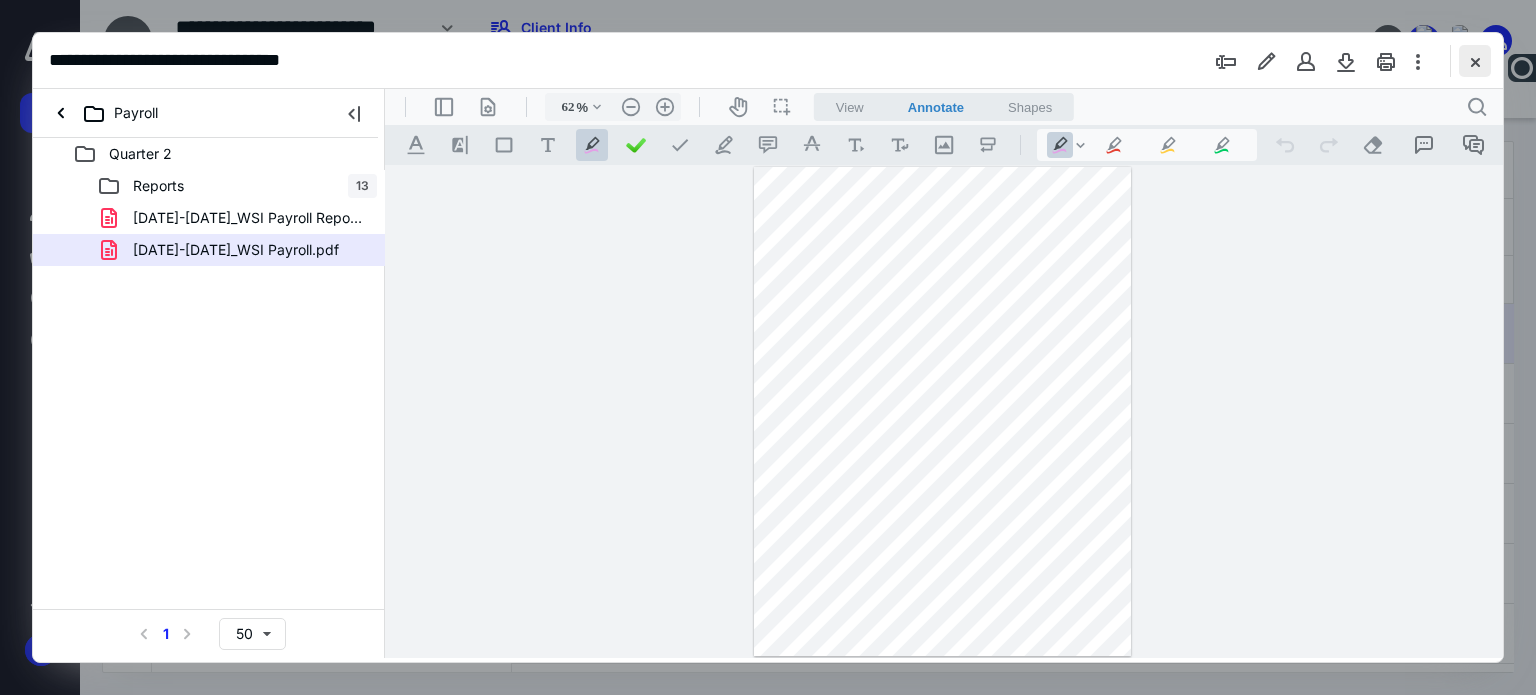click at bounding box center (1475, 61) 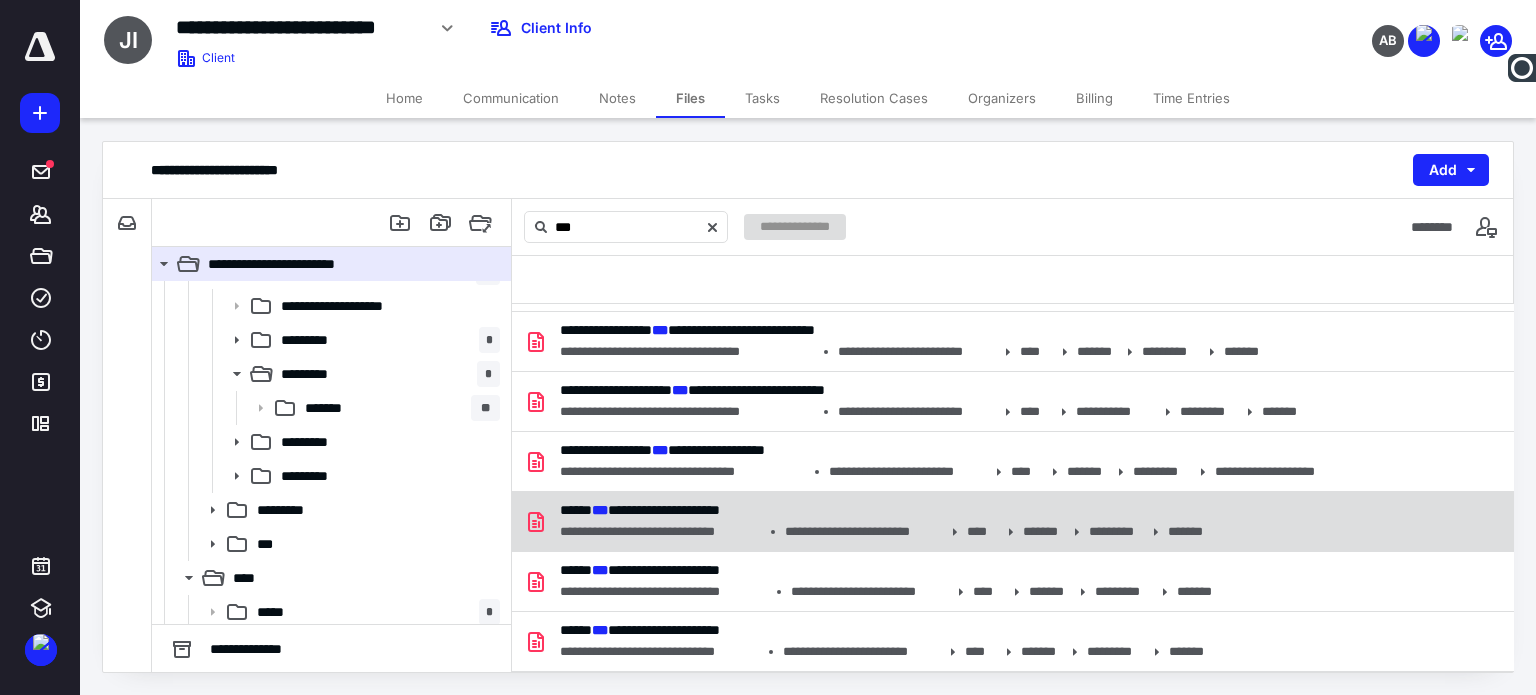 scroll, scrollTop: 288, scrollLeft: 0, axis: vertical 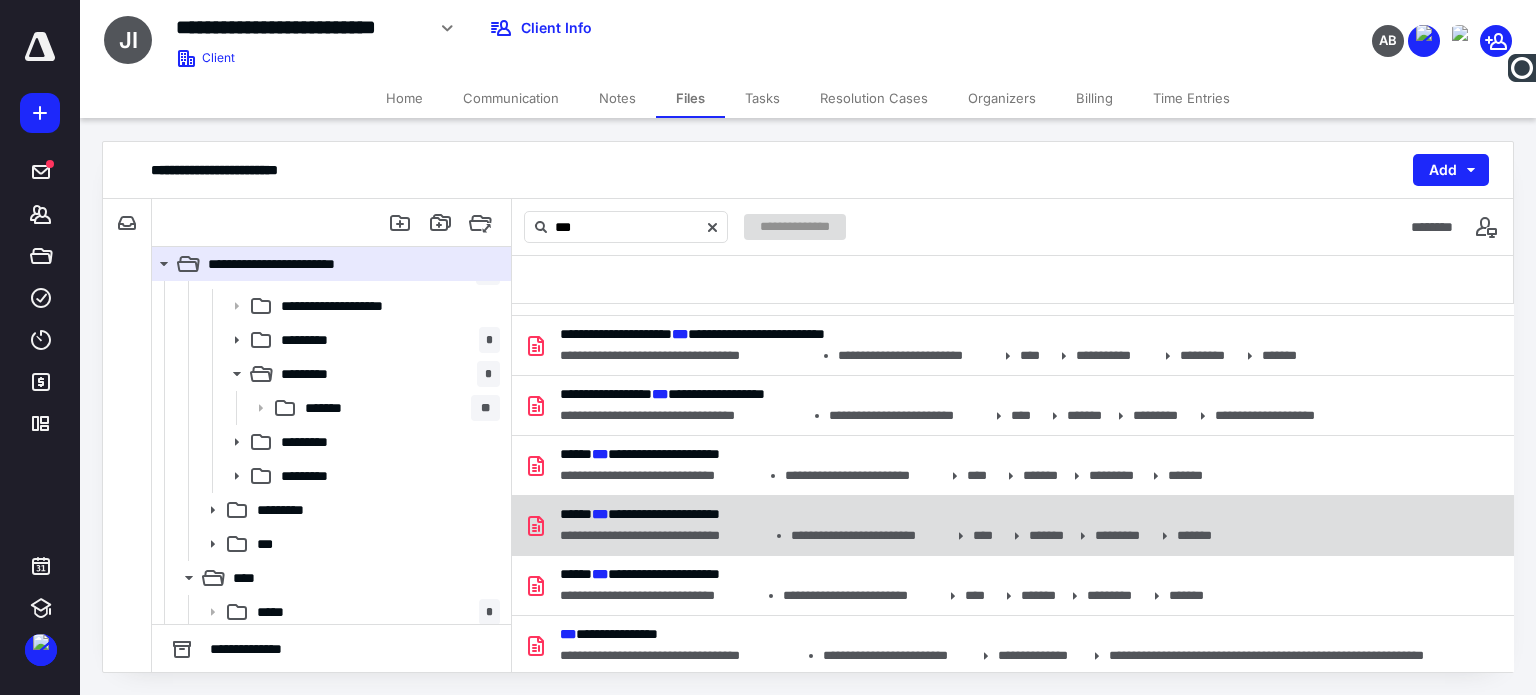 click on "**********" at bounding box center (886, 514) 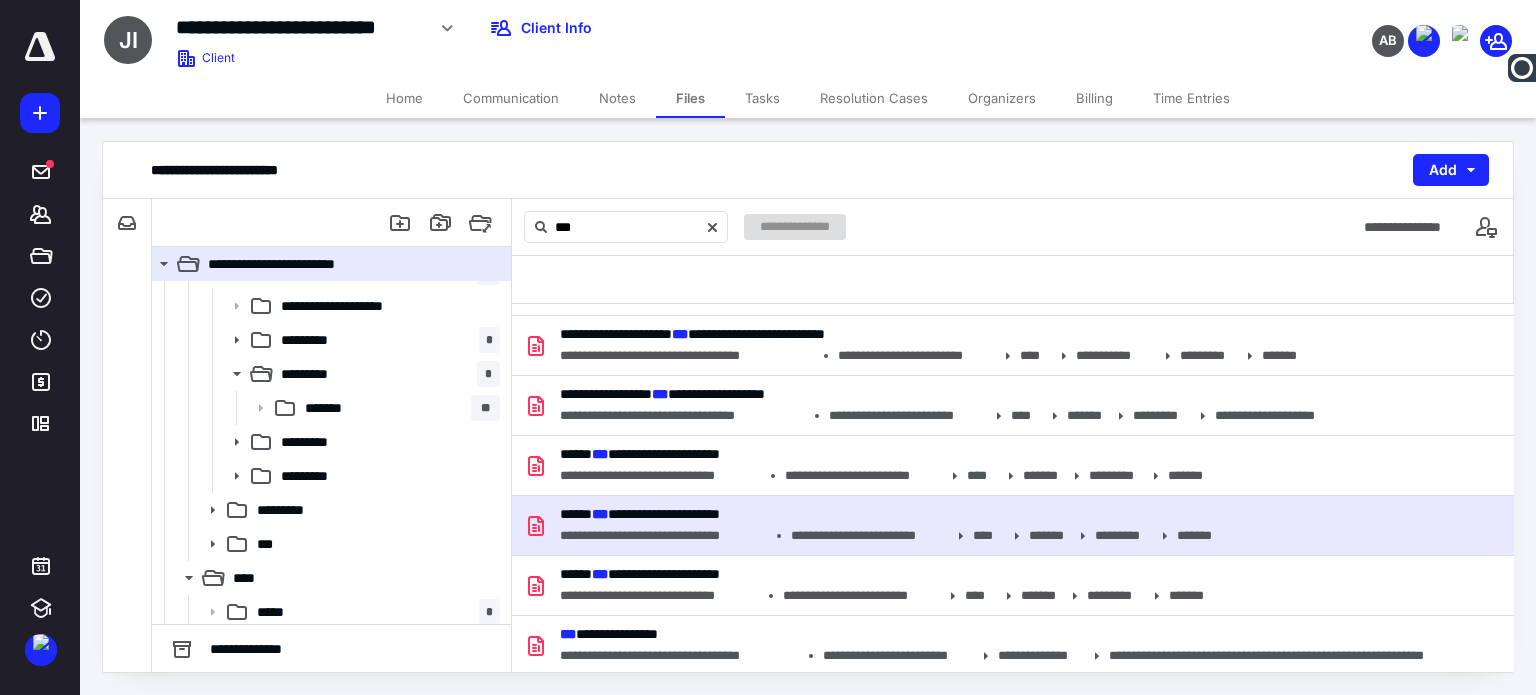 click on "**********" at bounding box center [886, 514] 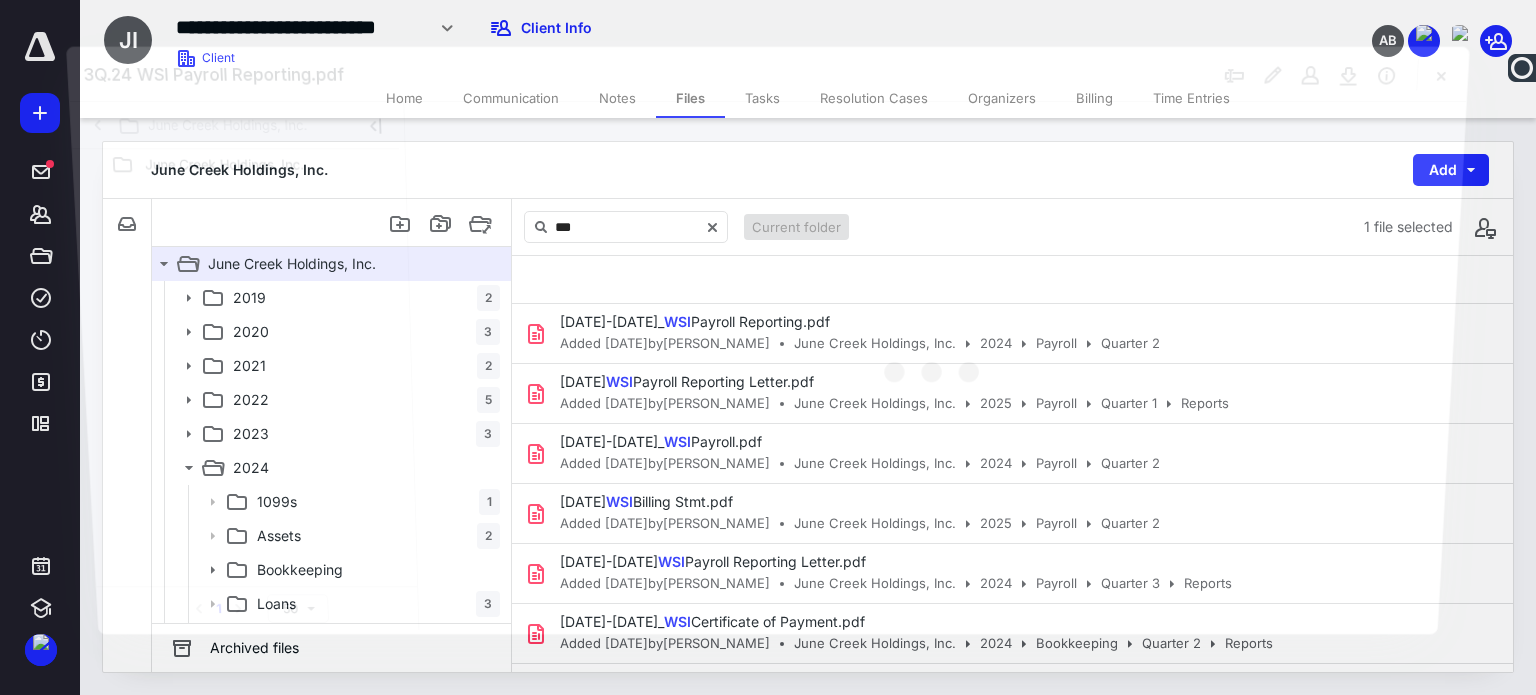 scroll, scrollTop: 366, scrollLeft: 0, axis: vertical 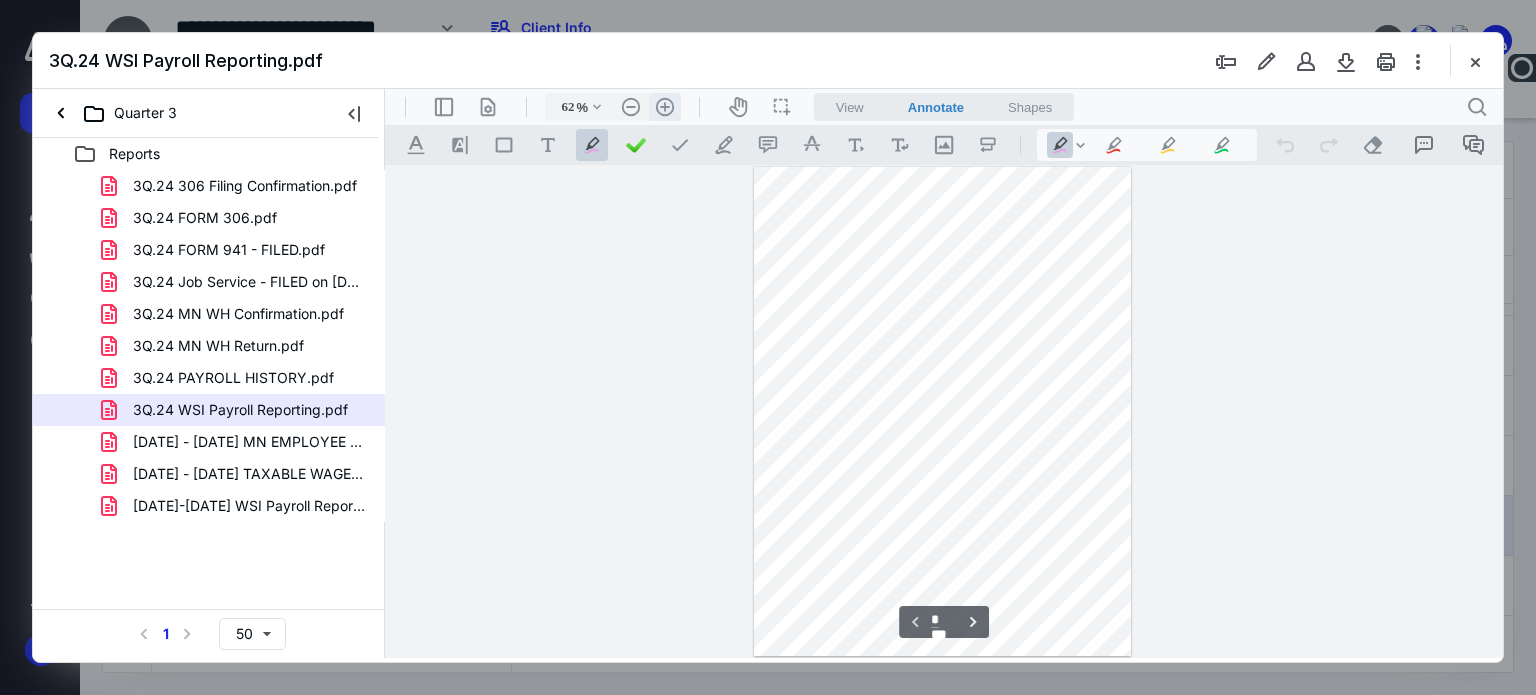 click on ".cls-1{fill:#abb0c4;} icon - header - zoom - in - line" at bounding box center (665, 107) 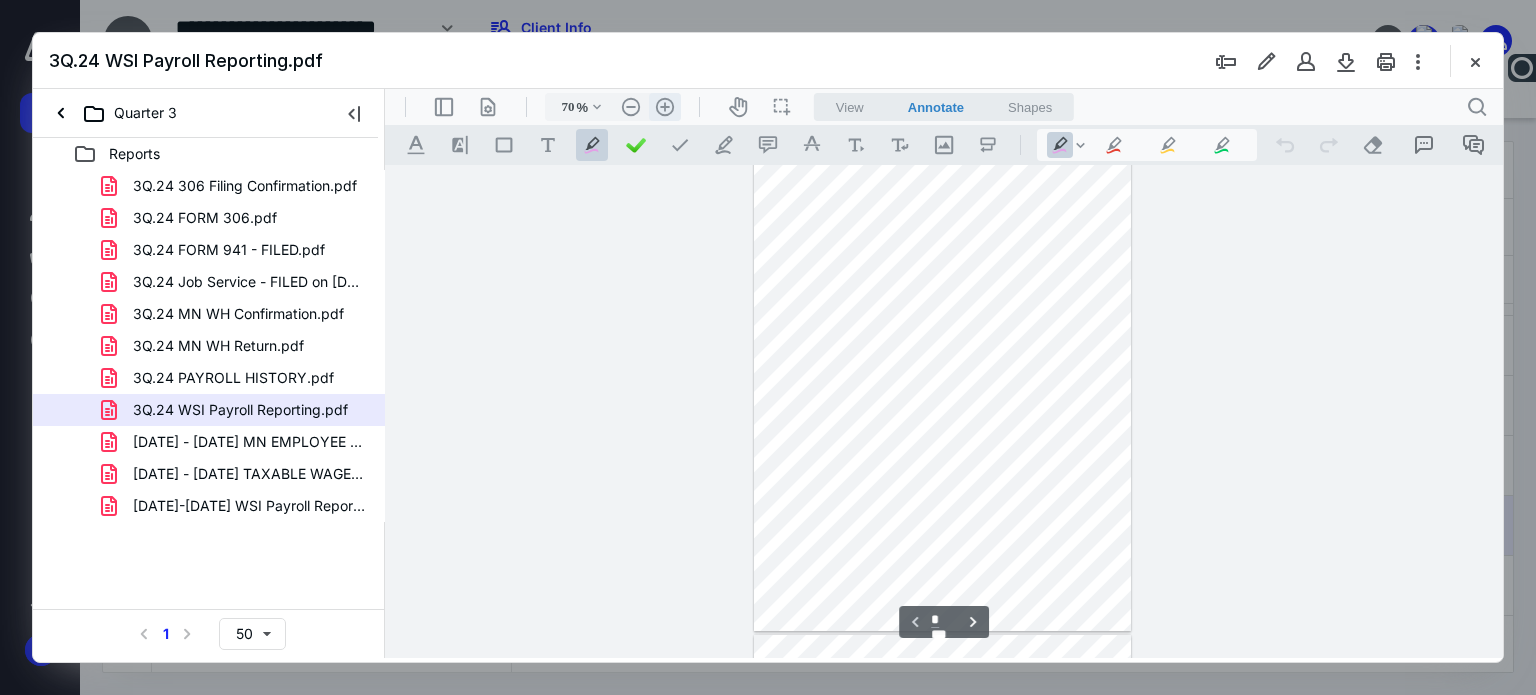 click on ".cls-1{fill:#abb0c4;} icon - header - zoom - in - line" at bounding box center [665, 107] 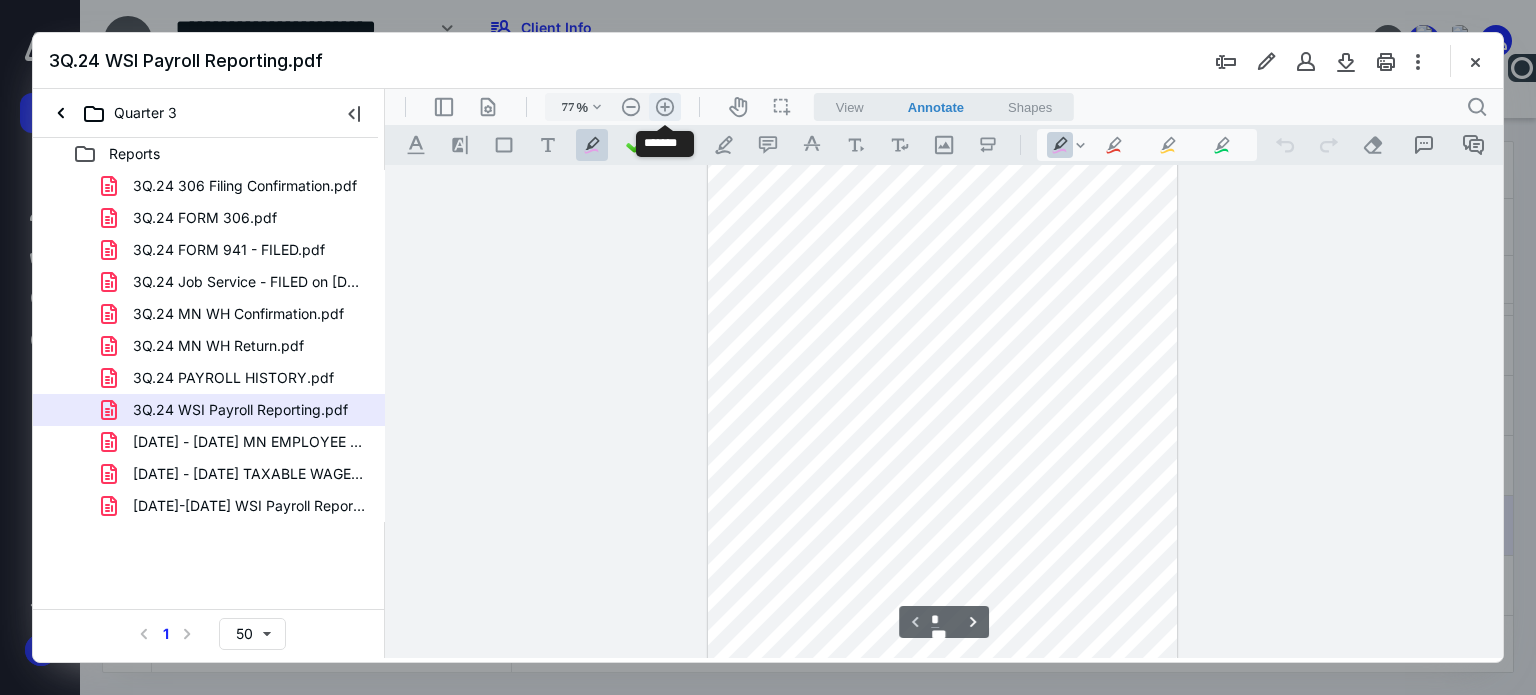click on ".cls-1{fill:#abb0c4;} icon - header - zoom - in - line" at bounding box center [665, 107] 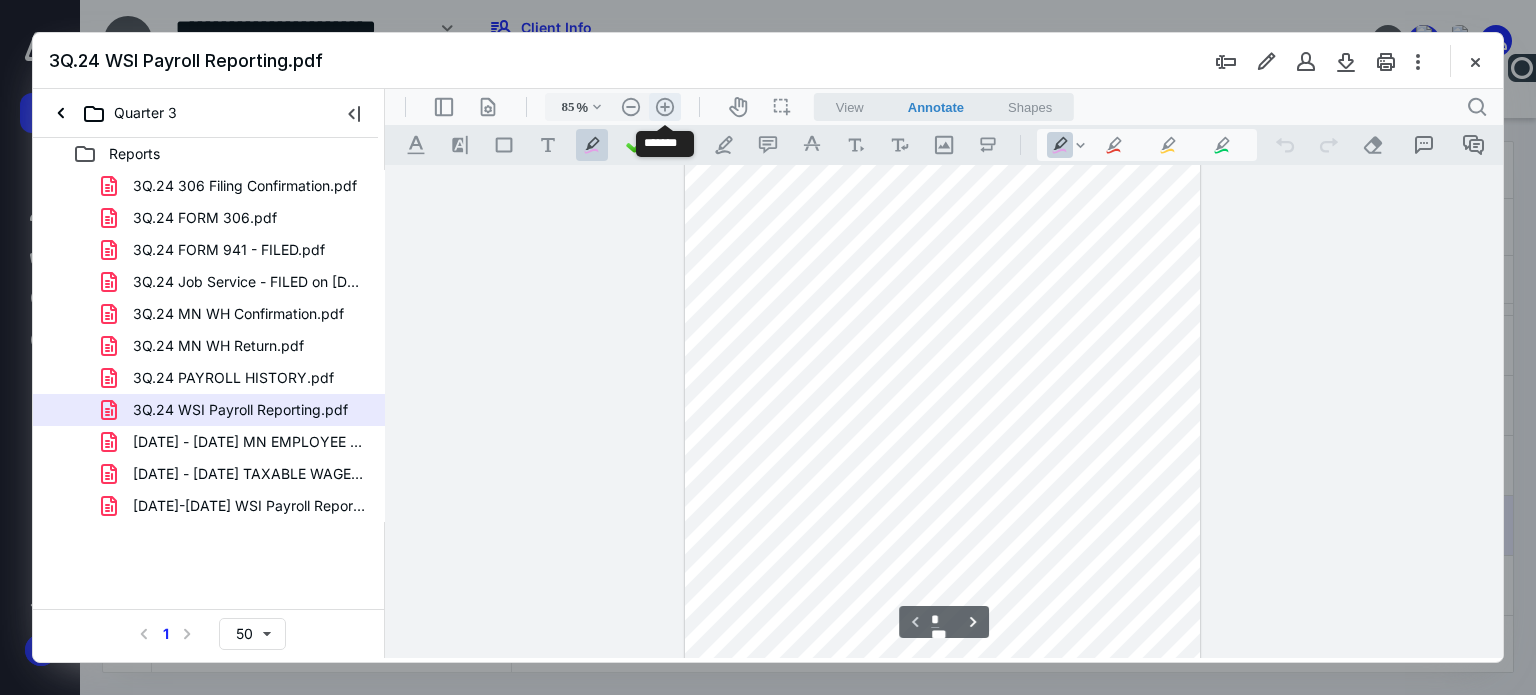 click on ".cls-1{fill:#abb0c4;} icon - header - zoom - in - line" at bounding box center (665, 107) 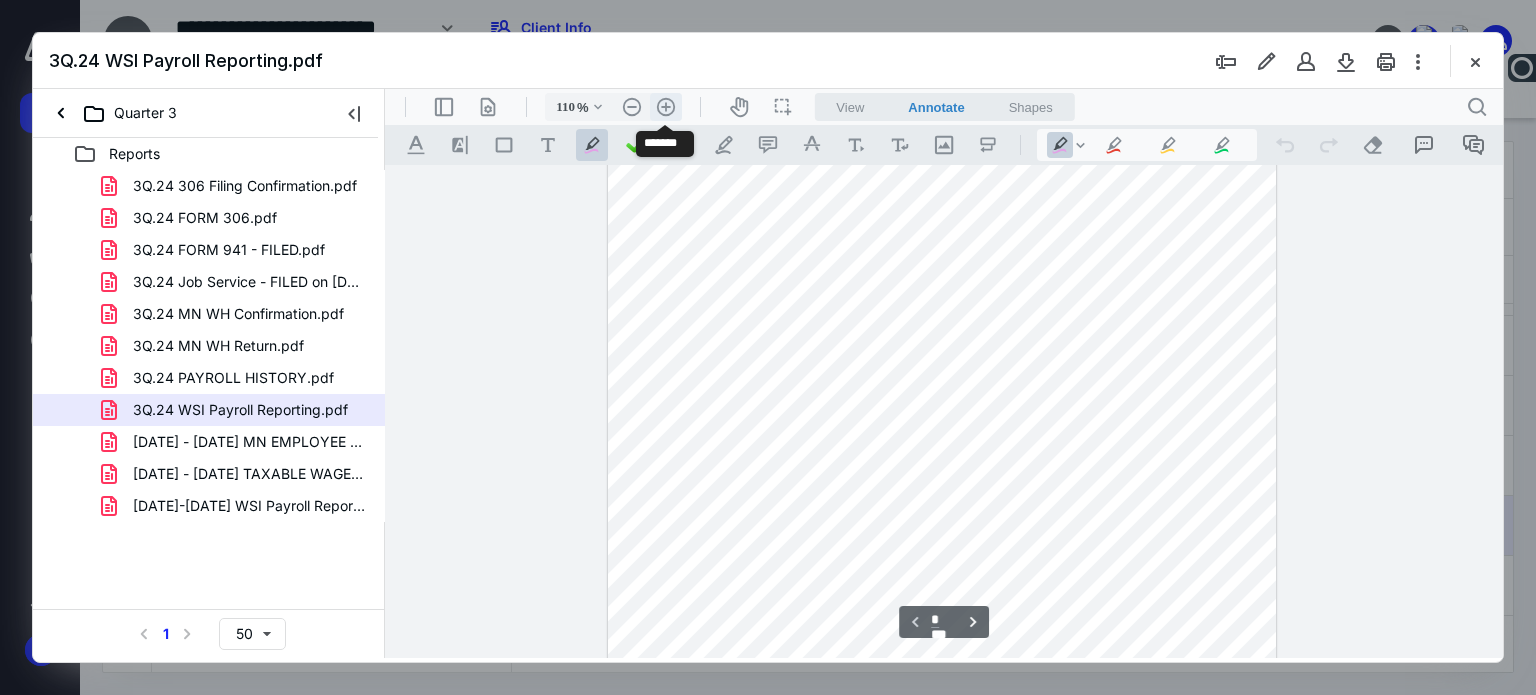 scroll, scrollTop: 161, scrollLeft: 0, axis: vertical 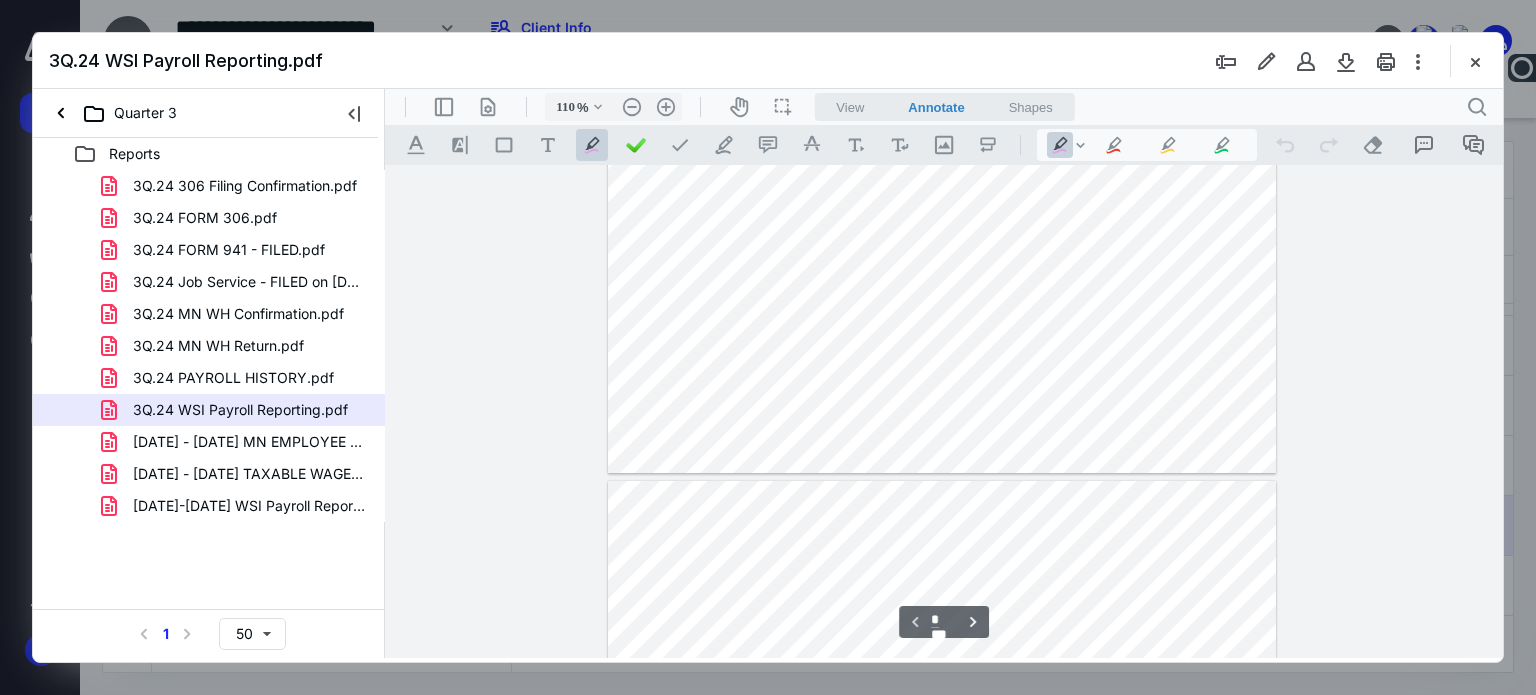 type on "*" 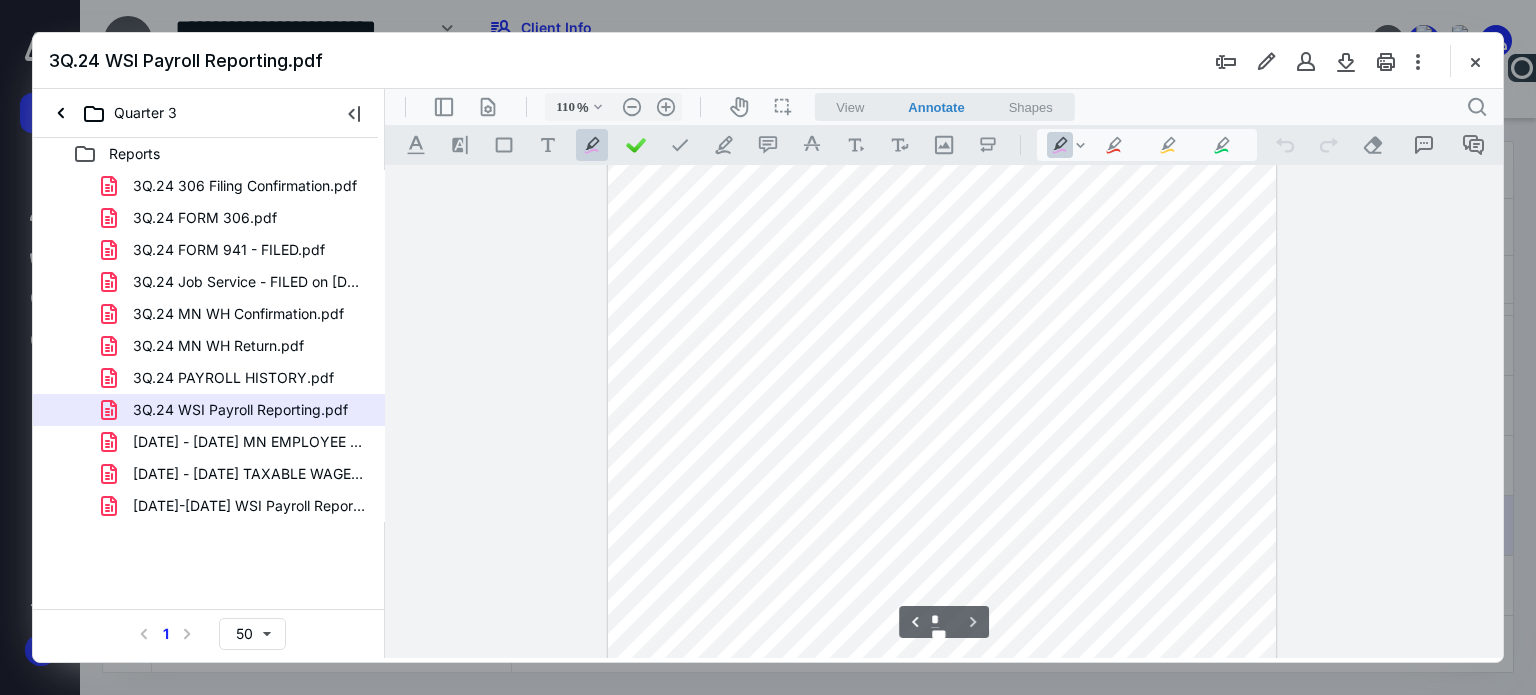 scroll, scrollTop: 1252, scrollLeft: 0, axis: vertical 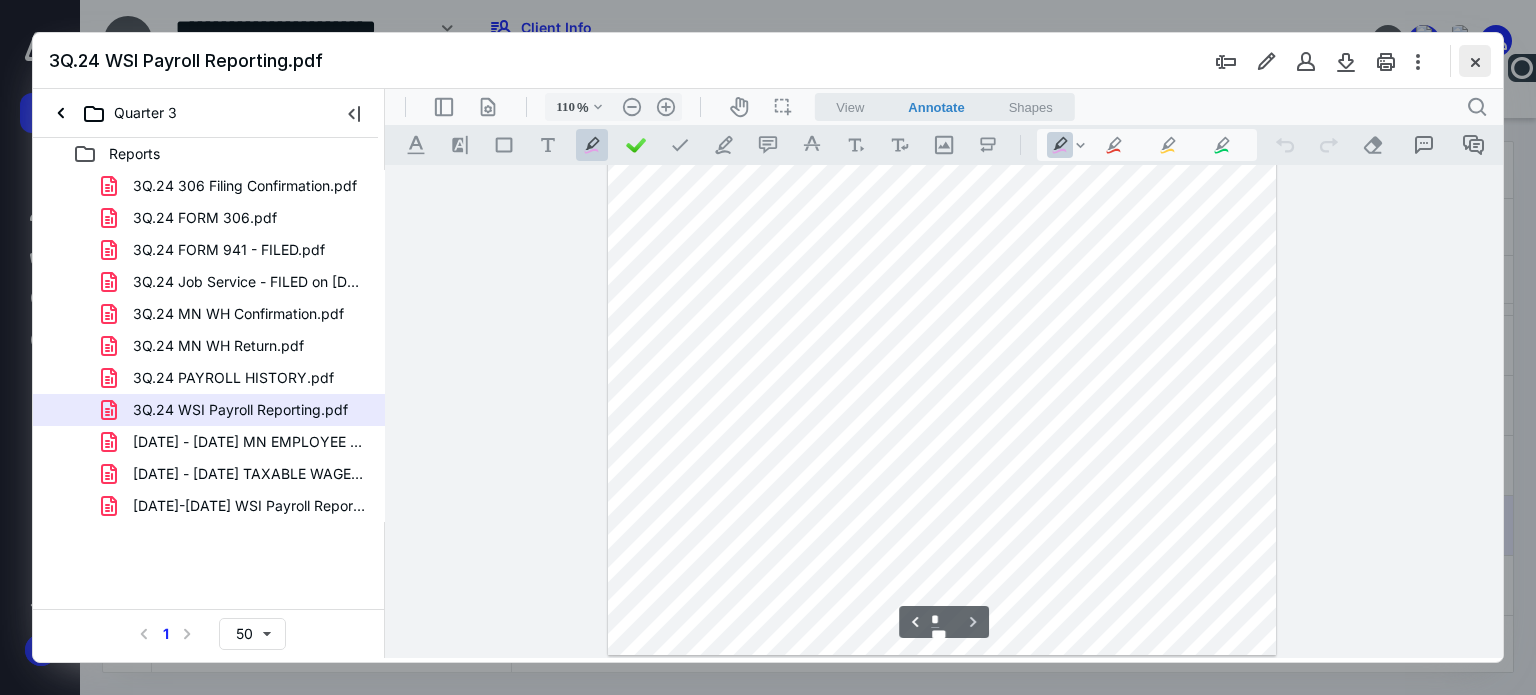 click at bounding box center [1475, 61] 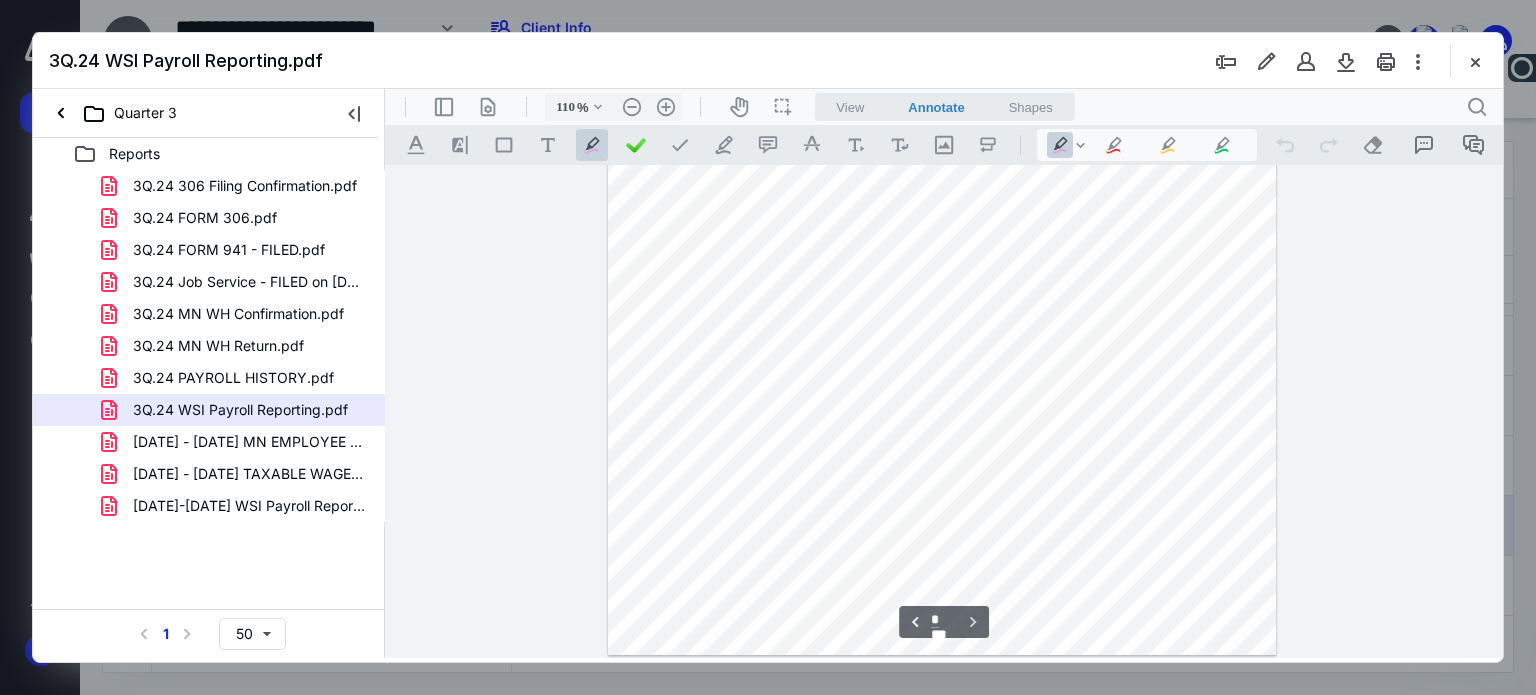 scroll, scrollTop: 4, scrollLeft: 0, axis: vertical 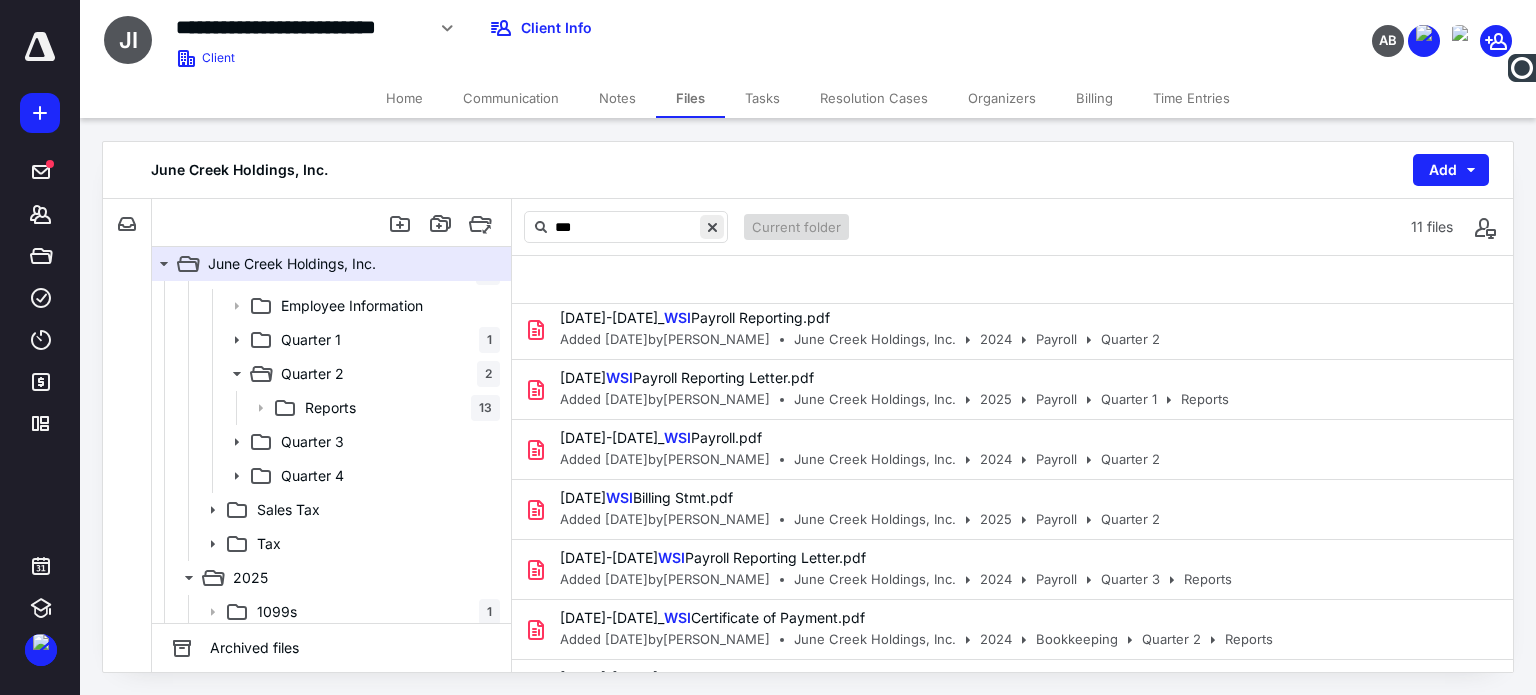 click at bounding box center [712, 227] 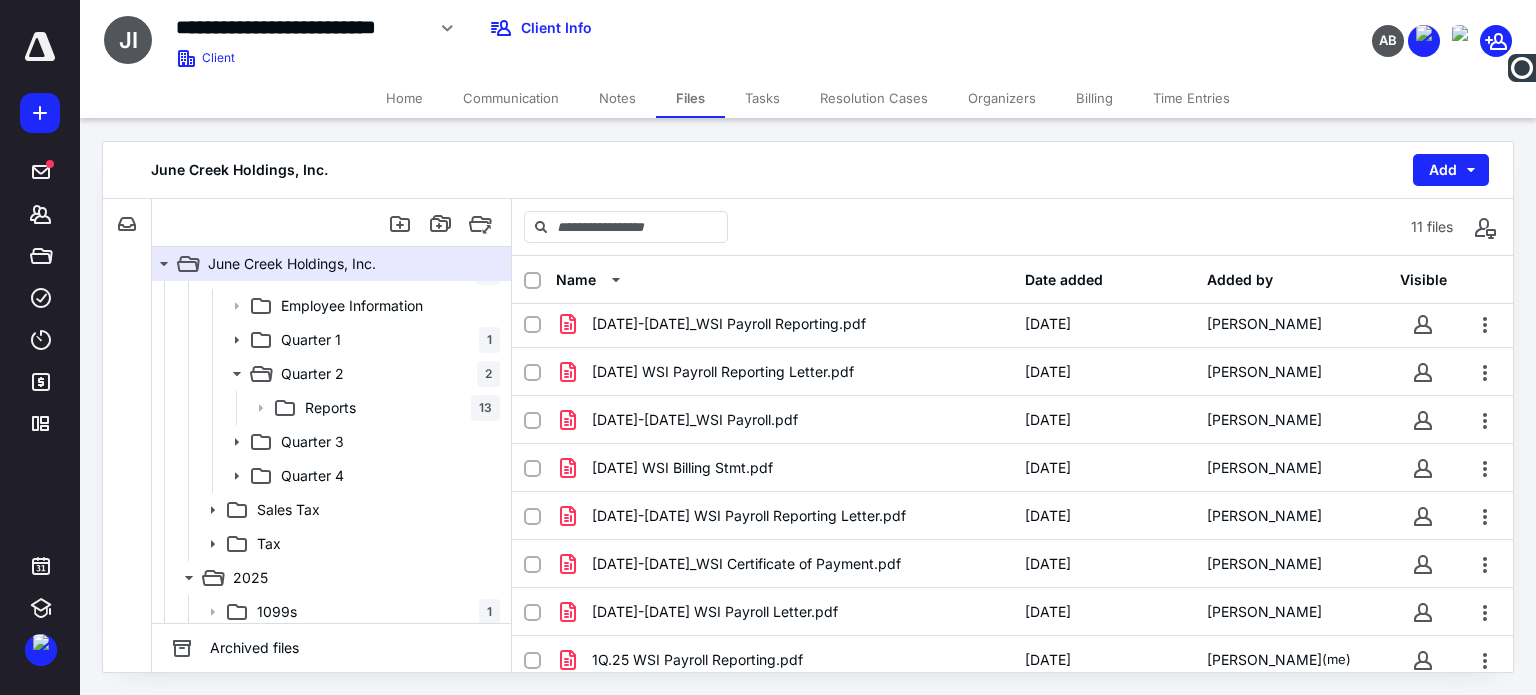 scroll, scrollTop: 0, scrollLeft: 0, axis: both 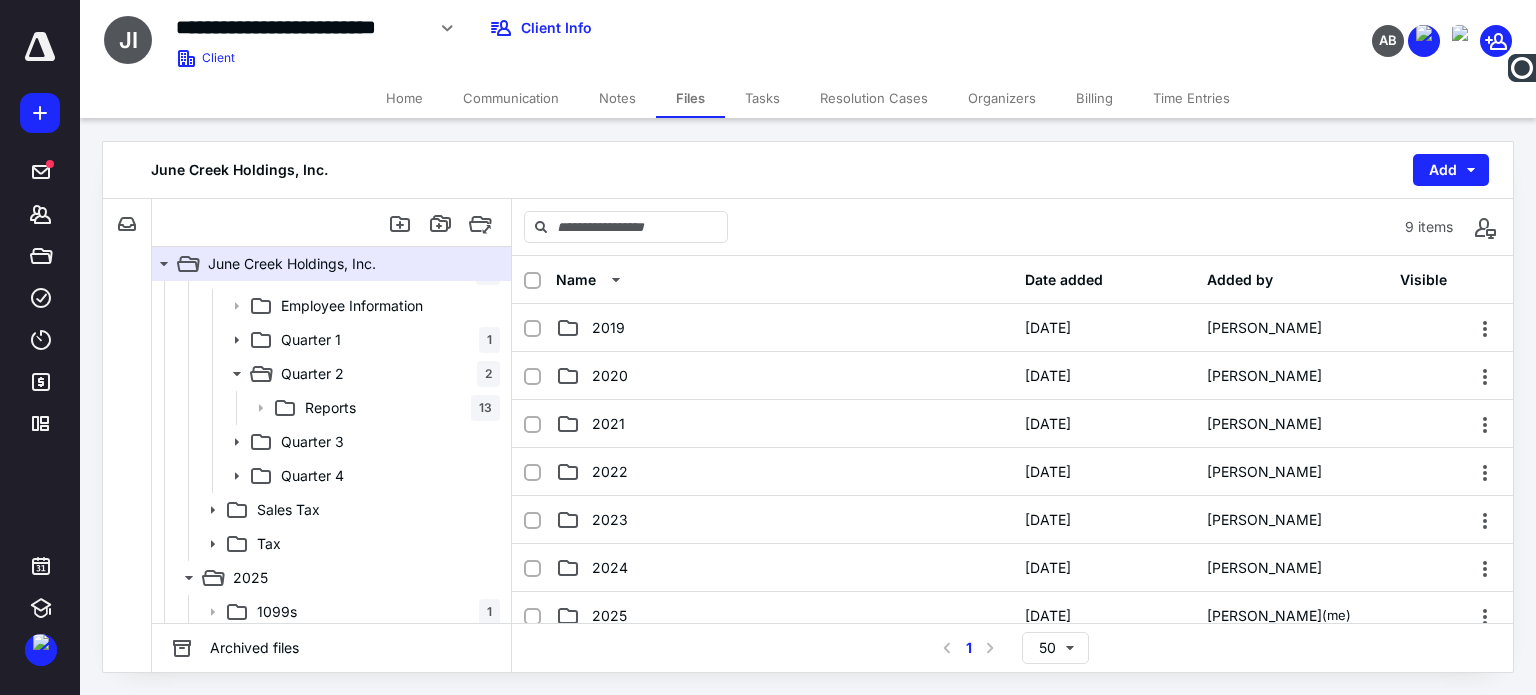 click on "Files" at bounding box center [690, 98] 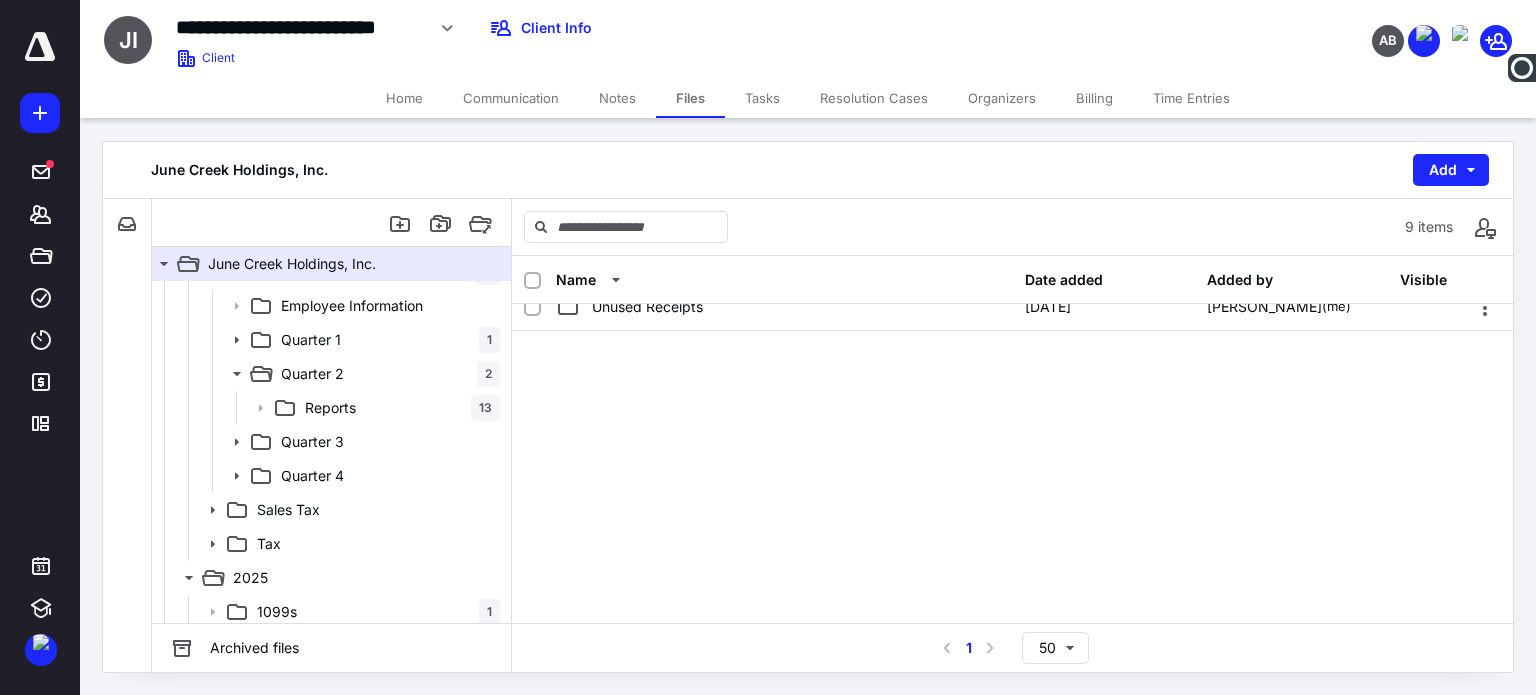 scroll, scrollTop: 410, scrollLeft: 0, axis: vertical 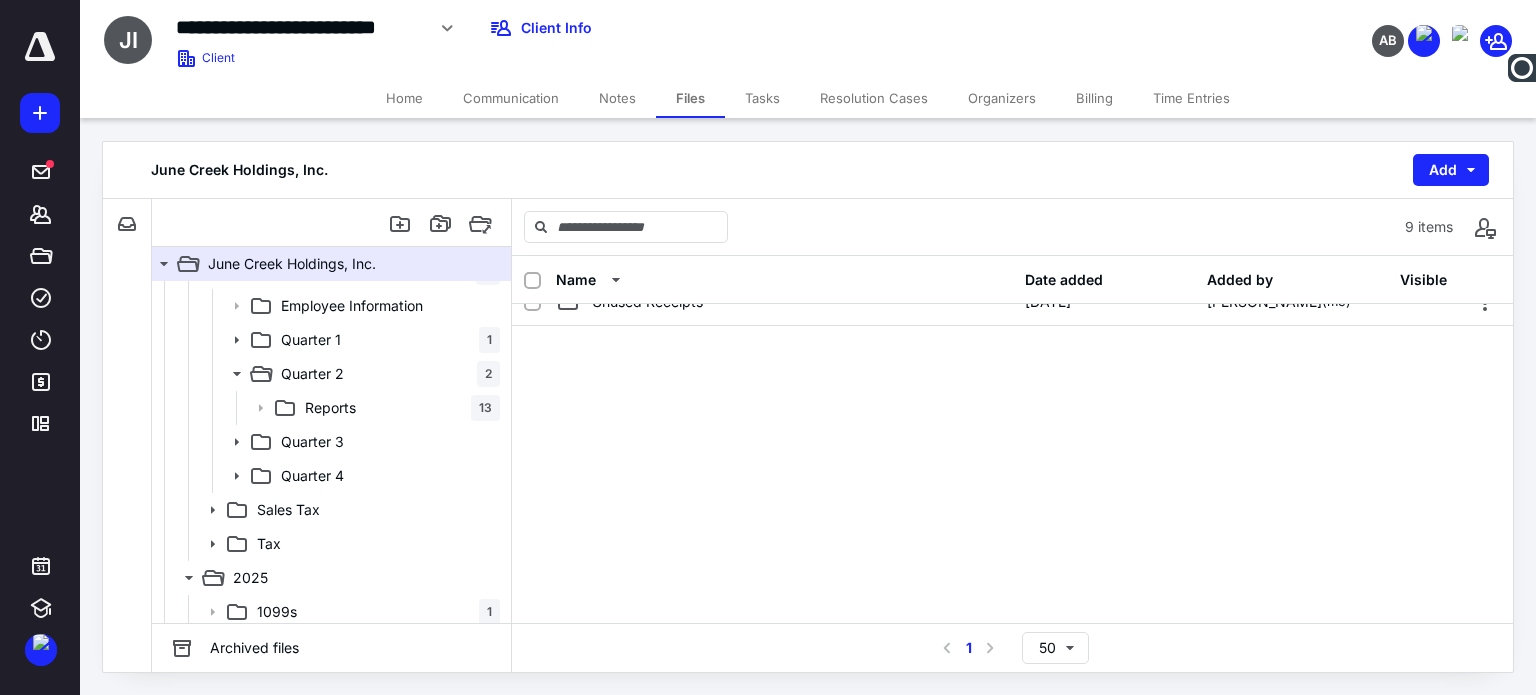 click on "Notes" at bounding box center (617, 98) 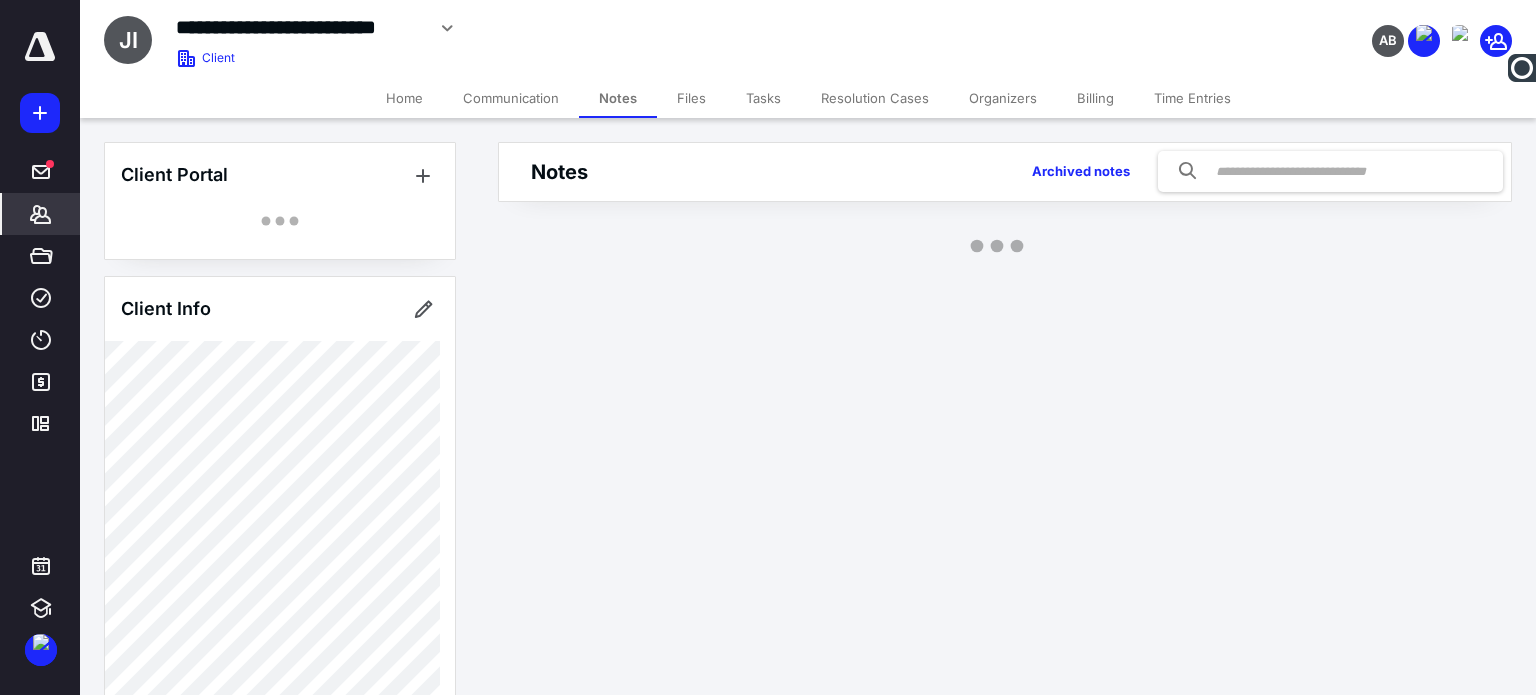 click on "Files" at bounding box center (691, 98) 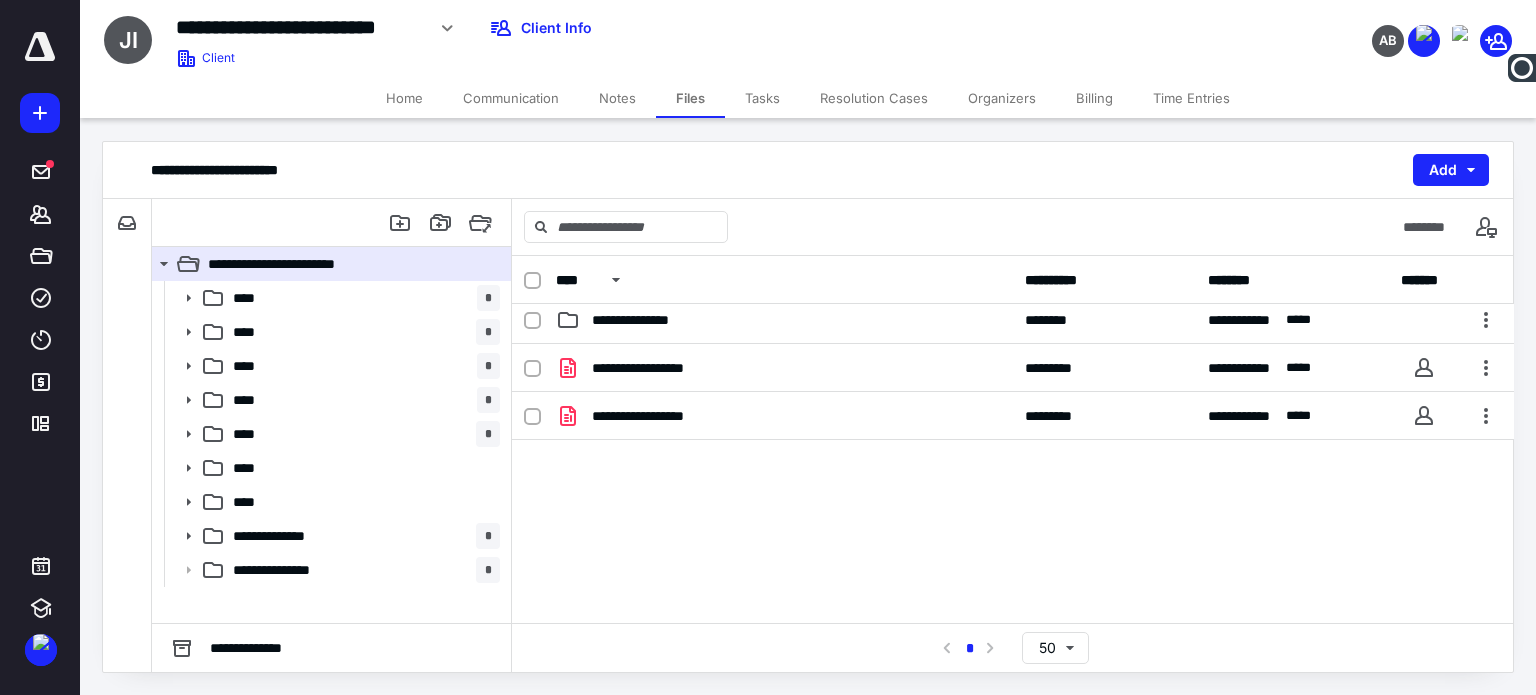 scroll, scrollTop: 410, scrollLeft: 0, axis: vertical 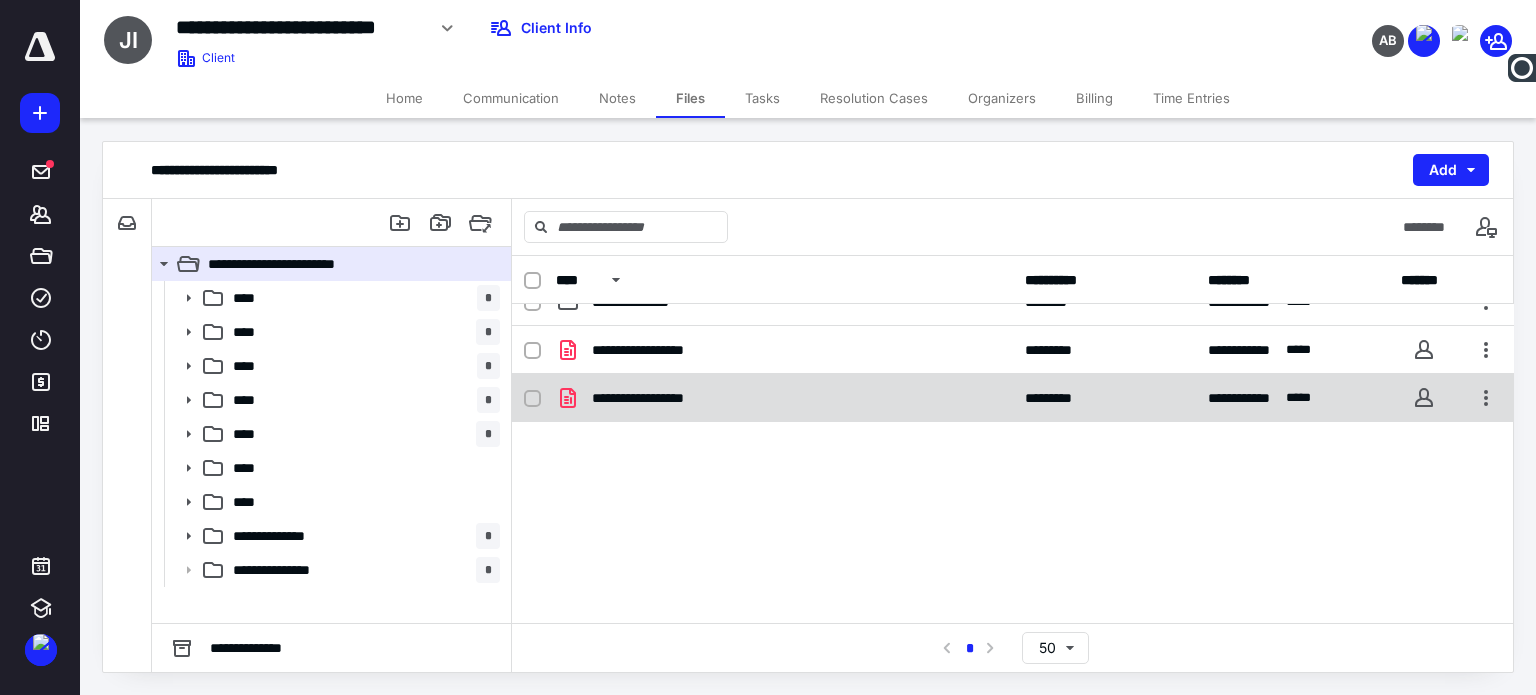click on "**********" at bounding box center [784, 398] 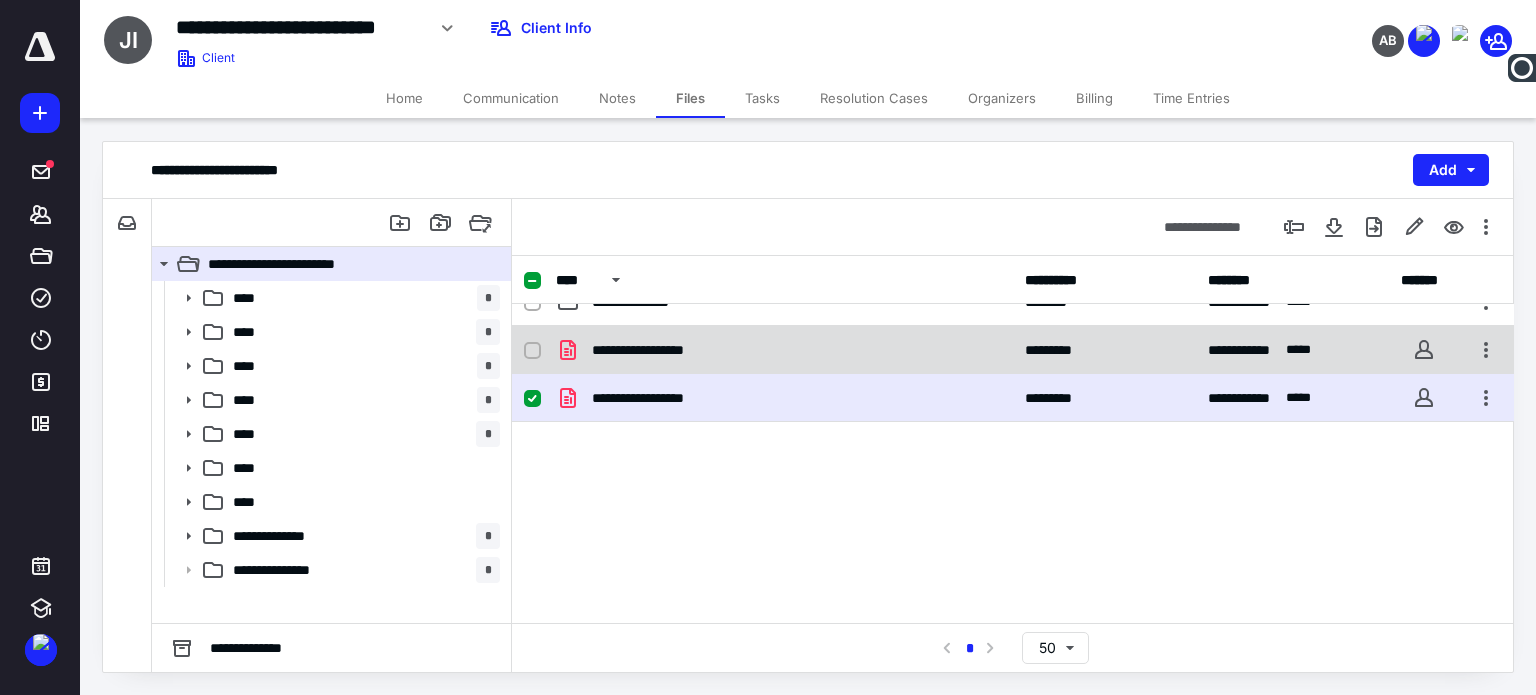 click on "**********" at bounding box center (784, 350) 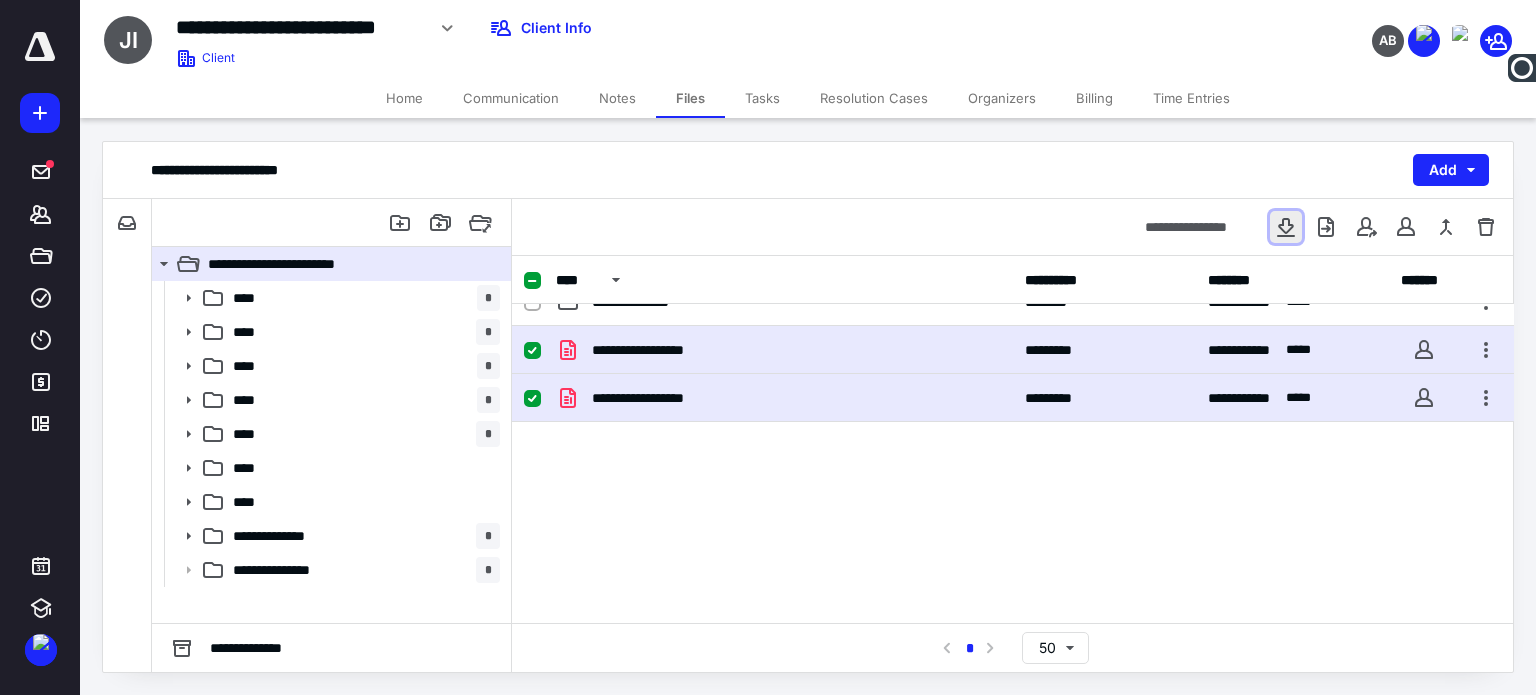 click at bounding box center [1286, 227] 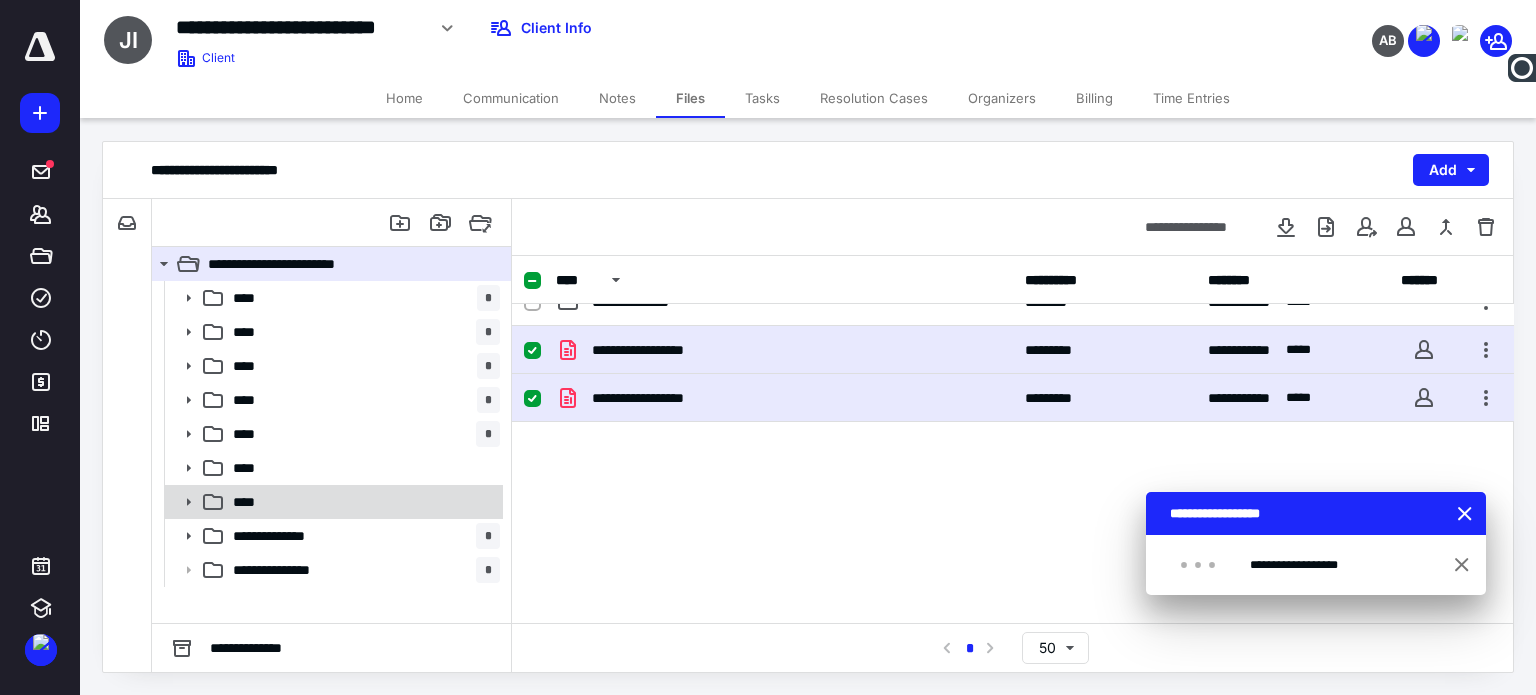click 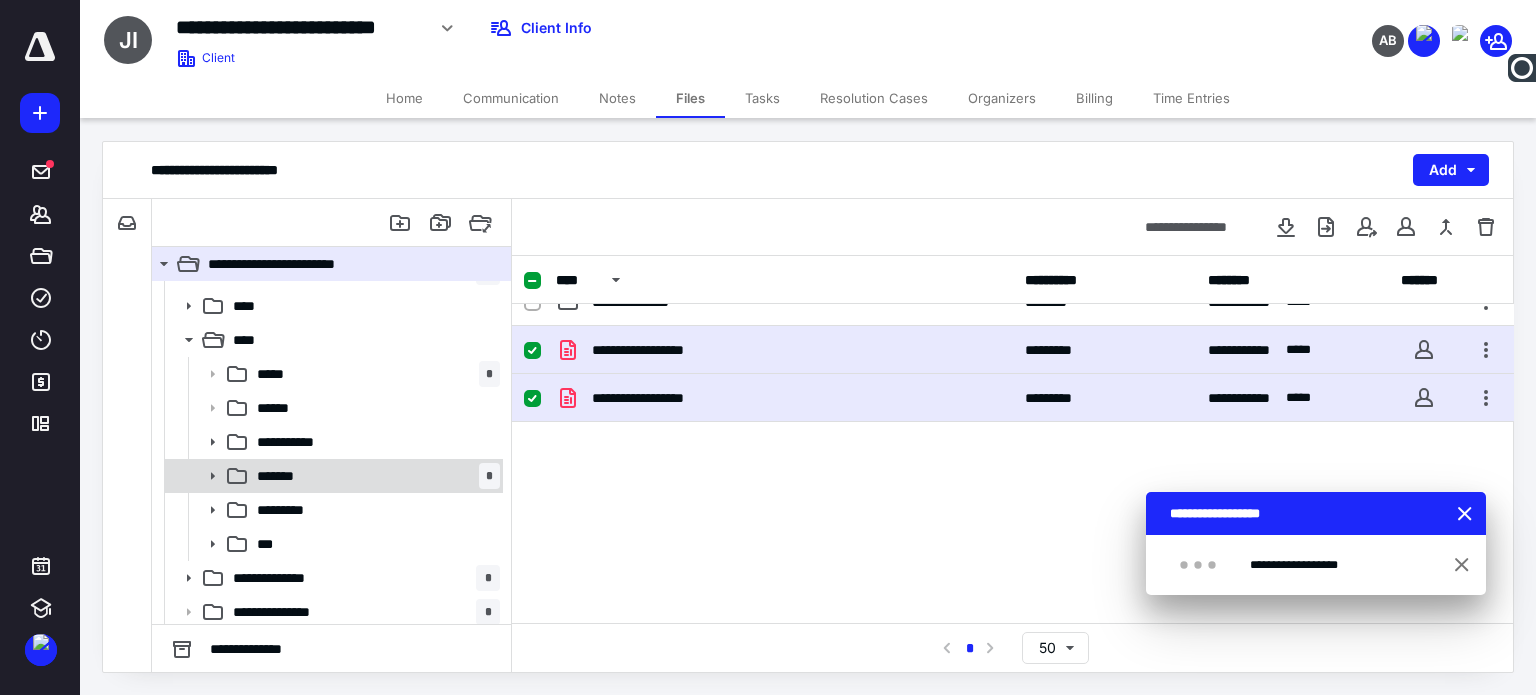 scroll, scrollTop: 166, scrollLeft: 0, axis: vertical 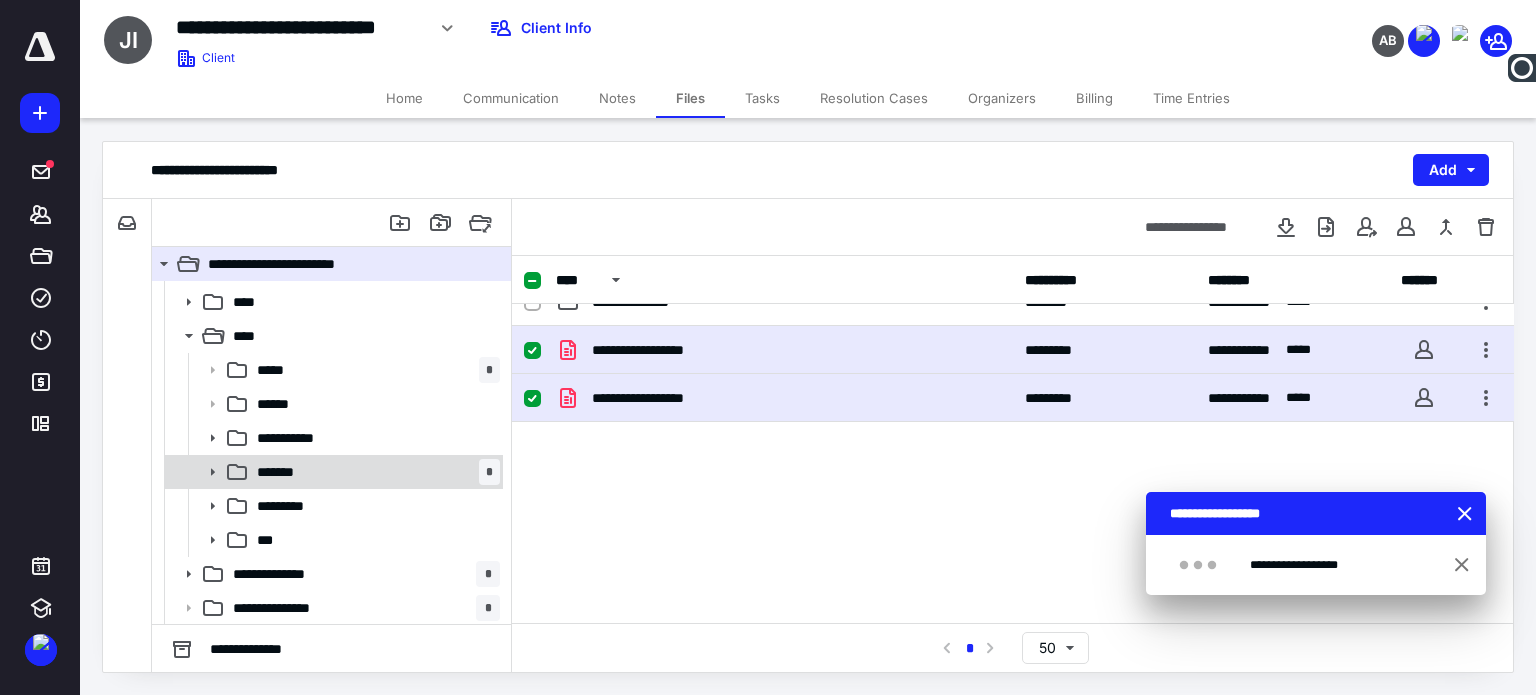 click 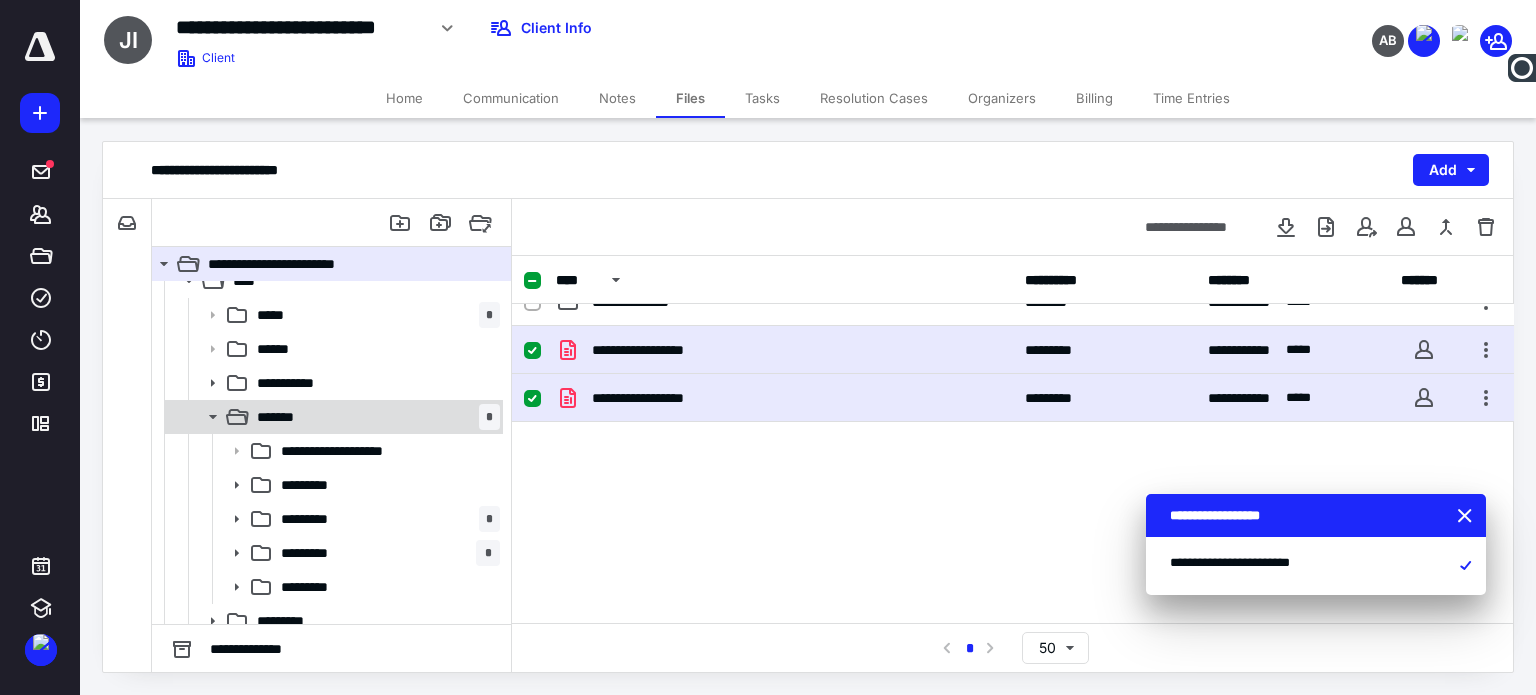 scroll, scrollTop: 266, scrollLeft: 0, axis: vertical 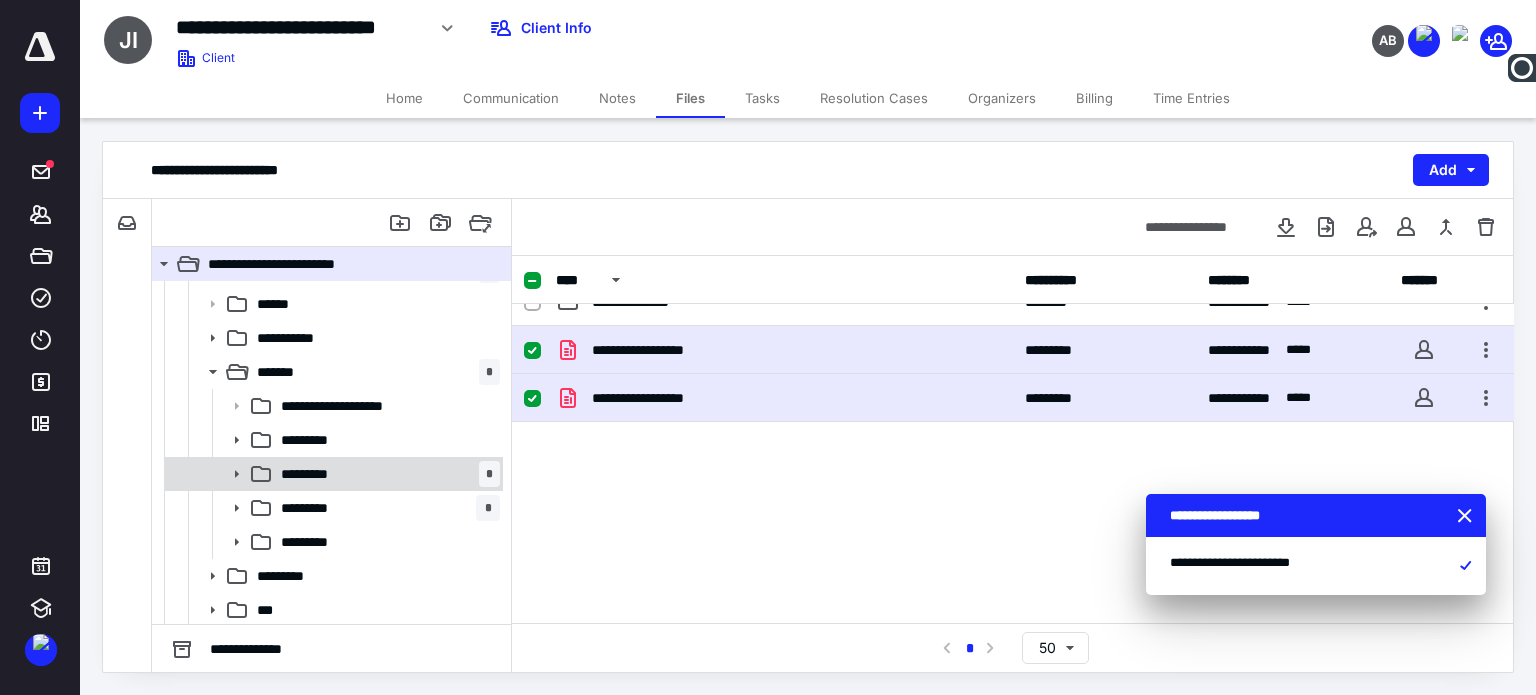 click 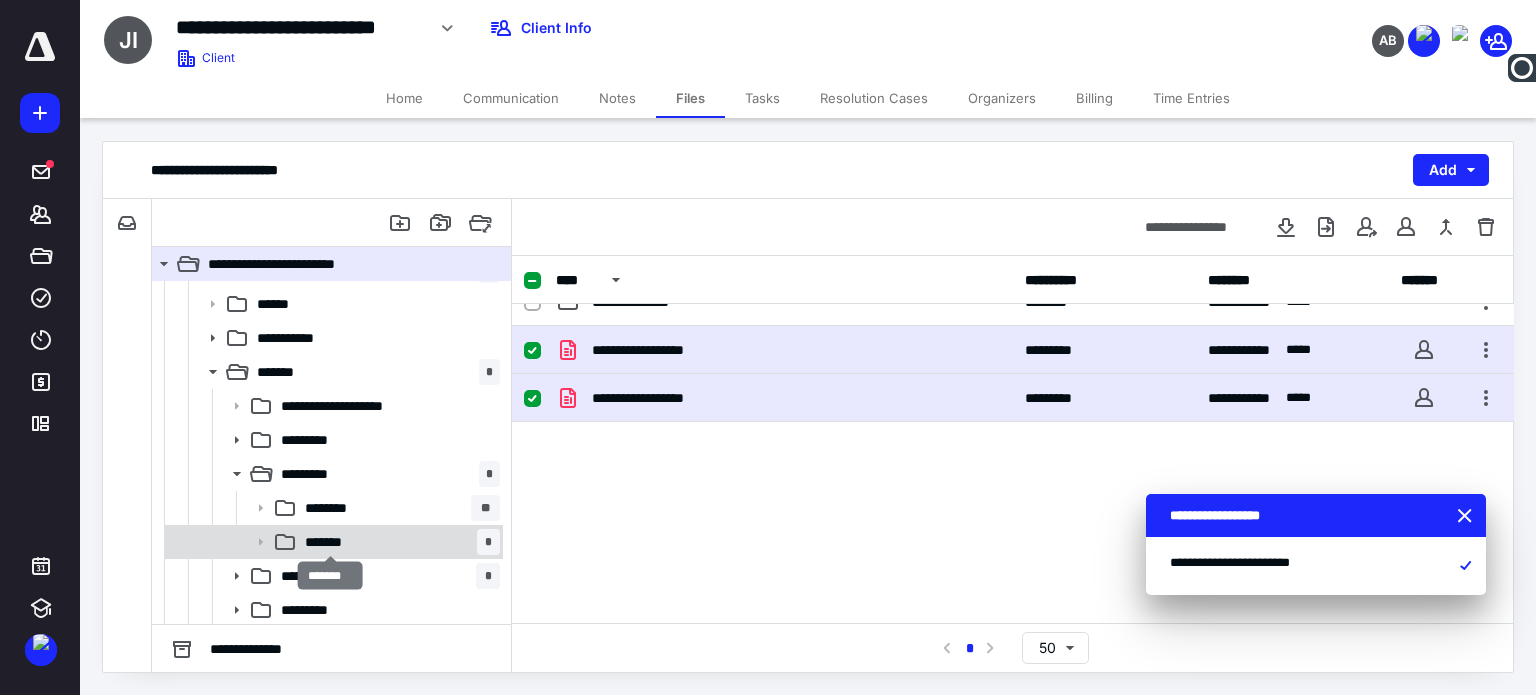 click on "*******" at bounding box center (330, 542) 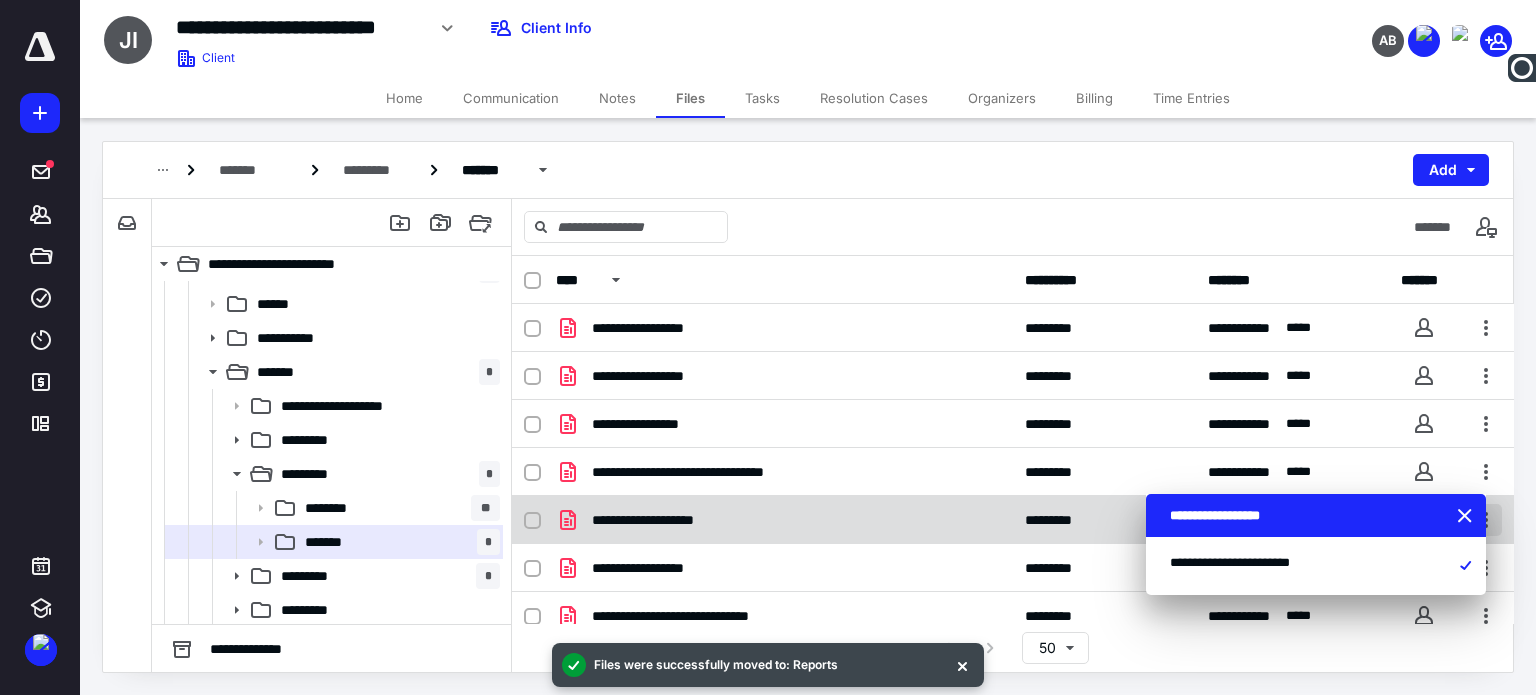 click at bounding box center (1467, 517) 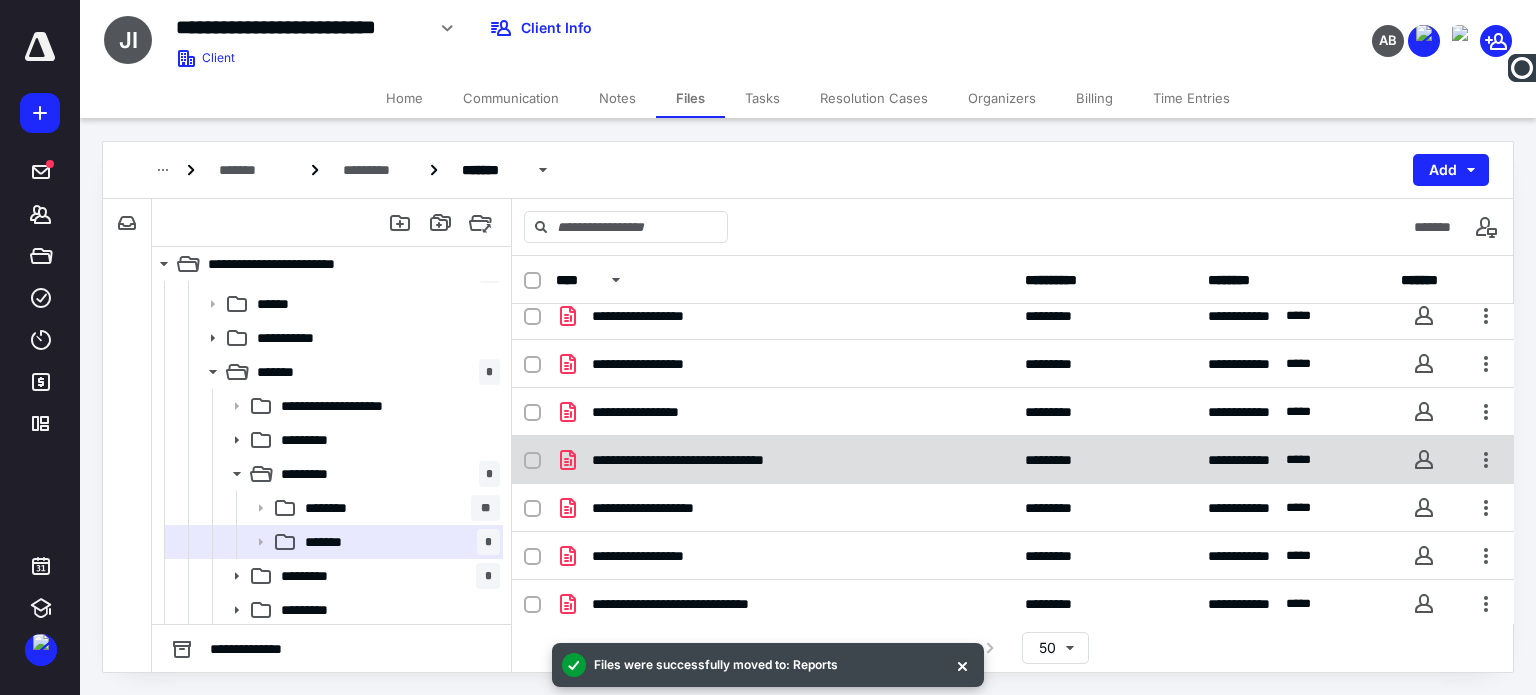 scroll, scrollTop: 14, scrollLeft: 0, axis: vertical 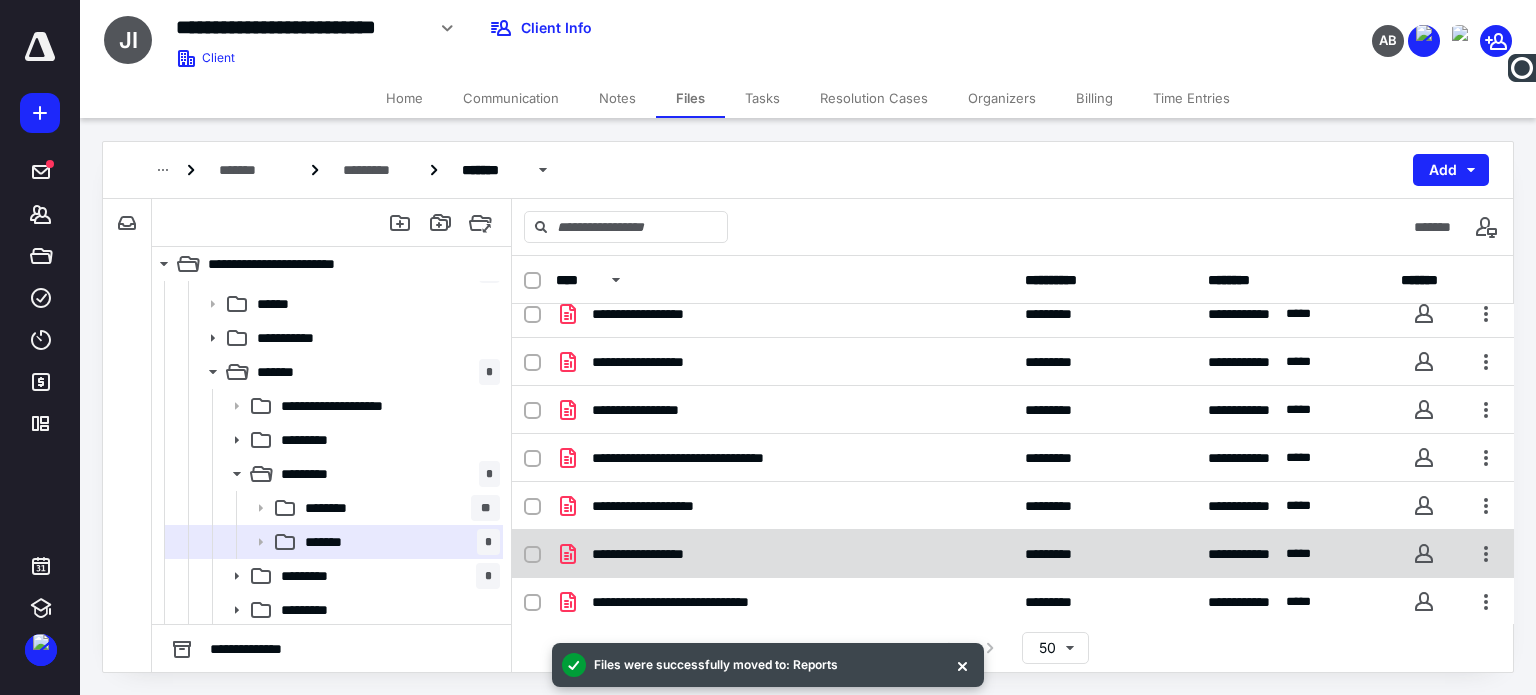 click on "**********" at bounding box center [784, 554] 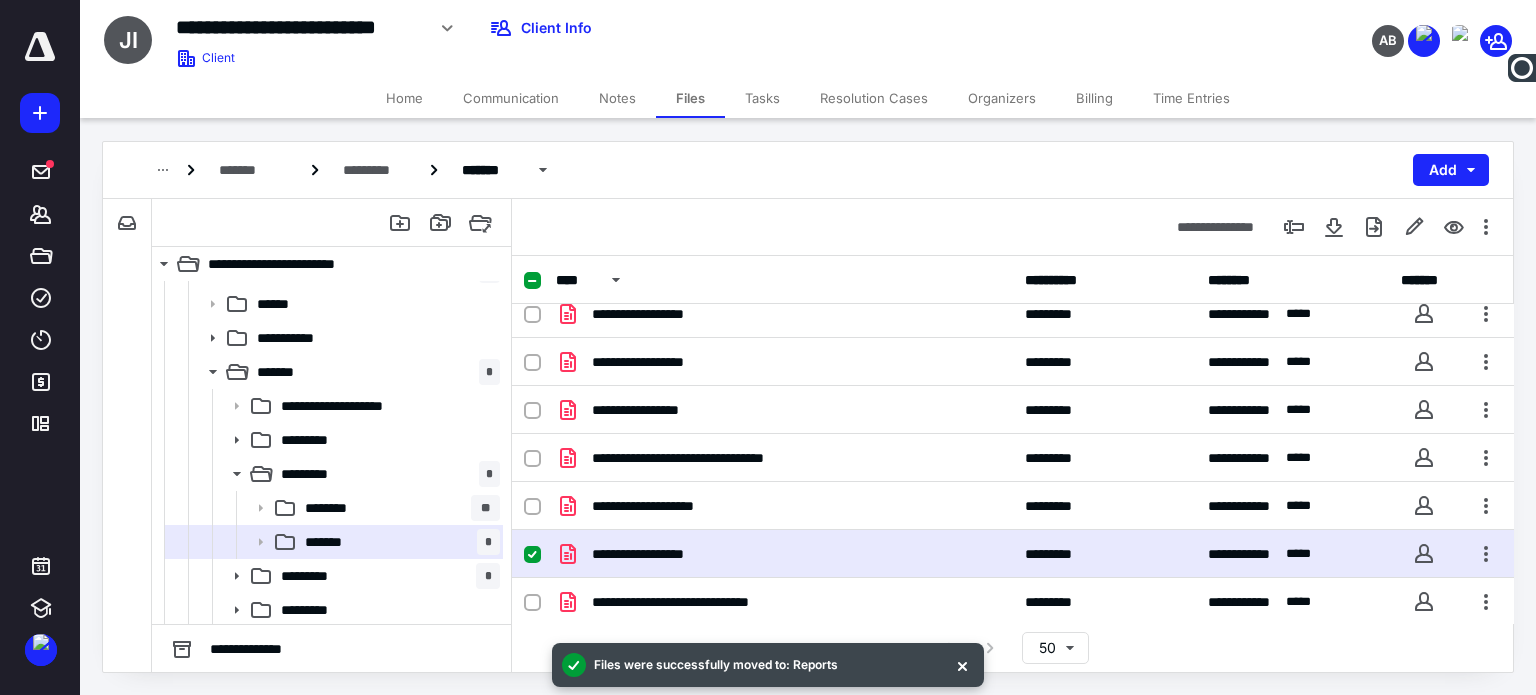 click on "**********" at bounding box center [784, 554] 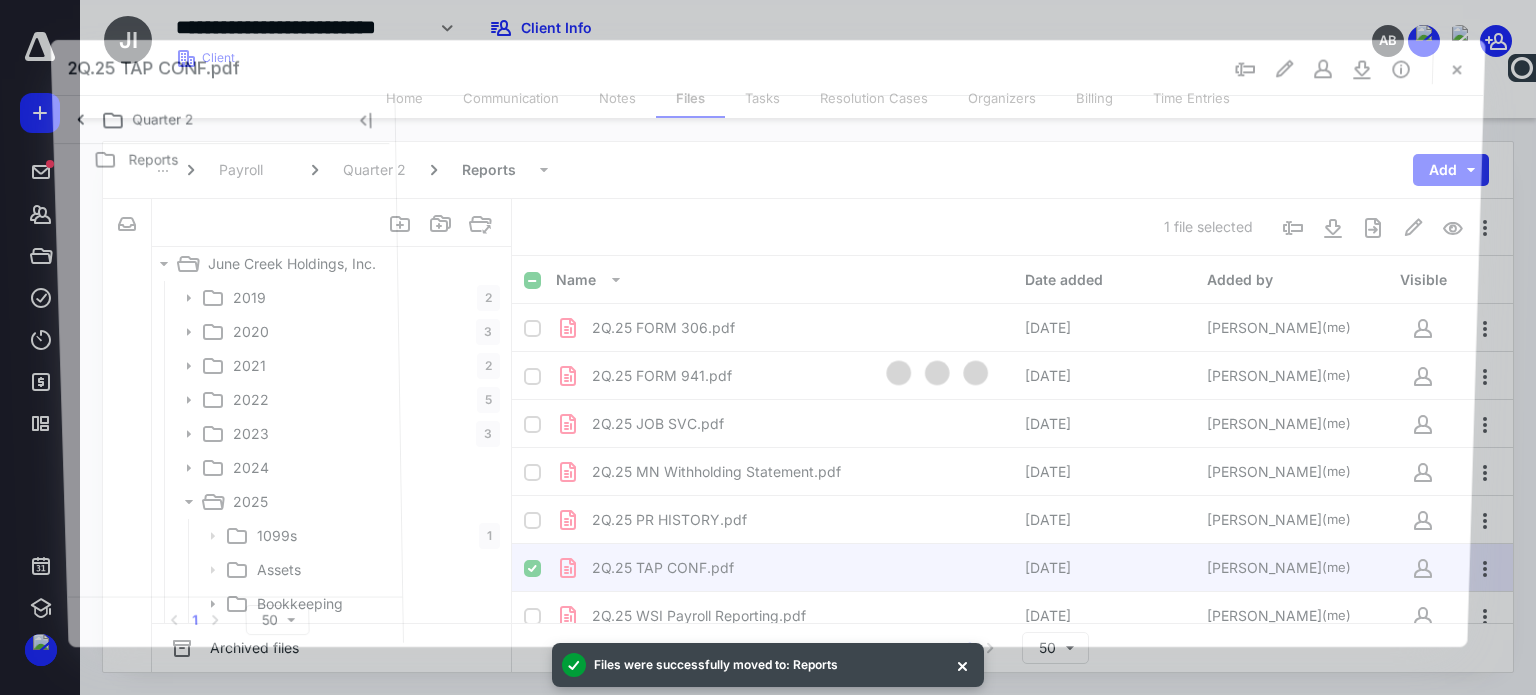 scroll, scrollTop: 266, scrollLeft: 0, axis: vertical 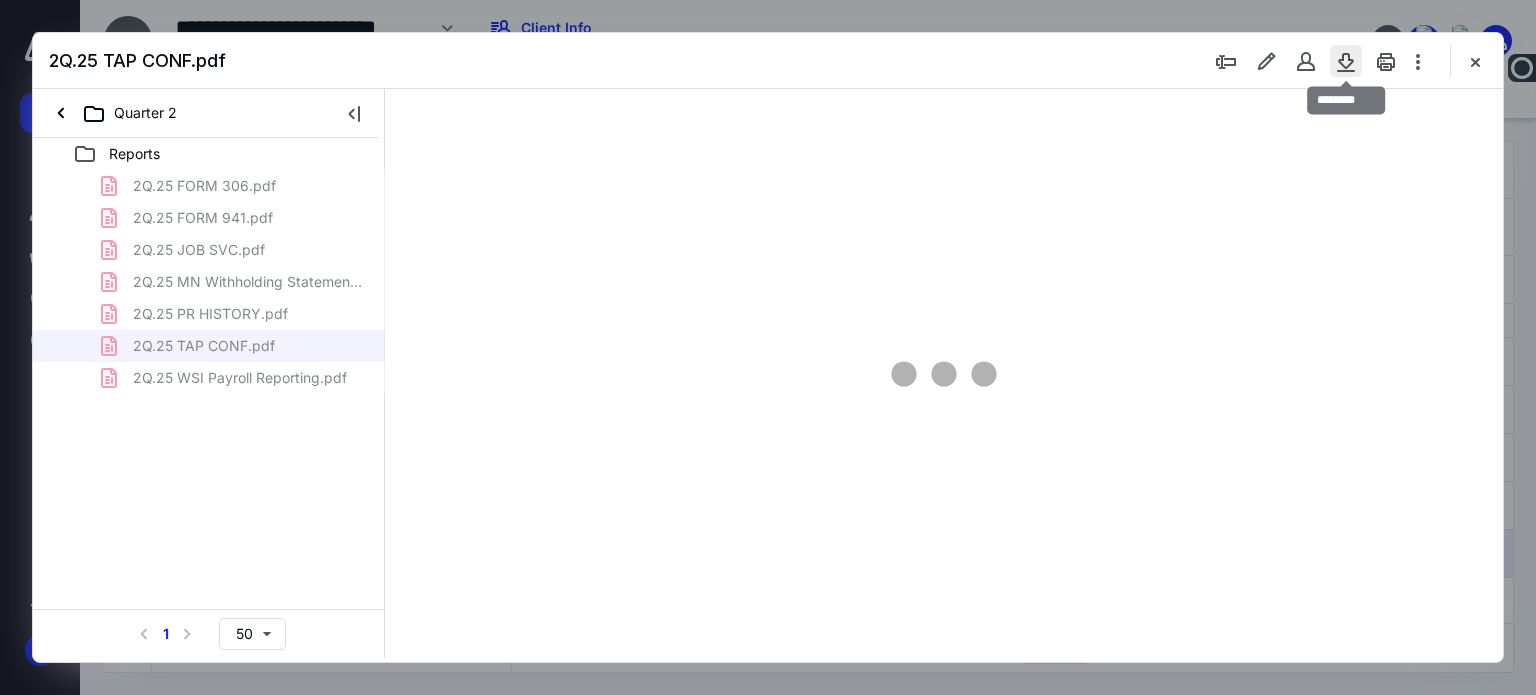 type on "62" 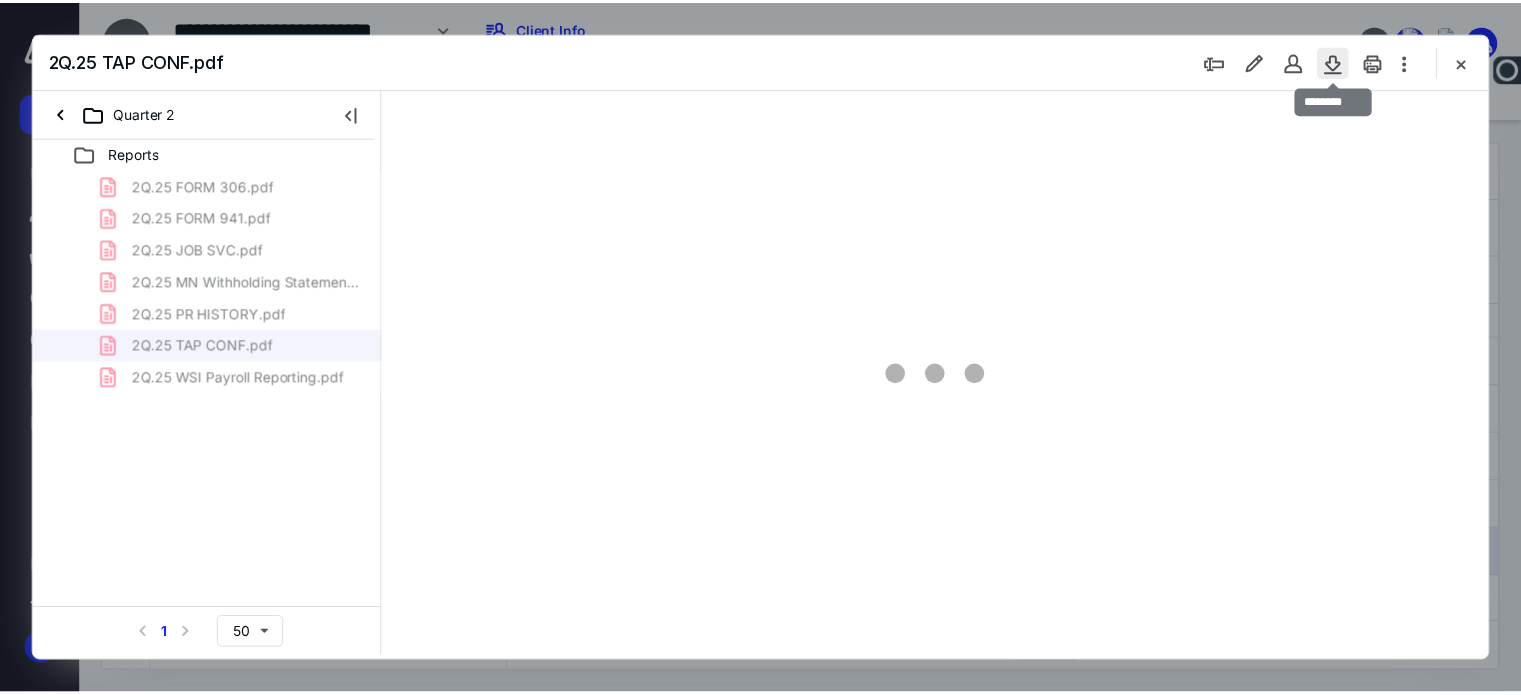scroll, scrollTop: 78, scrollLeft: 0, axis: vertical 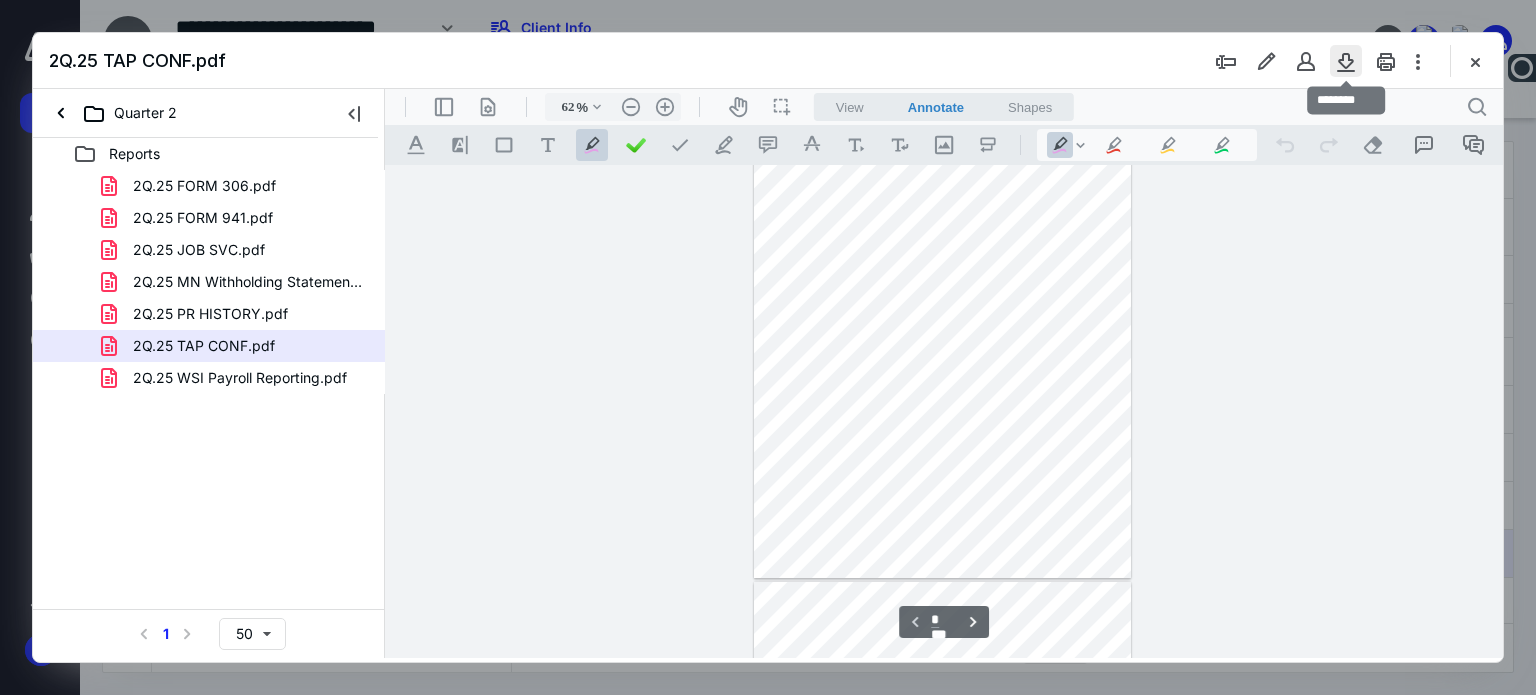 click at bounding box center [1346, 61] 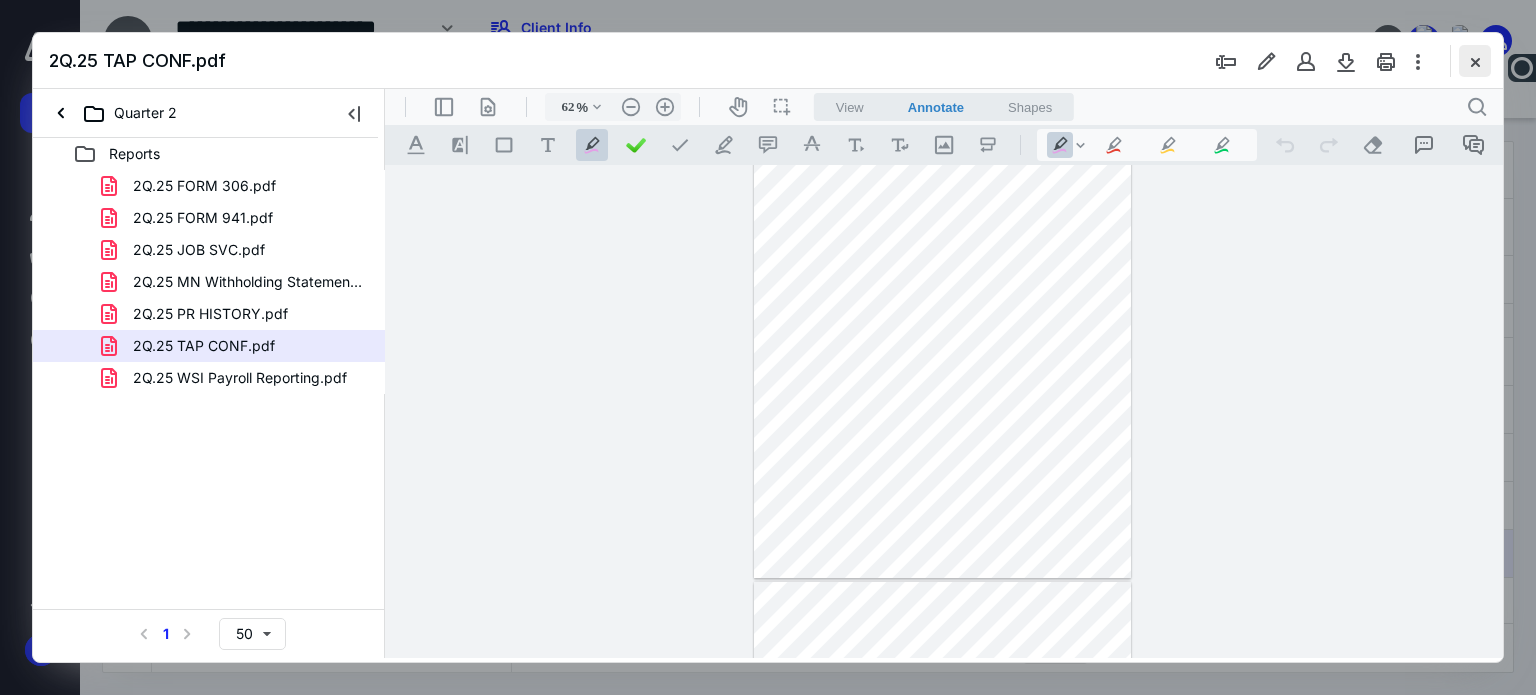 click at bounding box center [1475, 61] 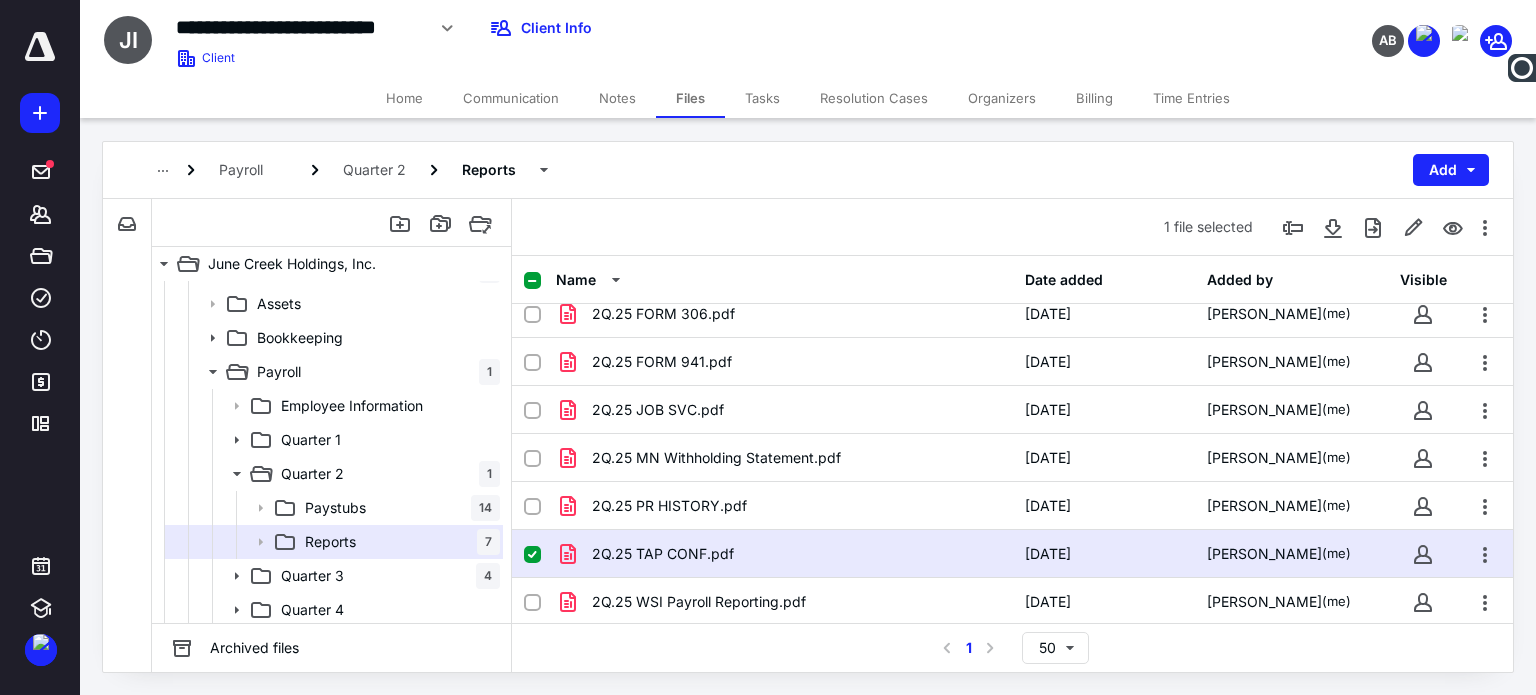click on "Notes" at bounding box center [617, 98] 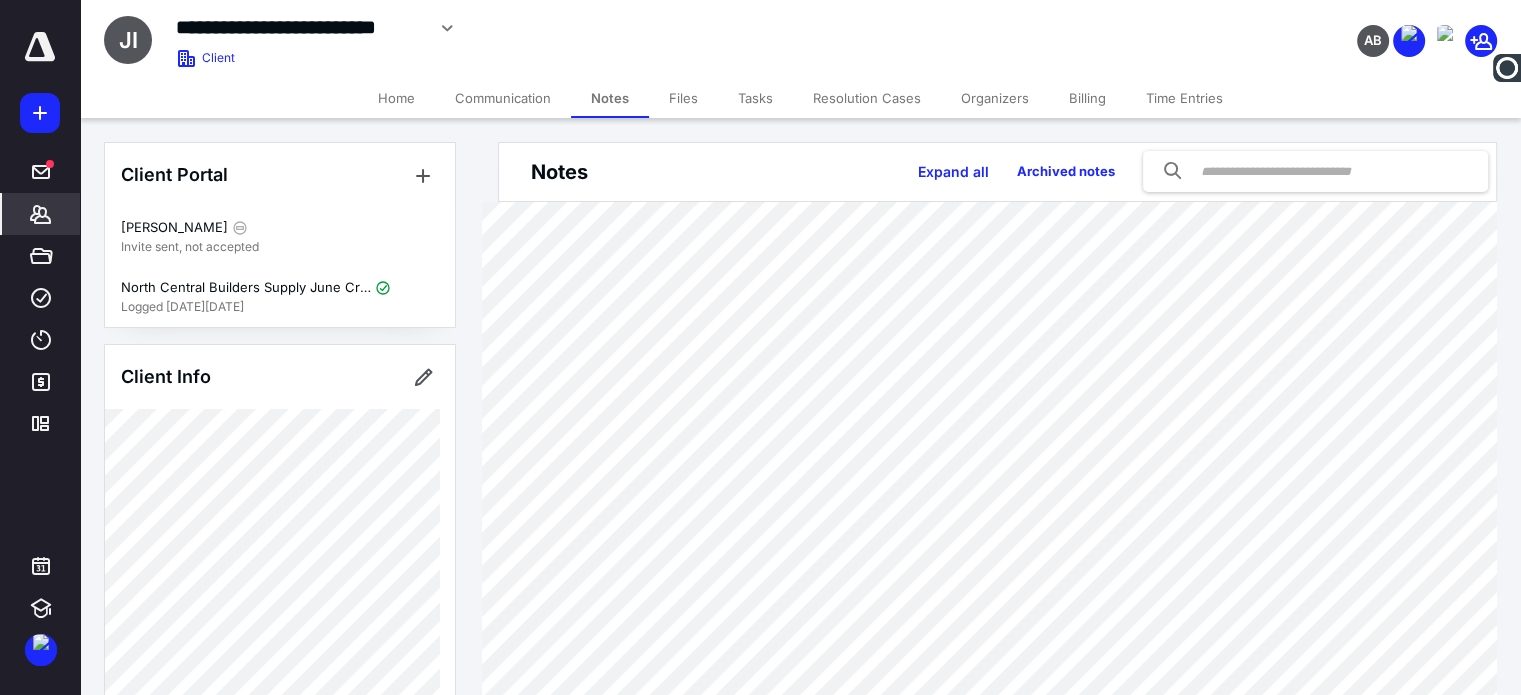 scroll, scrollTop: 100, scrollLeft: 0, axis: vertical 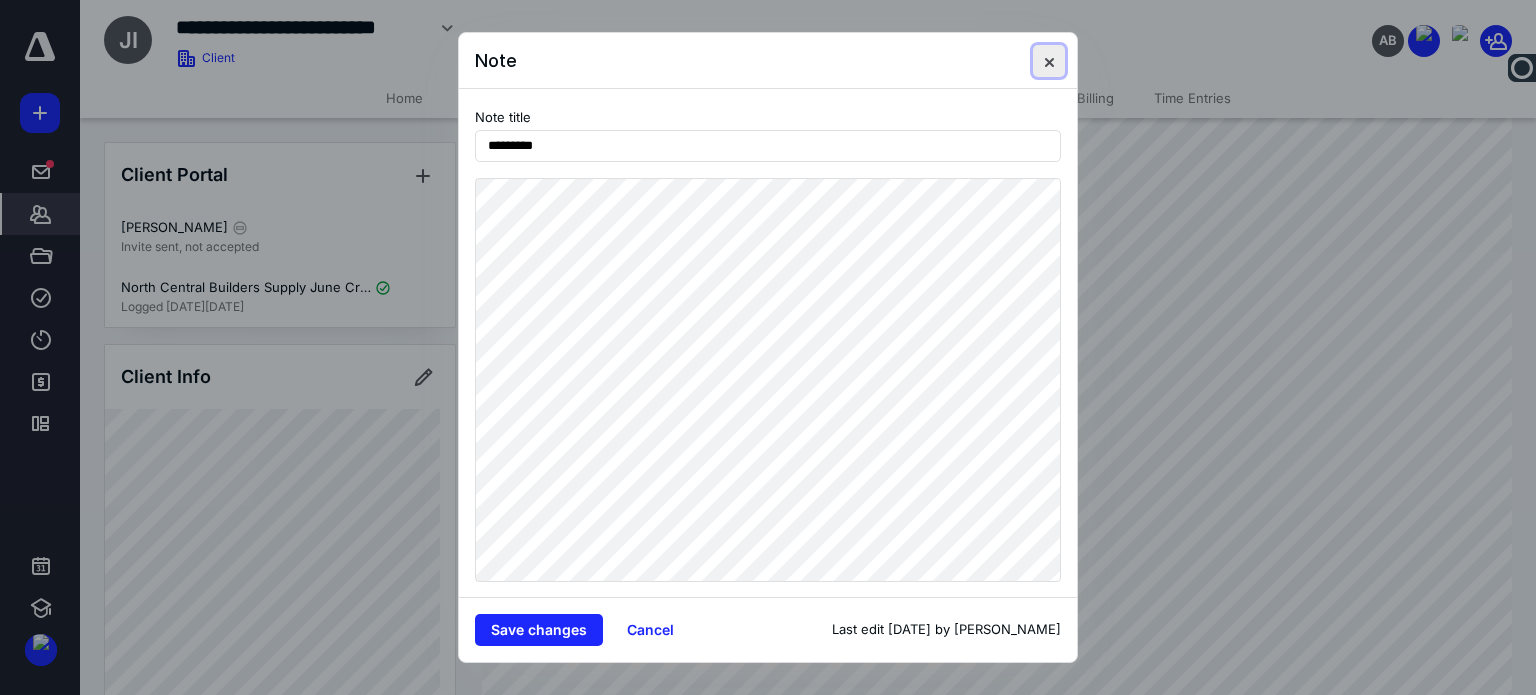 click at bounding box center [1049, 61] 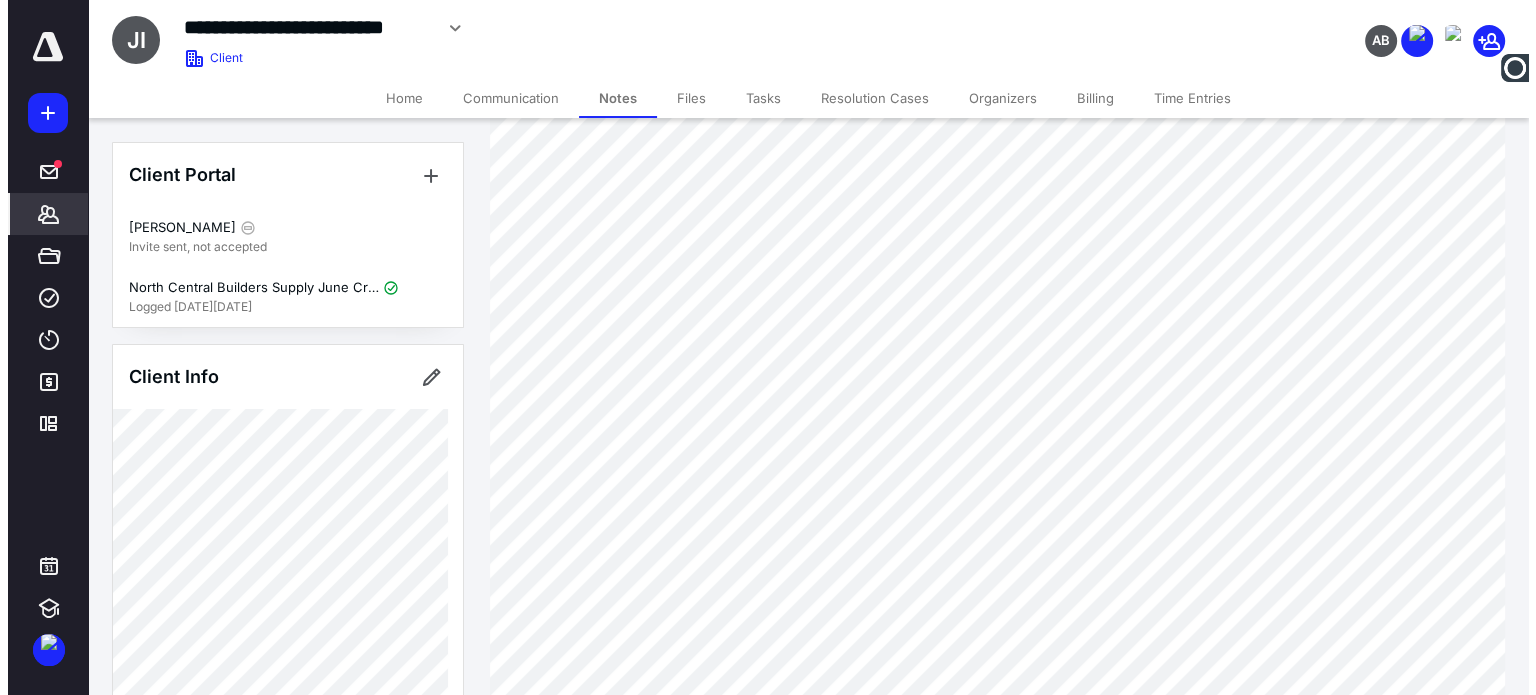 scroll, scrollTop: 0, scrollLeft: 0, axis: both 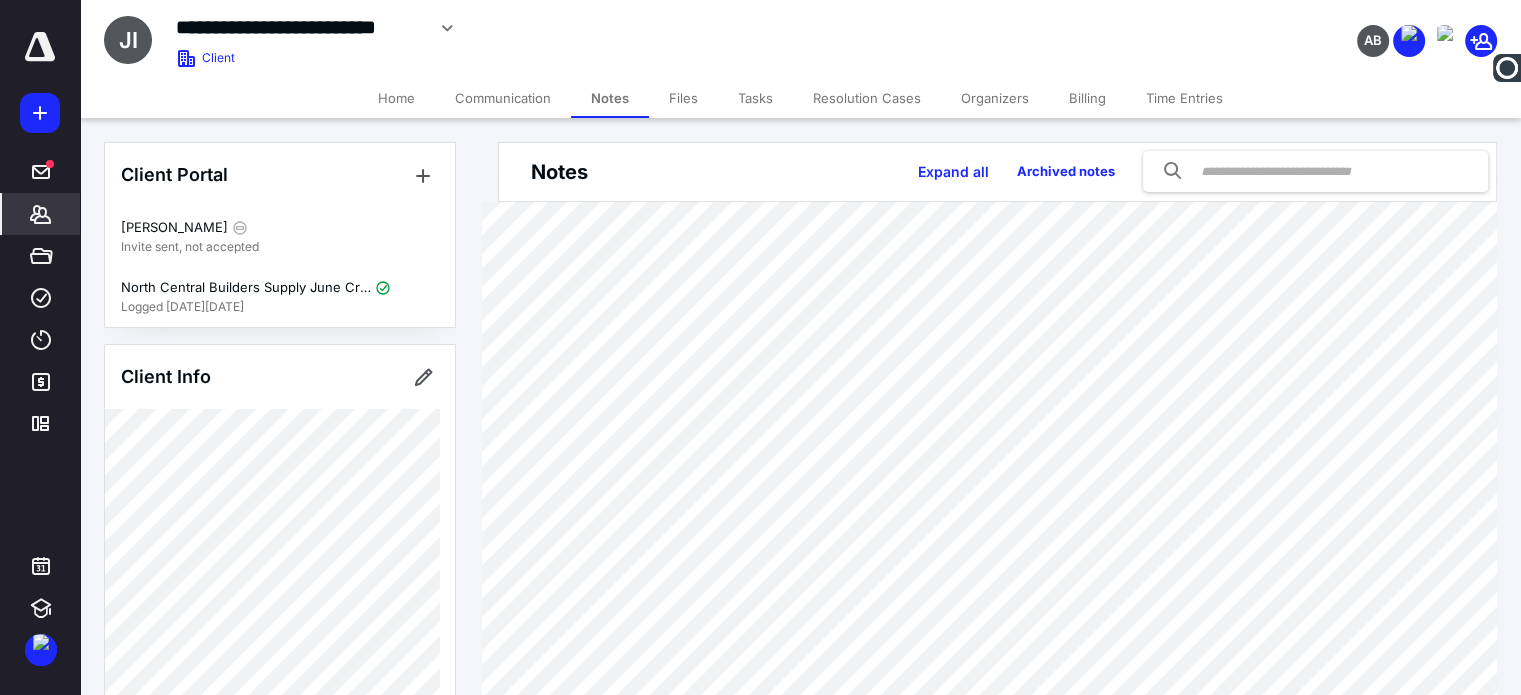 click on "Files" at bounding box center (683, 98) 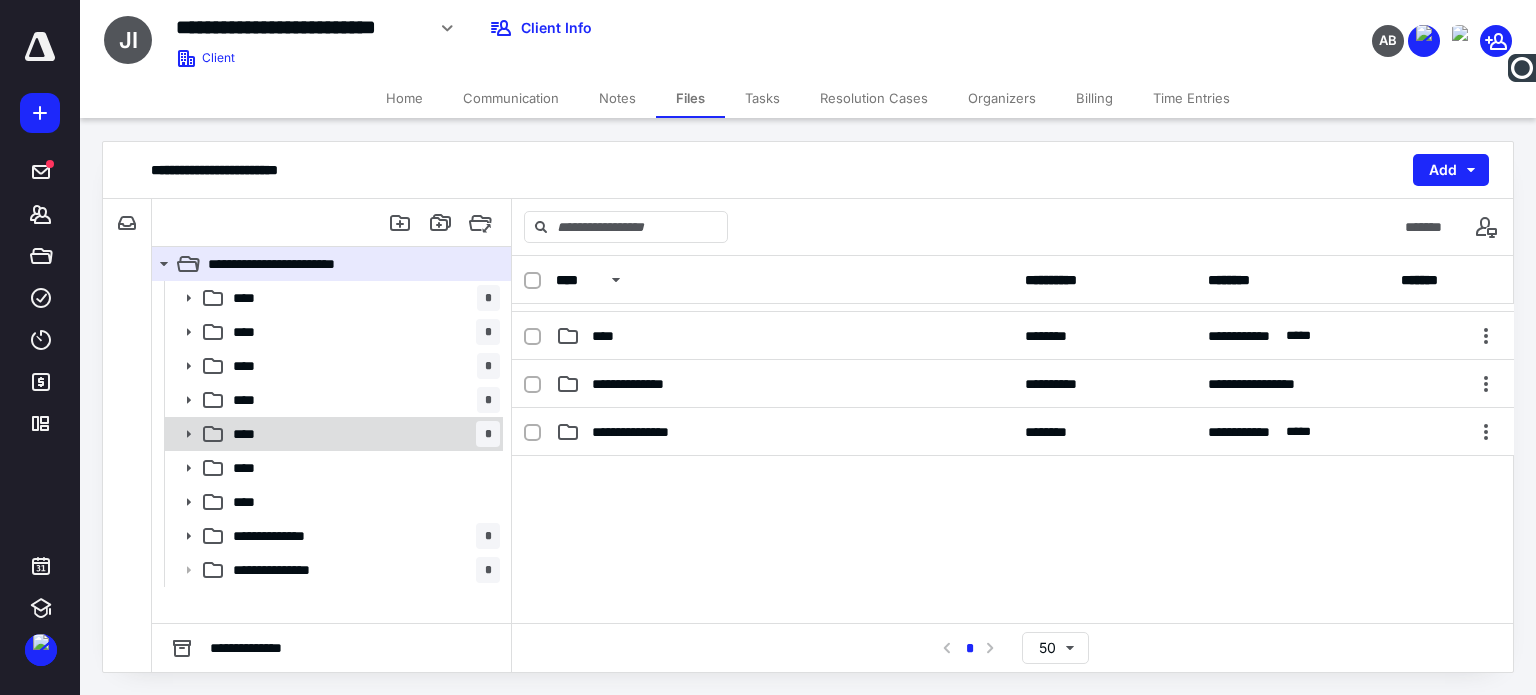 scroll, scrollTop: 300, scrollLeft: 0, axis: vertical 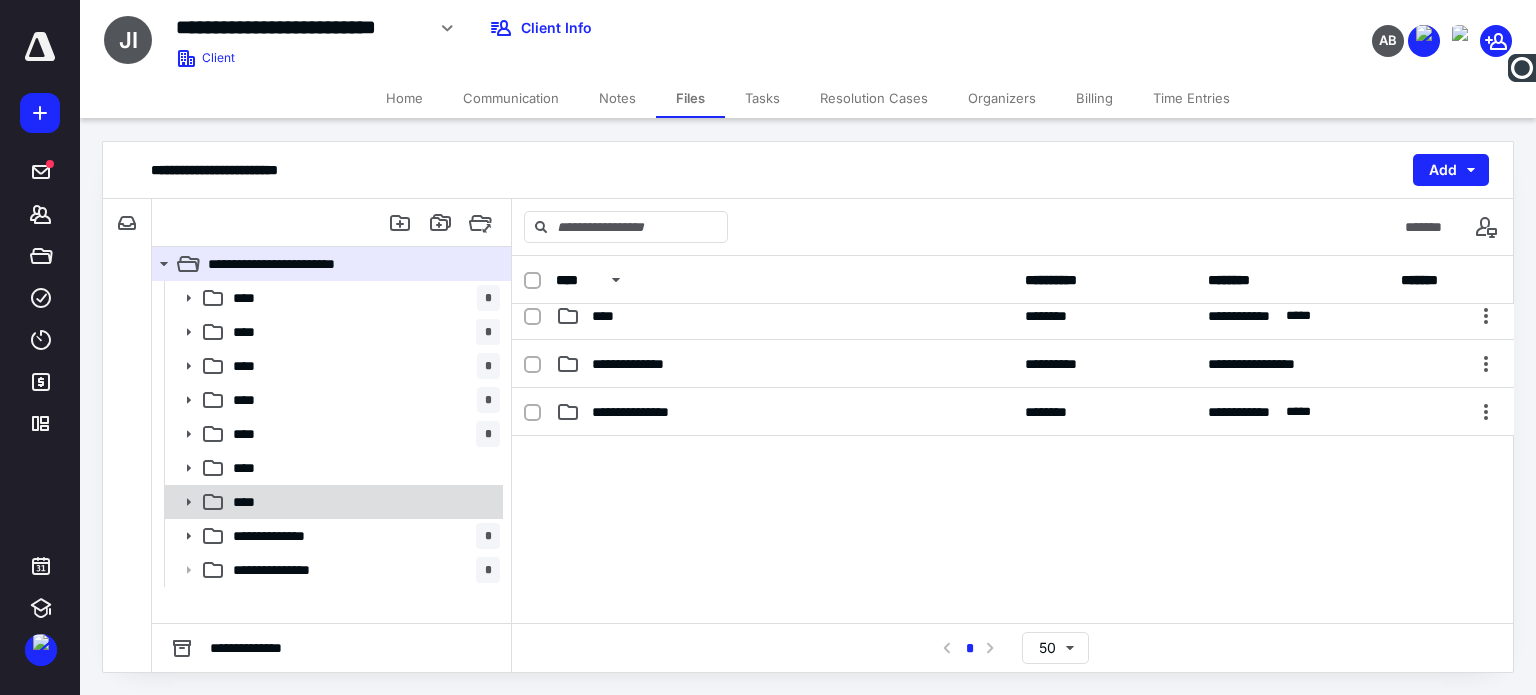 click 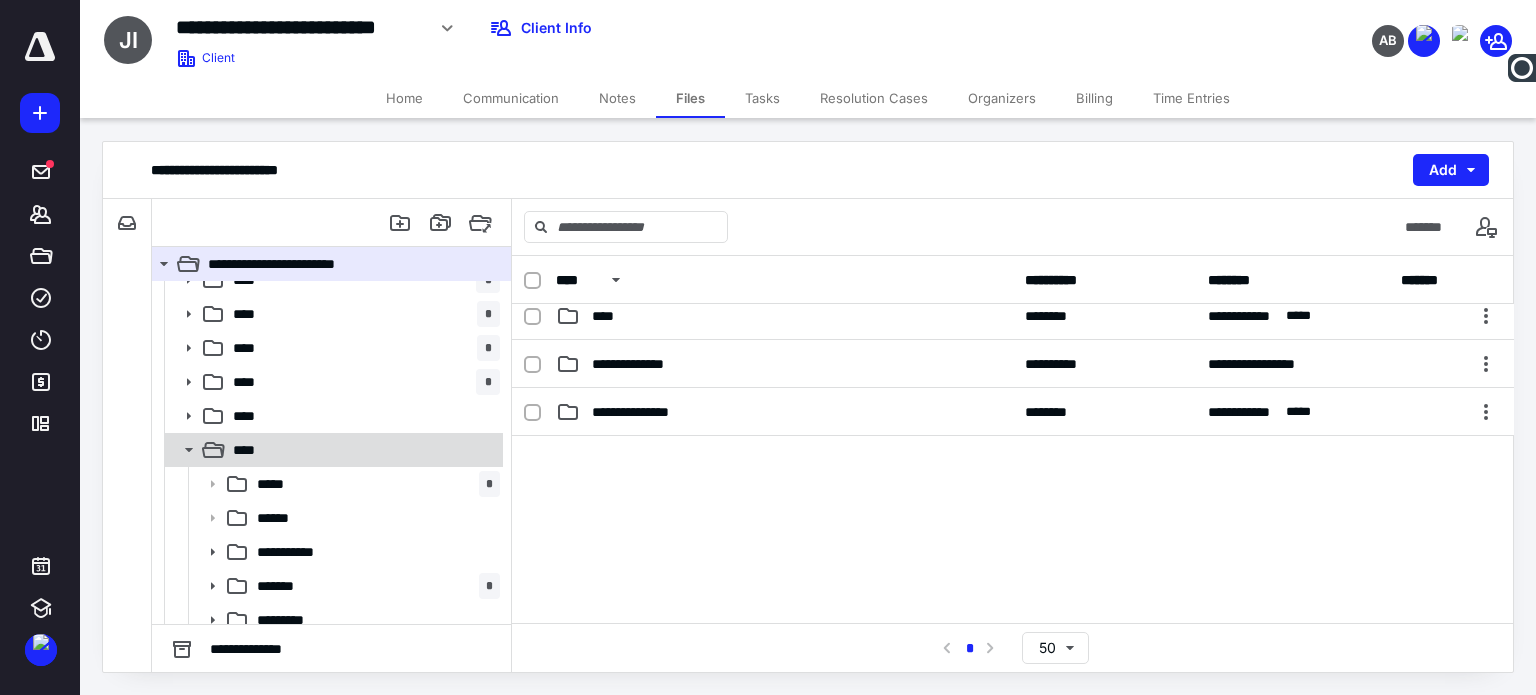 scroll, scrollTop: 166, scrollLeft: 0, axis: vertical 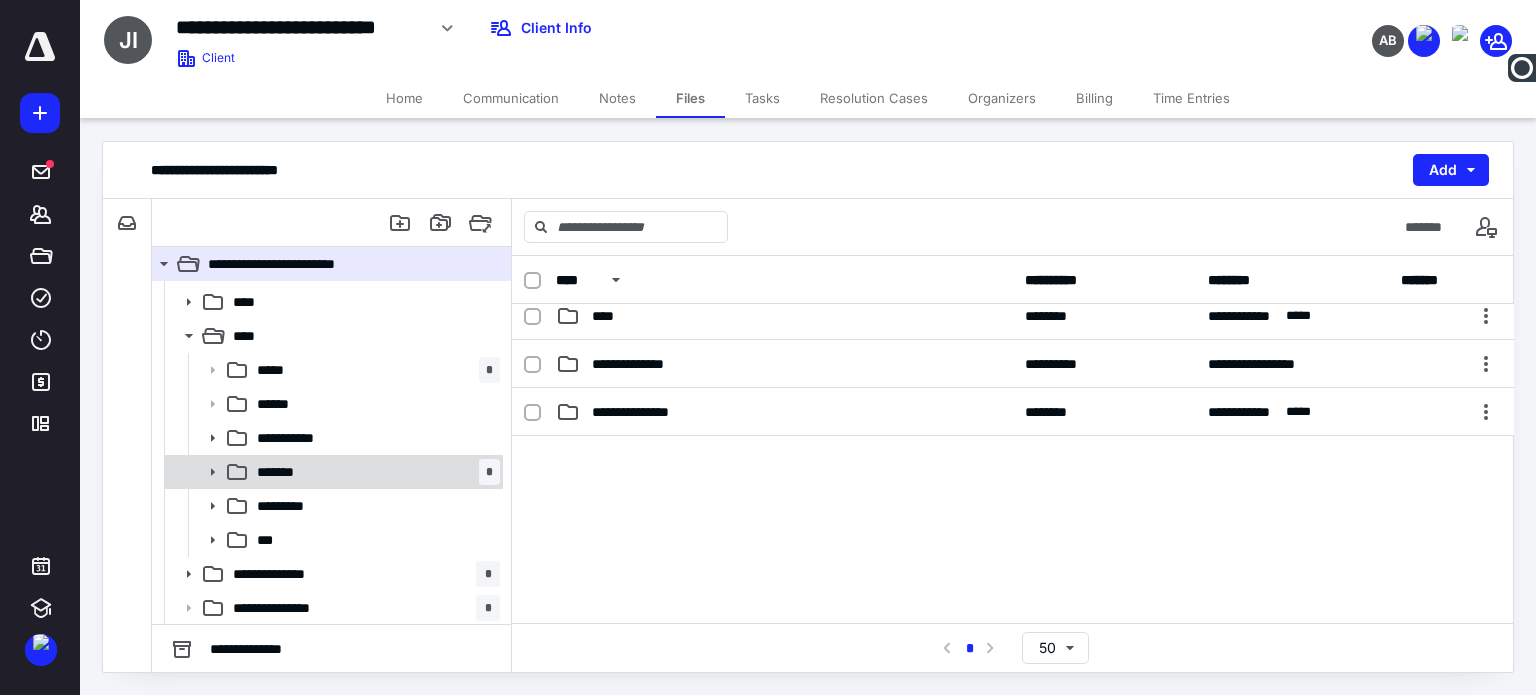 click 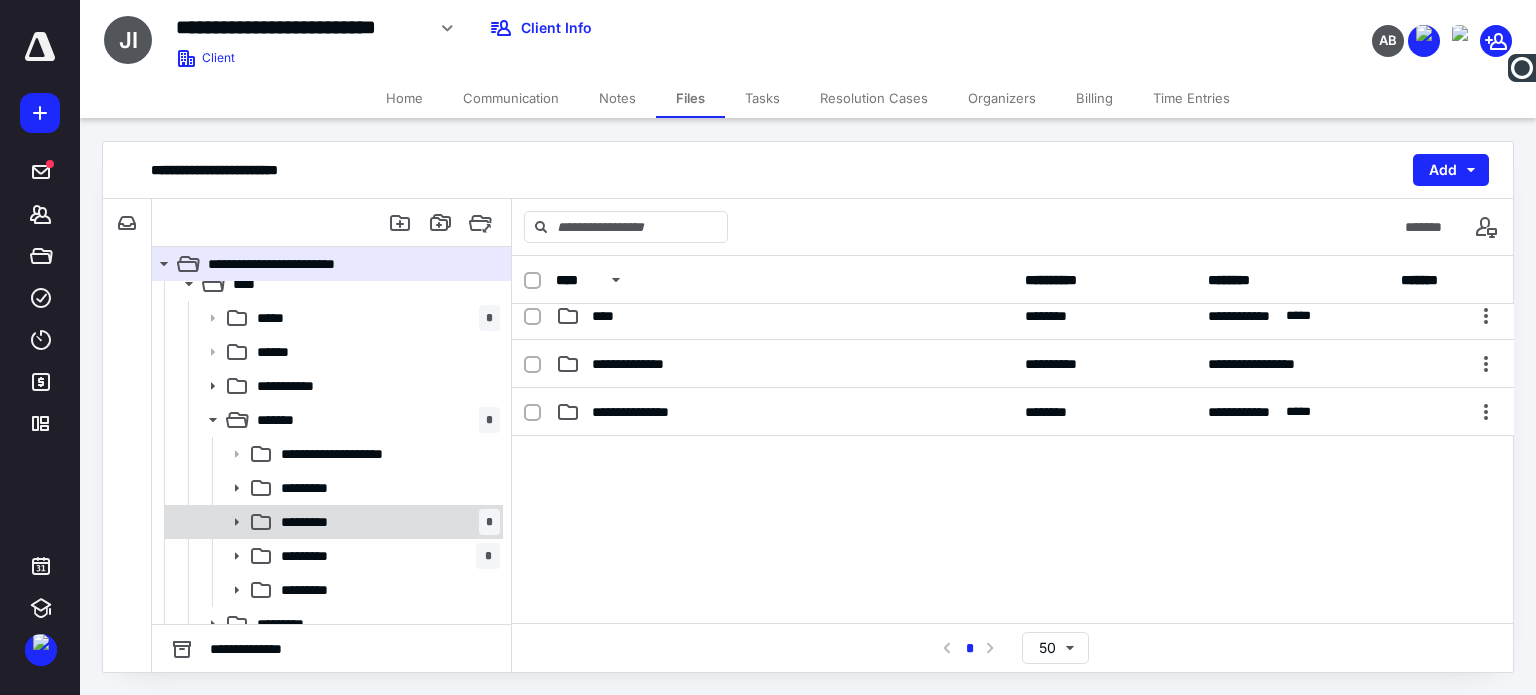 scroll, scrollTop: 266, scrollLeft: 0, axis: vertical 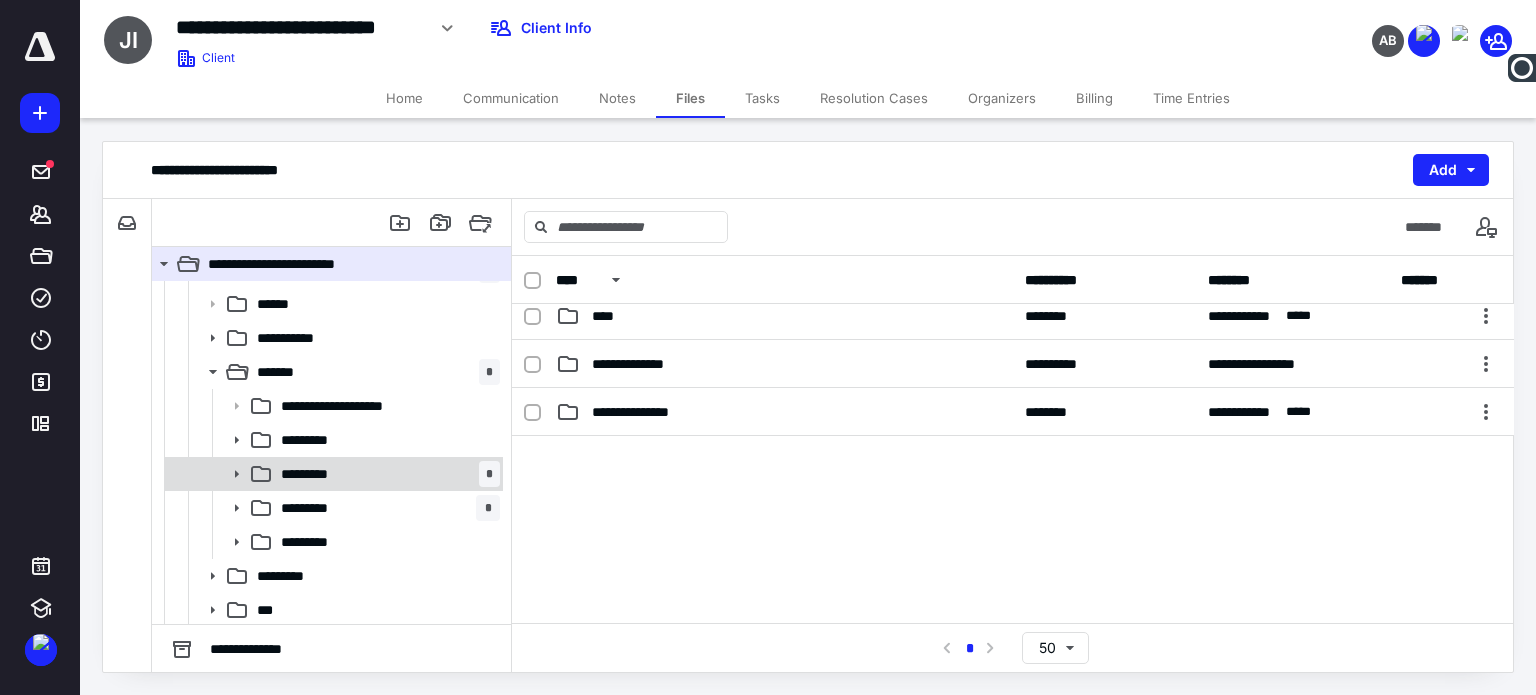 click 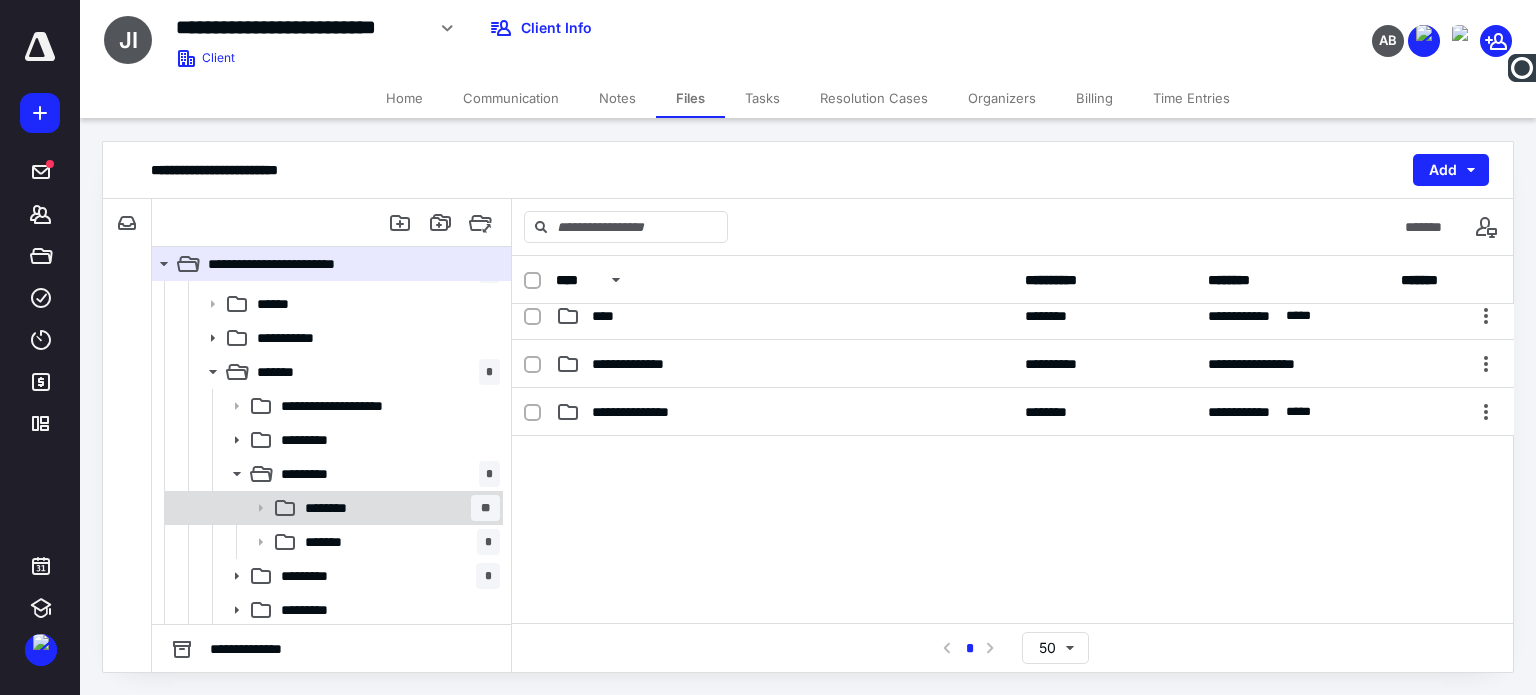 scroll, scrollTop: 366, scrollLeft: 0, axis: vertical 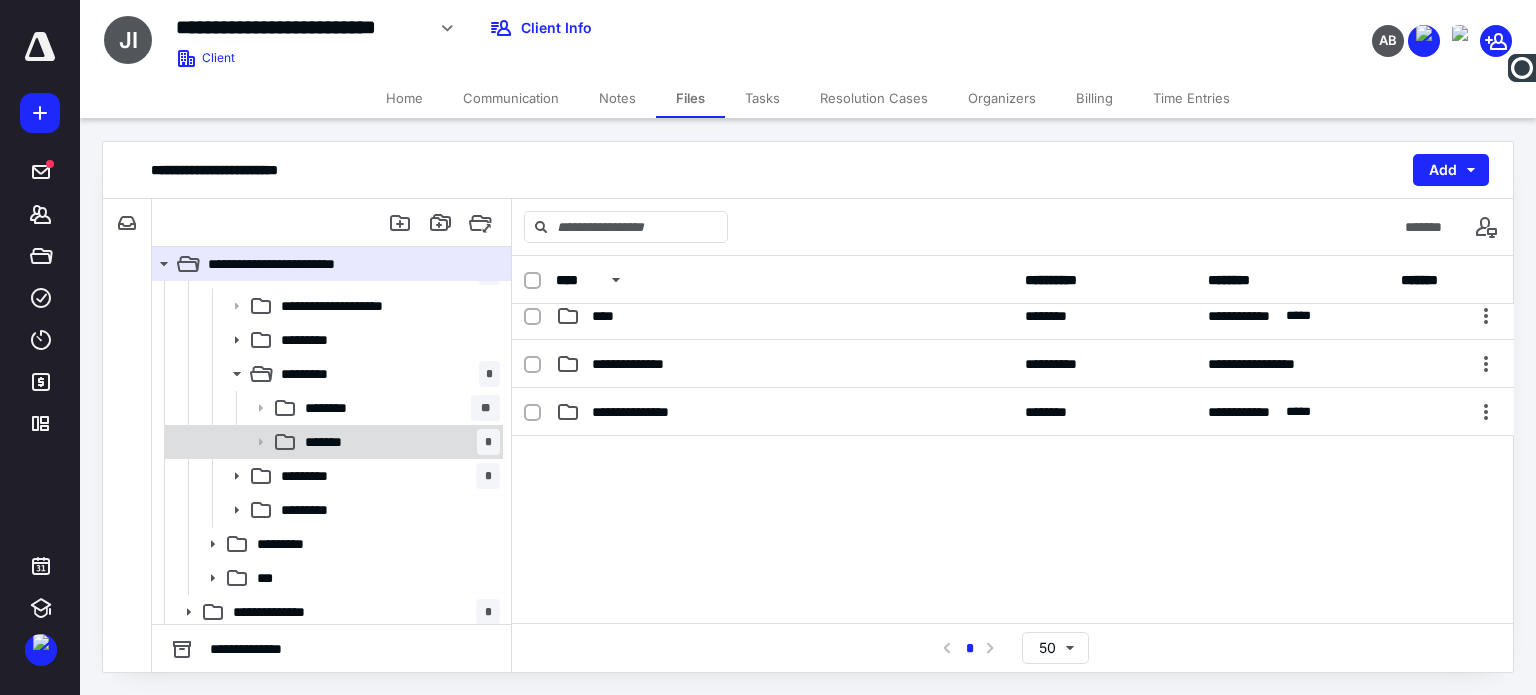 click on "*******" at bounding box center [330, 442] 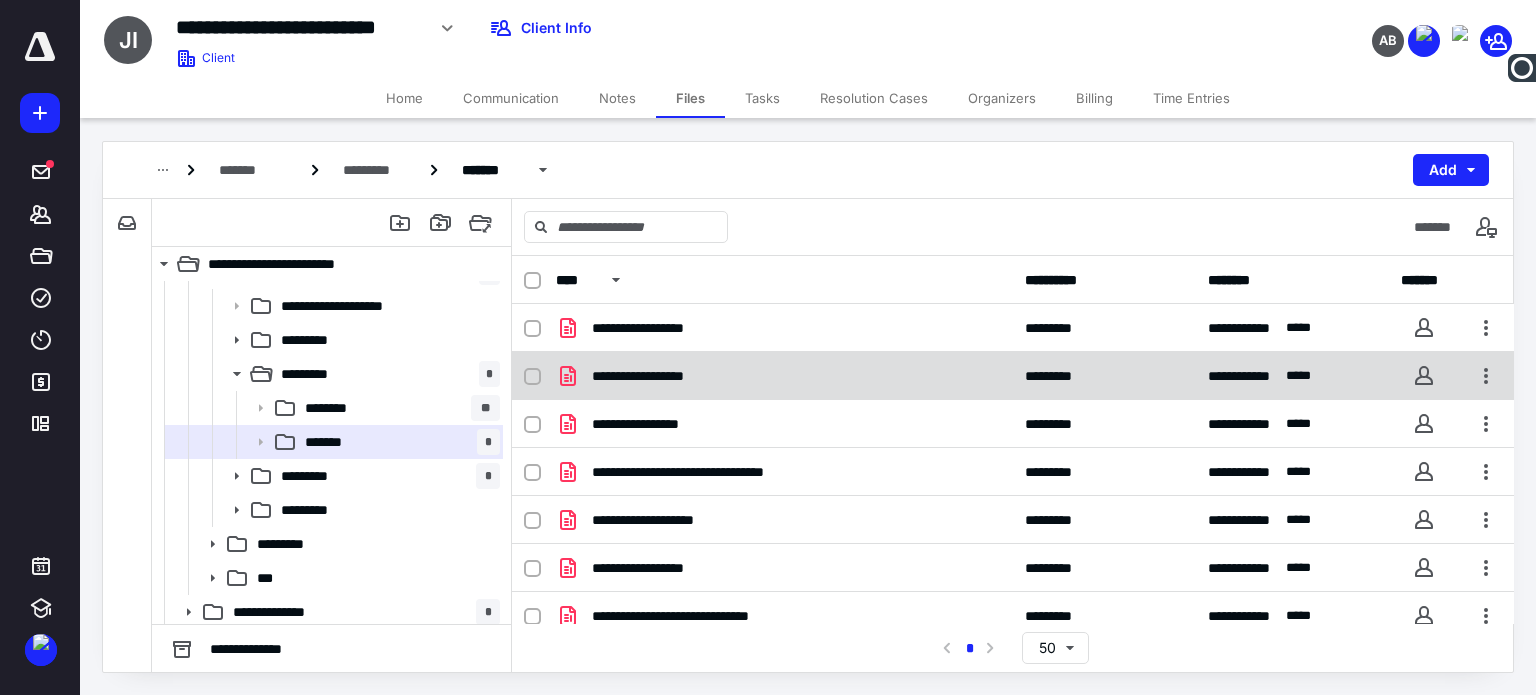 scroll, scrollTop: 14, scrollLeft: 0, axis: vertical 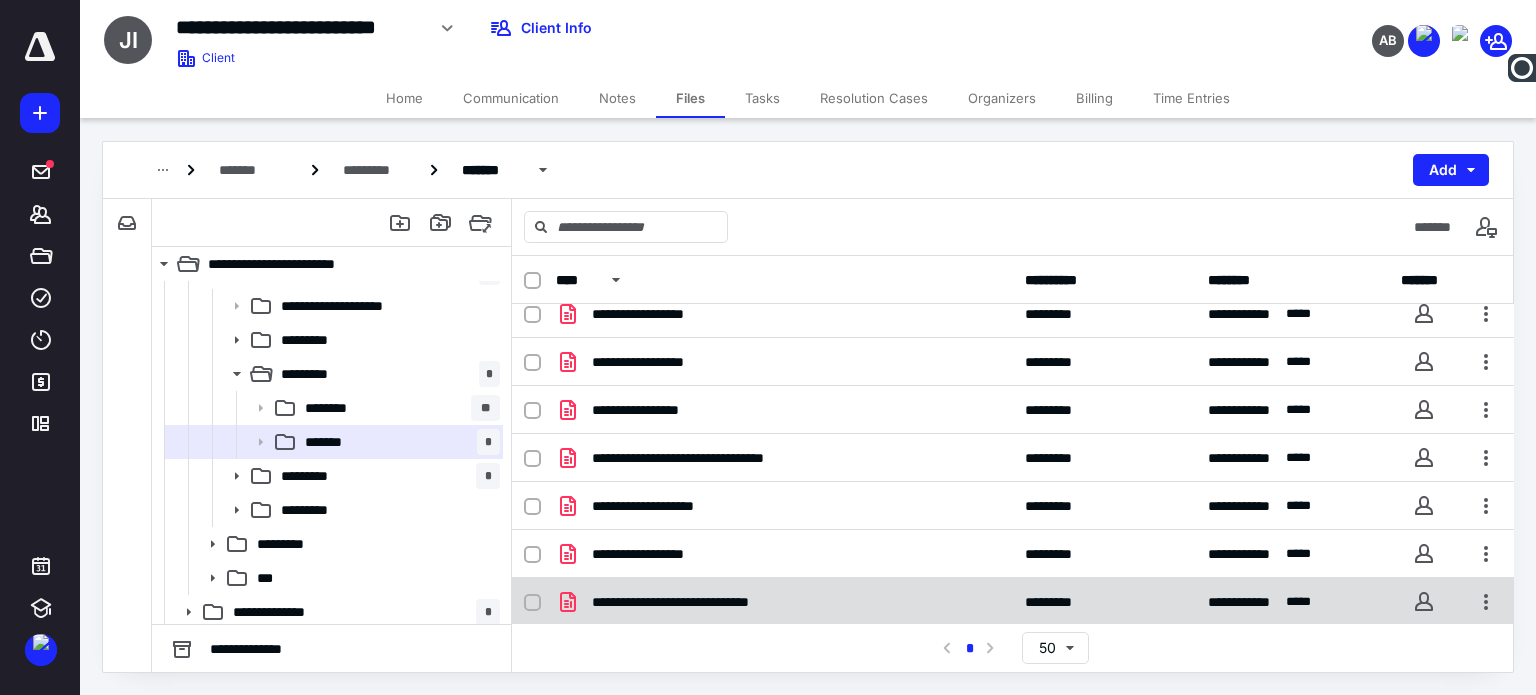 click on "**********" at bounding box center [1013, 602] 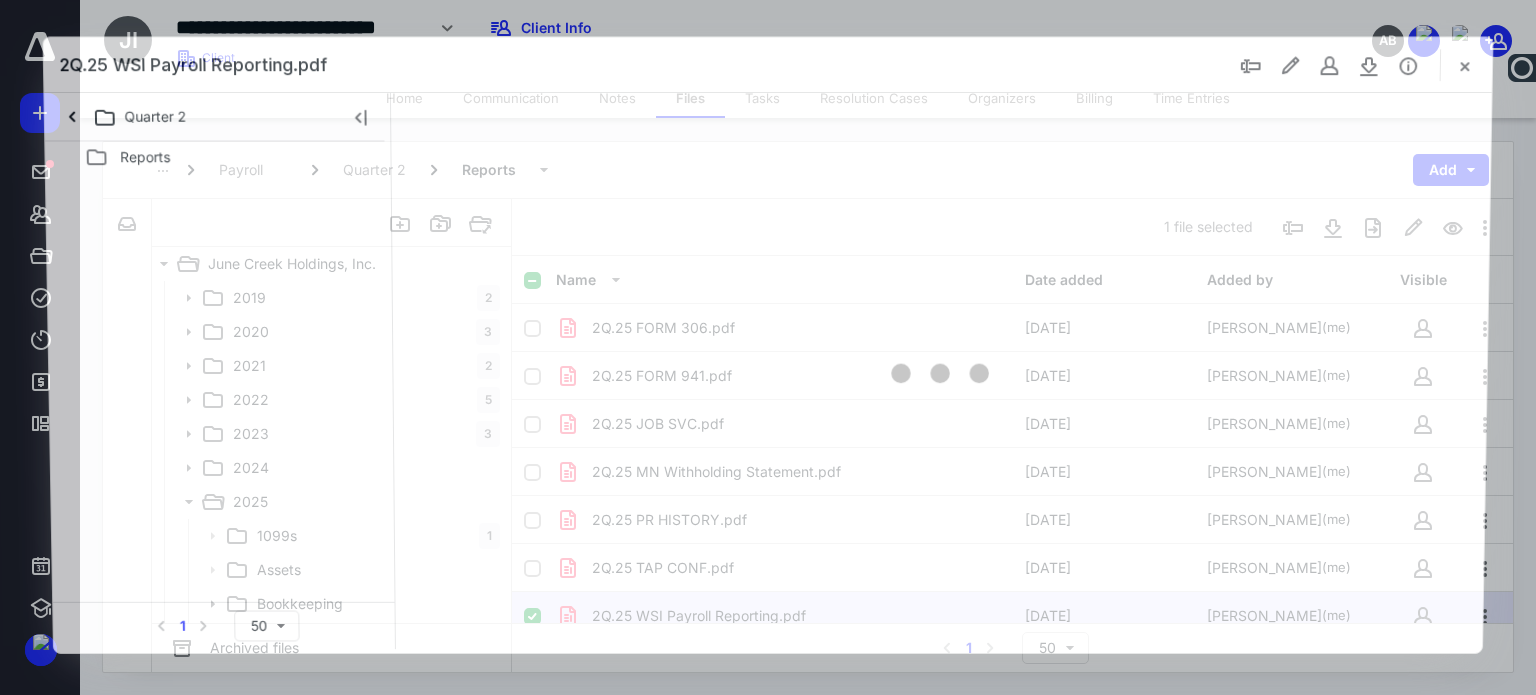 scroll, scrollTop: 366, scrollLeft: 0, axis: vertical 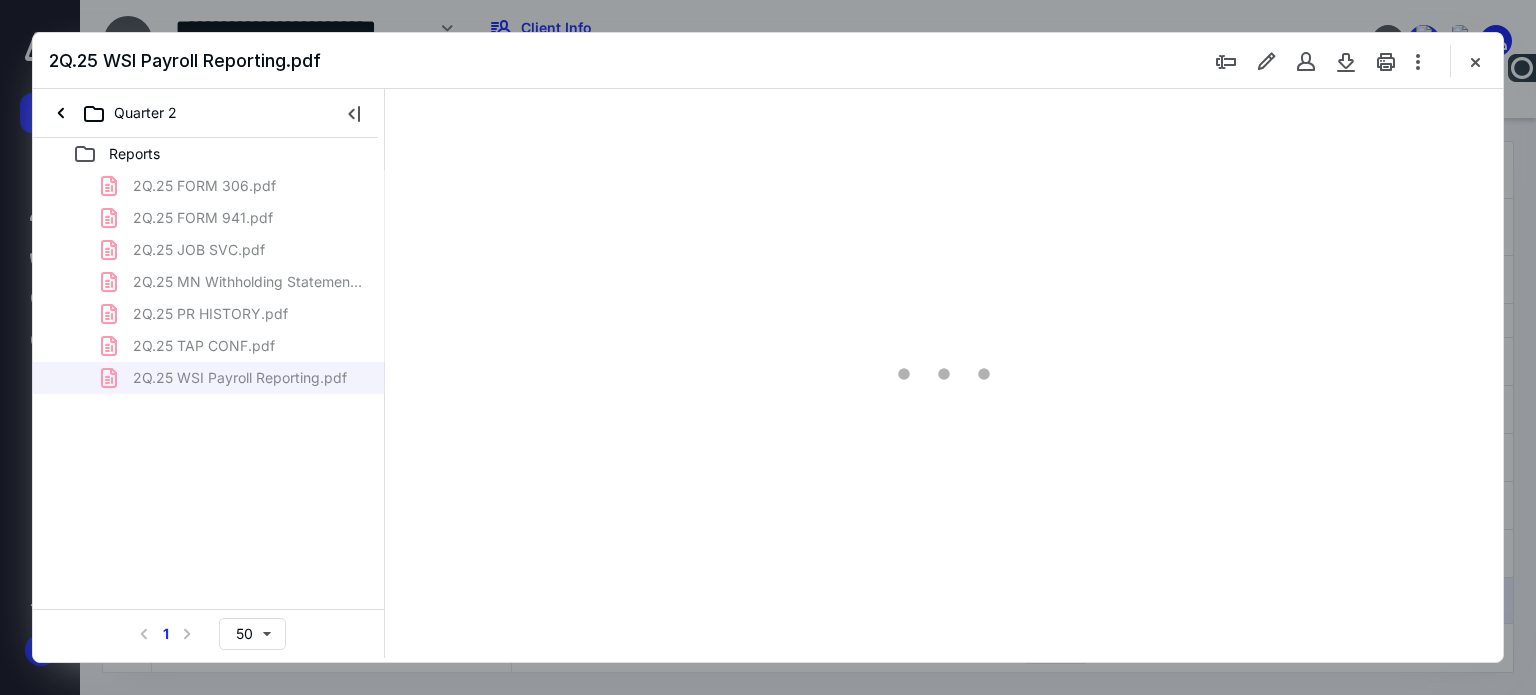 type on "62" 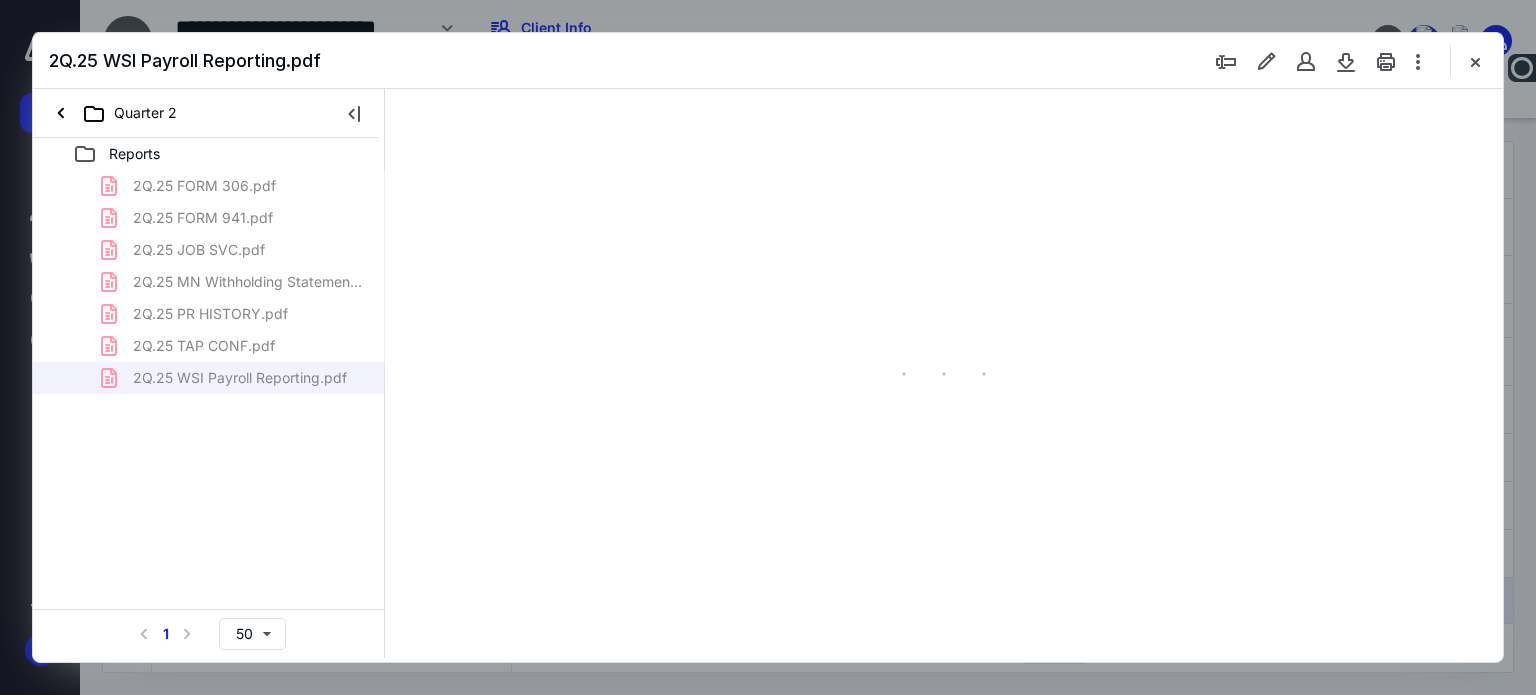 scroll, scrollTop: 78, scrollLeft: 0, axis: vertical 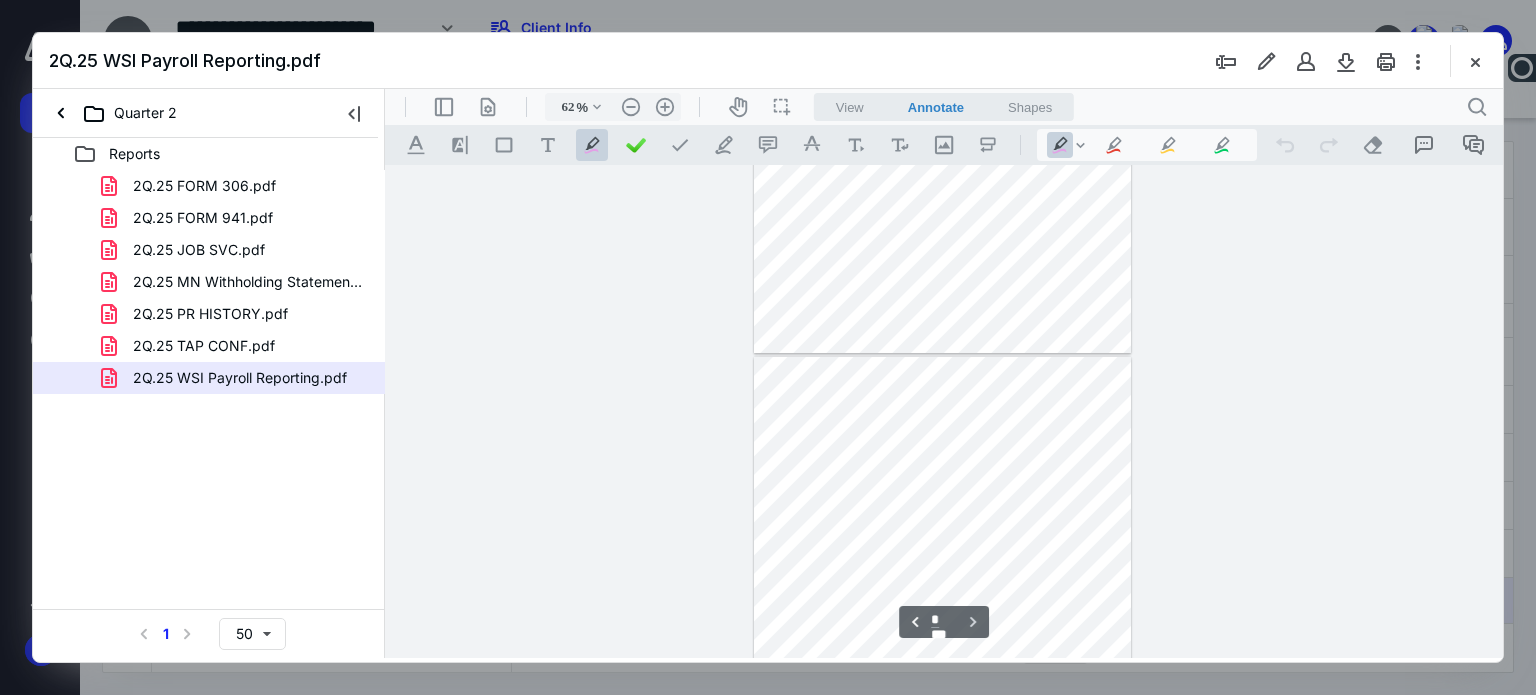 type on "*" 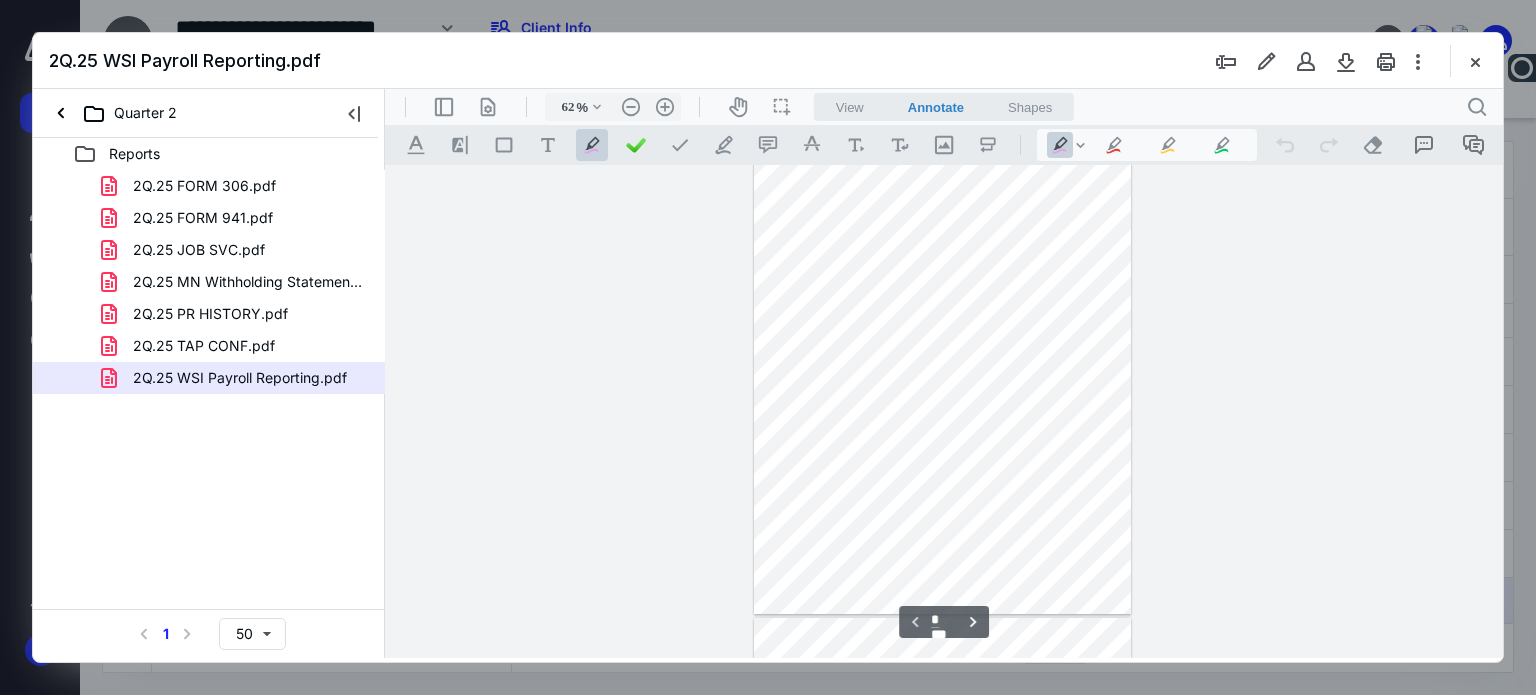 scroll, scrollTop: 0, scrollLeft: 0, axis: both 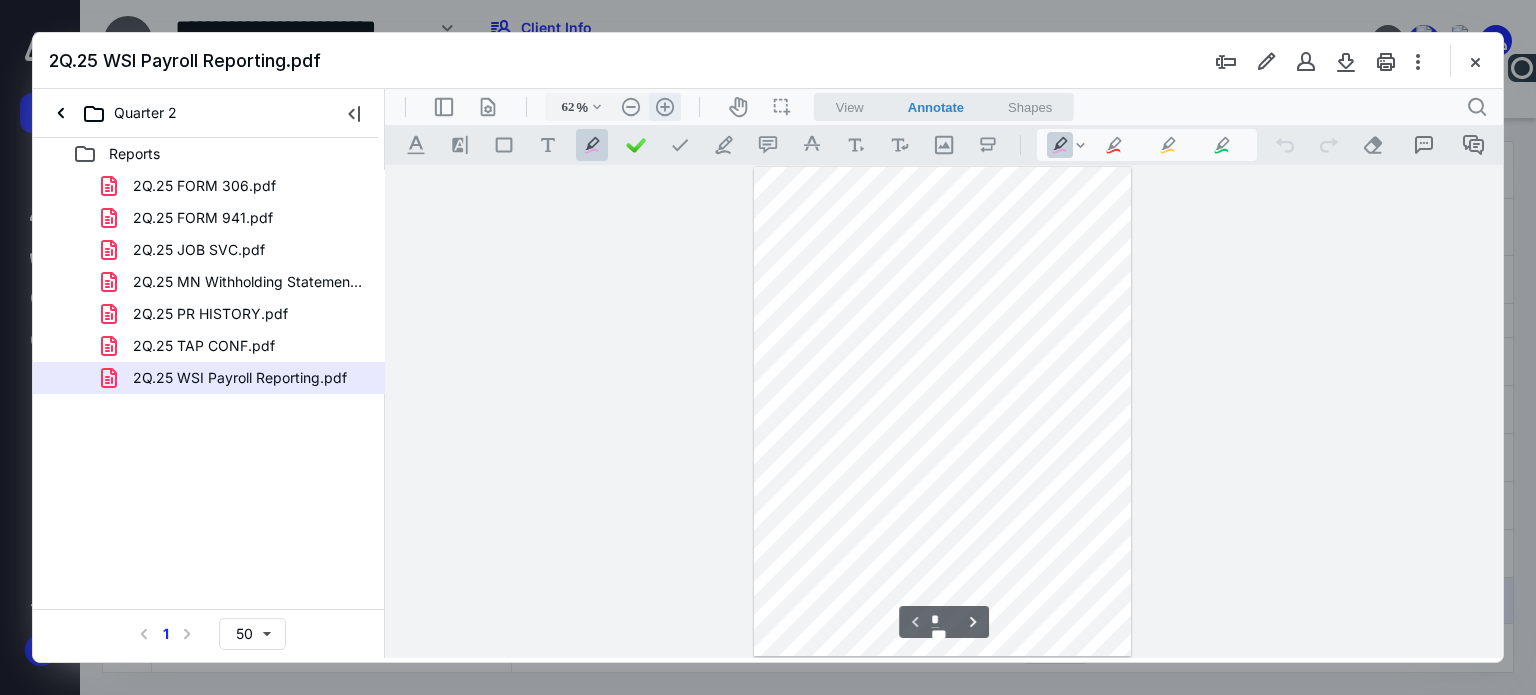 click on ".cls-1{fill:#abb0c4;} icon - header - zoom - in - line" at bounding box center (665, 107) 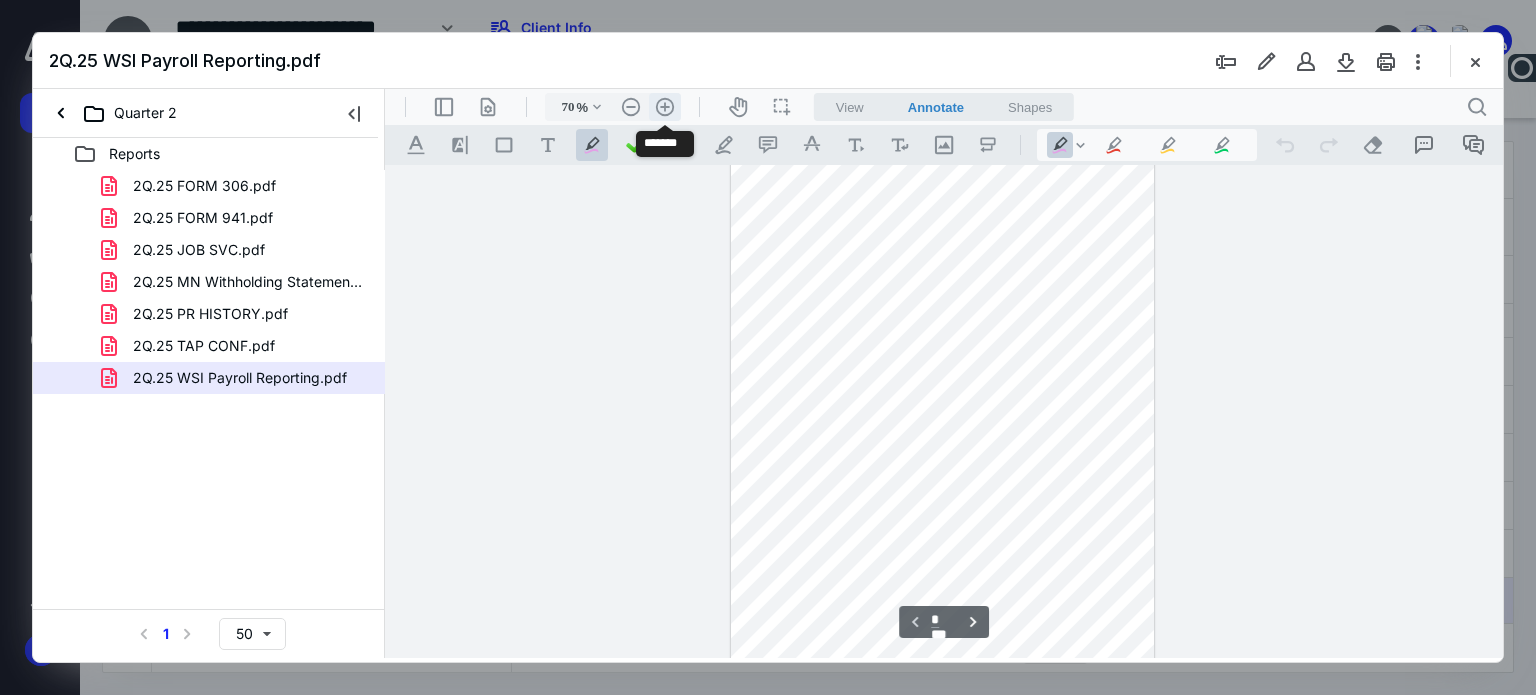 click on ".cls-1{fill:#abb0c4;} icon - header - zoom - in - line" at bounding box center [665, 107] 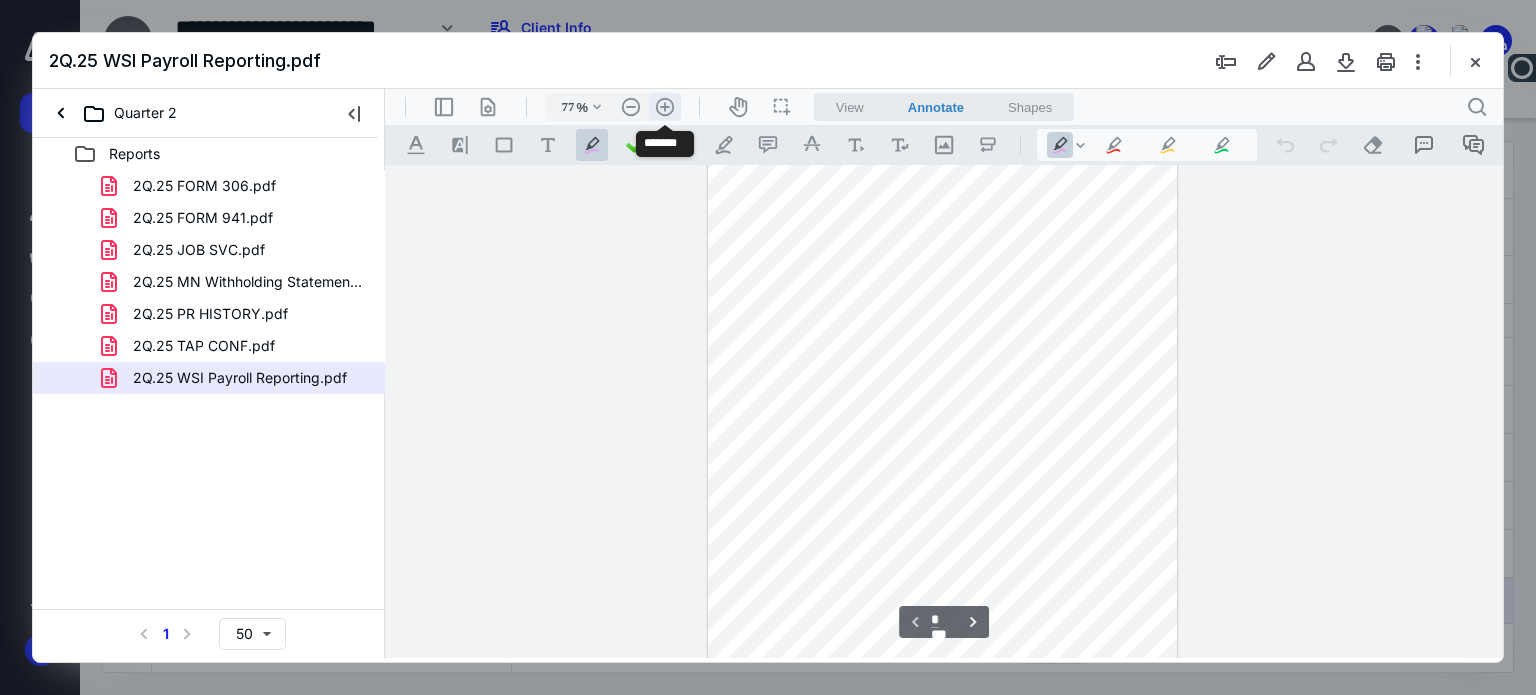 click on ".cls-1{fill:#abb0c4;} icon - header - zoom - in - line" at bounding box center [665, 107] 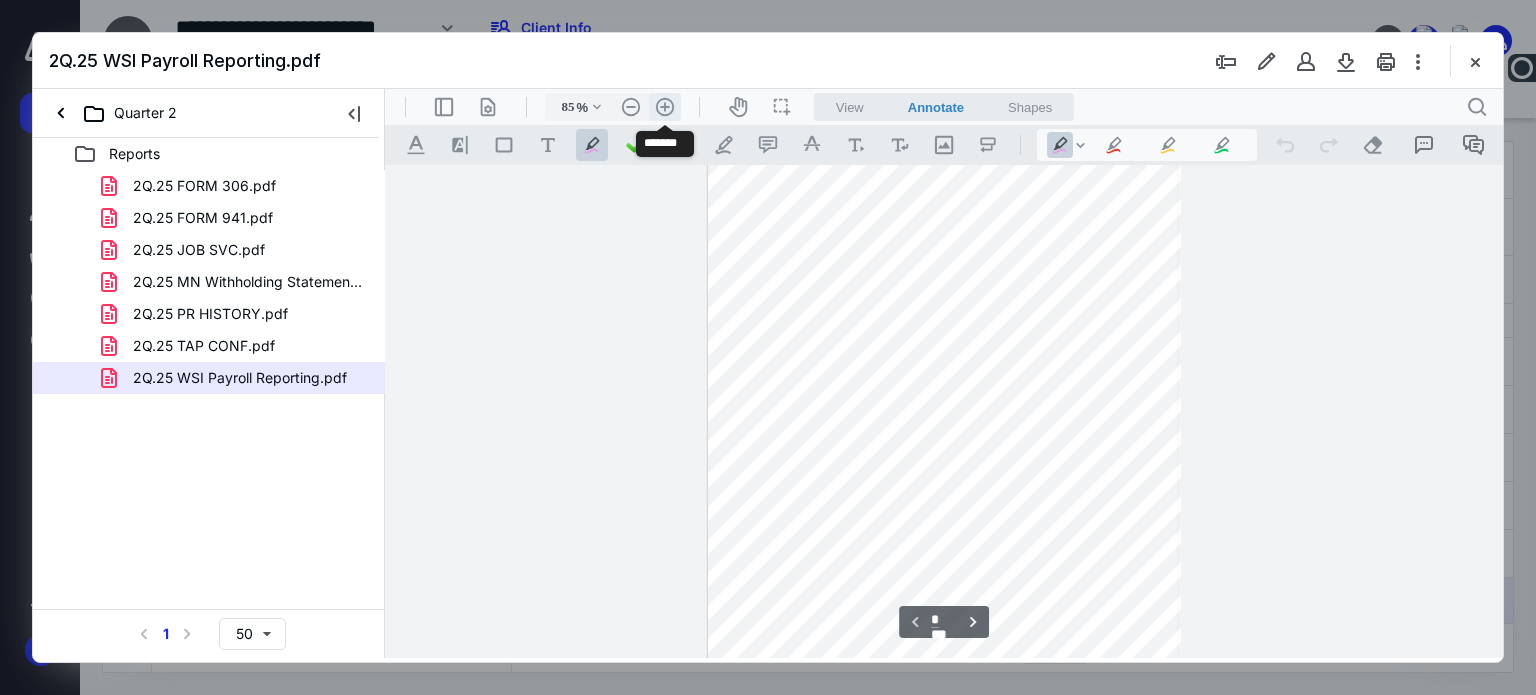 click on ".cls-1{fill:#abb0c4;} icon - header - zoom - in - line" at bounding box center [665, 107] 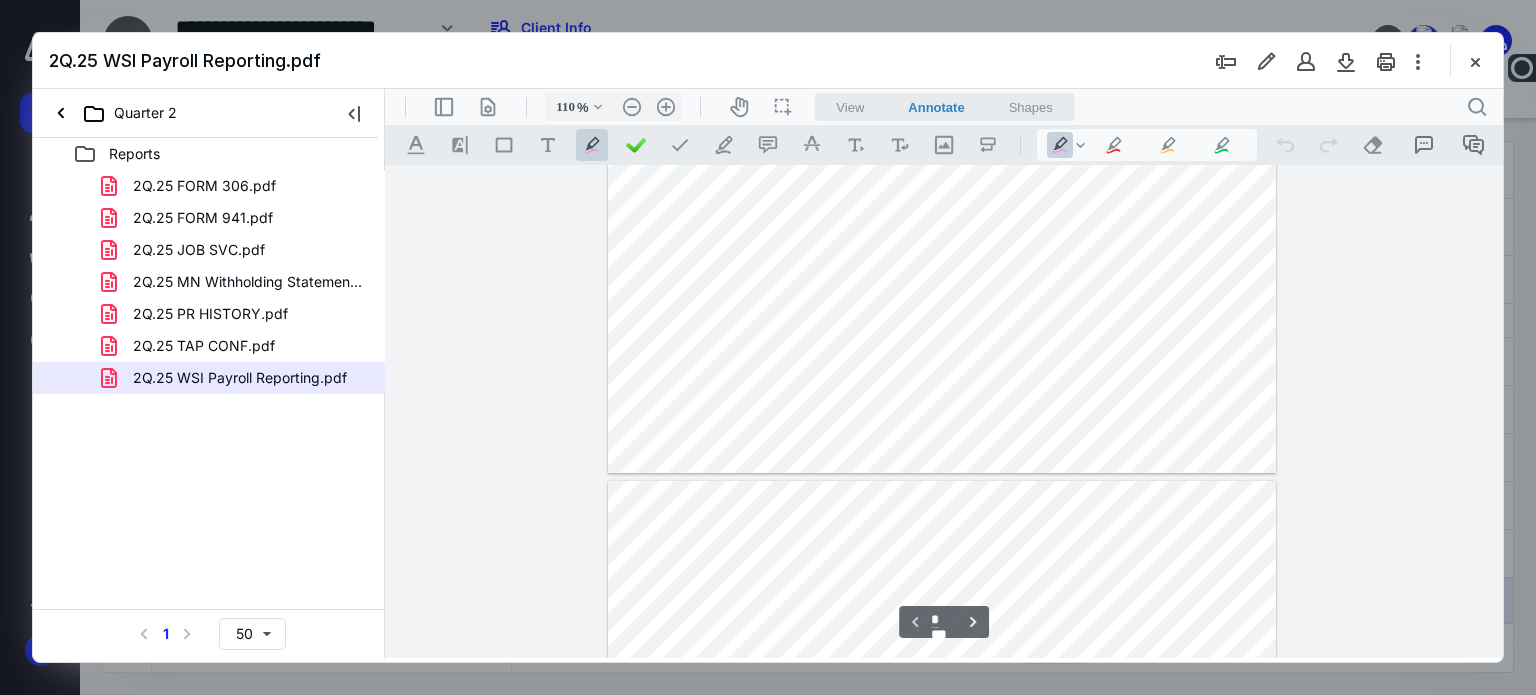 type on "*" 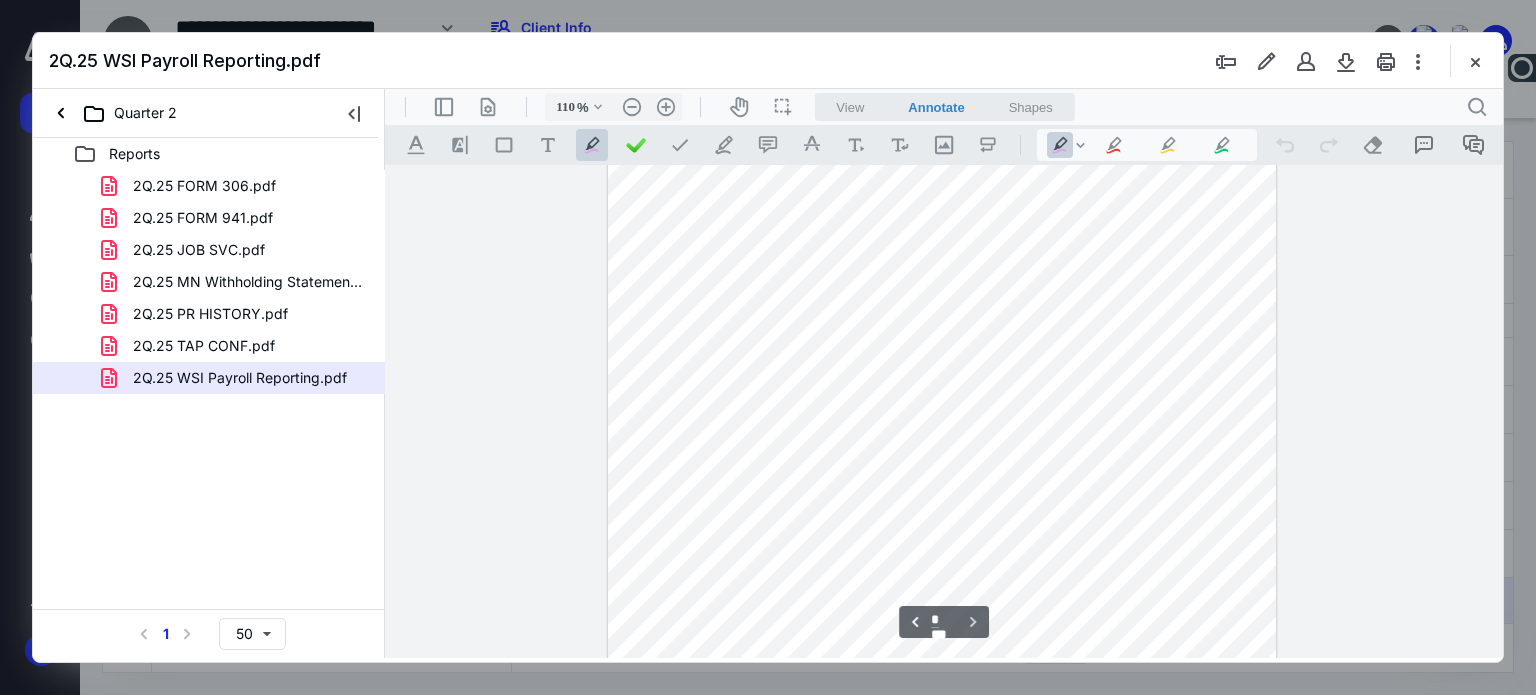 scroll, scrollTop: 1052, scrollLeft: 0, axis: vertical 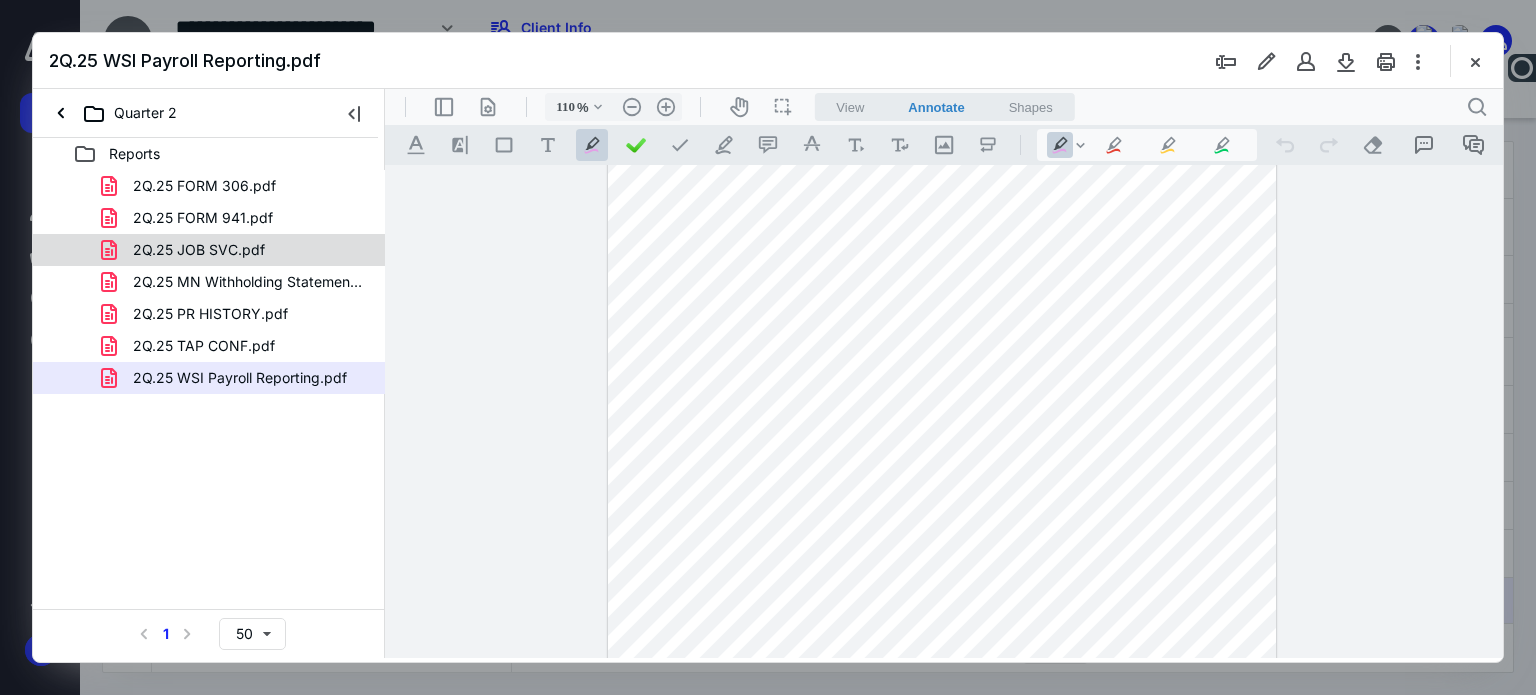 click on "2Q.25 JOB SVC.pdf" at bounding box center (199, 250) 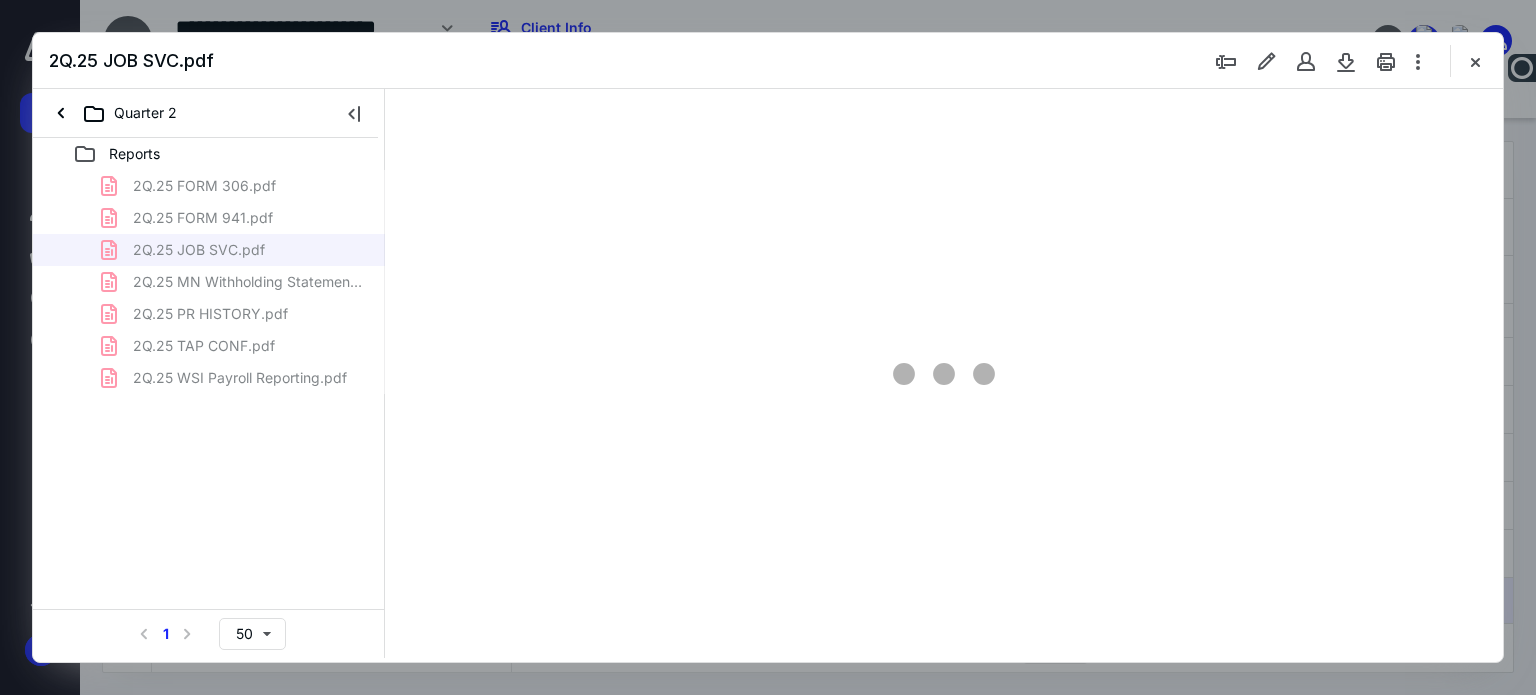 scroll, scrollTop: 0, scrollLeft: 0, axis: both 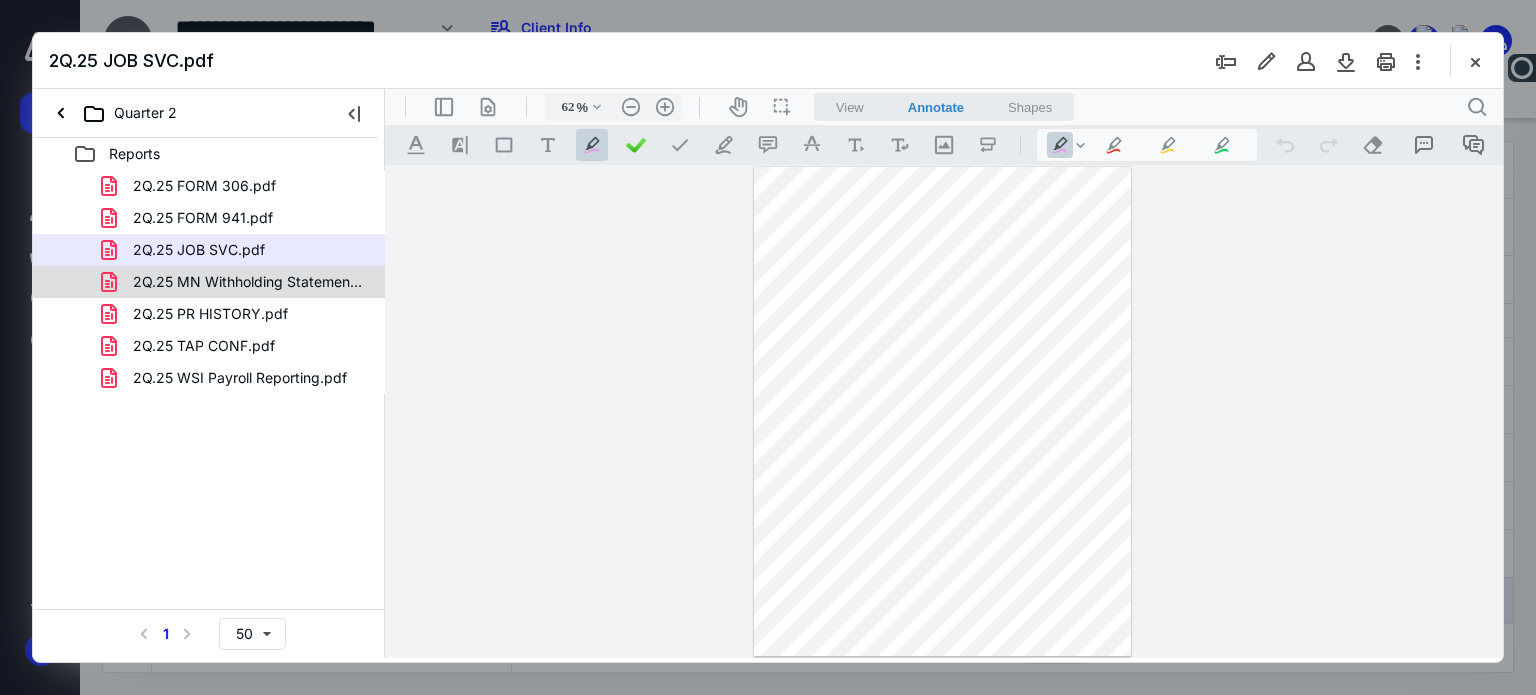 click on "2Q.25 MN Withholding Statement.pdf" at bounding box center [249, 282] 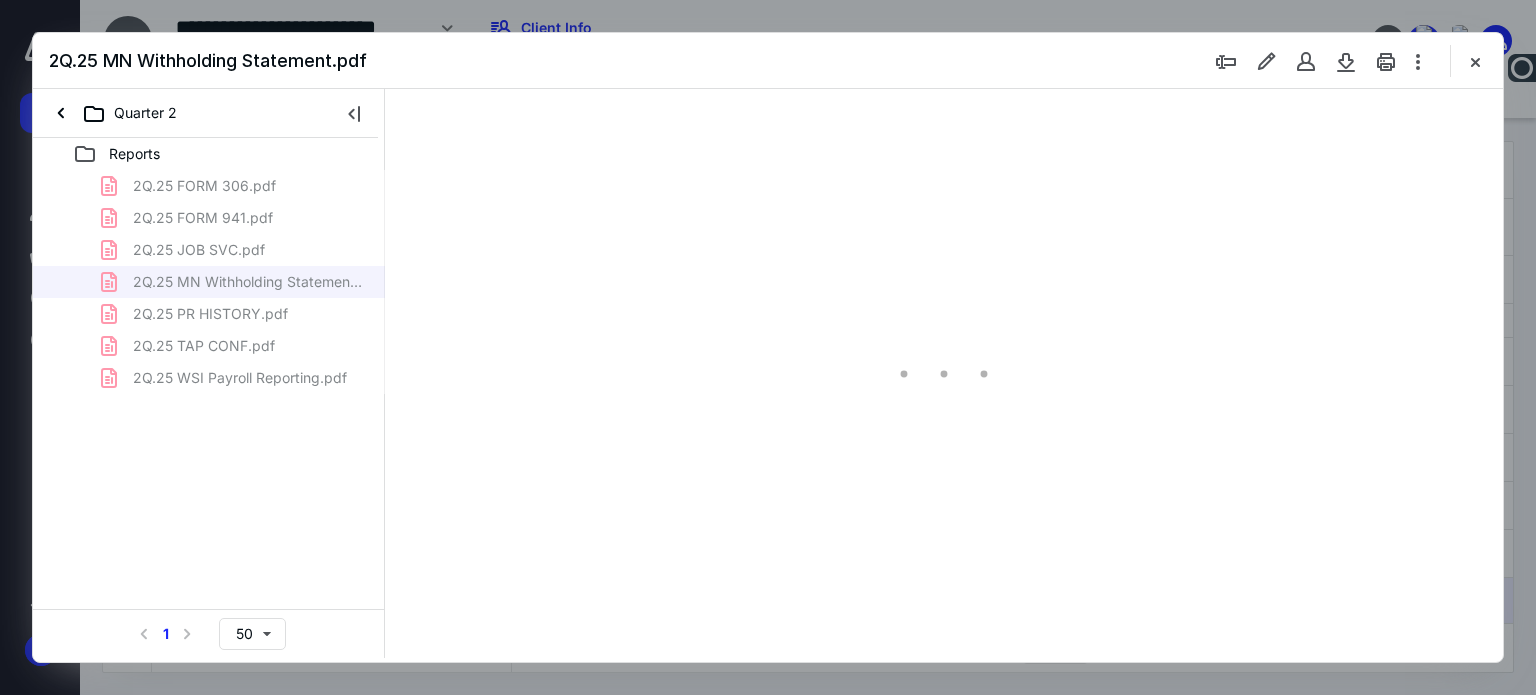 type on "62" 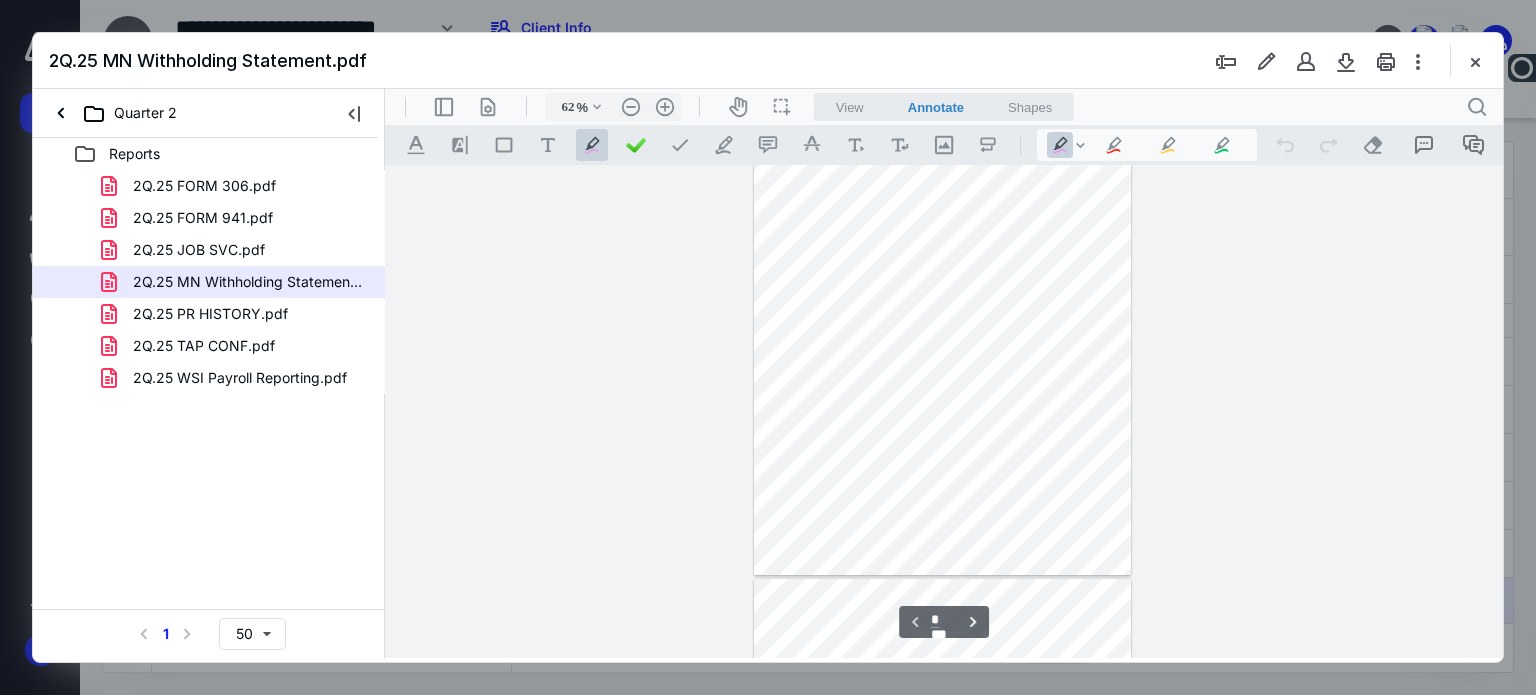 scroll, scrollTop: 0, scrollLeft: 0, axis: both 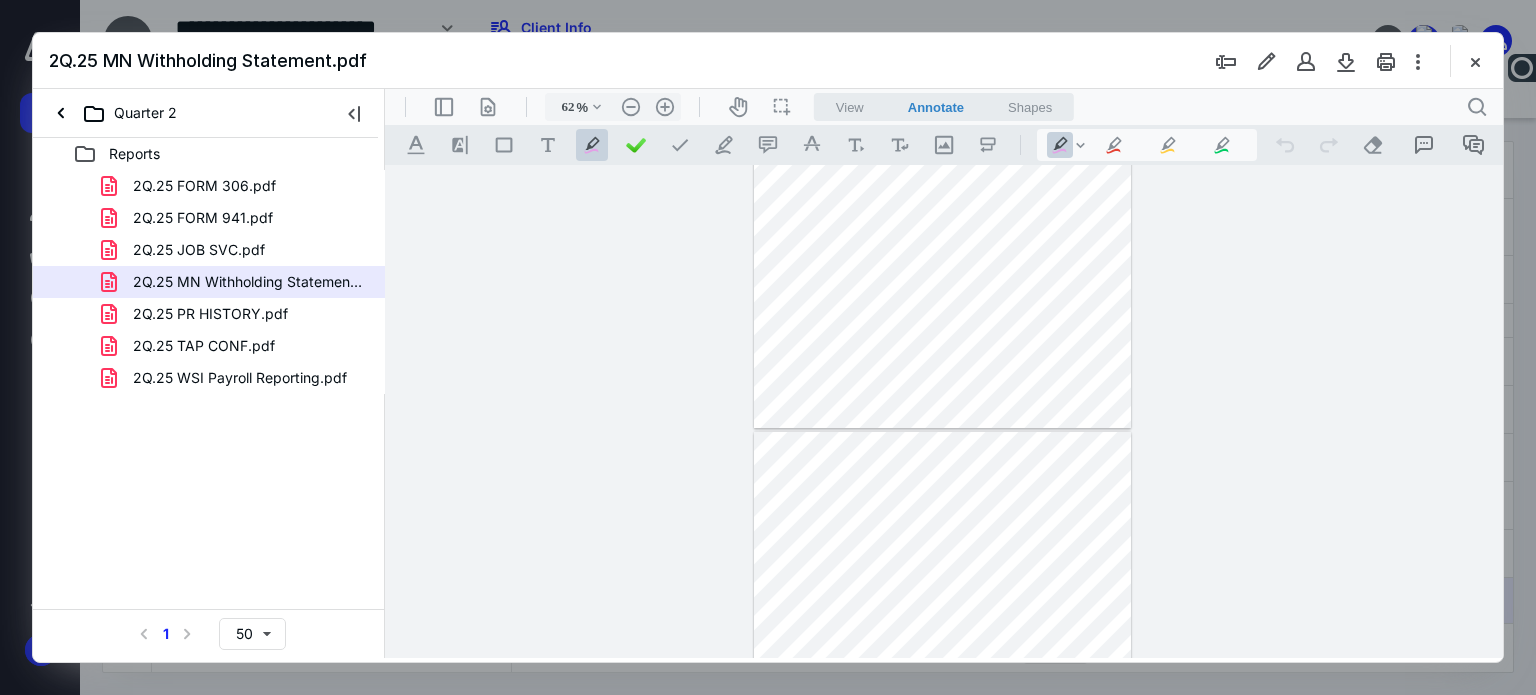 type on "*" 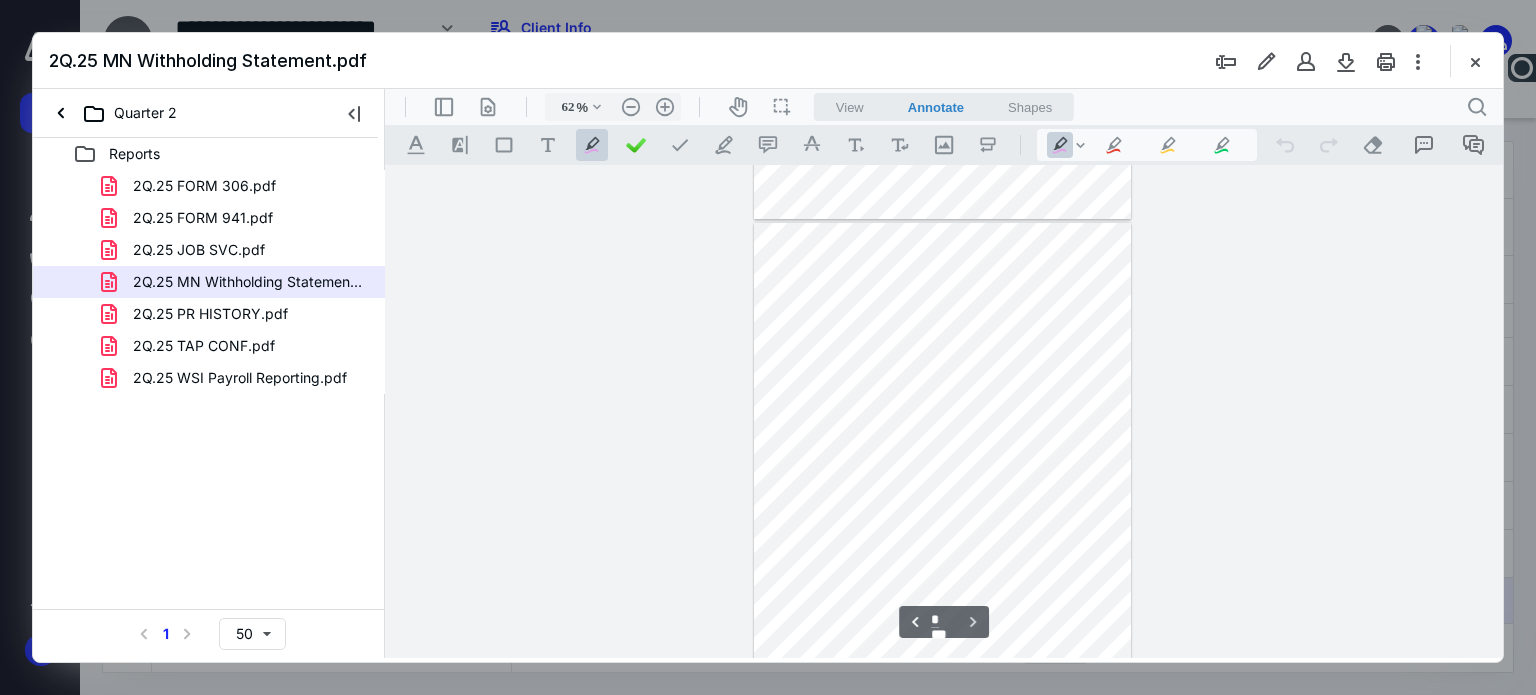 scroll, scrollTop: 492, scrollLeft: 0, axis: vertical 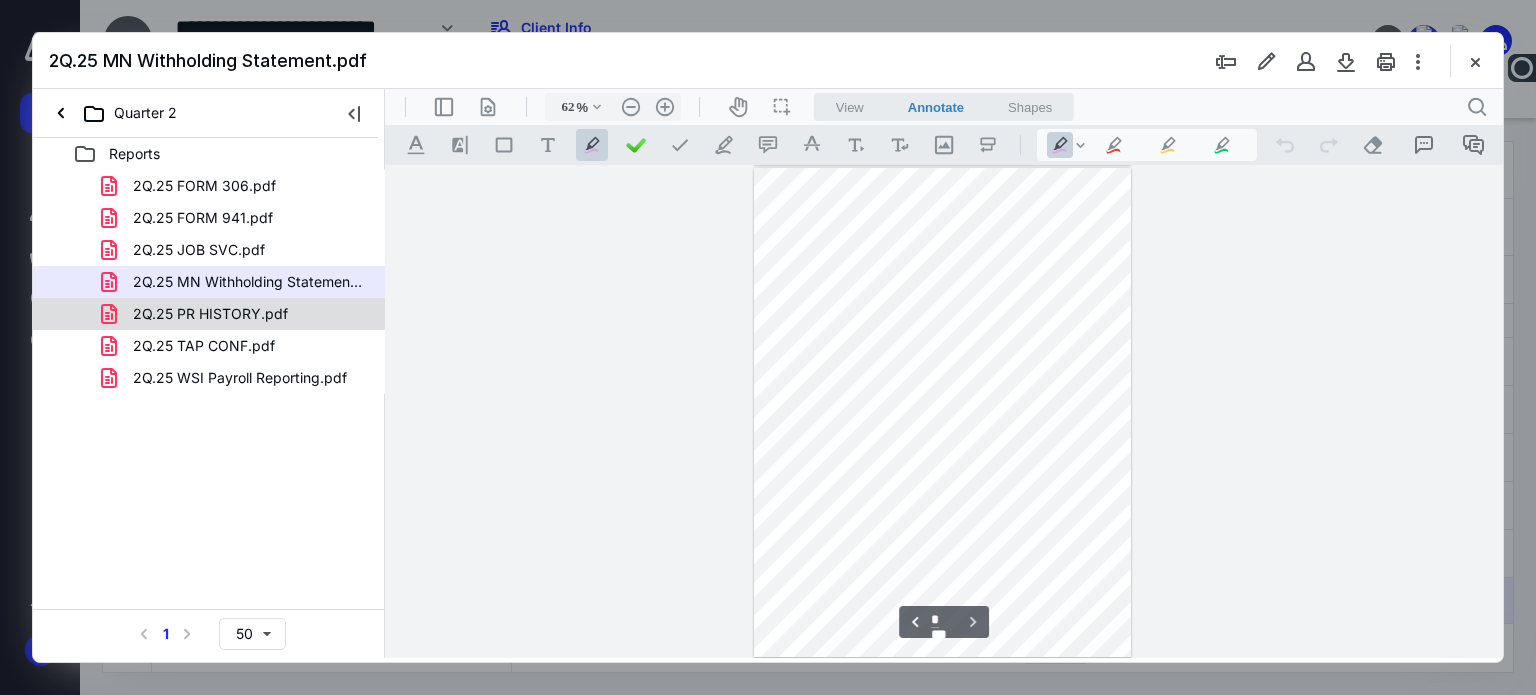 click on "2Q.25 PR HISTORY.pdf" at bounding box center (198, 314) 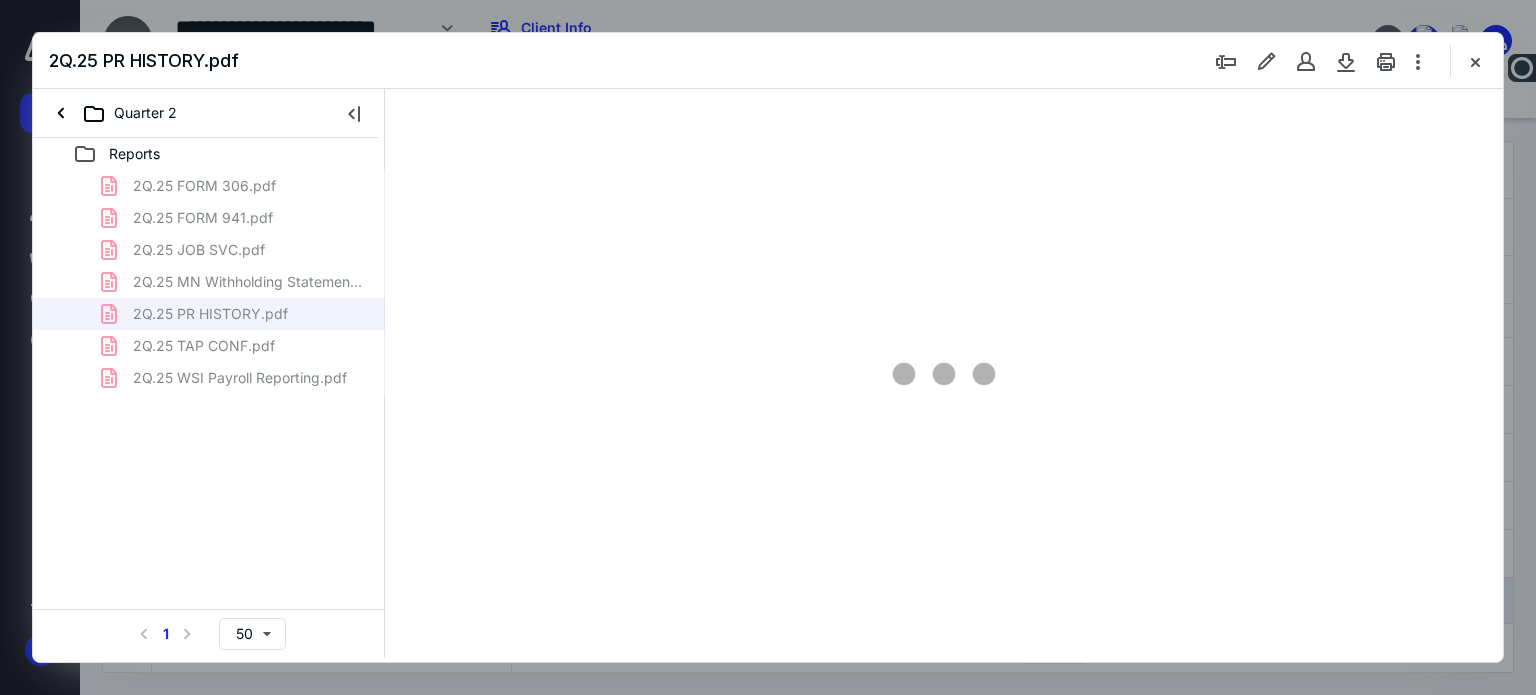 scroll, scrollTop: 0, scrollLeft: 0, axis: both 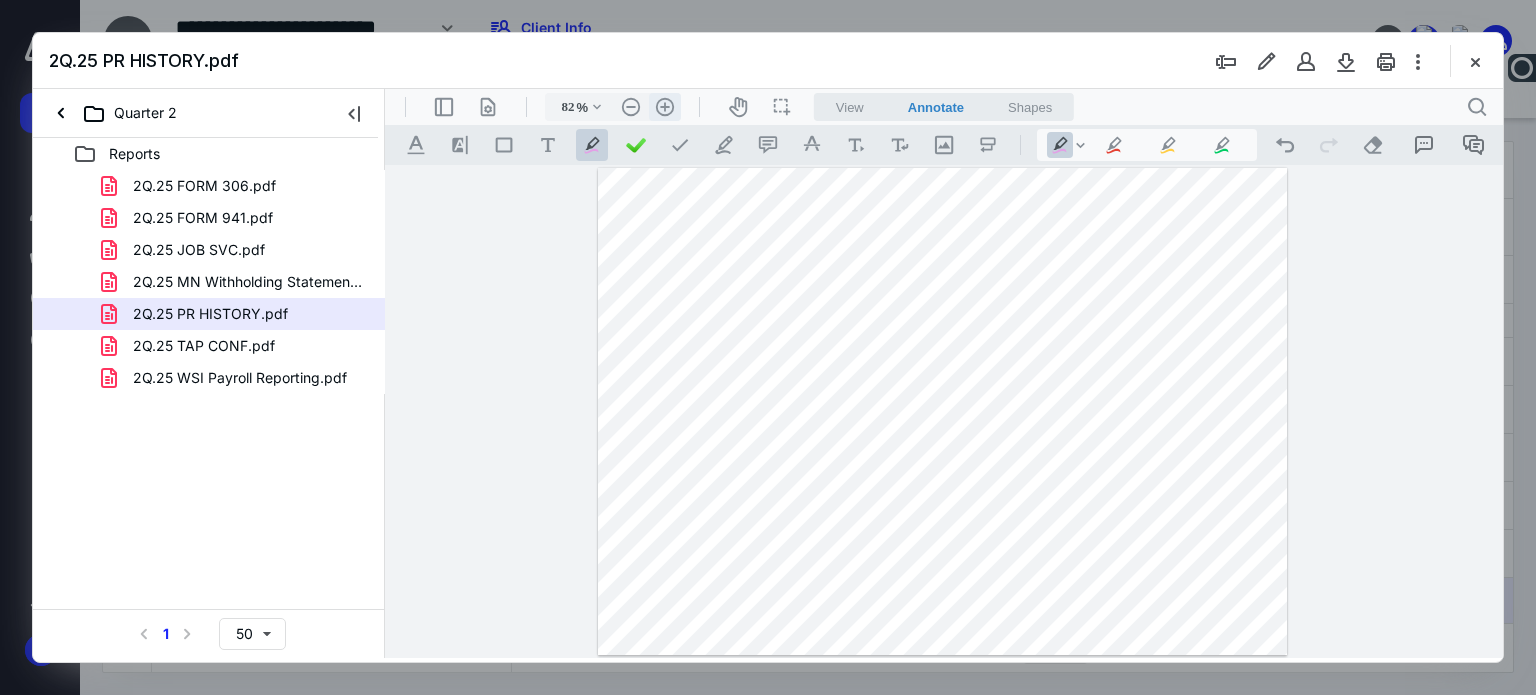 click on ".cls-1{fill:#abb0c4;} icon - header - zoom - in - line" at bounding box center (665, 107) 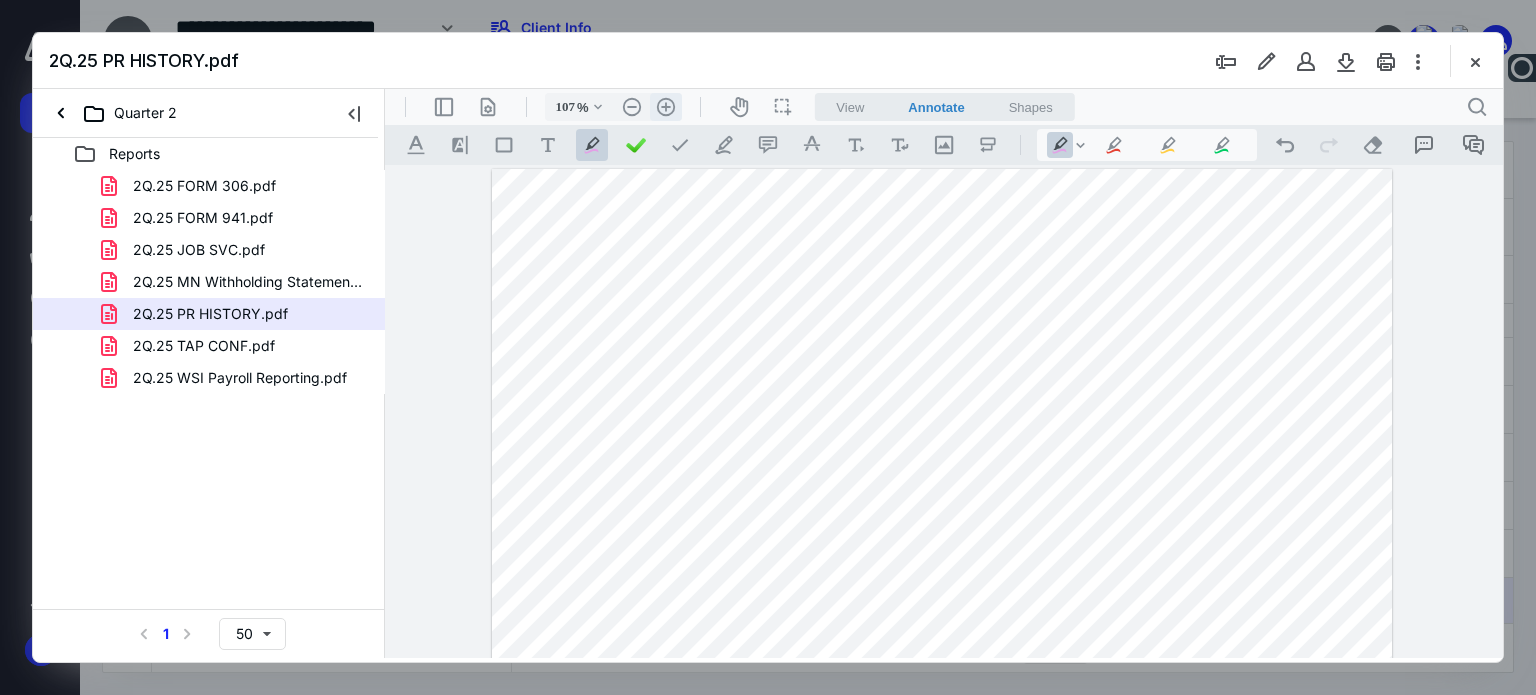 scroll, scrollTop: 64, scrollLeft: 0, axis: vertical 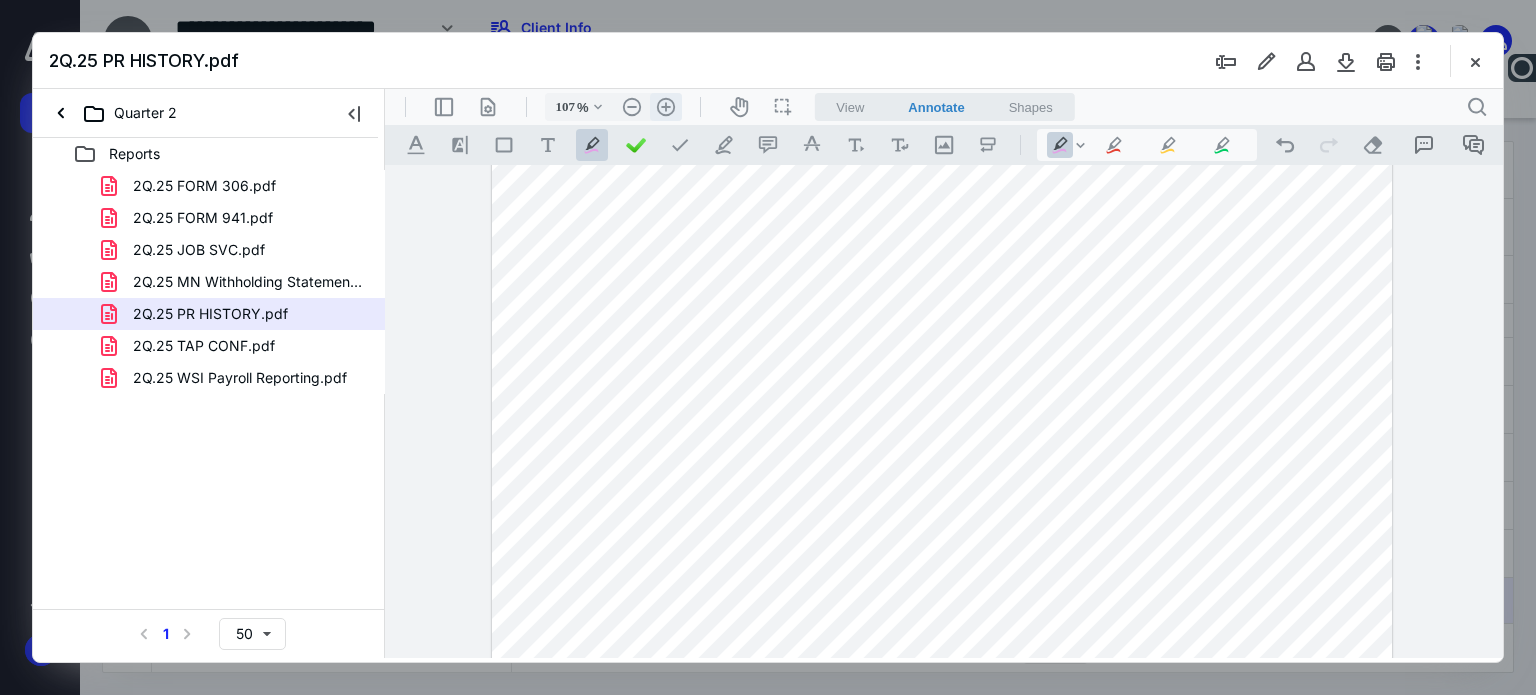 click on ".cls-1{fill:#abb0c4;} icon - header - zoom - in - line" at bounding box center [666, 107] 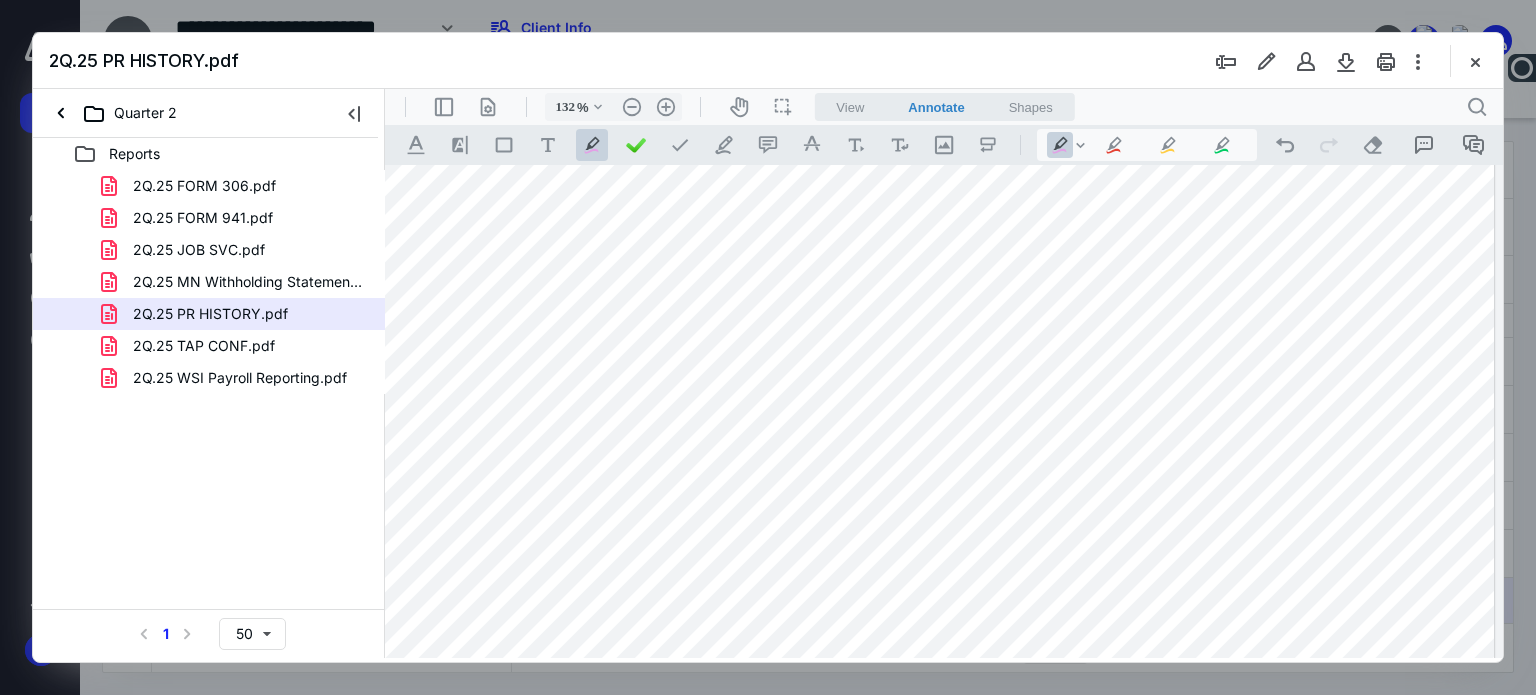 scroll, scrollTop: 207, scrollLeft: 7, axis: both 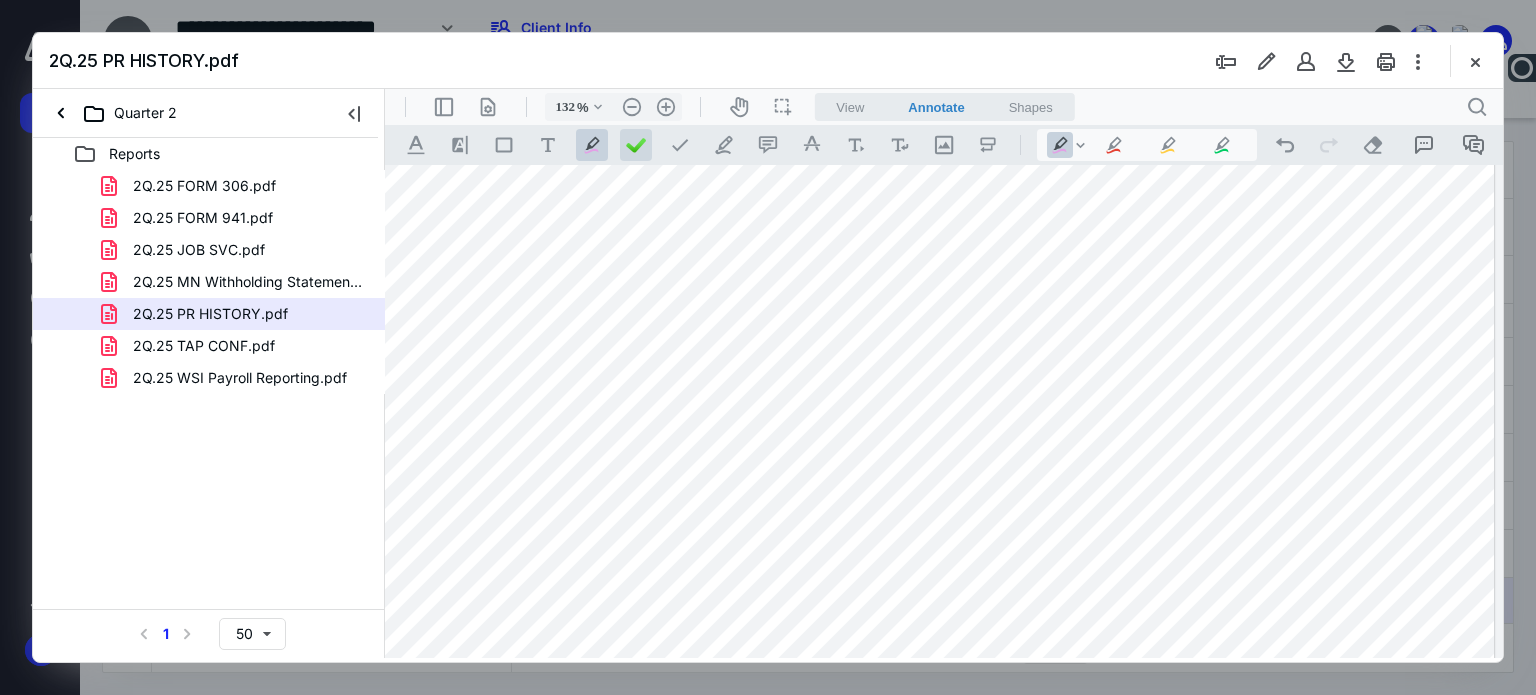 click at bounding box center [636, 145] 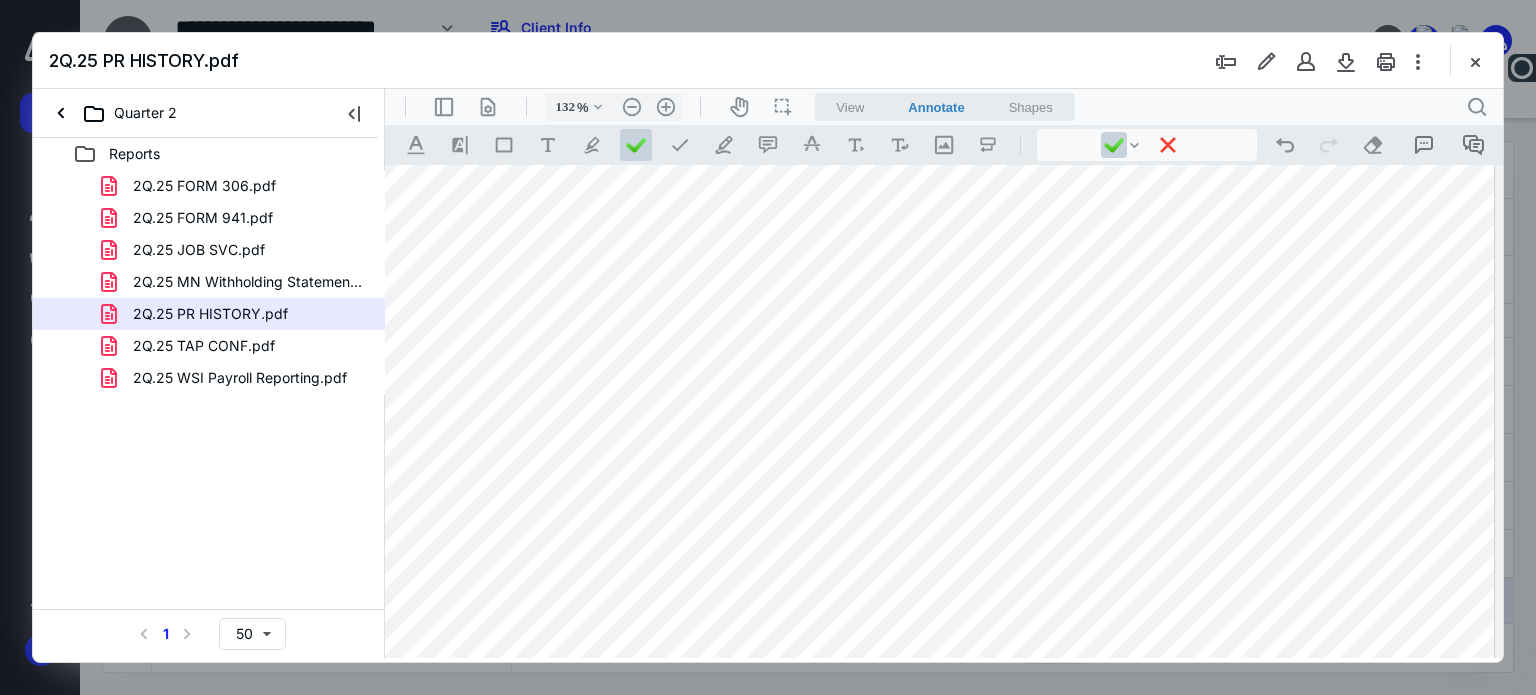 click at bounding box center [939, 355] 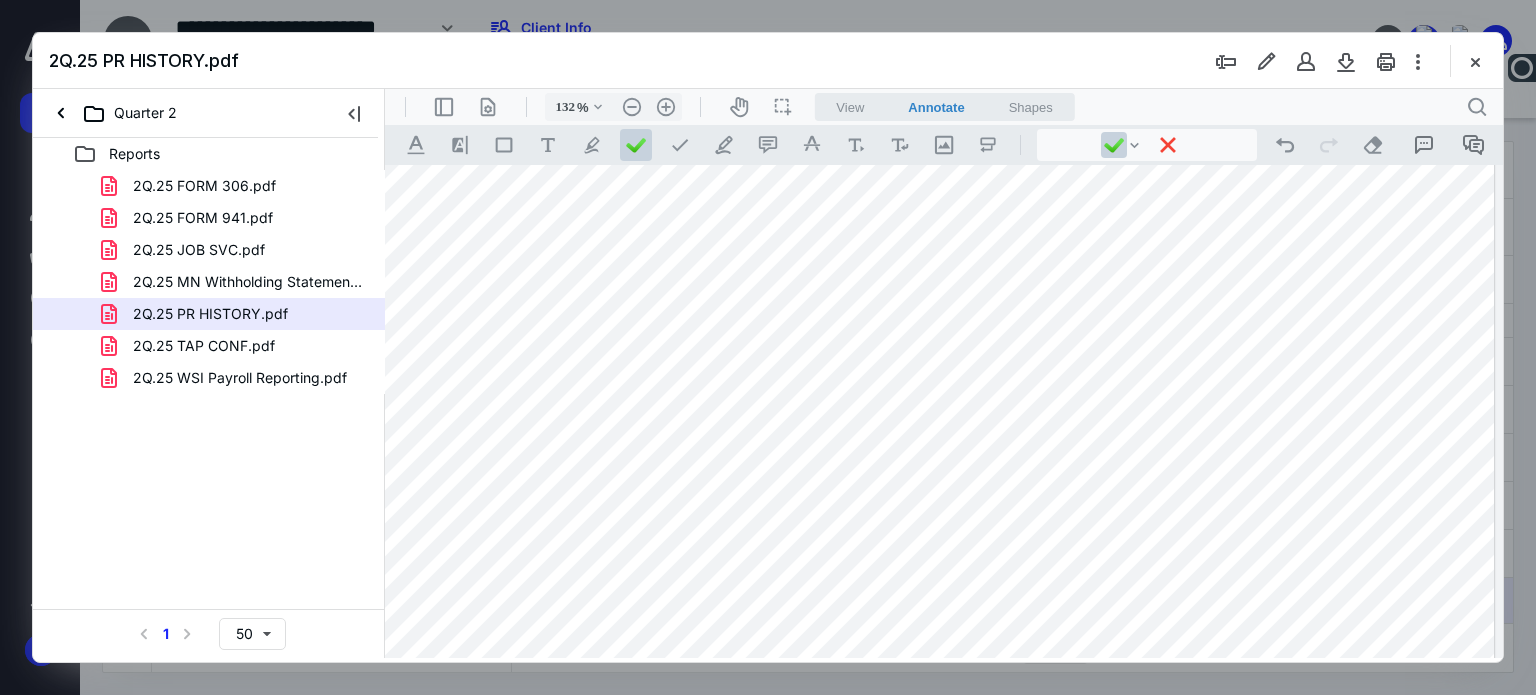click at bounding box center (939, 355) 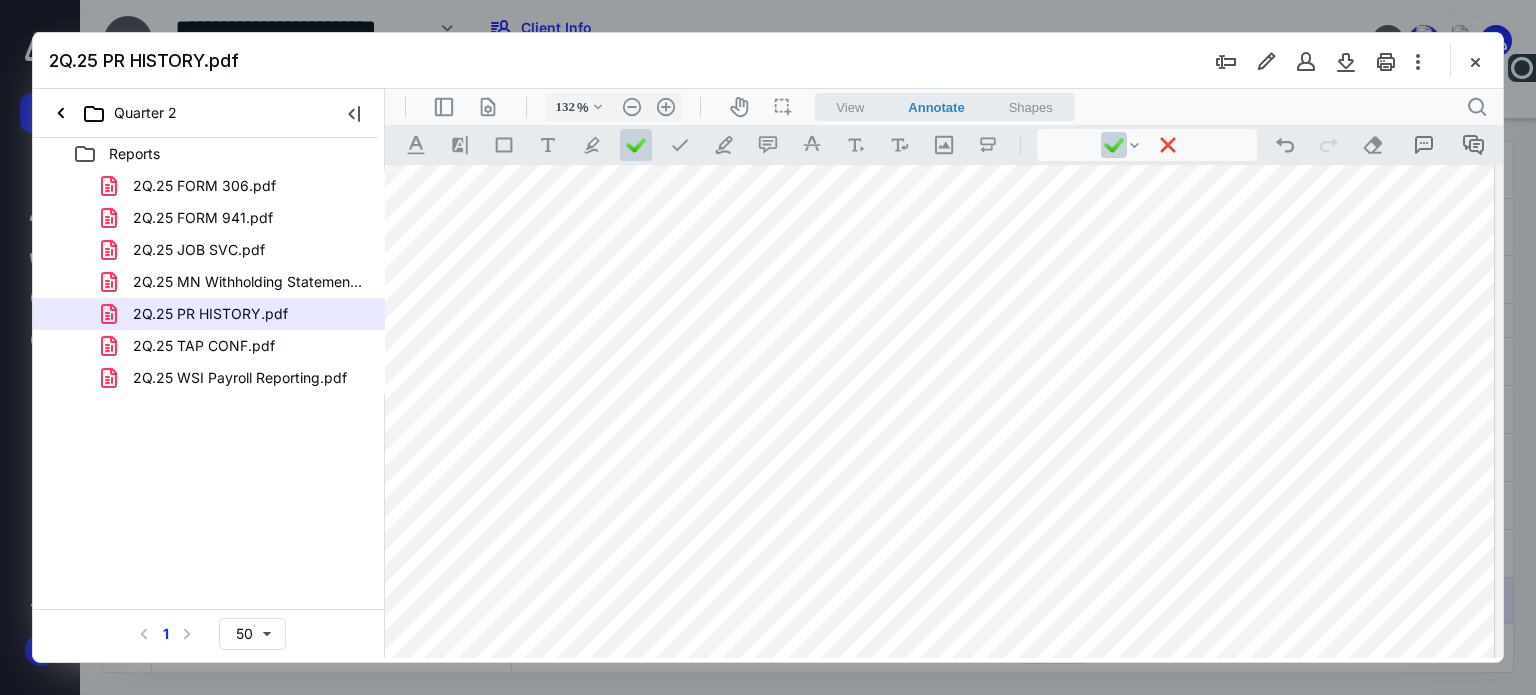 scroll, scrollTop: 307, scrollLeft: 7, axis: both 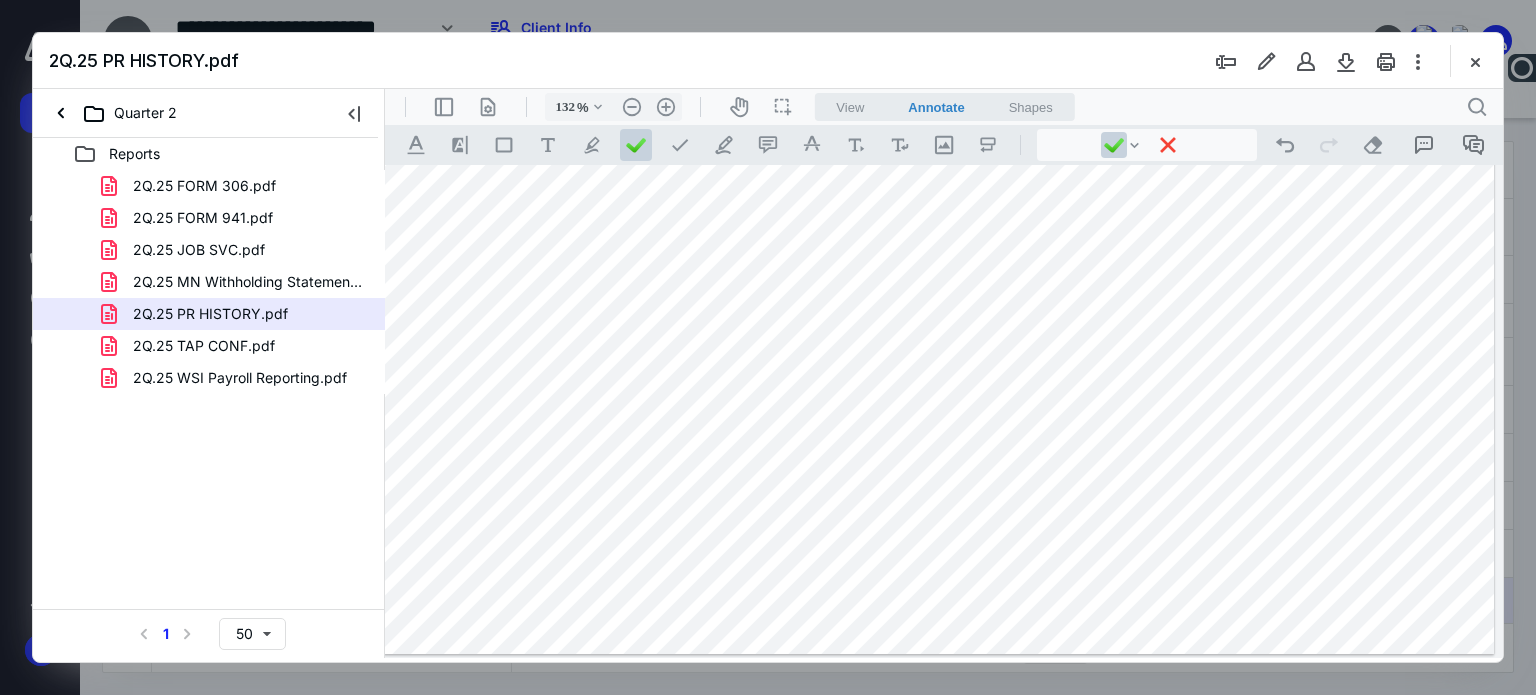 drag, startPoint x: 805, startPoint y: 453, endPoint x: 881, endPoint y: 444, distance: 76.53104 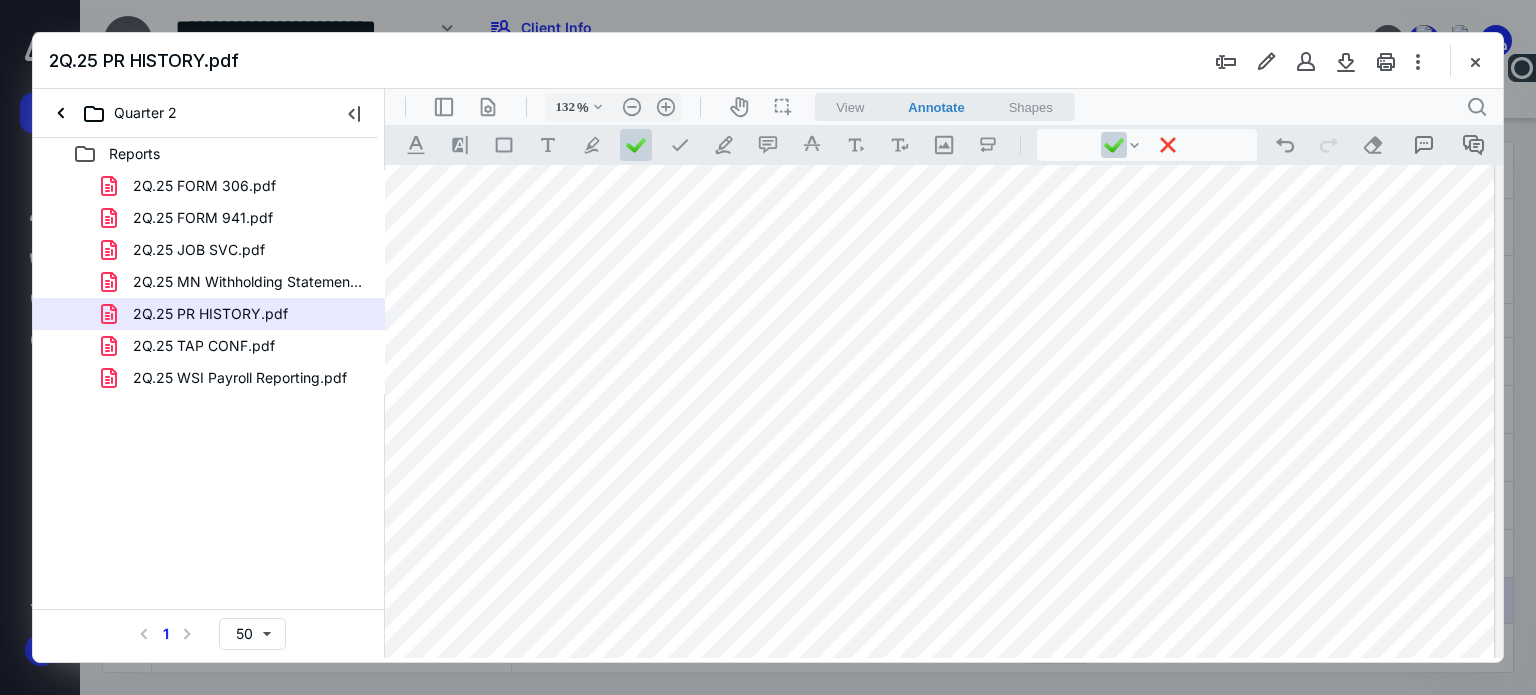 scroll, scrollTop: 207, scrollLeft: 7, axis: both 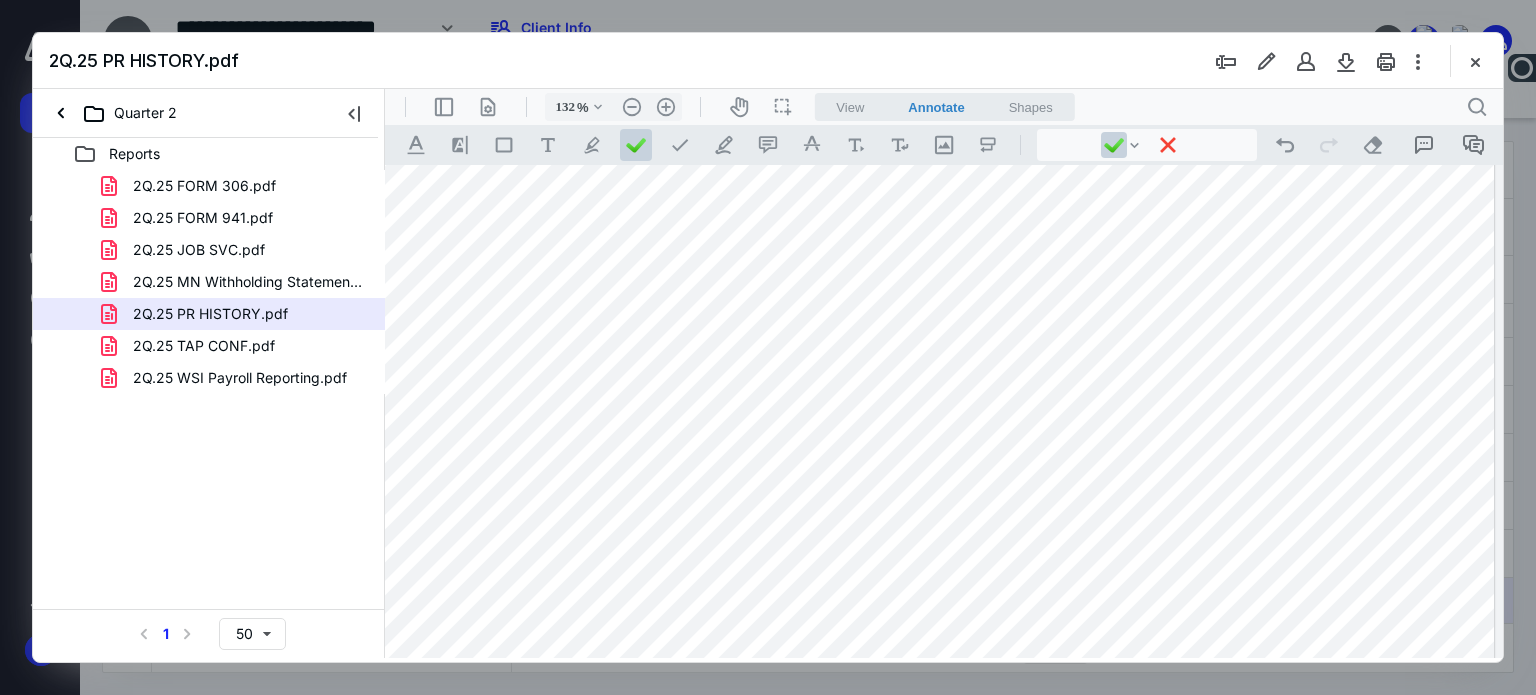 click at bounding box center [939, 328] 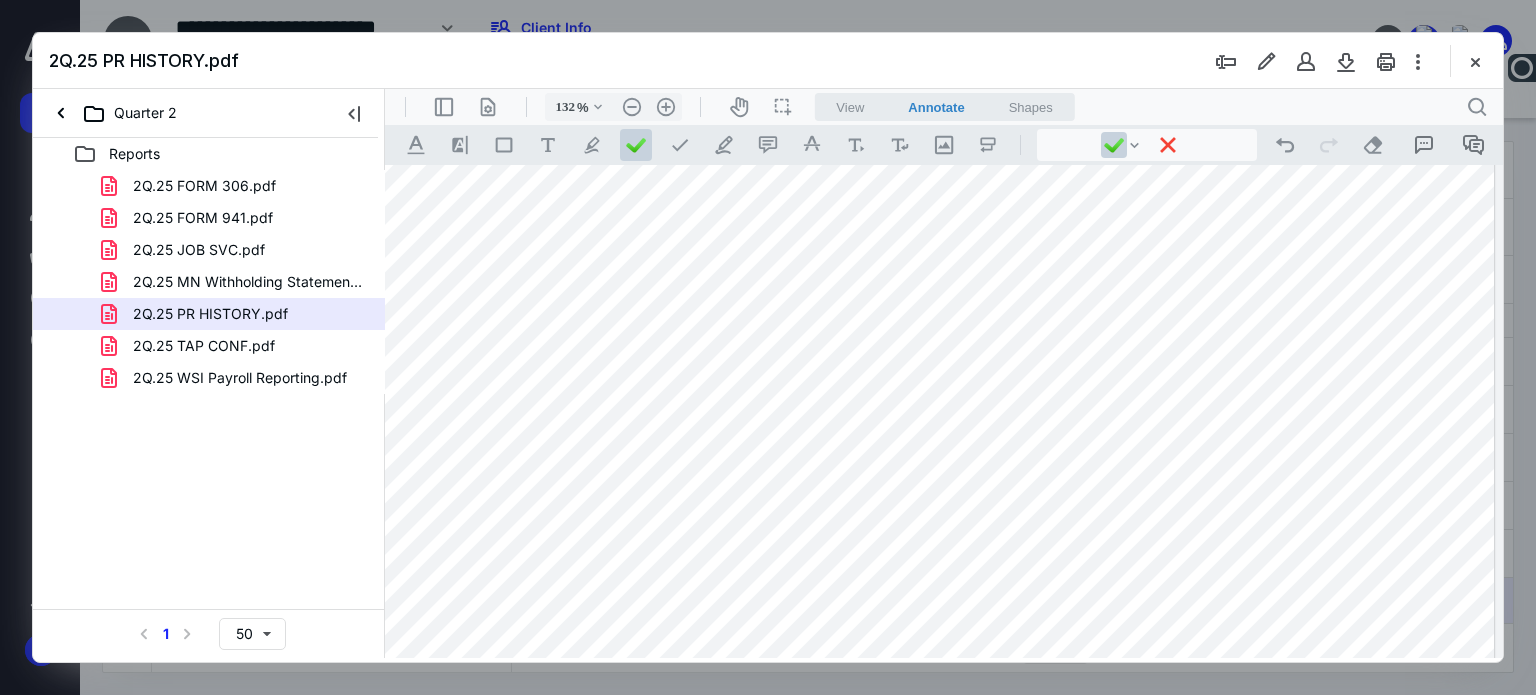 scroll, scrollTop: 307, scrollLeft: 7, axis: both 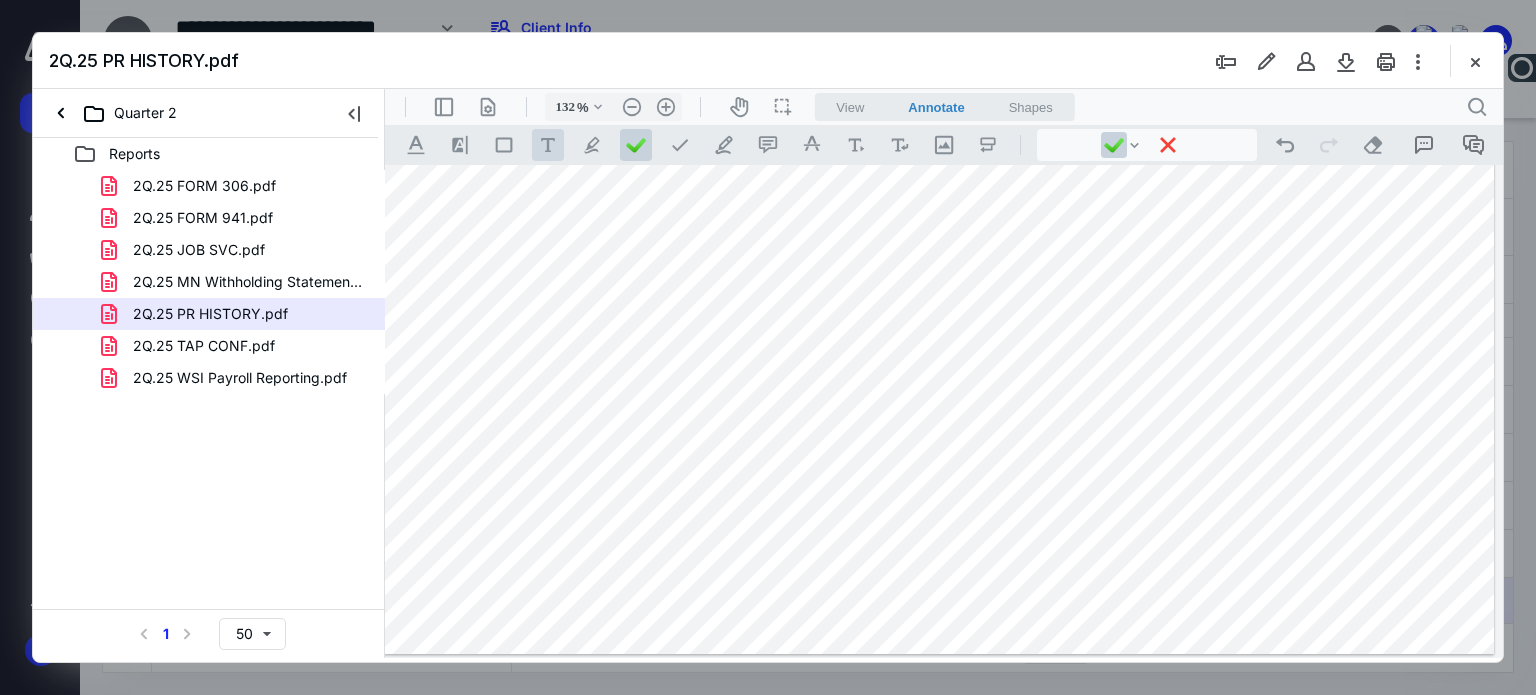 click on ".cls-1{fill:#abb0c4;} icon - tool - text - free text" at bounding box center (548, 145) 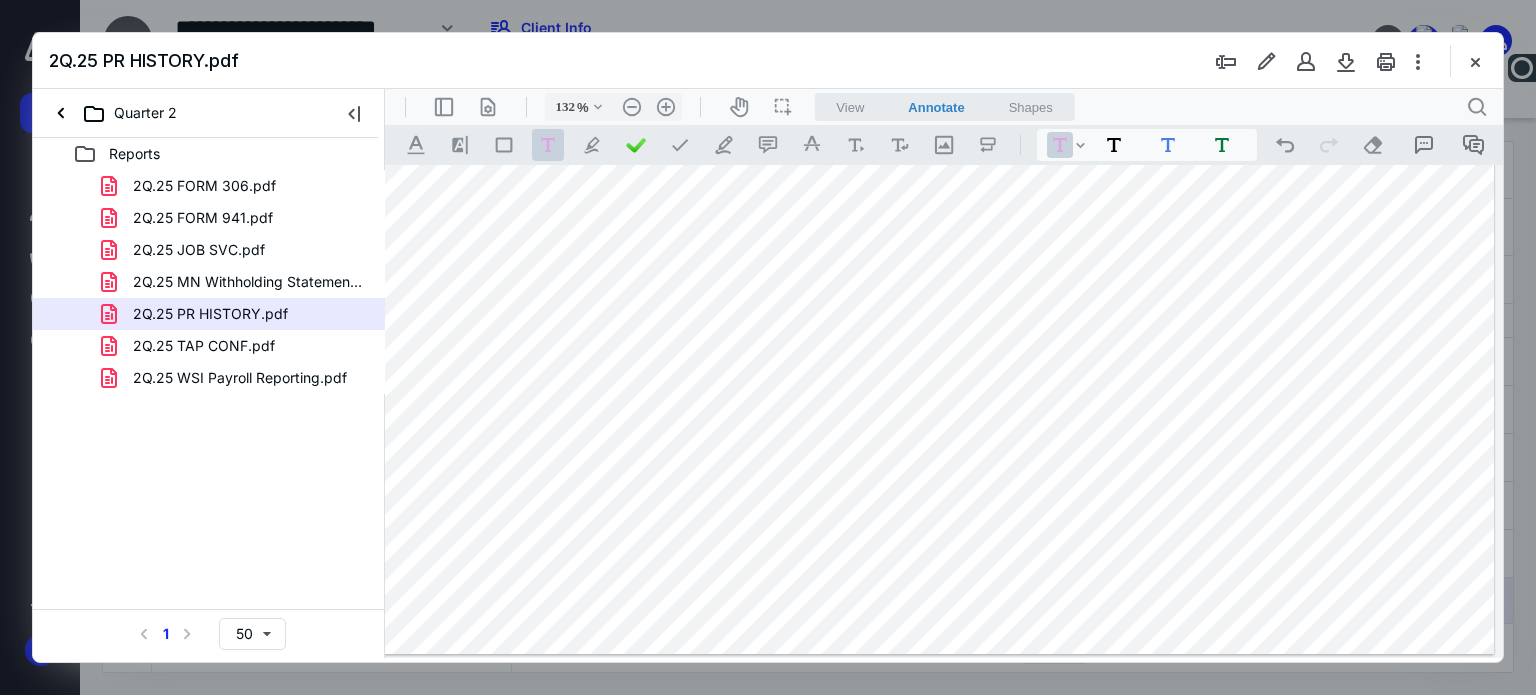 click at bounding box center (939, 262) 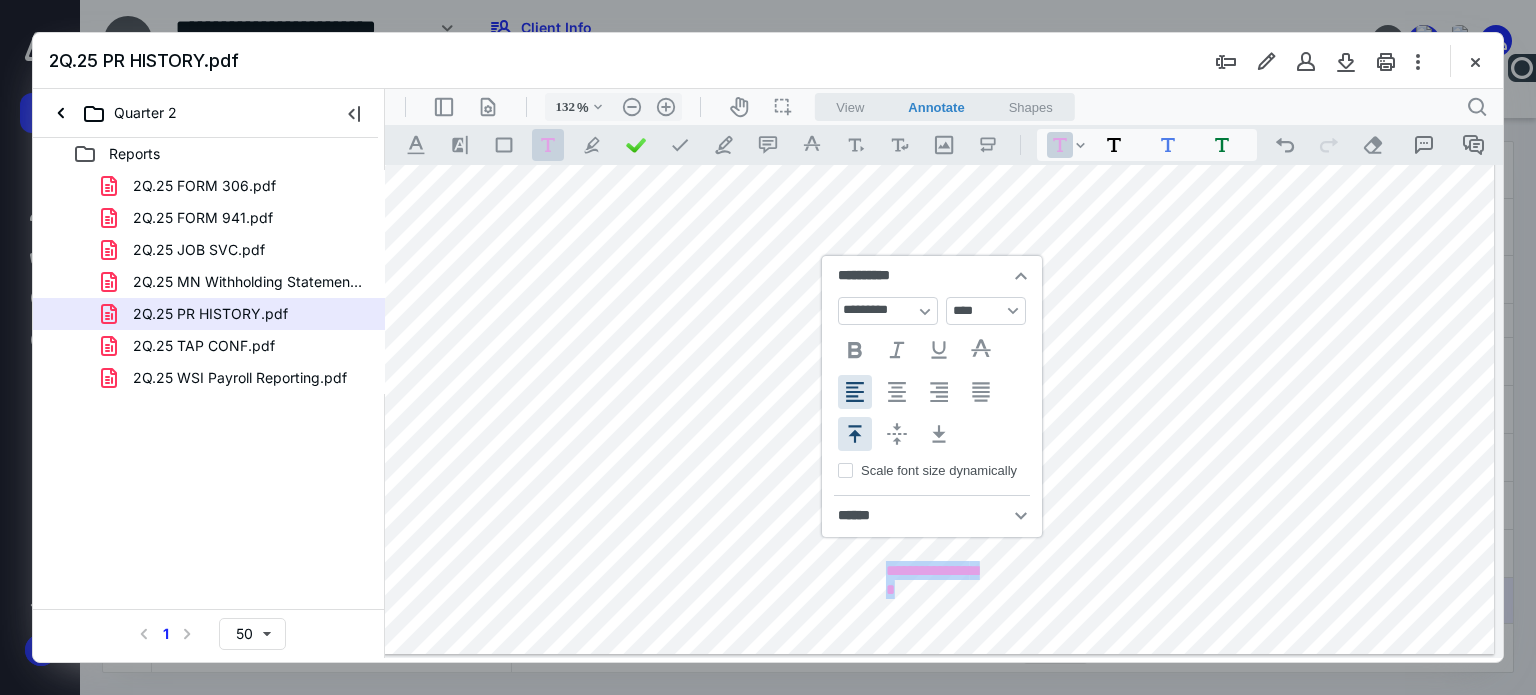 type 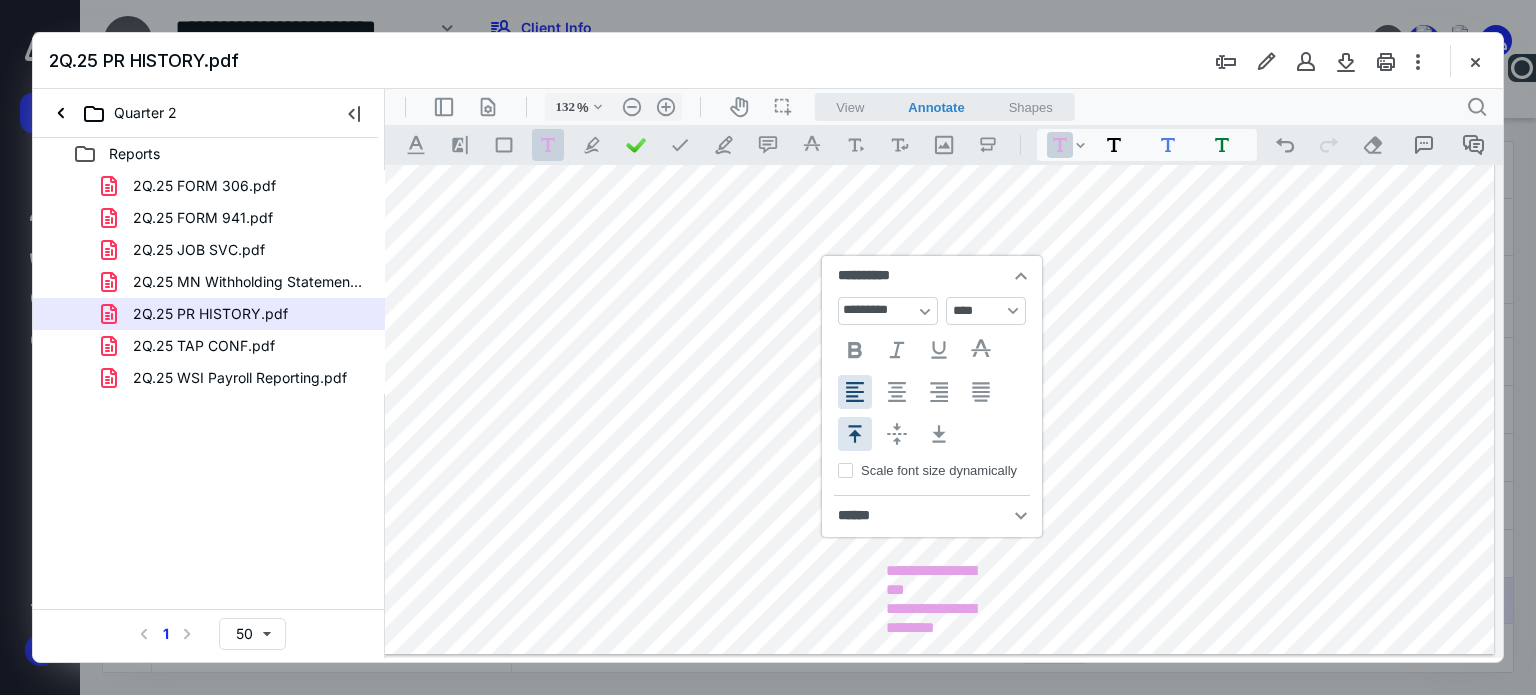 scroll, scrollTop: 0, scrollLeft: 0, axis: both 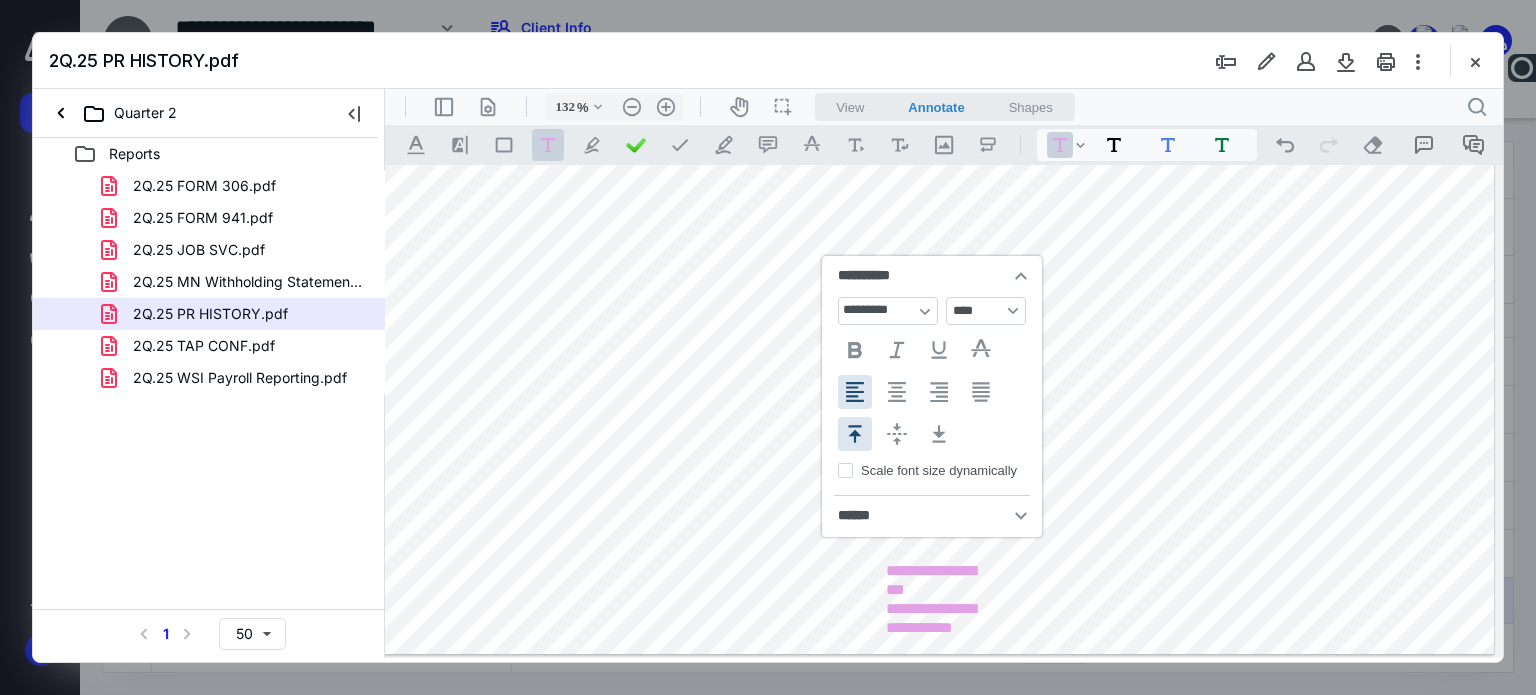 click on "**********" at bounding box center [939, 262] 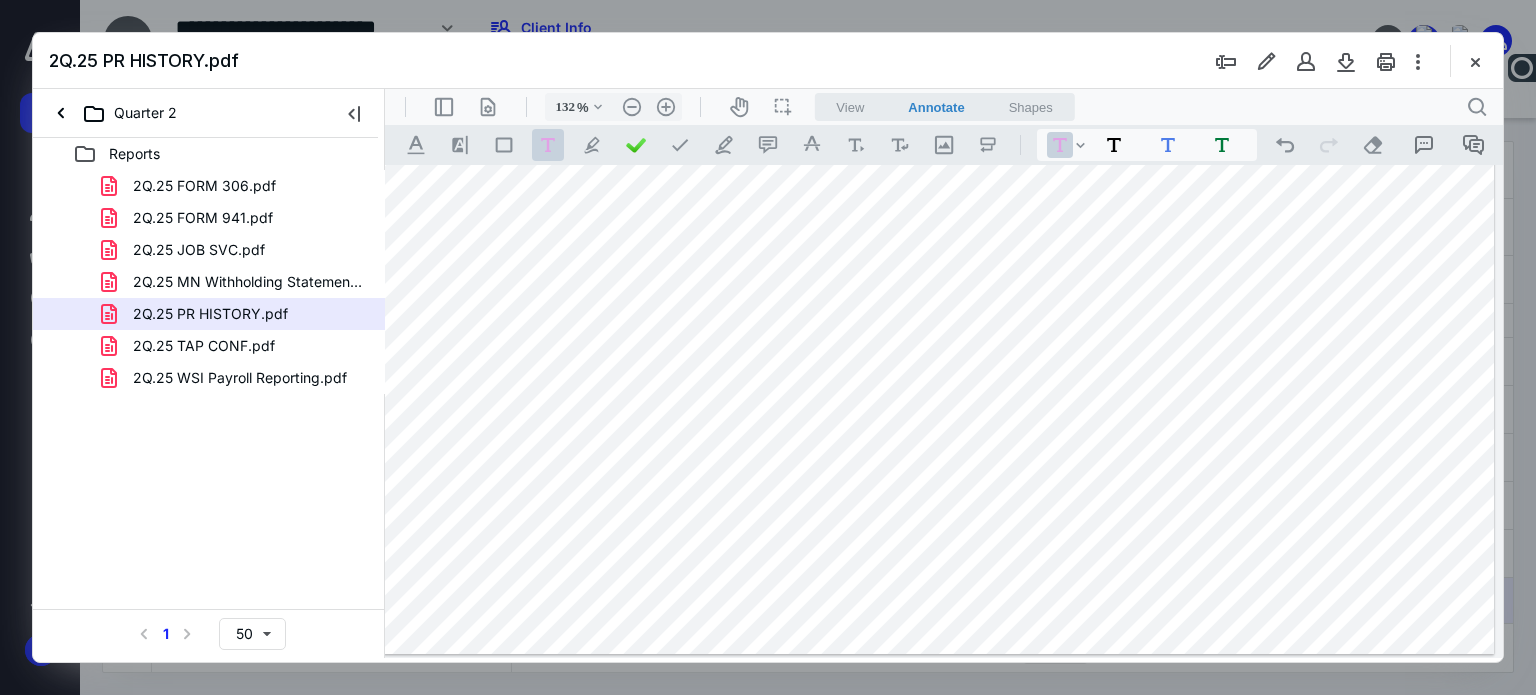 drag, startPoint x: 990, startPoint y: 601, endPoint x: 1181, endPoint y: 603, distance: 191.01047 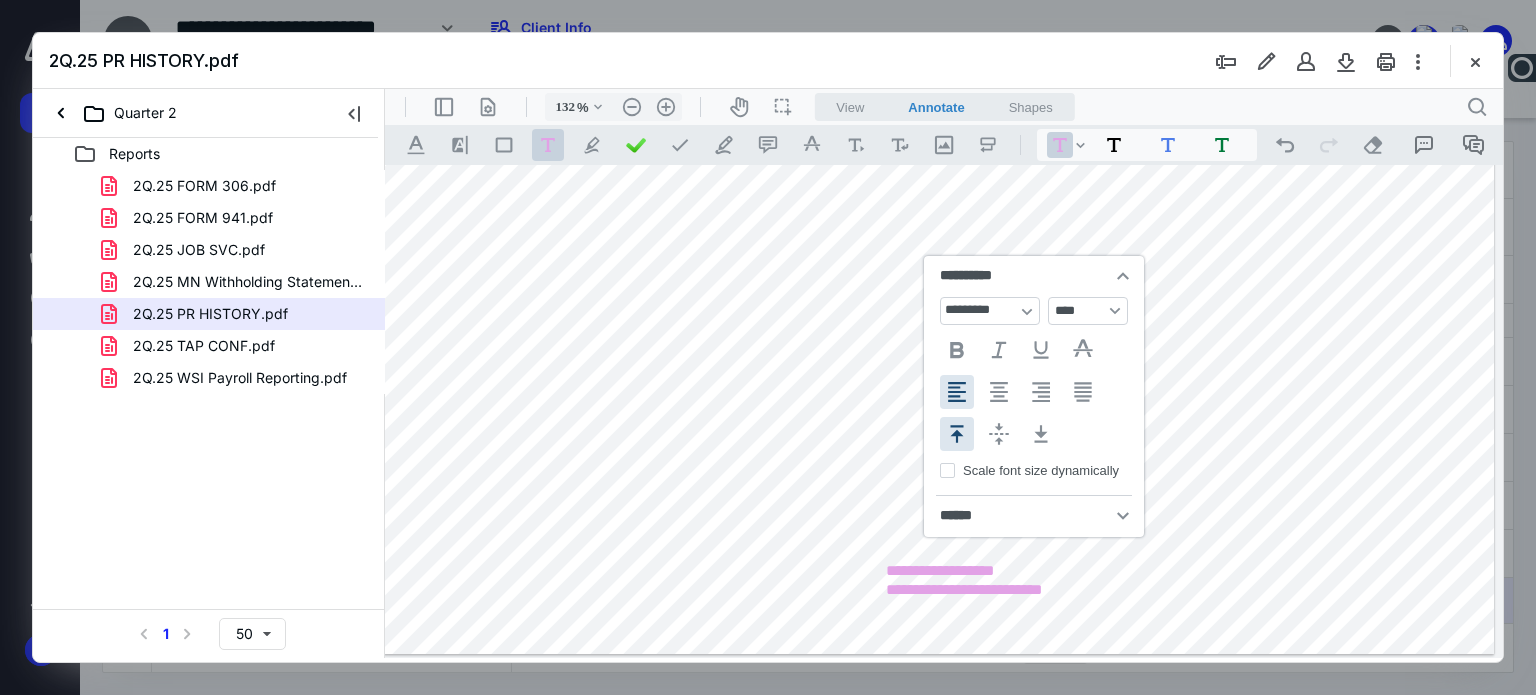 scroll, scrollTop: 0, scrollLeft: 0, axis: both 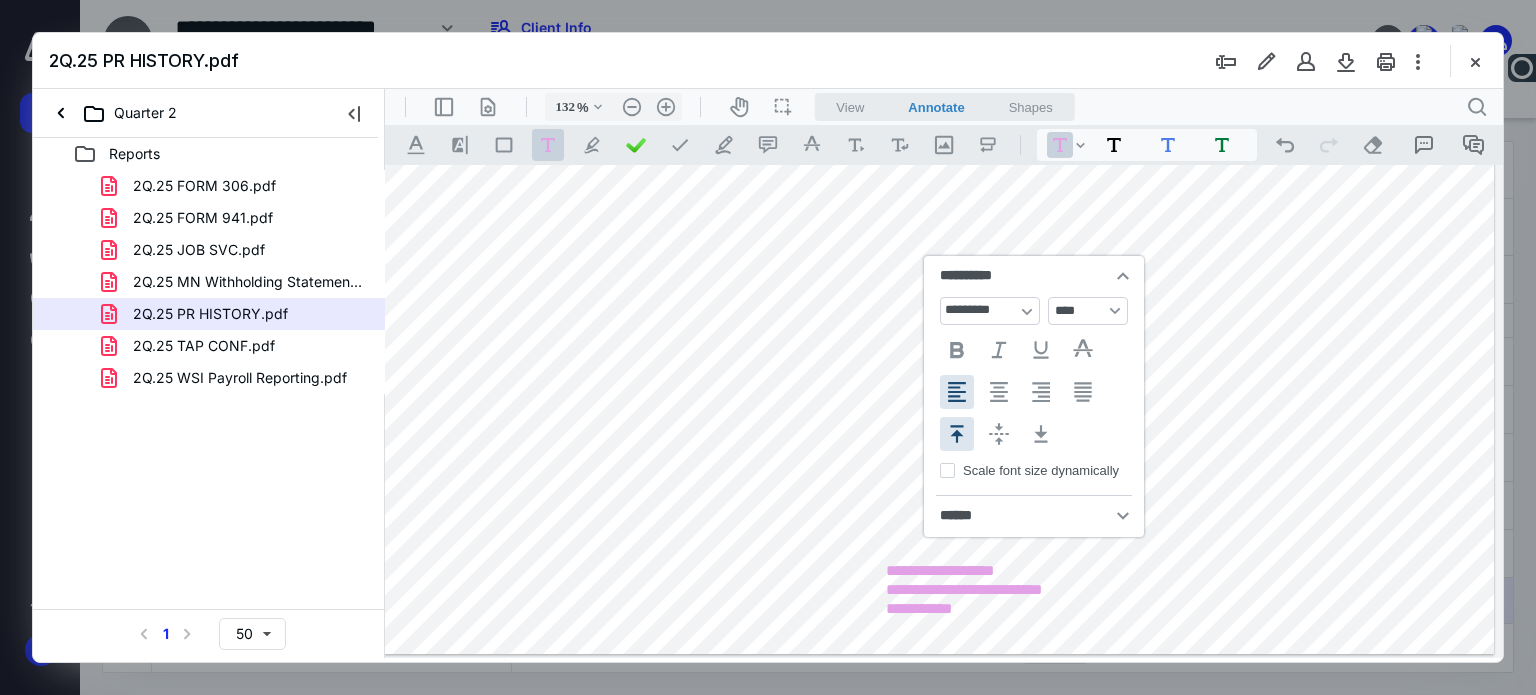 click on "**********" at bounding box center [939, 262] 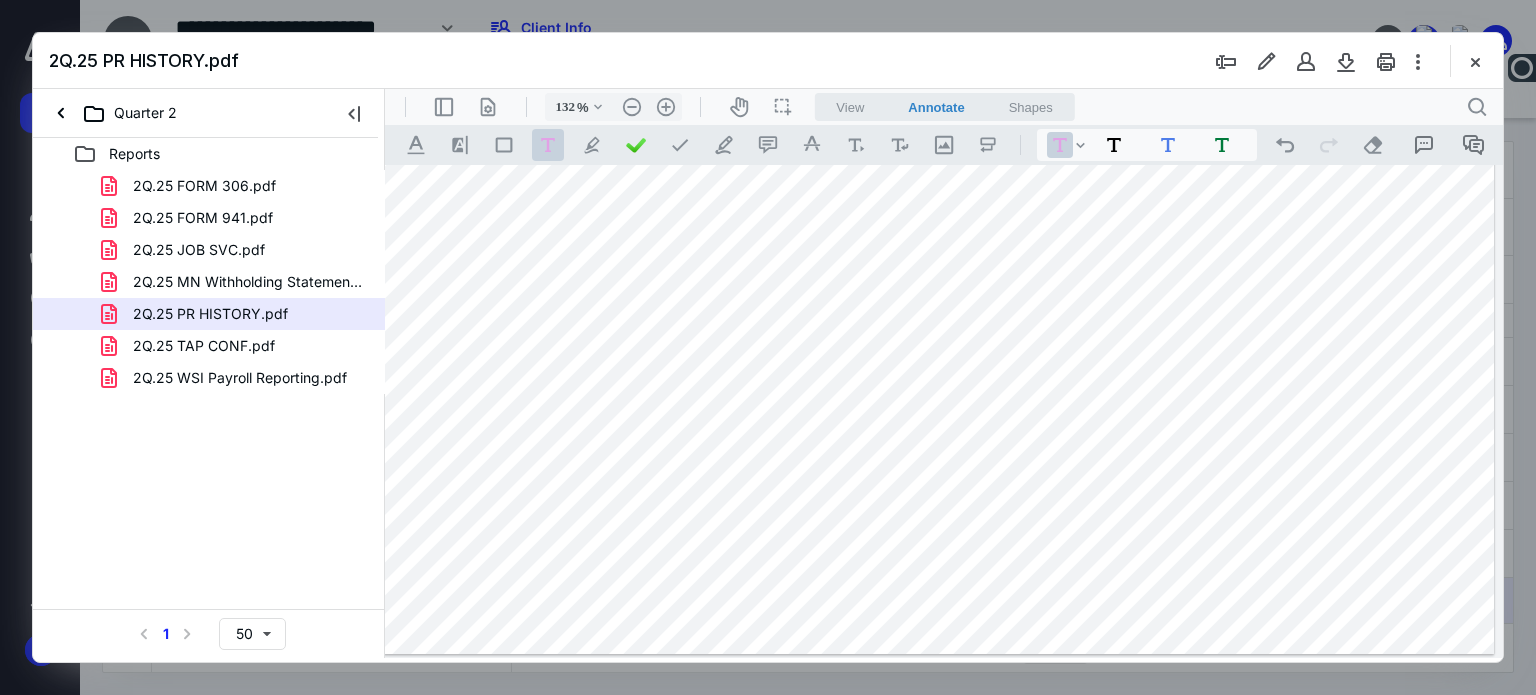 drag, startPoint x: 1033, startPoint y: 553, endPoint x: 1029, endPoint y: 595, distance: 42.190044 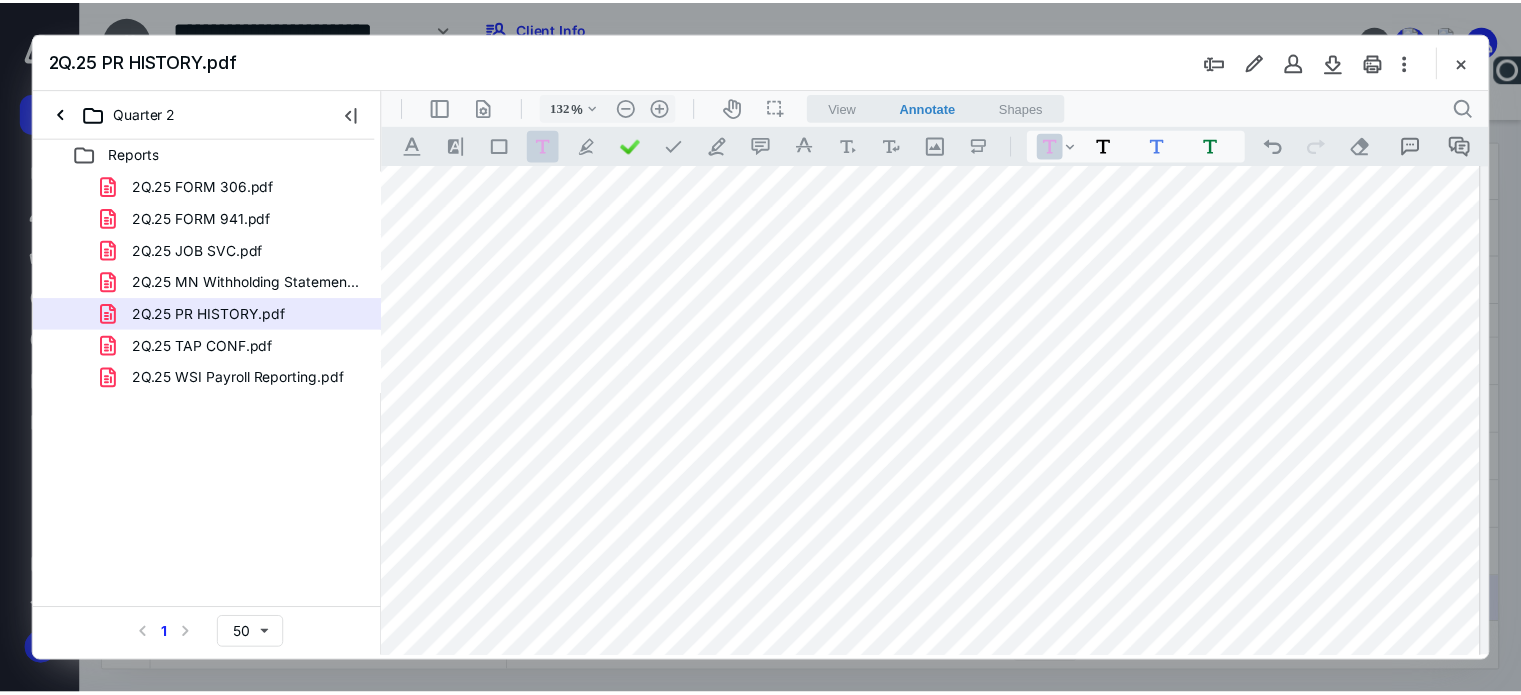 scroll, scrollTop: 307, scrollLeft: 7, axis: both 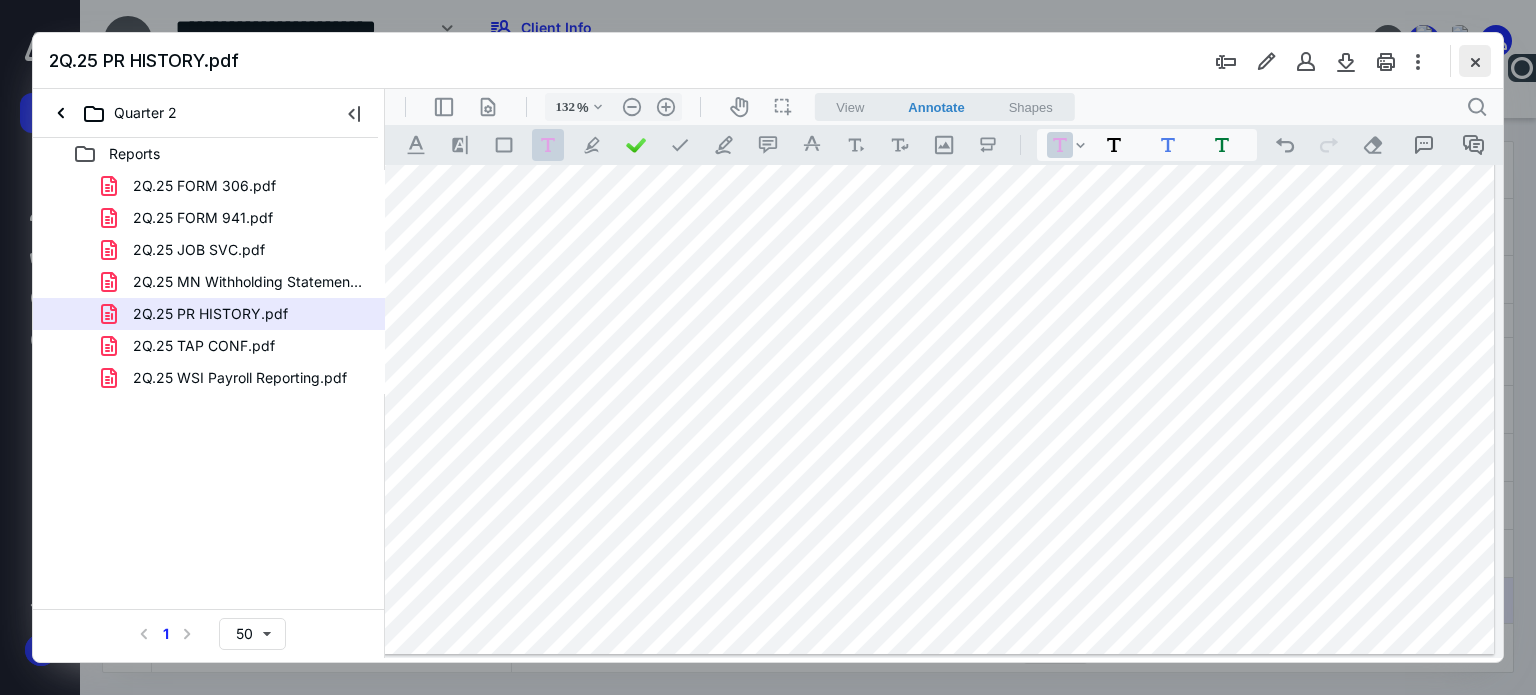 click at bounding box center (1475, 61) 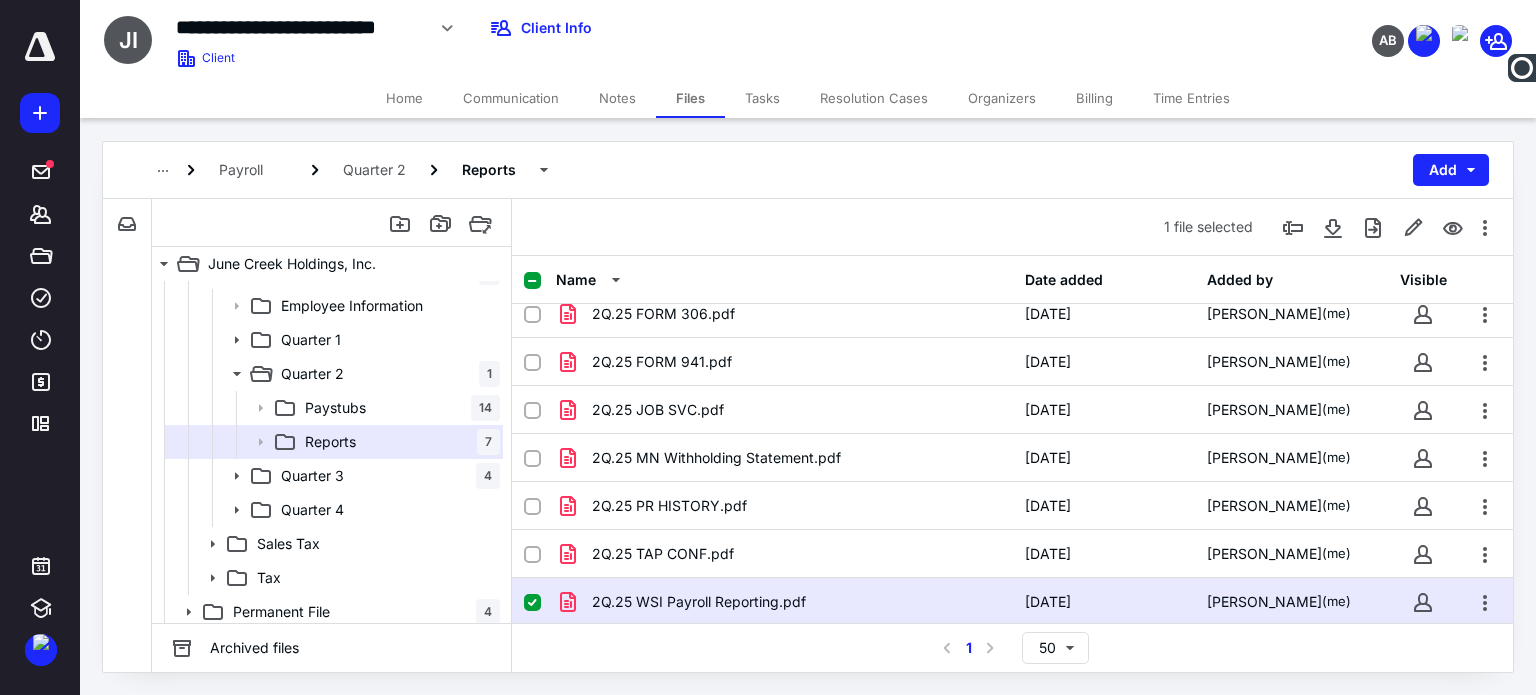 click on "Notes" at bounding box center (617, 98) 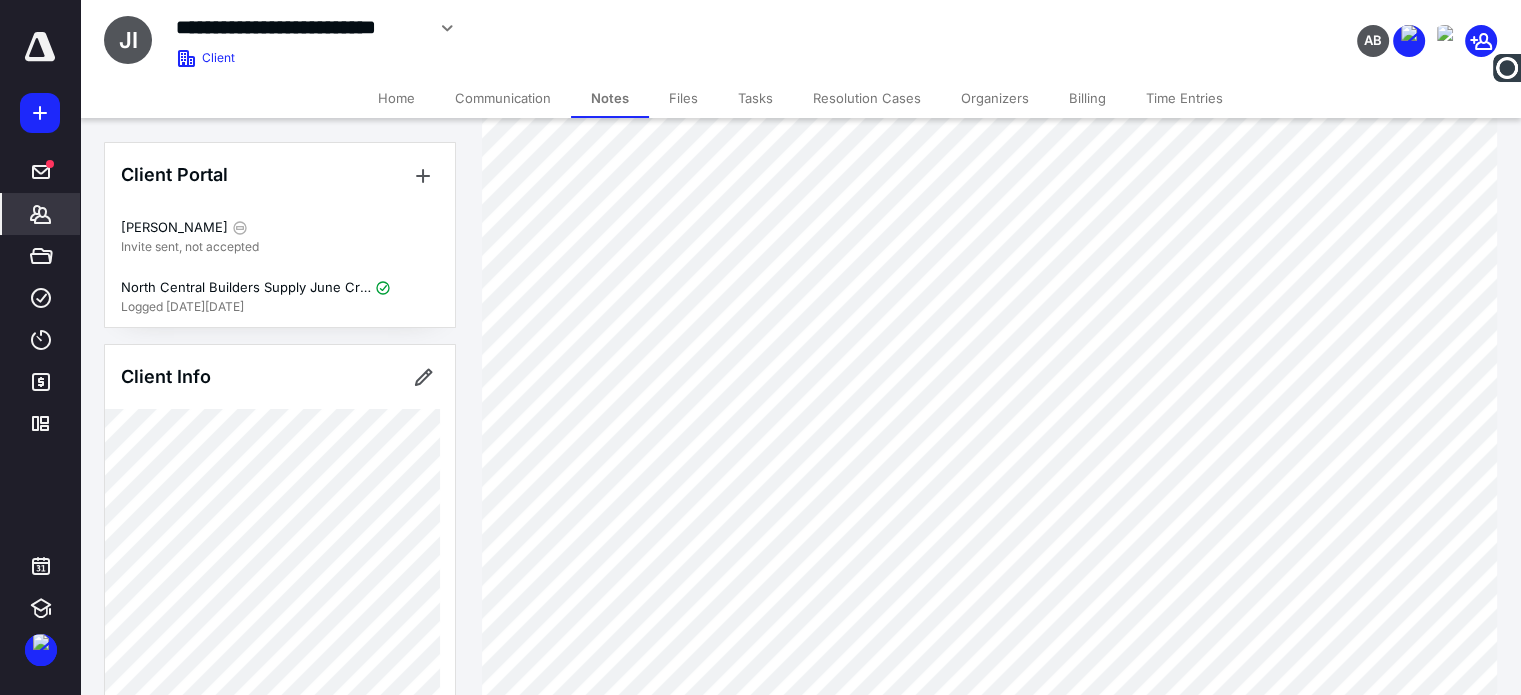 scroll, scrollTop: 200, scrollLeft: 0, axis: vertical 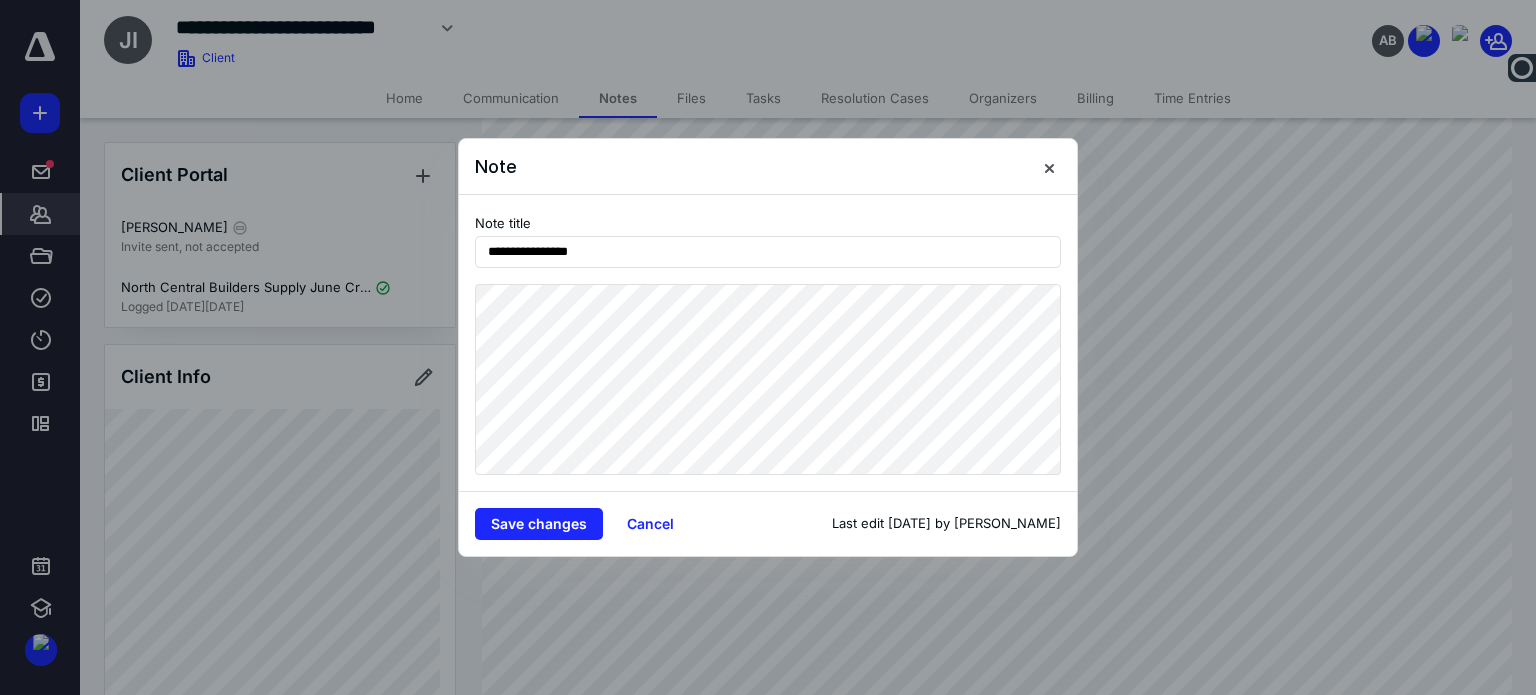 click on "**********" at bounding box center (768, 347) 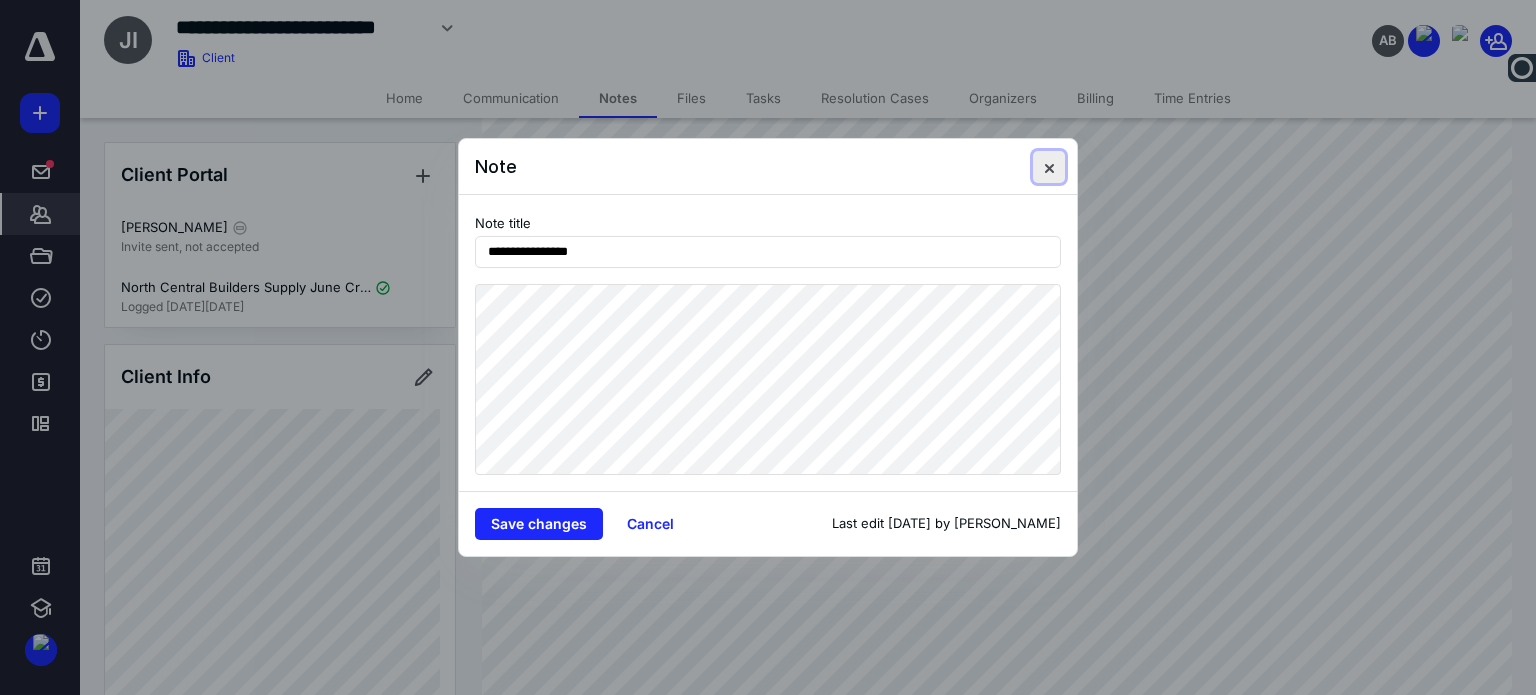click at bounding box center (1049, 167) 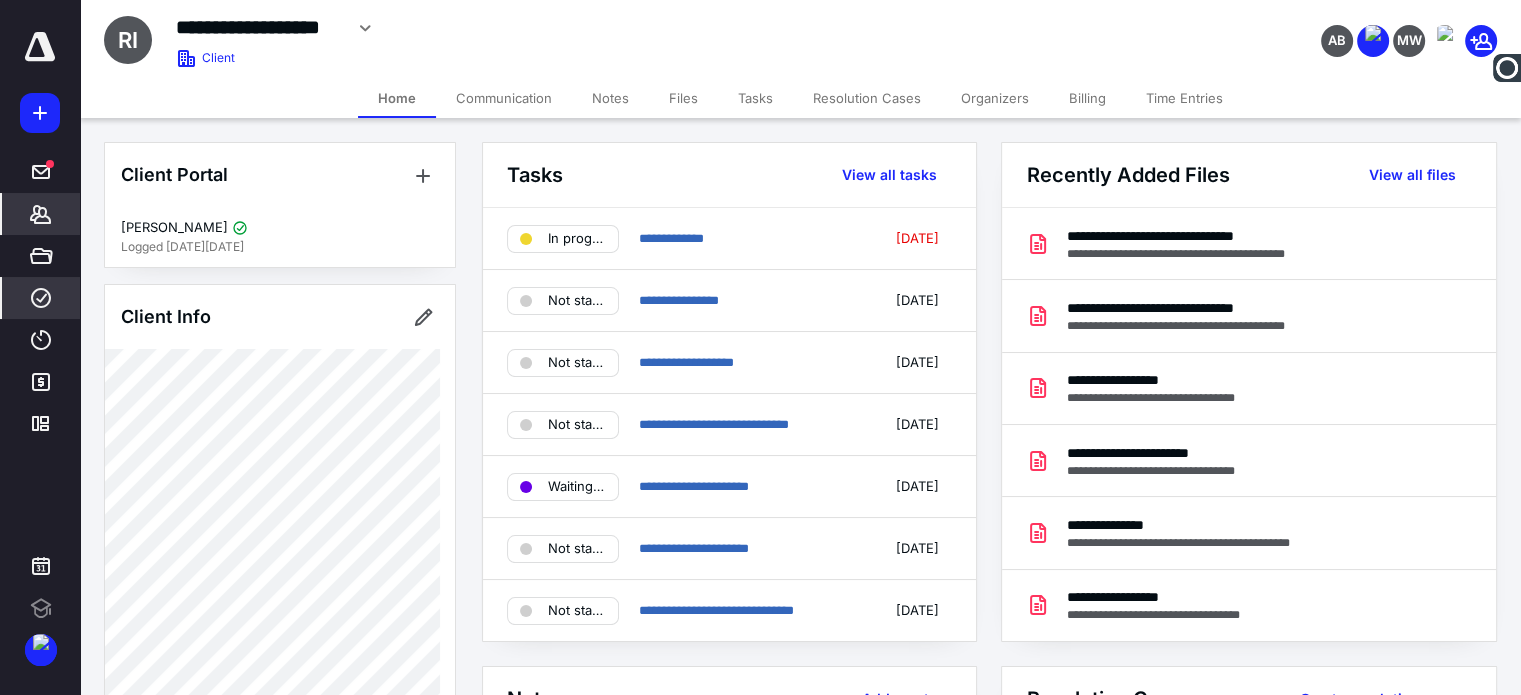 scroll, scrollTop: 0, scrollLeft: 0, axis: both 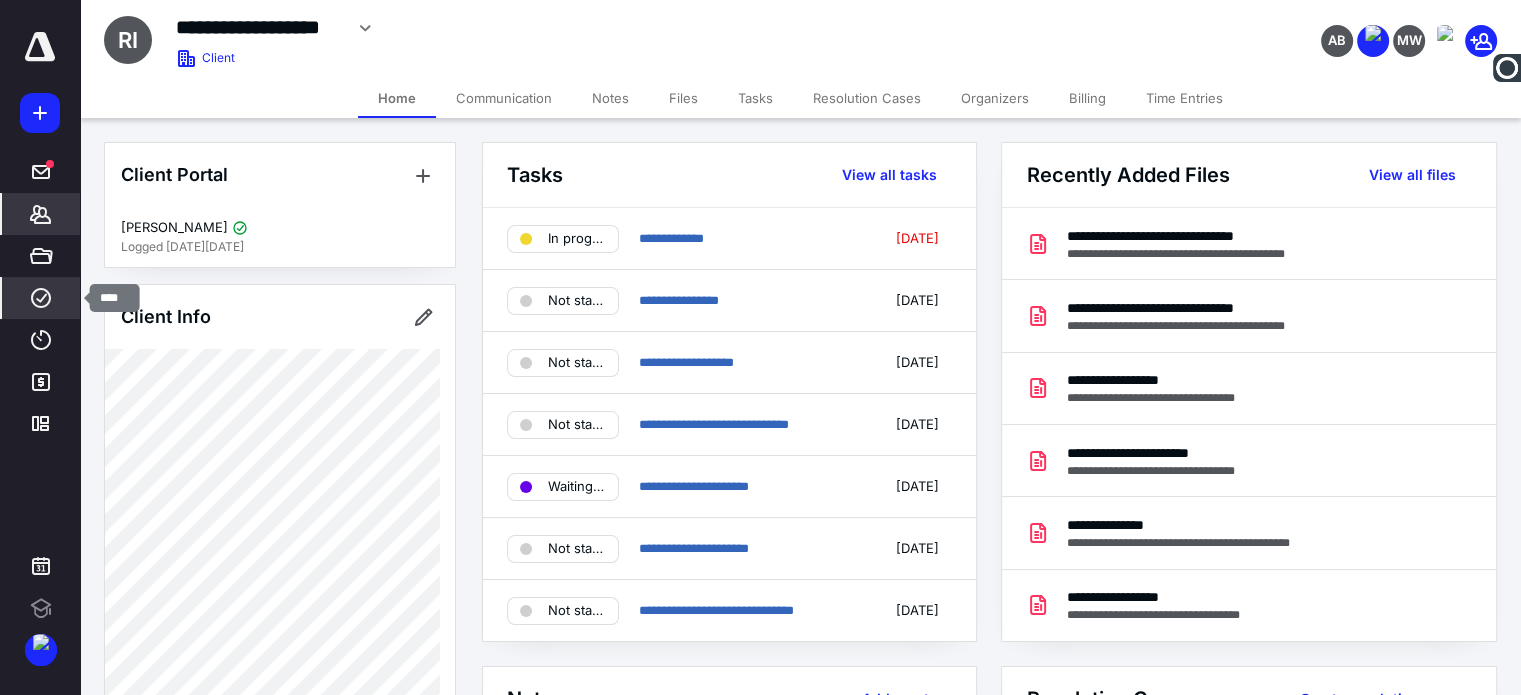 click 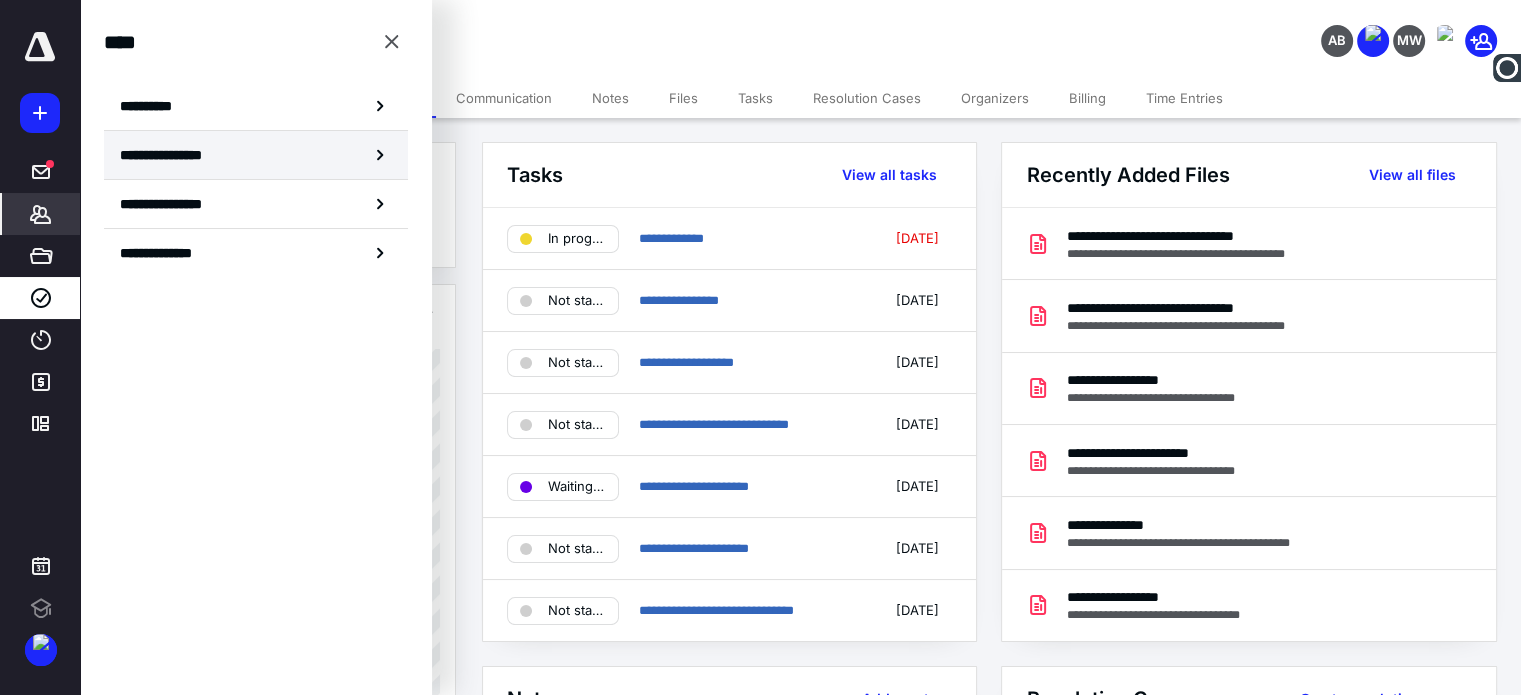 scroll, scrollTop: 0, scrollLeft: 0, axis: both 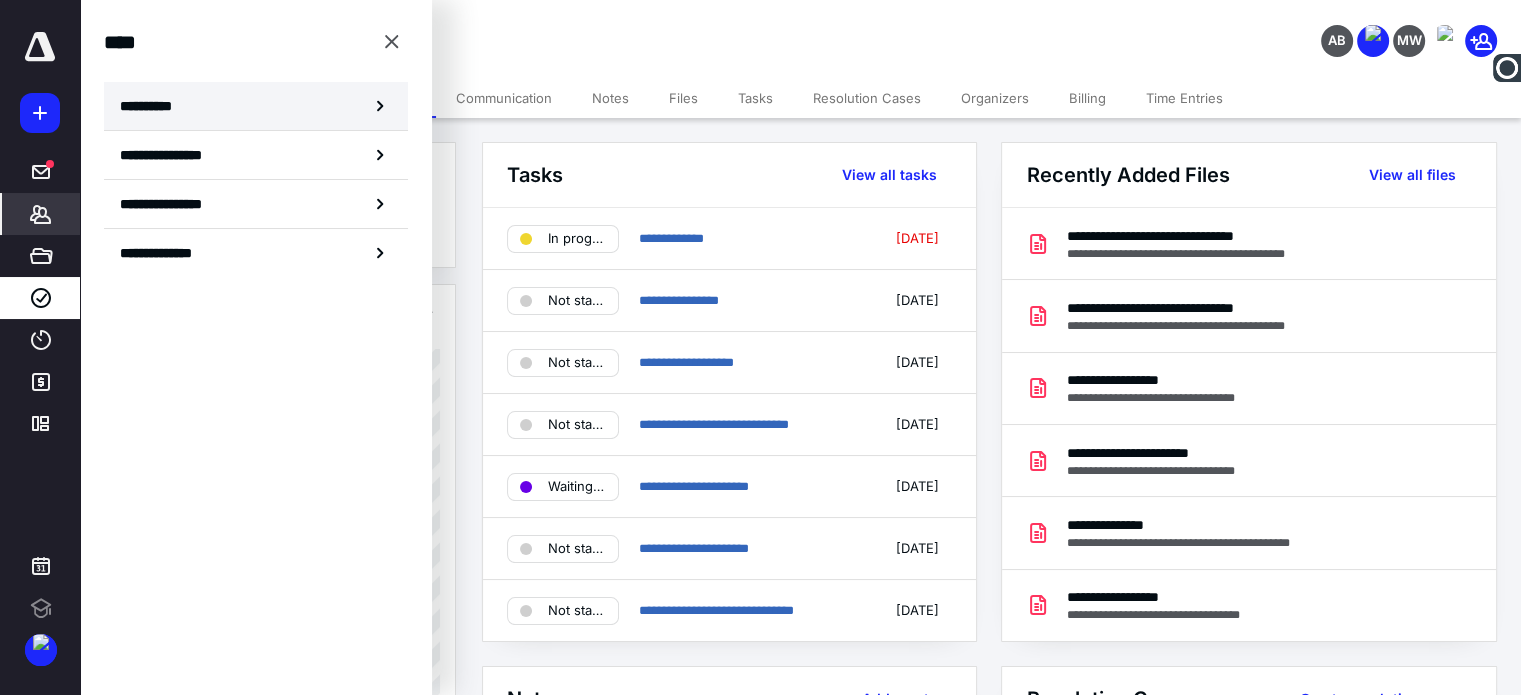 click on "**********" at bounding box center (153, 106) 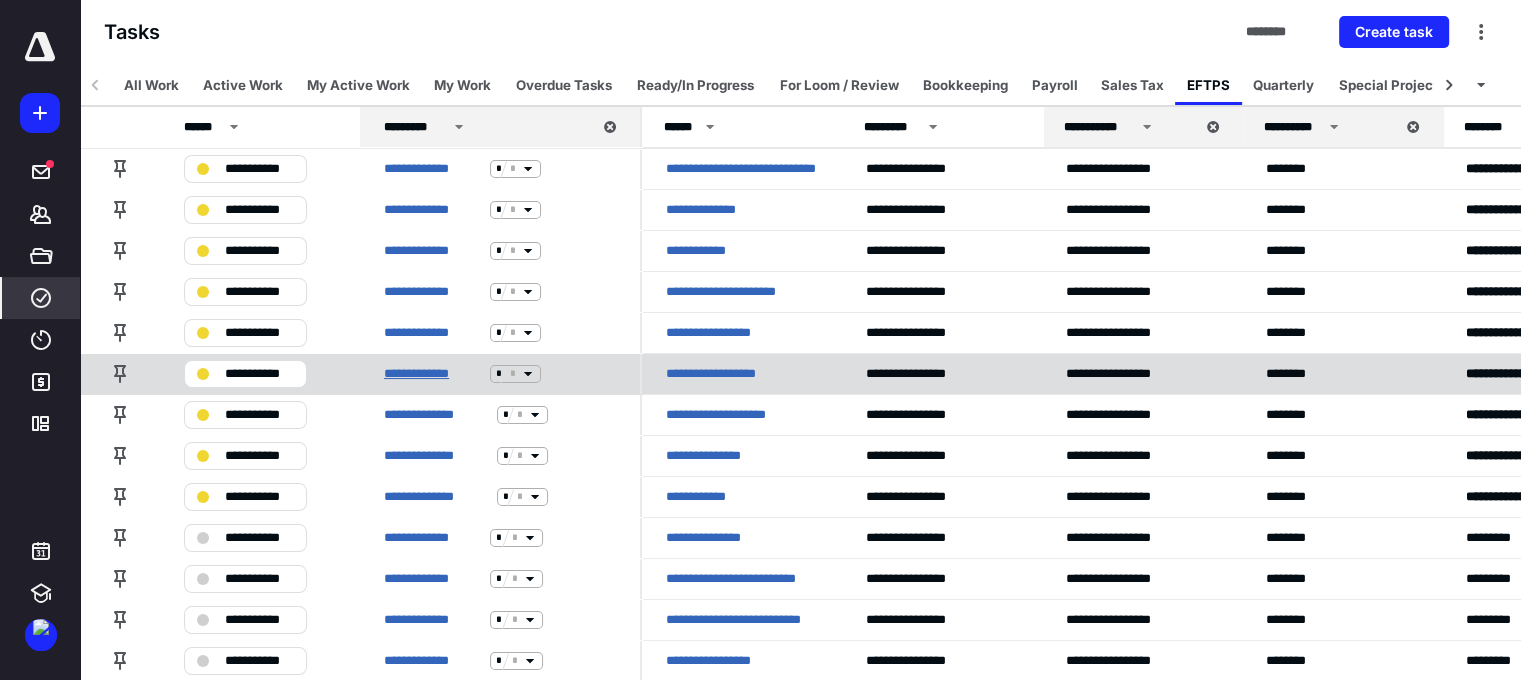 click on "**********" at bounding box center [433, 374] 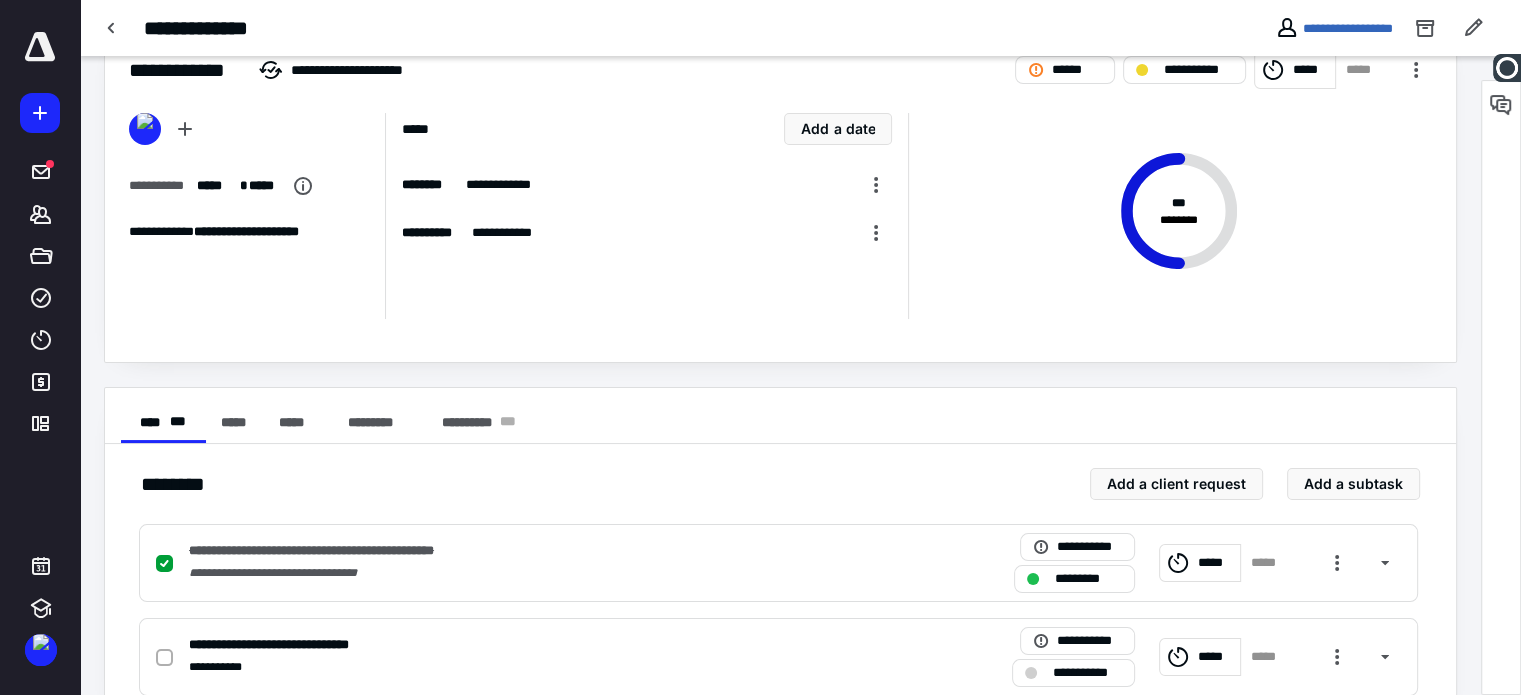 scroll, scrollTop: 103, scrollLeft: 0, axis: vertical 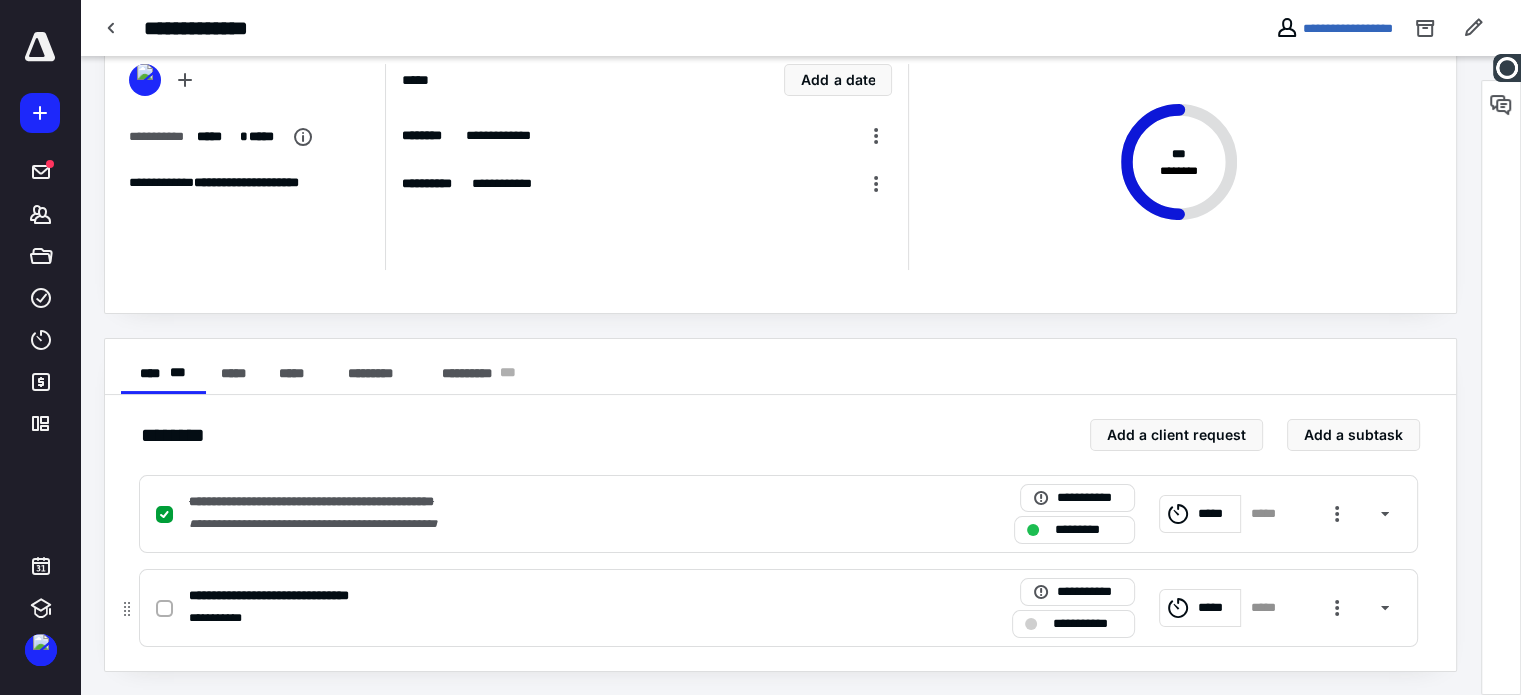 click at bounding box center [164, 609] 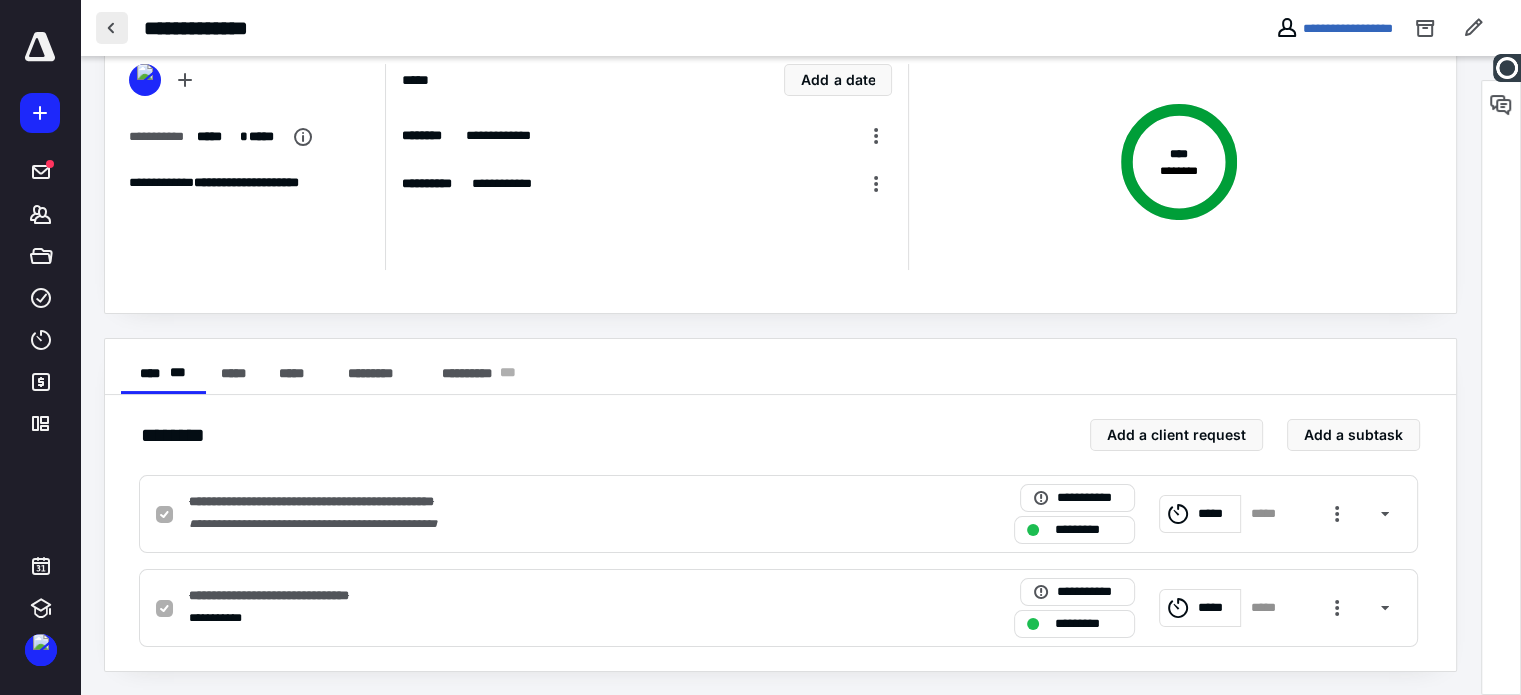 click at bounding box center (112, 28) 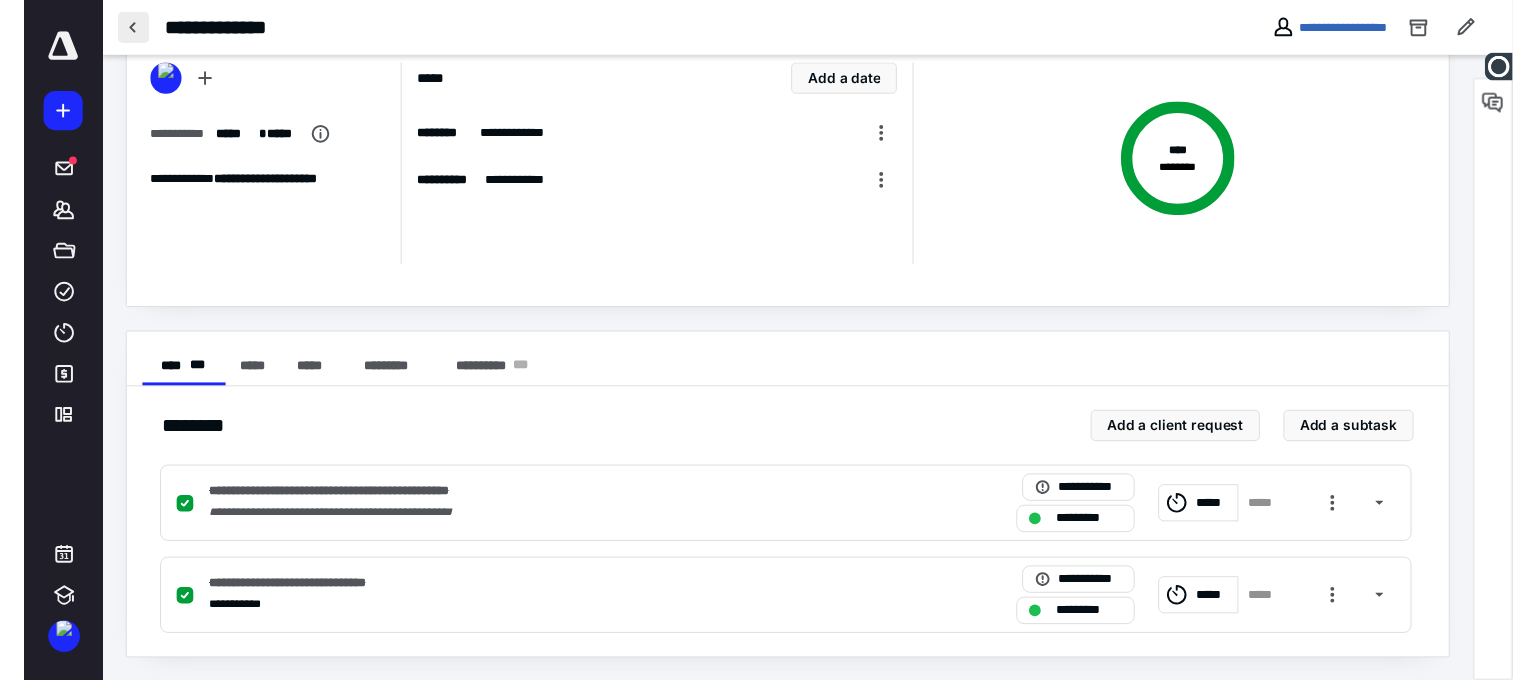 scroll, scrollTop: 0, scrollLeft: 0, axis: both 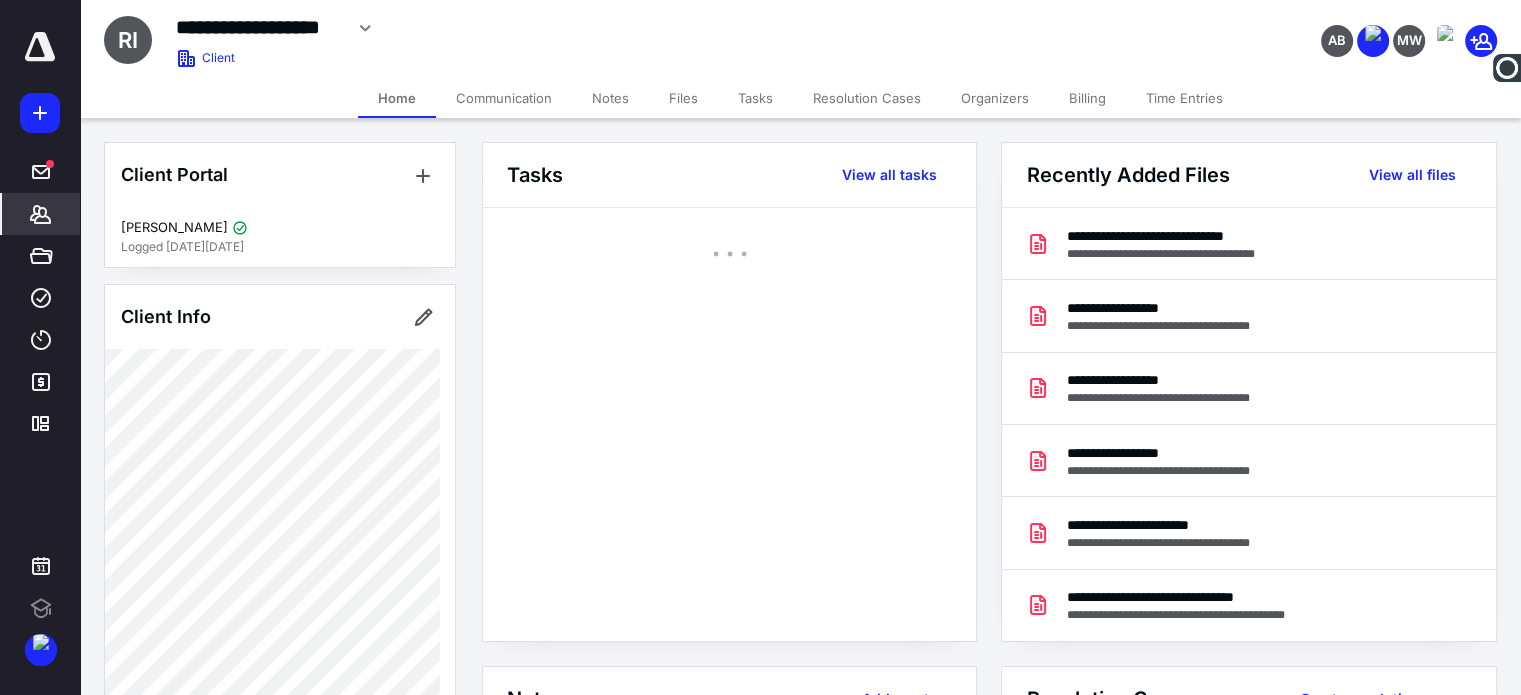 click on "Notes" at bounding box center (610, 98) 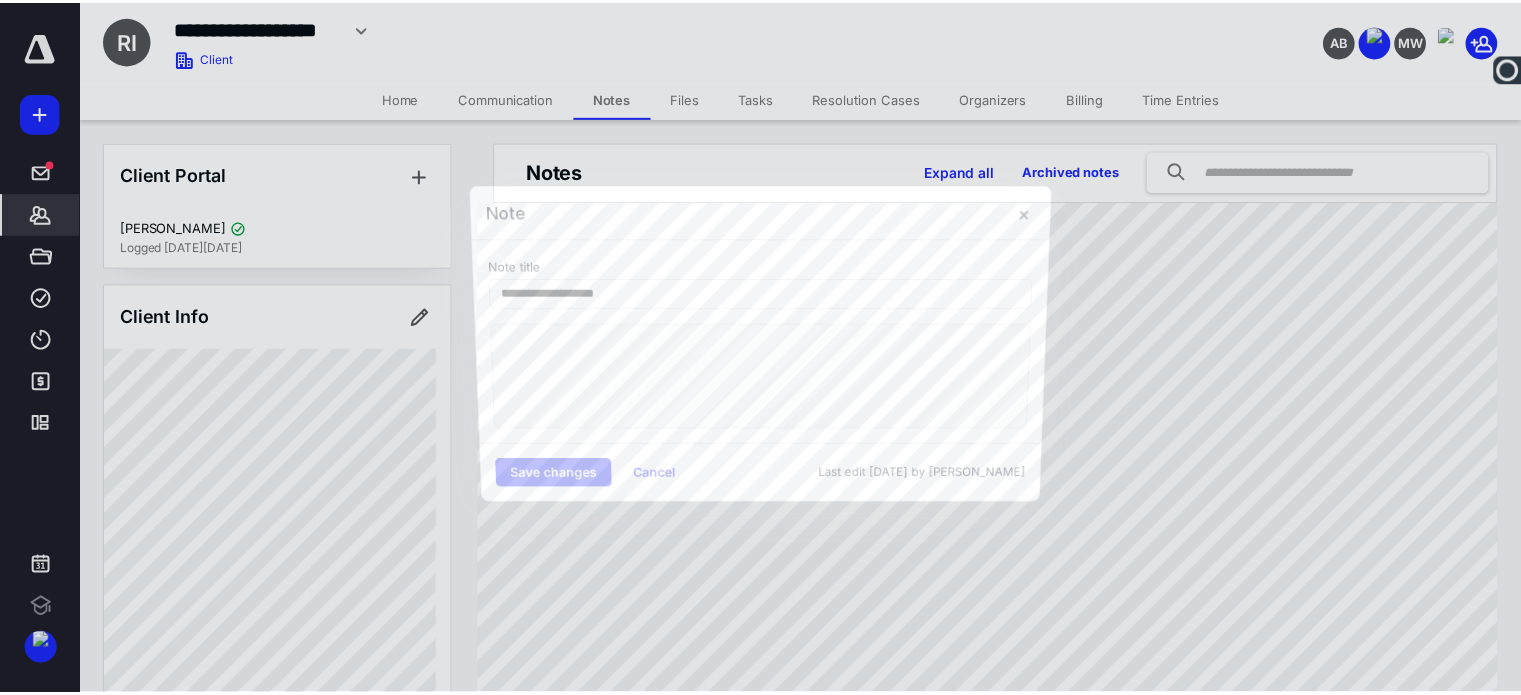 scroll, scrollTop: 0, scrollLeft: 0, axis: both 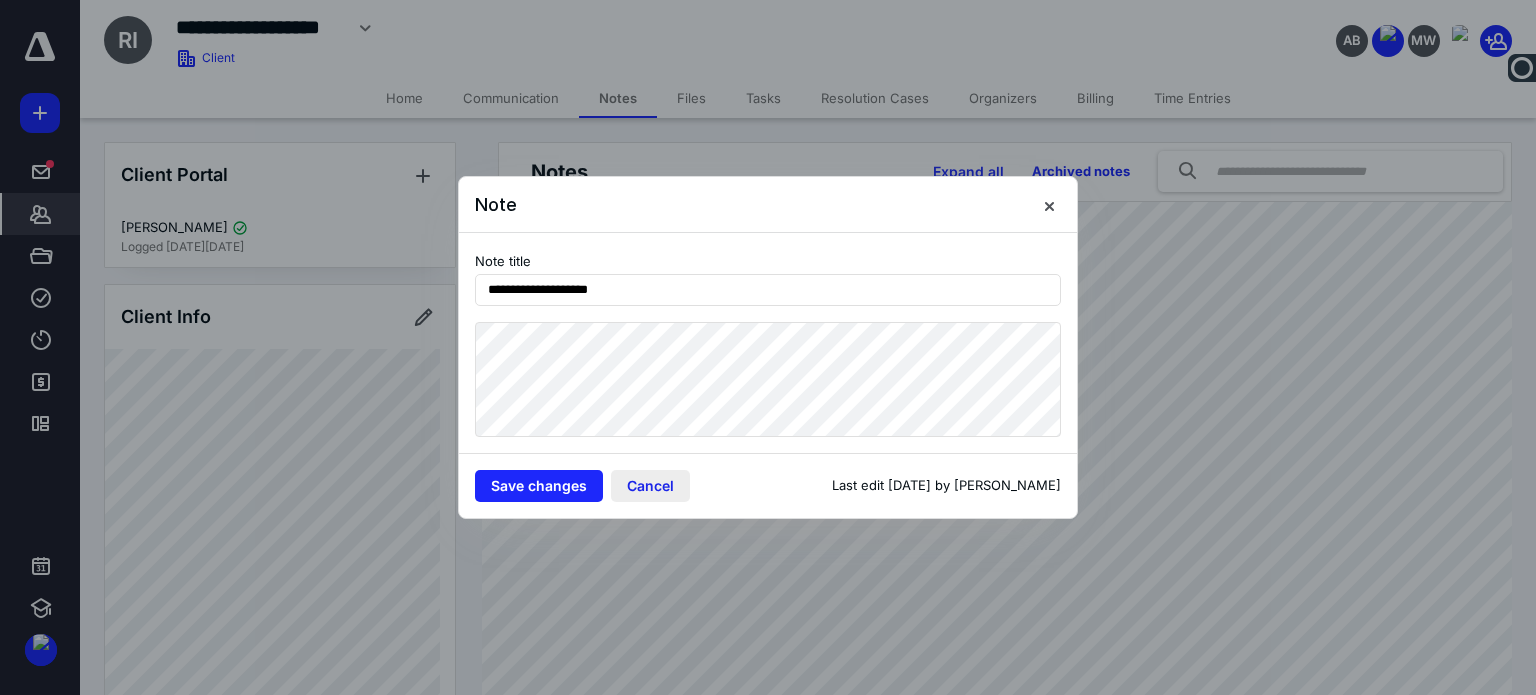 click on "Cancel" at bounding box center (650, 486) 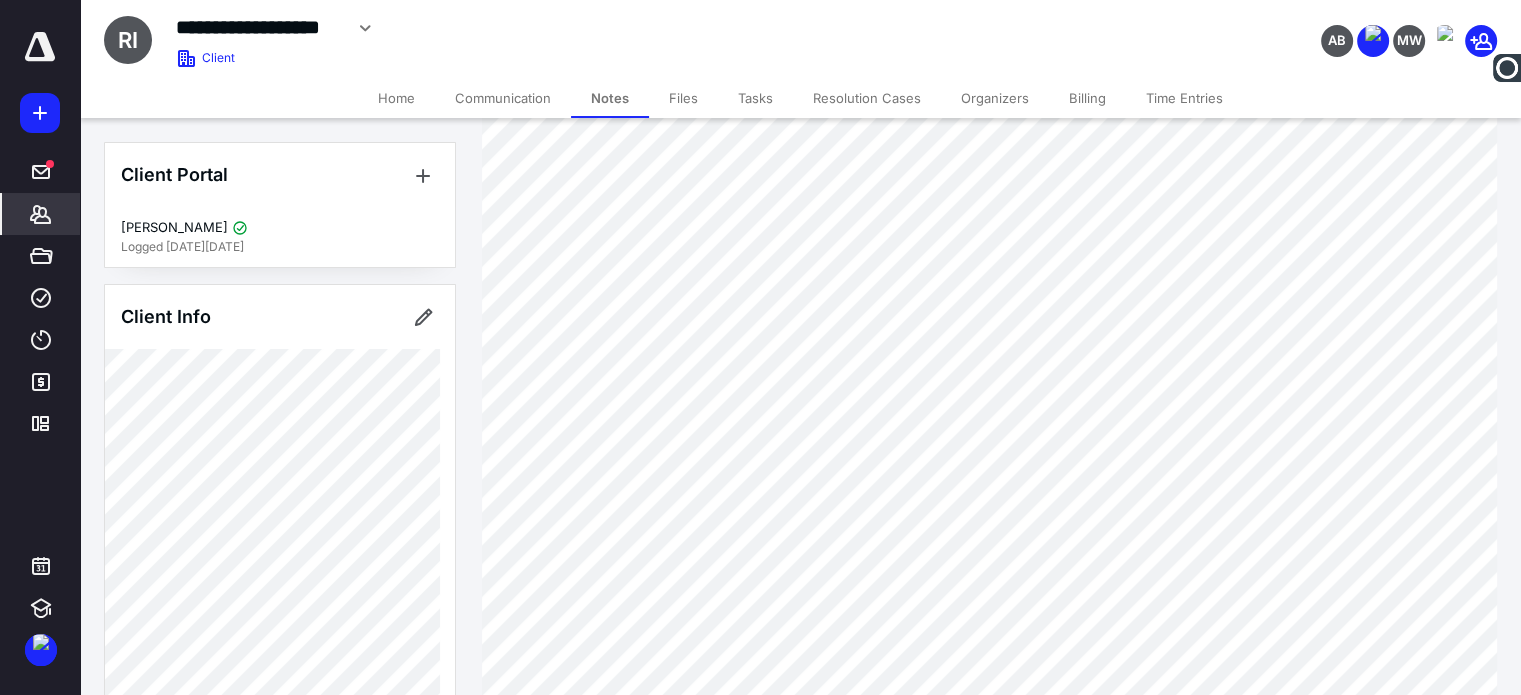 scroll, scrollTop: 100, scrollLeft: 0, axis: vertical 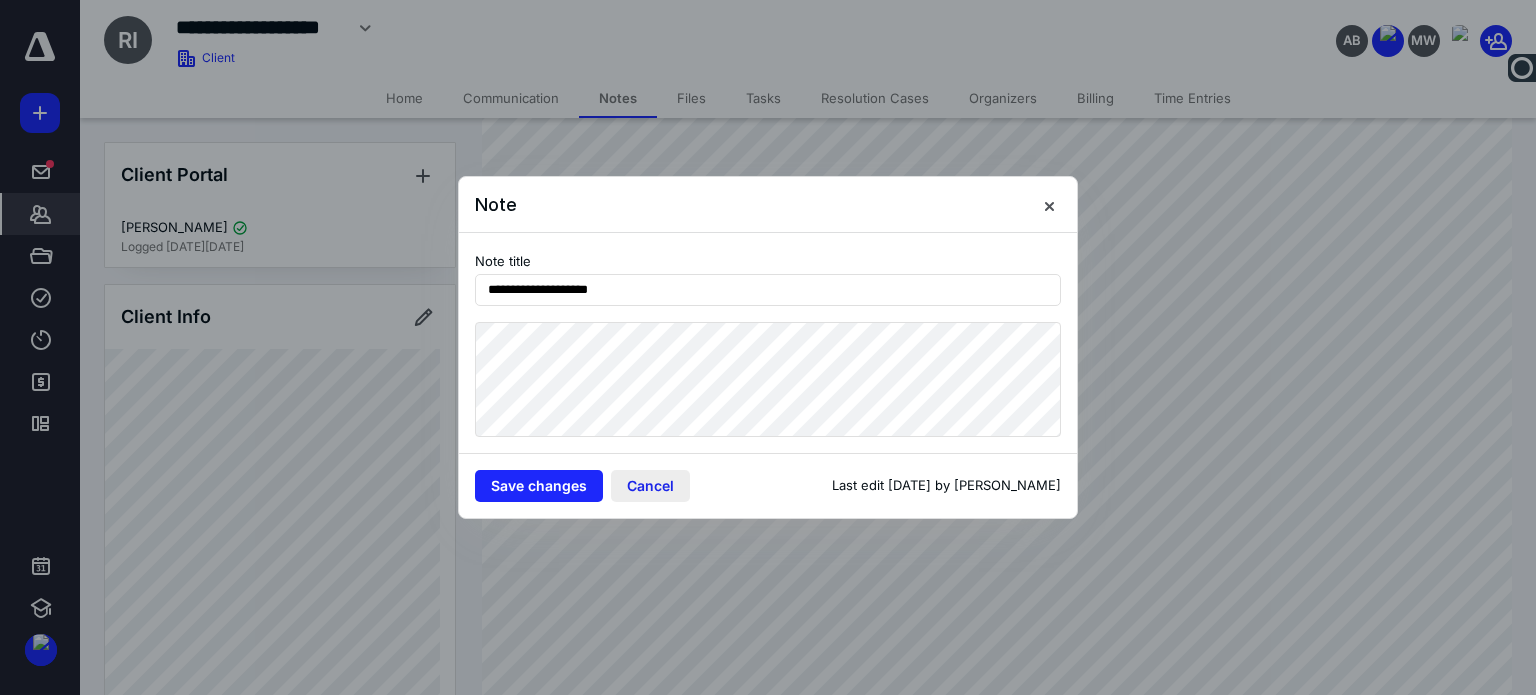 click on "Cancel" at bounding box center (650, 486) 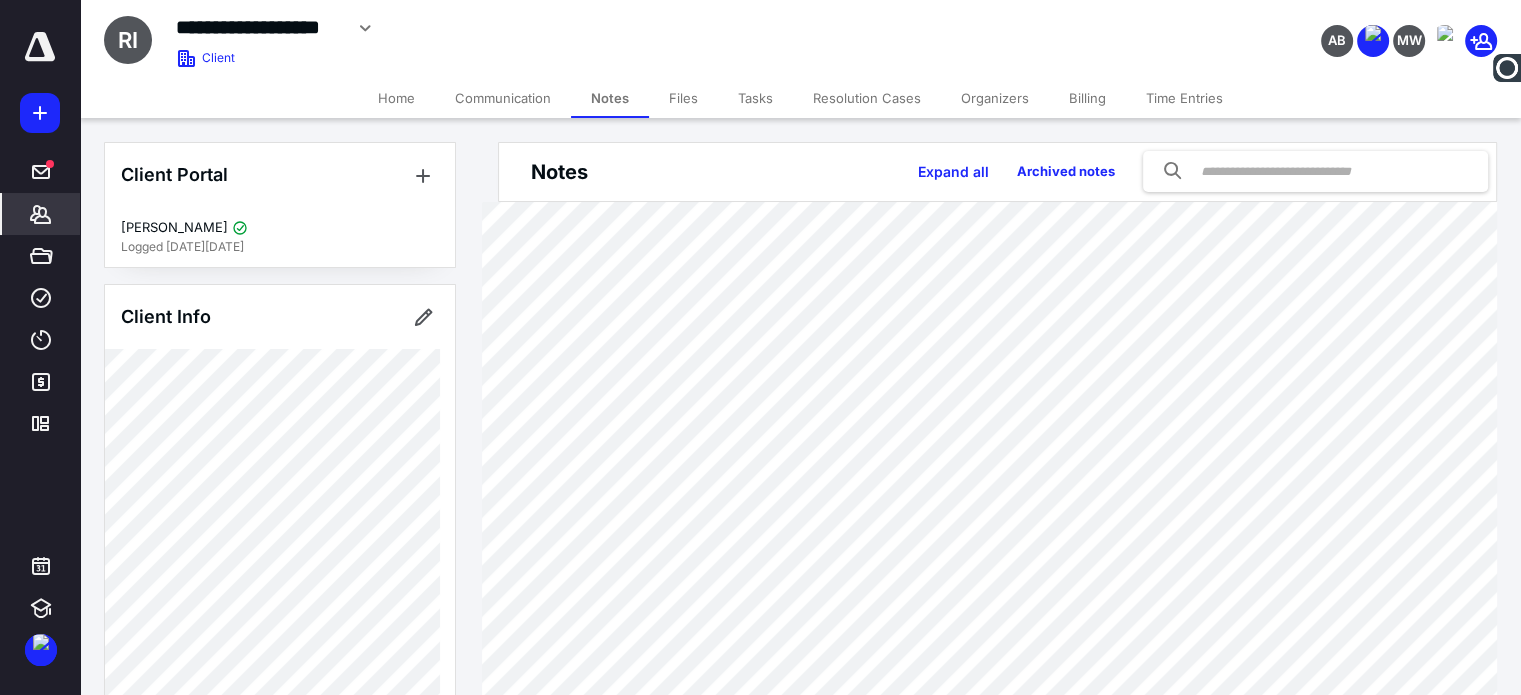 scroll, scrollTop: 100, scrollLeft: 0, axis: vertical 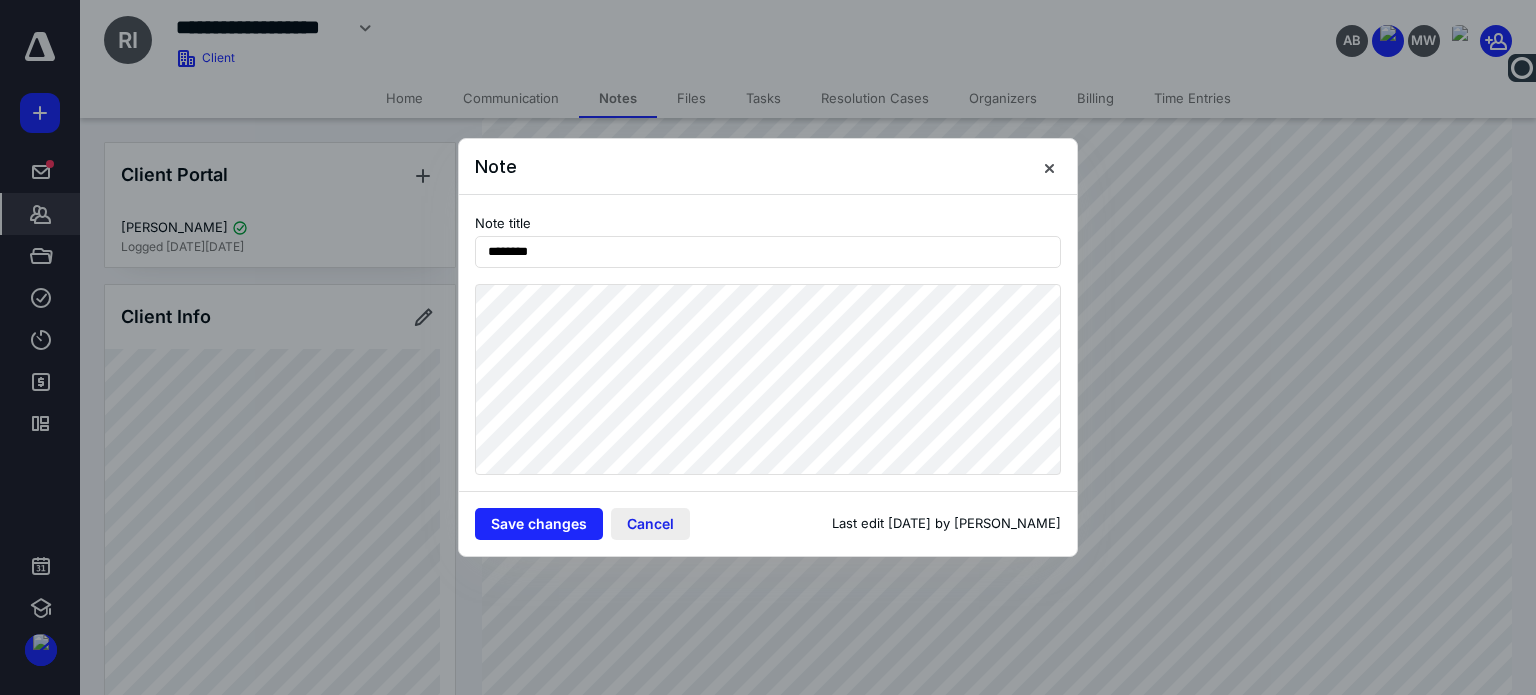 click on "Cancel" at bounding box center [650, 524] 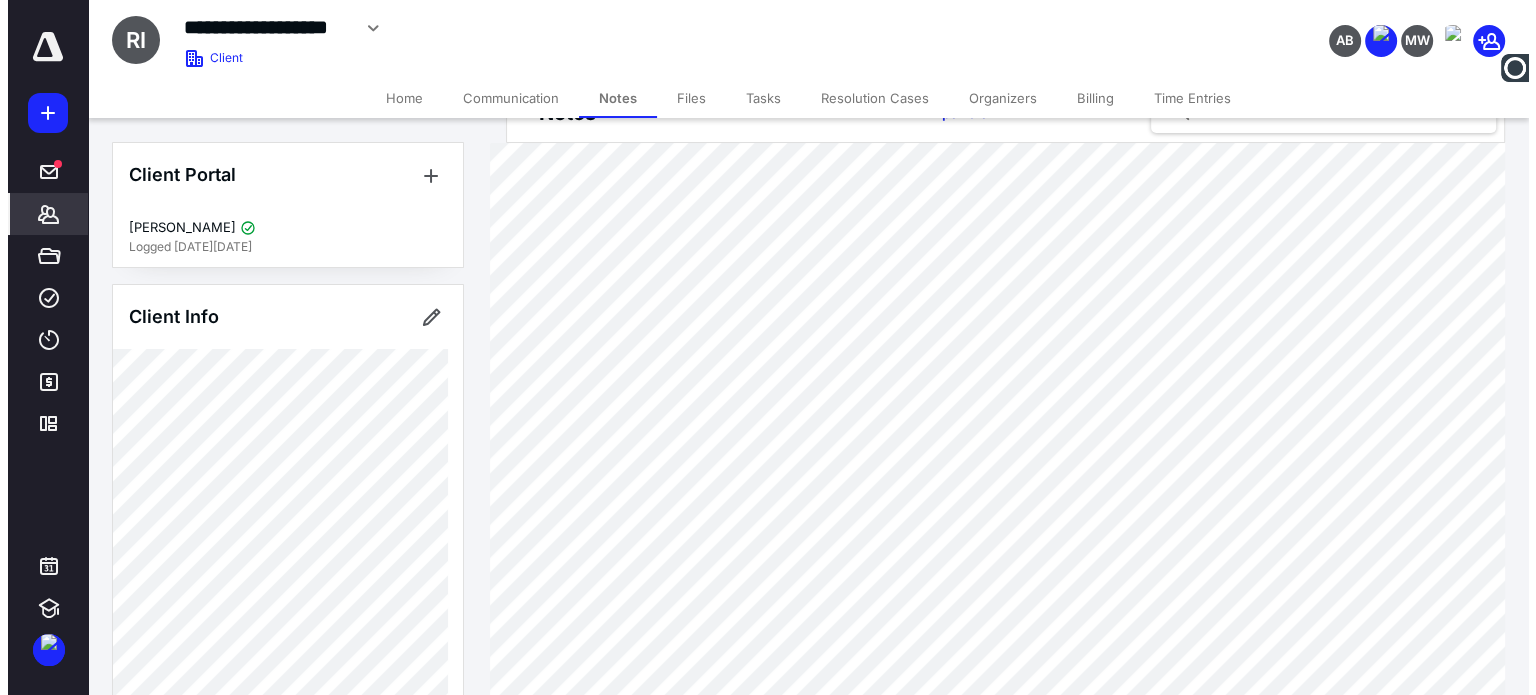 scroll, scrollTop: 0, scrollLeft: 0, axis: both 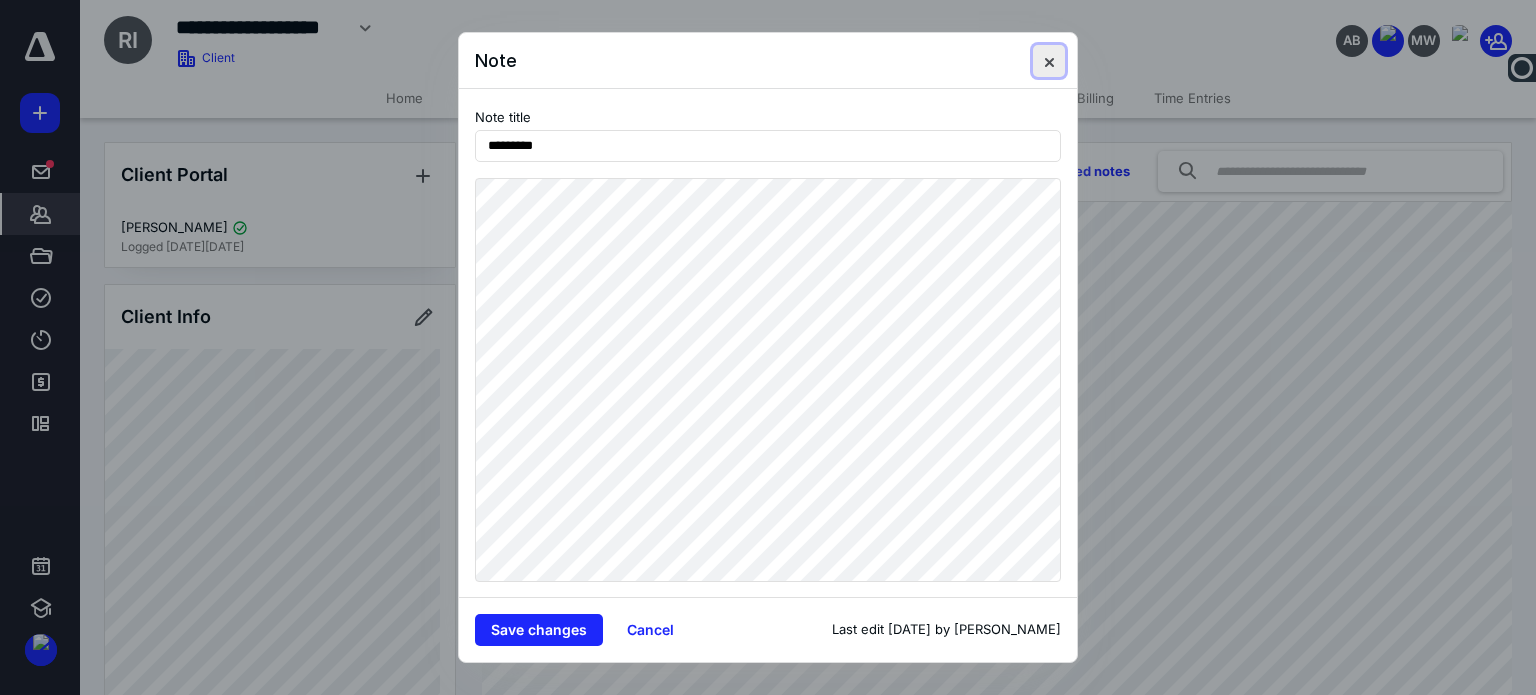 click at bounding box center (1049, 61) 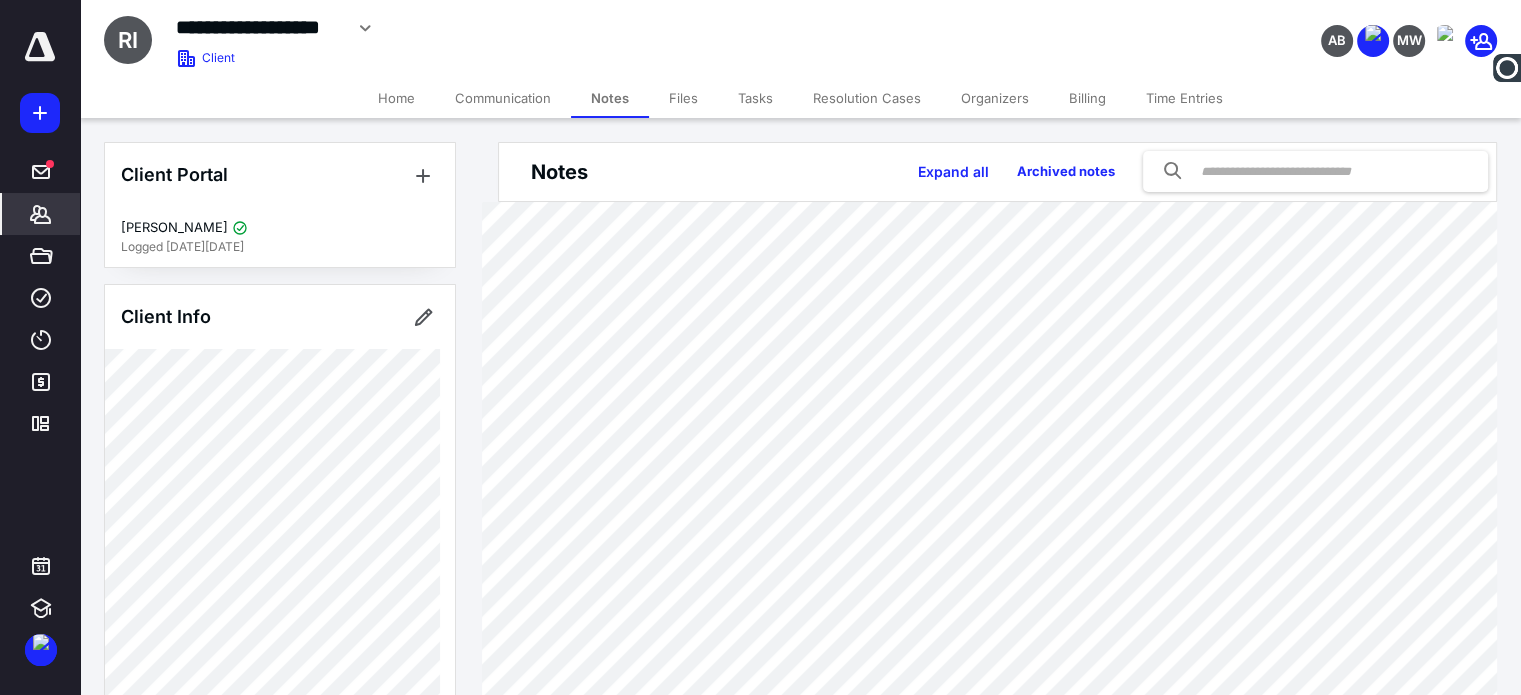 click on "Billing" at bounding box center (1087, 98) 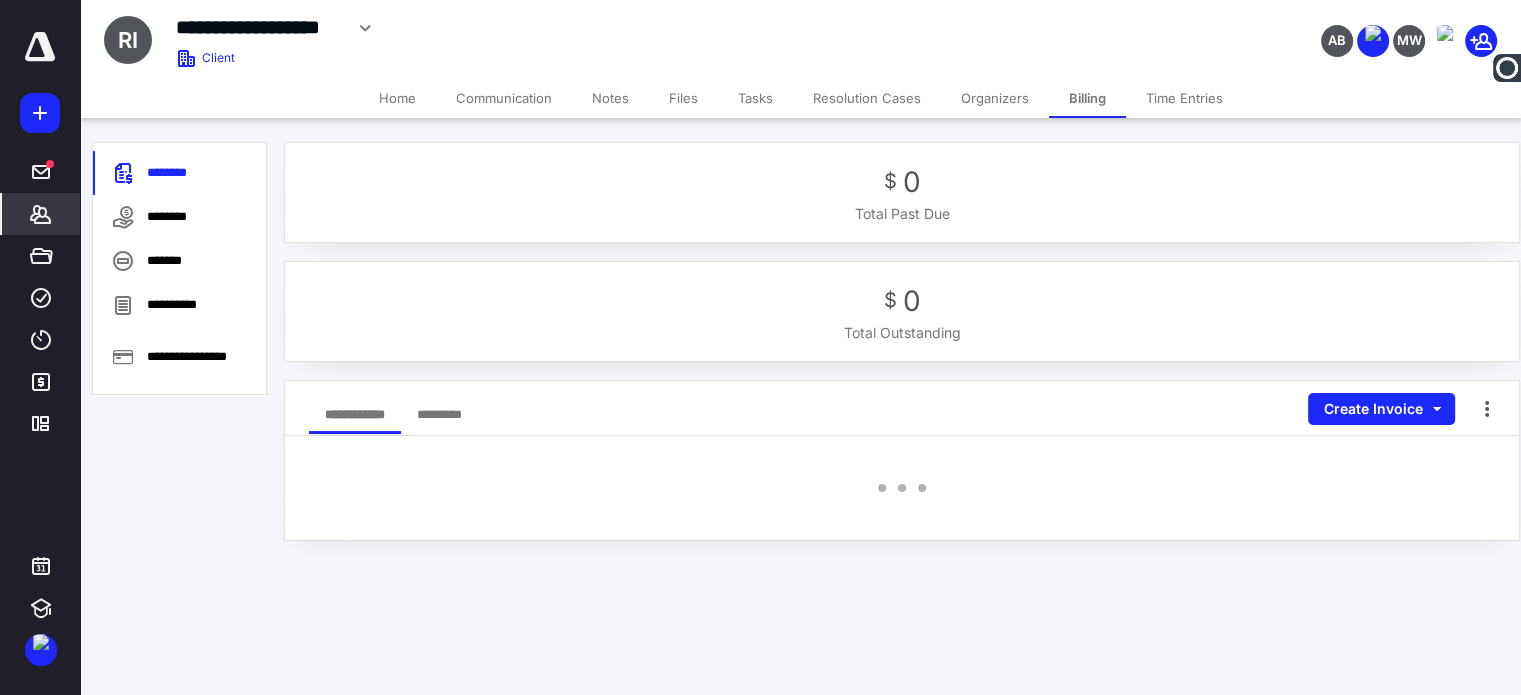 click on "*********" at bounding box center [439, 414] 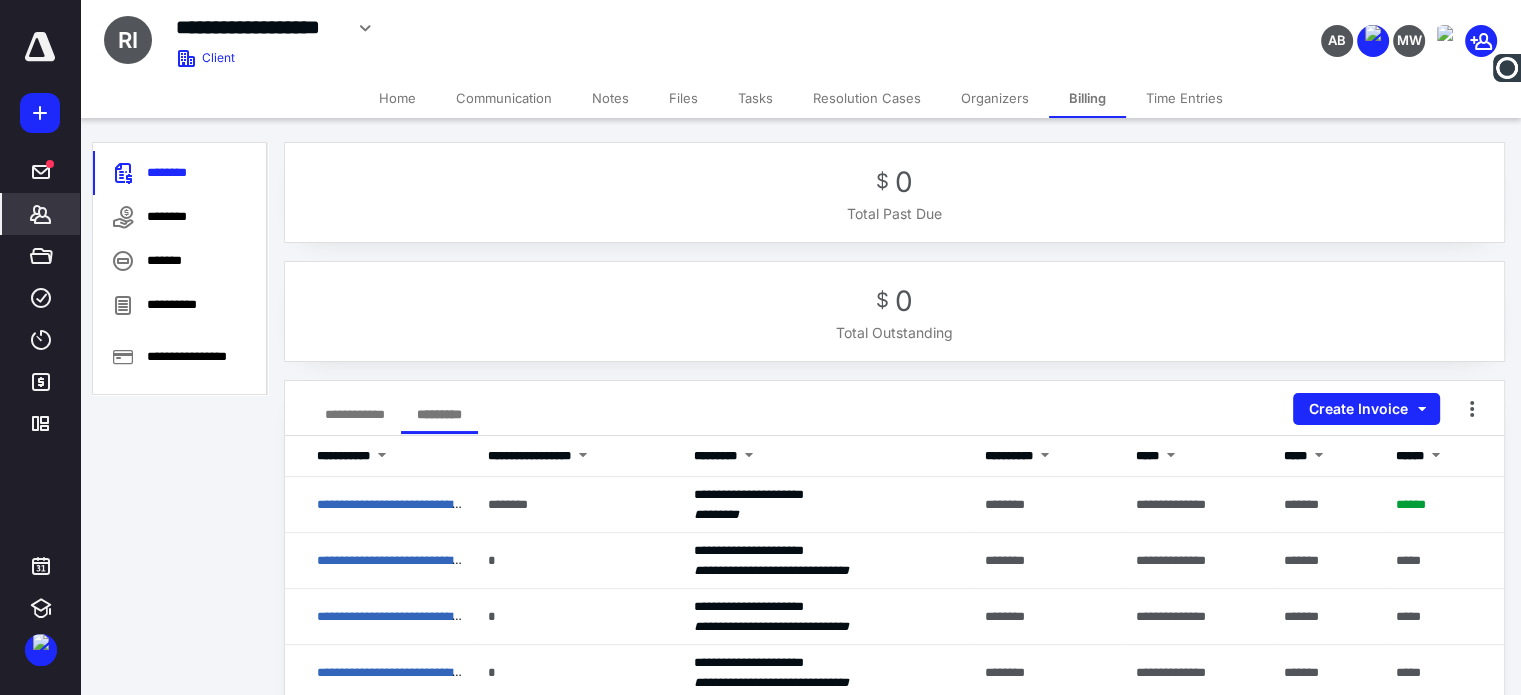 click on "Files" at bounding box center [683, 98] 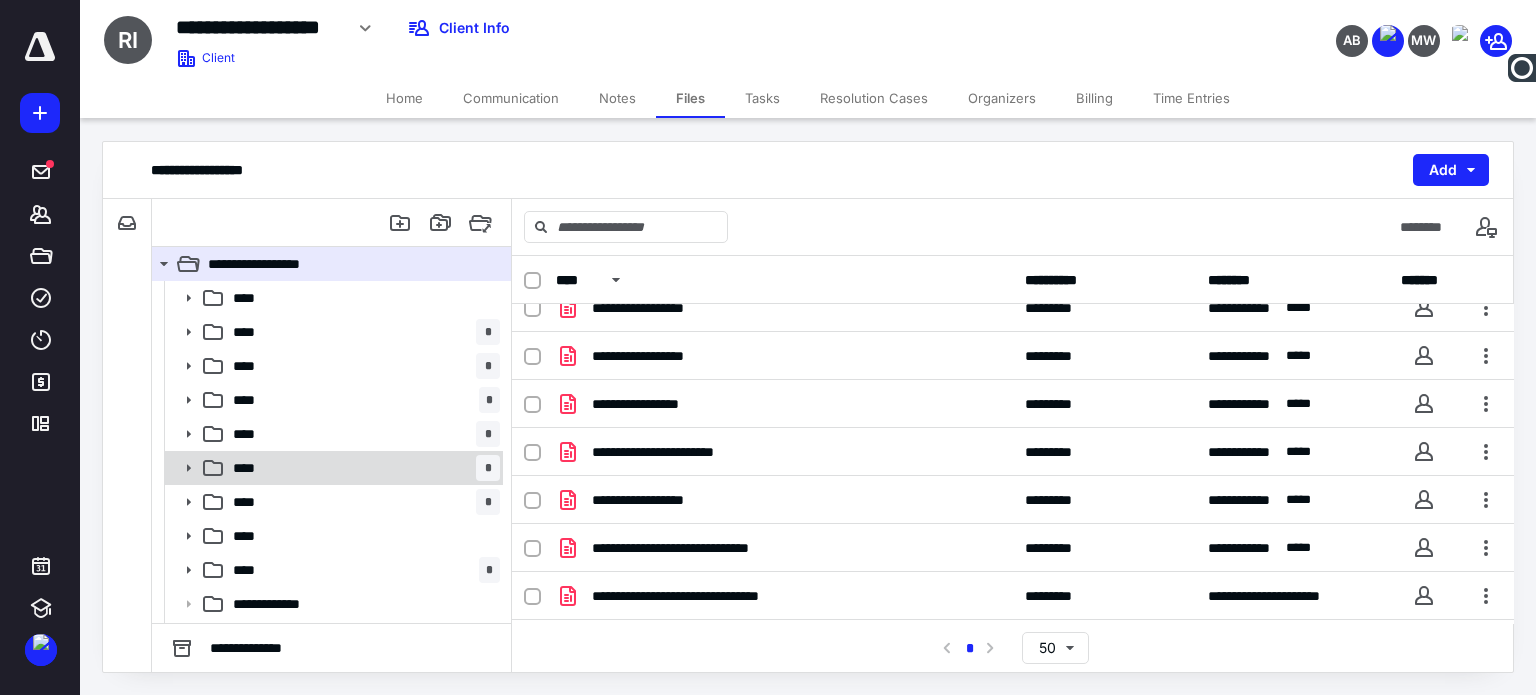 scroll, scrollTop: 588, scrollLeft: 0, axis: vertical 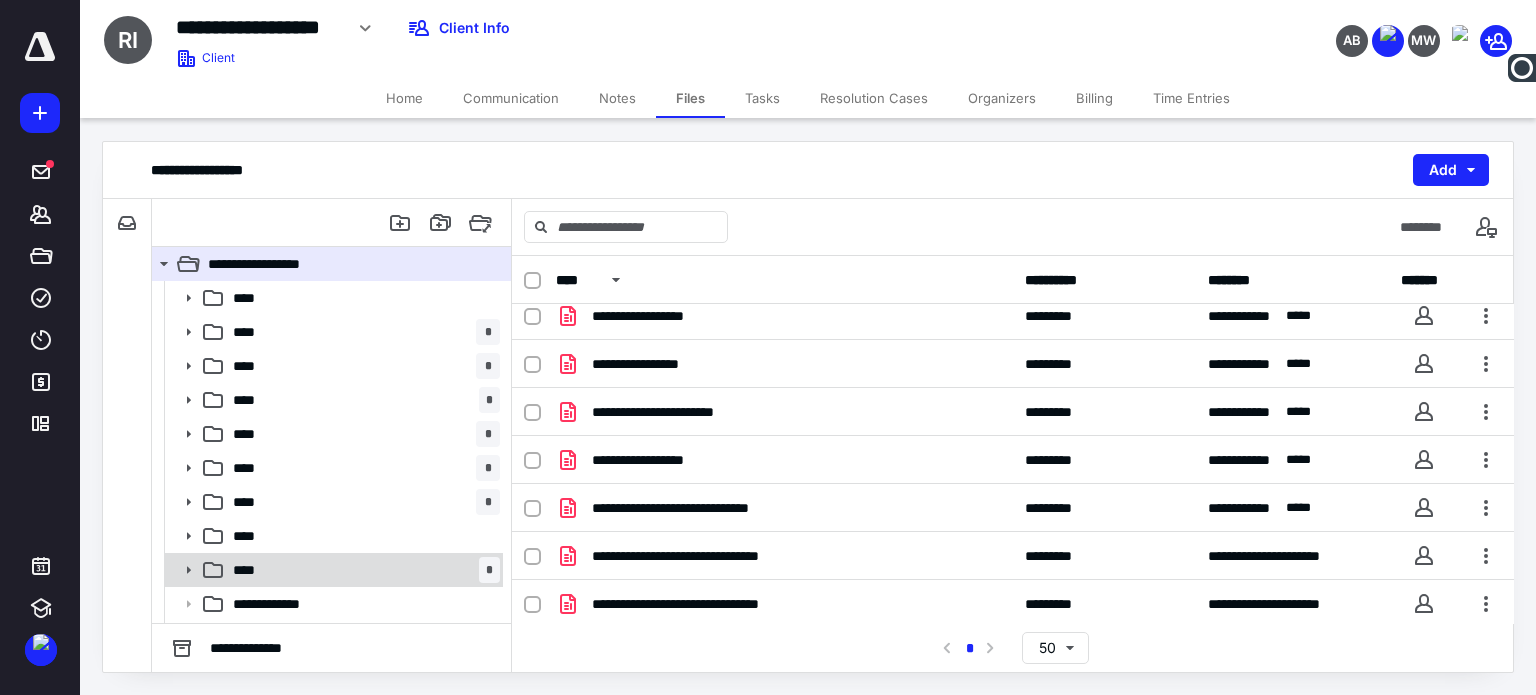 click 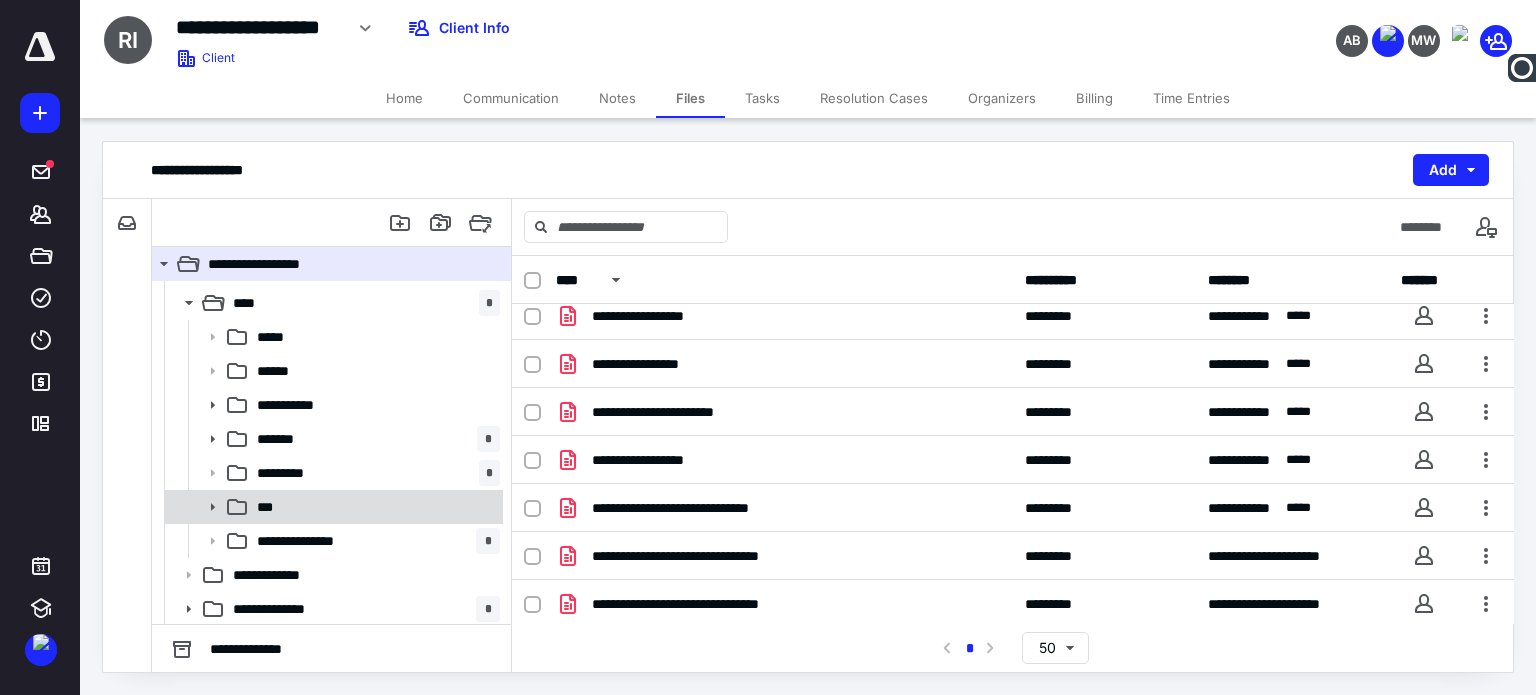 scroll, scrollTop: 268, scrollLeft: 0, axis: vertical 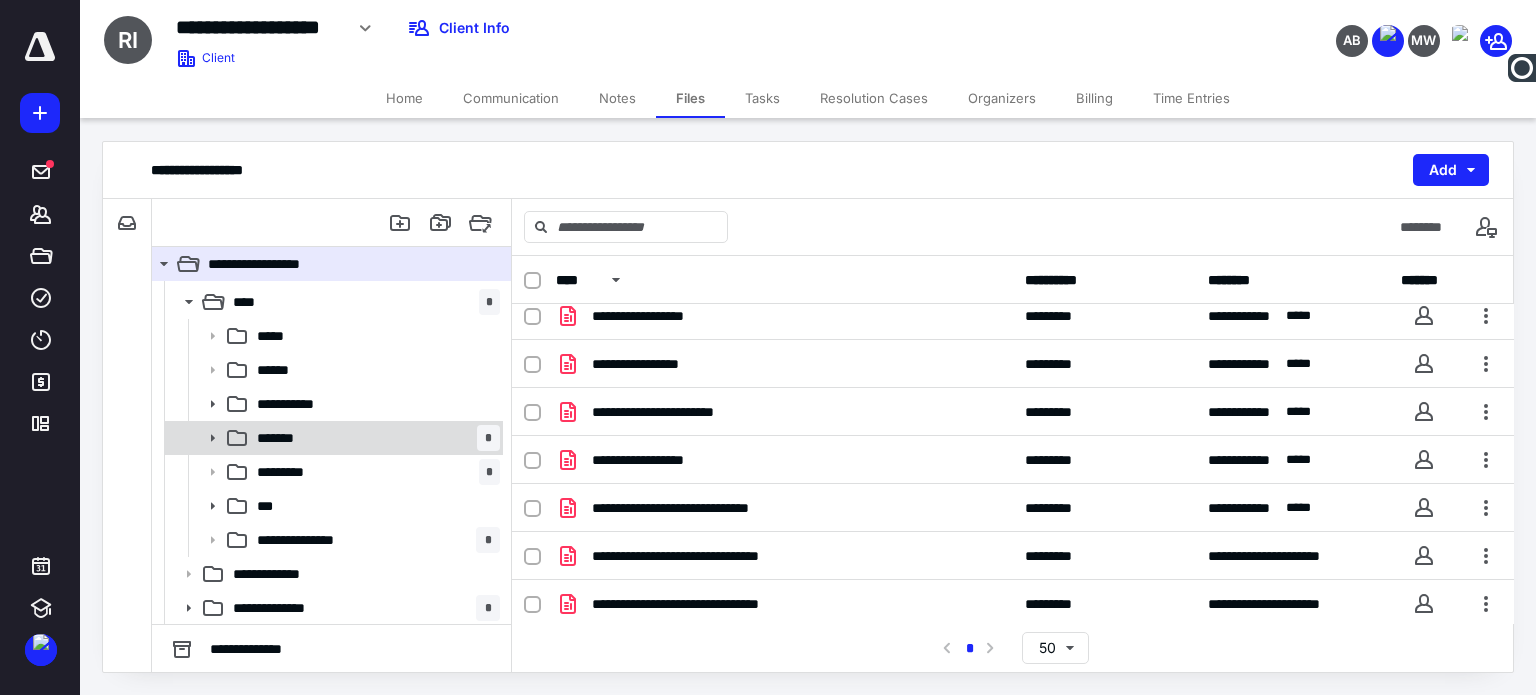 click 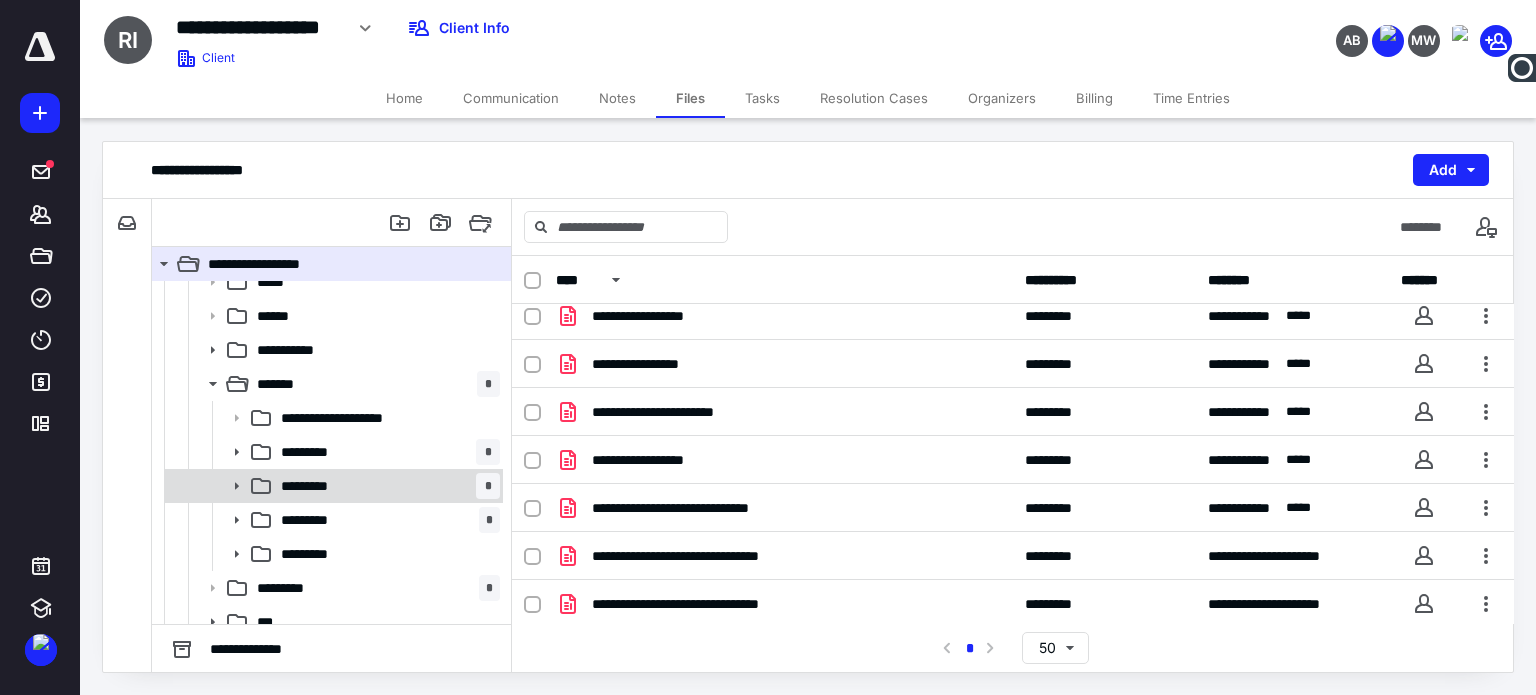 scroll, scrollTop: 368, scrollLeft: 0, axis: vertical 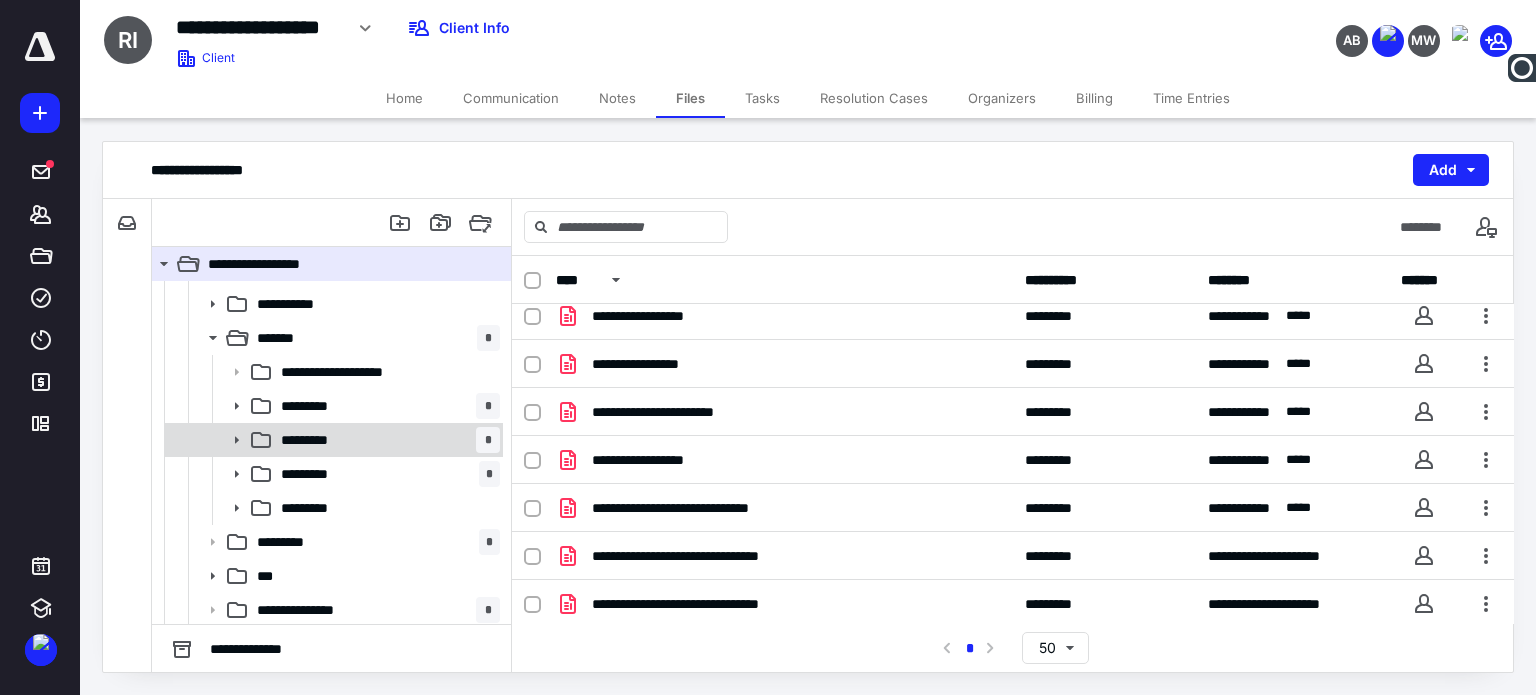 click 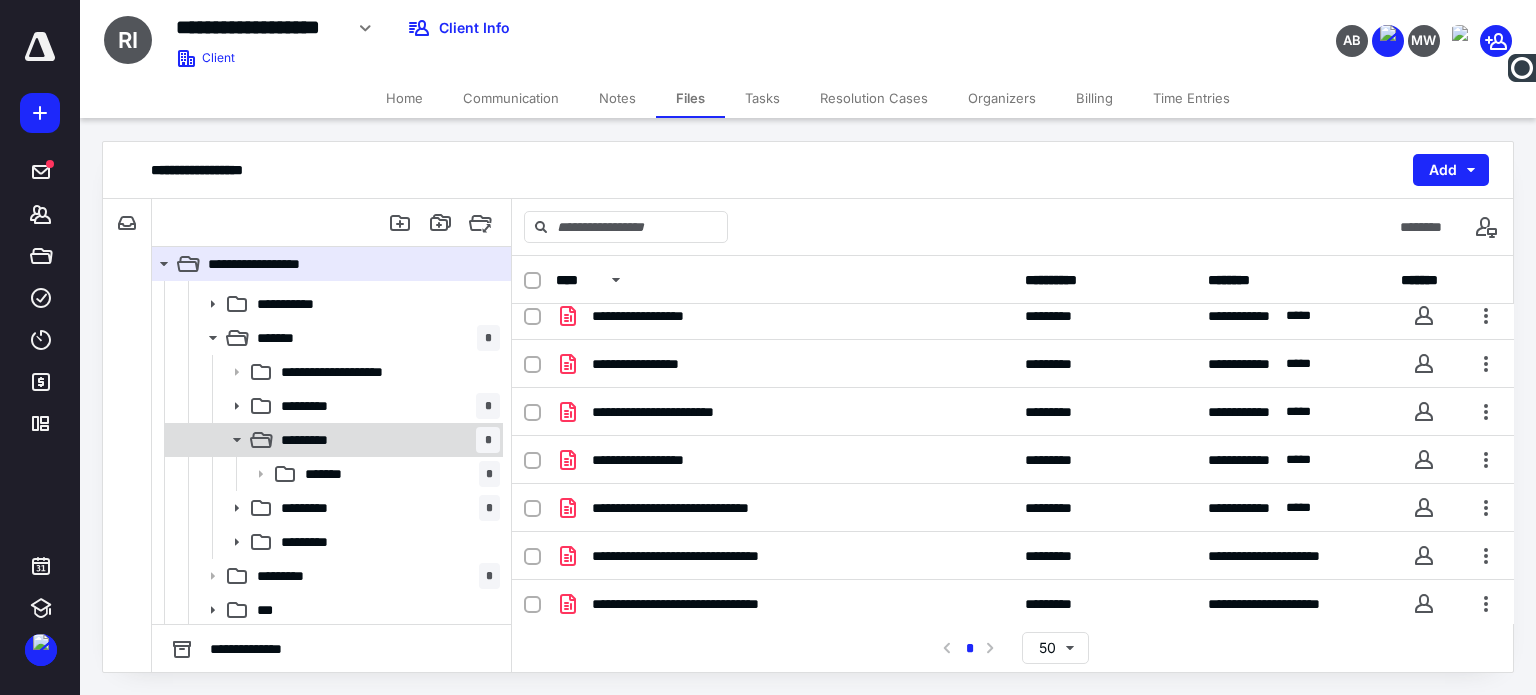 scroll, scrollTop: 468, scrollLeft: 0, axis: vertical 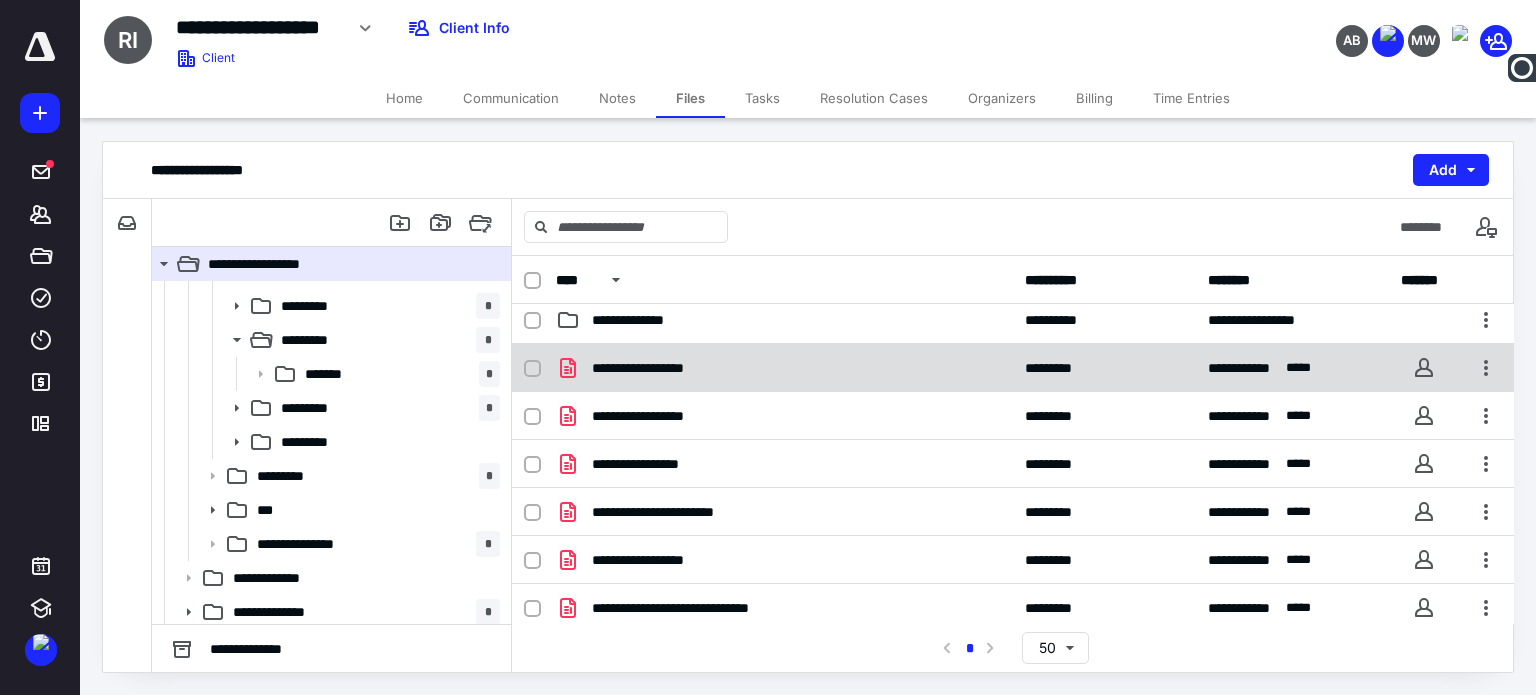 click on "**********" at bounding box center (1013, 368) 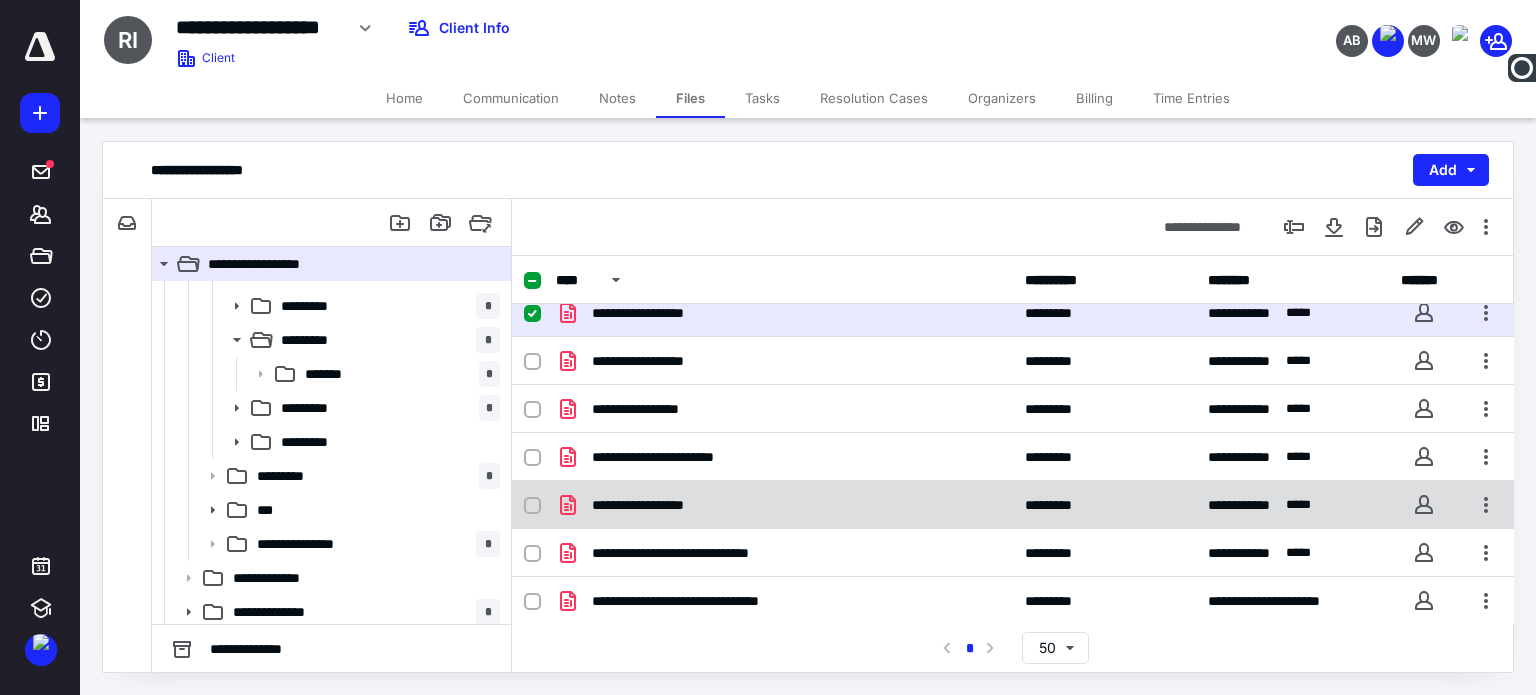 scroll, scrollTop: 588, scrollLeft: 0, axis: vertical 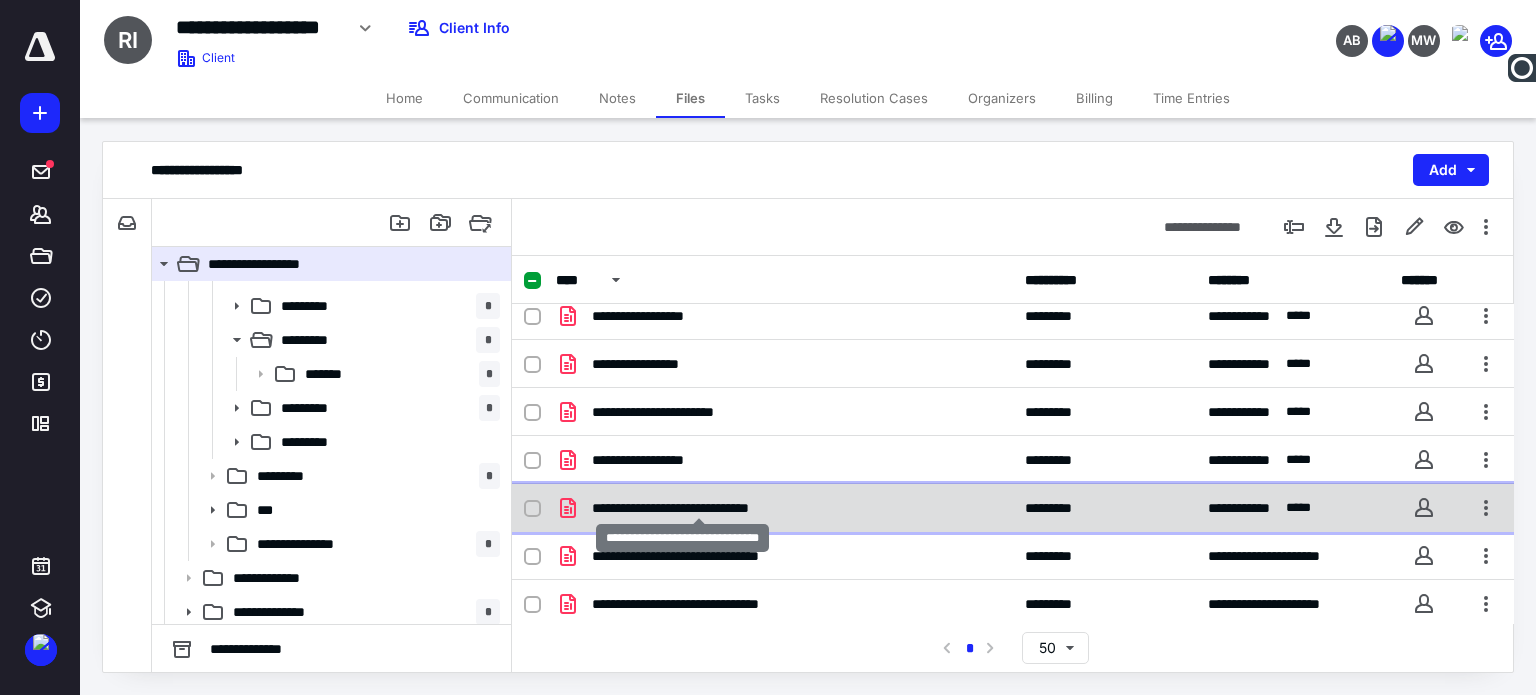 click on "**********" at bounding box center (698, 508) 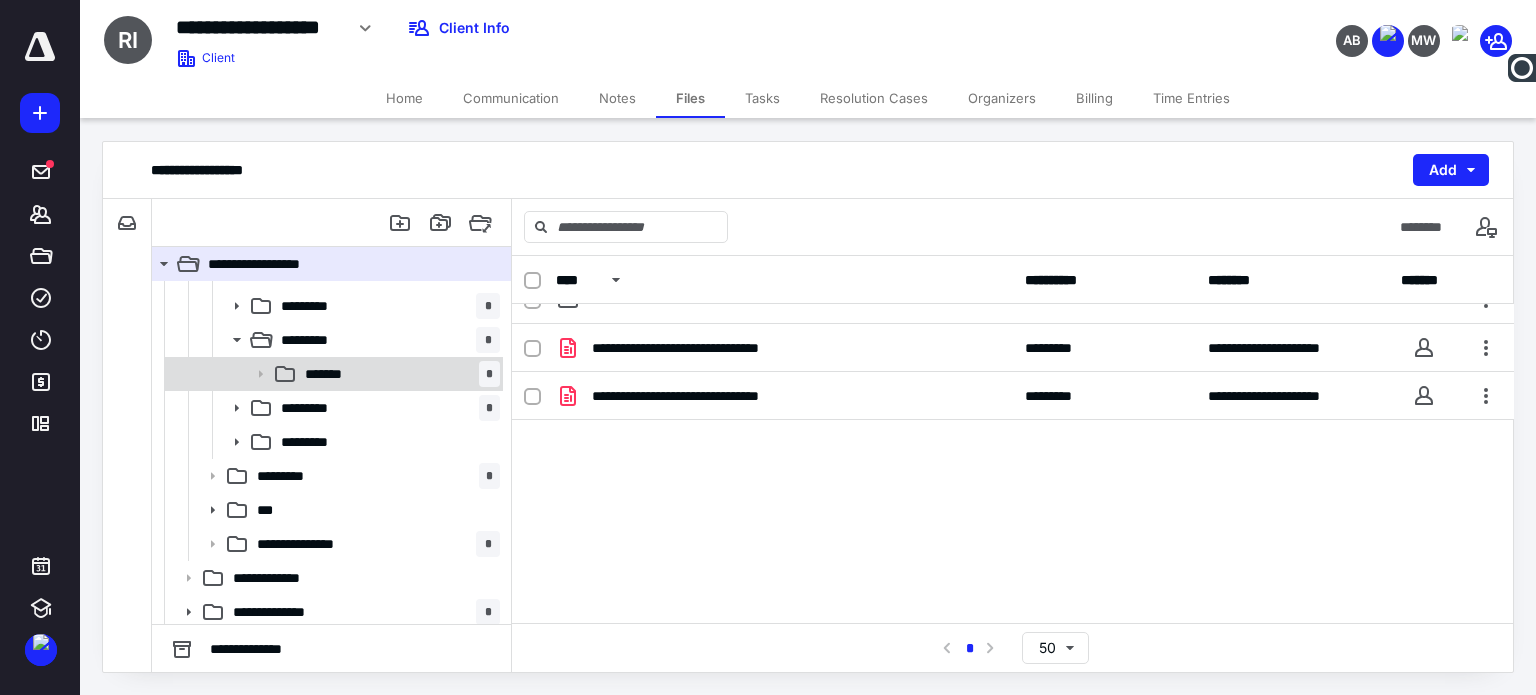 scroll, scrollTop: 300, scrollLeft: 0, axis: vertical 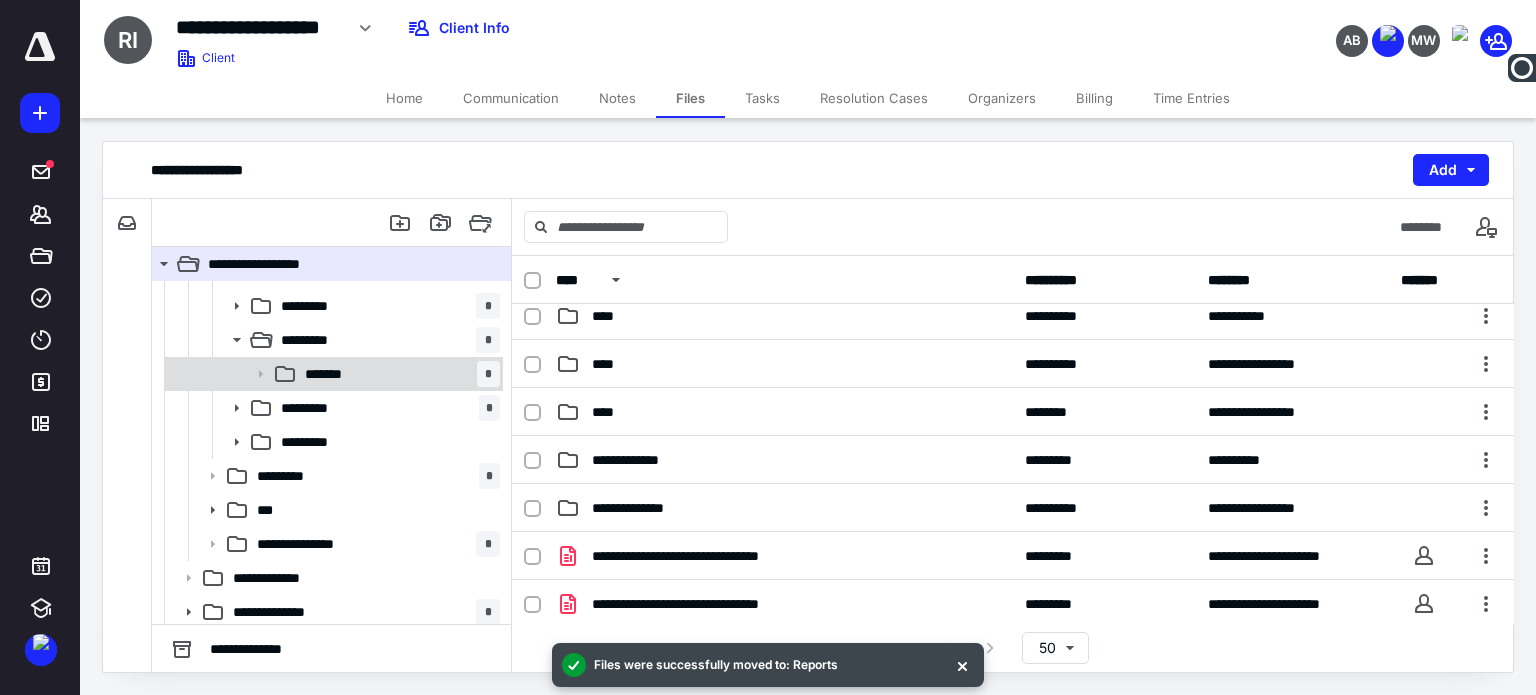 click on "******* *" at bounding box center [398, 374] 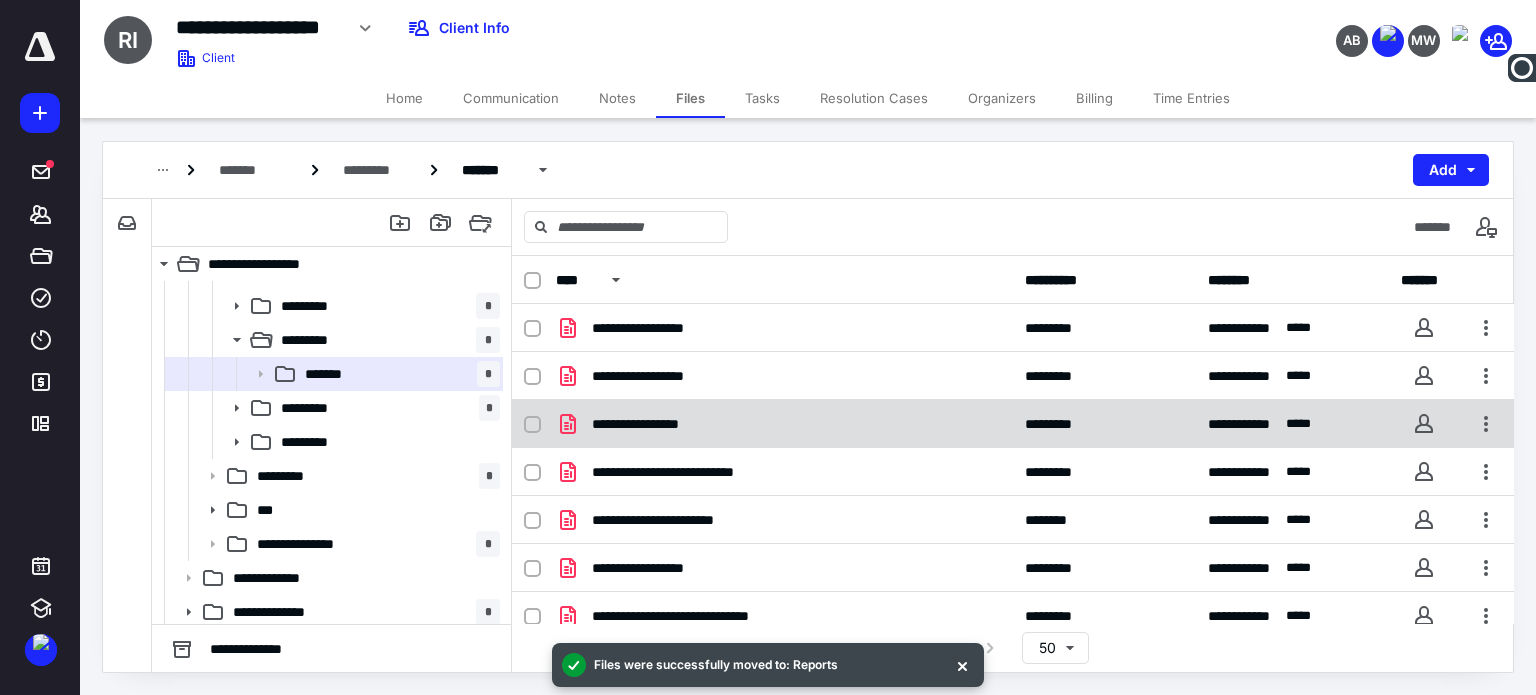 scroll, scrollTop: 14, scrollLeft: 0, axis: vertical 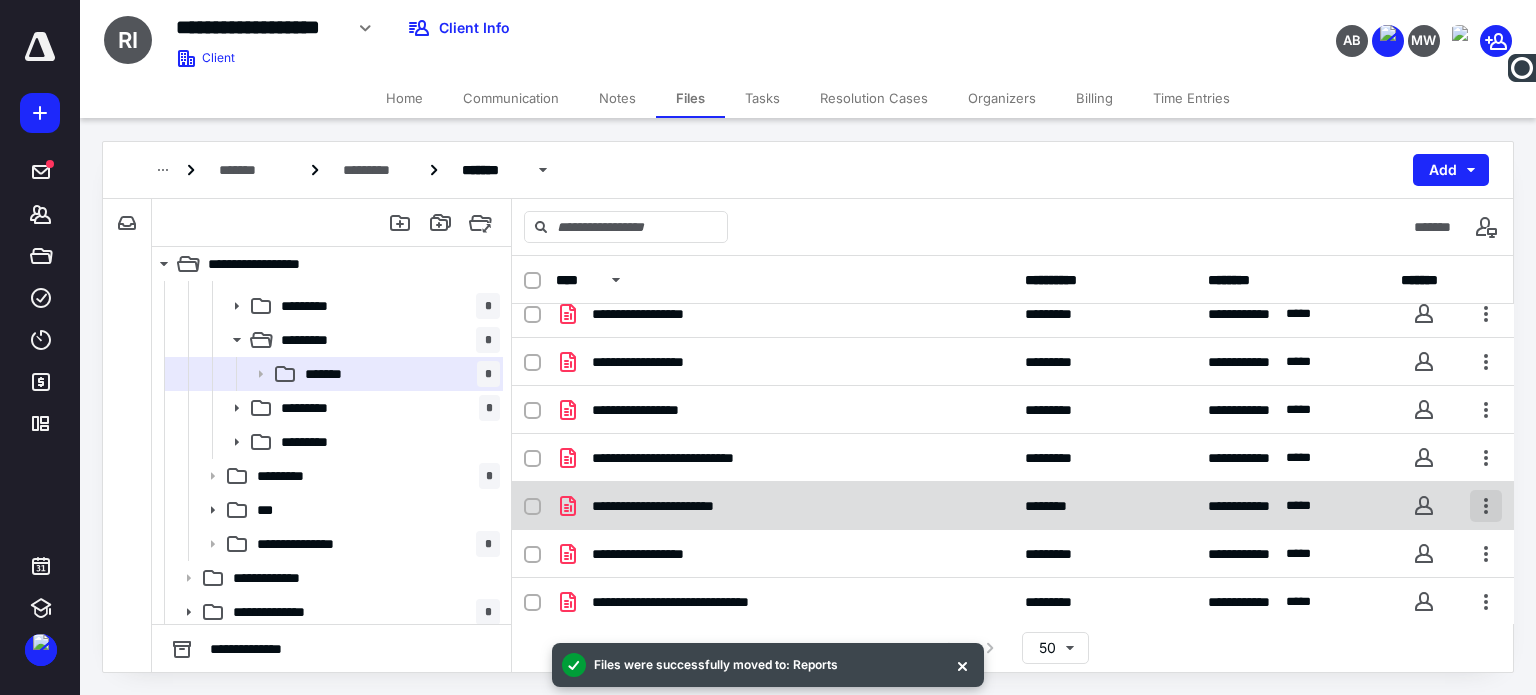 click at bounding box center [1486, 506] 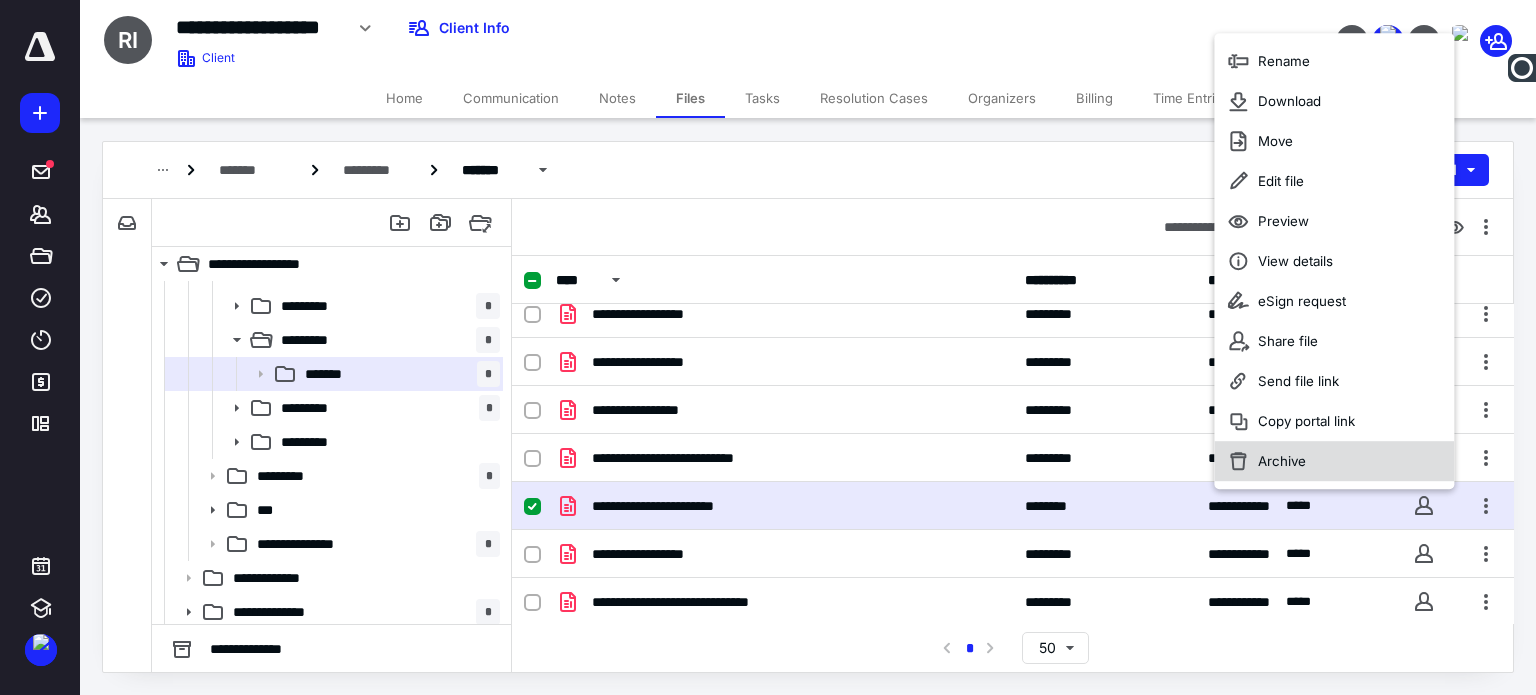 click on "Archive" at bounding box center [1282, 461] 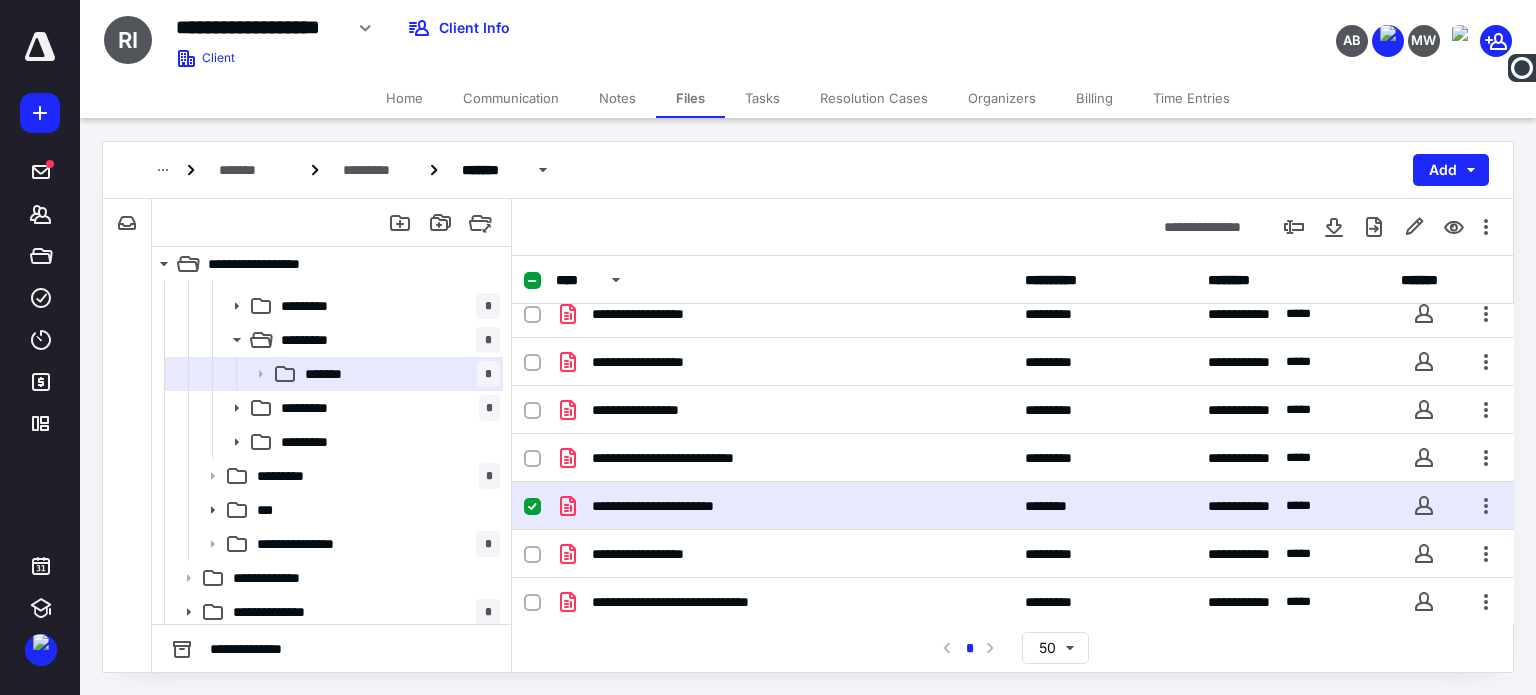checkbox on "false" 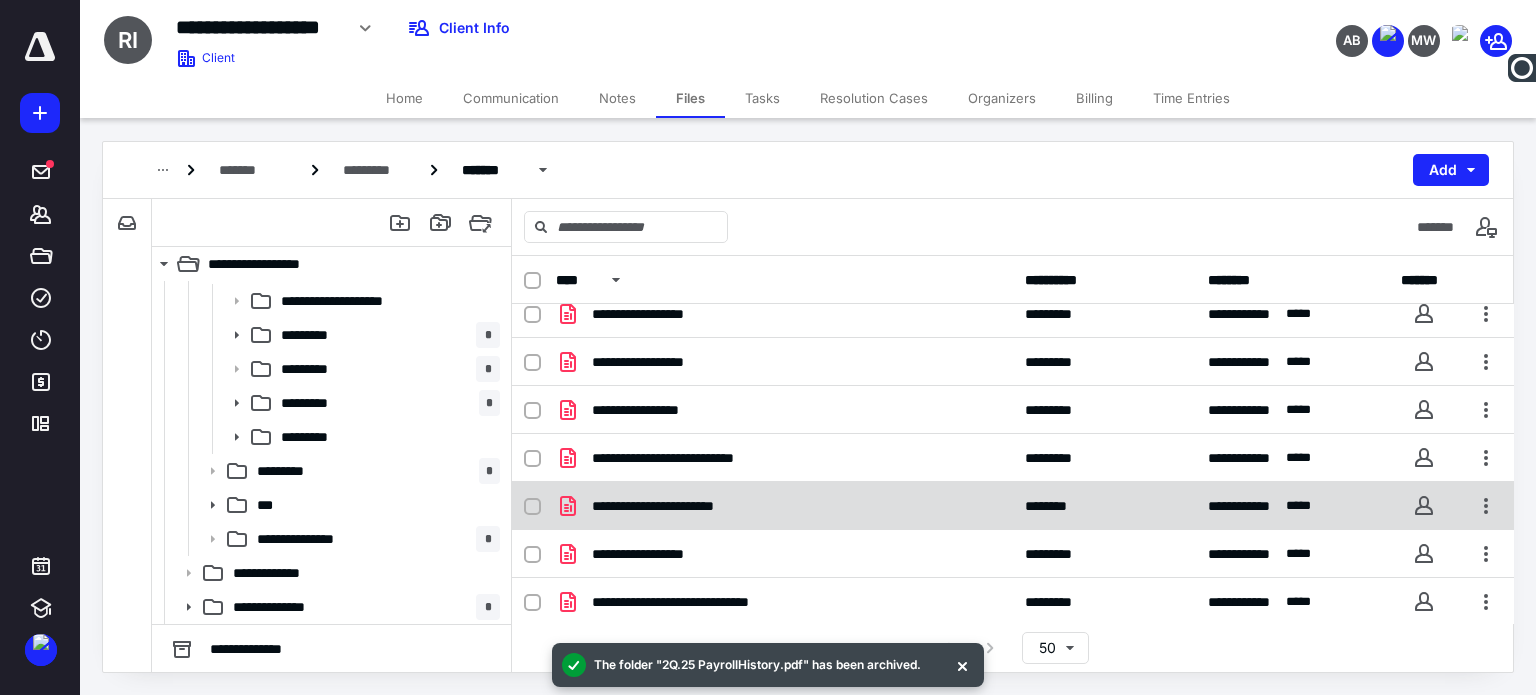 scroll, scrollTop: 439, scrollLeft: 0, axis: vertical 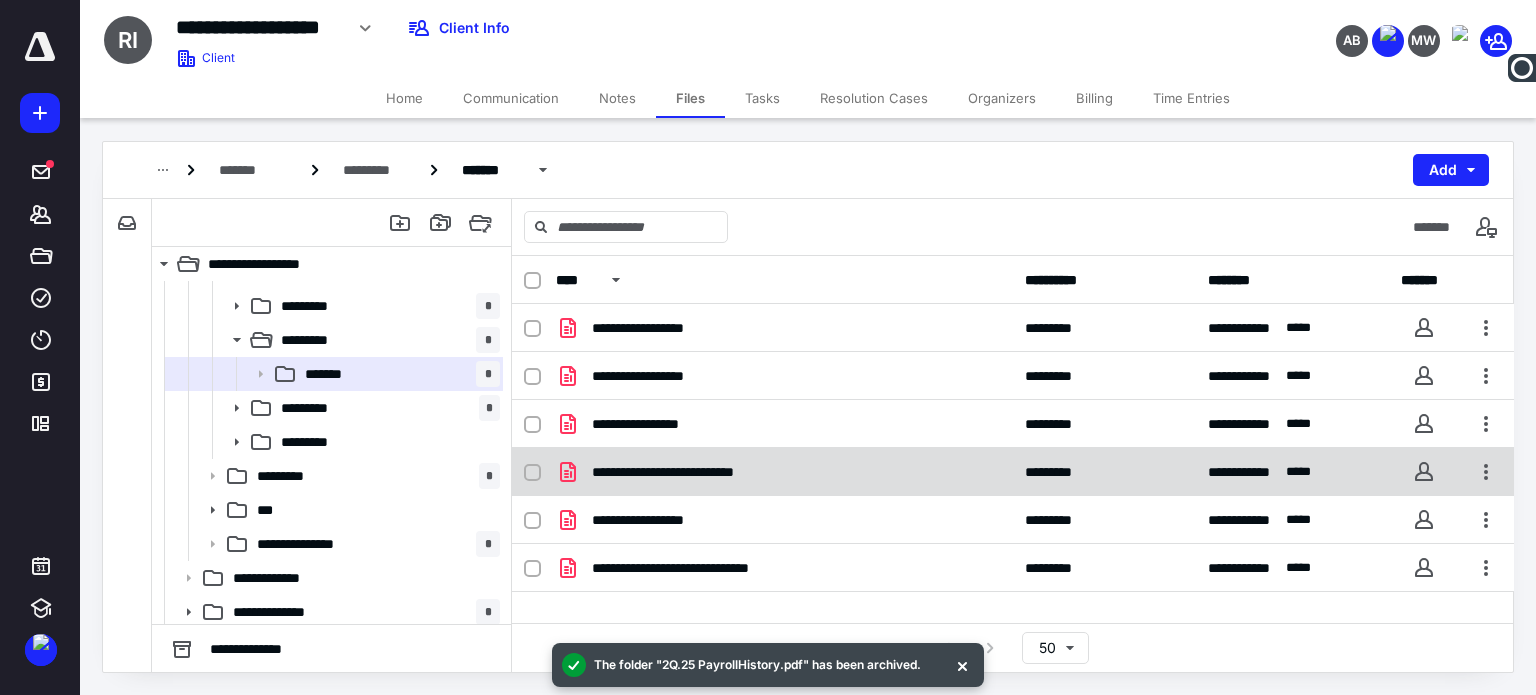 checkbox on "true" 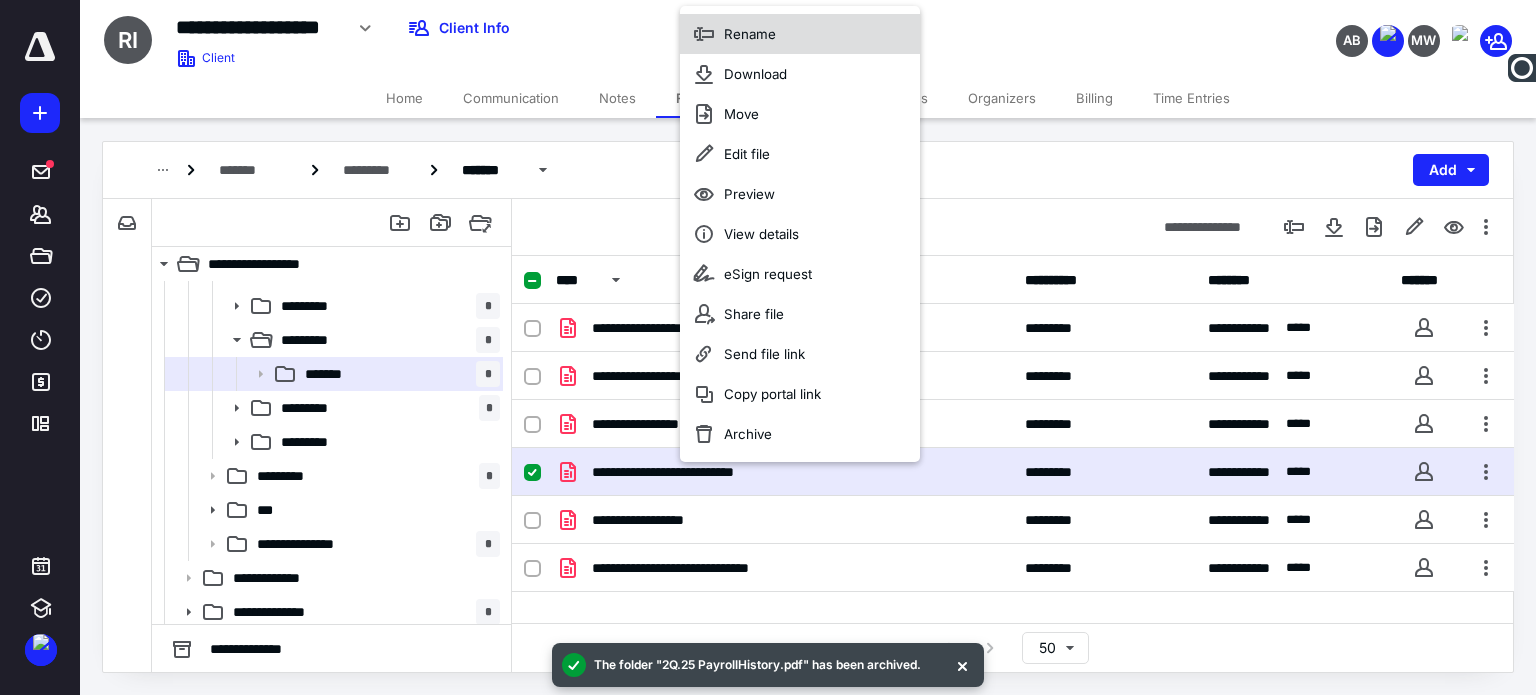 click on "Rename" at bounding box center [800, 34] 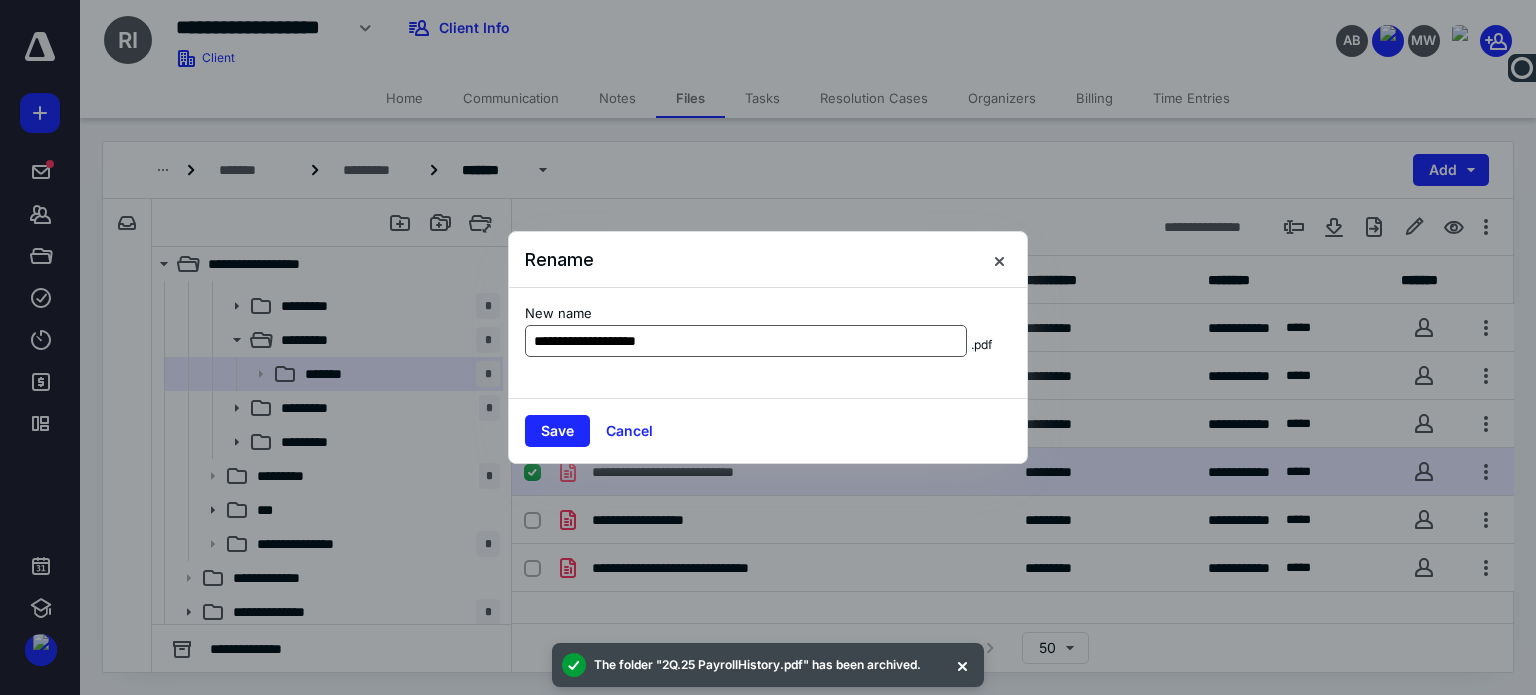 click on "**********" at bounding box center (746, 341) 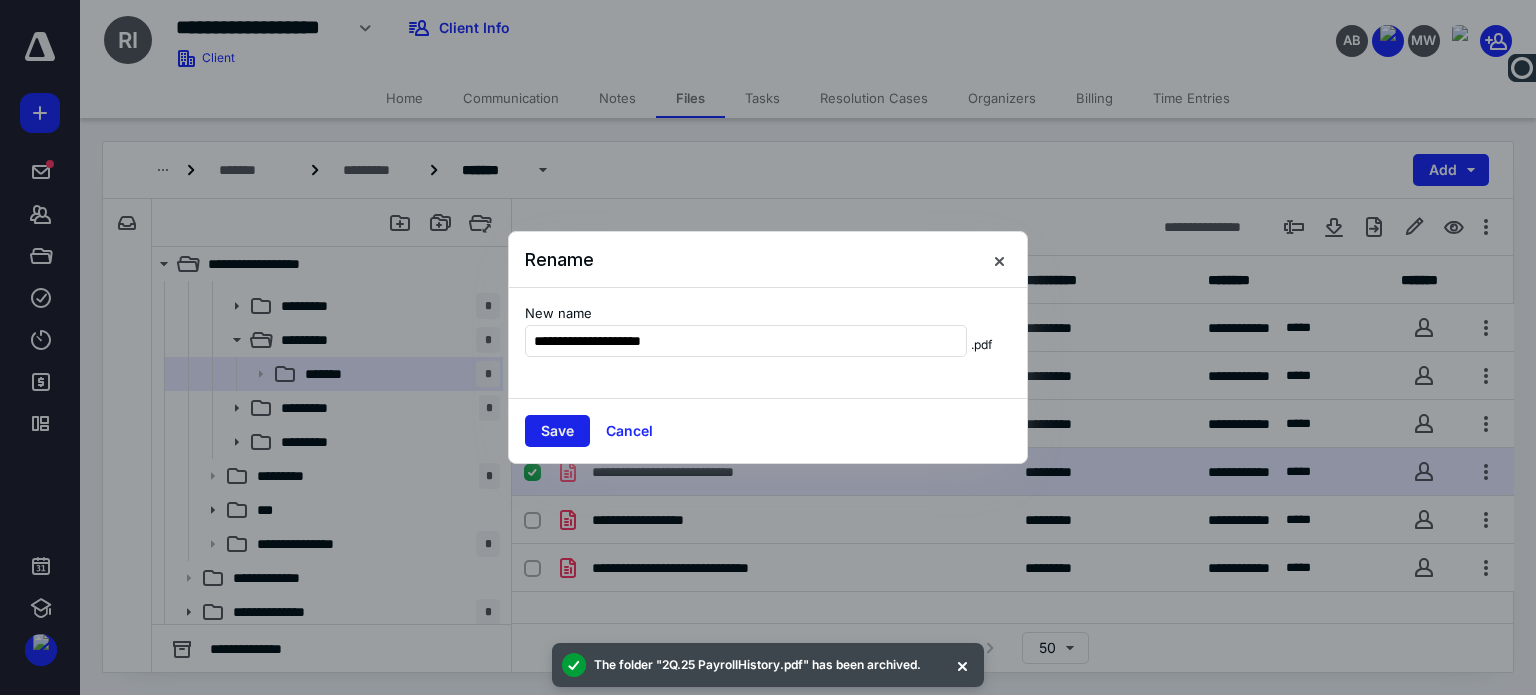 type on "**********" 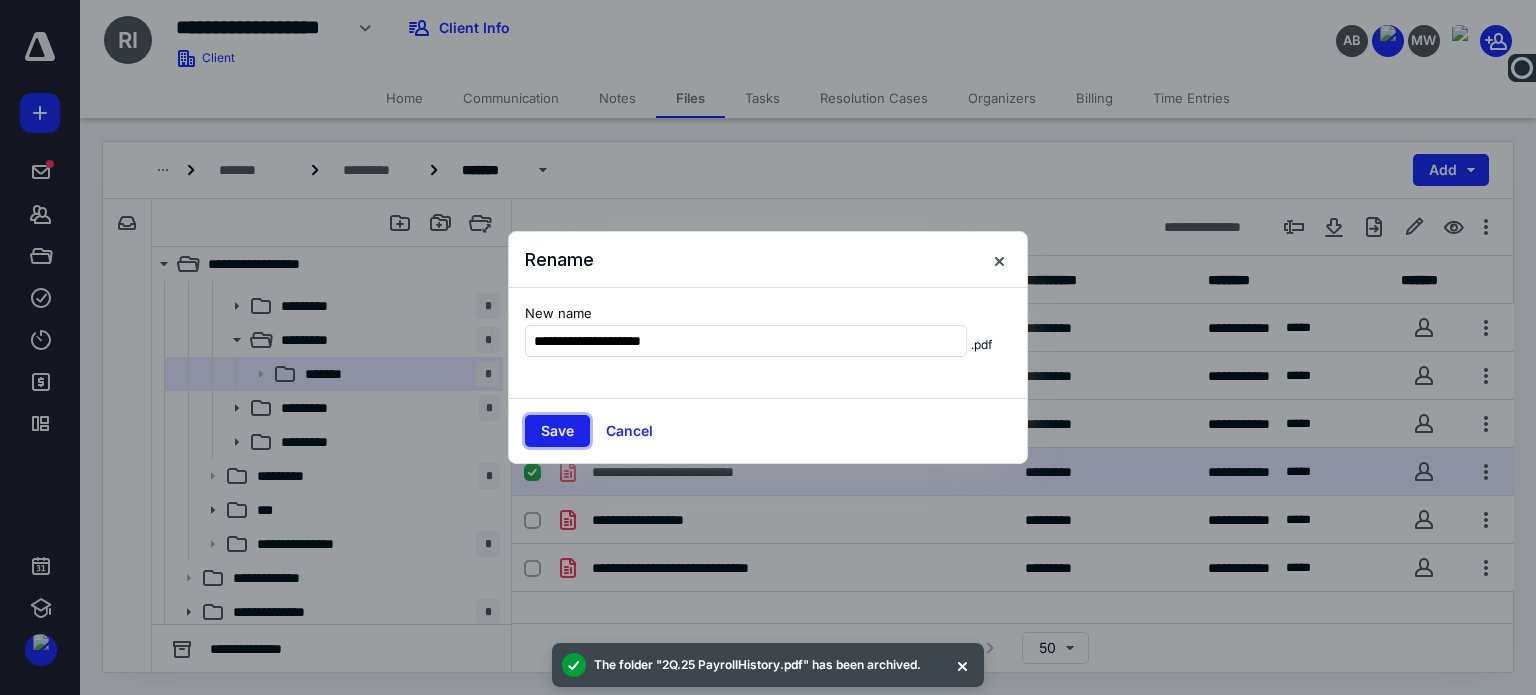 click on "Save" at bounding box center (557, 431) 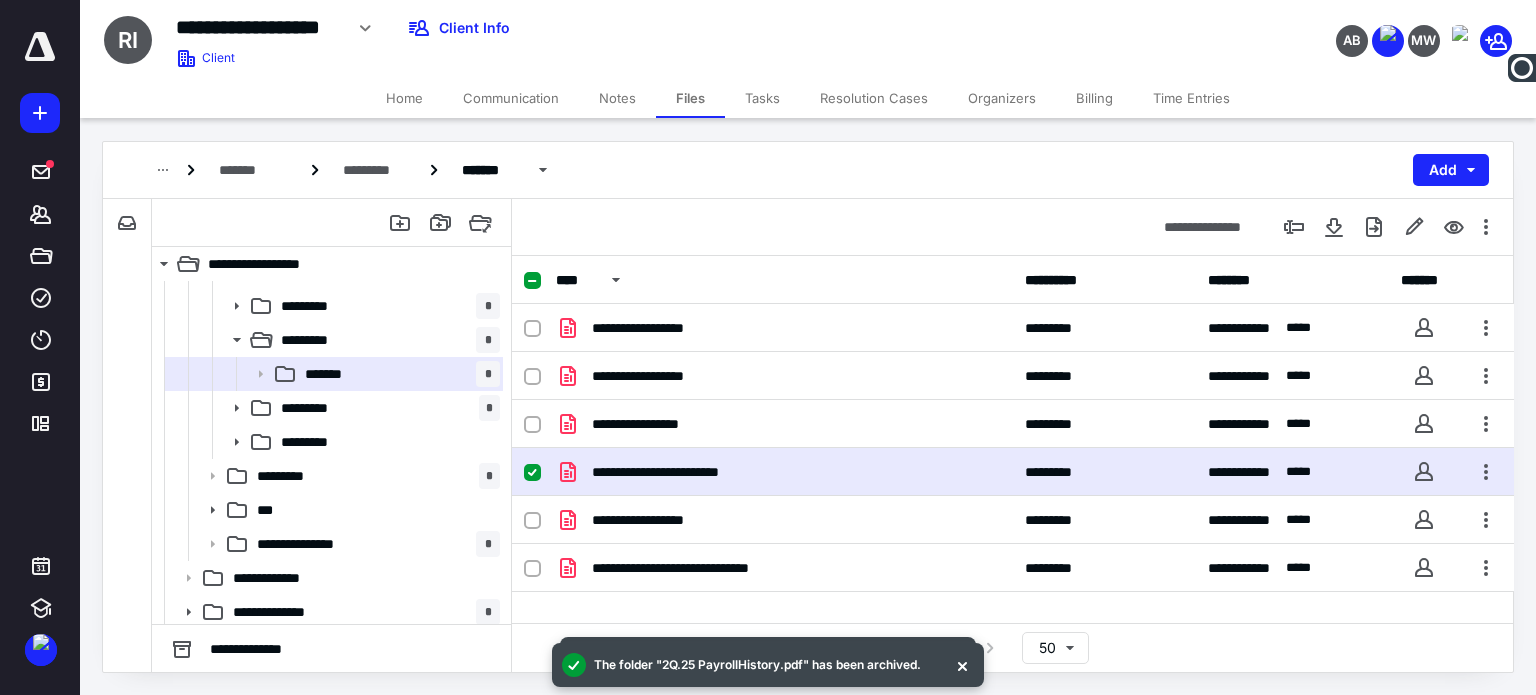 click 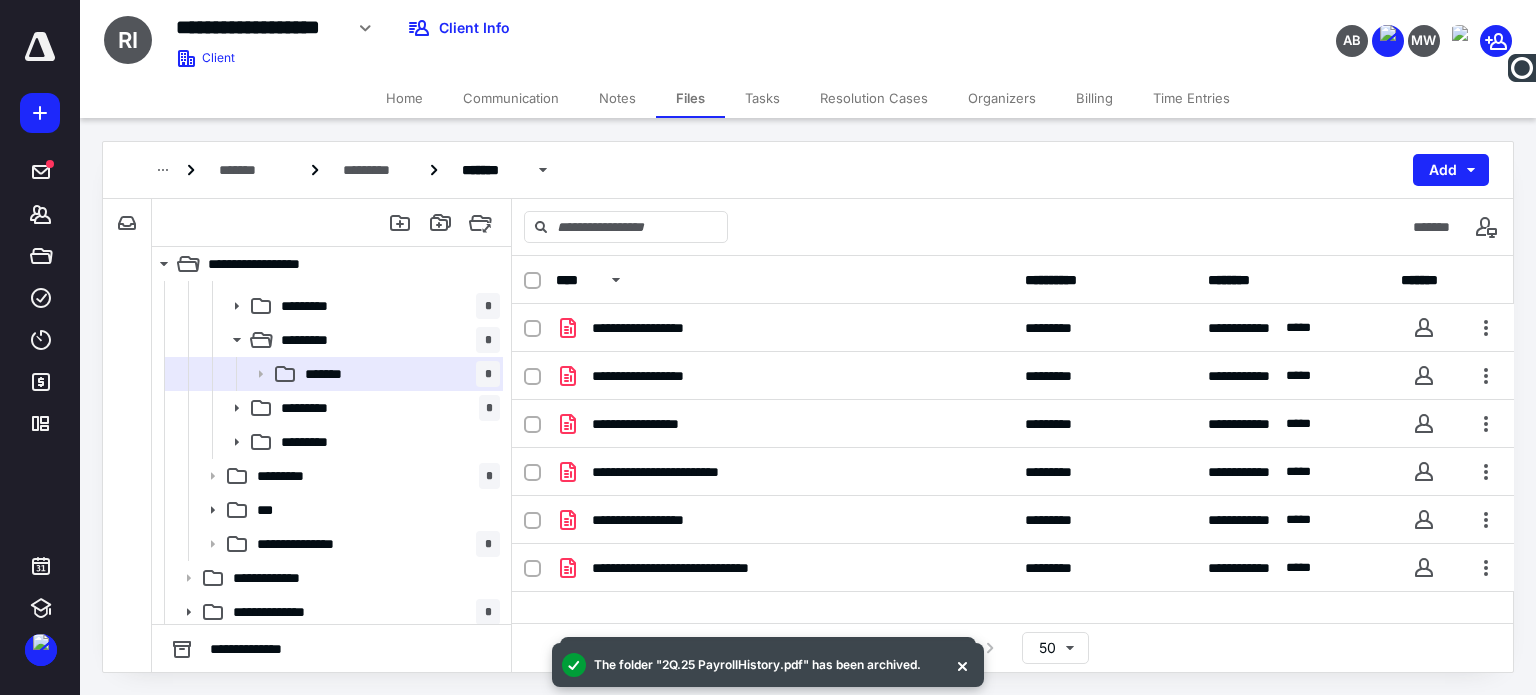 drag, startPoint x: 525, startPoint y: 275, endPoint x: 564, endPoint y: 273, distance: 39.051247 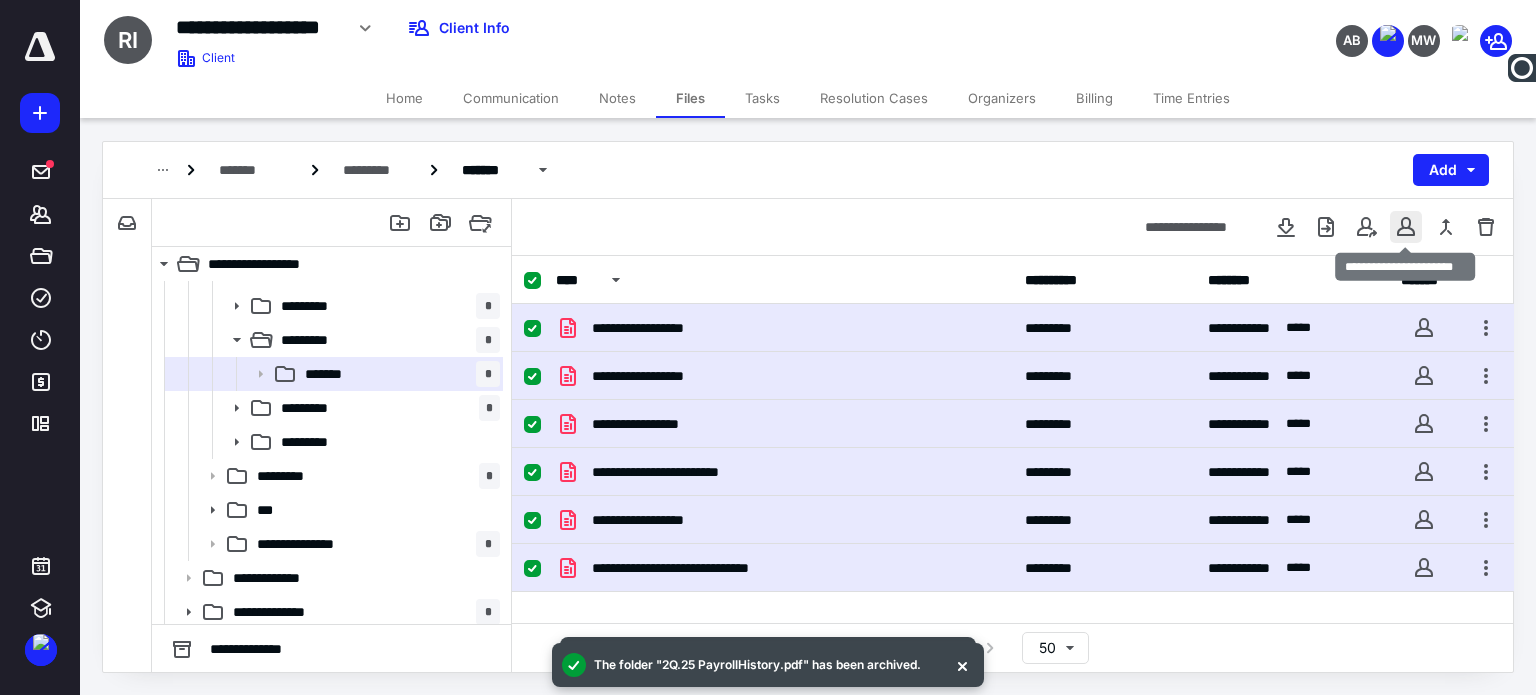 click at bounding box center [1406, 227] 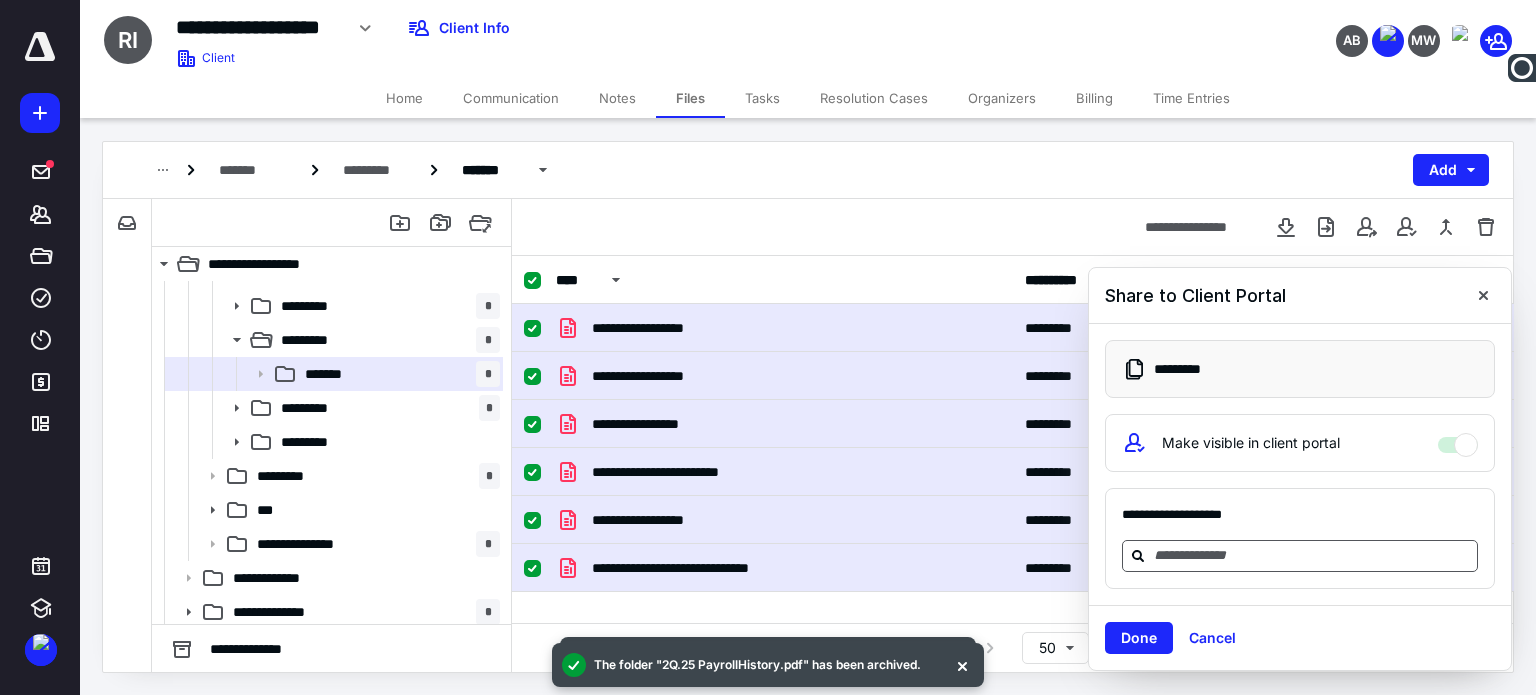 click at bounding box center [1312, 556] 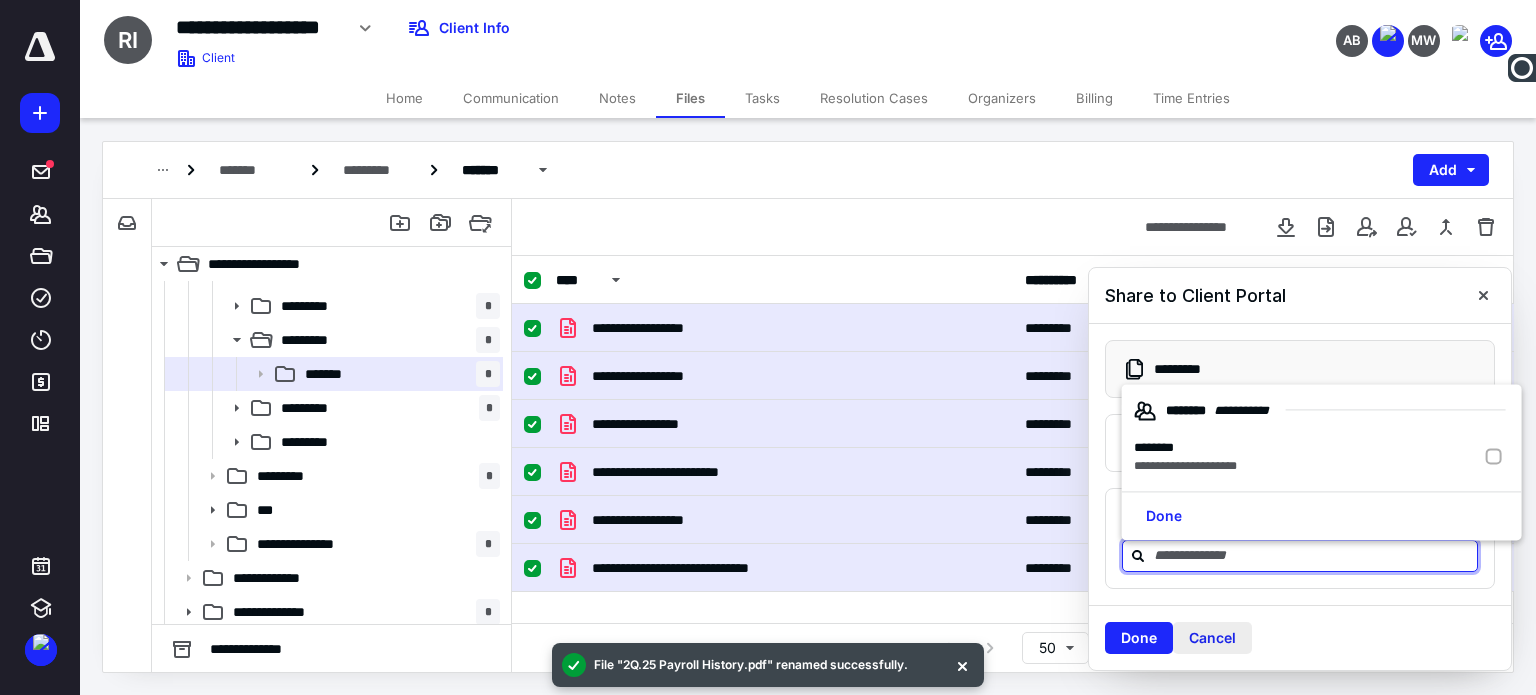 click on "Cancel" at bounding box center [1212, 638] 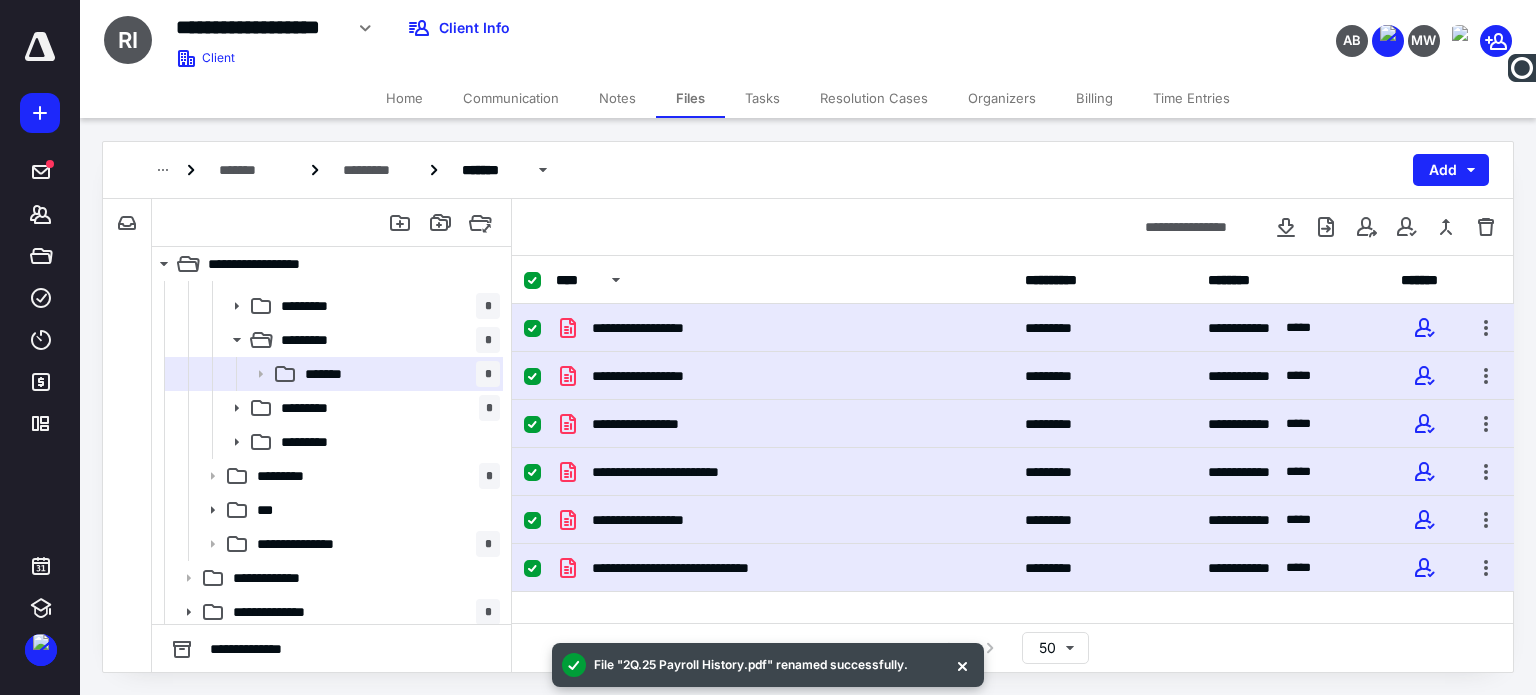 click at bounding box center (532, 281) 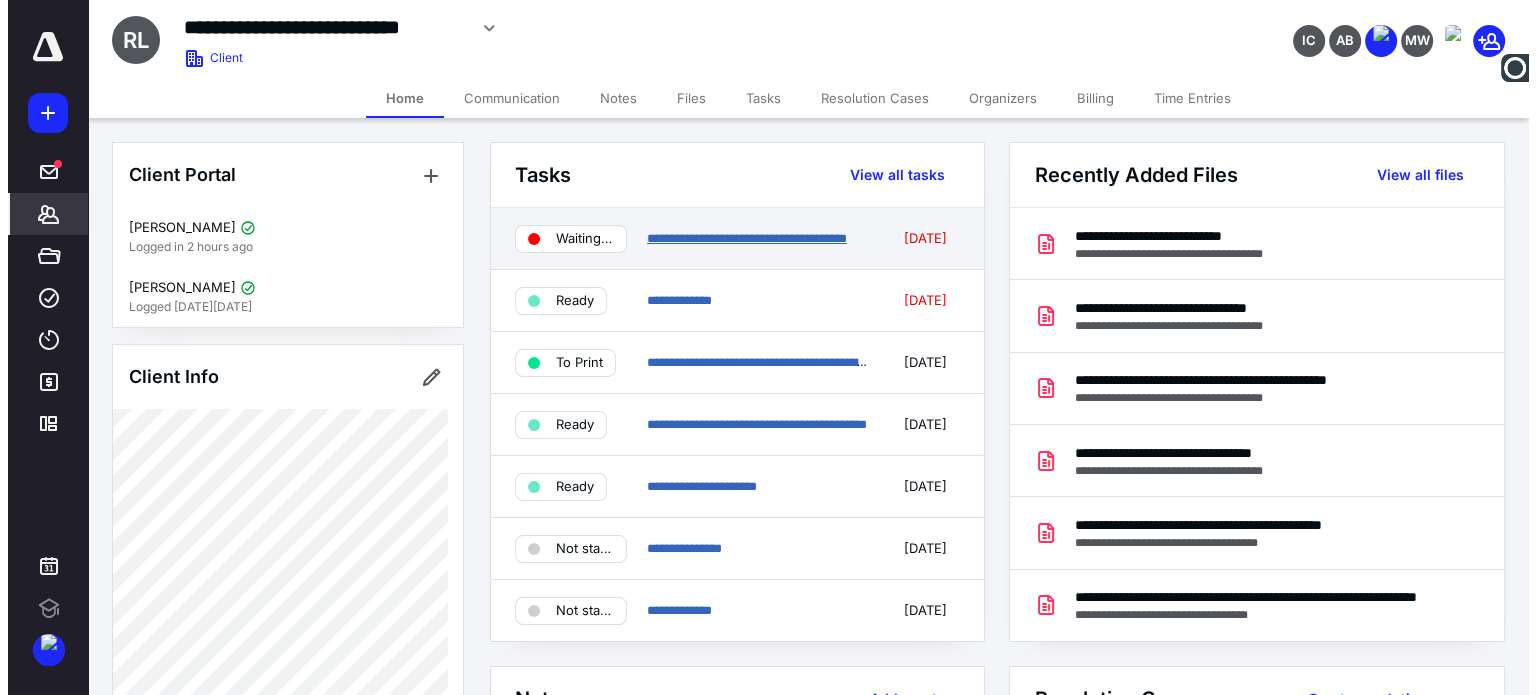 scroll, scrollTop: 0, scrollLeft: 0, axis: both 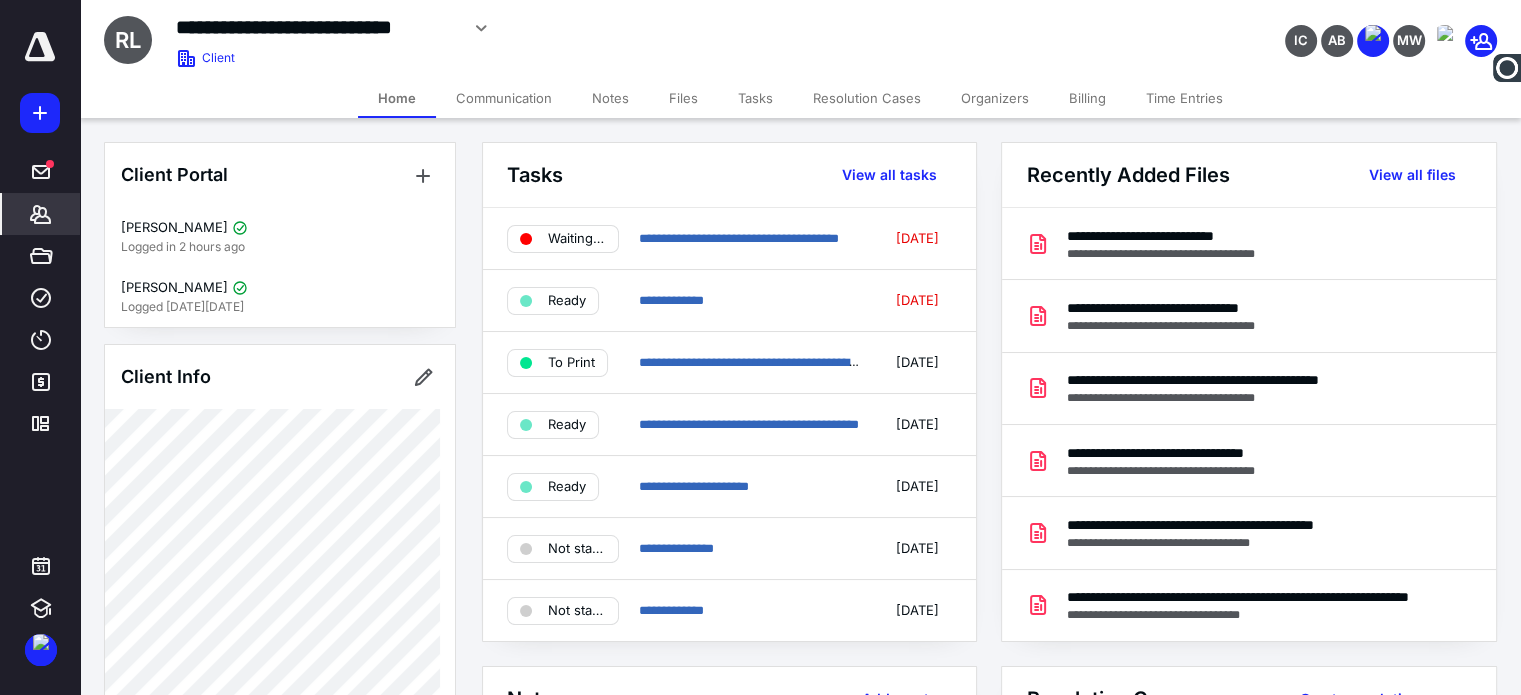 click on "Files" at bounding box center (683, 98) 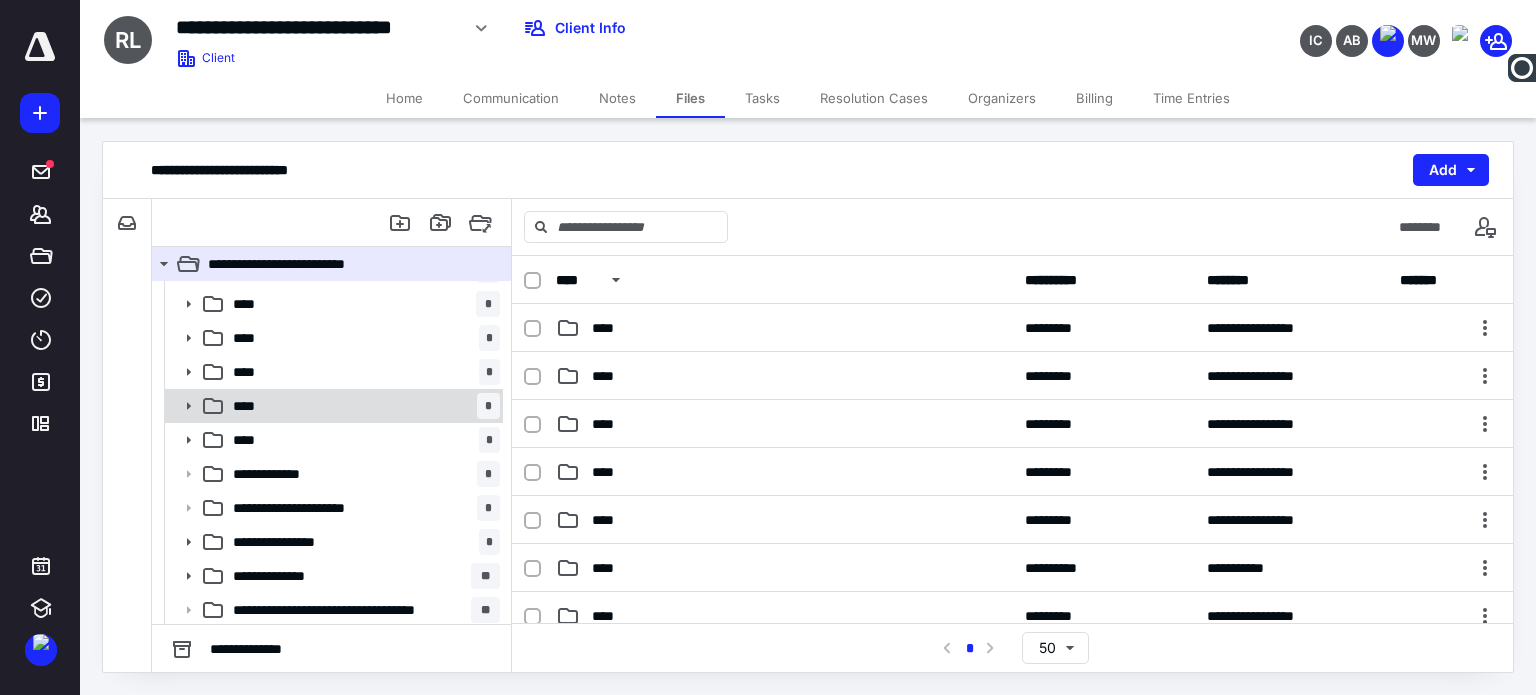 scroll, scrollTop: 200, scrollLeft: 0, axis: vertical 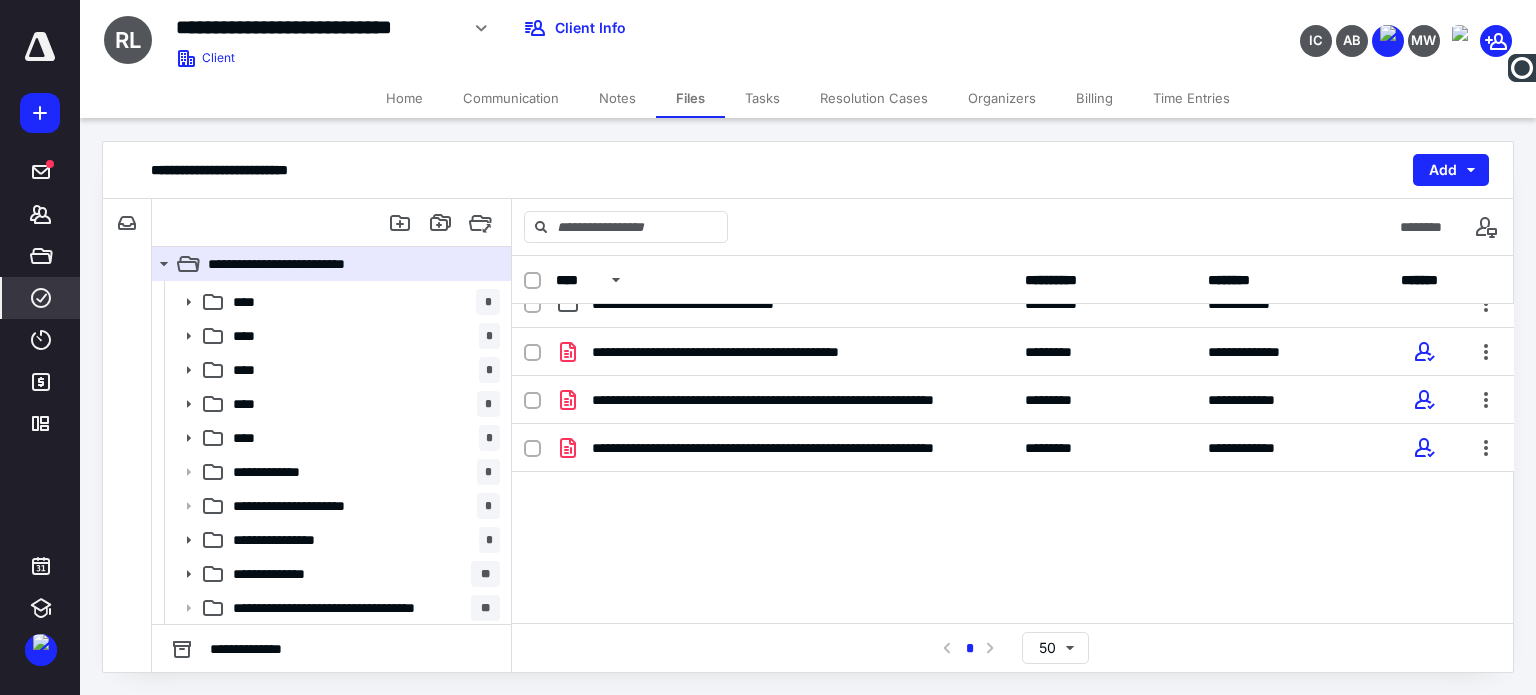 click 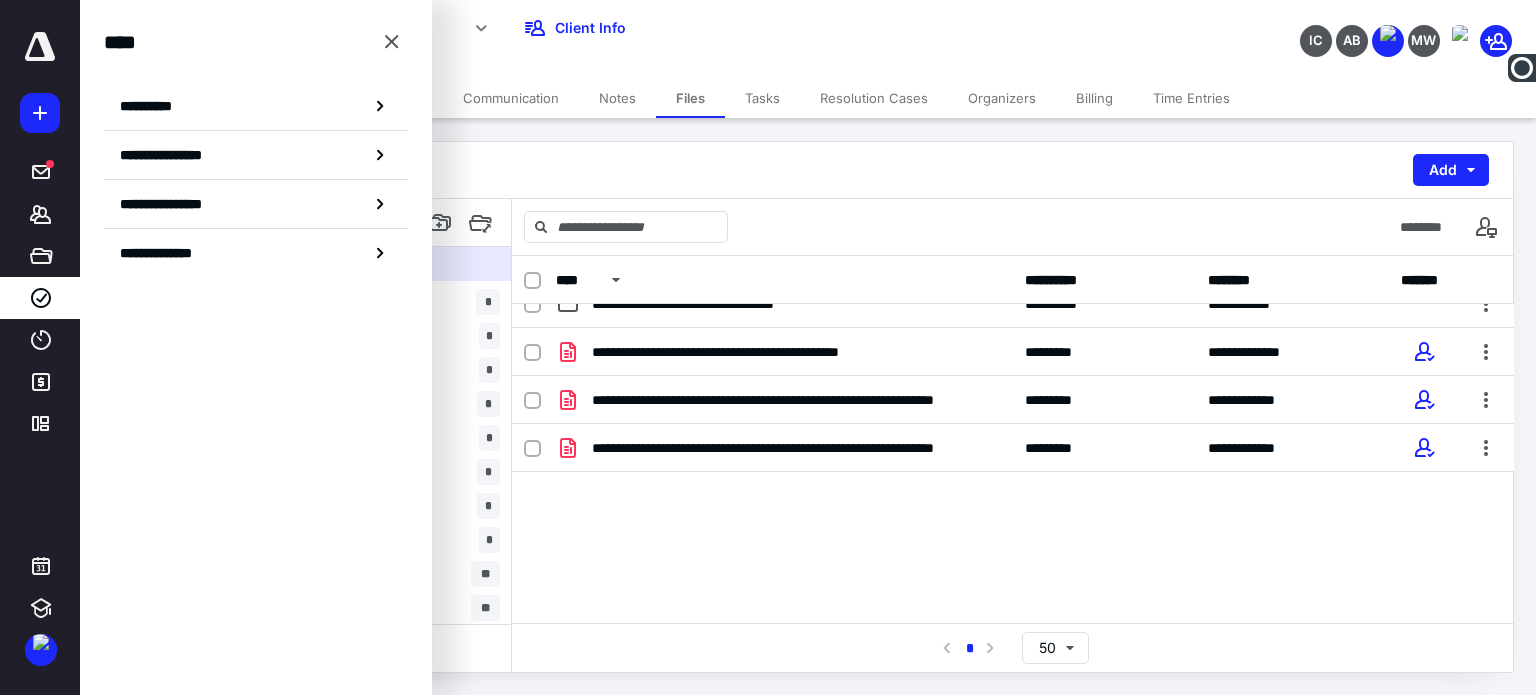click on "**********" at bounding box center (570, 35) 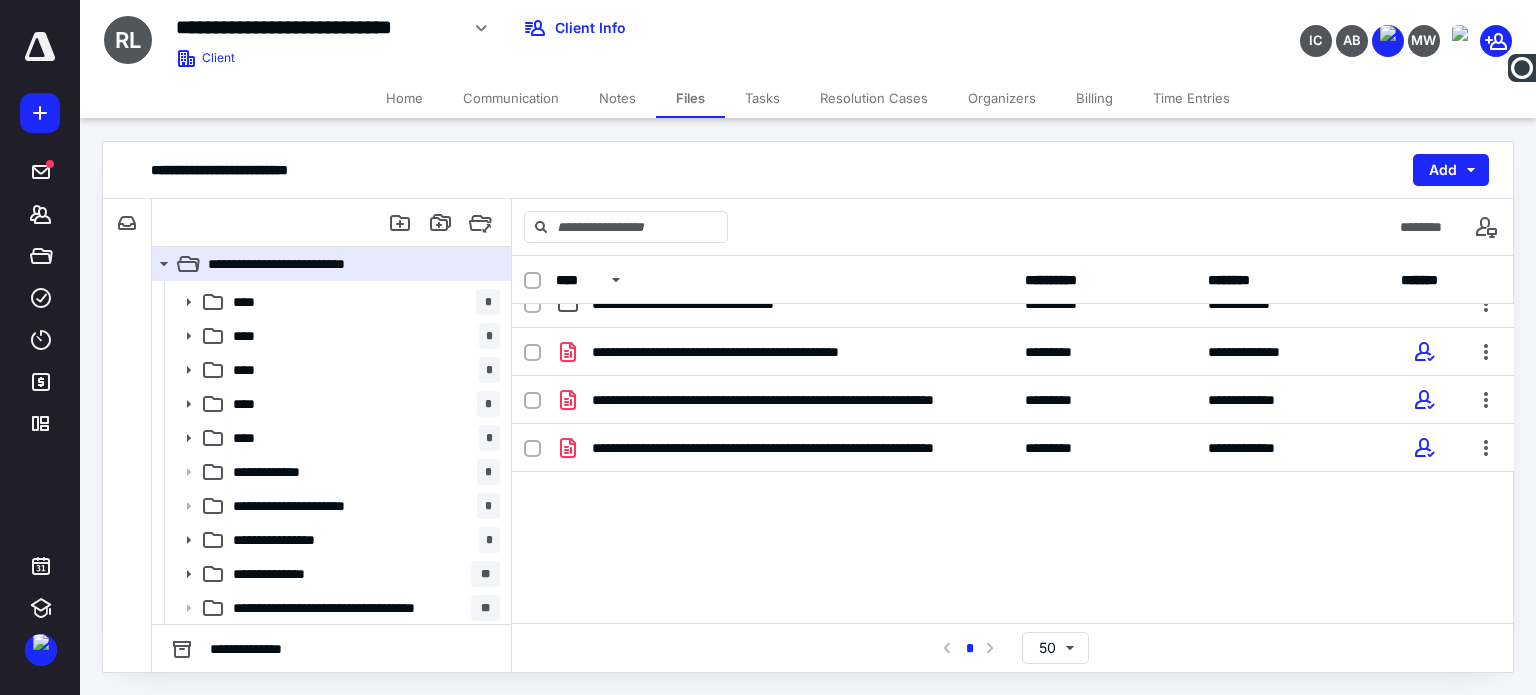 click on "Tasks" at bounding box center [762, 98] 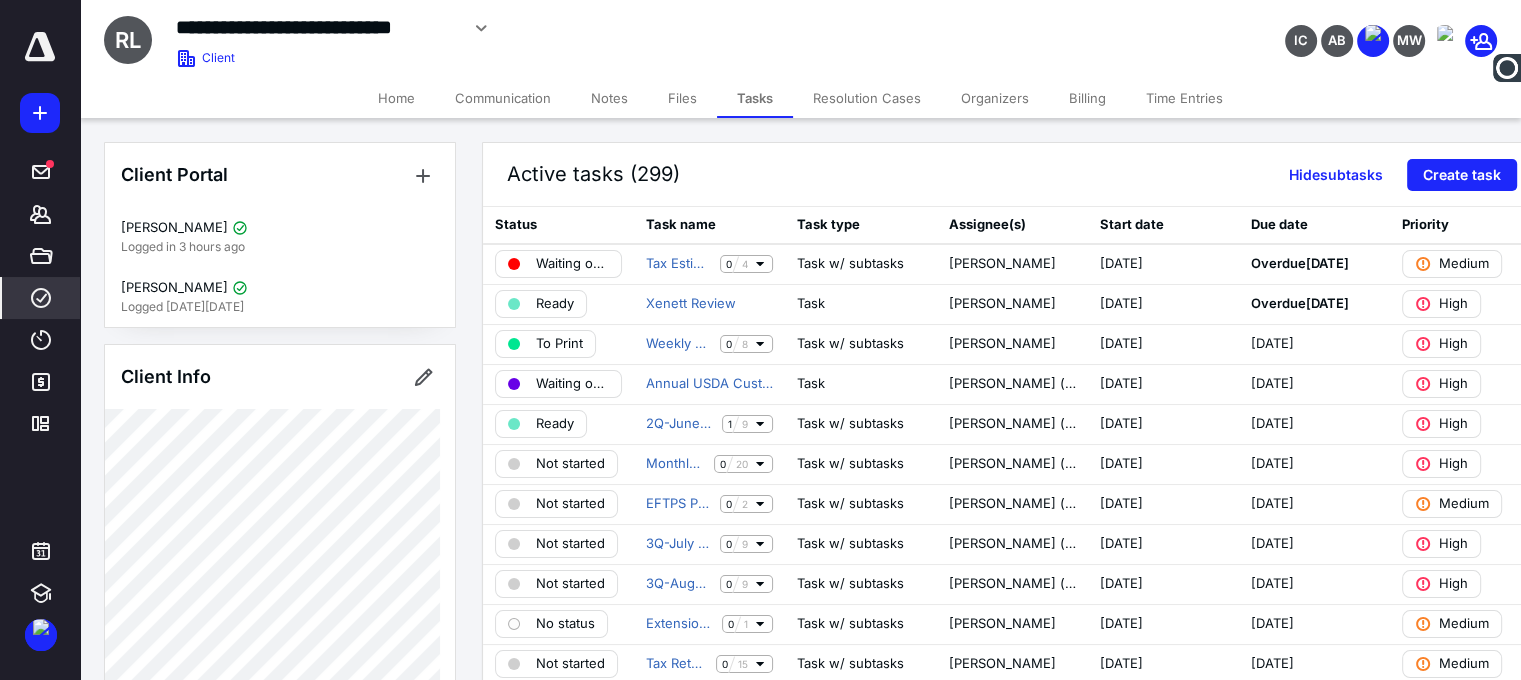 click 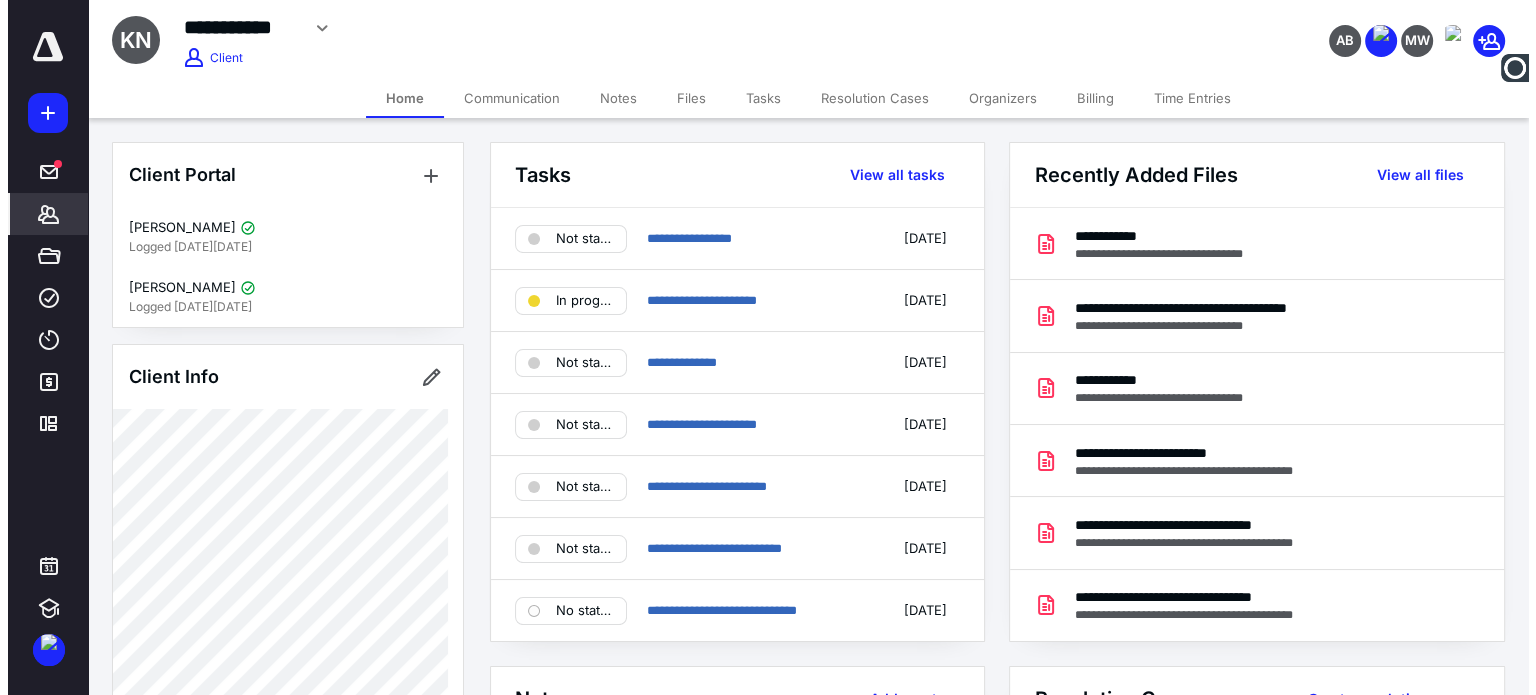 scroll, scrollTop: 0, scrollLeft: 0, axis: both 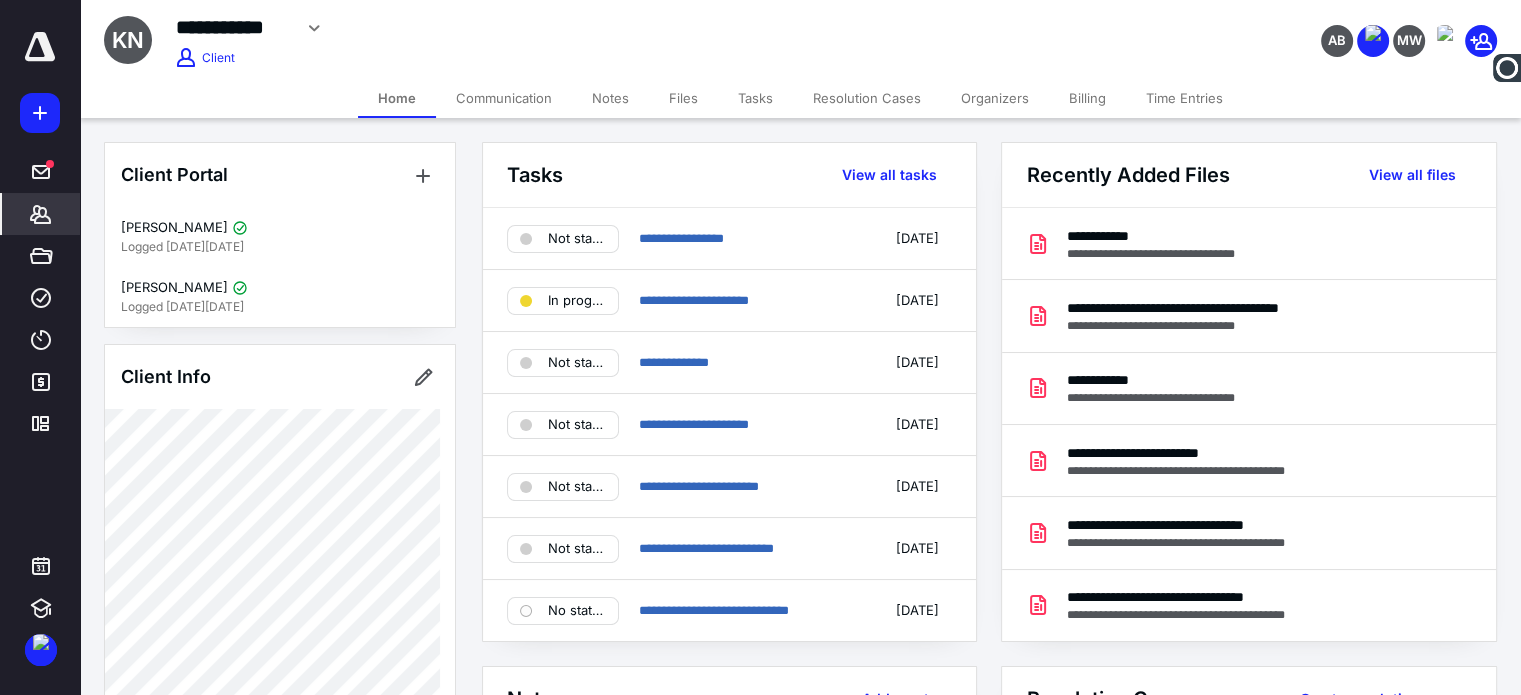click on "Files" at bounding box center (683, 98) 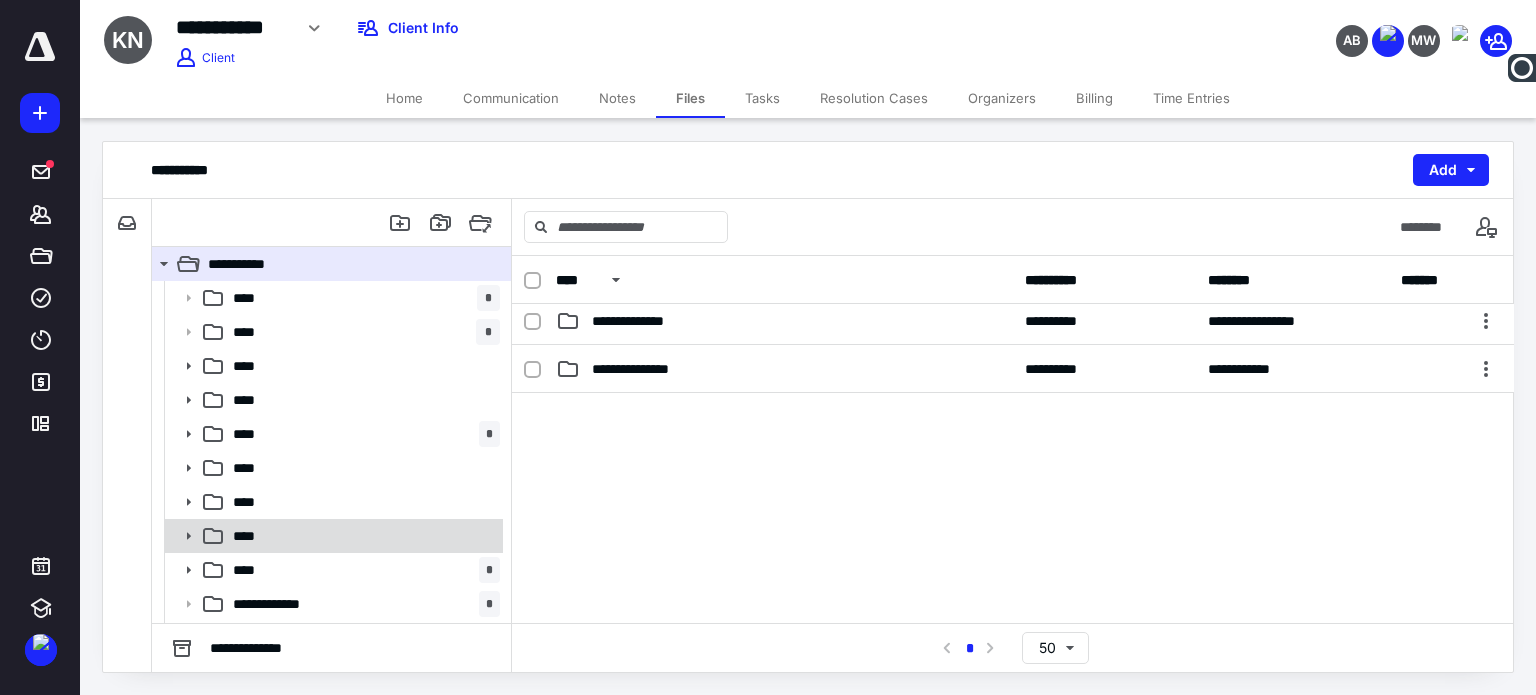 scroll, scrollTop: 601, scrollLeft: 0, axis: vertical 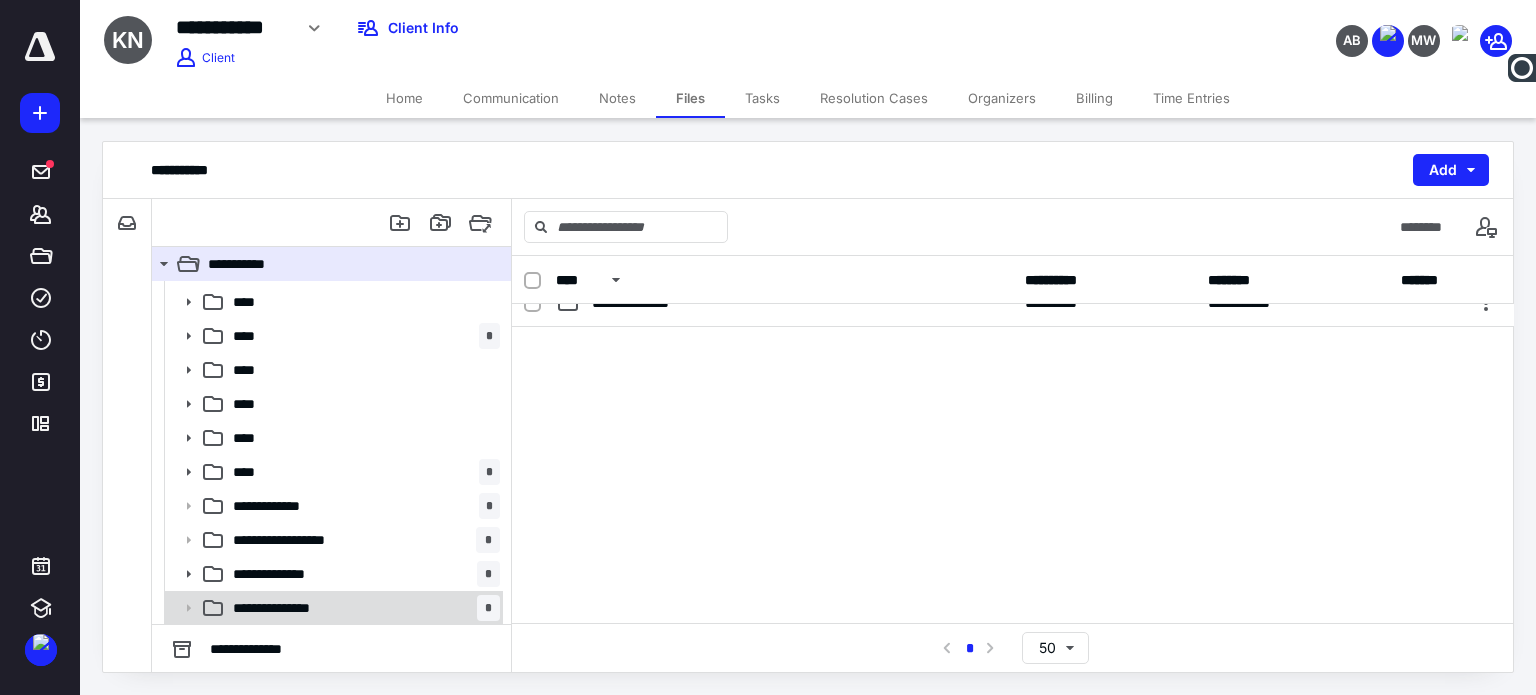 click on "**********" at bounding box center [289, 608] 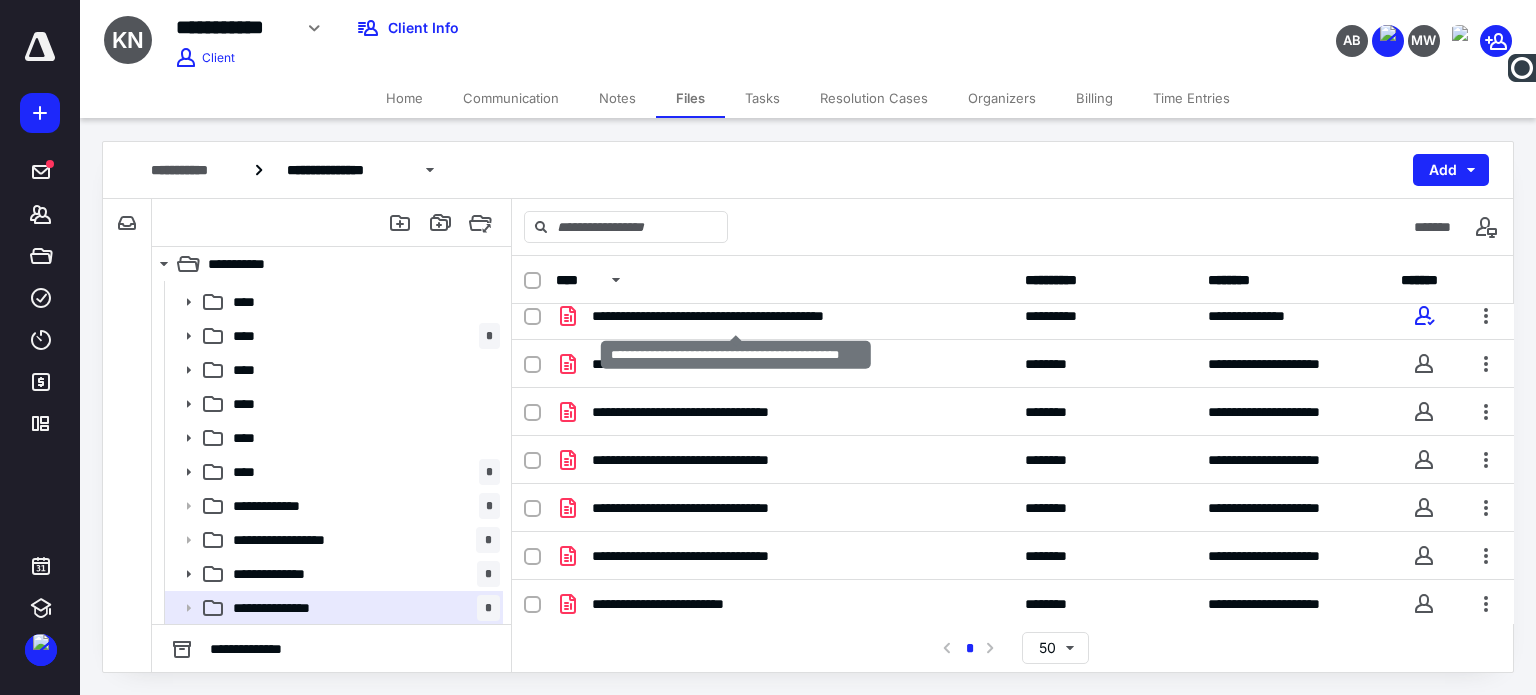 scroll, scrollTop: 14, scrollLeft: 0, axis: vertical 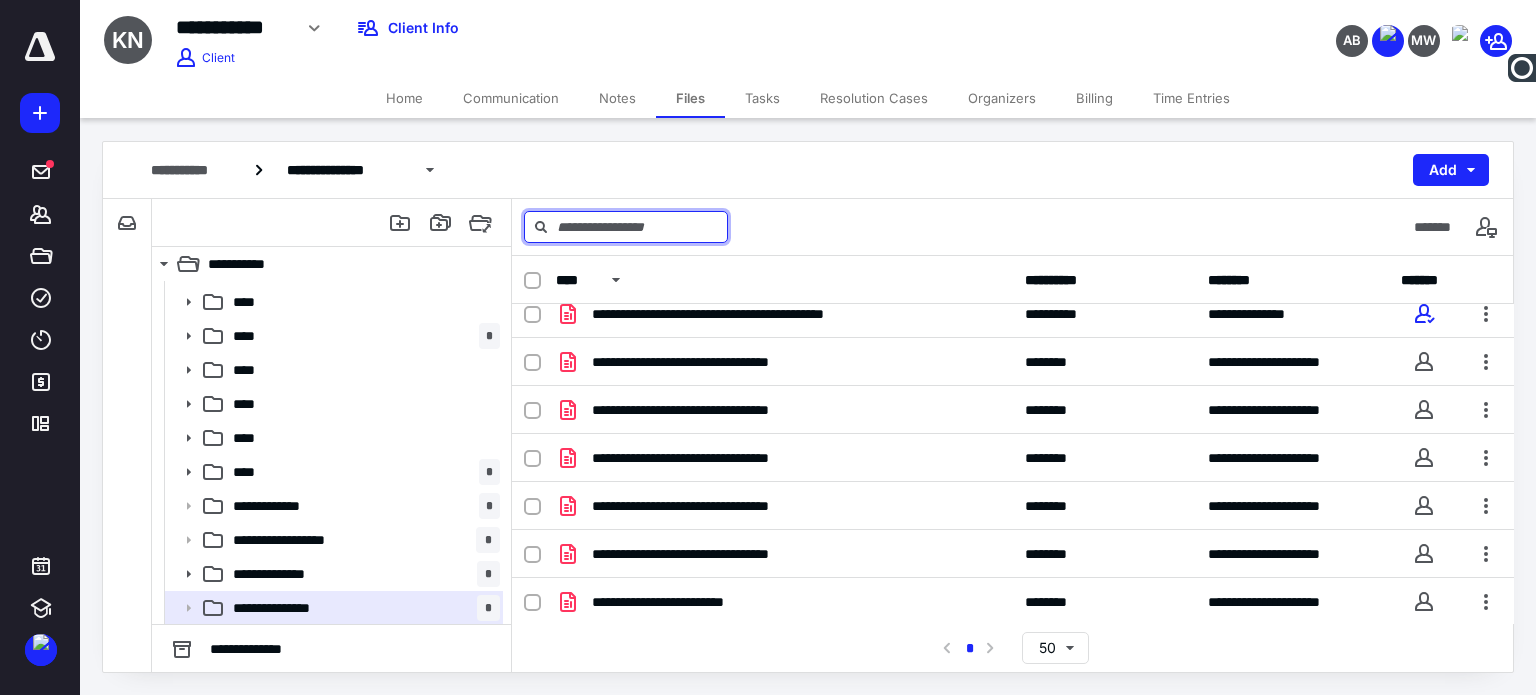 click at bounding box center [626, 227] 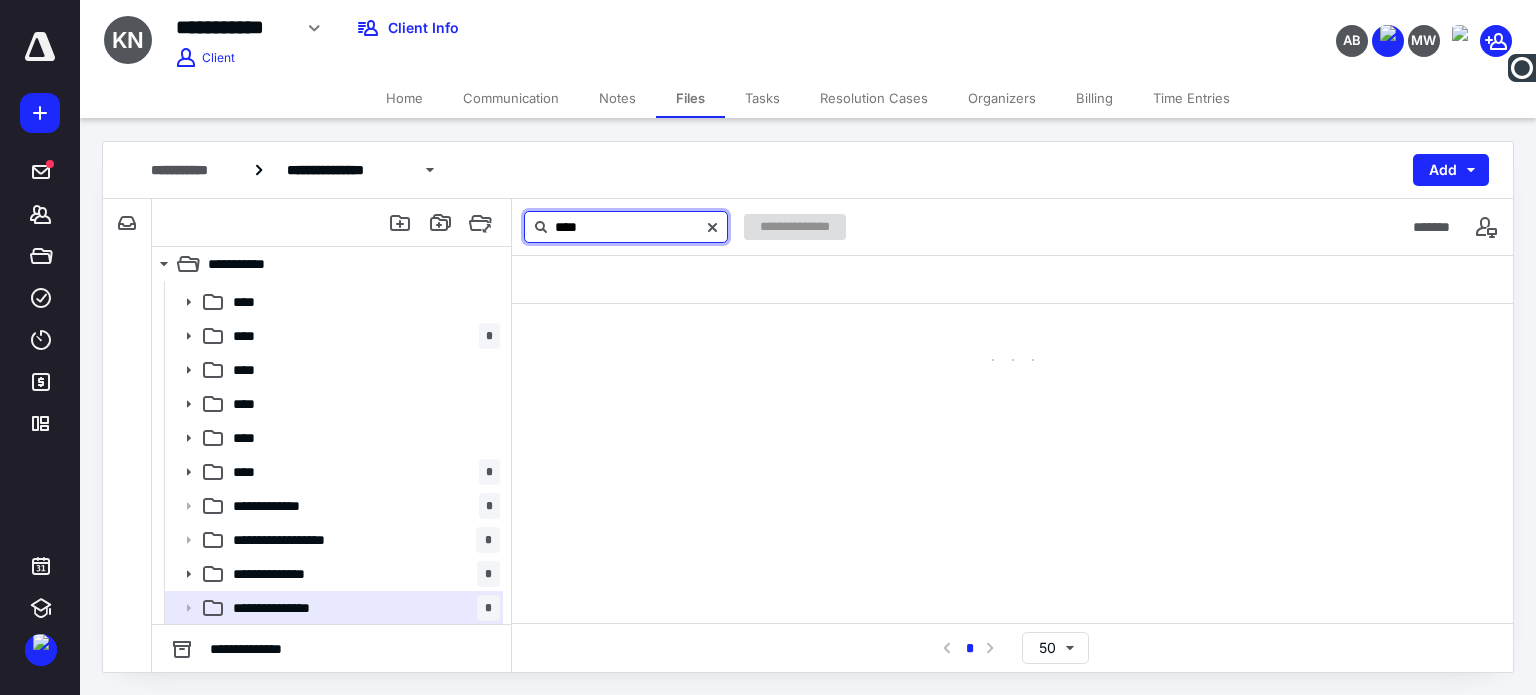 scroll, scrollTop: 0, scrollLeft: 0, axis: both 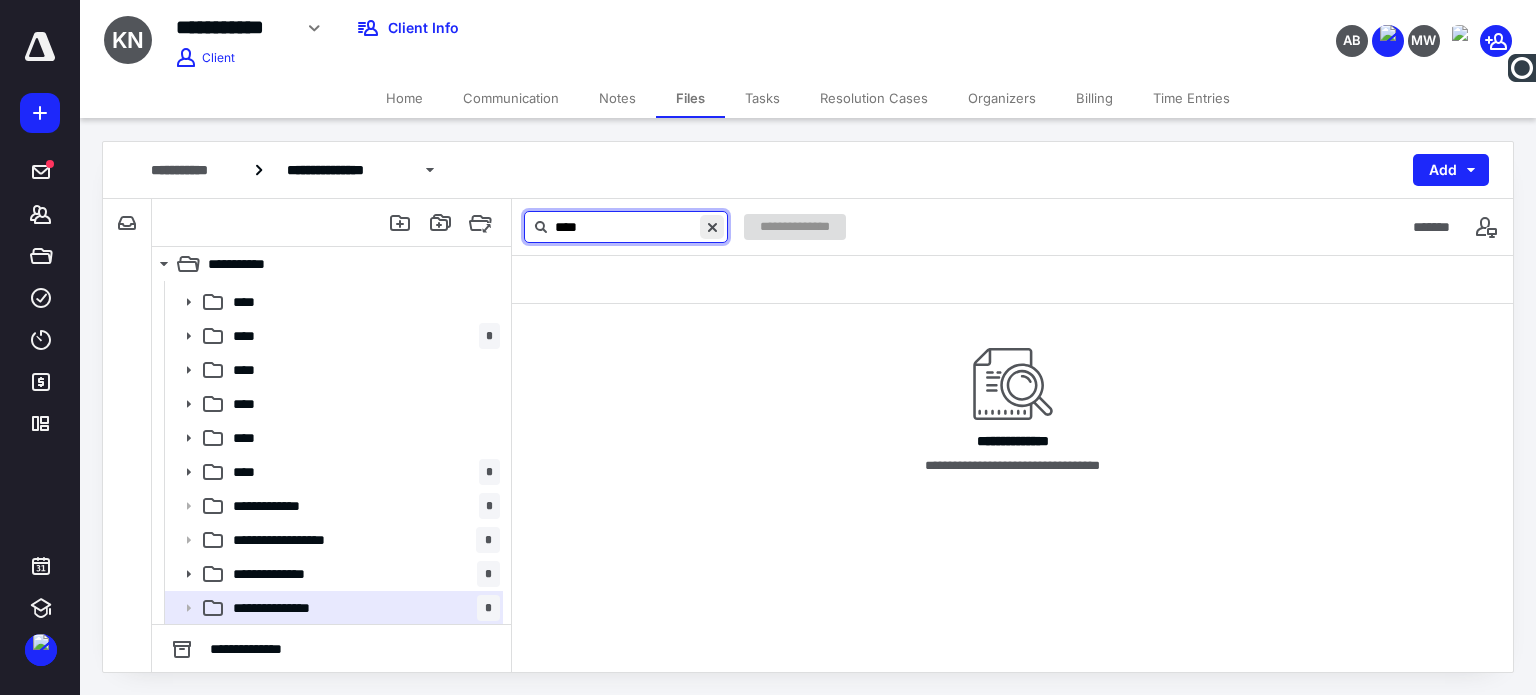 type on "****" 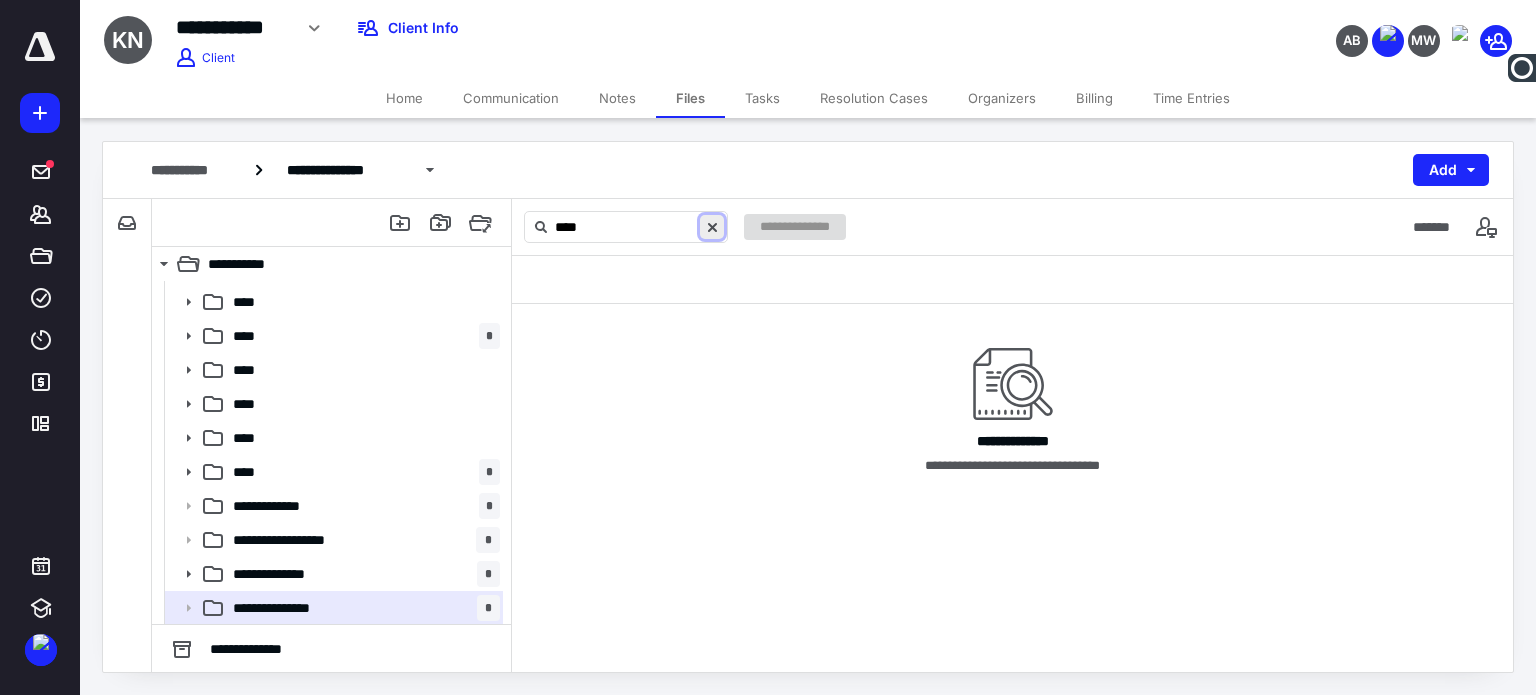 click at bounding box center [712, 227] 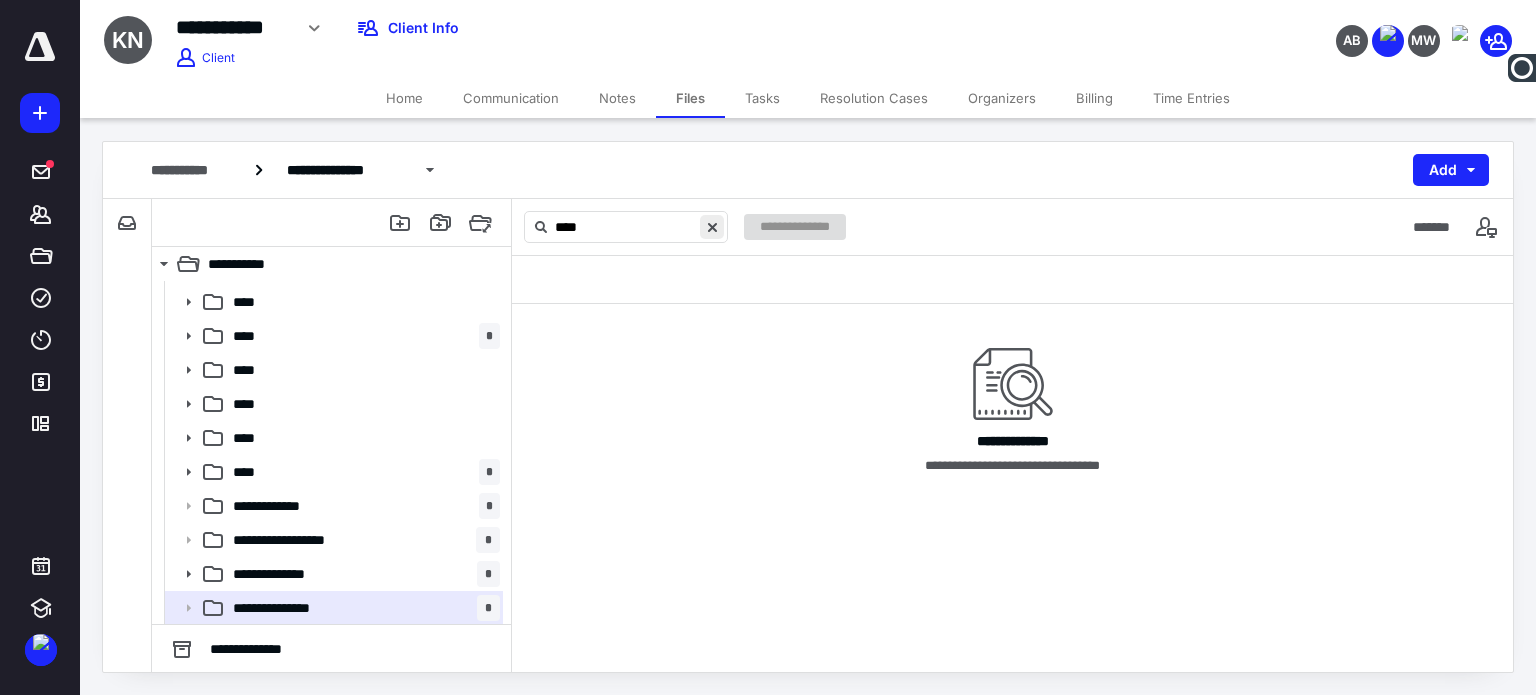 type 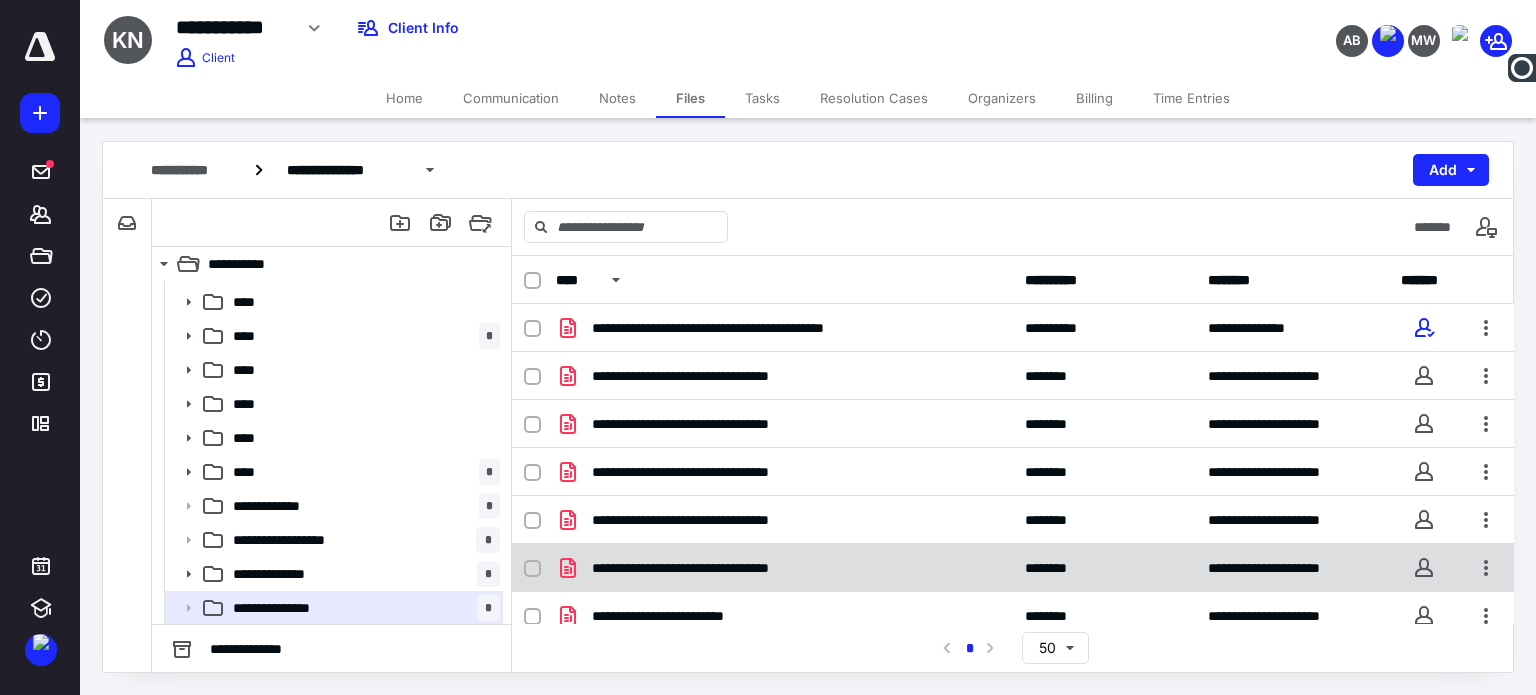 scroll, scrollTop: 14, scrollLeft: 0, axis: vertical 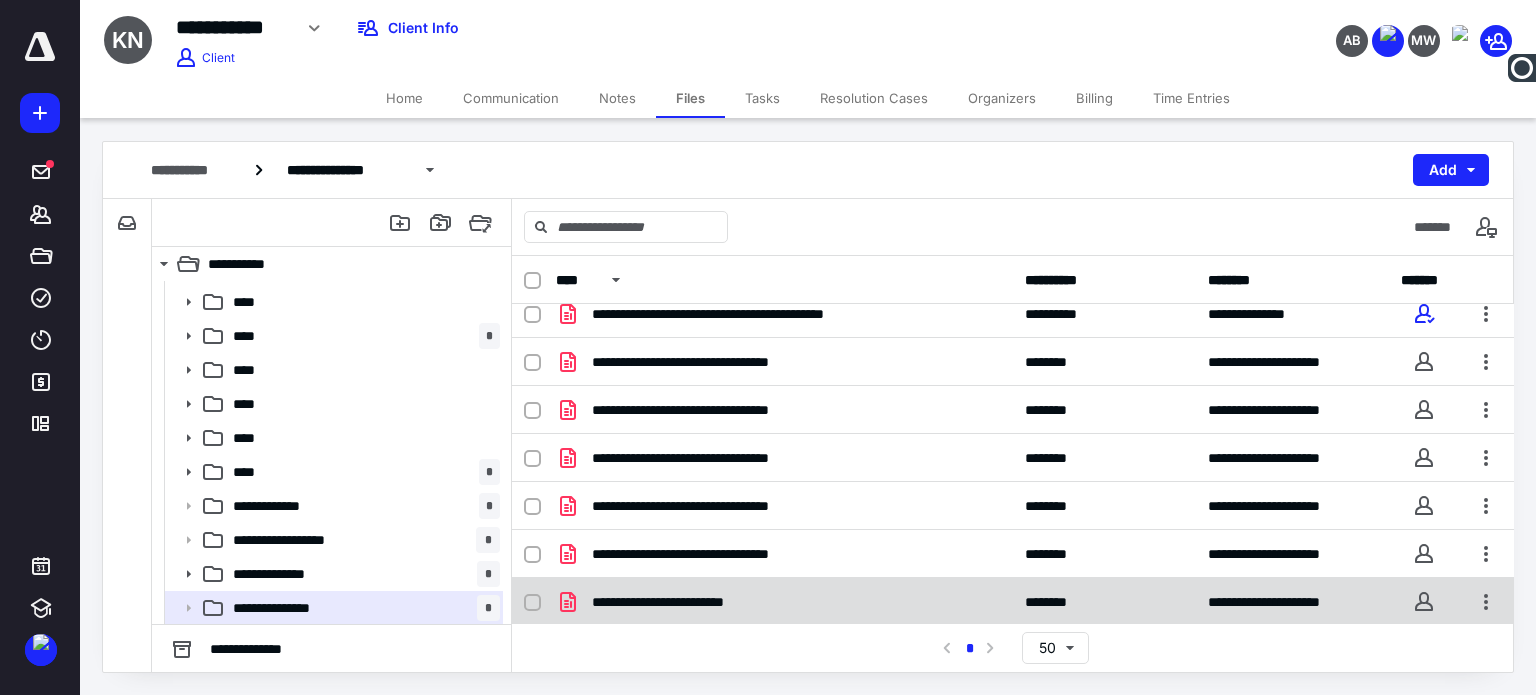 click on "**********" at bounding box center (684, 602) 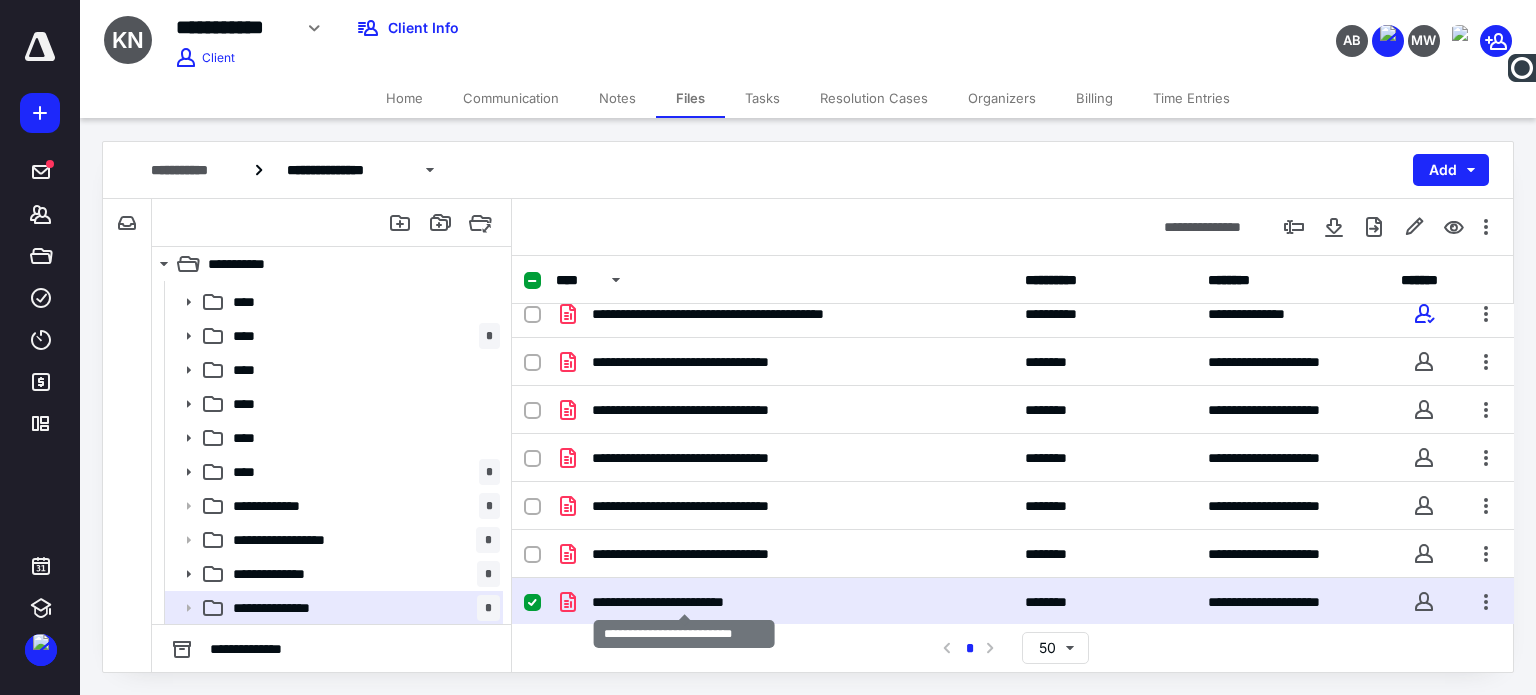 click on "**********" at bounding box center (684, 602) 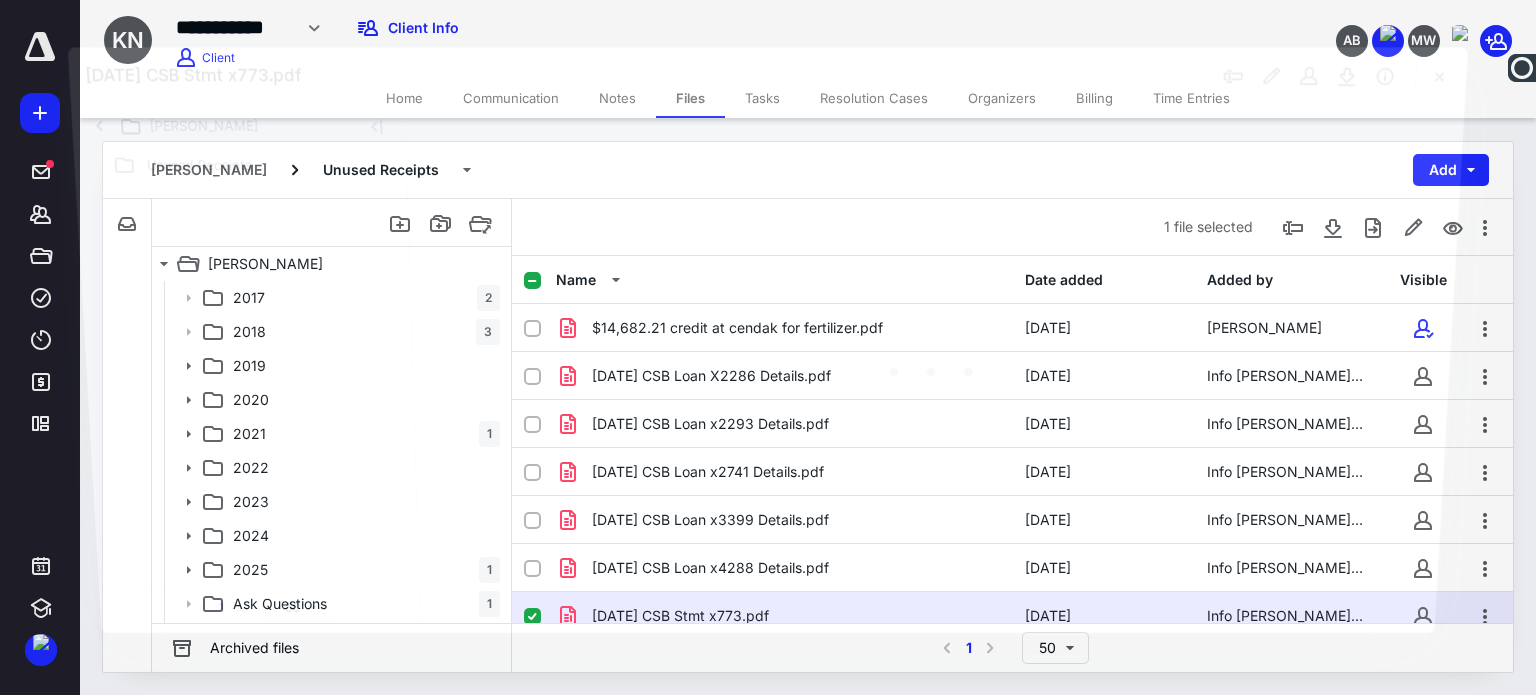 scroll, scrollTop: 98, scrollLeft: 0, axis: vertical 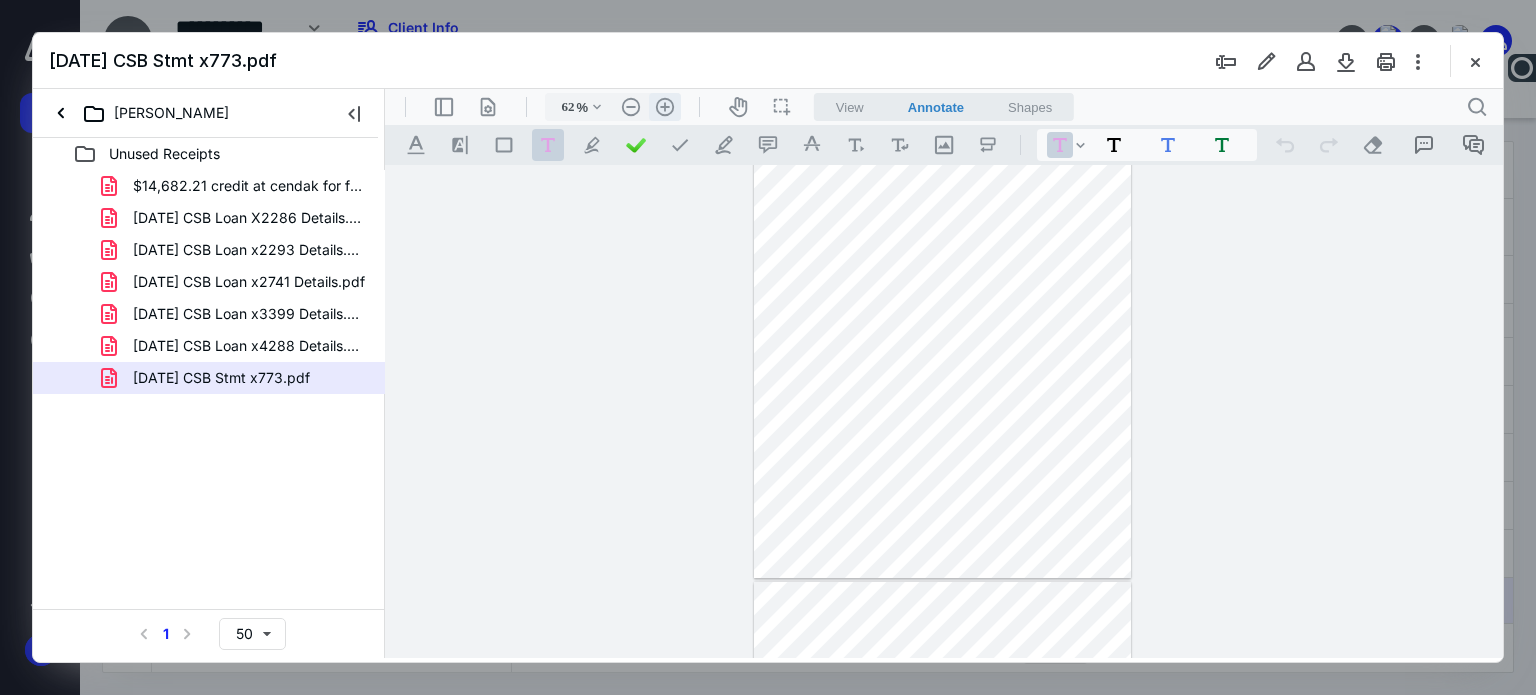 click on ".cls-1{fill:#abb0c4;} icon - header - zoom - in - line" at bounding box center (665, 107) 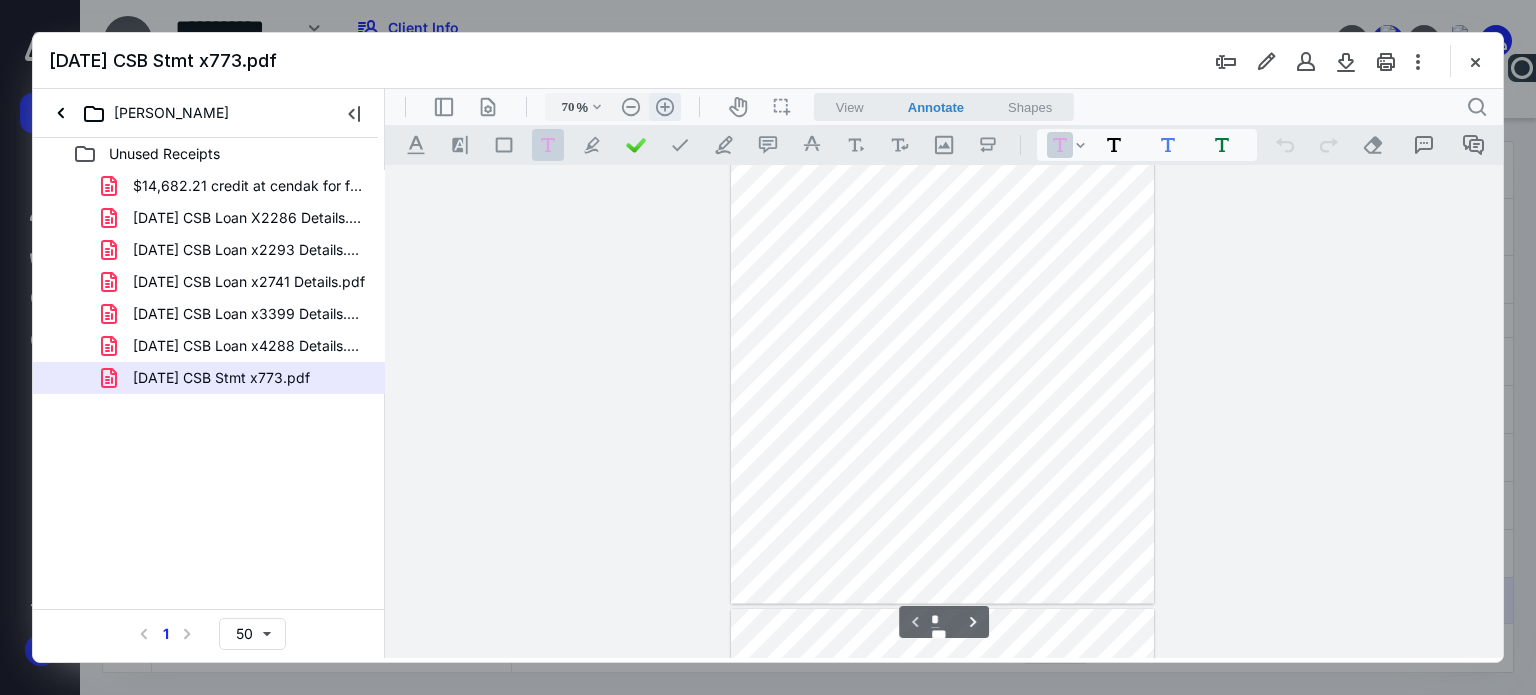 click on ".cls-1{fill:#abb0c4;} icon - header - zoom - in - line" at bounding box center (665, 107) 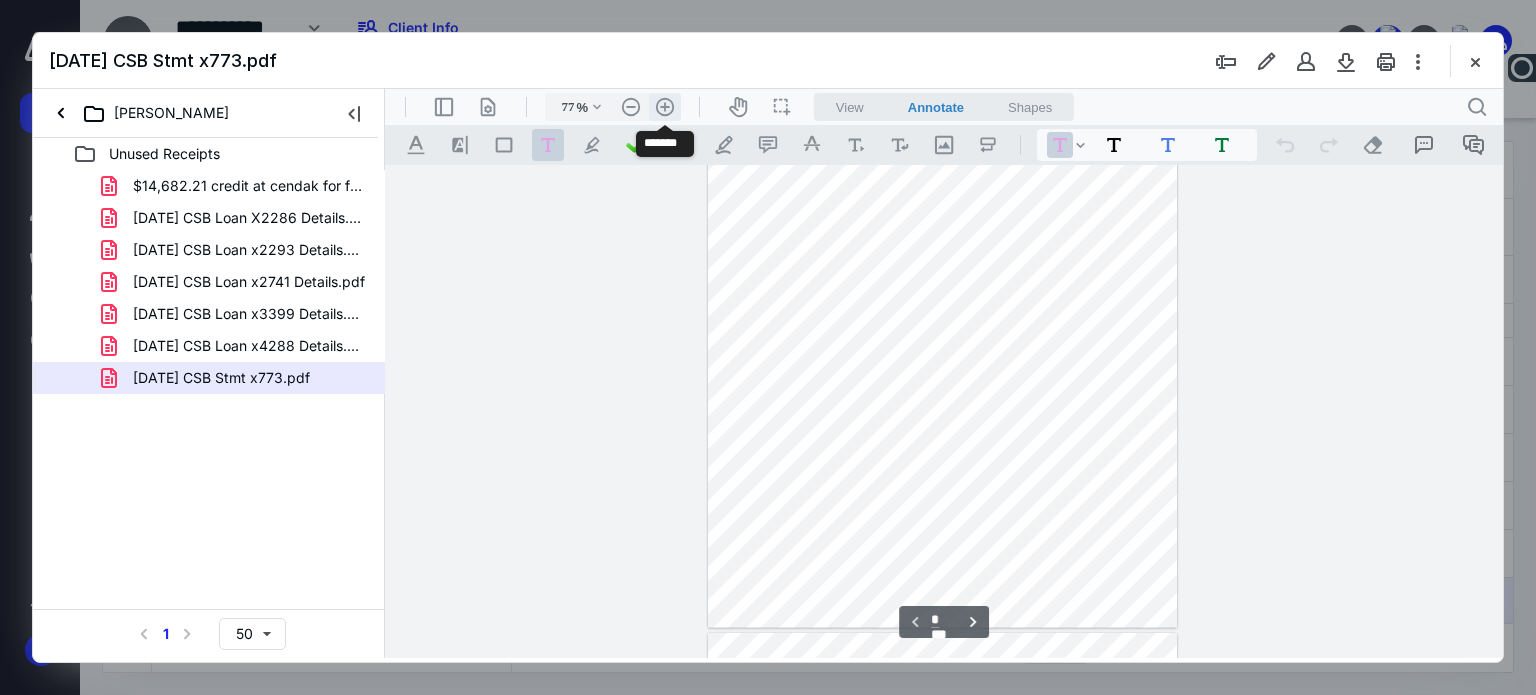 click on ".cls-1{fill:#abb0c4;} icon - header - zoom - in - line" at bounding box center [665, 107] 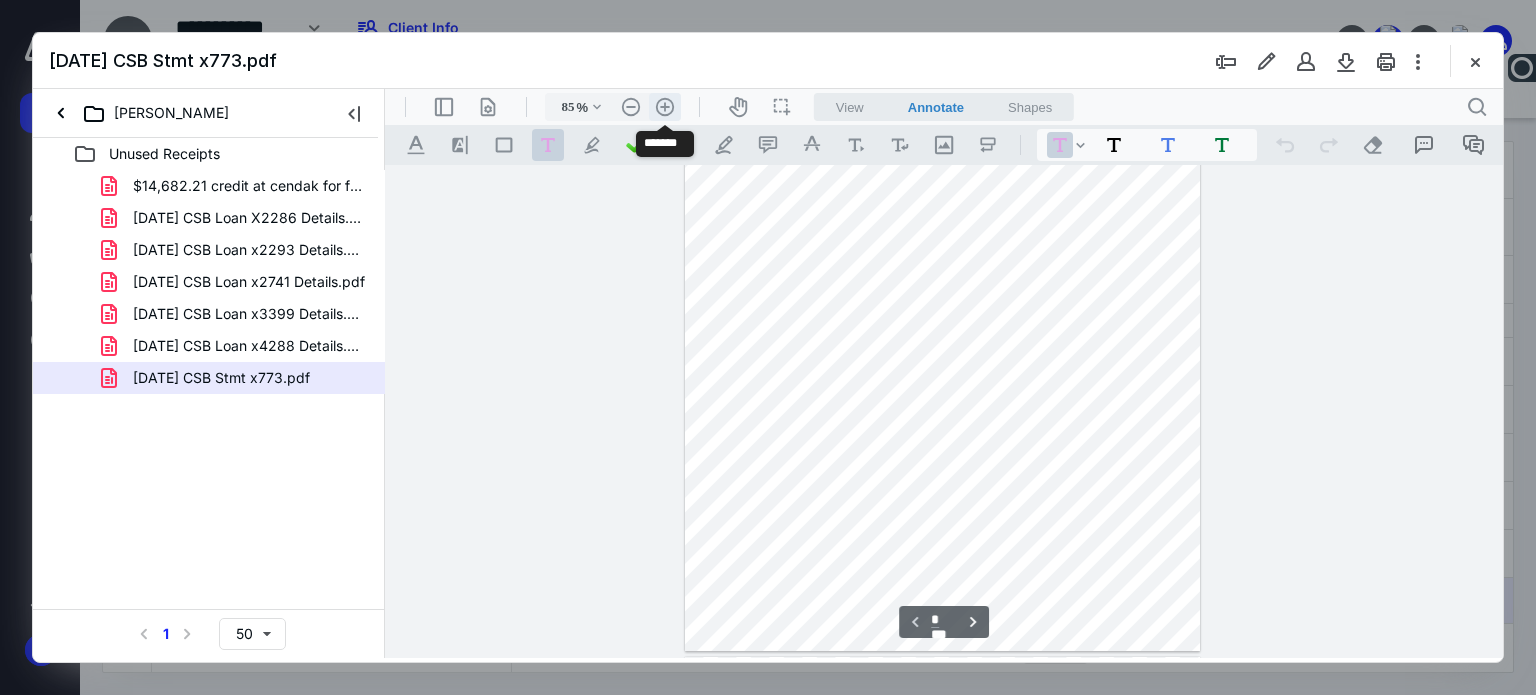 click on ".cls-1{fill:#abb0c4;} icon - header - zoom - in - line" at bounding box center [665, 107] 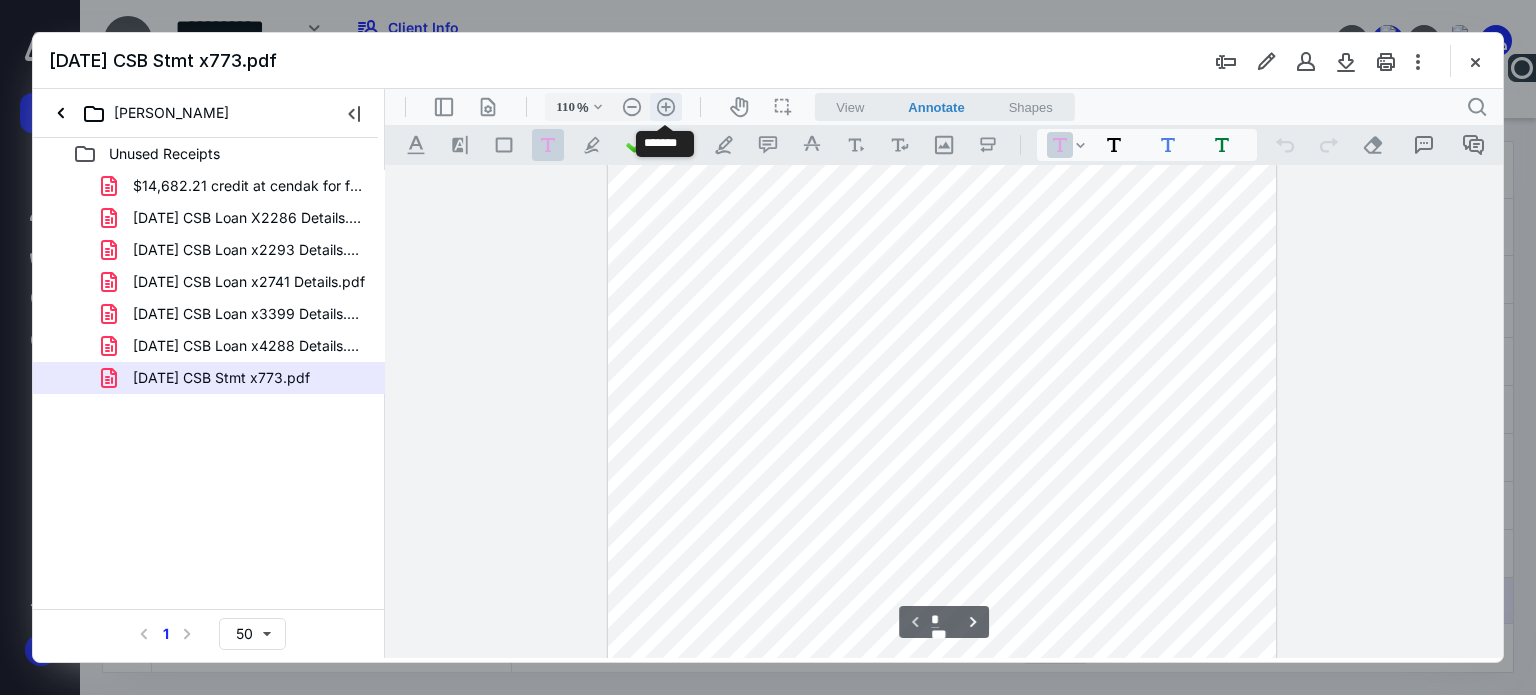 click on ".cls-1{fill:#abb0c4;} icon - header - zoom - in - line" at bounding box center (666, 107) 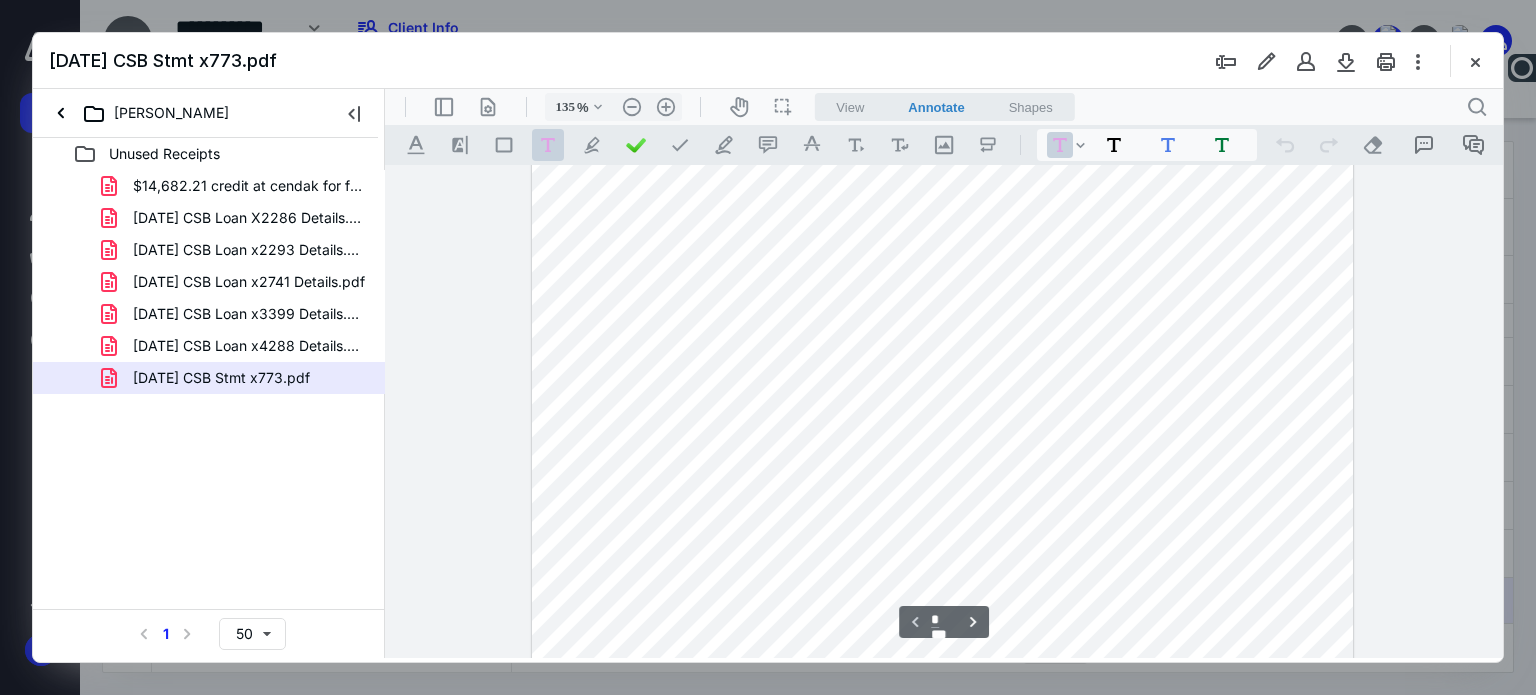 scroll, scrollTop: 400, scrollLeft: 0, axis: vertical 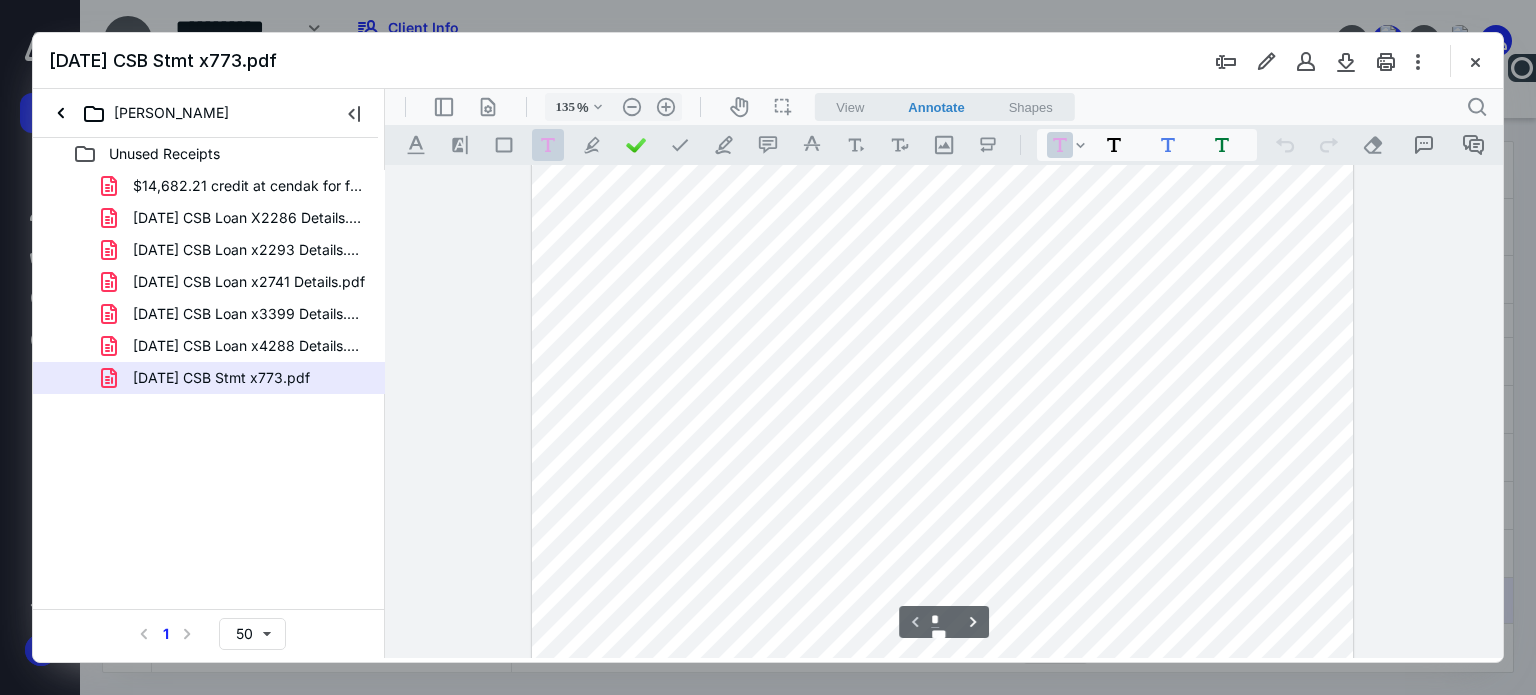 click on ".cls-1{fill:#abb0c4;} icon - tool - text - free text" at bounding box center (548, 145) 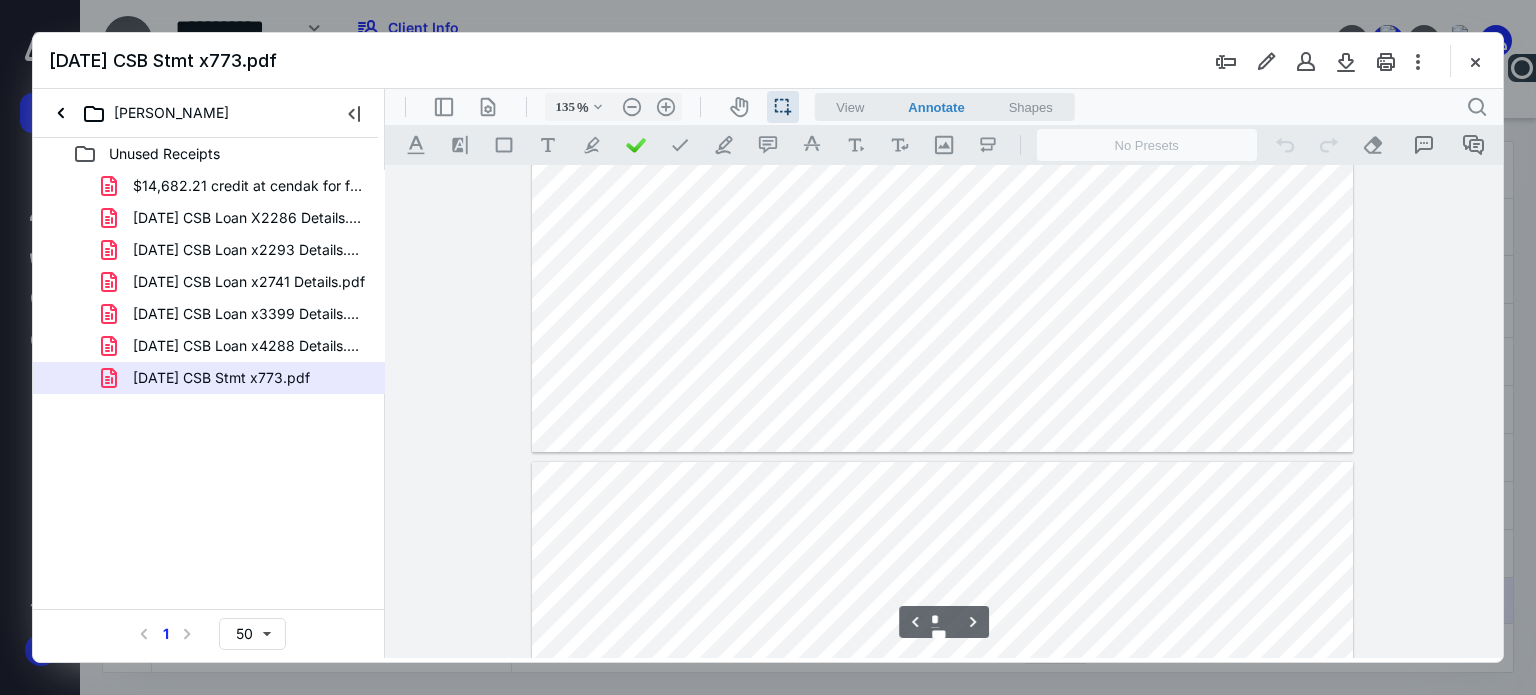 type on "*" 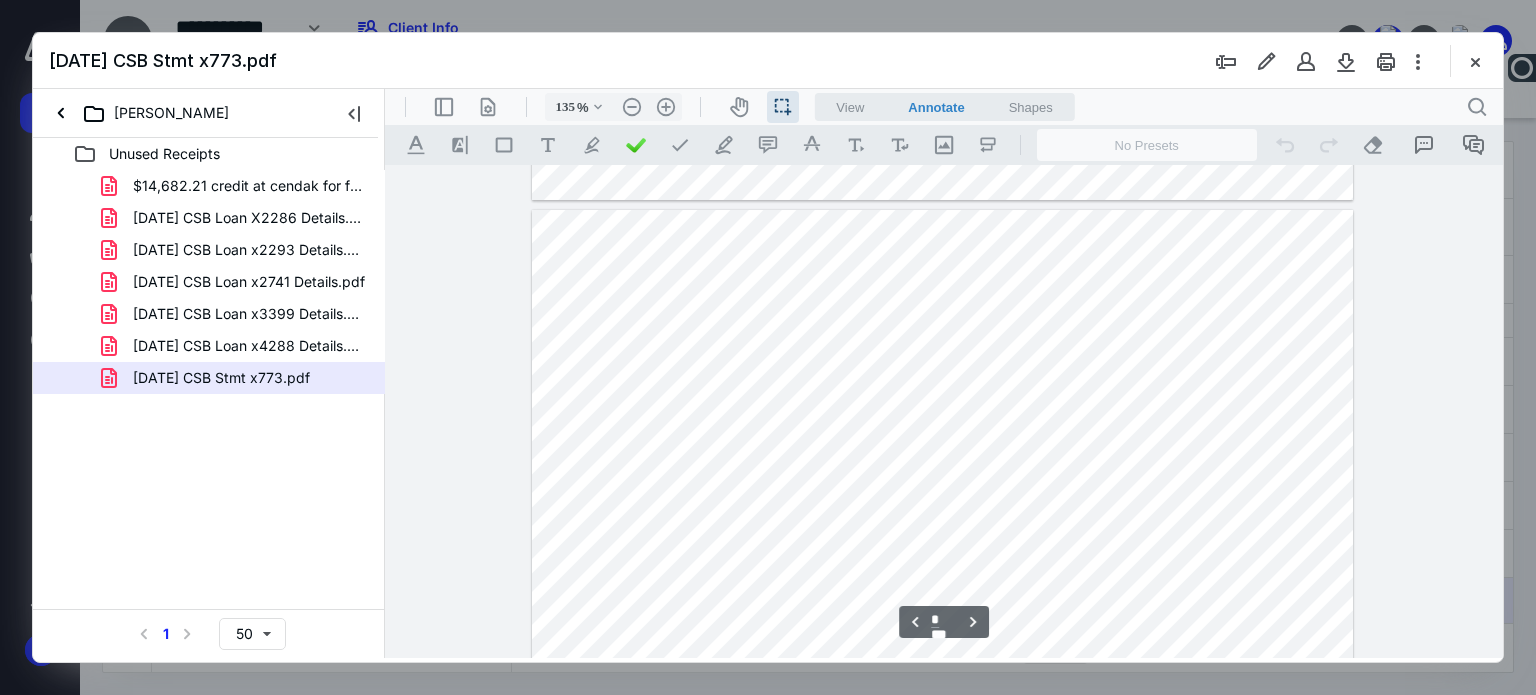 scroll, scrollTop: 4300, scrollLeft: 0, axis: vertical 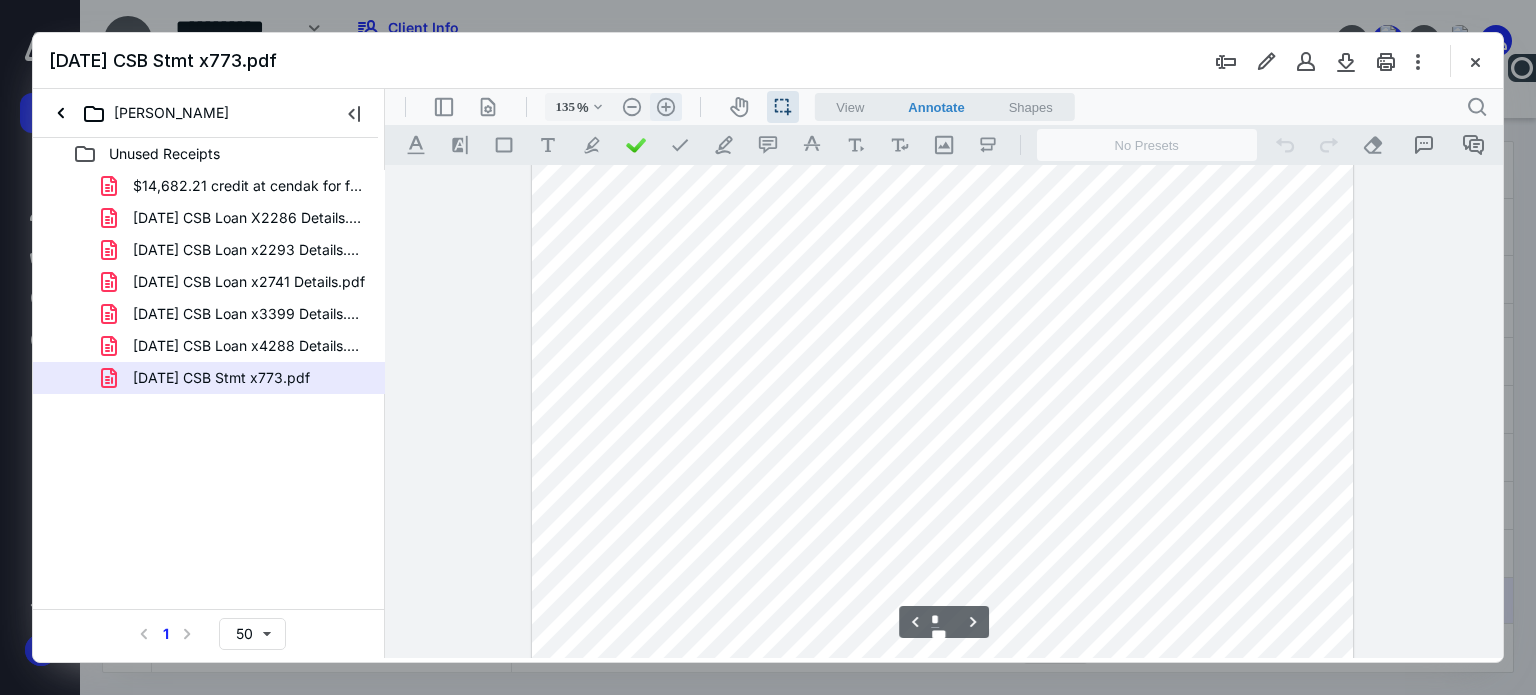 click on ".cls-1{fill:#abb0c4;} icon - header - zoom - in - line" at bounding box center [666, 107] 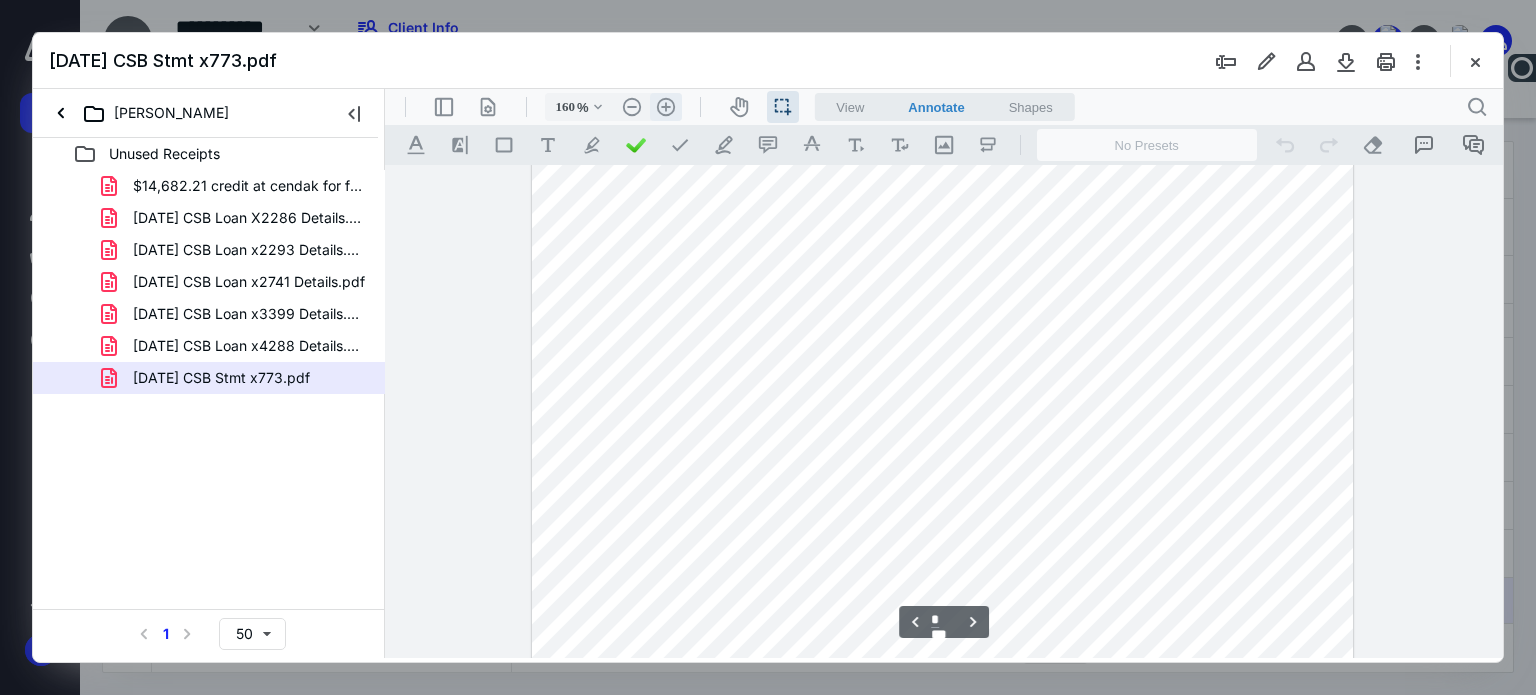 scroll, scrollTop: 5140, scrollLeft: 0, axis: vertical 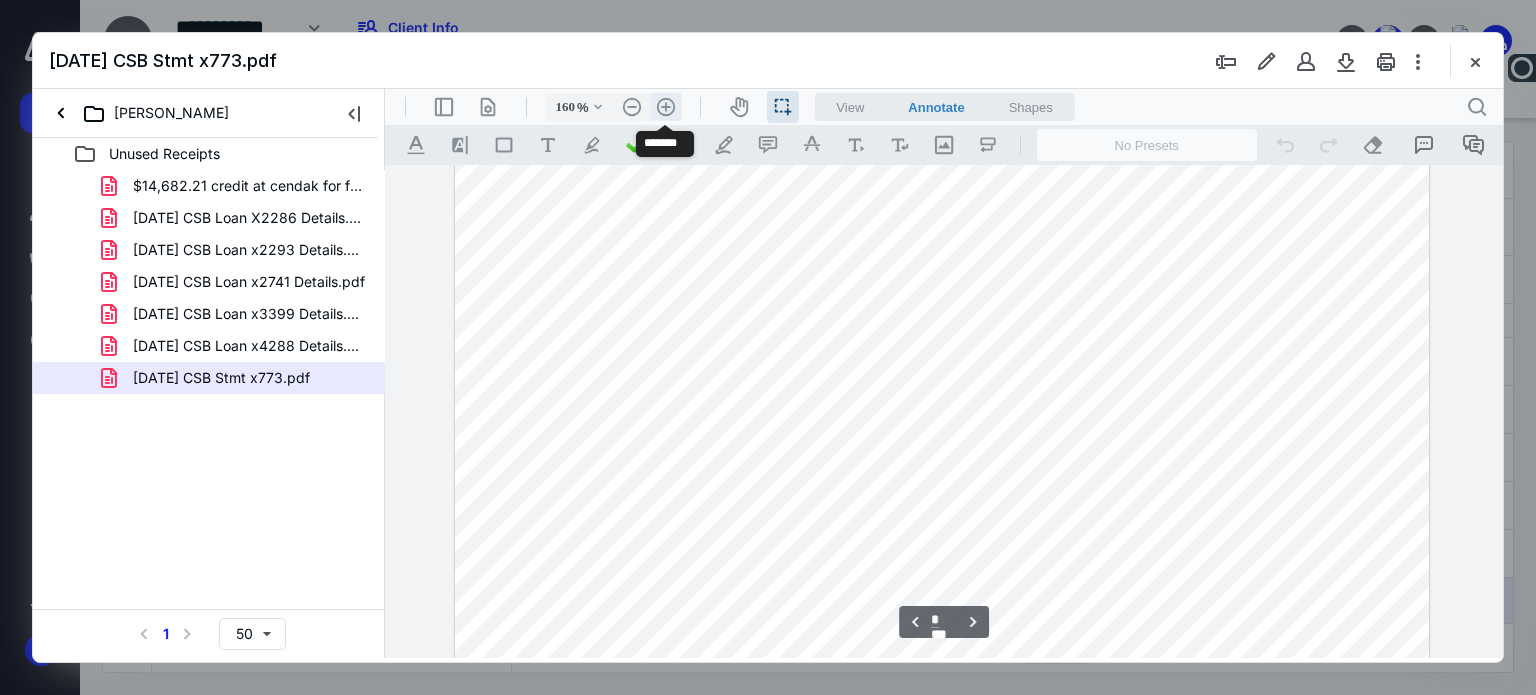 click on ".cls-1{fill:#abb0c4;} icon - header - zoom - in - line" at bounding box center (666, 107) 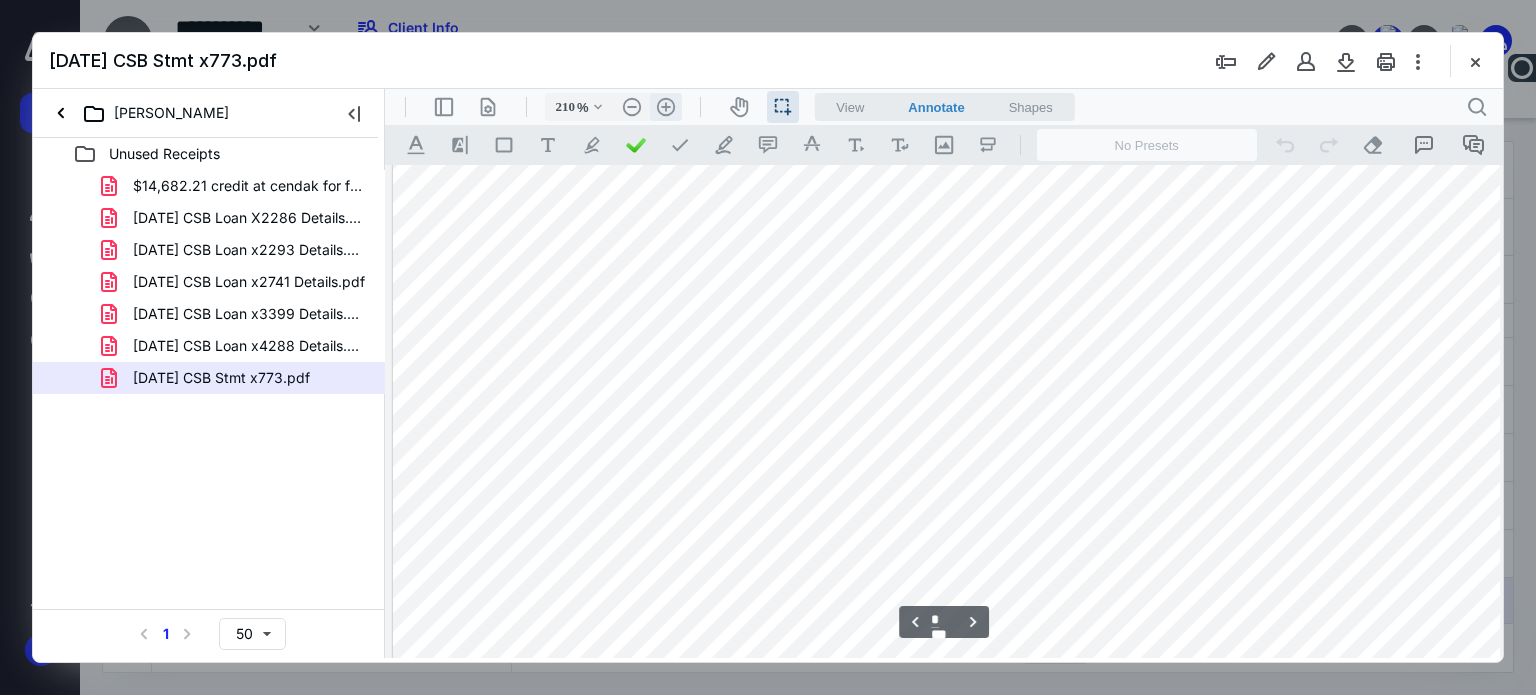 scroll, scrollTop: 6819, scrollLeft: 95, axis: both 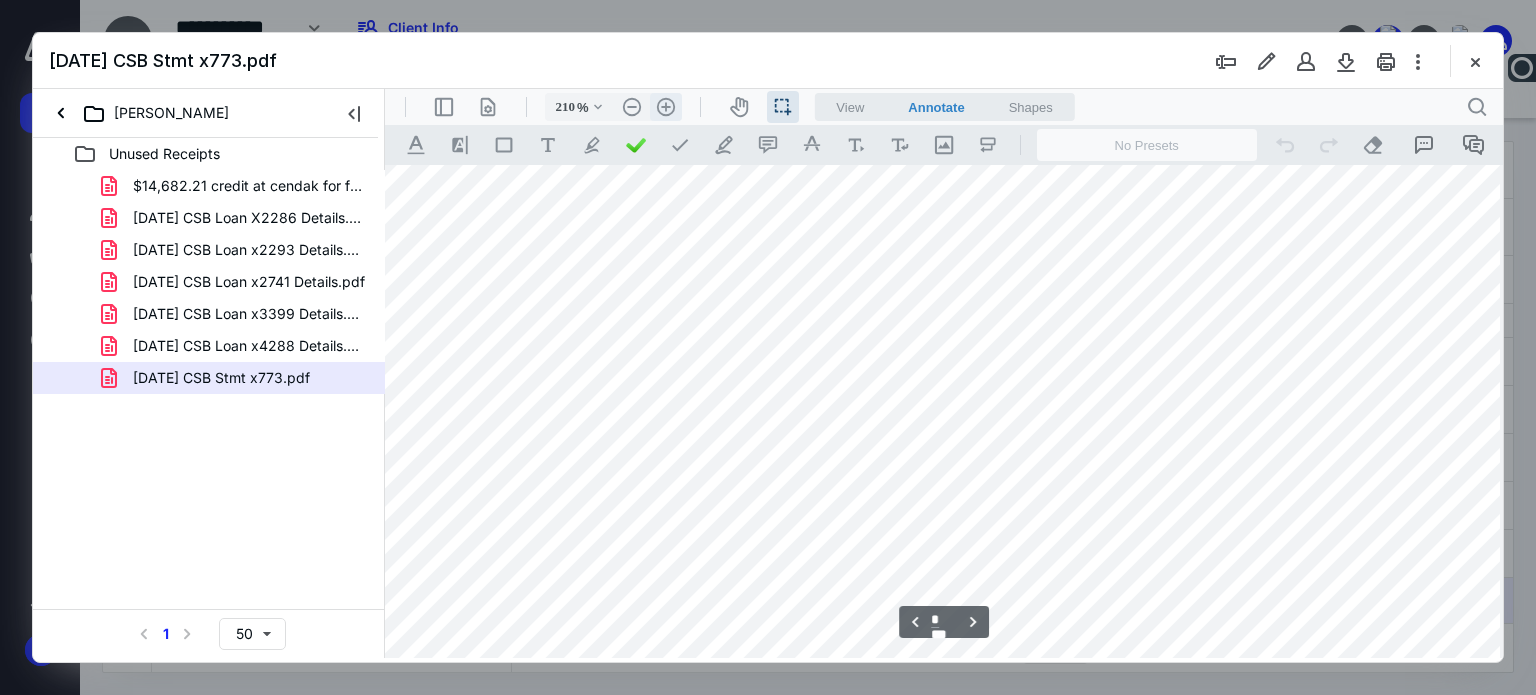 click on ".cls-1{fill:#abb0c4;} icon - header - zoom - in - line" at bounding box center [666, 107] 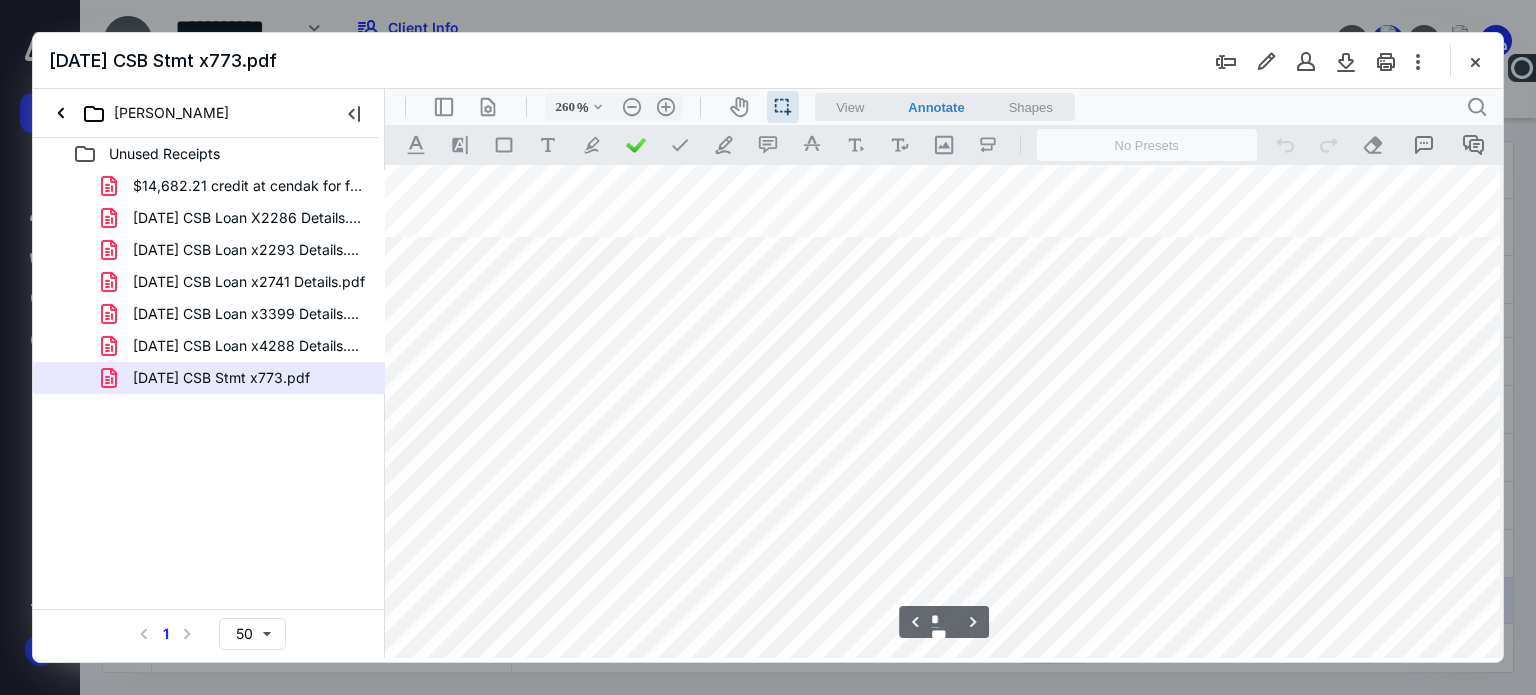 scroll, scrollTop: 8398, scrollLeft: 168, axis: both 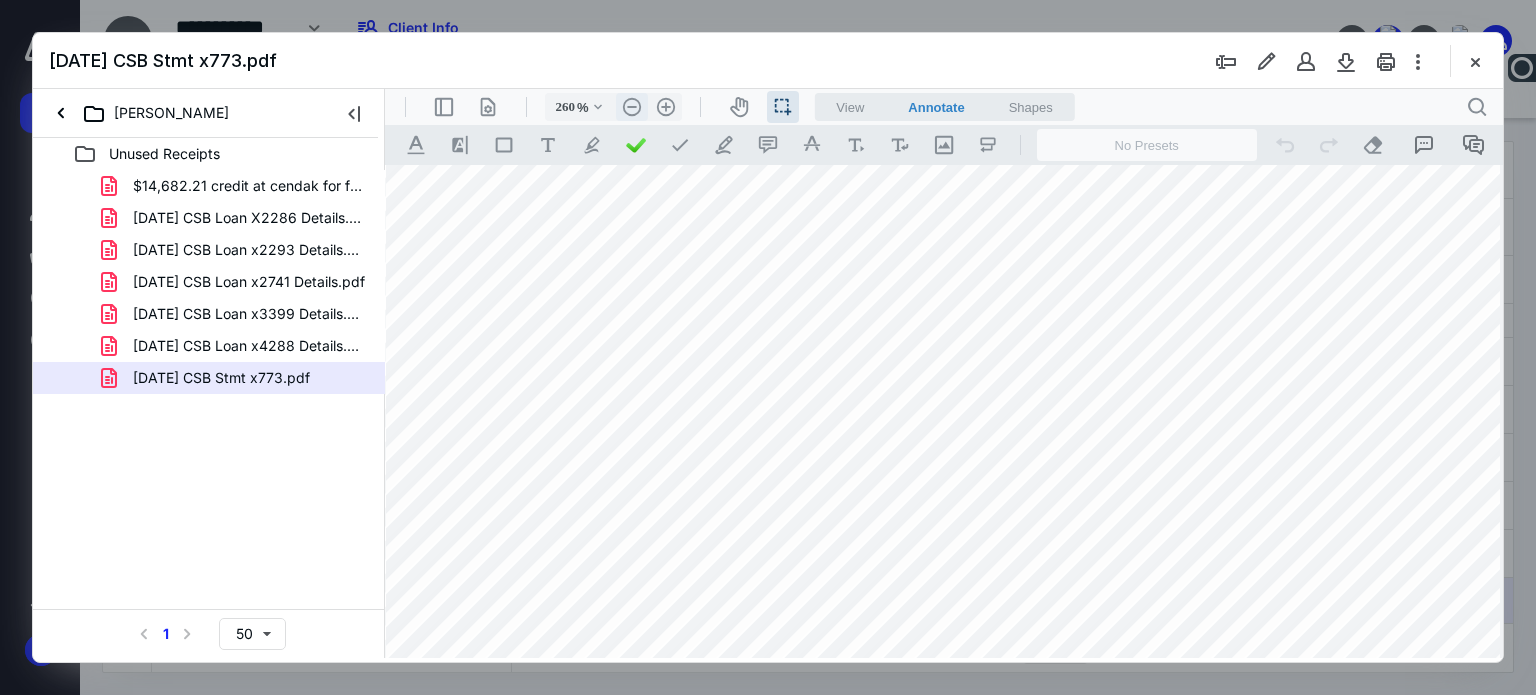 click on ".cls-1{fill:#abb0c4;} icon - header - zoom - out - line" at bounding box center (632, 107) 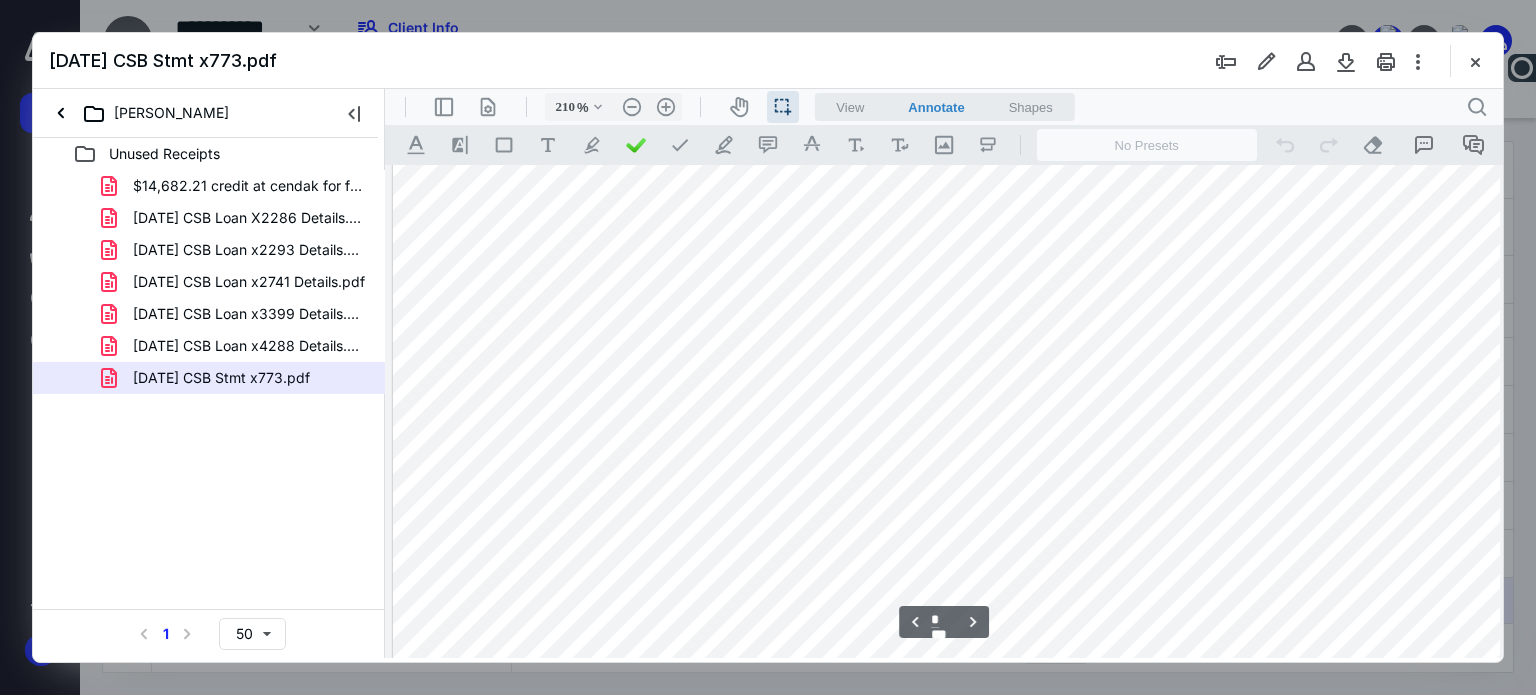 scroll, scrollTop: 7180, scrollLeft: 0, axis: vertical 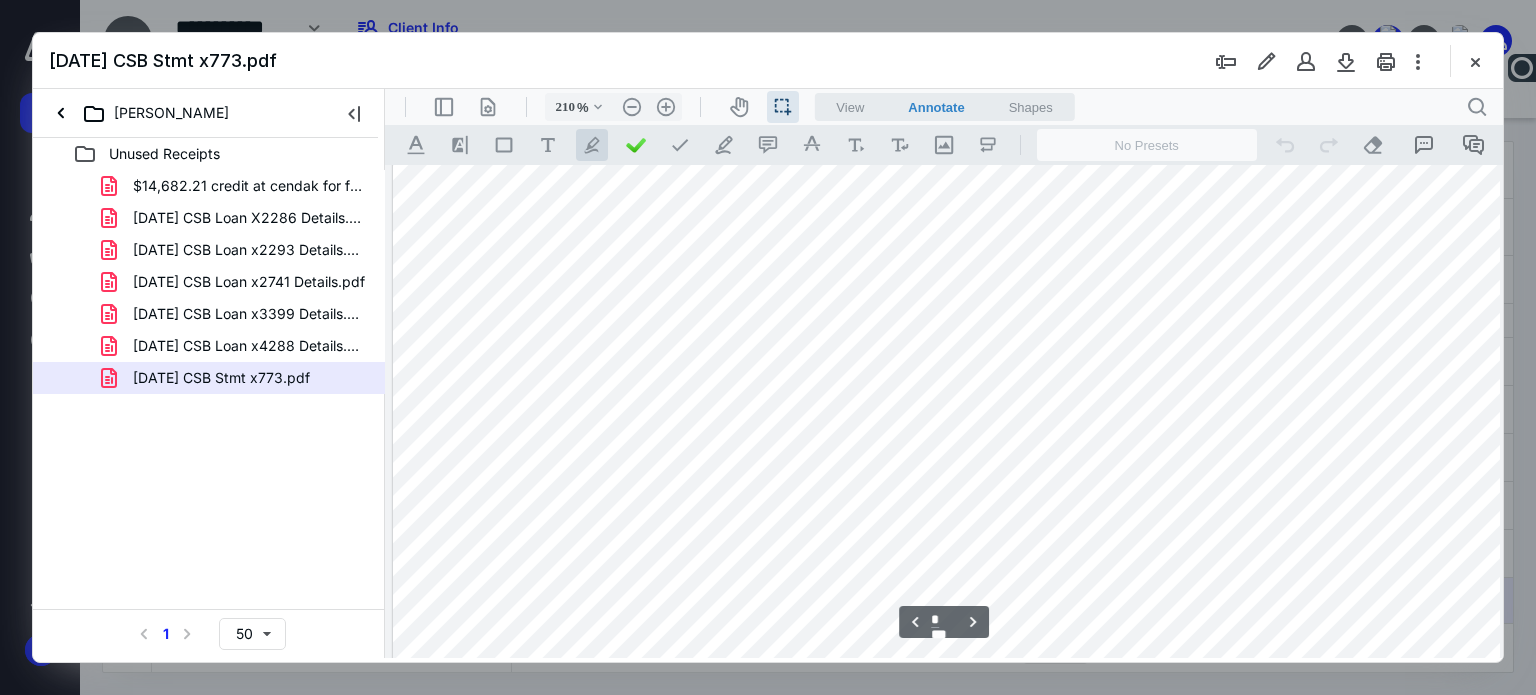 click on ".cls-1{fill:#abb0c4;} icon - tool - pen - highlight" at bounding box center (592, 145) 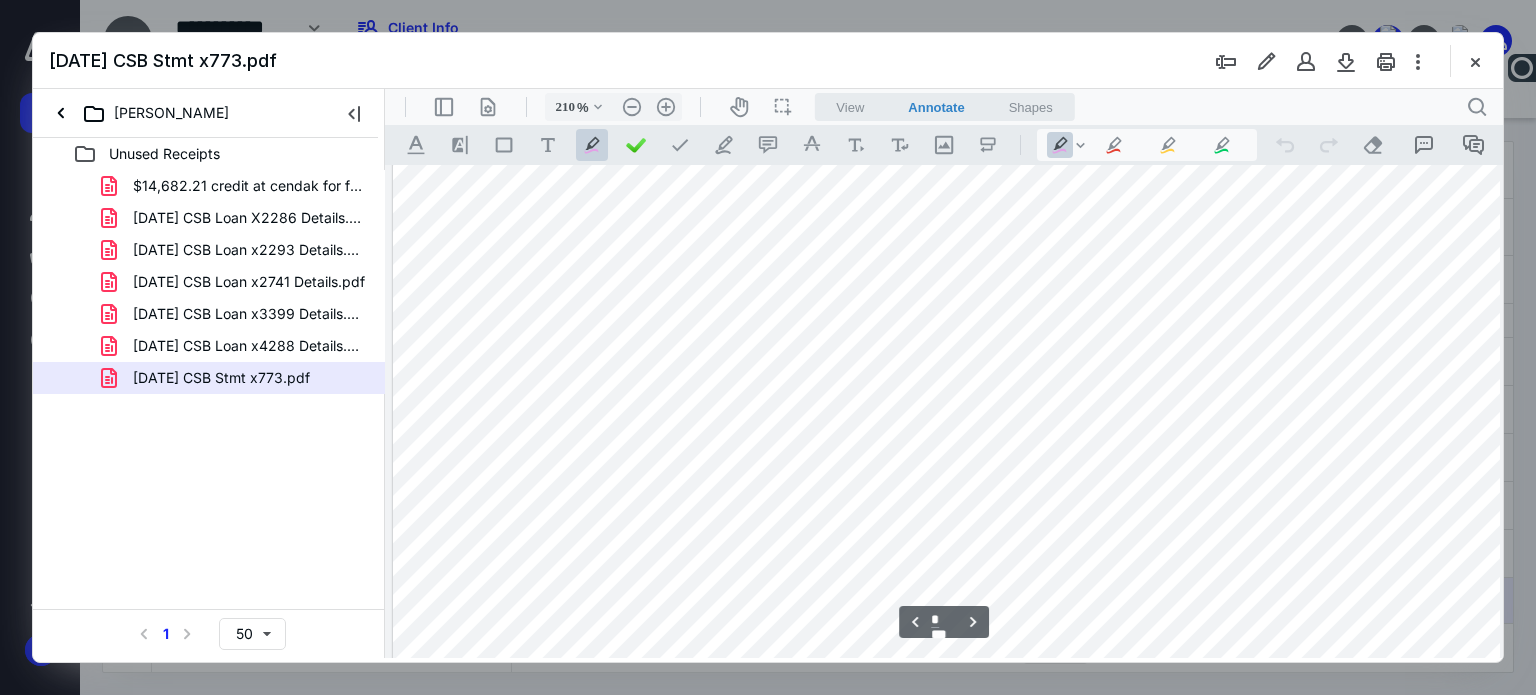 drag, startPoint x: 487, startPoint y: 514, endPoint x: 911, endPoint y: 517, distance: 424.01062 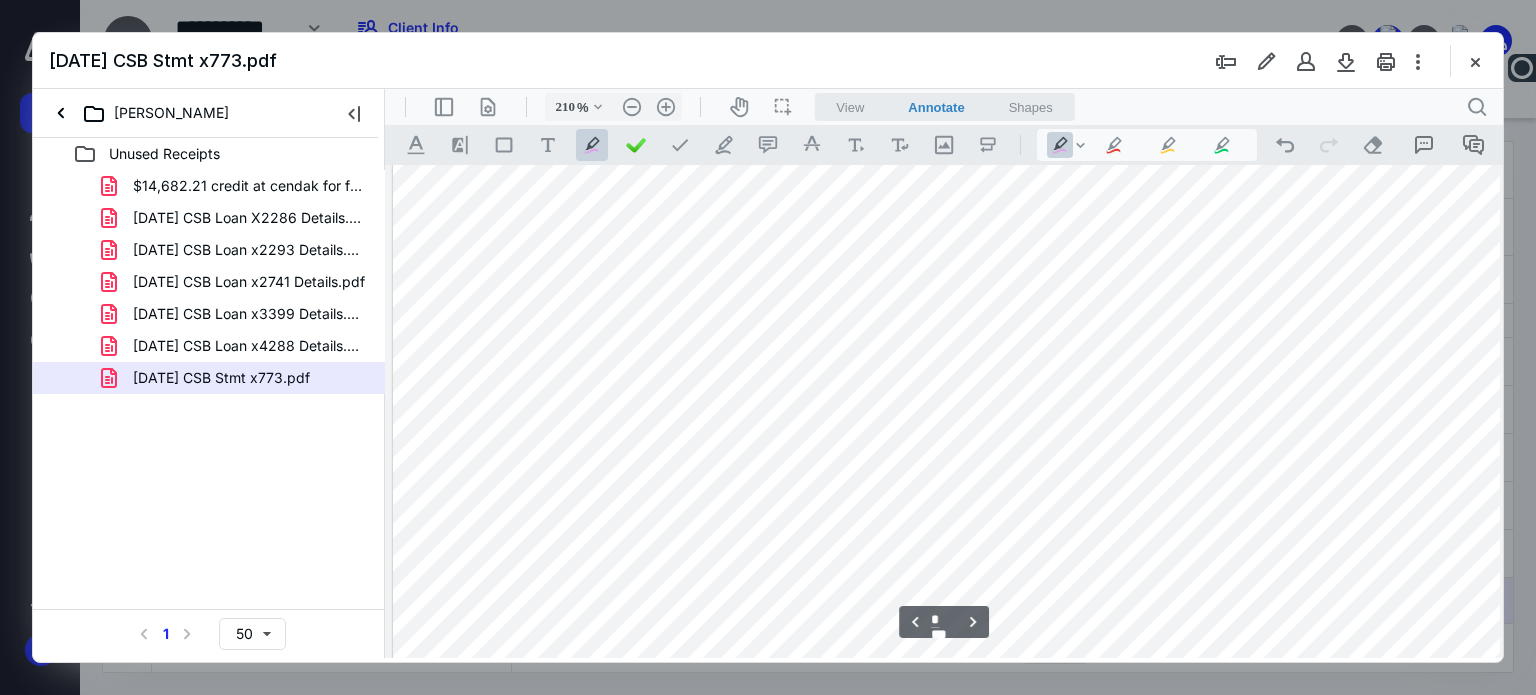 scroll, scrollTop: 7480, scrollLeft: 0, axis: vertical 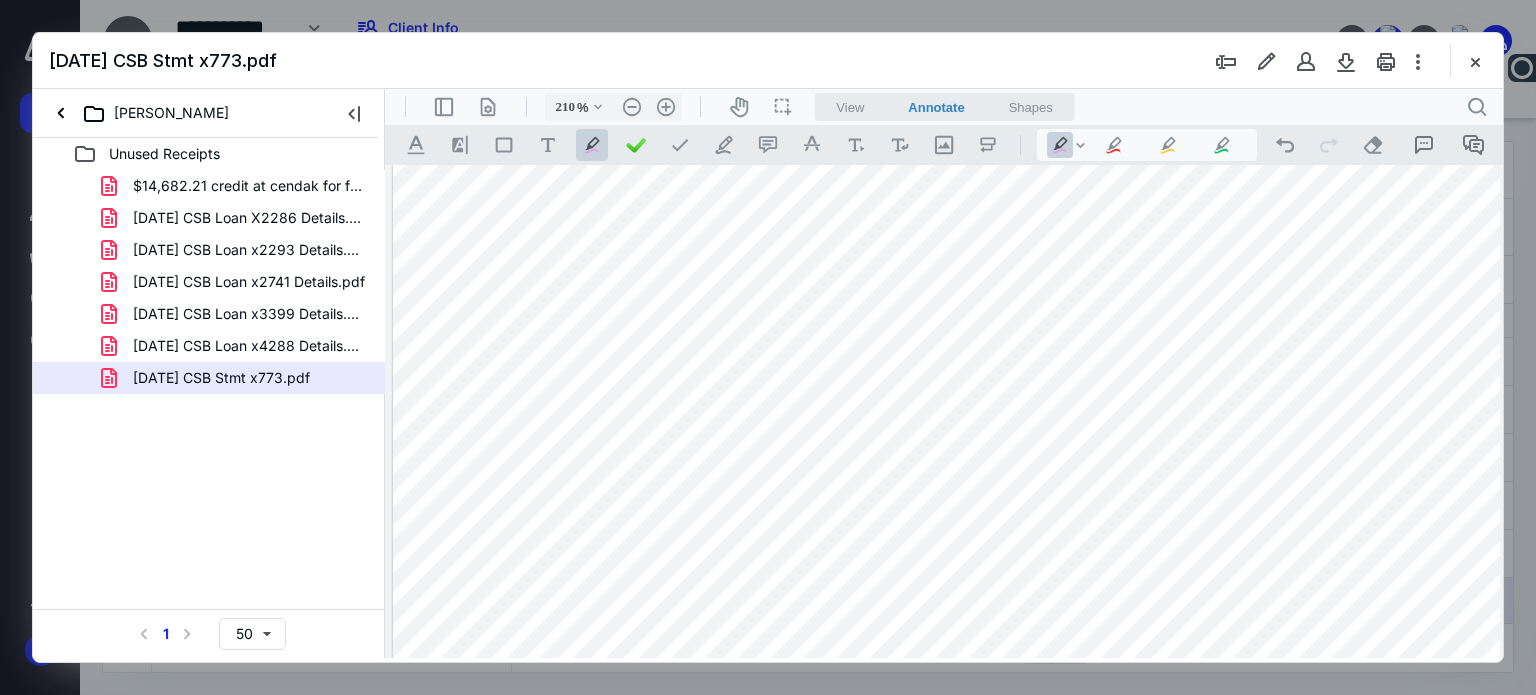 drag, startPoint x: 491, startPoint y: 450, endPoint x: 907, endPoint y: 452, distance: 416.00482 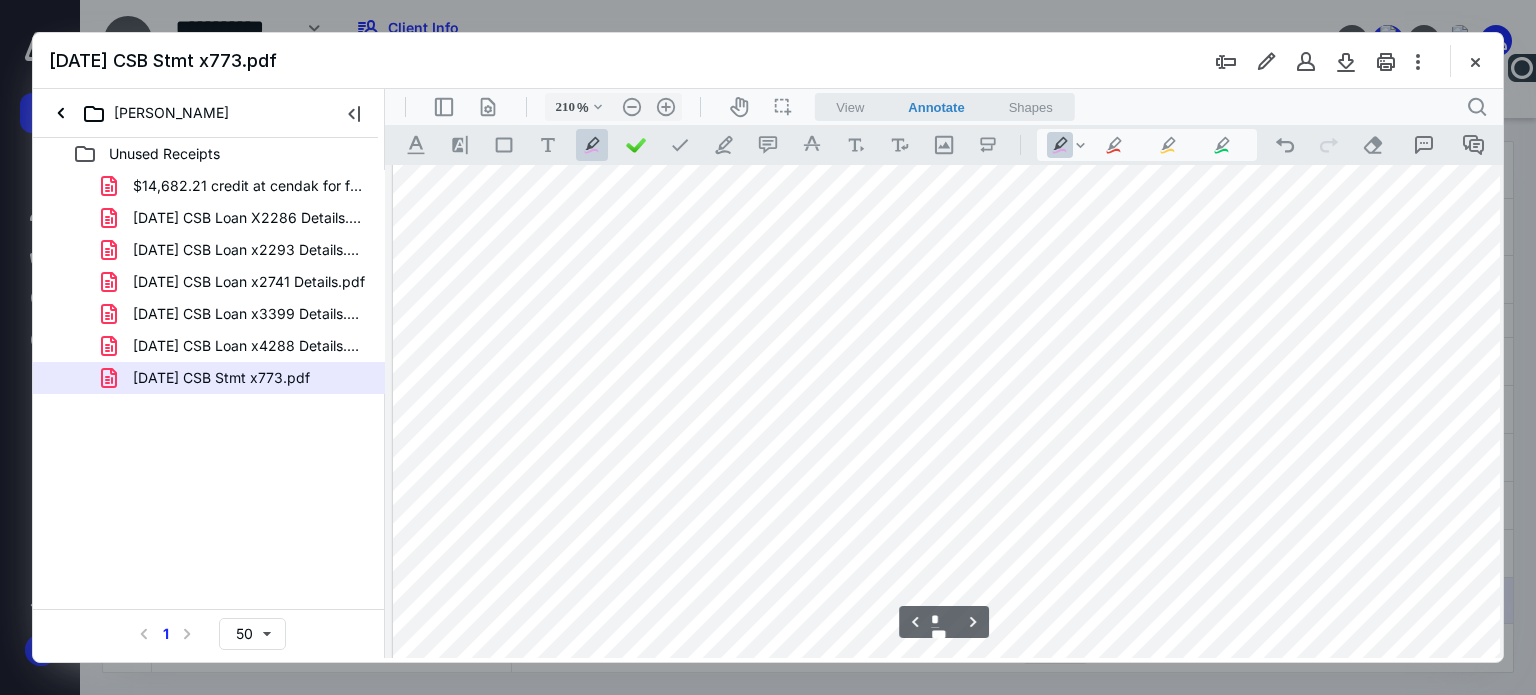 scroll, scrollTop: 7780, scrollLeft: 0, axis: vertical 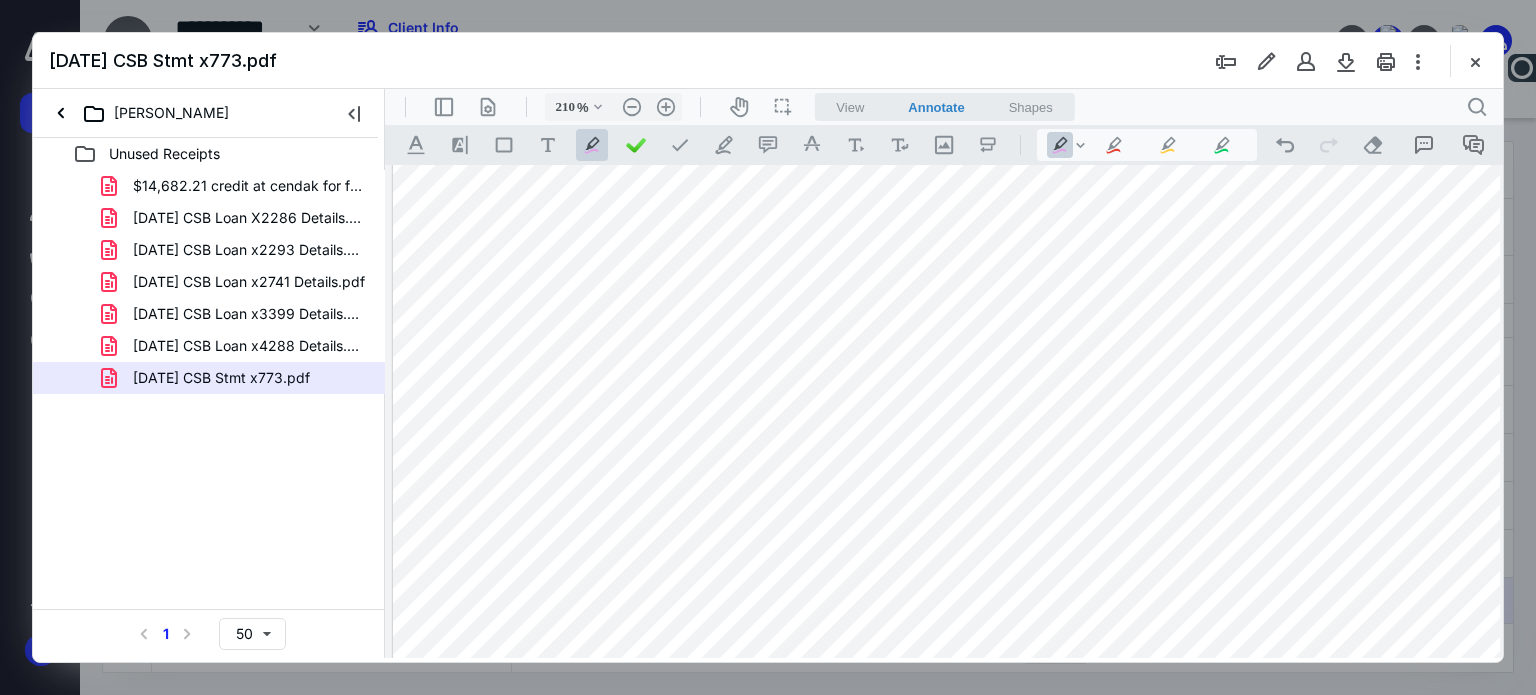 drag, startPoint x: 493, startPoint y: 396, endPoint x: 912, endPoint y: 401, distance: 419.02985 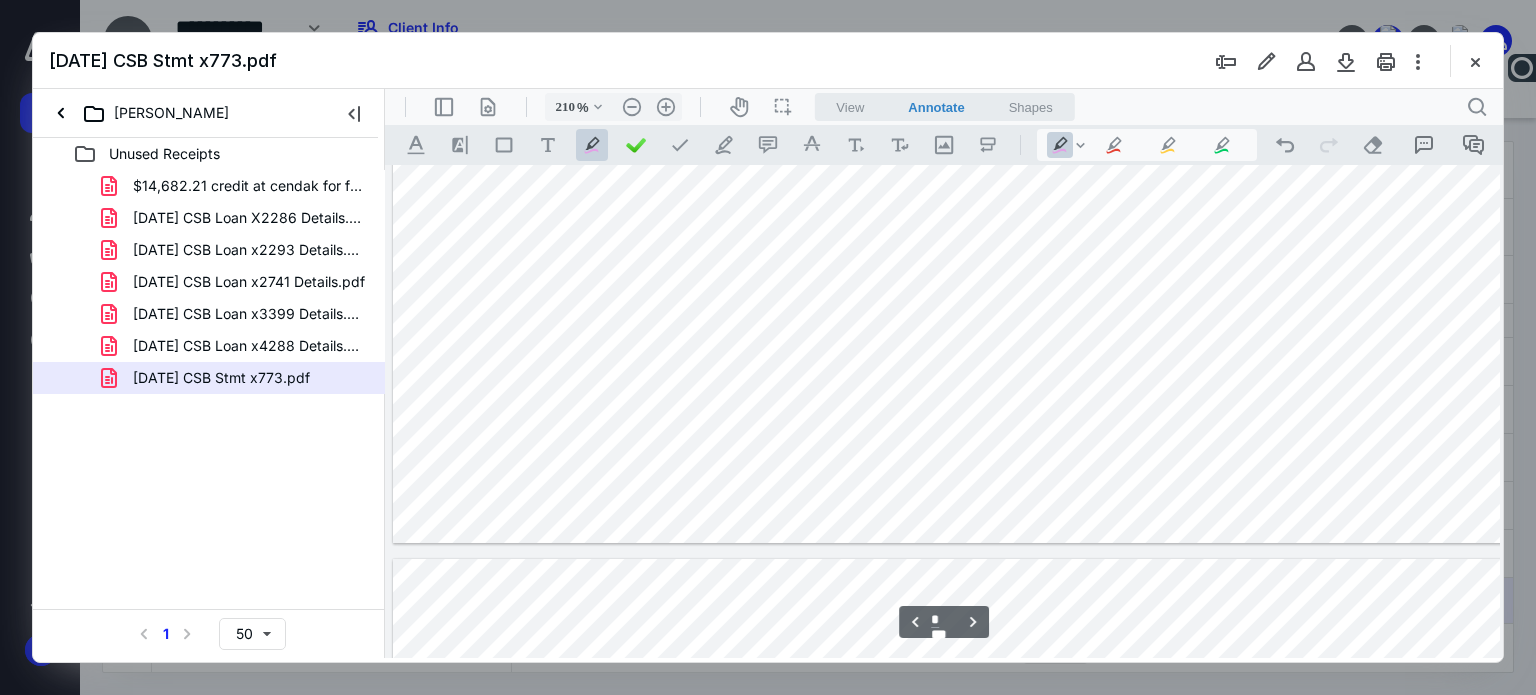 scroll, scrollTop: 7980, scrollLeft: 0, axis: vertical 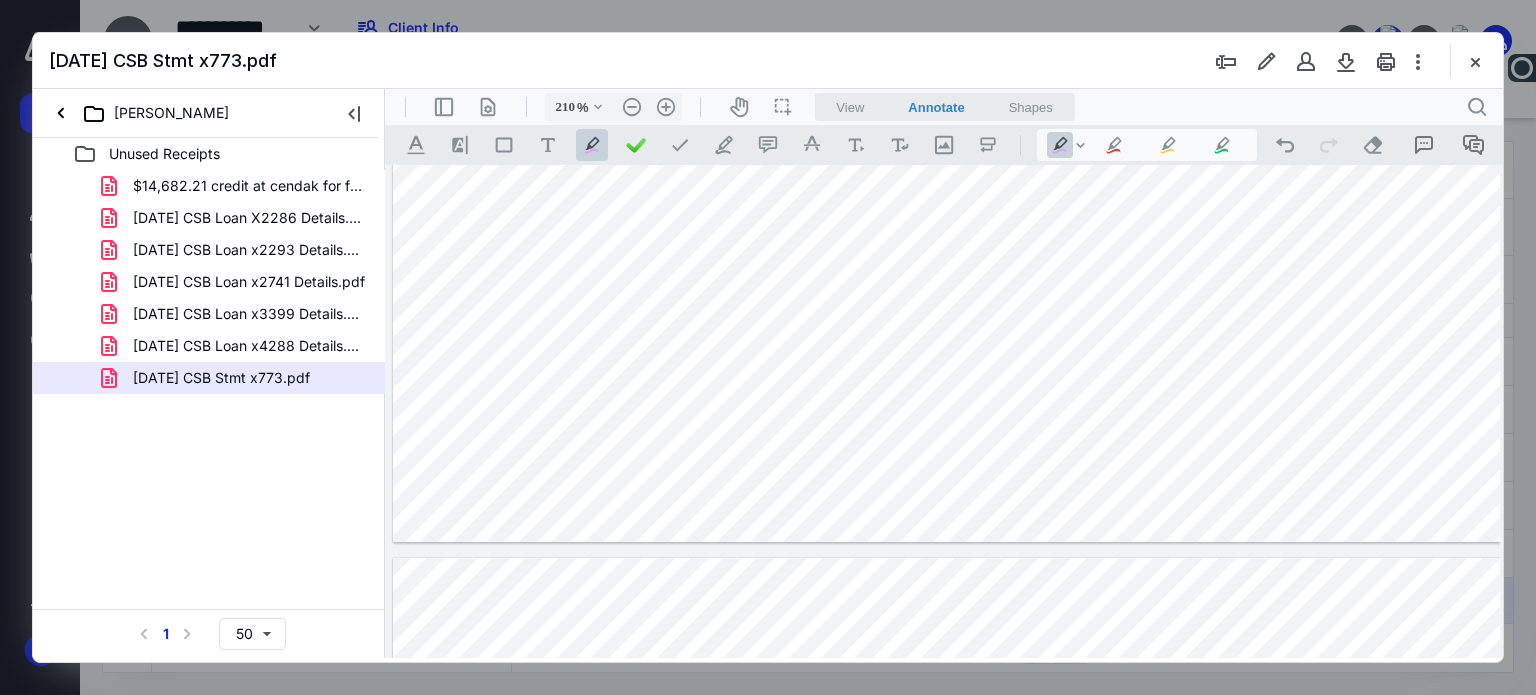 drag, startPoint x: 481, startPoint y: 433, endPoint x: 900, endPoint y: 430, distance: 419.01074 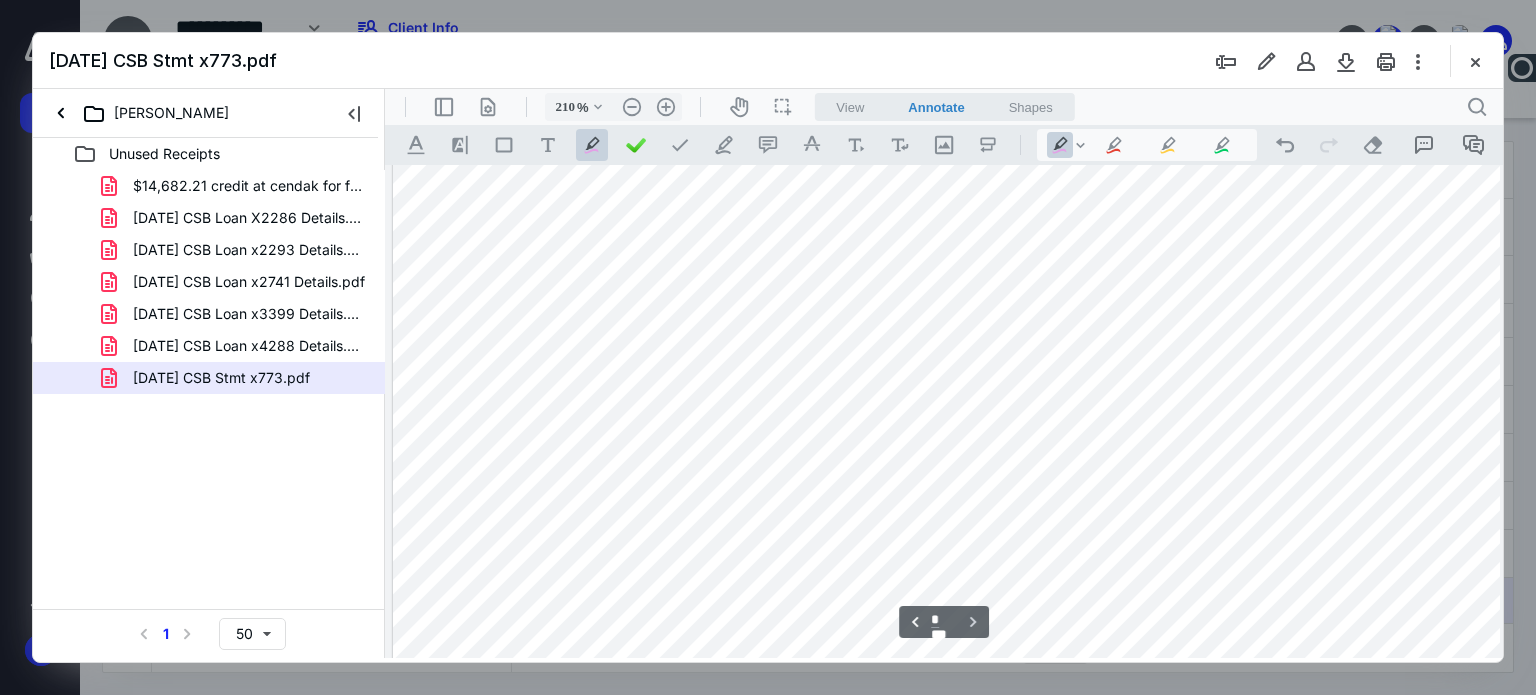 scroll, scrollTop: 8480, scrollLeft: 0, axis: vertical 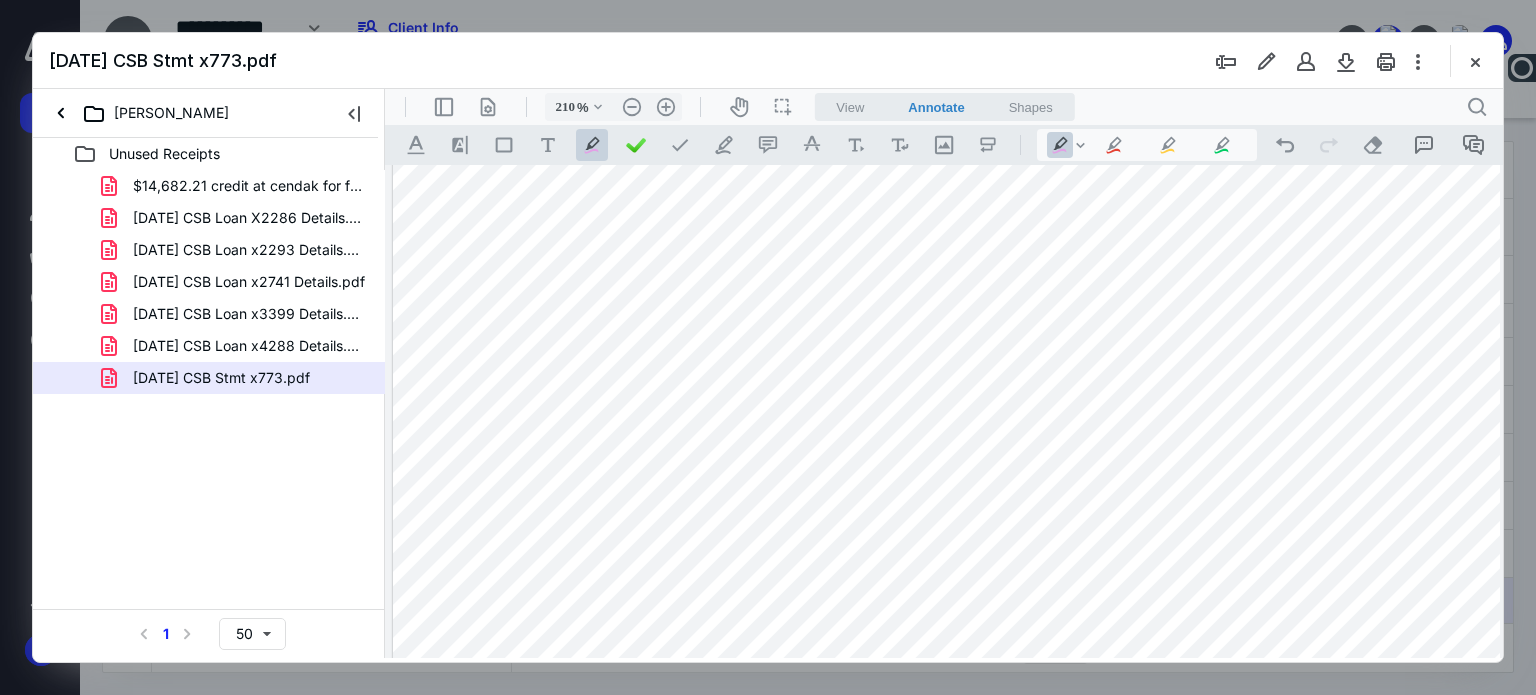 drag, startPoint x: 489, startPoint y: 400, endPoint x: 891, endPoint y: 400, distance: 402 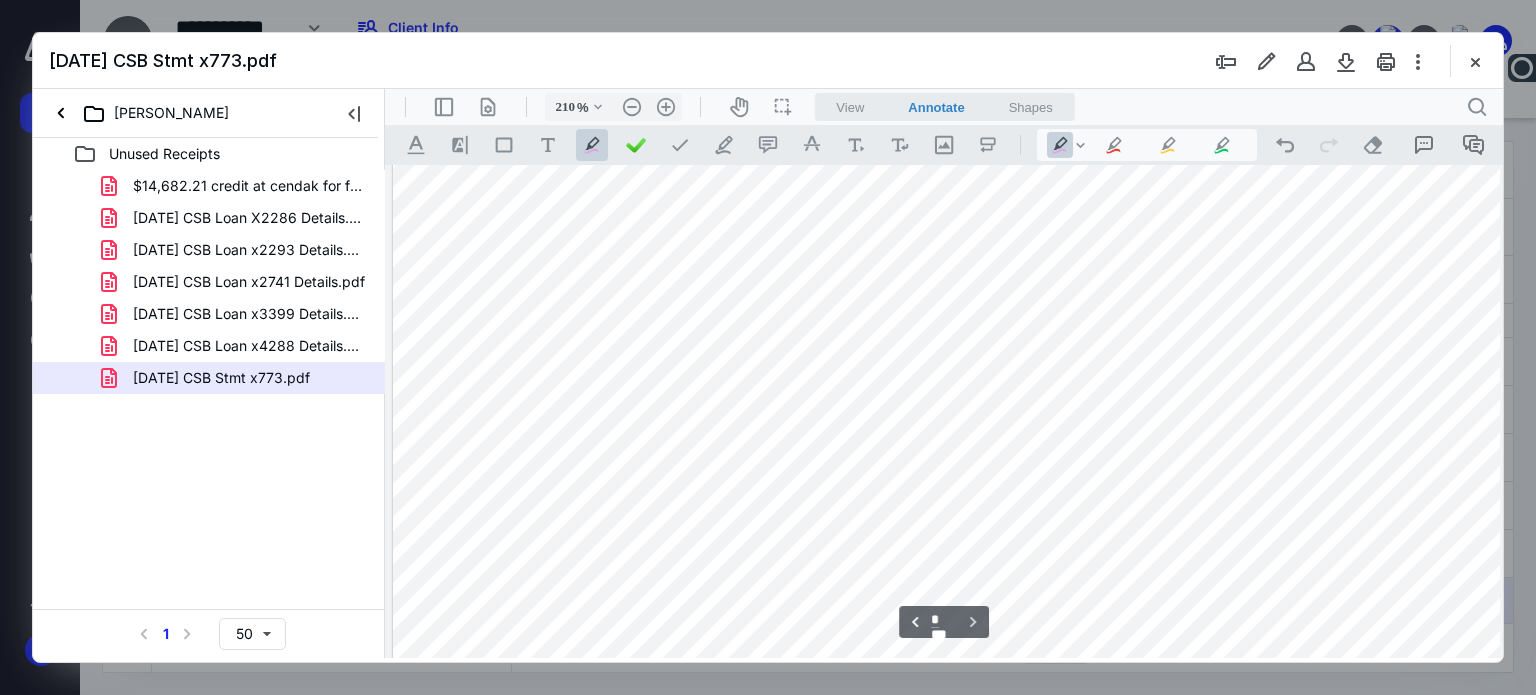 scroll, scrollTop: 8680, scrollLeft: 0, axis: vertical 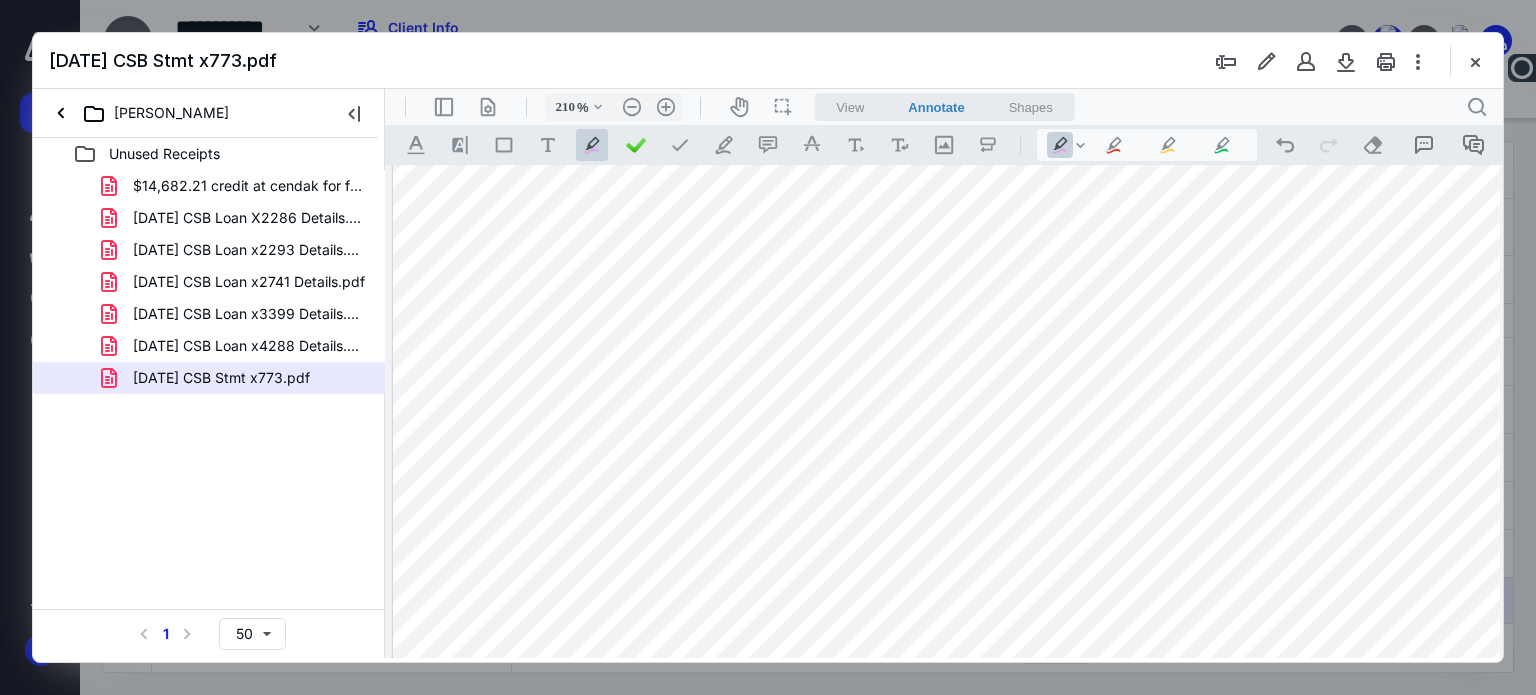drag, startPoint x: 491, startPoint y: 448, endPoint x: 895, endPoint y: 444, distance: 404.0198 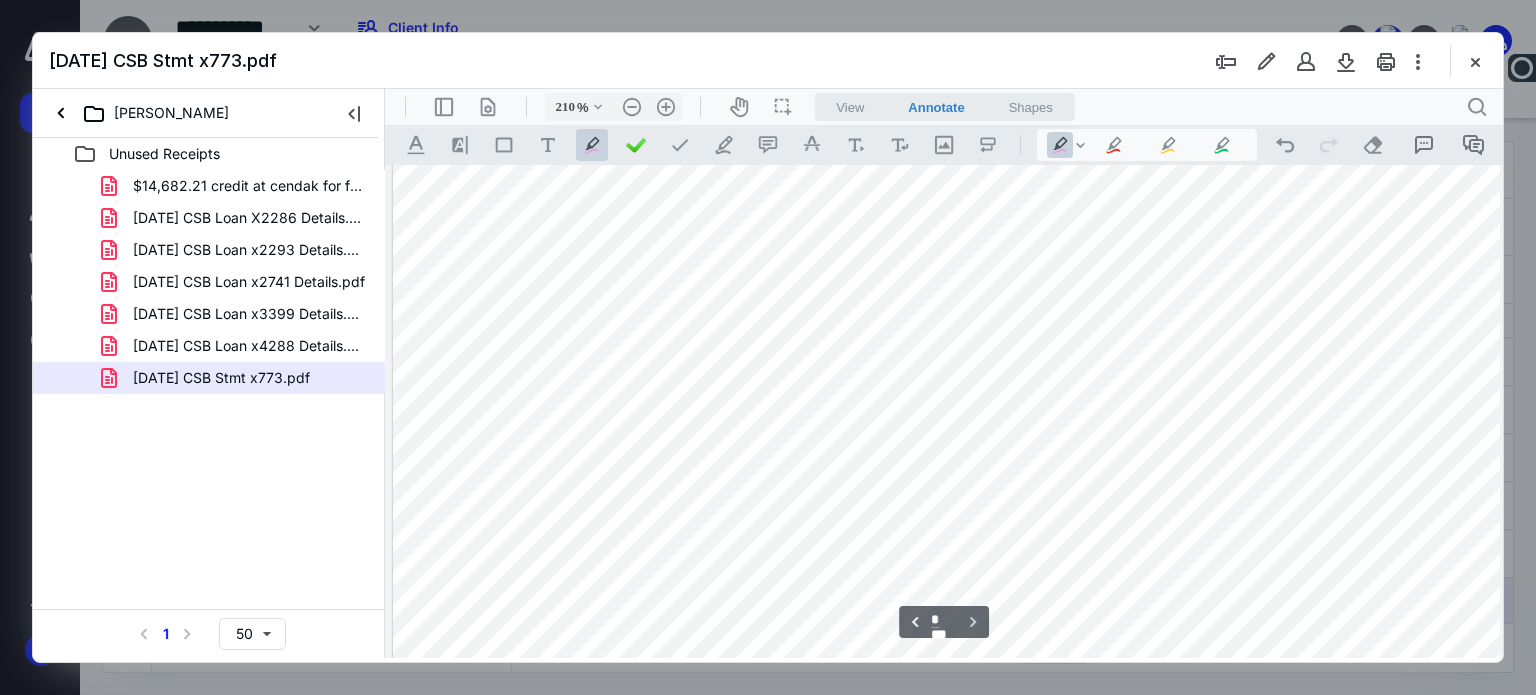 scroll, scrollTop: 8680, scrollLeft: 0, axis: vertical 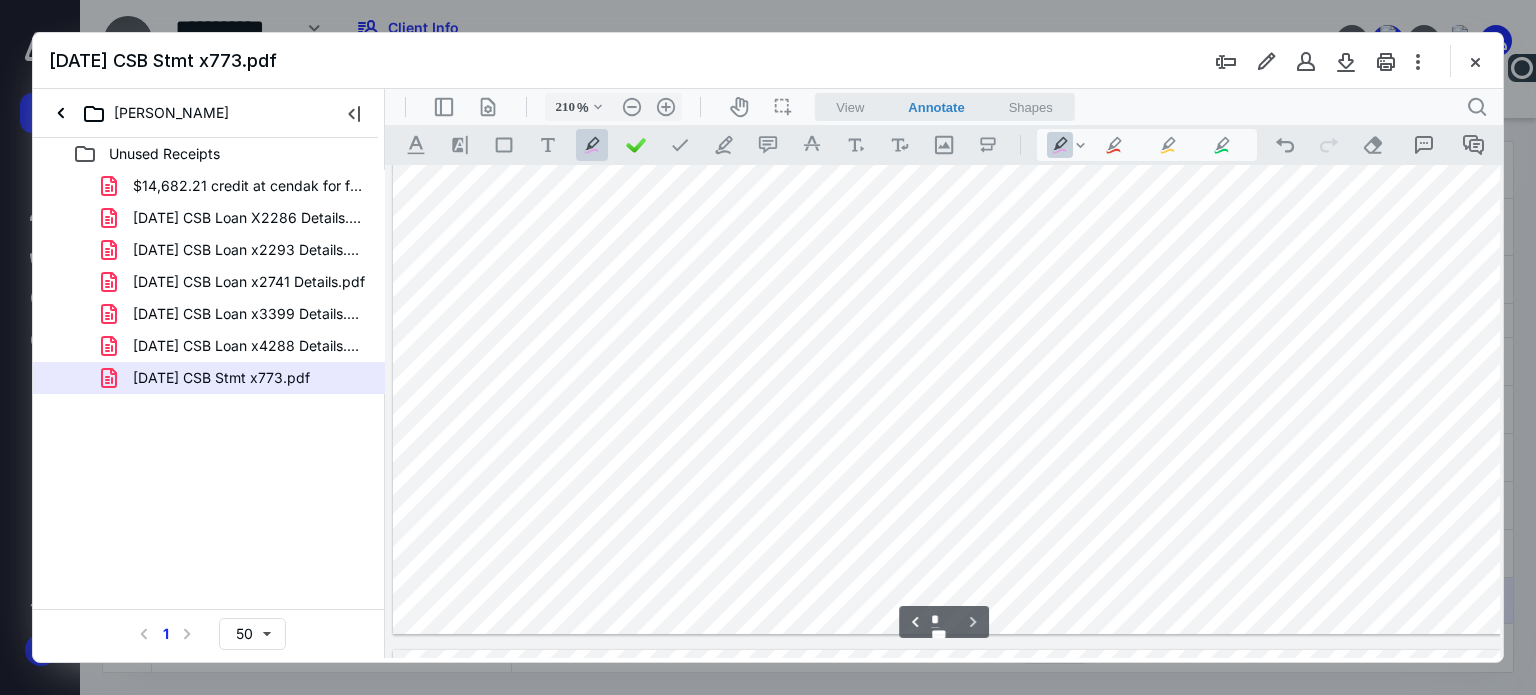 type on "*" 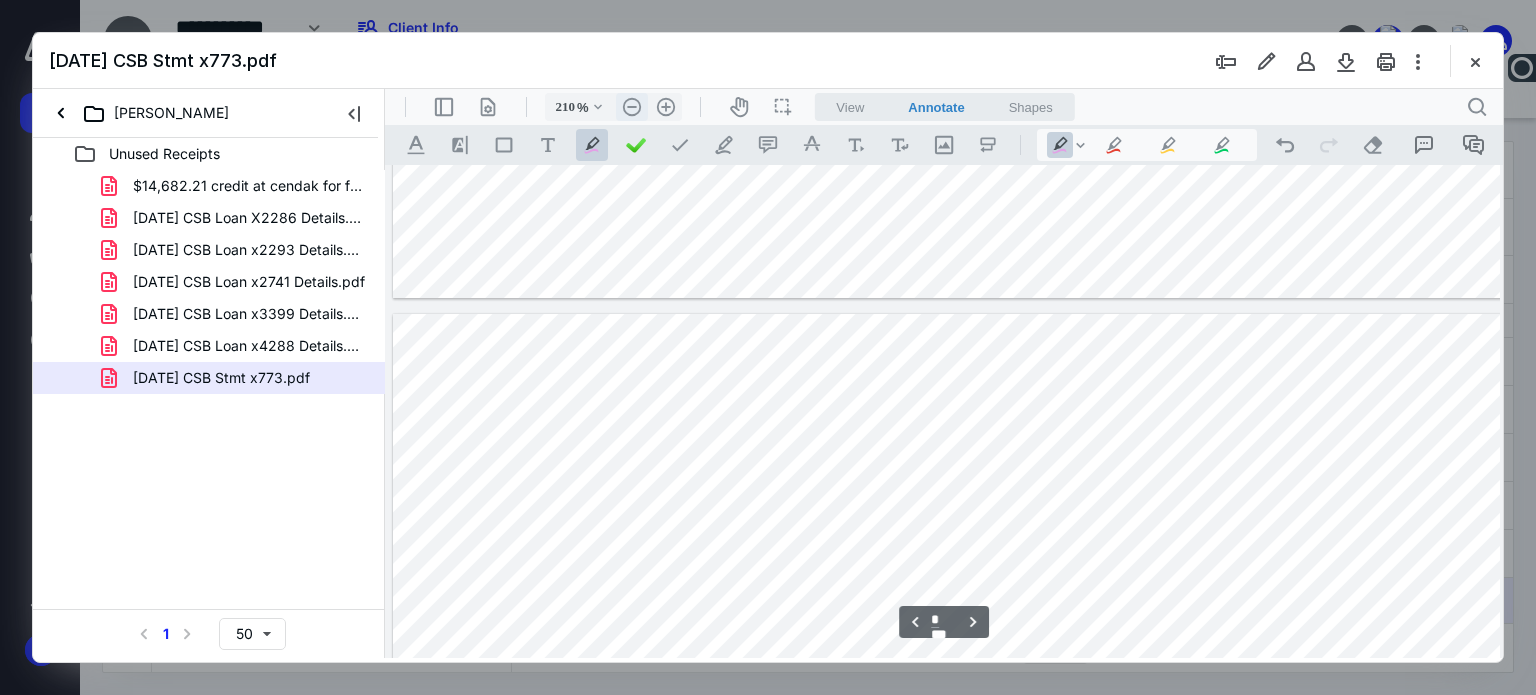 click on ".cls-1{fill:#abb0c4;} icon - header - zoom - out - line" at bounding box center (632, 107) 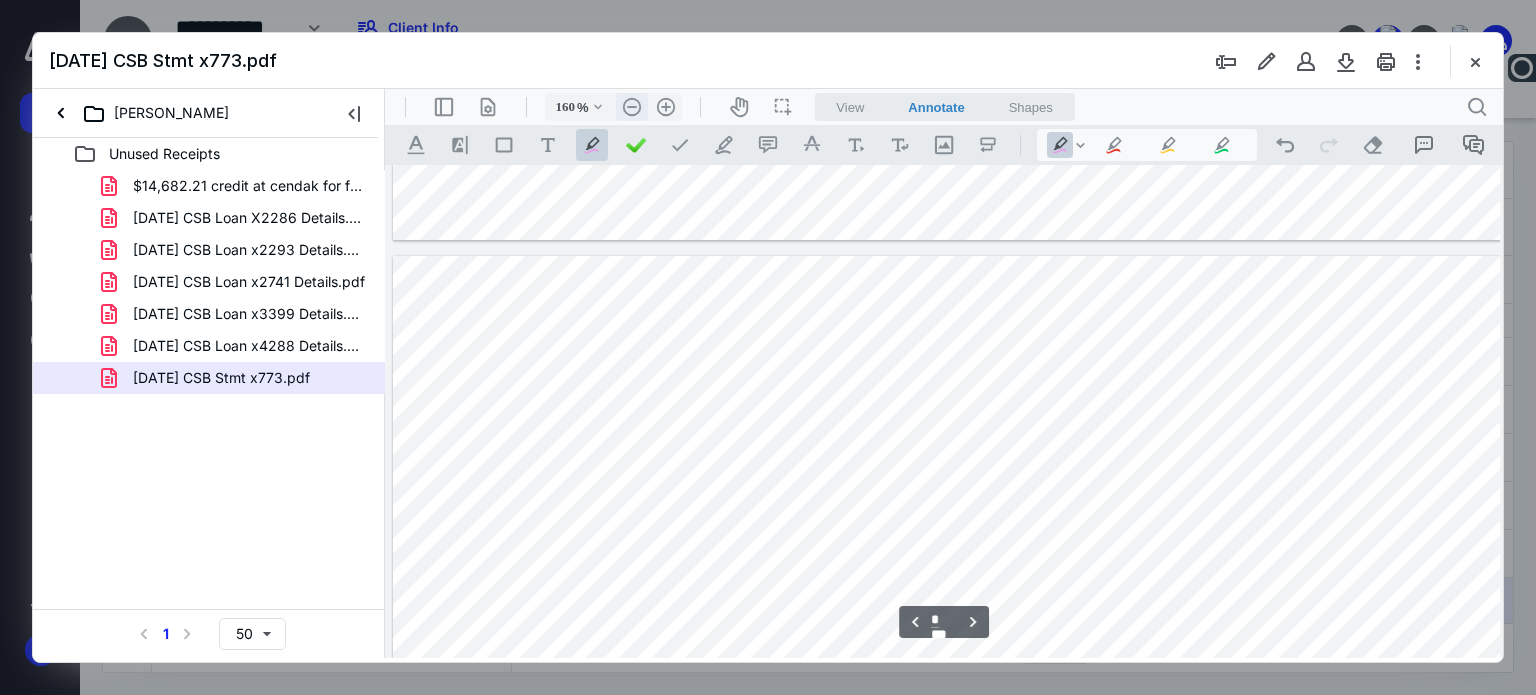 click on ".cls-1{fill:#abb0c4;} icon - header - zoom - out - line" at bounding box center (632, 107) 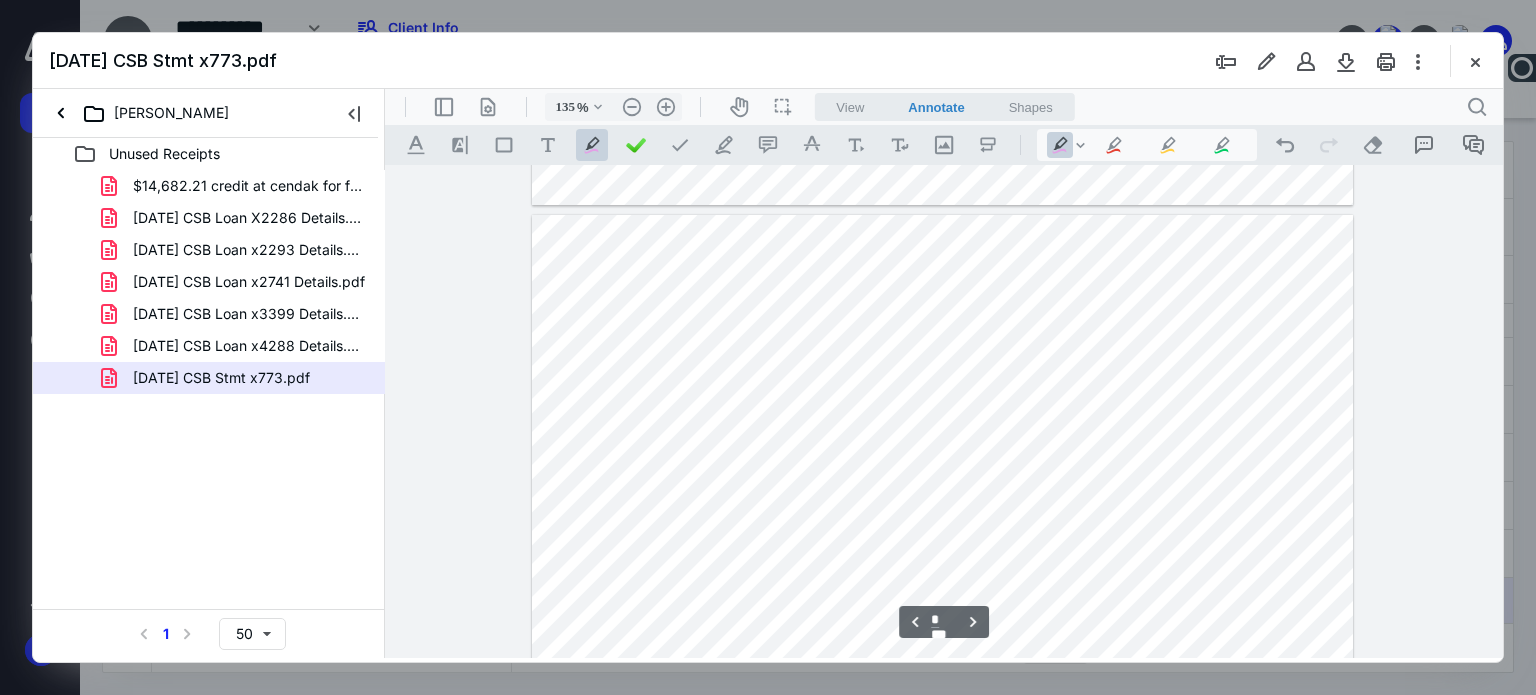 type on "*" 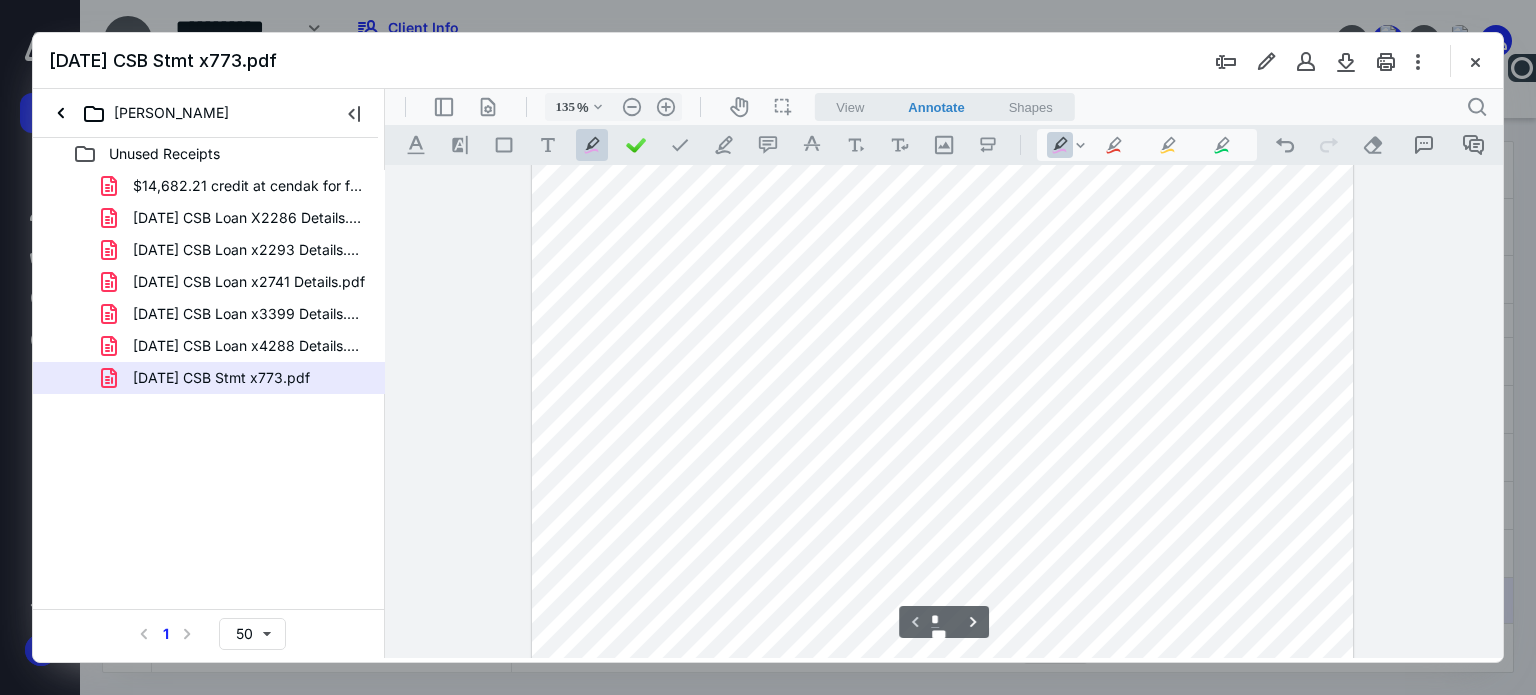 scroll, scrollTop: 600, scrollLeft: 0, axis: vertical 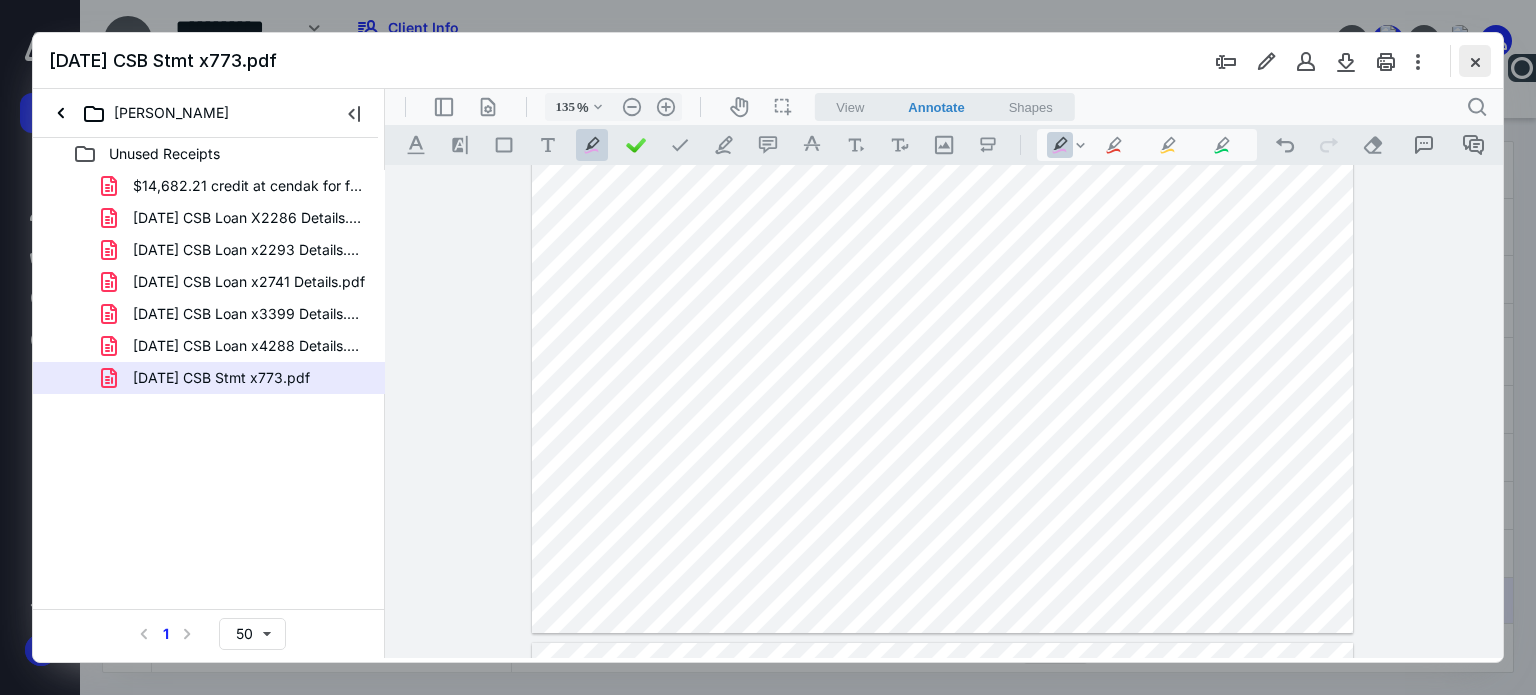 click at bounding box center [1475, 61] 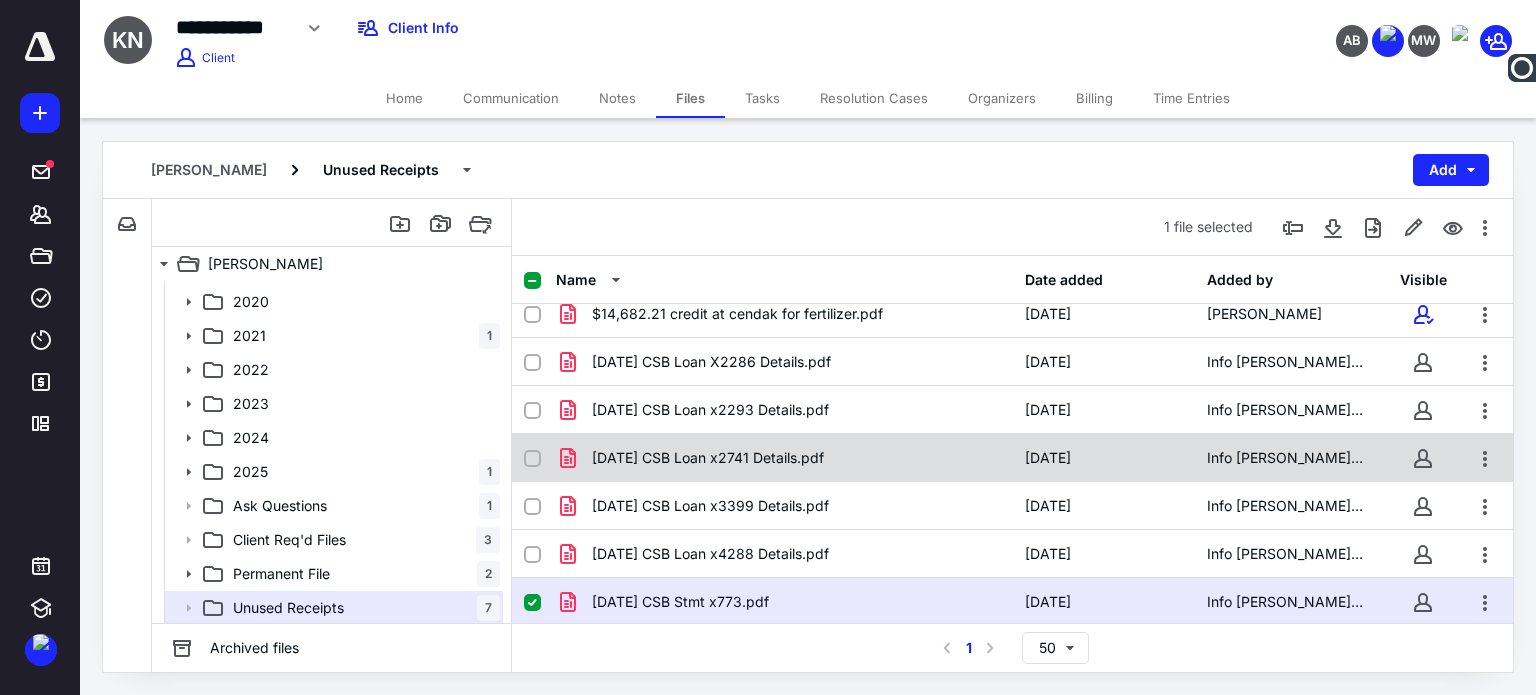 scroll, scrollTop: 0, scrollLeft: 0, axis: both 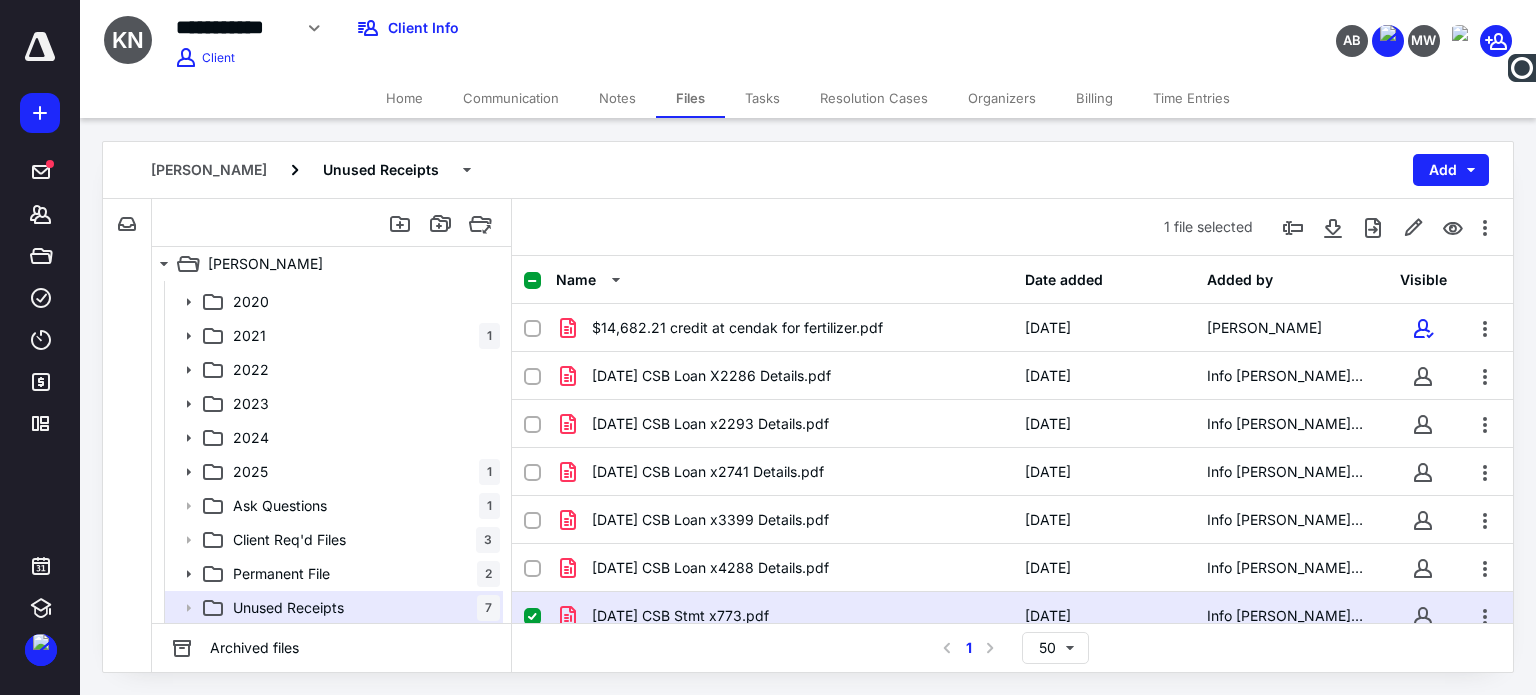 click on "Files" at bounding box center (690, 98) 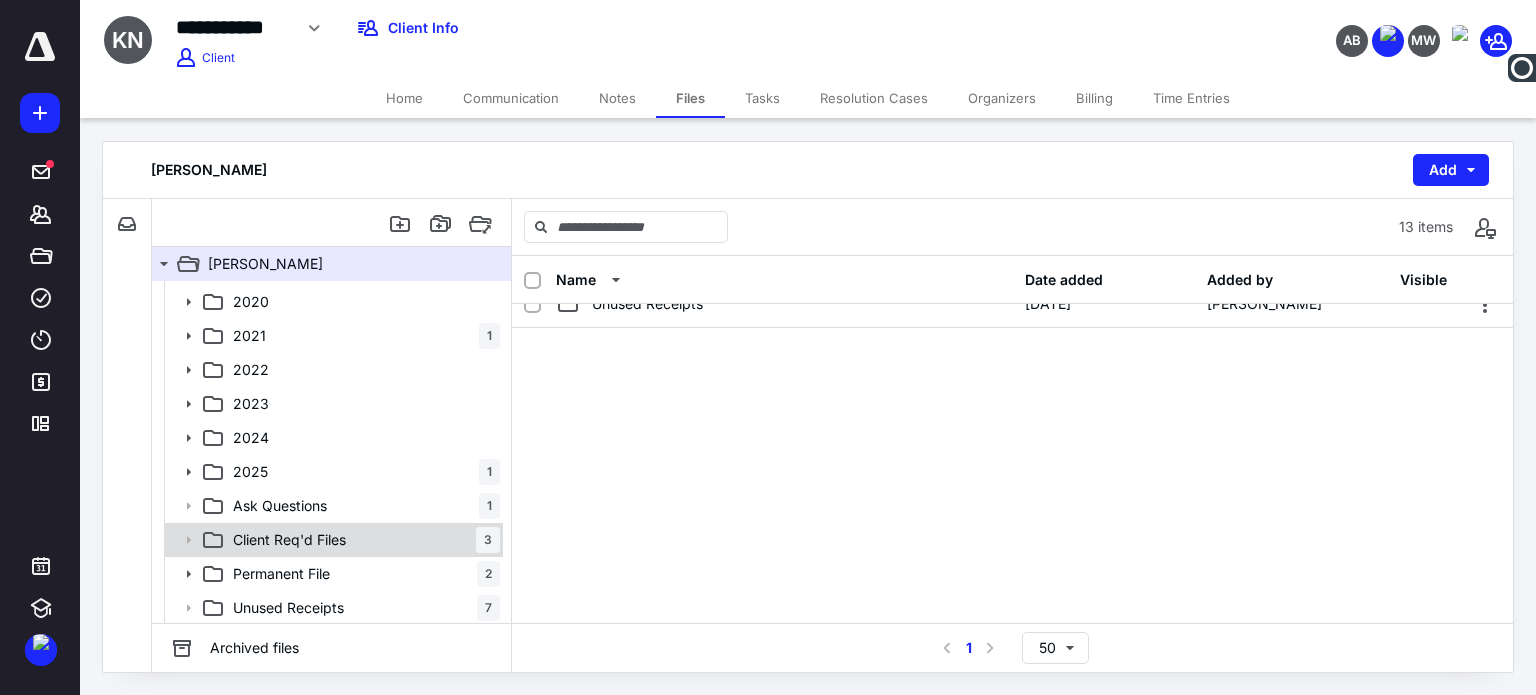 scroll, scrollTop: 601, scrollLeft: 0, axis: vertical 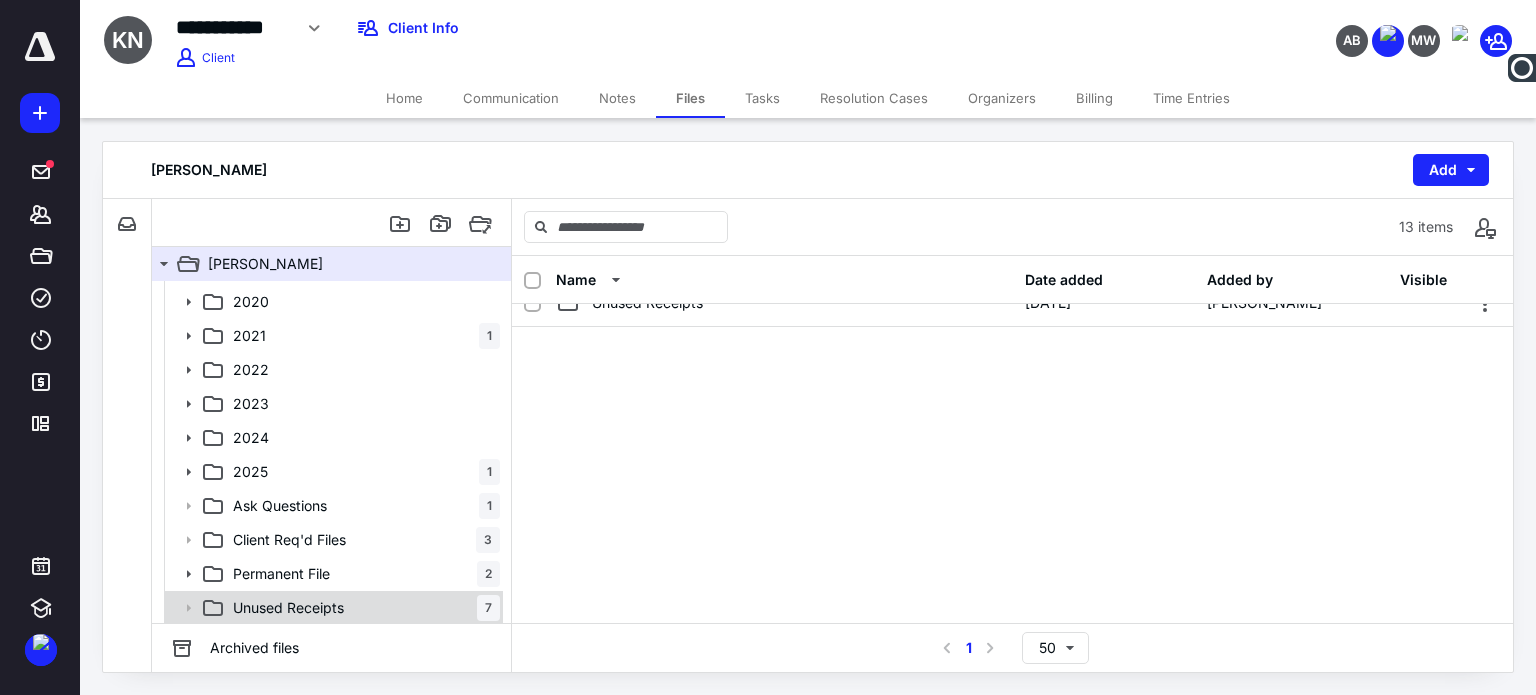 click on "Unused Receipts 7" at bounding box center [362, 608] 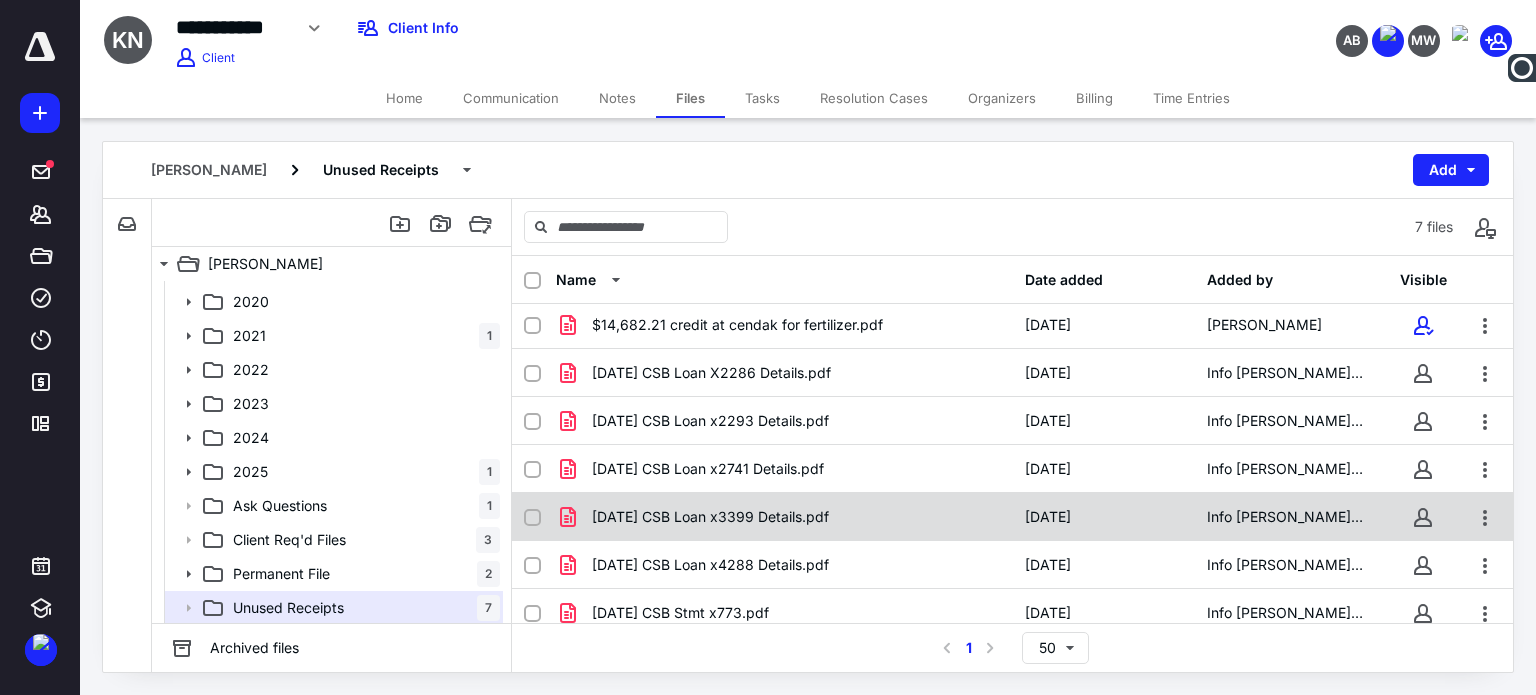 scroll, scrollTop: 0, scrollLeft: 0, axis: both 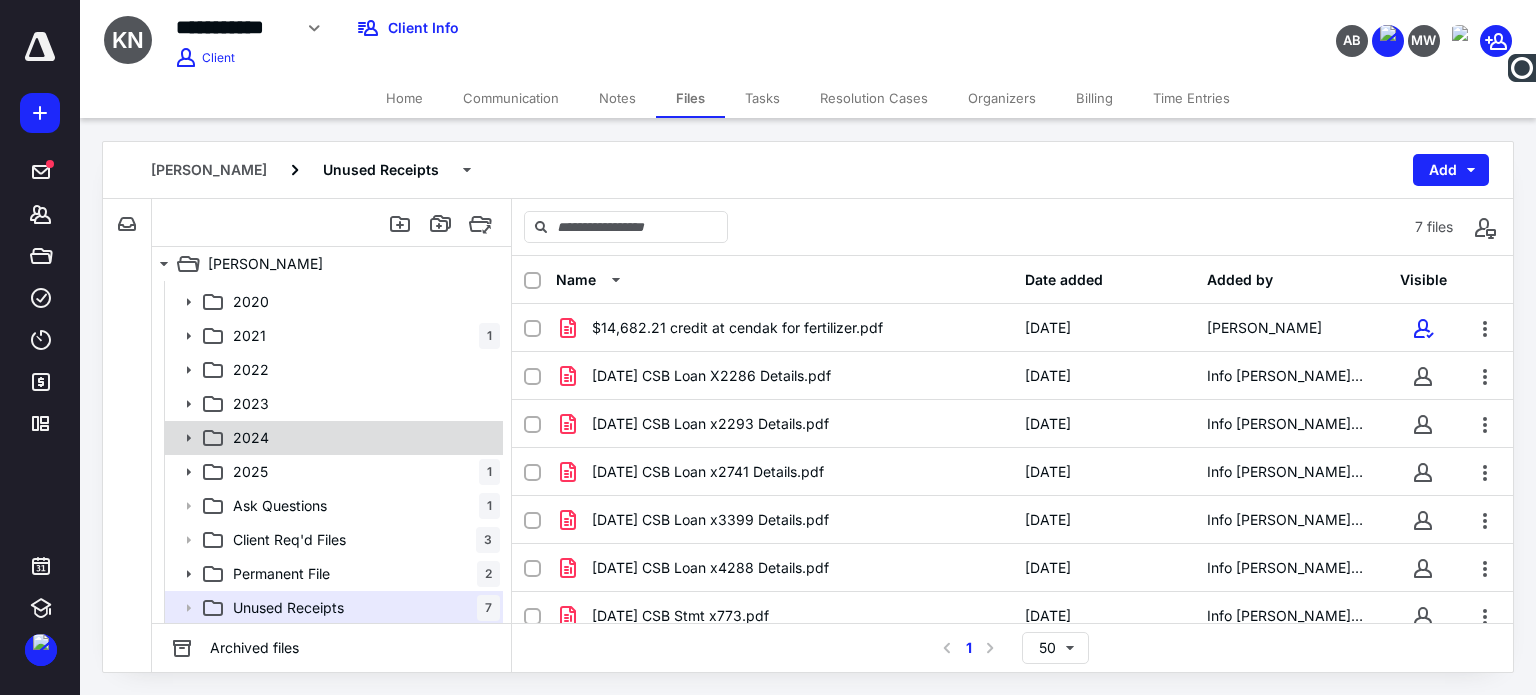 click 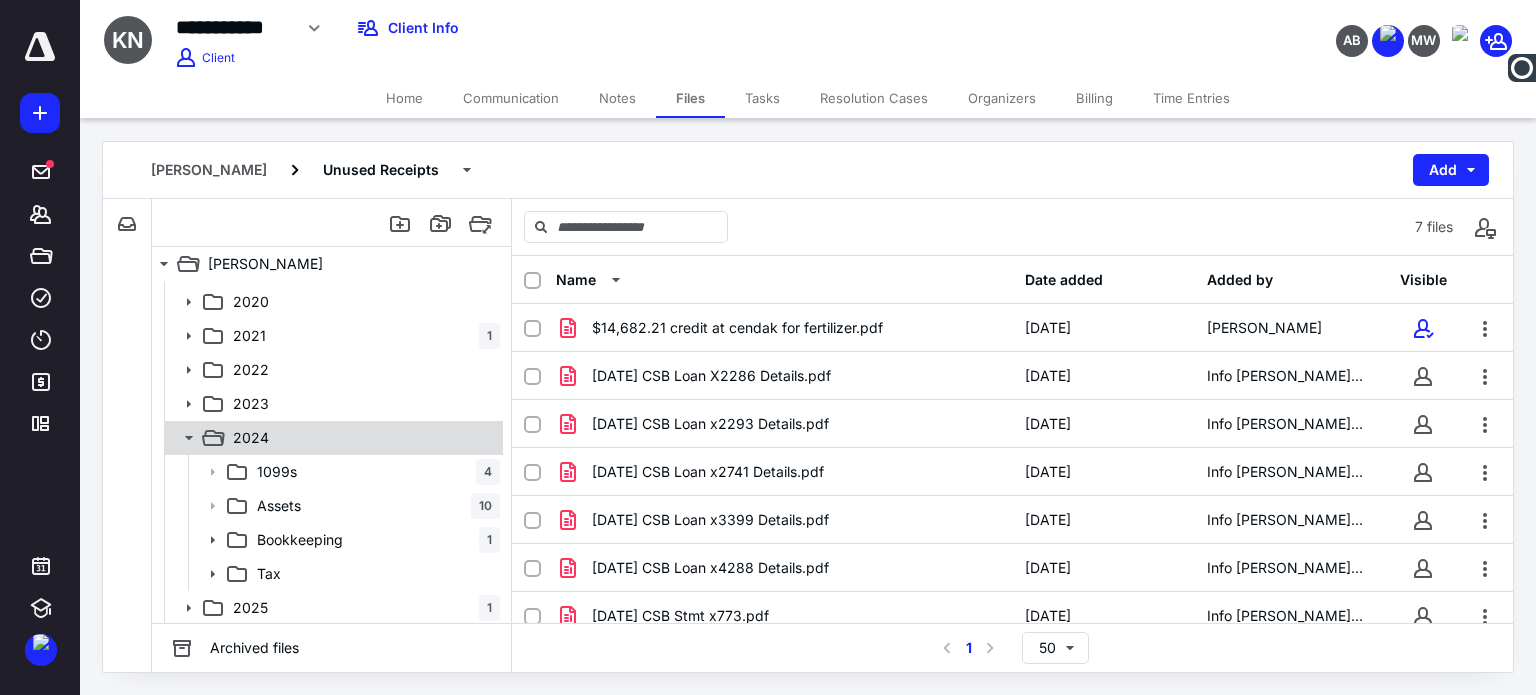 click 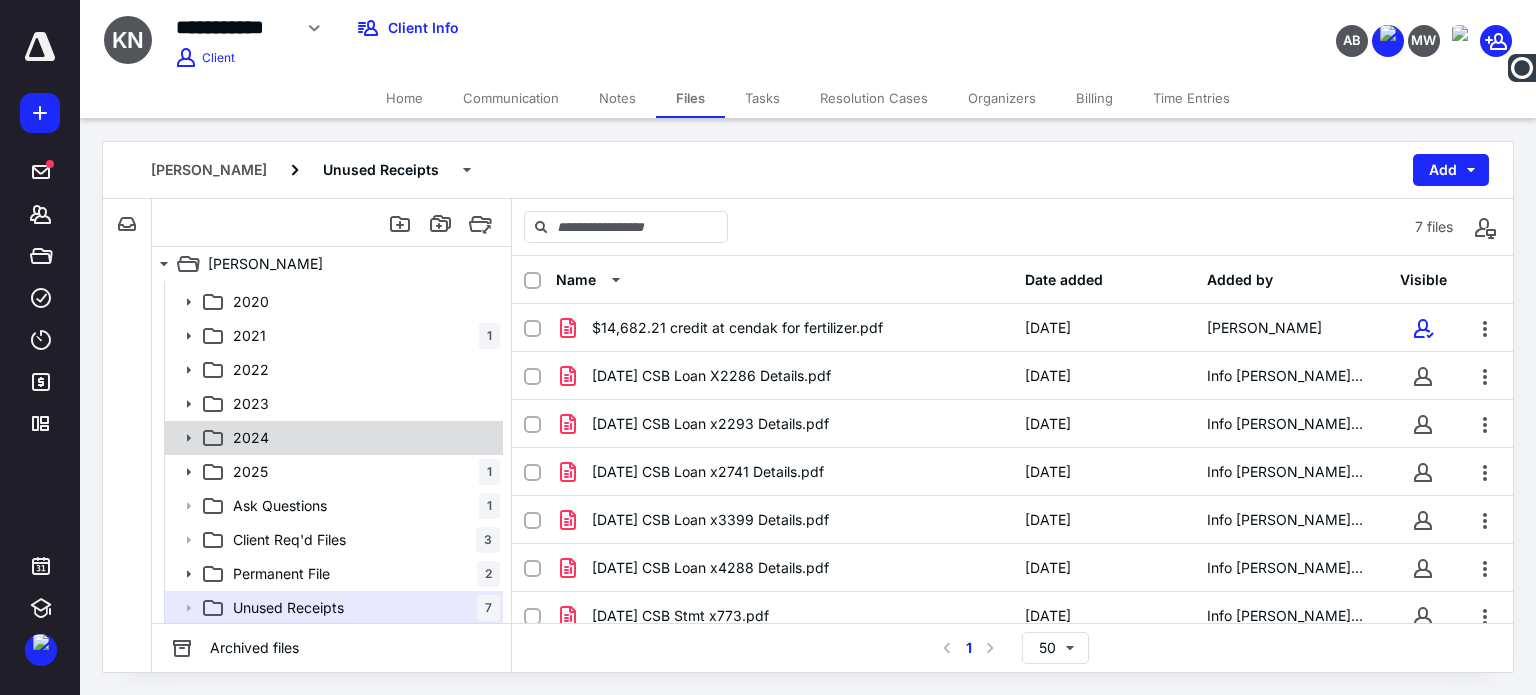 click 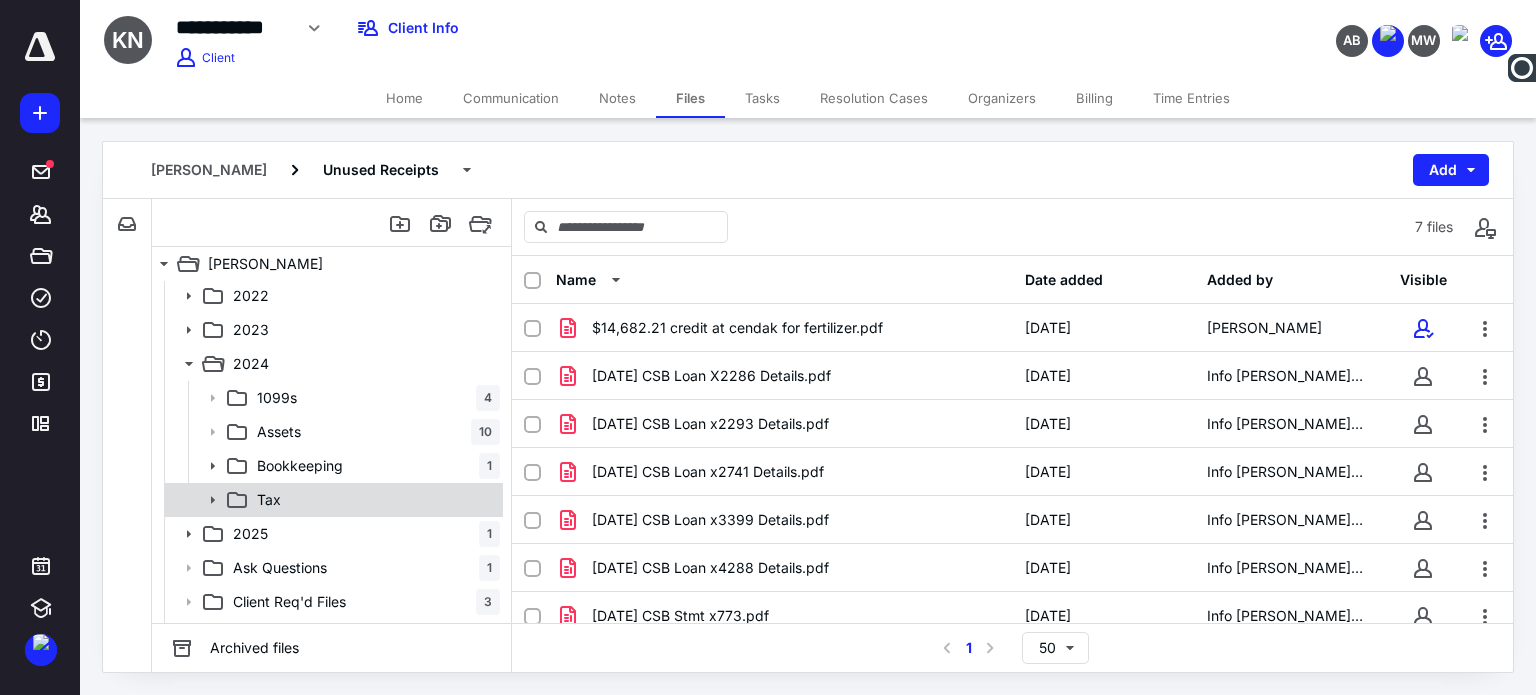 scroll, scrollTop: 198, scrollLeft: 0, axis: vertical 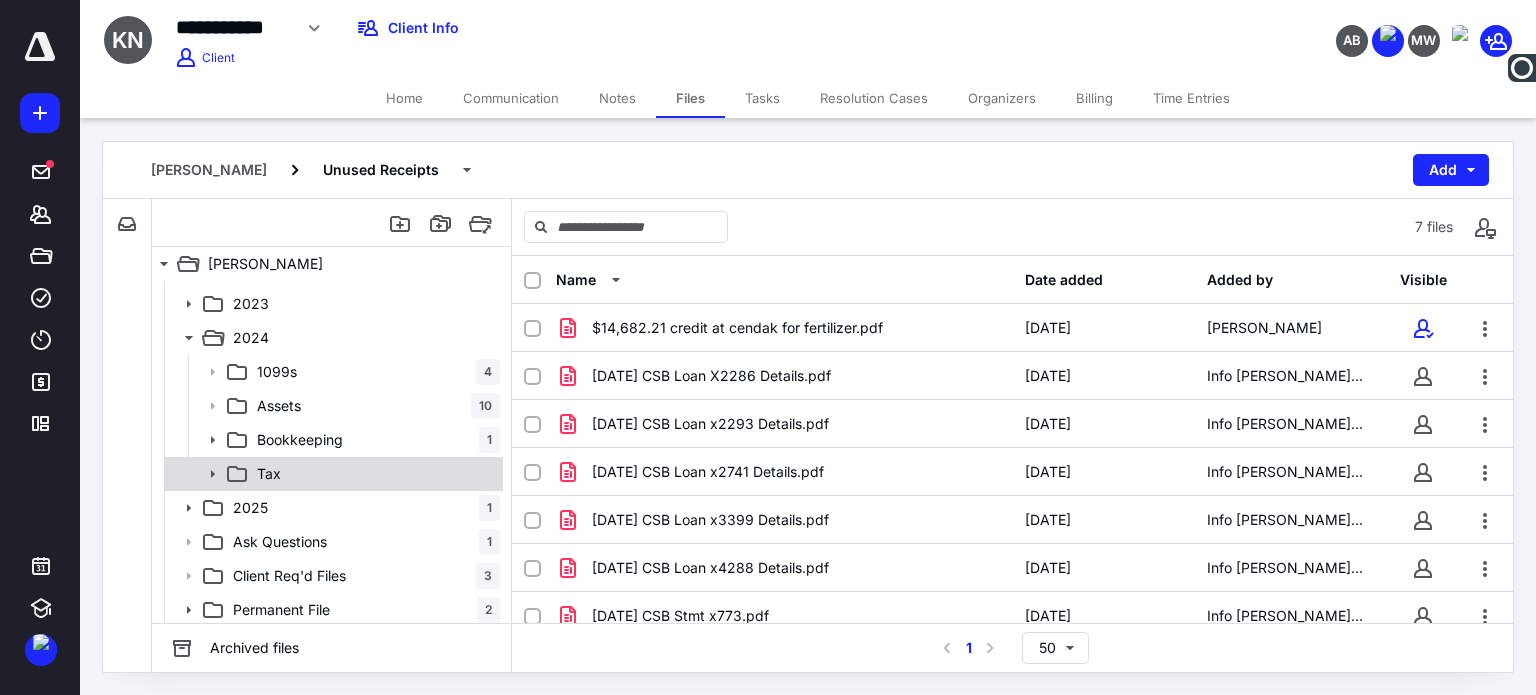 click 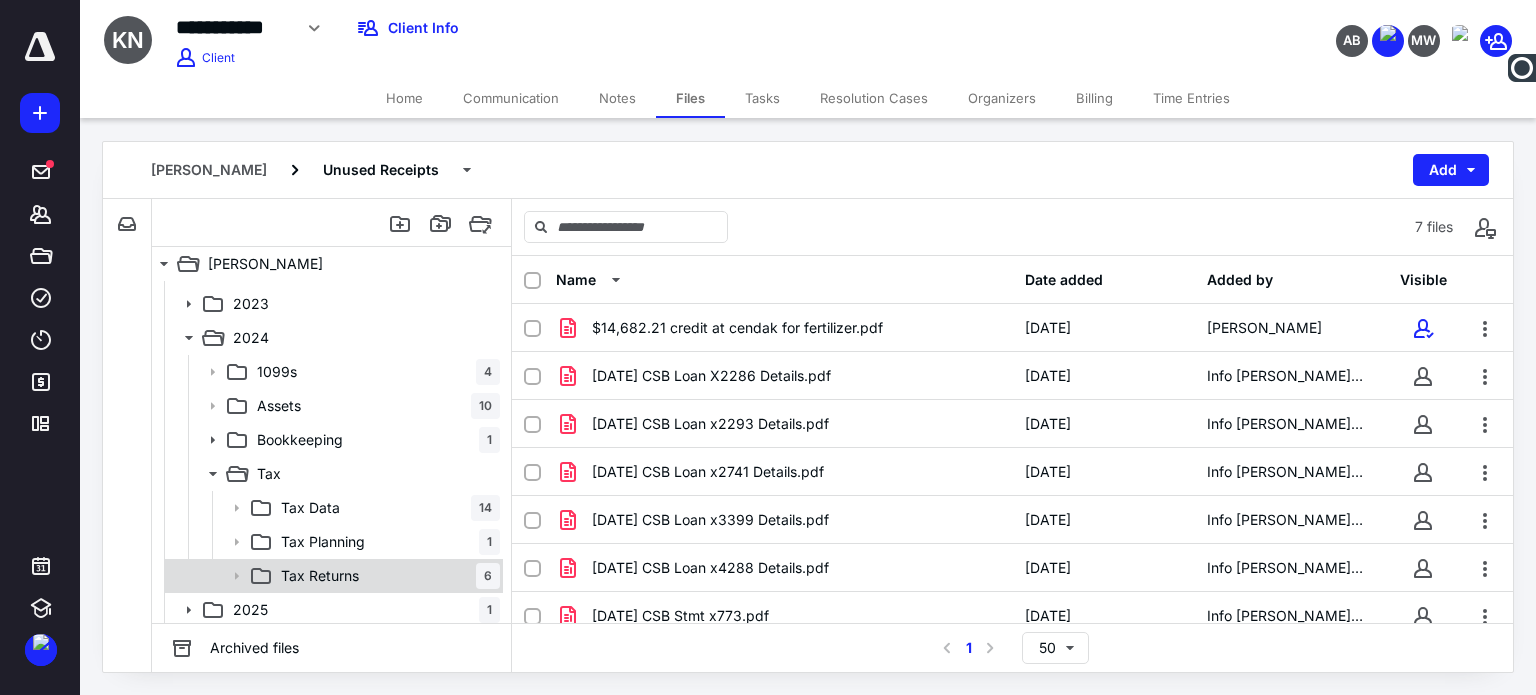 click on "Tax Returns" at bounding box center (320, 576) 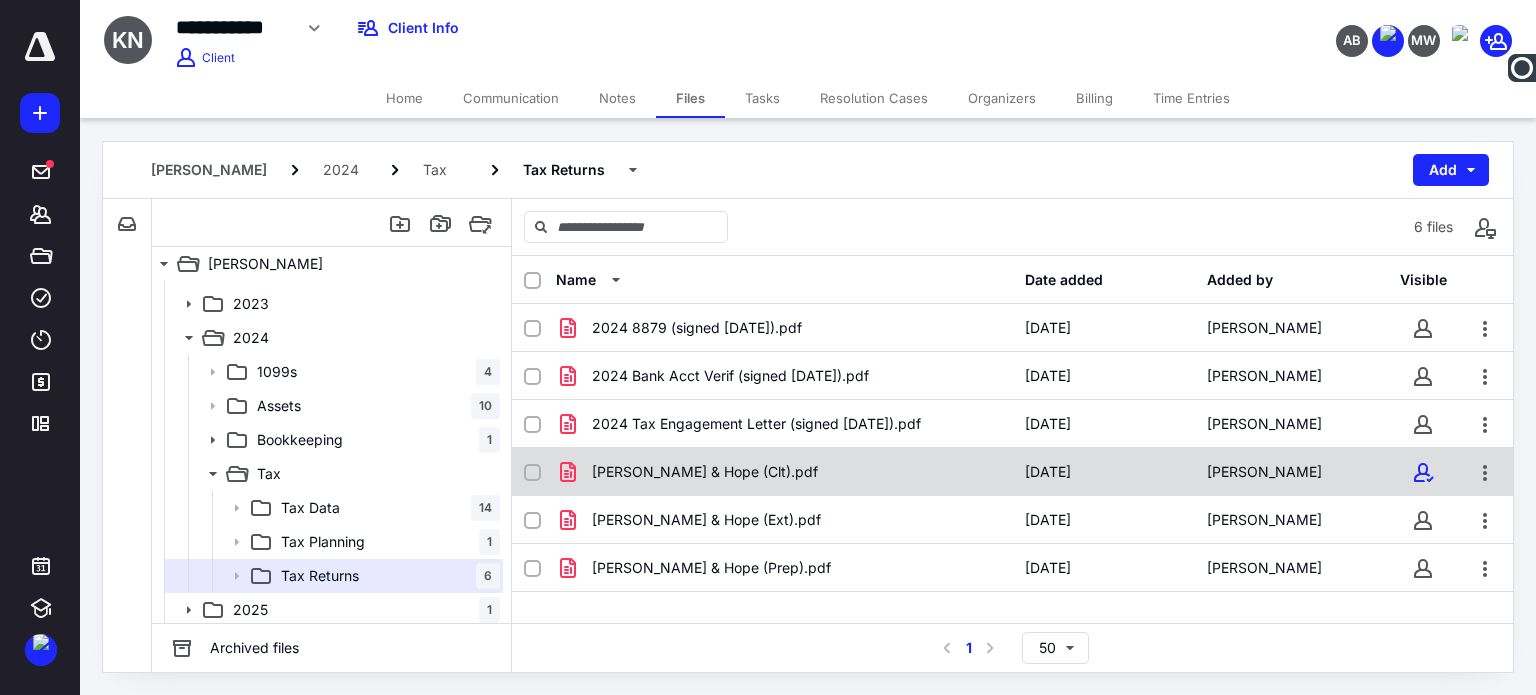 click on "[PERSON_NAME] & Hope (Clt).pdf" at bounding box center [705, 472] 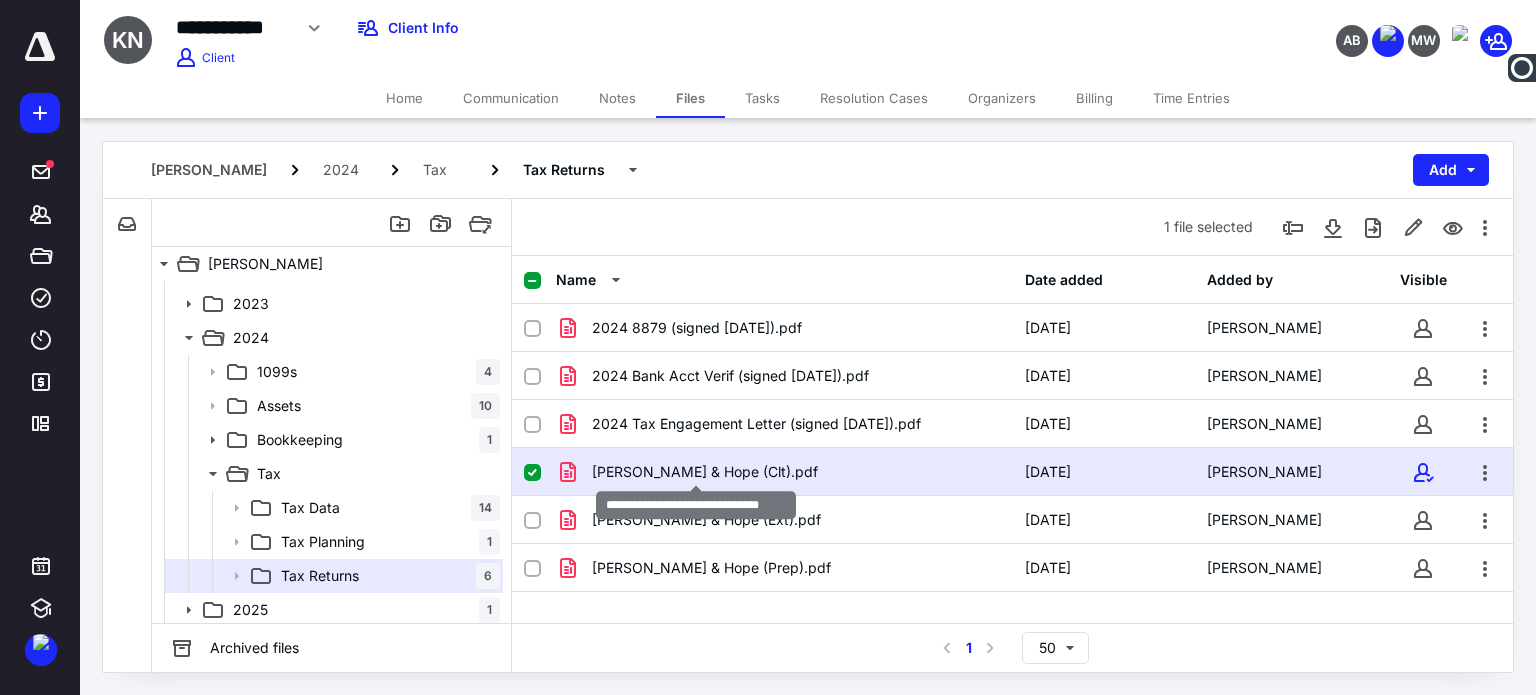 click on "[PERSON_NAME] & Hope (Clt).pdf" at bounding box center (705, 472) 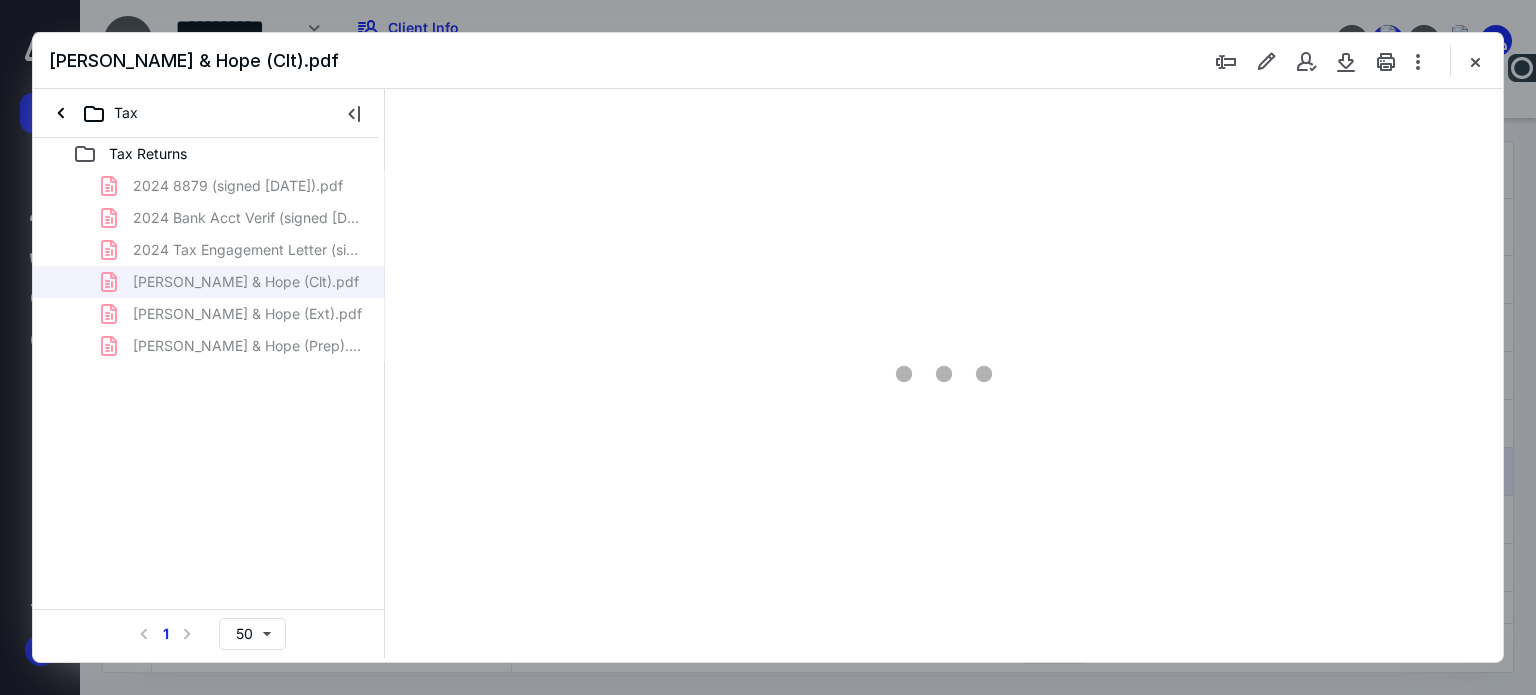 scroll, scrollTop: 0, scrollLeft: 0, axis: both 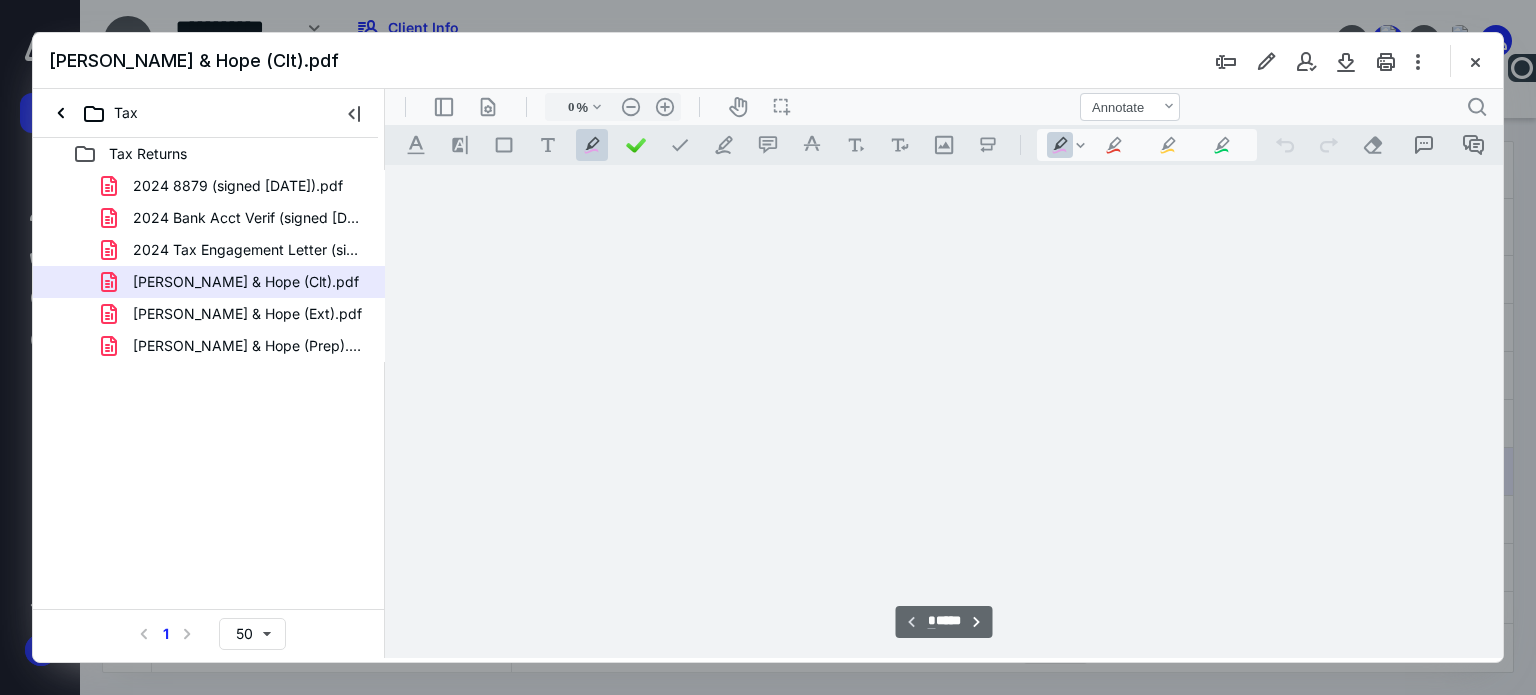 type on "62" 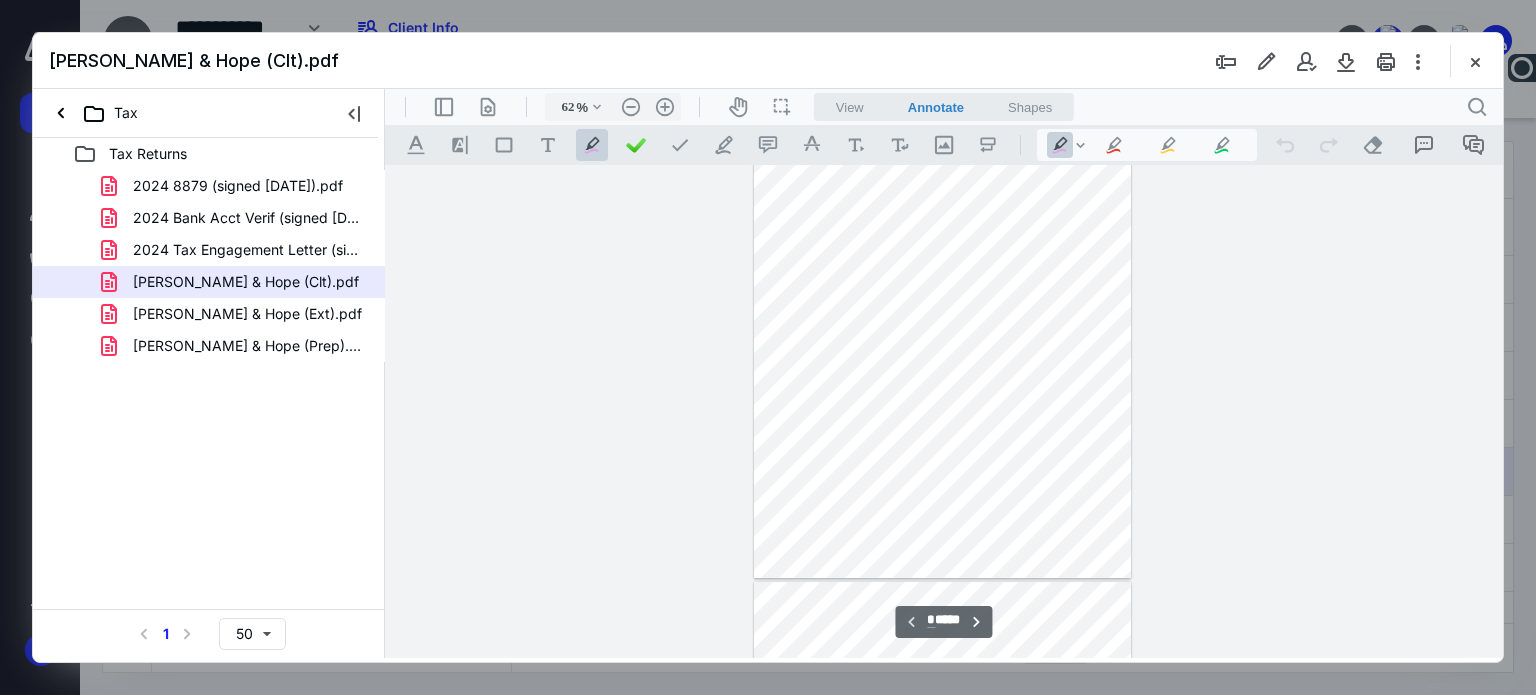 scroll, scrollTop: 0, scrollLeft: 0, axis: both 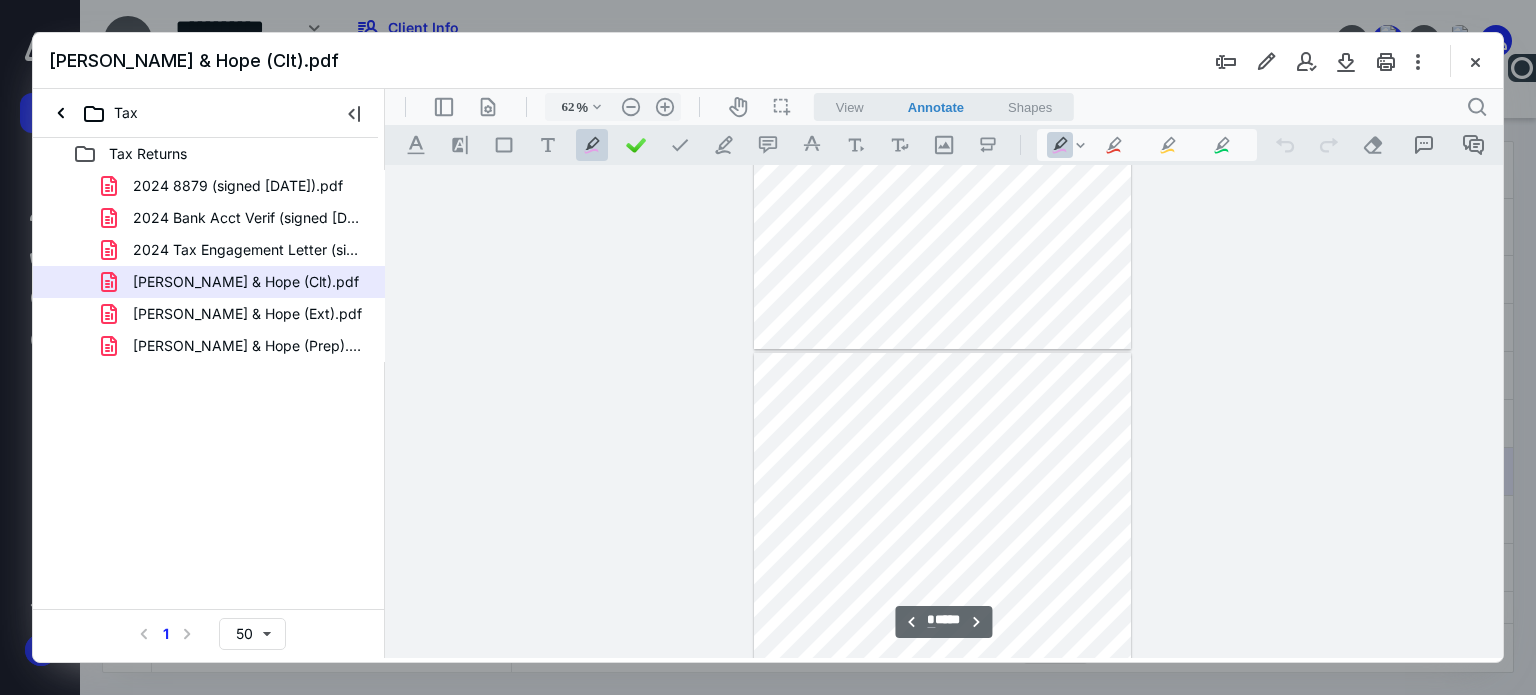 type on "*" 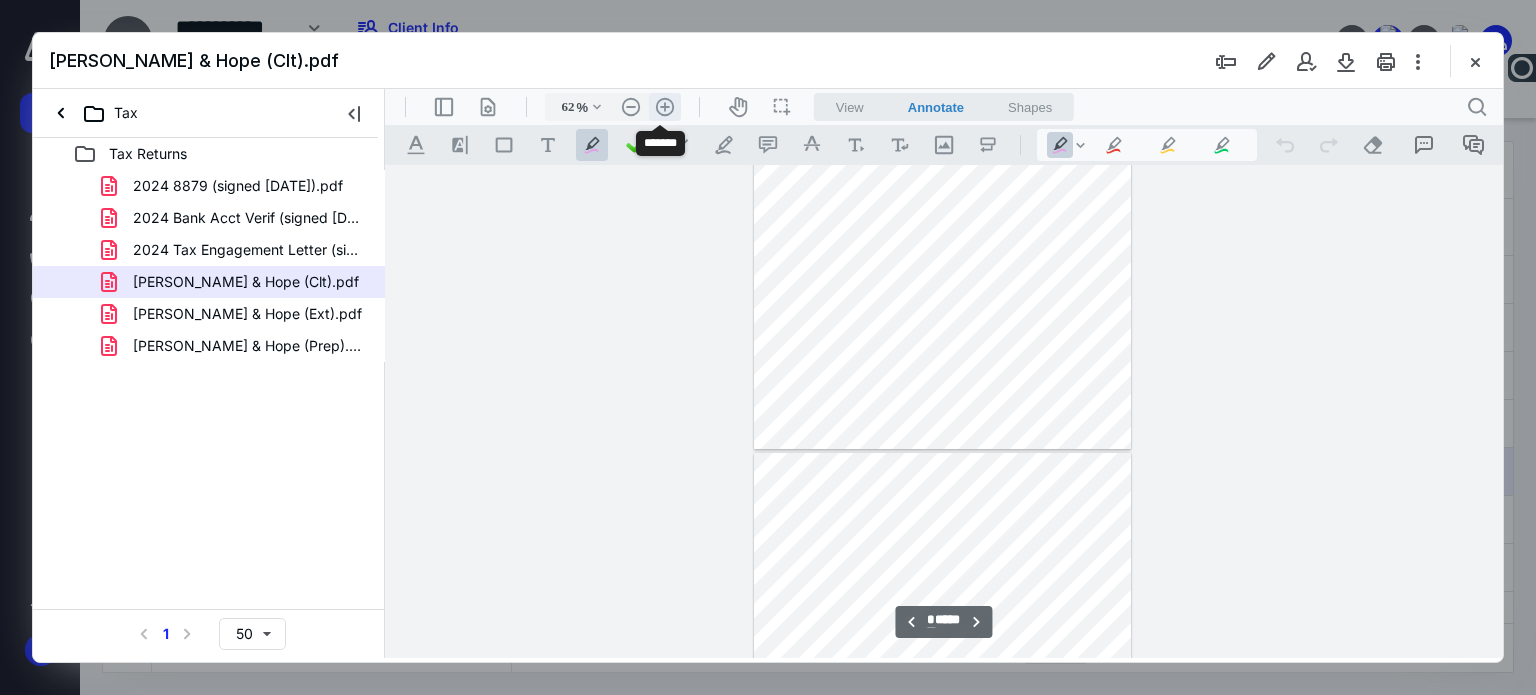 click on ".cls-1{fill:#abb0c4;} icon - header - zoom - in - line" at bounding box center (665, 107) 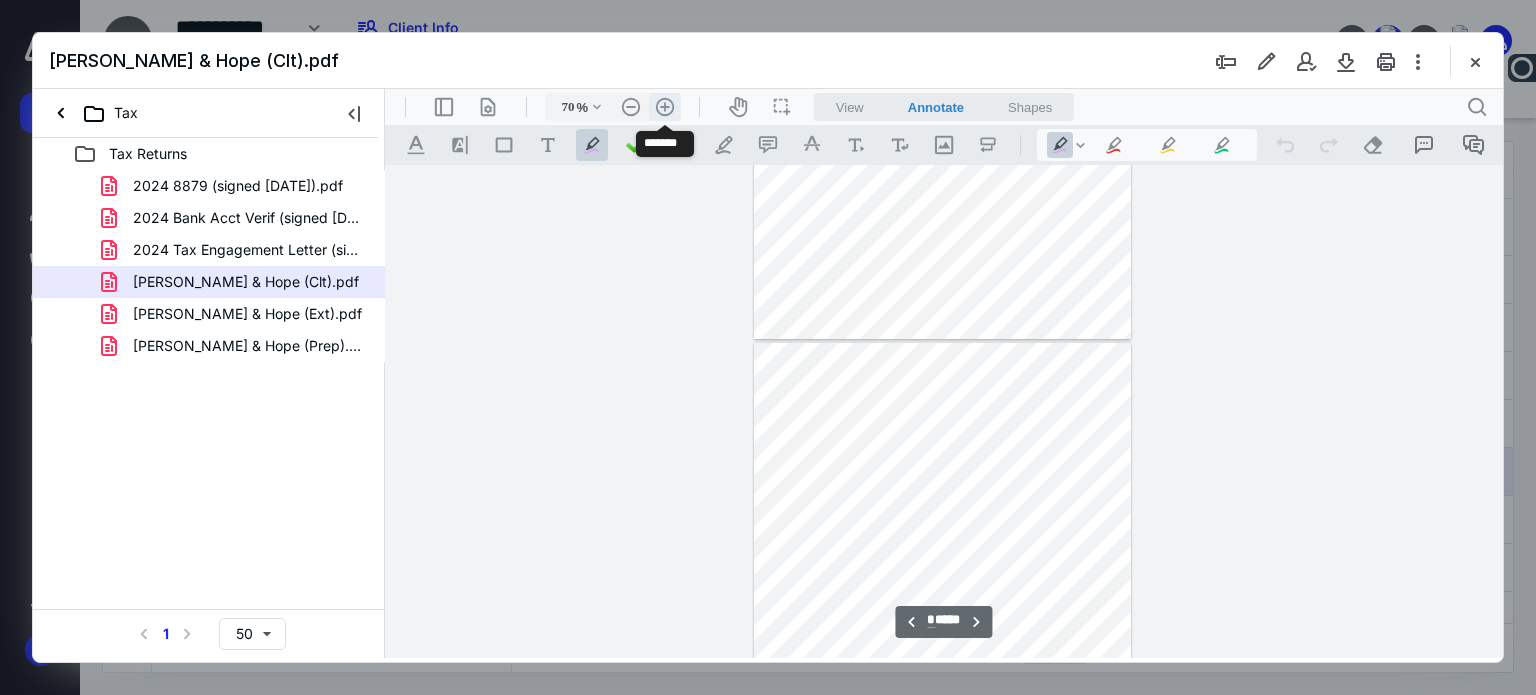 click on ".cls-1{fill:#abb0c4;} icon - header - zoom - in - line" at bounding box center [665, 107] 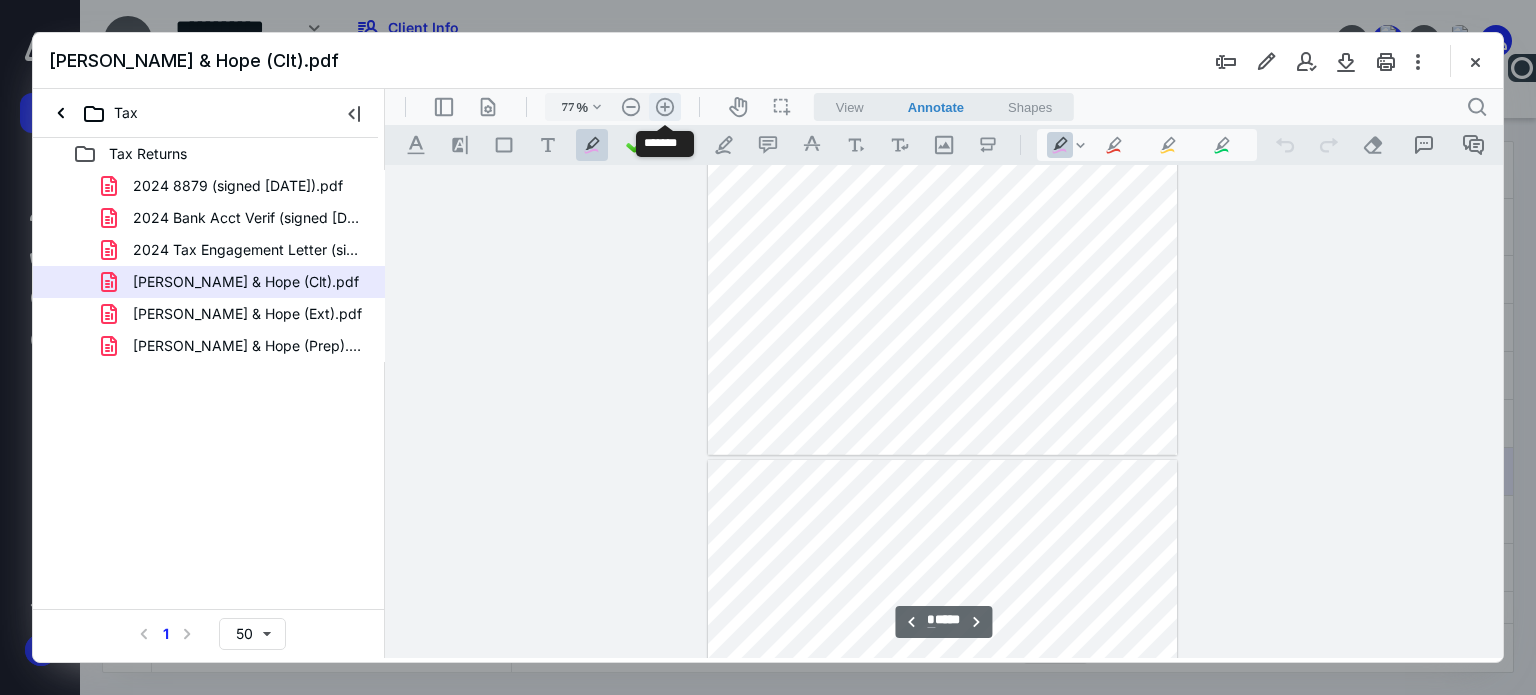 click on ".cls-1{fill:#abb0c4;} icon - header - zoom - in - line" at bounding box center (665, 107) 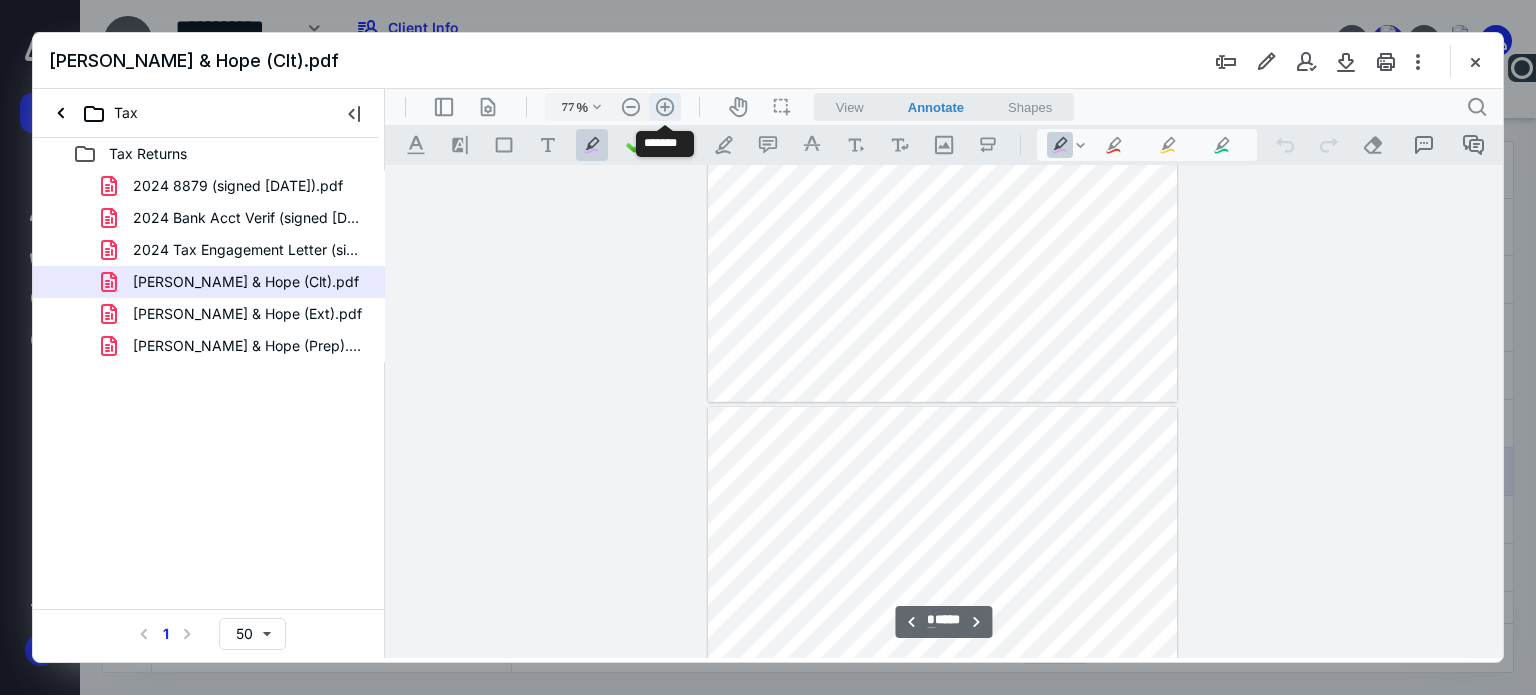 type on "85" 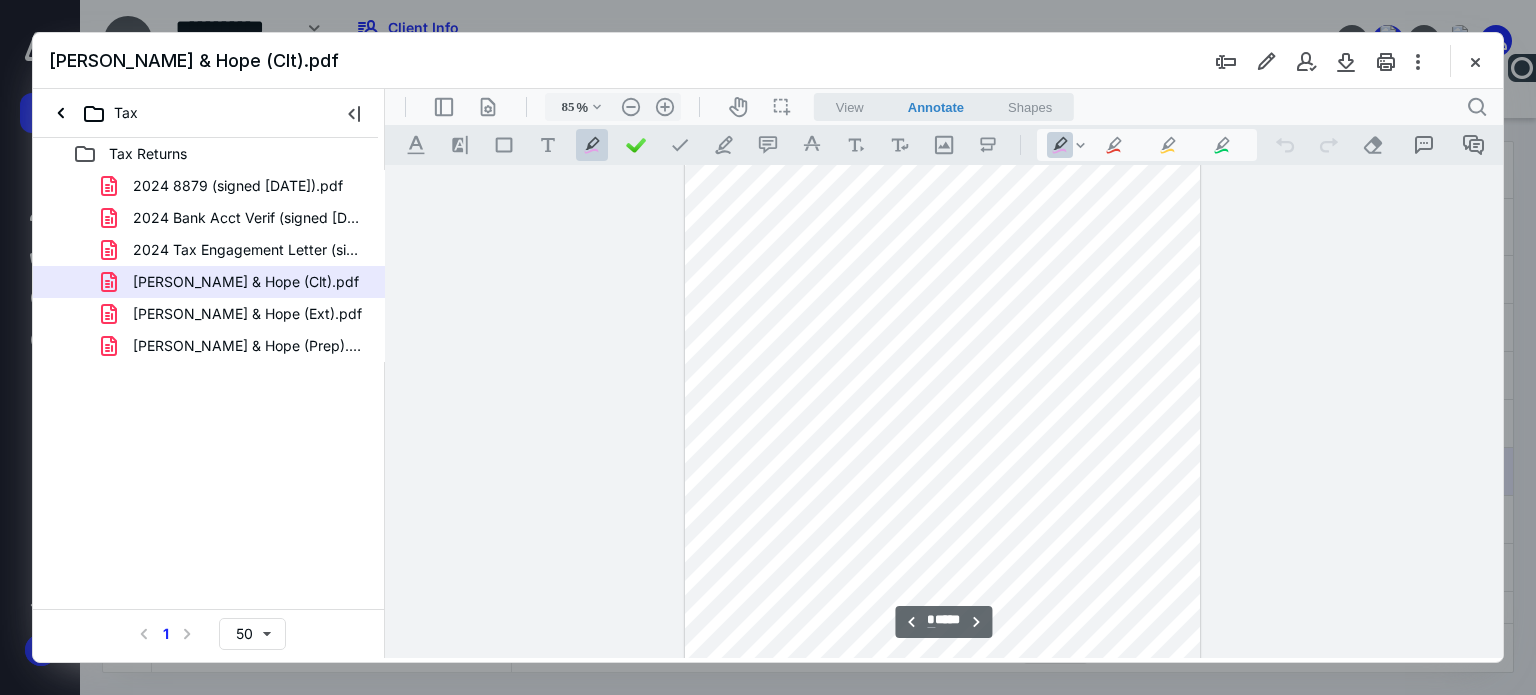 scroll, scrollTop: 3300, scrollLeft: 0, axis: vertical 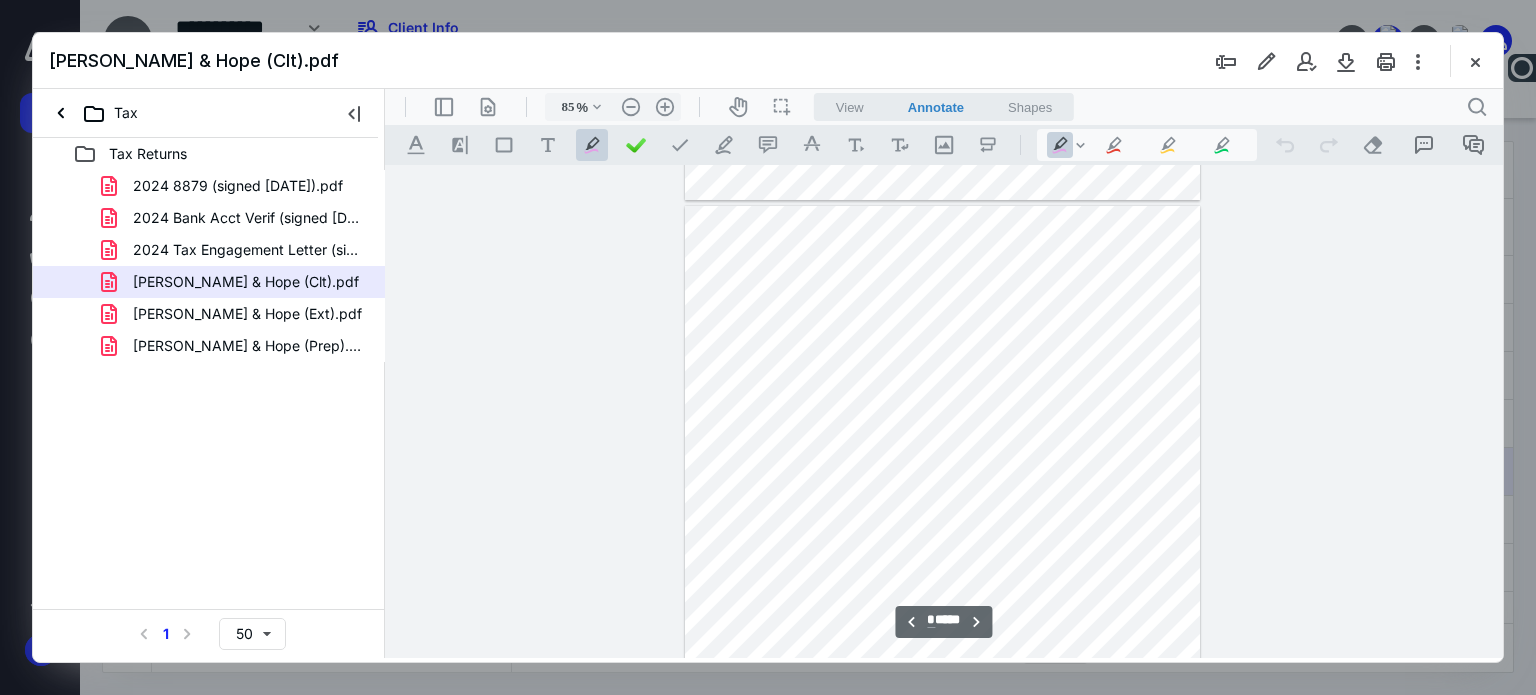 type on "*" 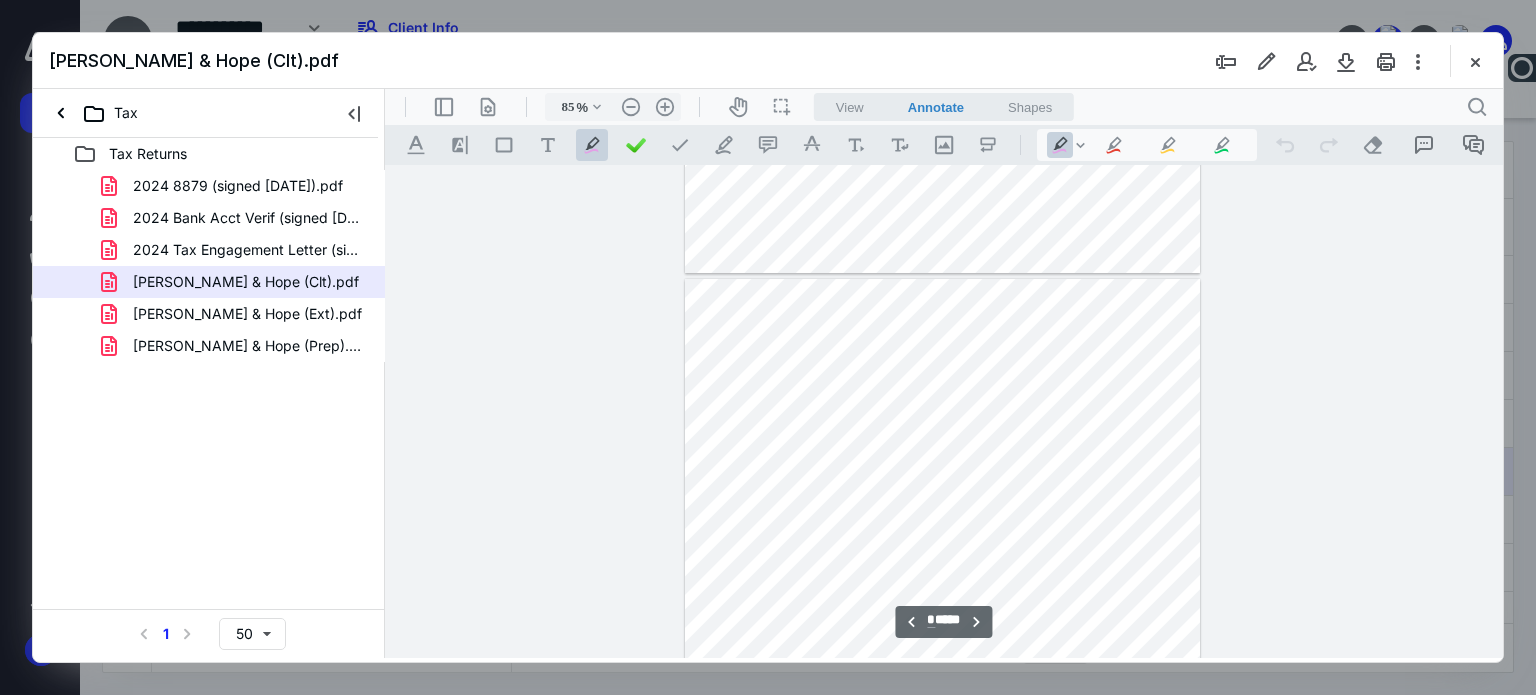 scroll, scrollTop: 5000, scrollLeft: 0, axis: vertical 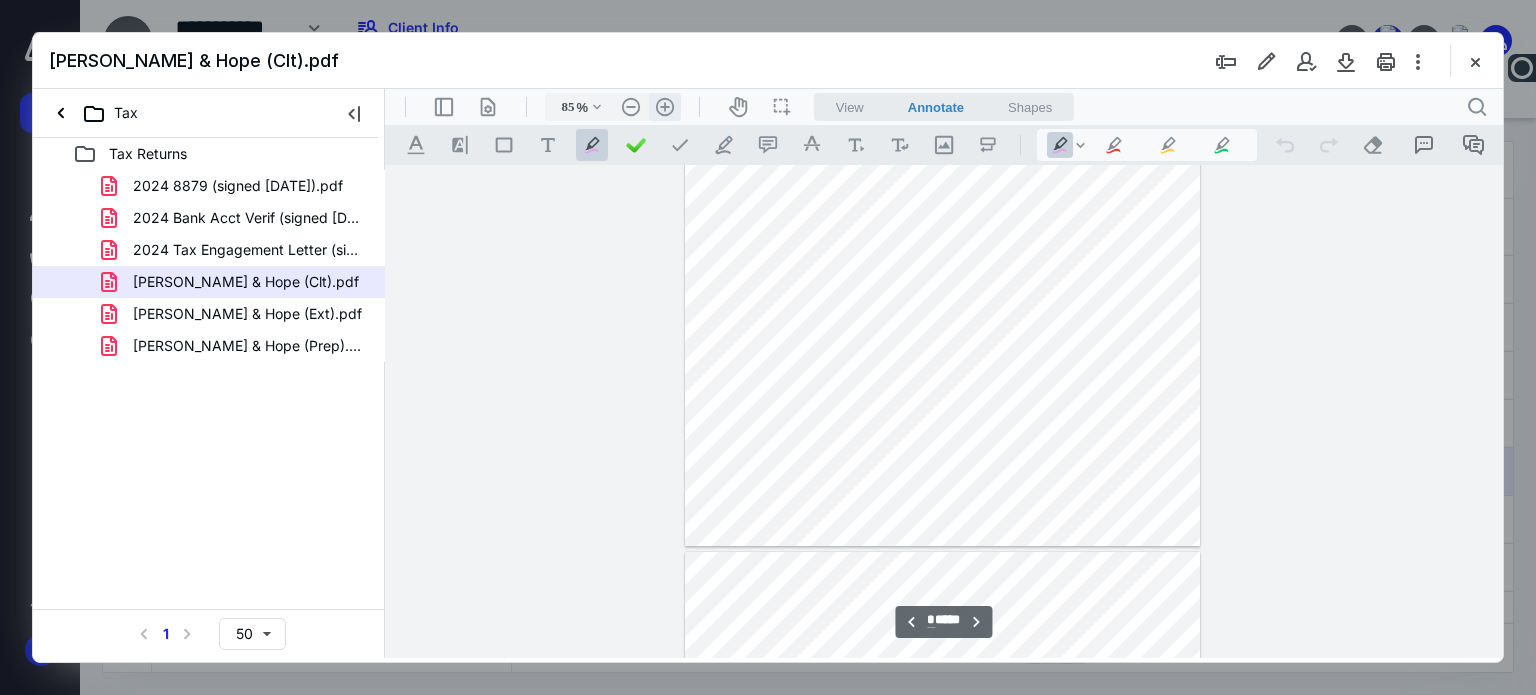 click on ".cls-1{fill:#abb0c4;} icon - header - zoom - in - line" at bounding box center [665, 107] 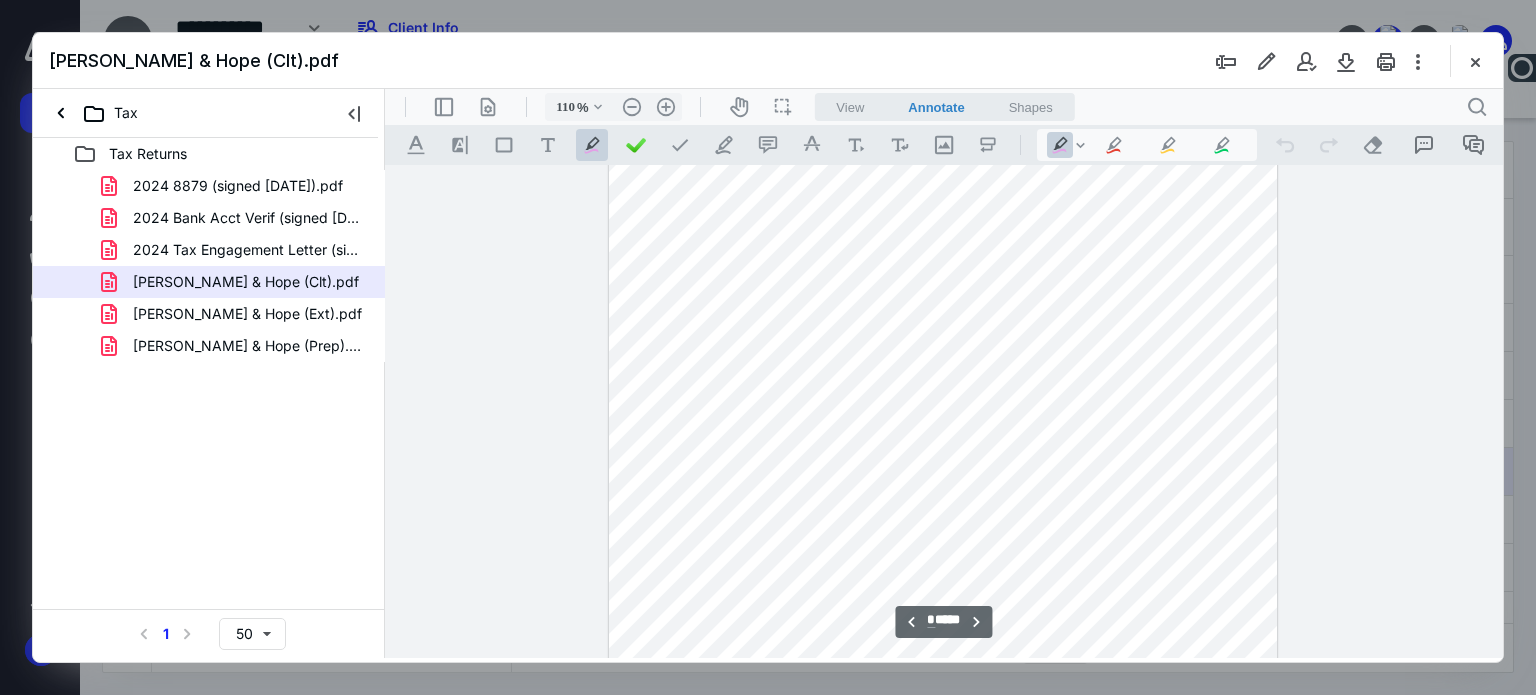 scroll, scrollTop: 7045, scrollLeft: 0, axis: vertical 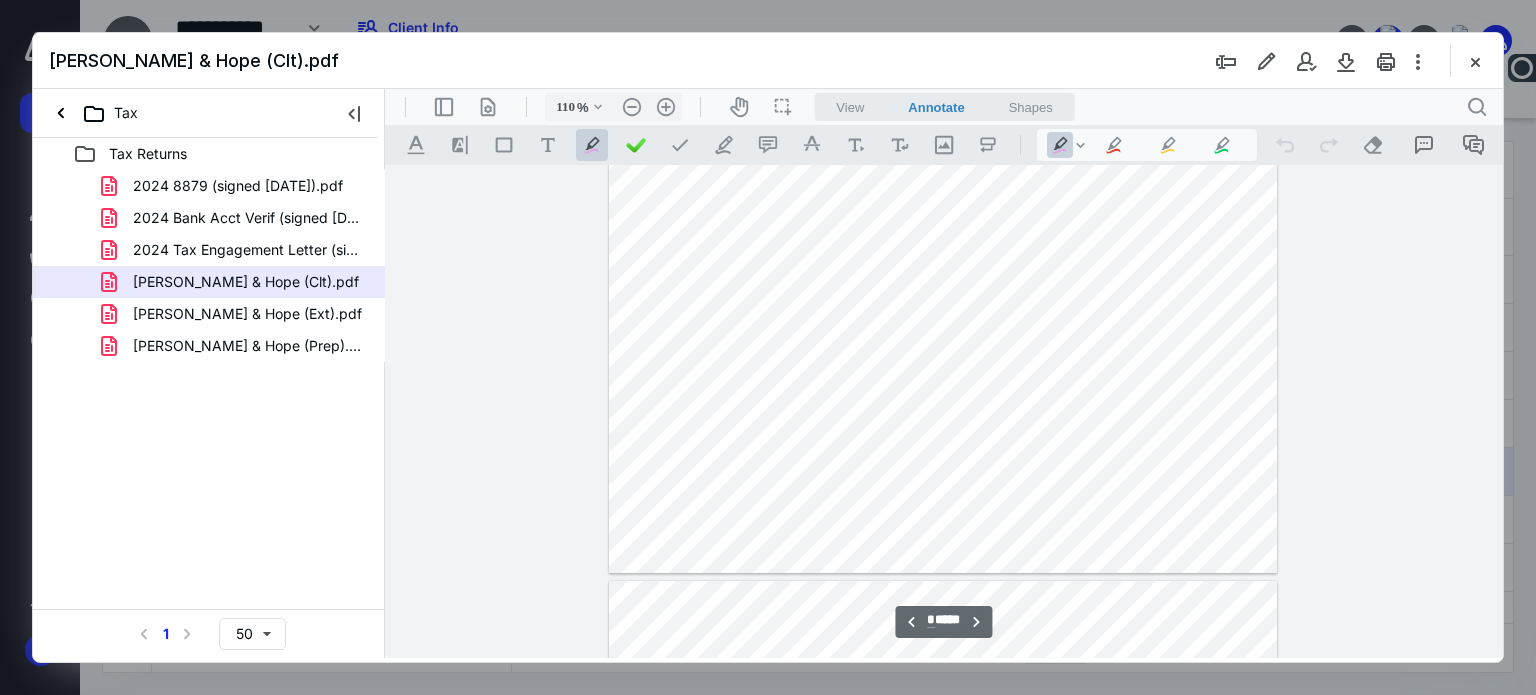 type on "**" 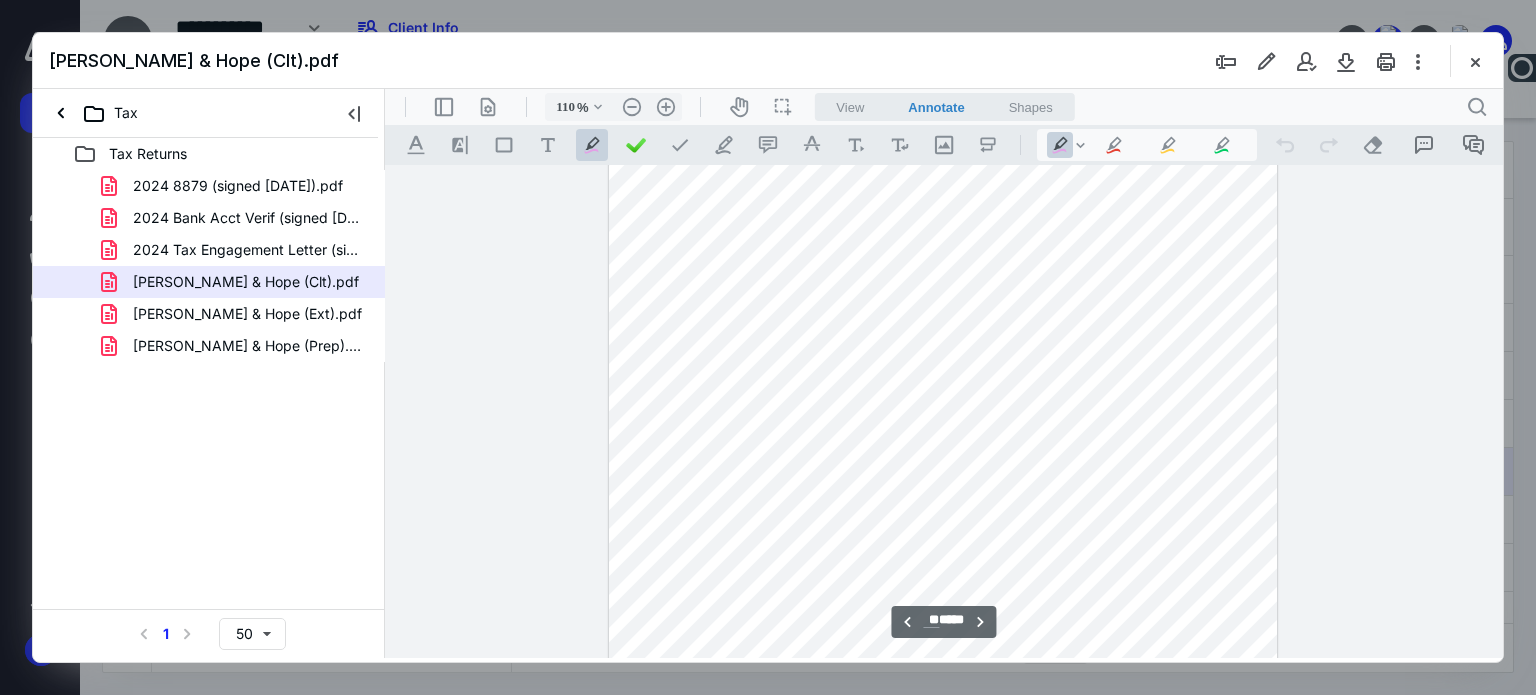 scroll, scrollTop: 8245, scrollLeft: 0, axis: vertical 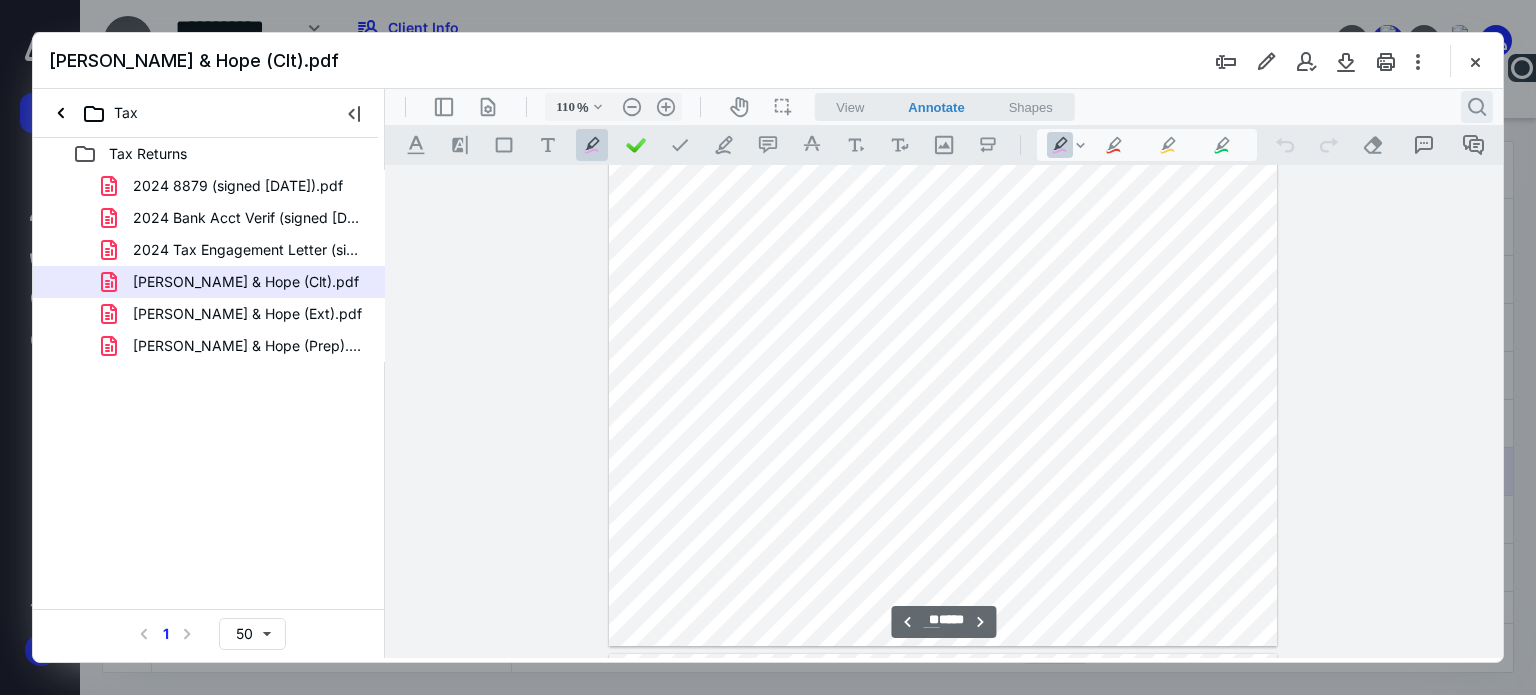 click on ".cls-1{fill:#abb0c4;} icon - header - search" at bounding box center [1477, 107] 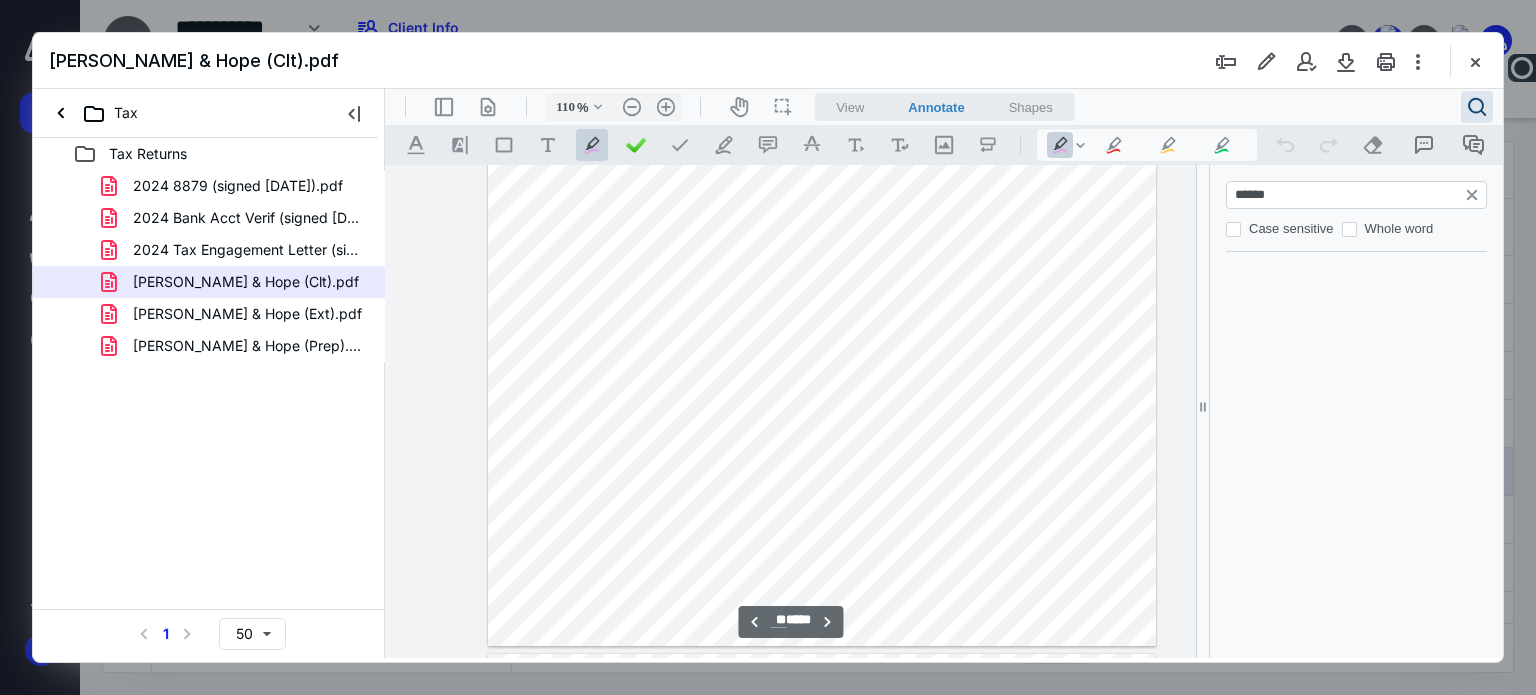 type on "******" 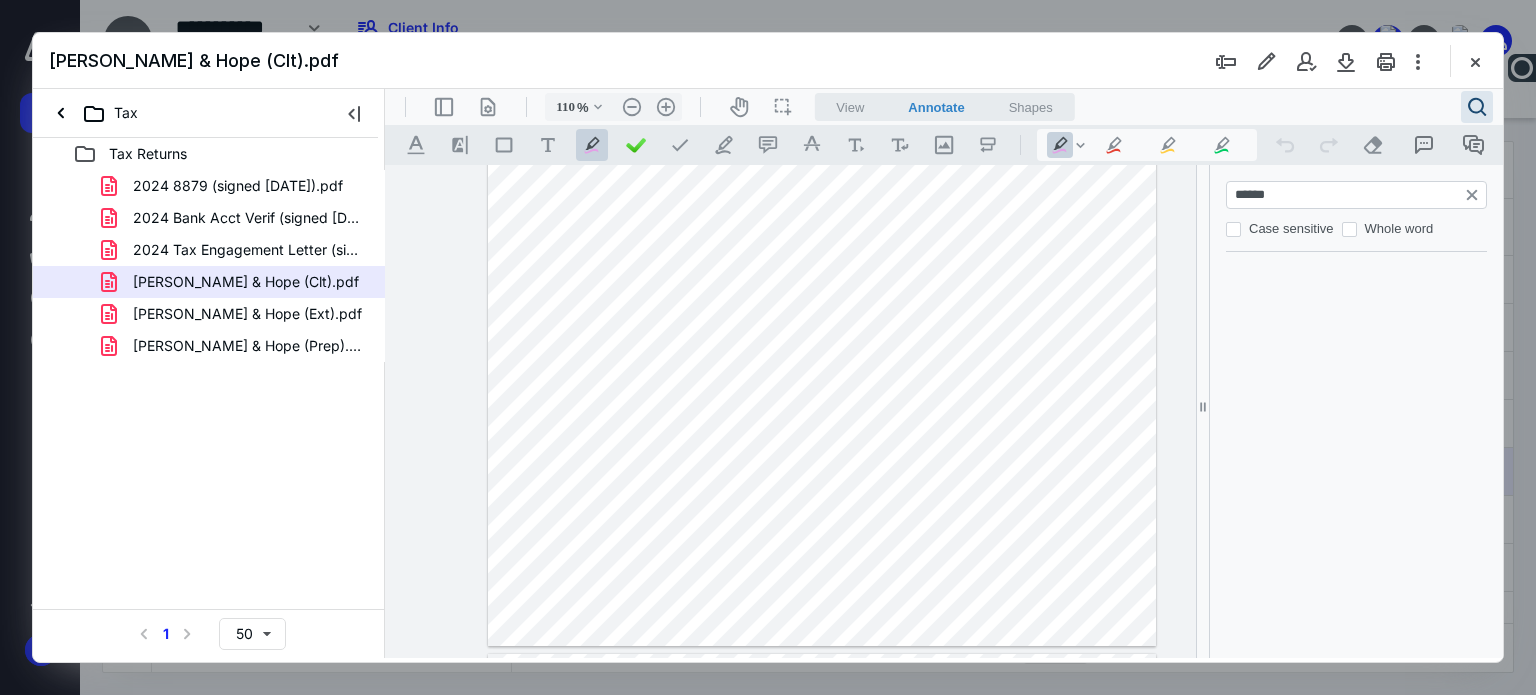 type on "**" 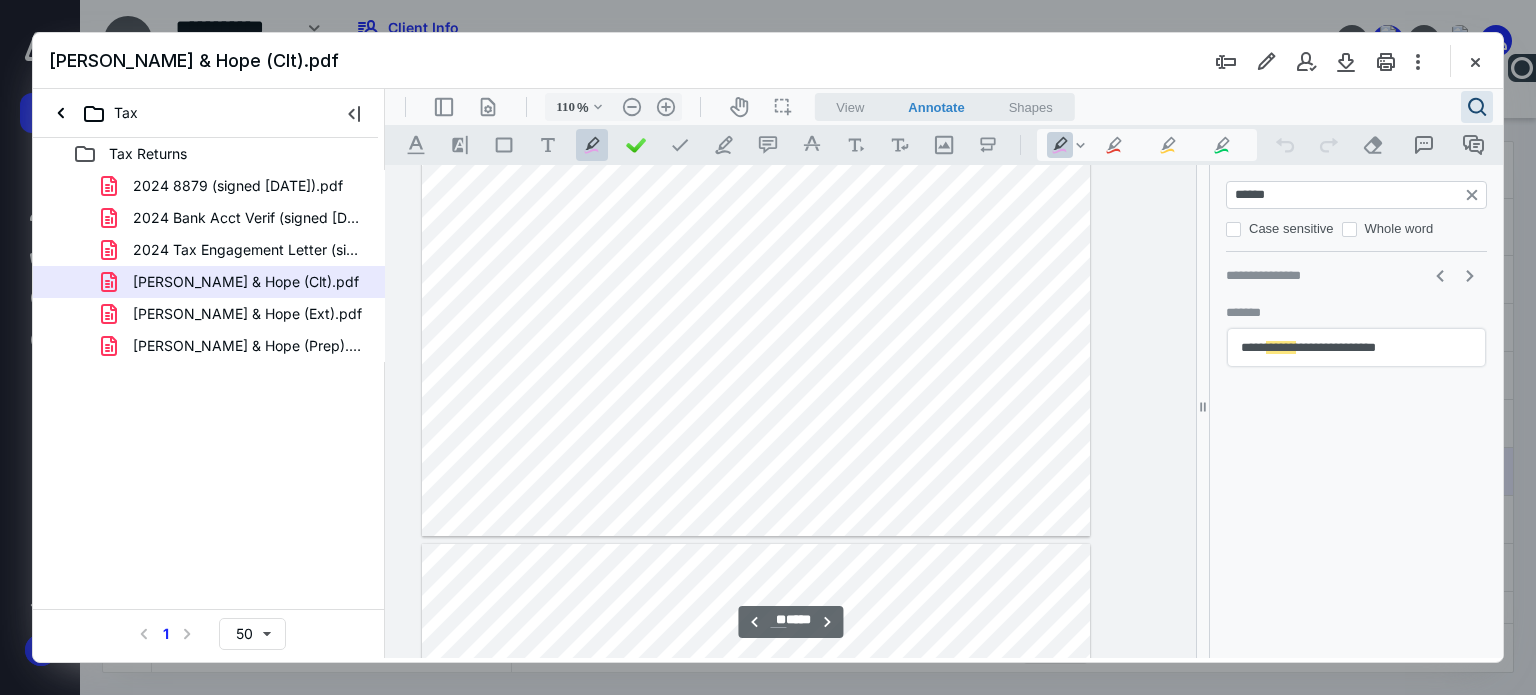 scroll, scrollTop: 61044, scrollLeft: 72, axis: both 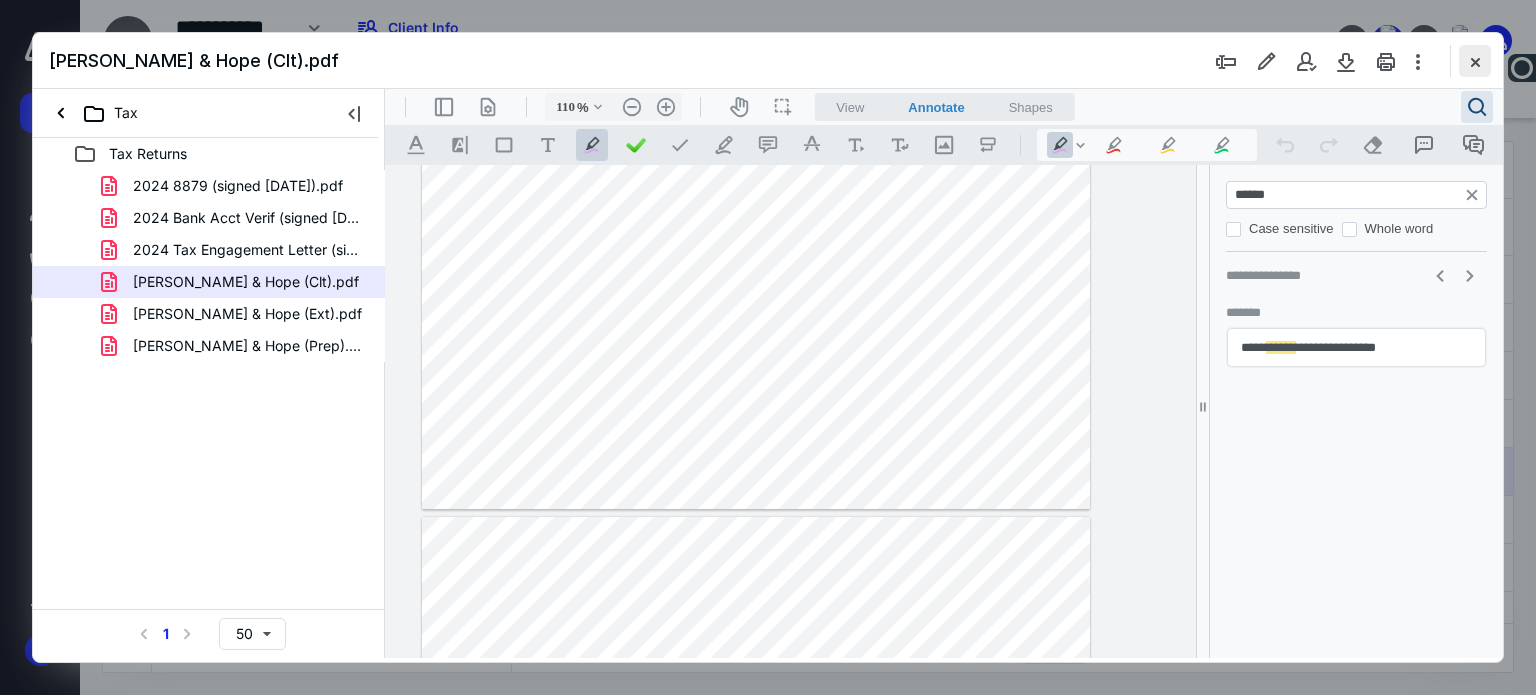 click at bounding box center (1475, 61) 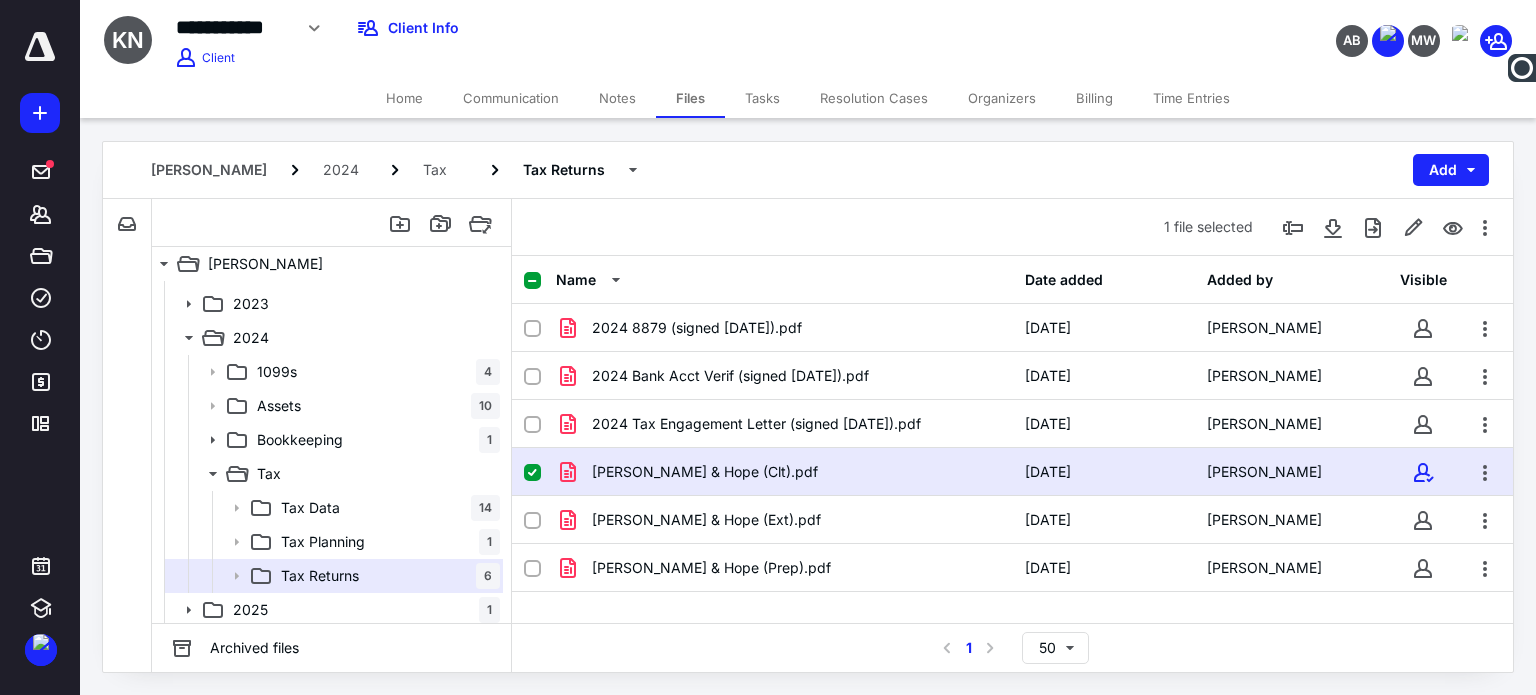 click at bounding box center [532, 473] 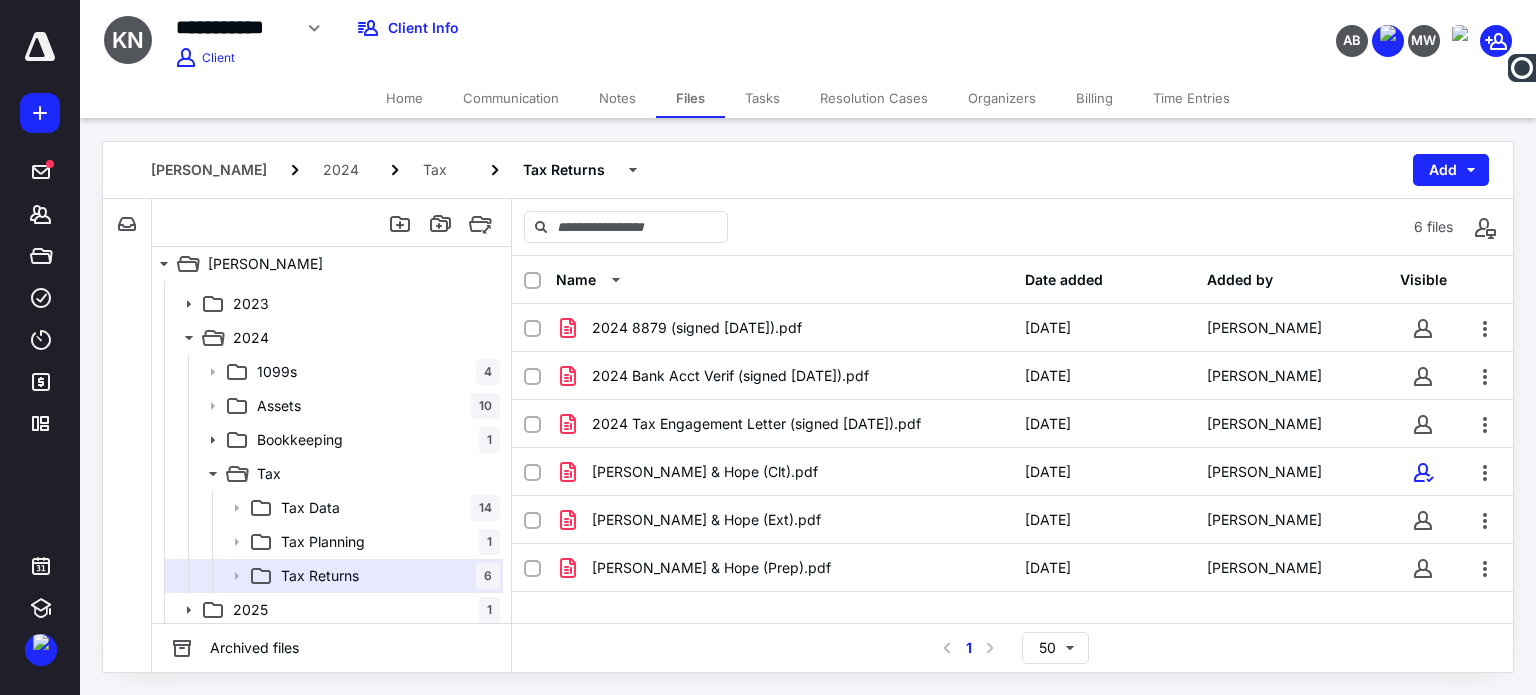 click on "Files" at bounding box center (690, 98) 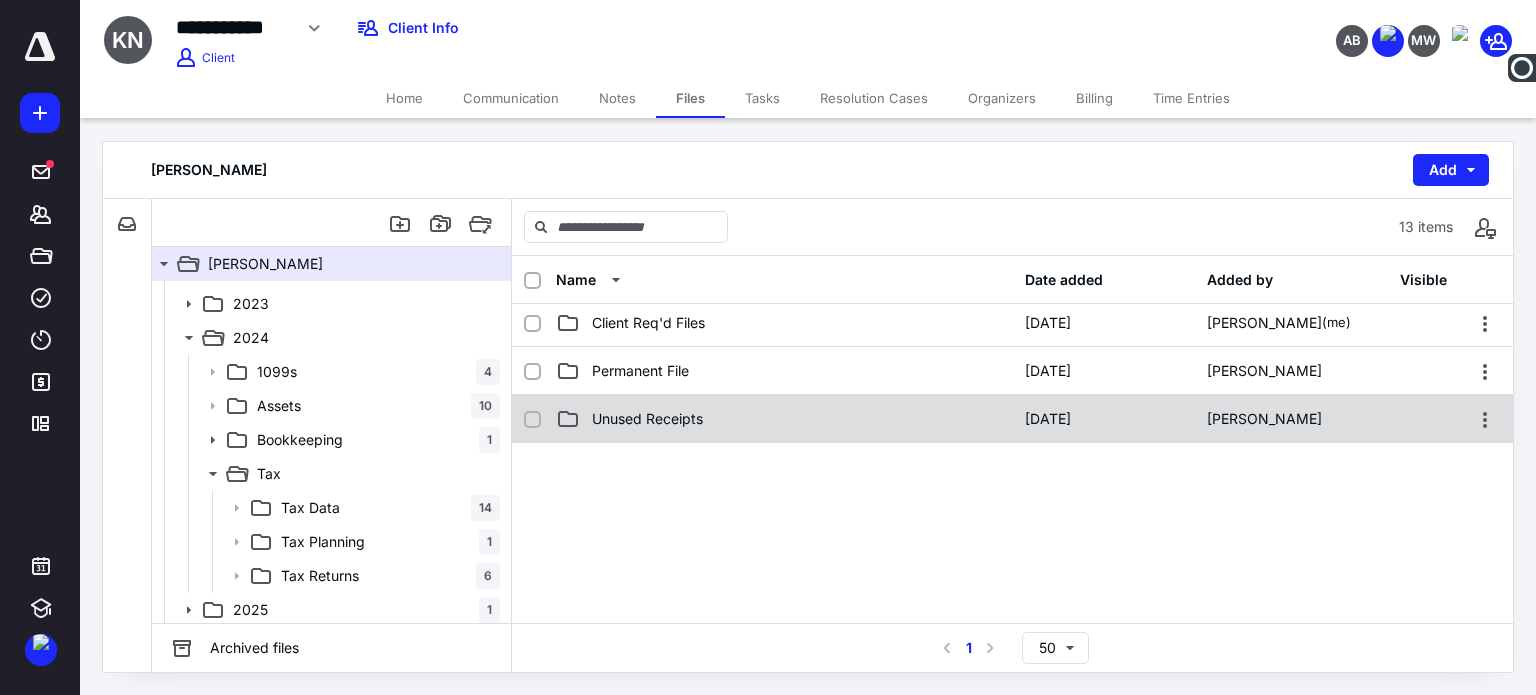 scroll, scrollTop: 400, scrollLeft: 0, axis: vertical 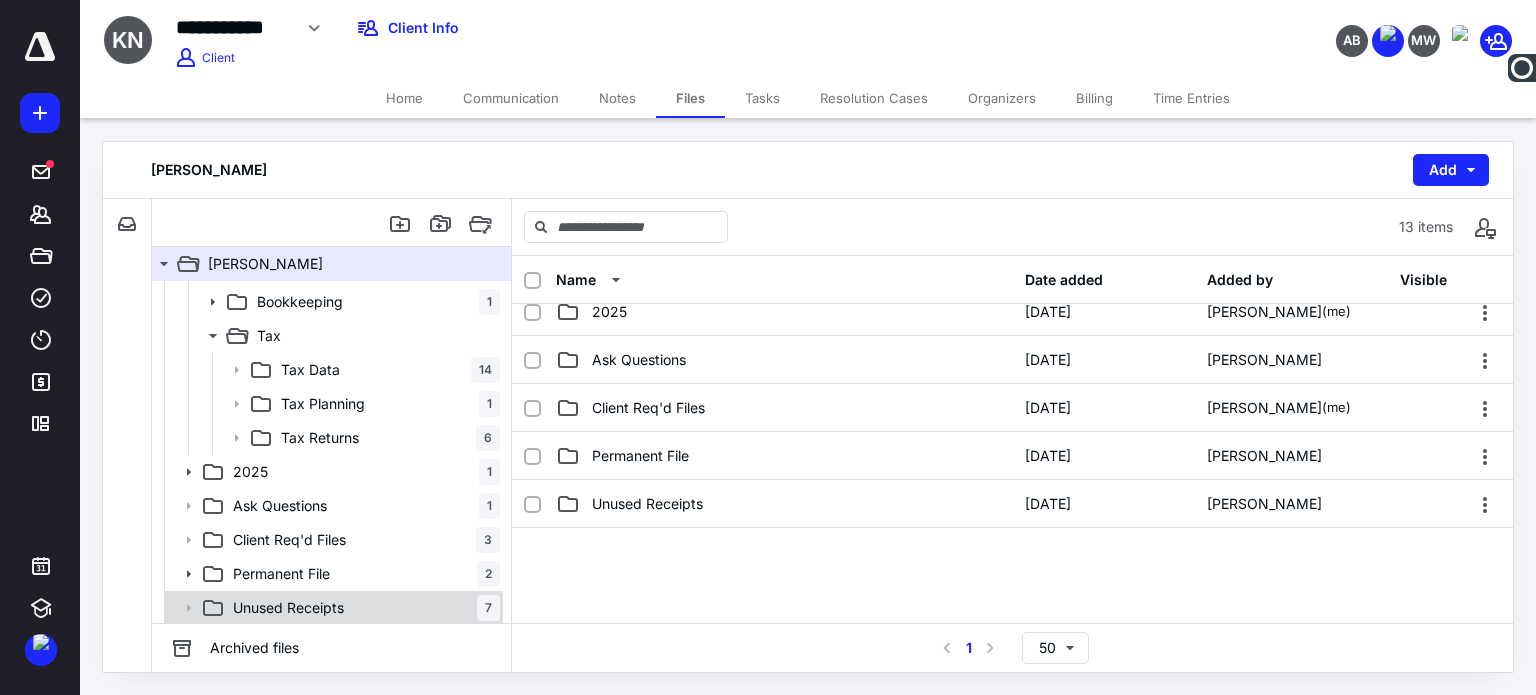 click on "Unused Receipts 7" at bounding box center [362, 608] 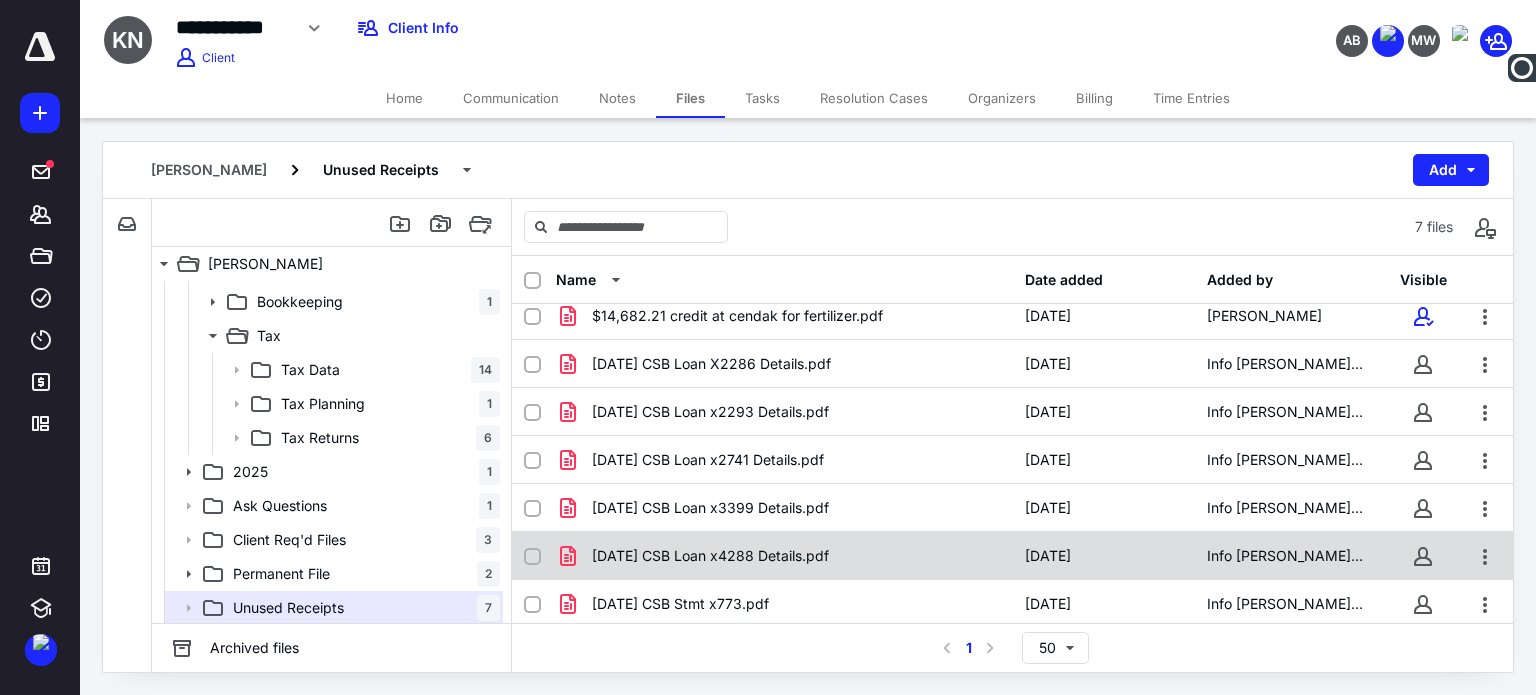 scroll, scrollTop: 14, scrollLeft: 0, axis: vertical 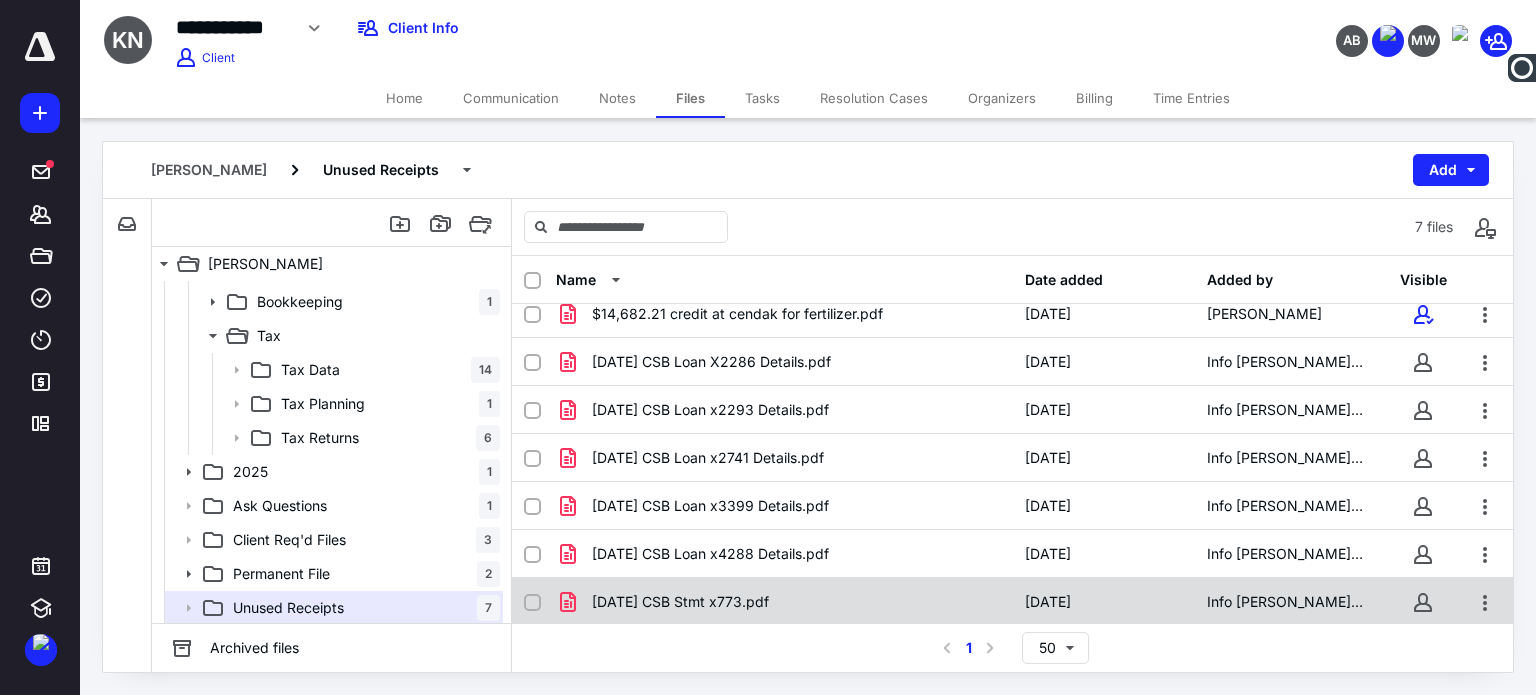 click on "[DATE] CSB Stmt x773.pdf" at bounding box center (784, 602) 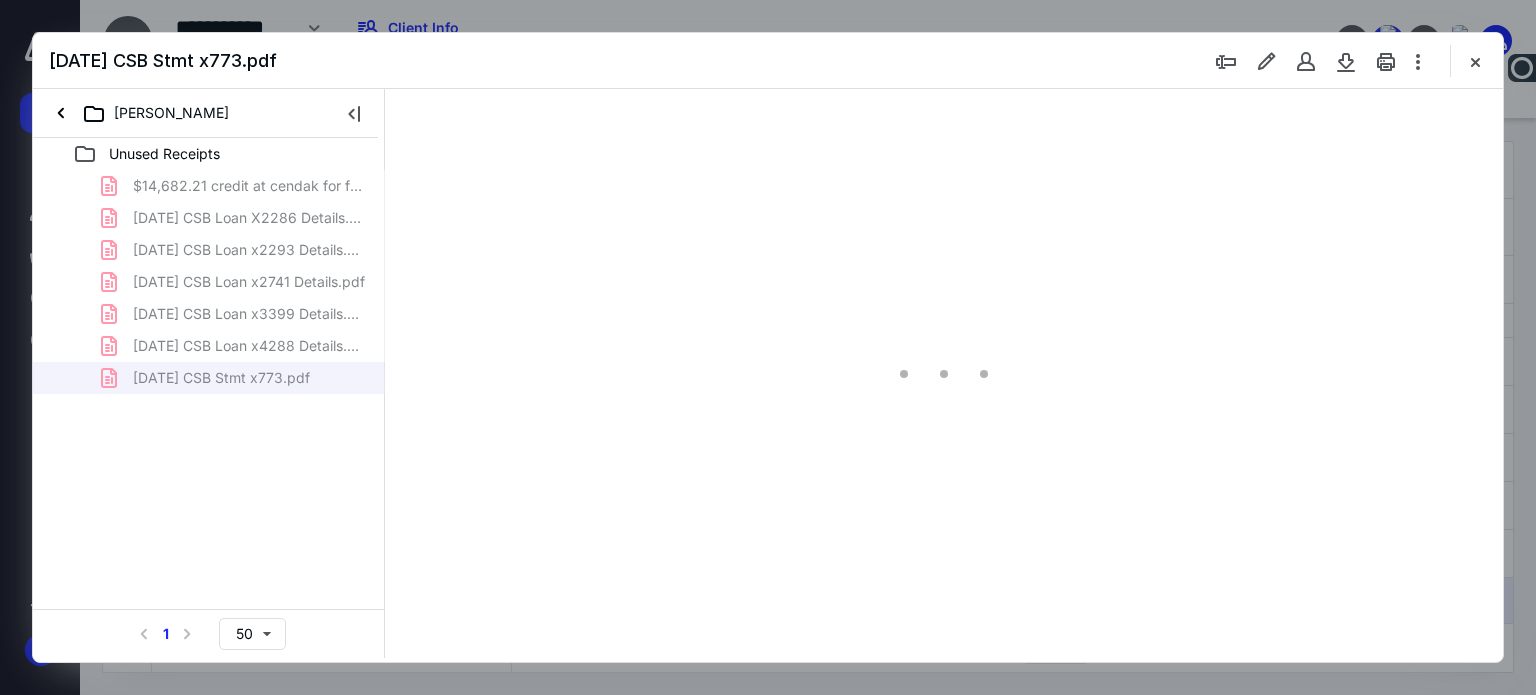 scroll, scrollTop: 0, scrollLeft: 0, axis: both 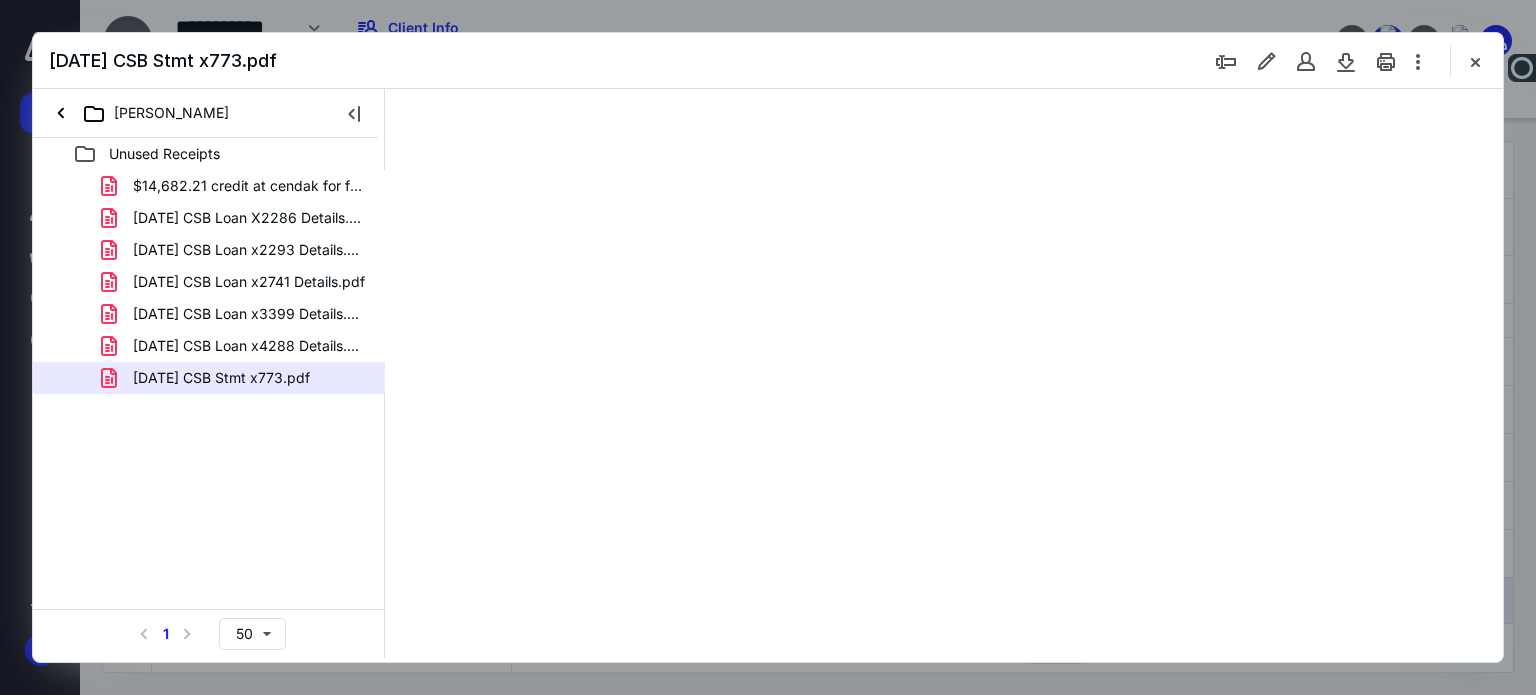 type on "62" 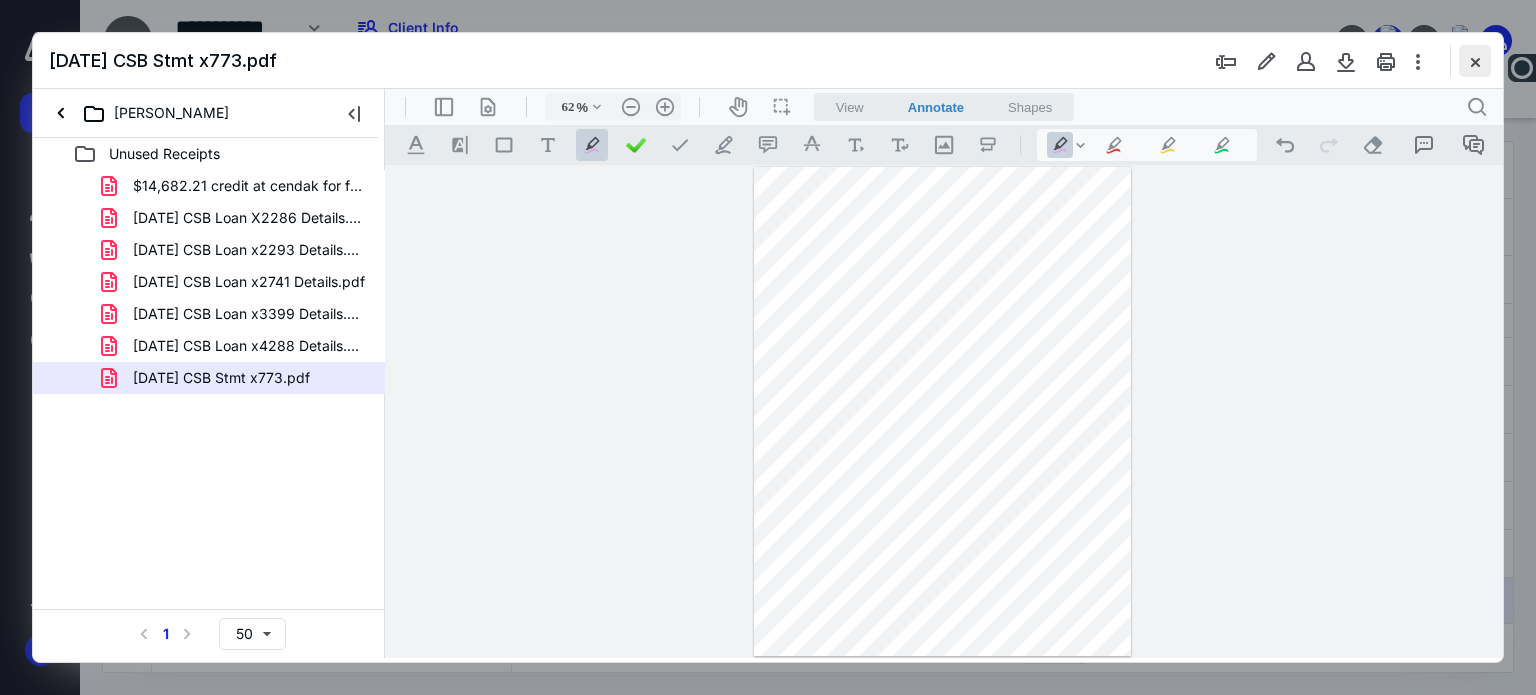 click at bounding box center (1475, 61) 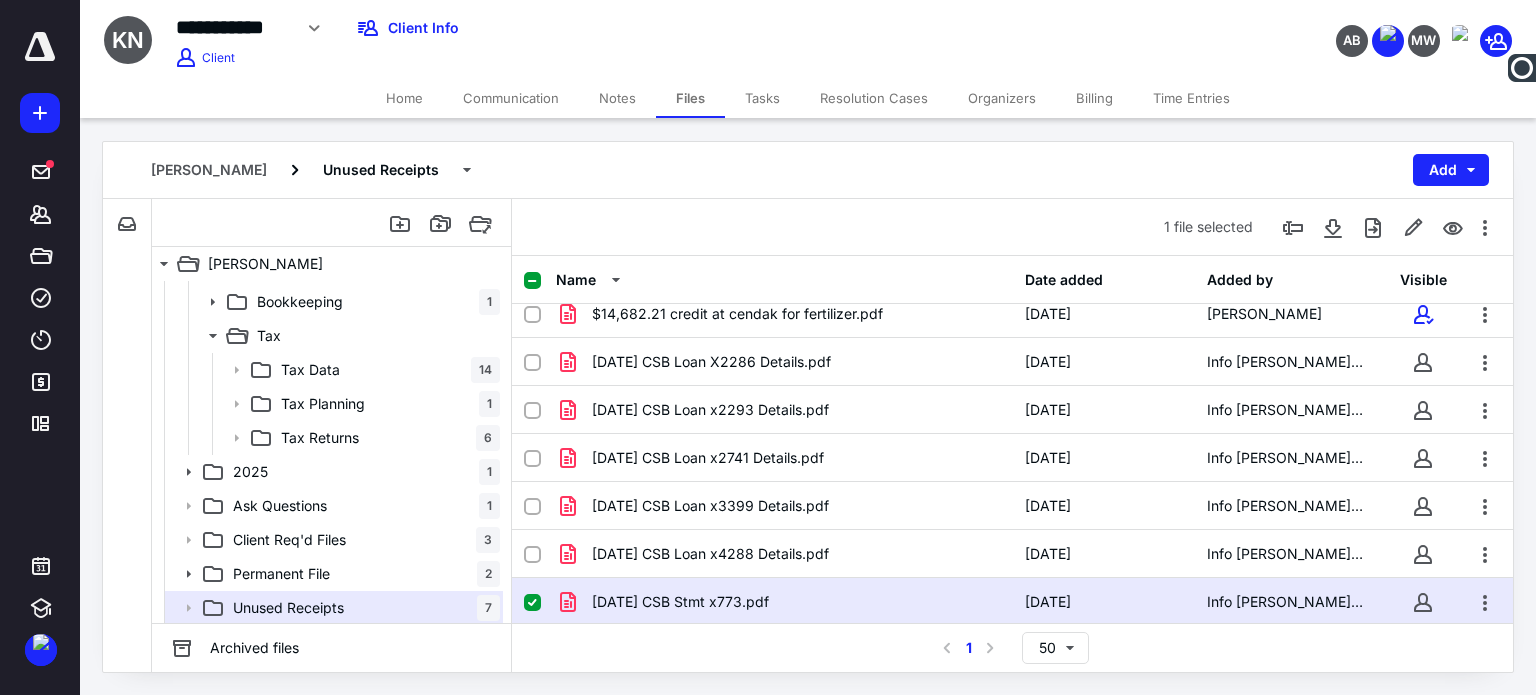 click on "Tasks" at bounding box center [762, 98] 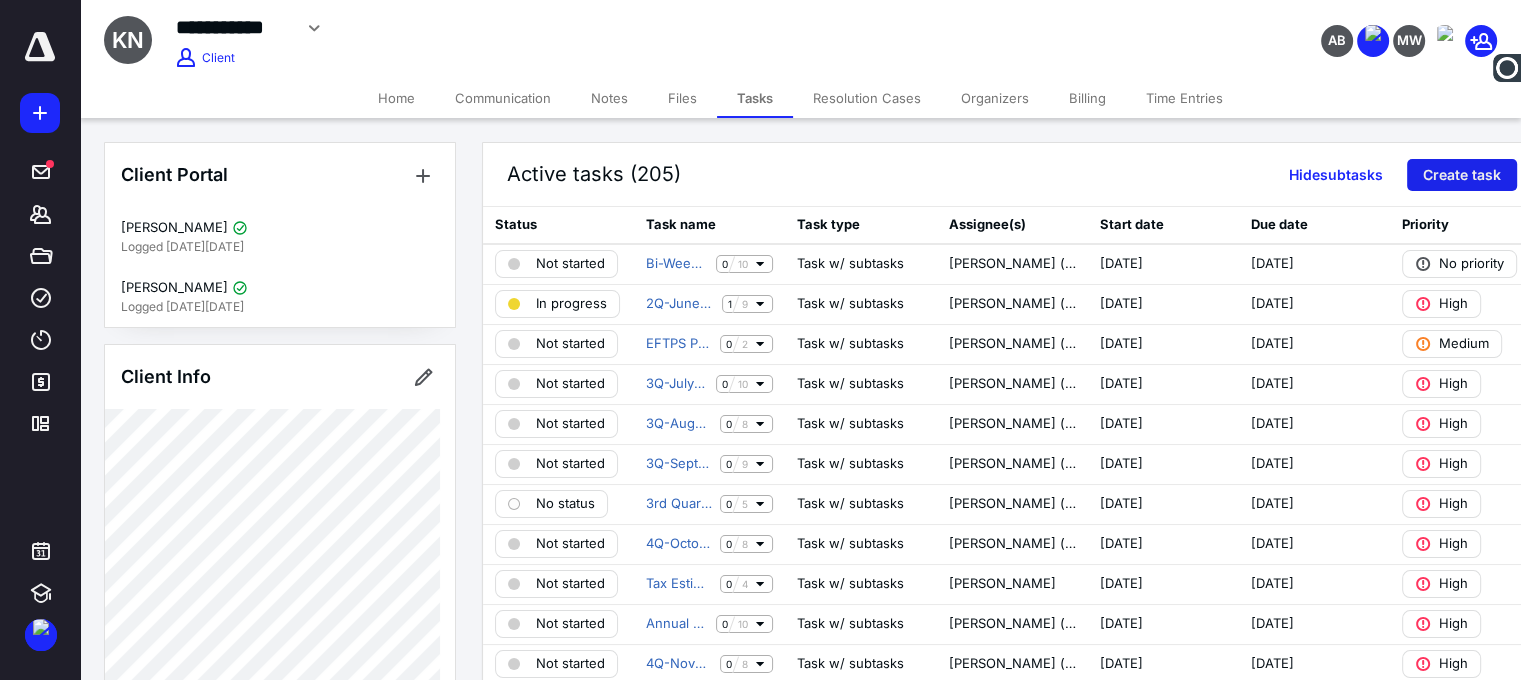 click on "Create task" at bounding box center [1462, 175] 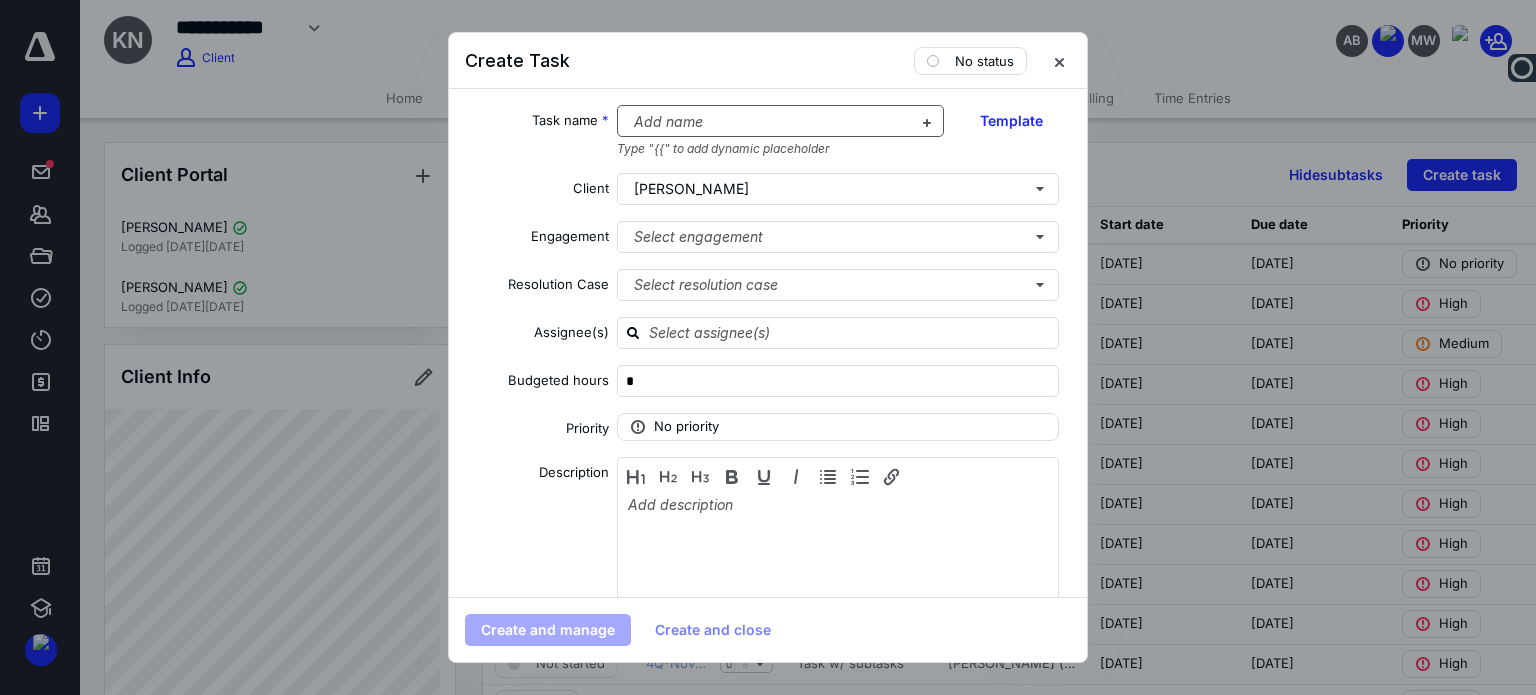 click at bounding box center [769, 122] 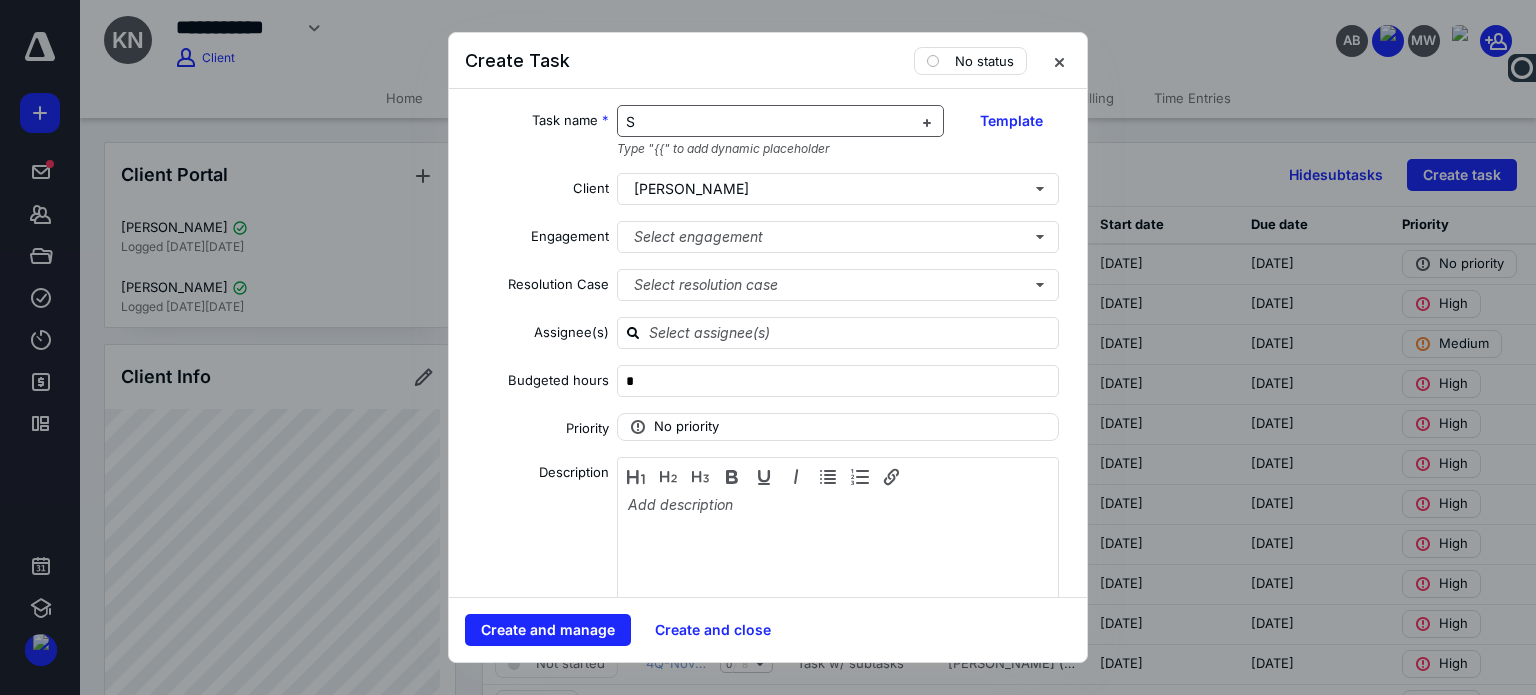 type 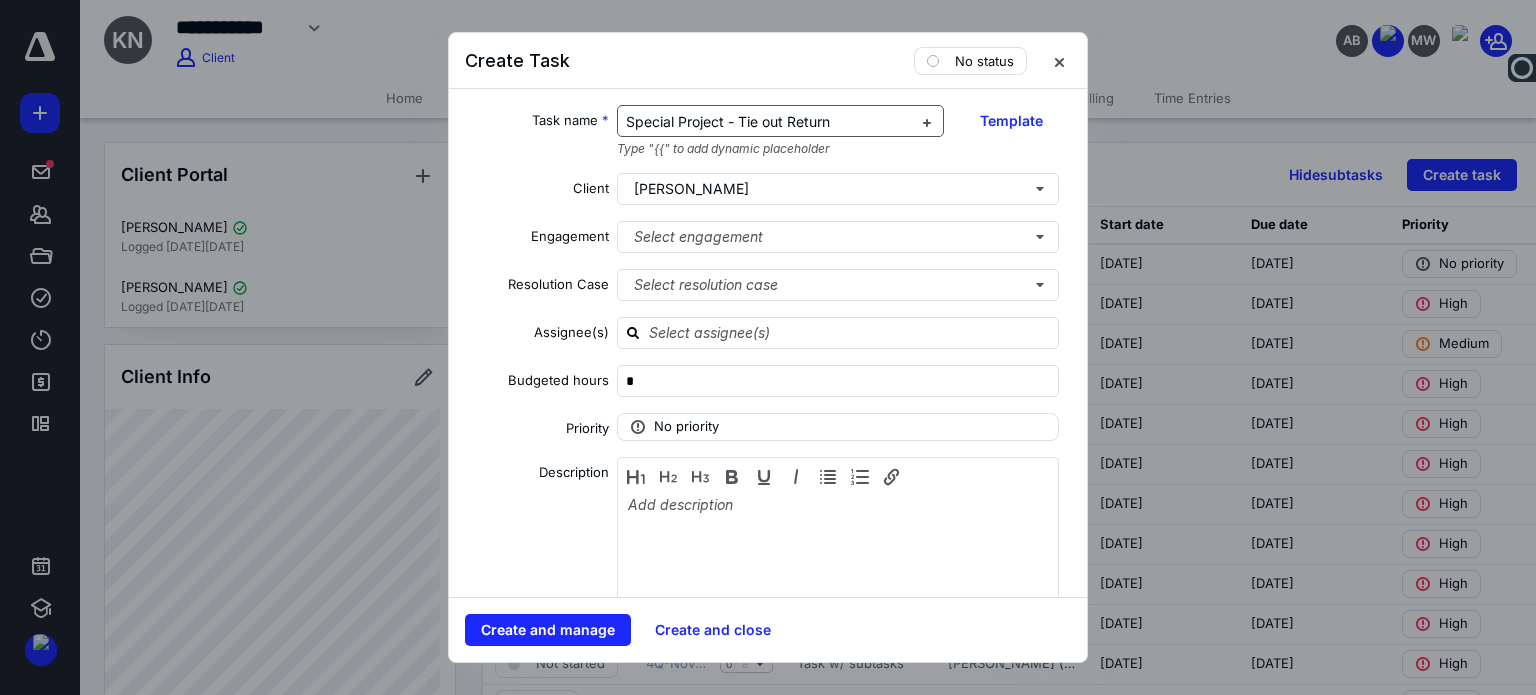 click on "Special Project - Tie out Return" at bounding box center (728, 121) 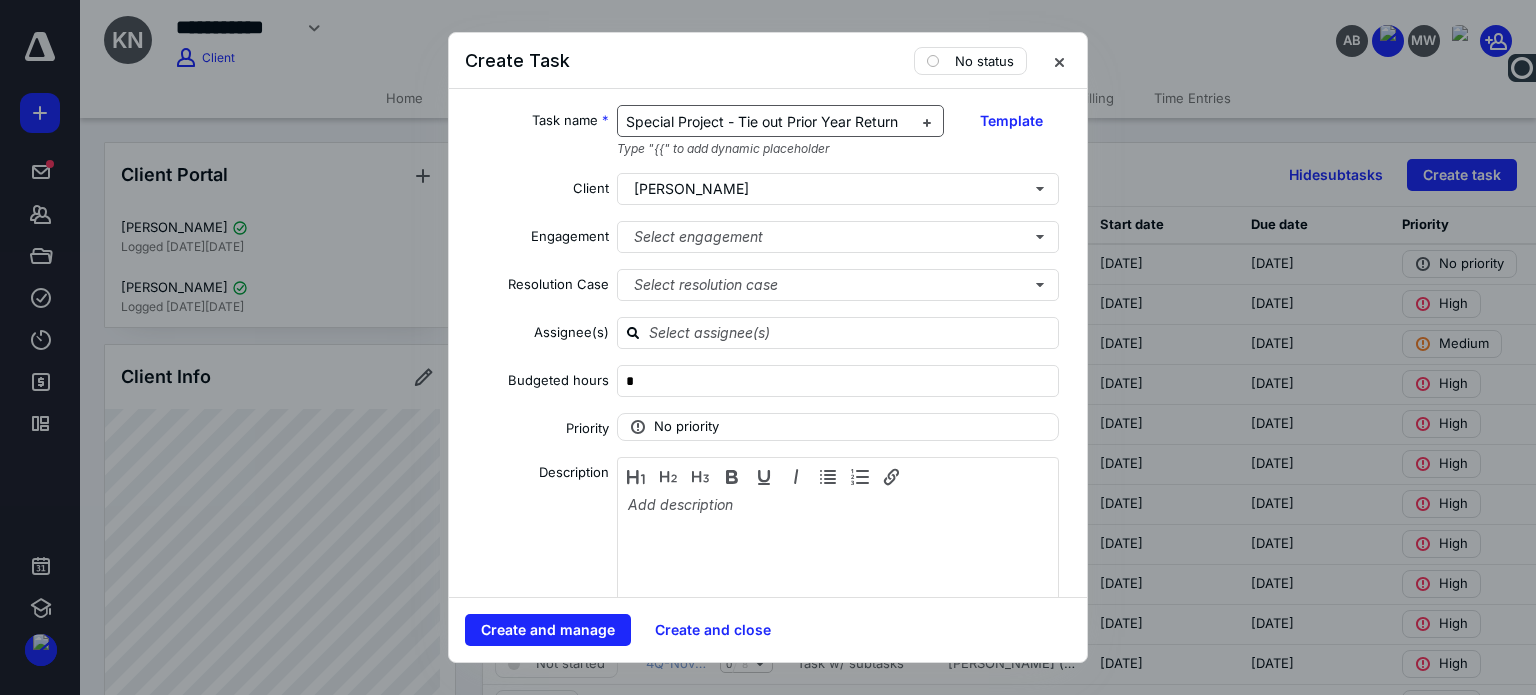 scroll, scrollTop: 0, scrollLeft: 8, axis: horizontal 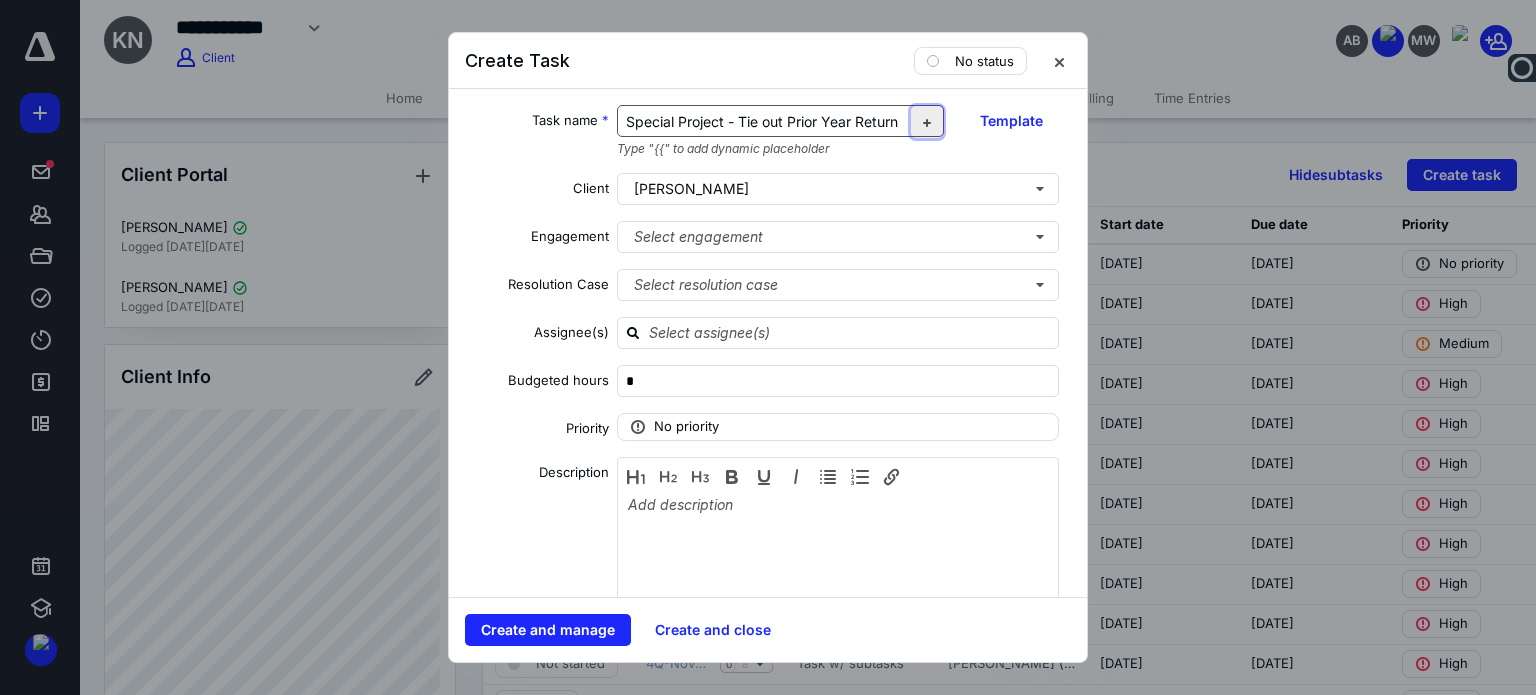 click at bounding box center (927, 122) 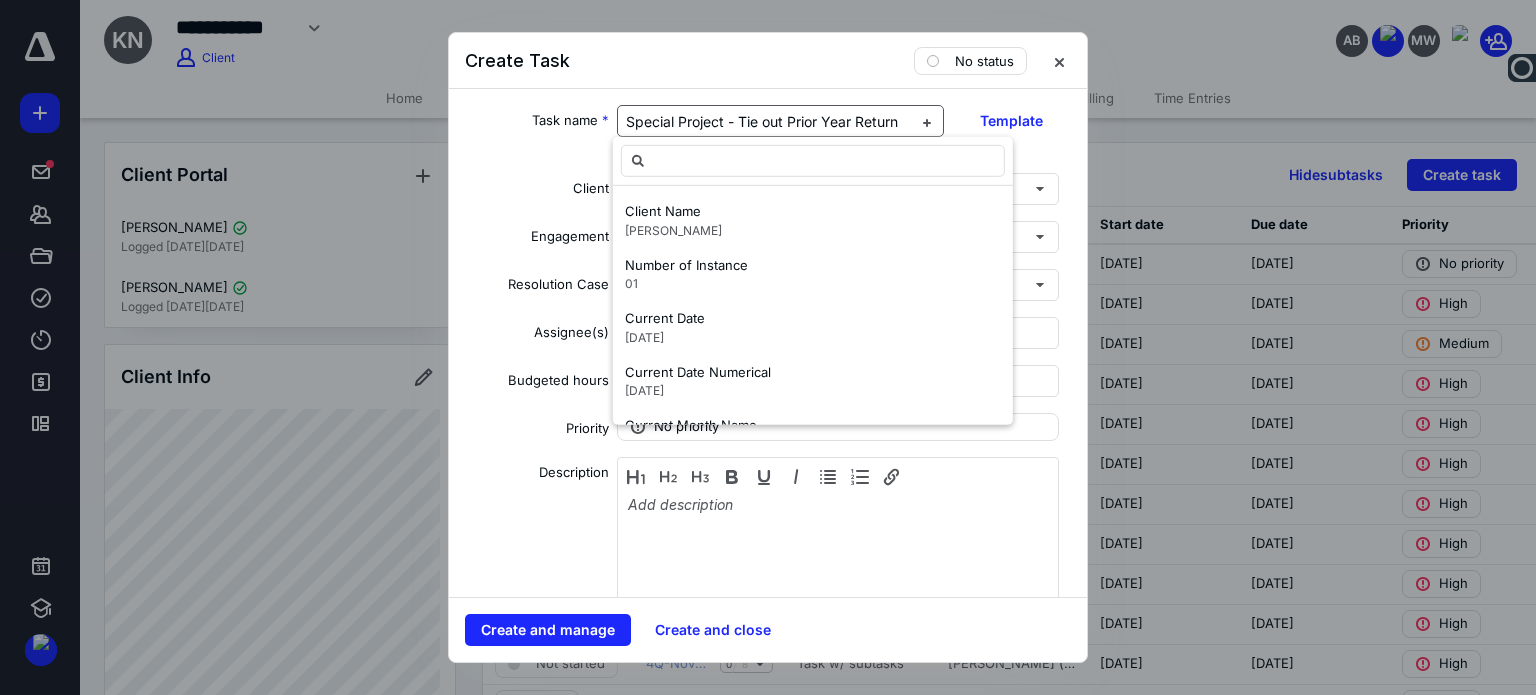 click on "Special Project - Tie out Prior Year Return" at bounding box center [762, 121] 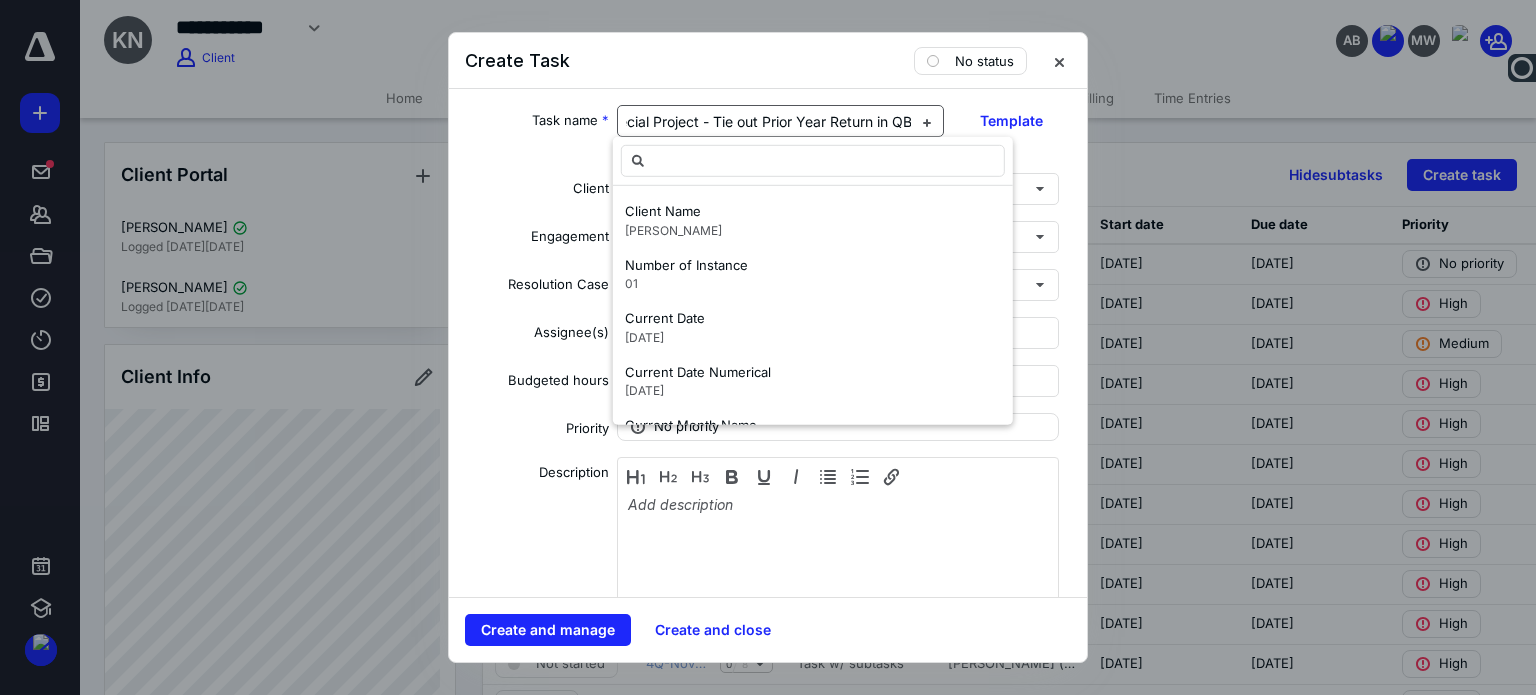 scroll, scrollTop: 0, scrollLeft: 50, axis: horizontal 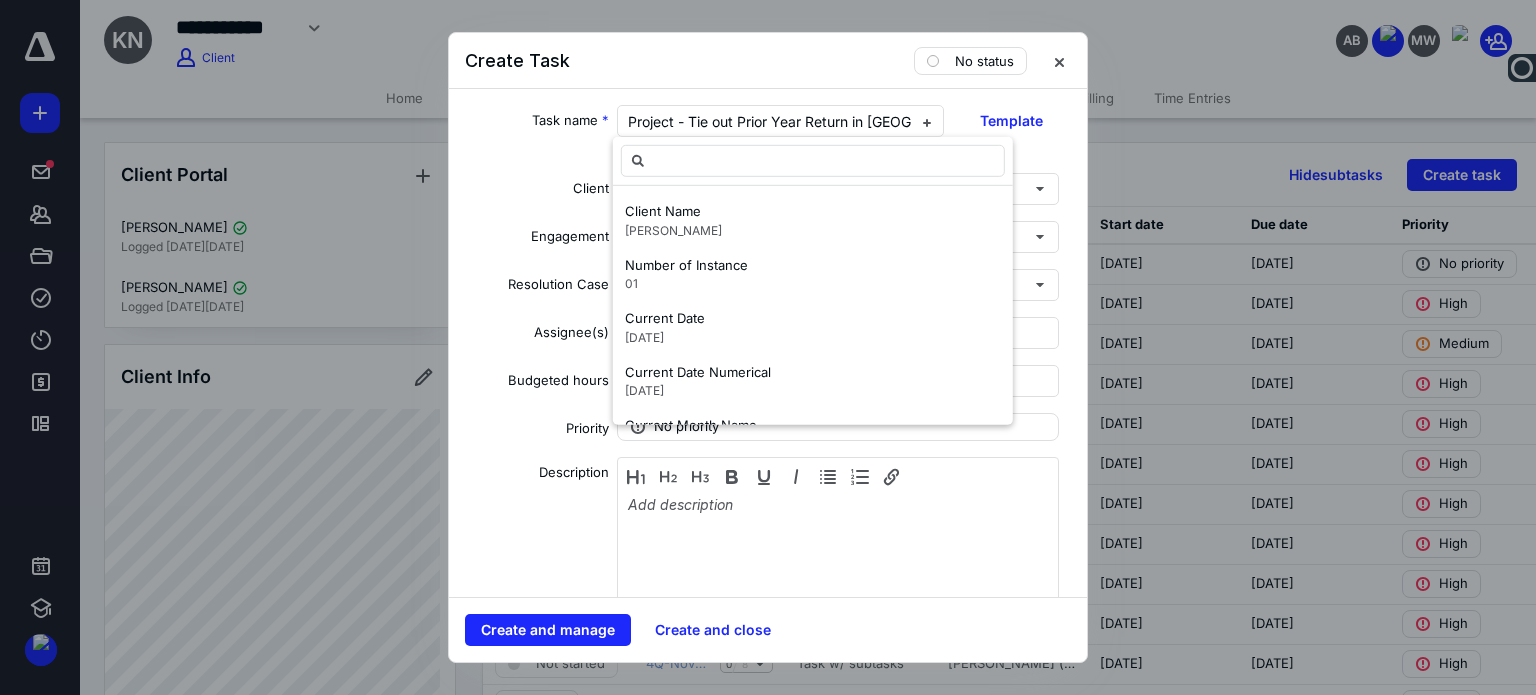 click on "Create Task No status" at bounding box center [768, 61] 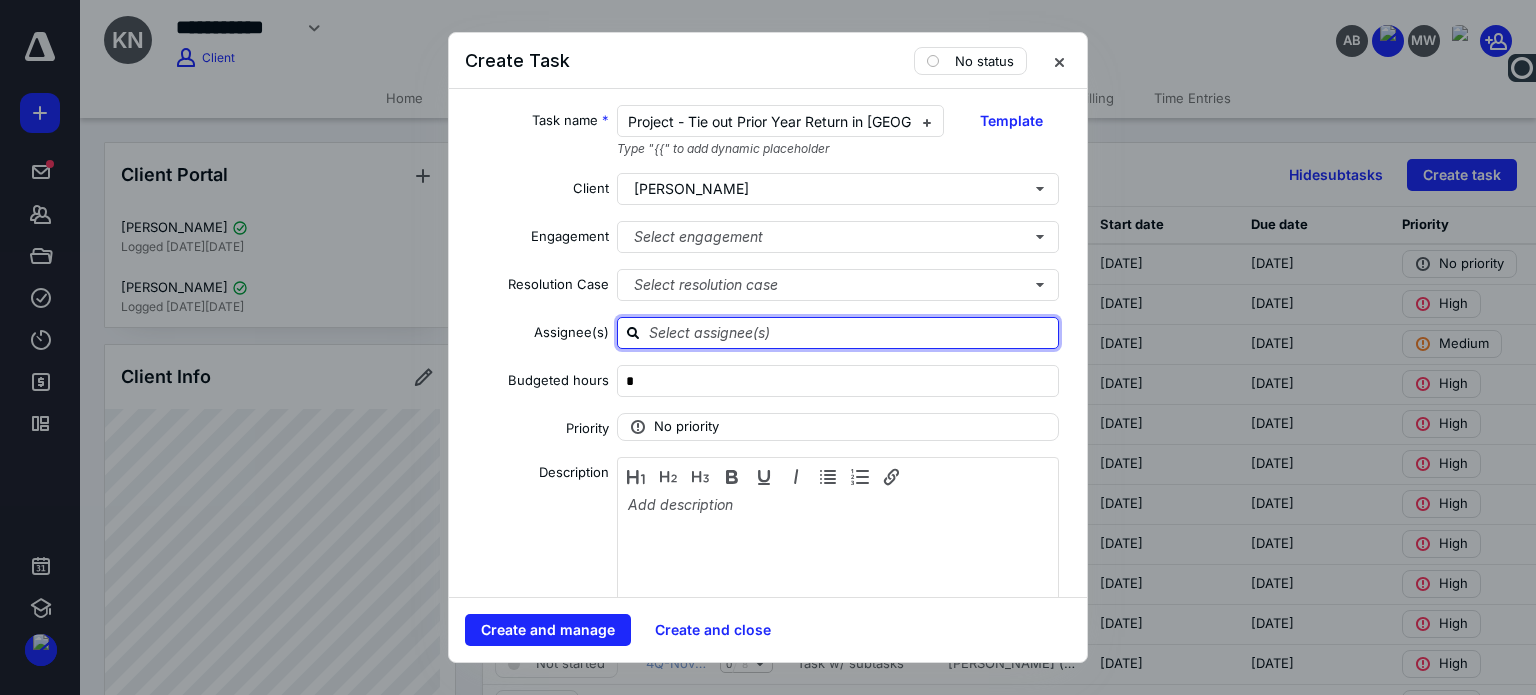 click at bounding box center [850, 332] 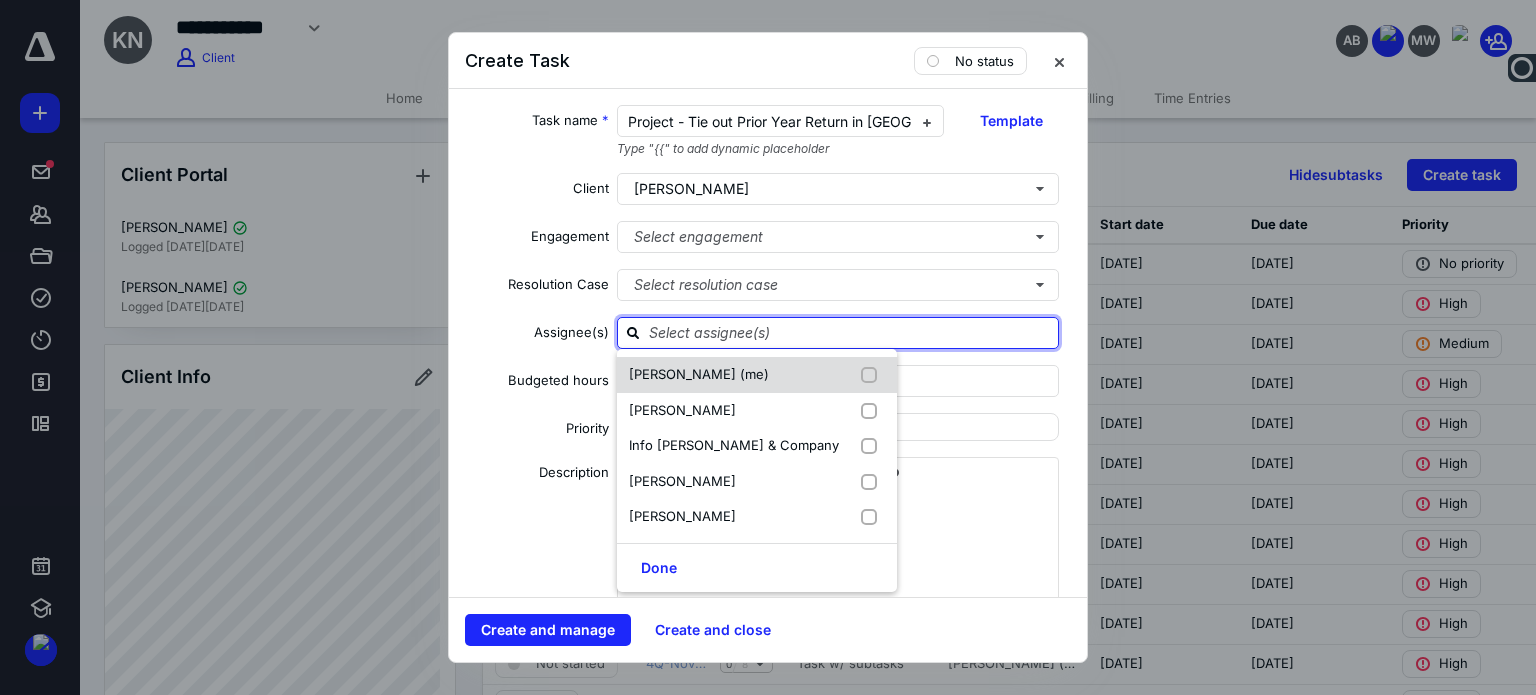 click on "[PERSON_NAME] (me)" at bounding box center [699, 374] 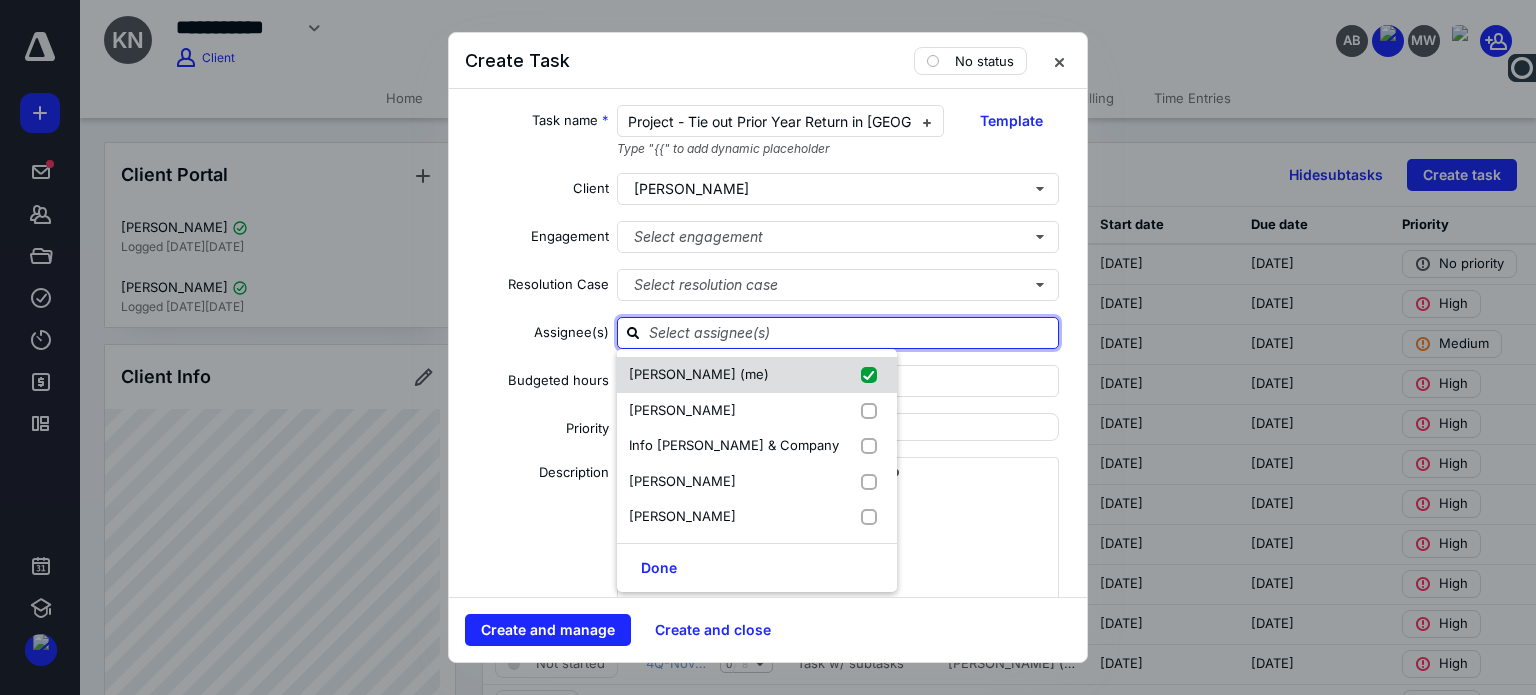 checkbox on "true" 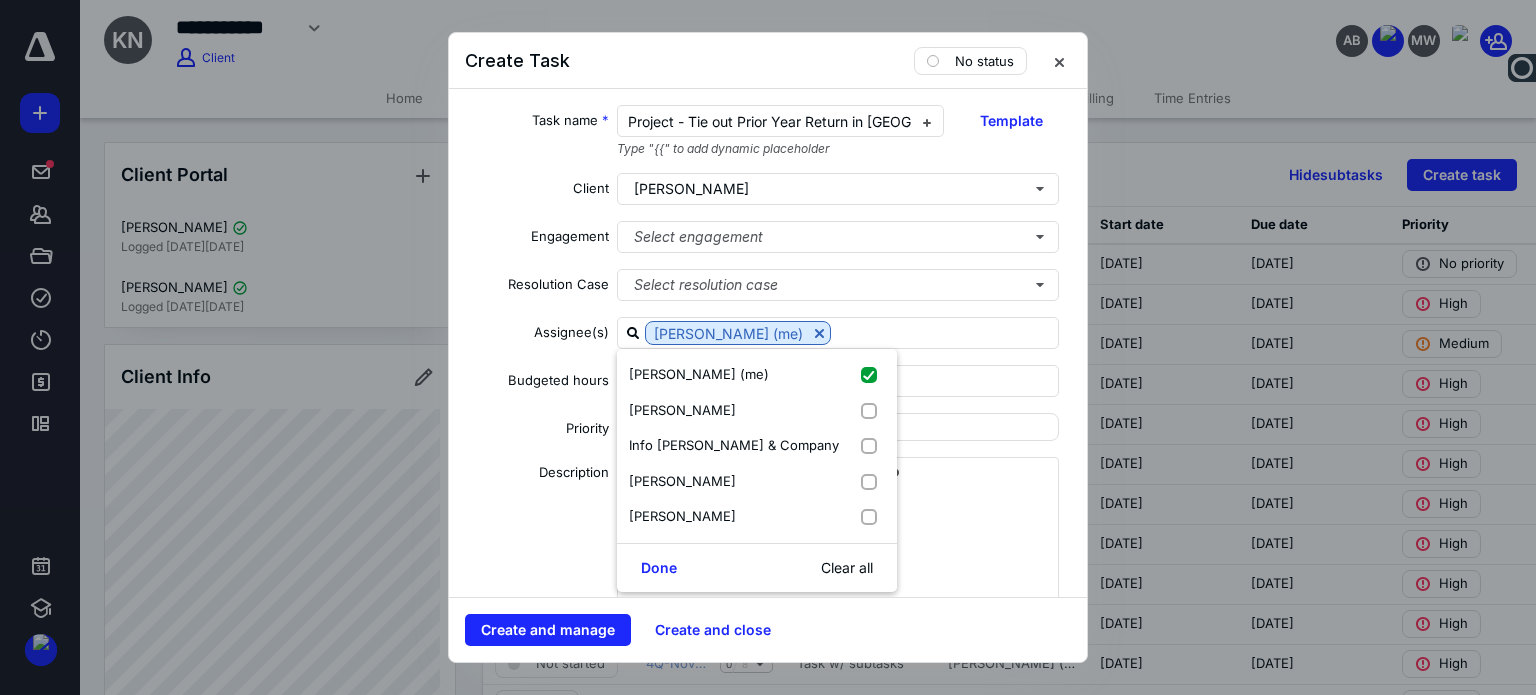 drag, startPoint x: 480, startPoint y: 444, endPoint x: 548, endPoint y: 427, distance: 70.0928 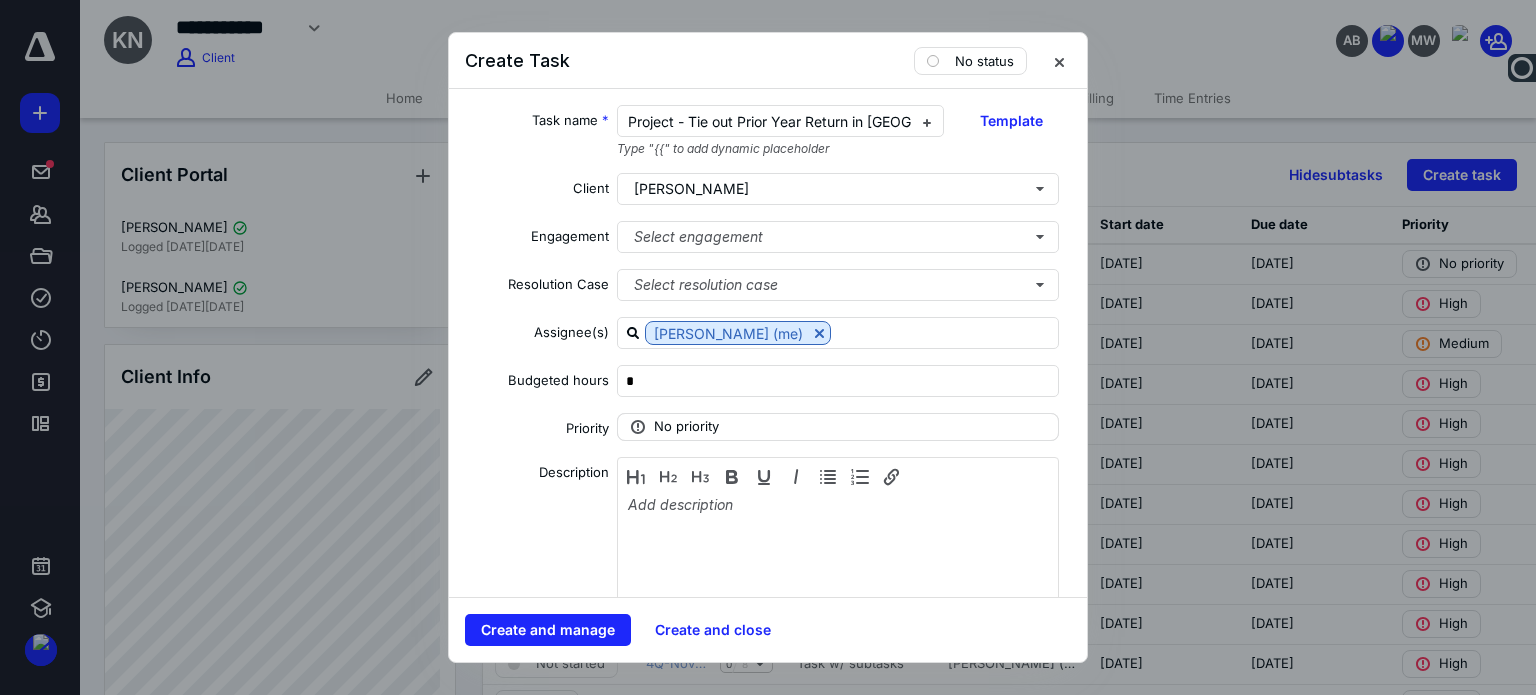 click on "No priority" at bounding box center (686, 427) 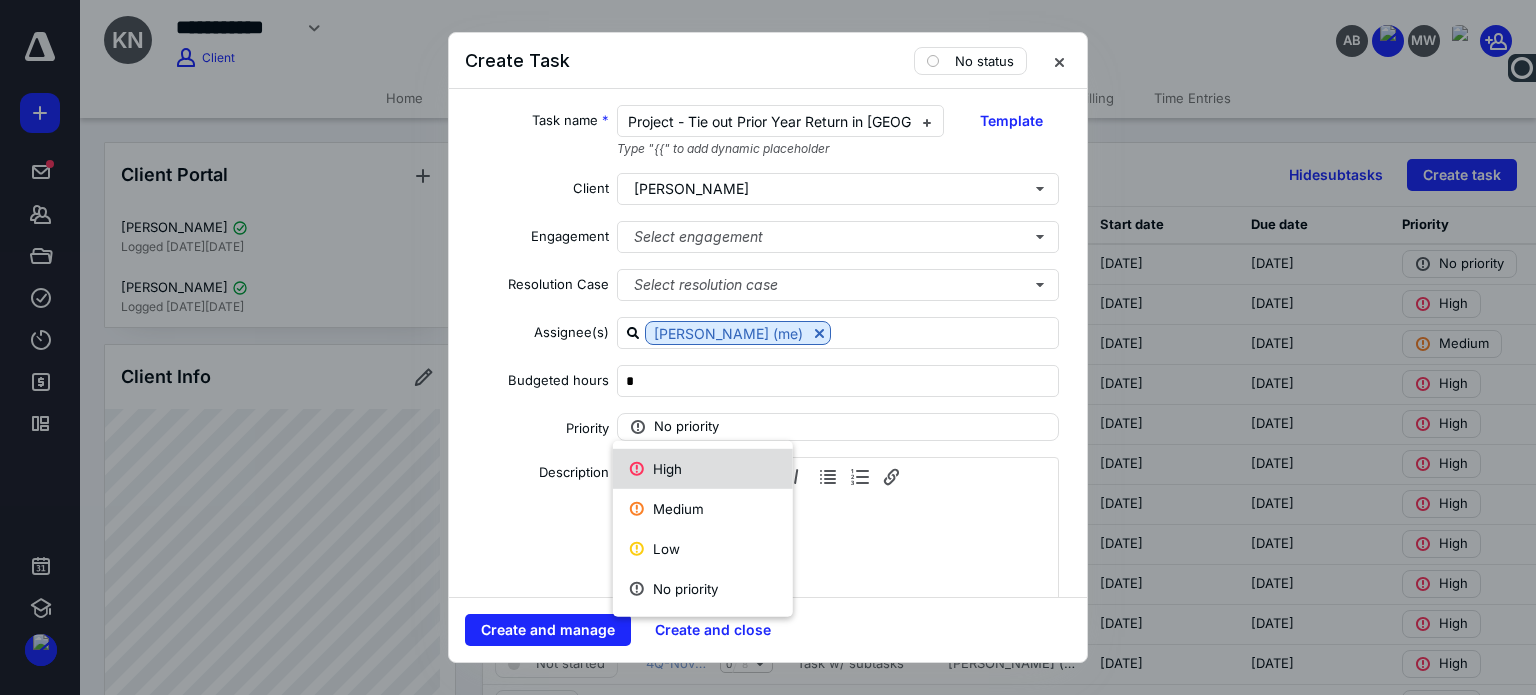 click on "High" at bounding box center (703, 469) 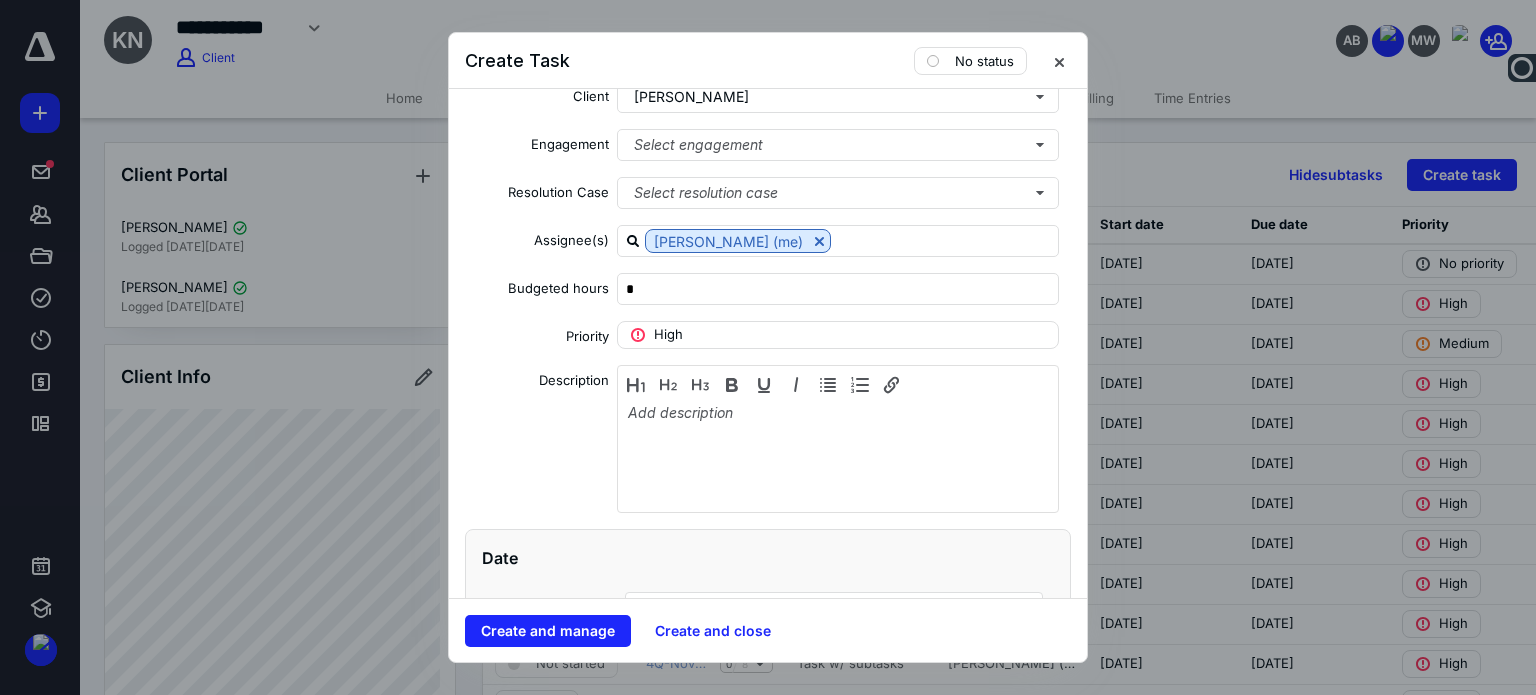 scroll, scrollTop: 200, scrollLeft: 0, axis: vertical 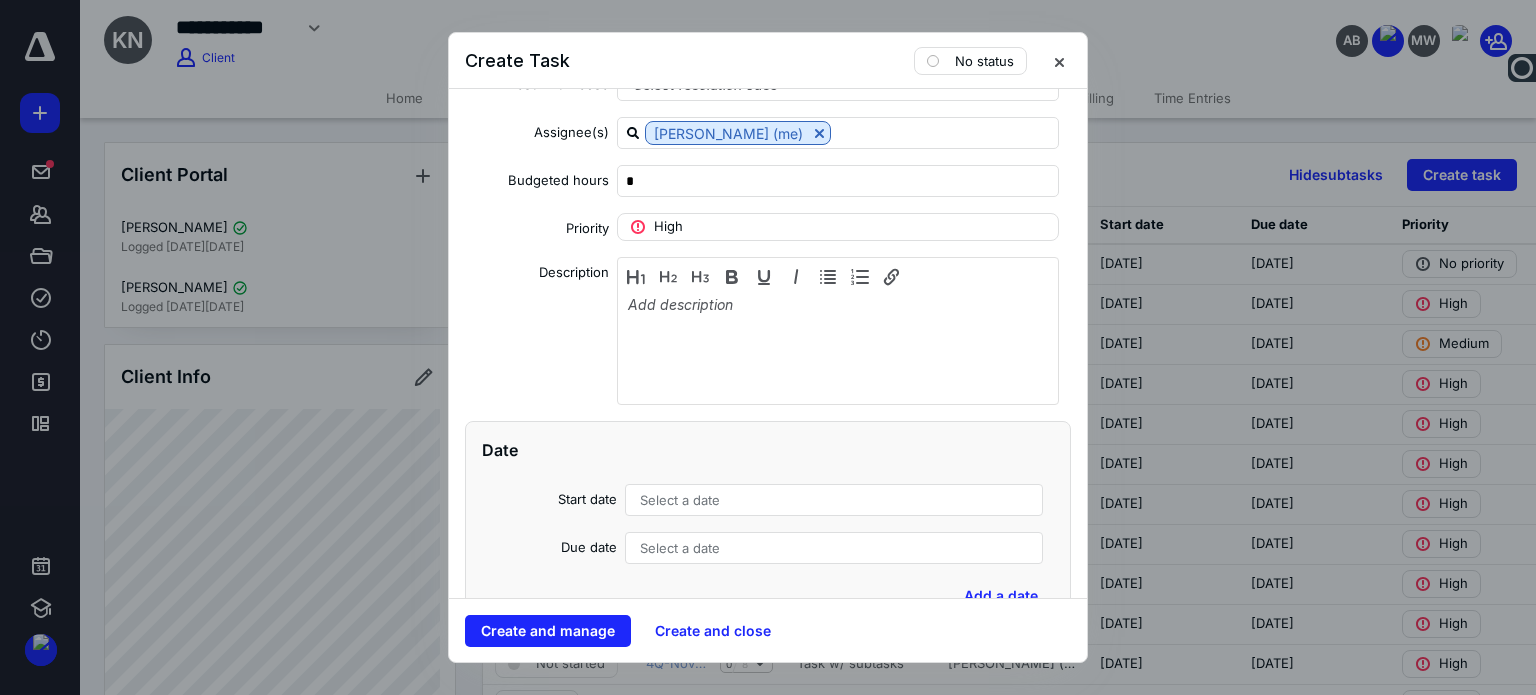 click on "Select a date" at bounding box center (834, 500) 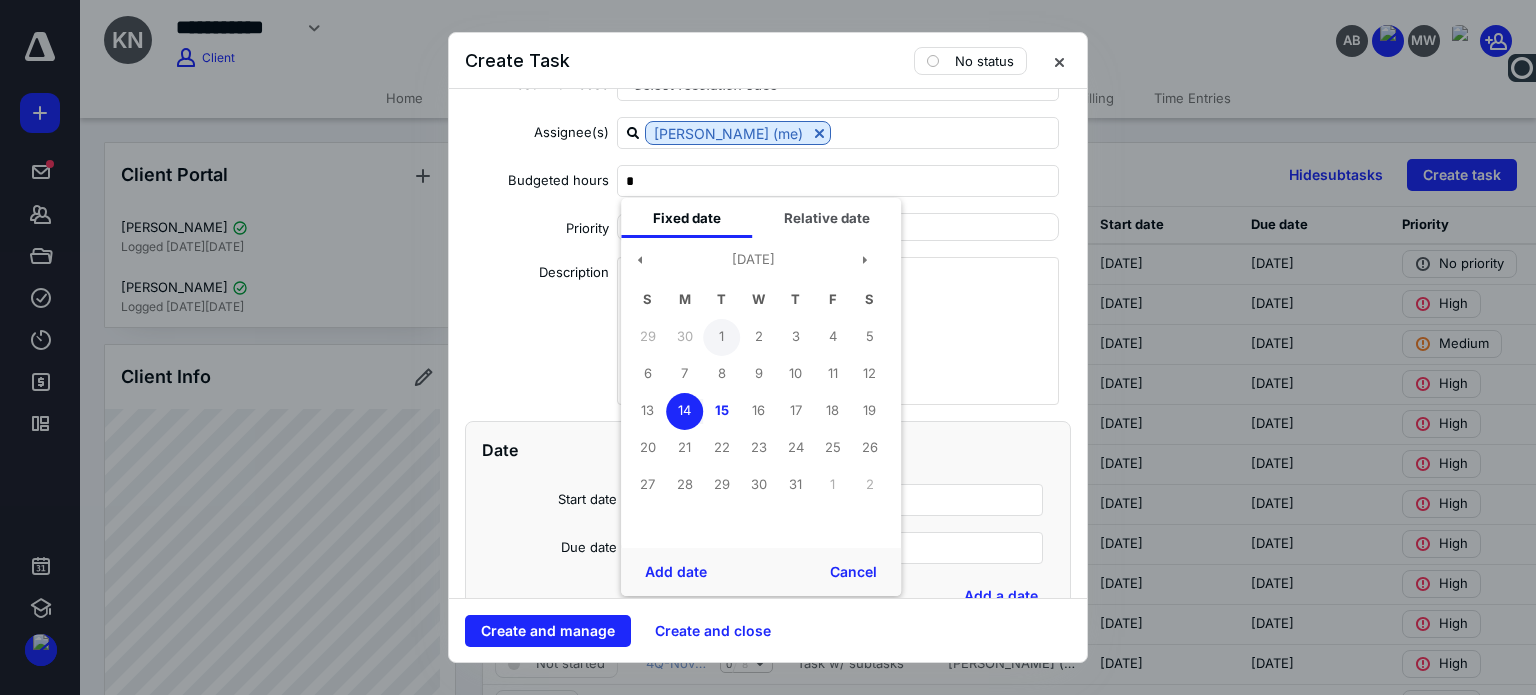 click on "1" at bounding box center (721, 337) 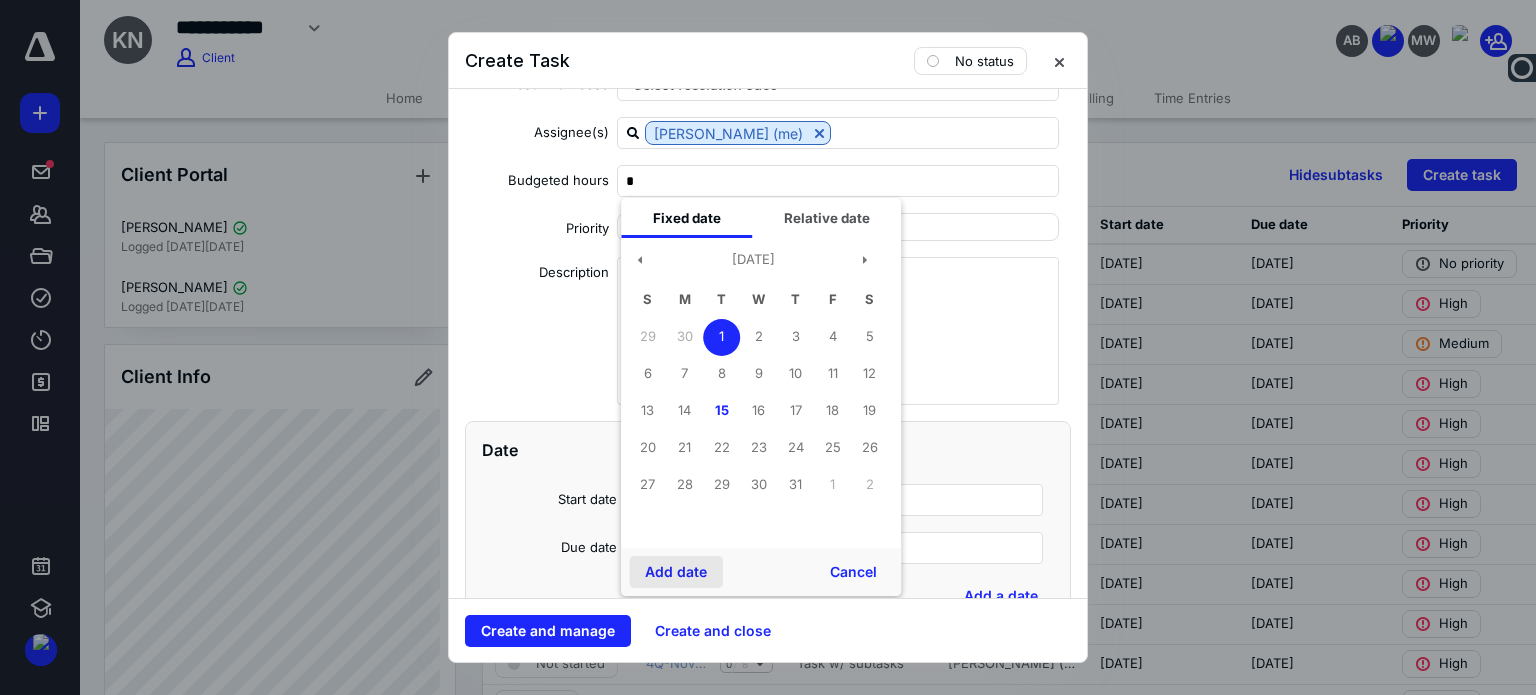 click on "Add date" at bounding box center [676, 572] 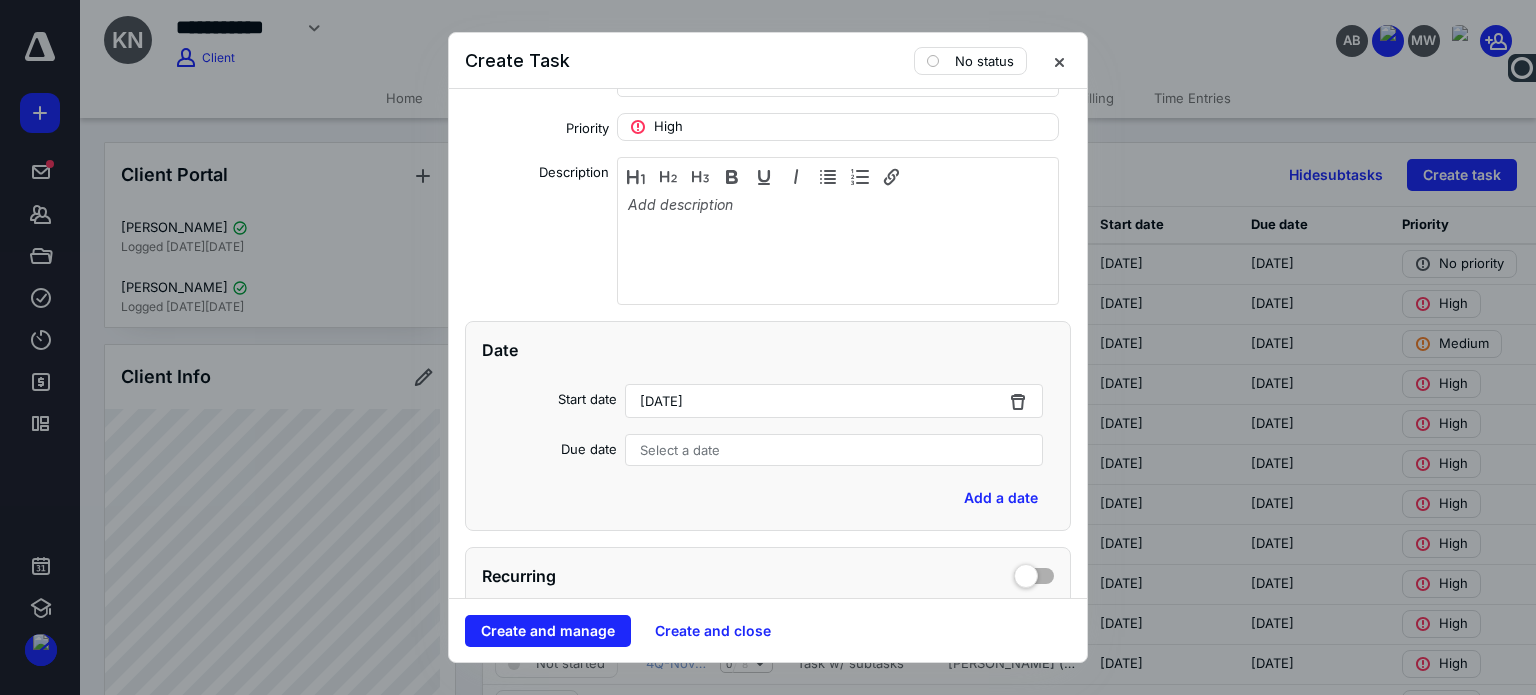 scroll, scrollTop: 400, scrollLeft: 0, axis: vertical 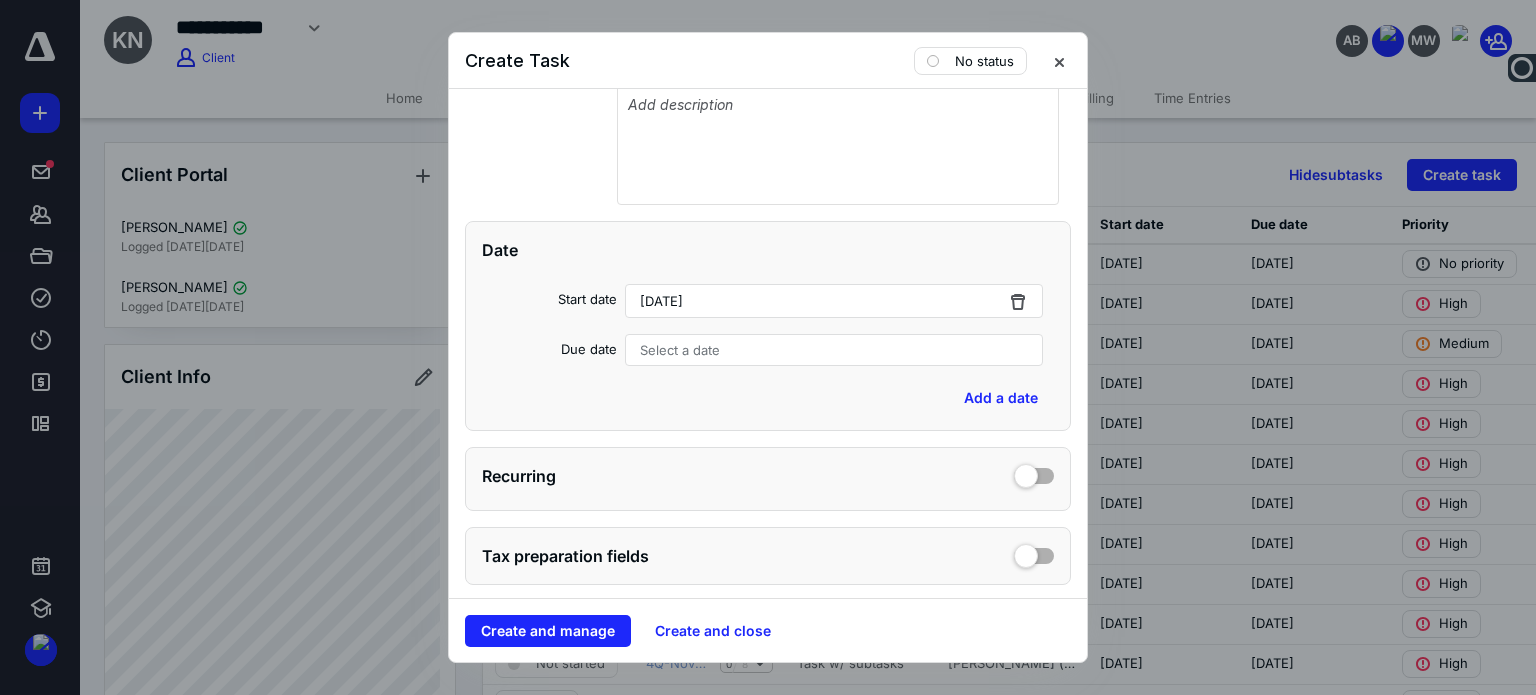 click on "Select a date" at bounding box center (680, 350) 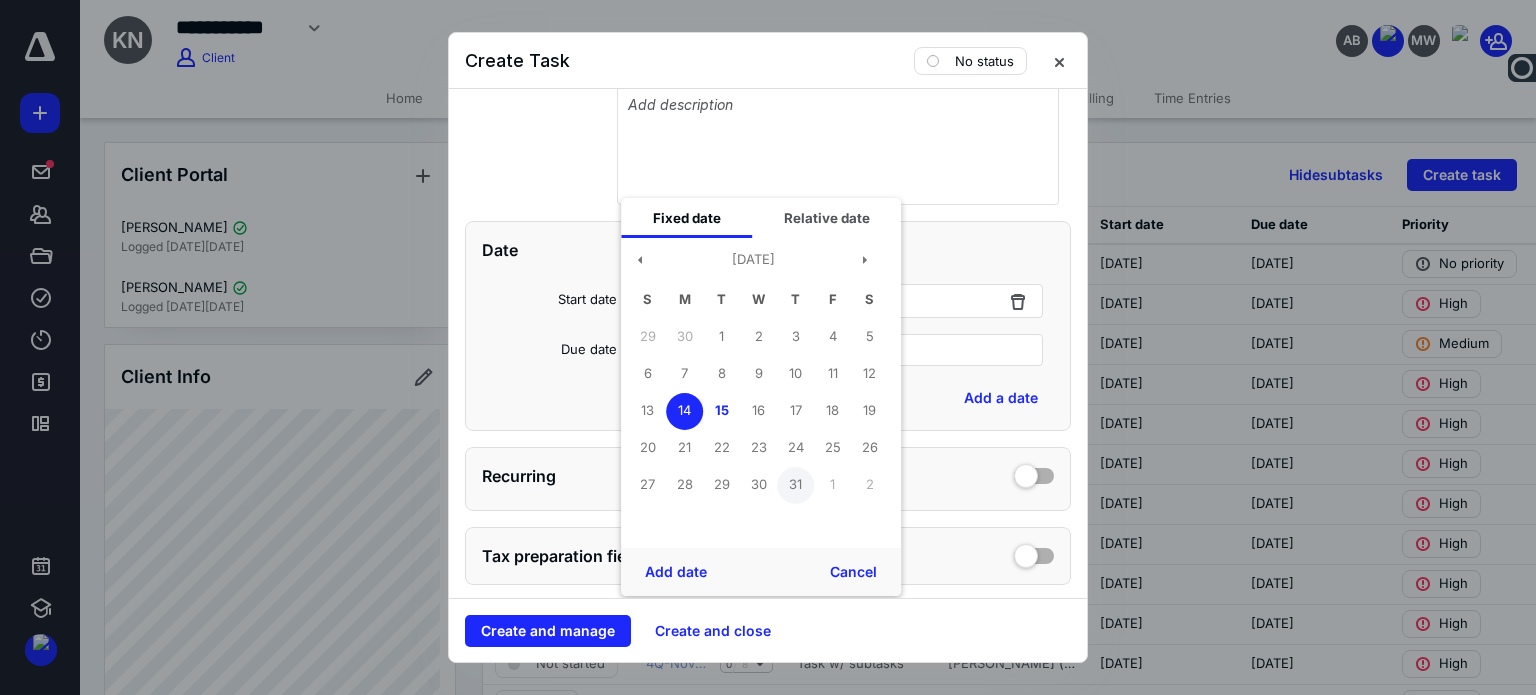 drag, startPoint x: 793, startPoint y: 479, endPoint x: 761, endPoint y: 527, distance: 57.68882 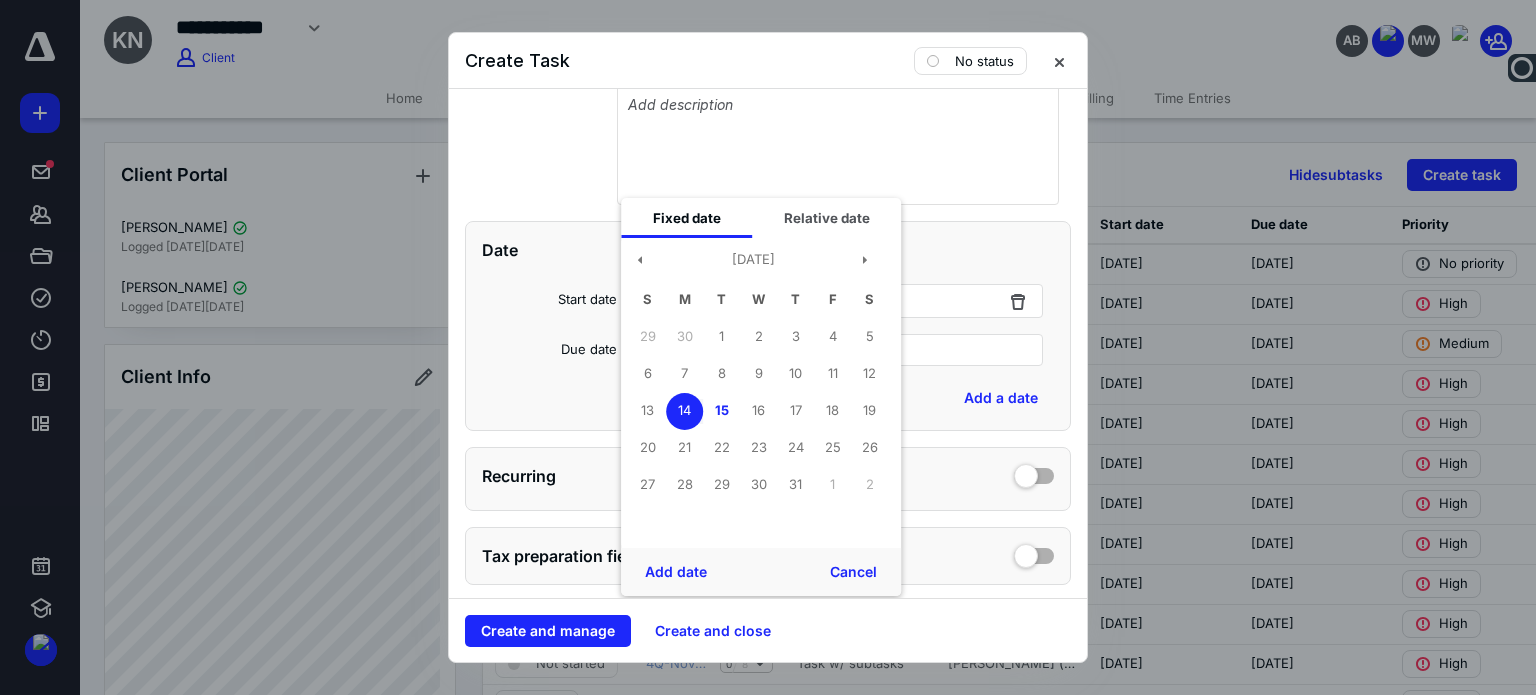 click on "31" at bounding box center (795, 485) 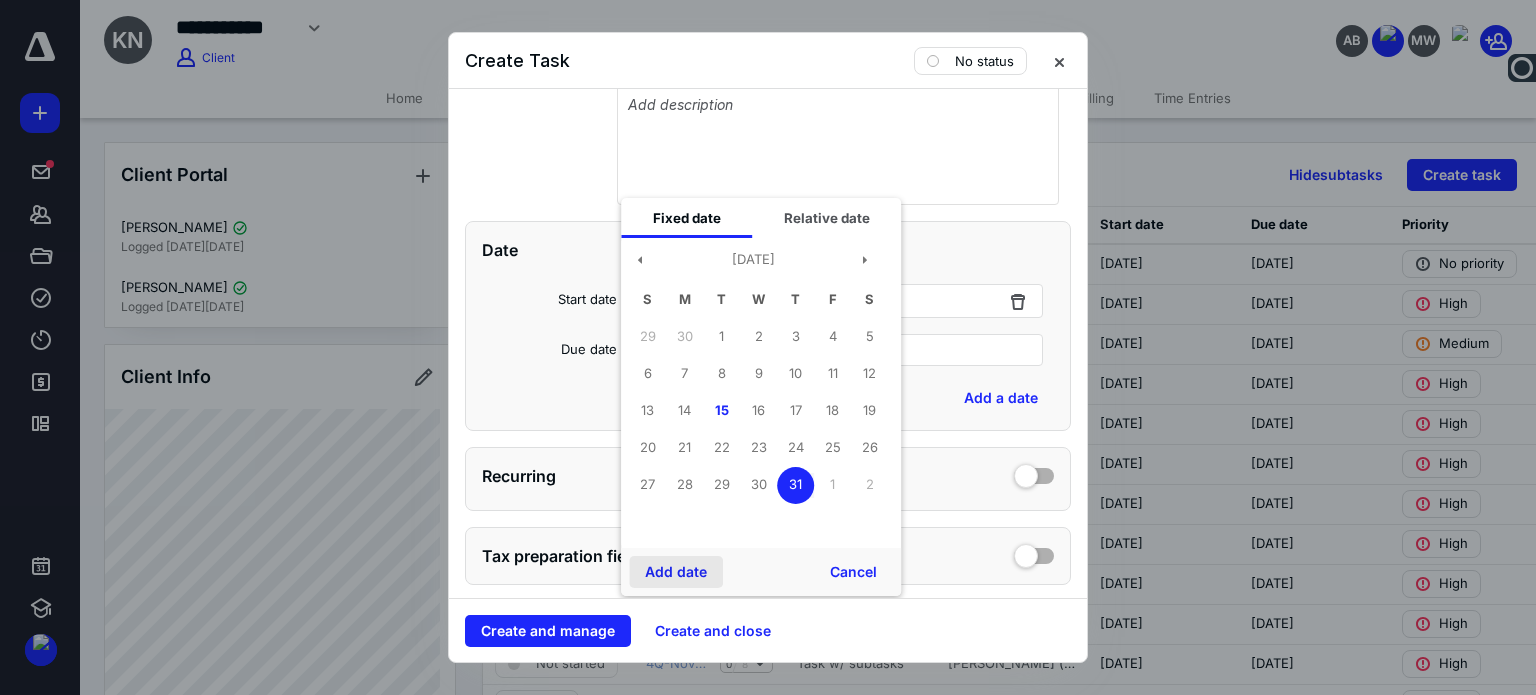 drag, startPoint x: 681, startPoint y: 572, endPoint x: 655, endPoint y: 539, distance: 42.0119 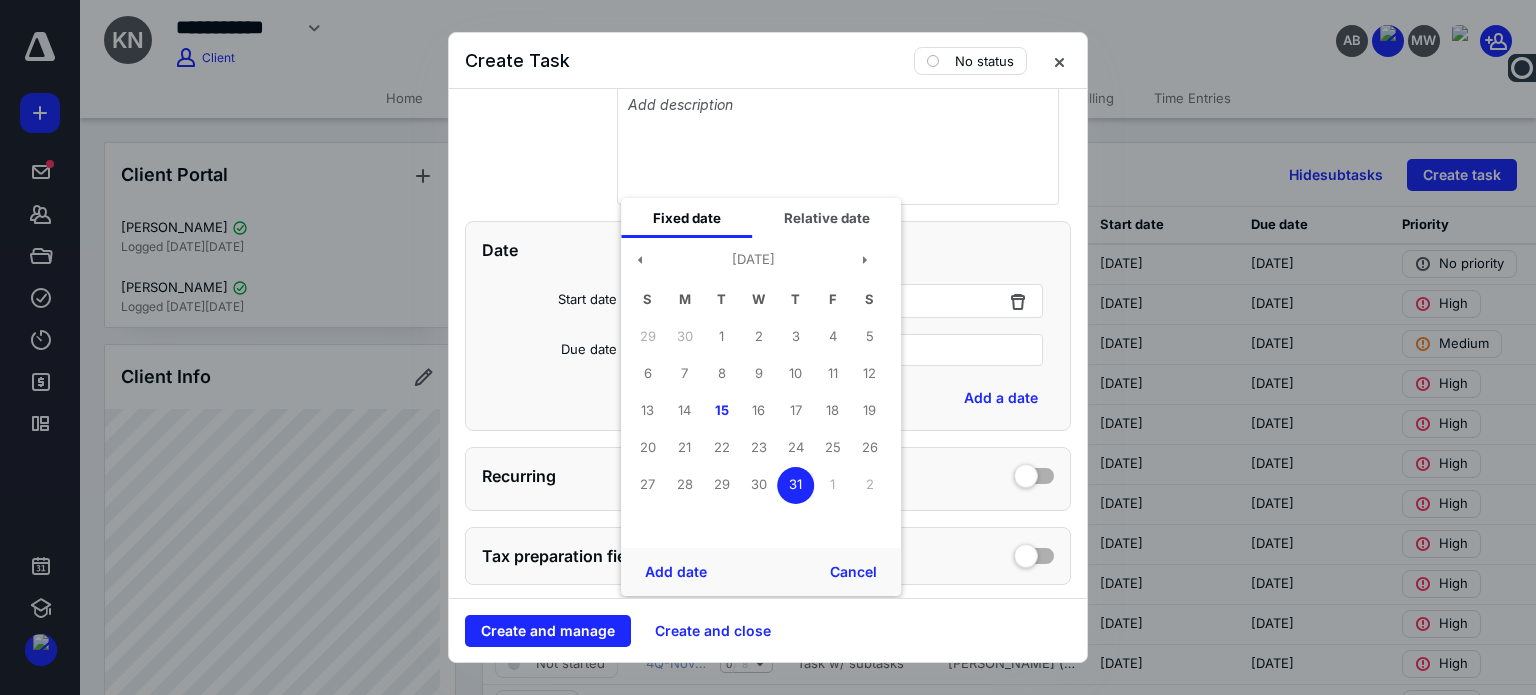 click on "Add date" at bounding box center (676, 572) 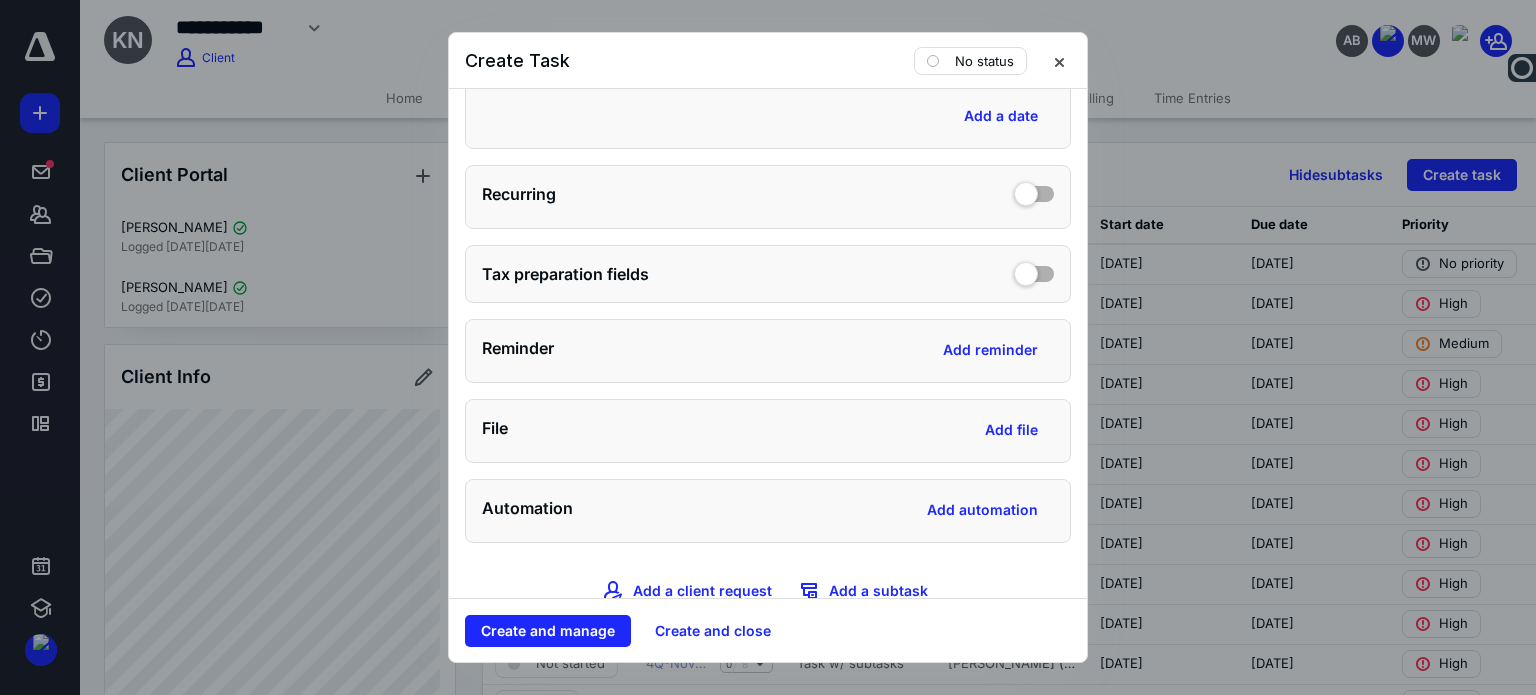 scroll, scrollTop: 700, scrollLeft: 0, axis: vertical 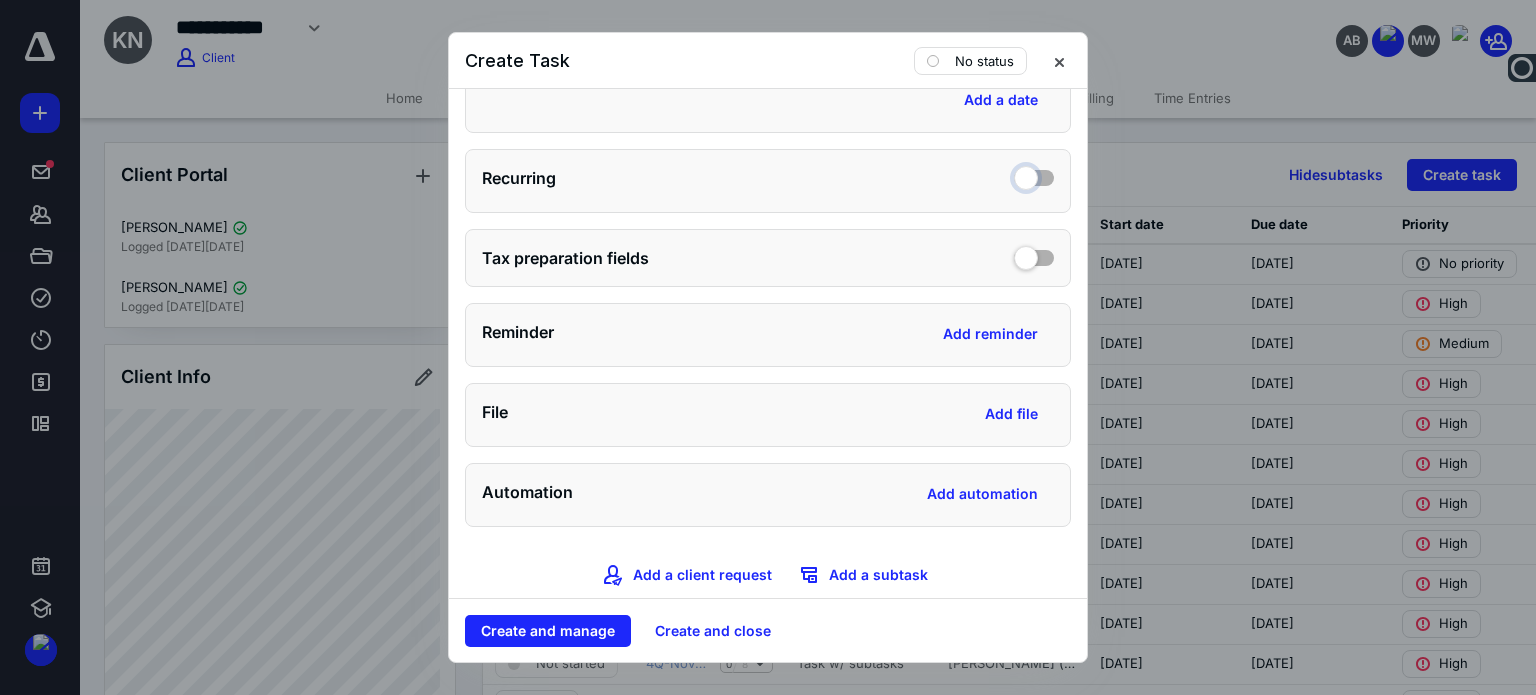 click at bounding box center (1034, 175) 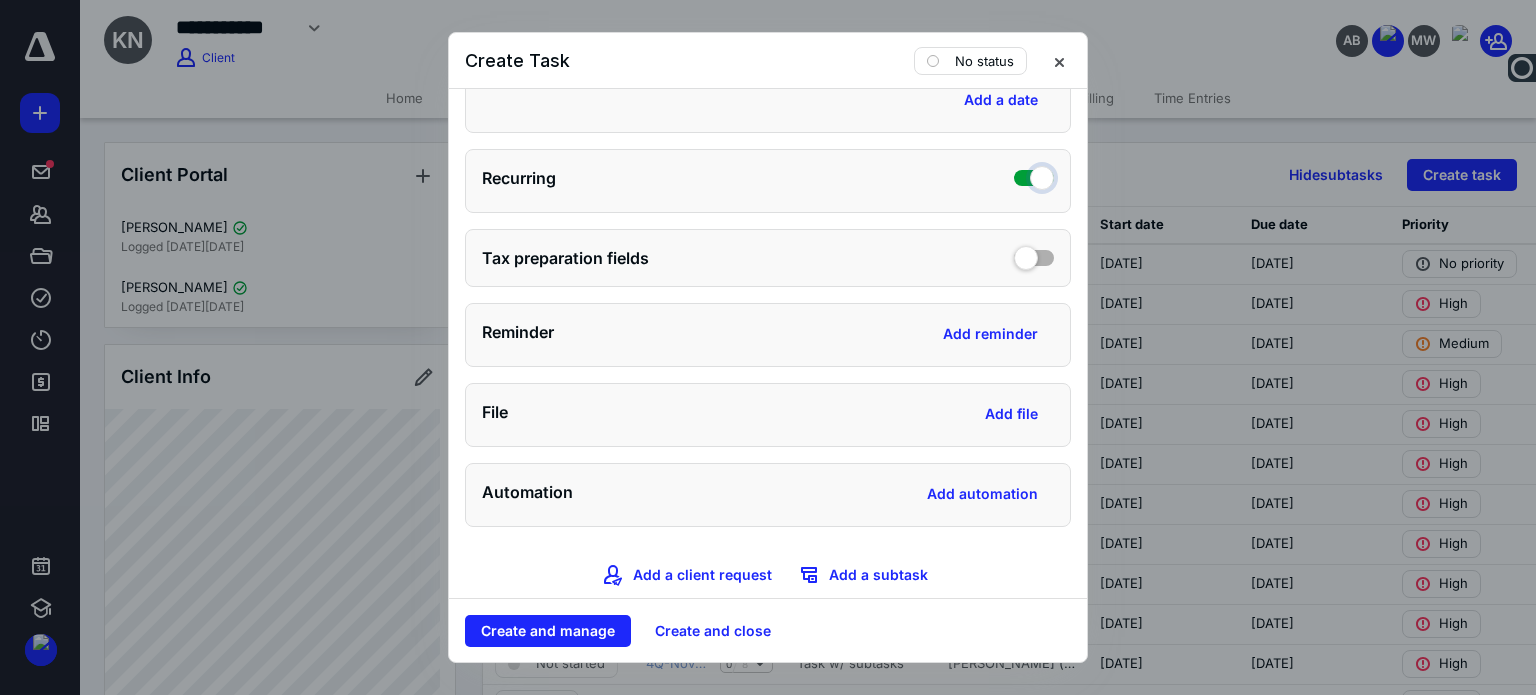 checkbox on "true" 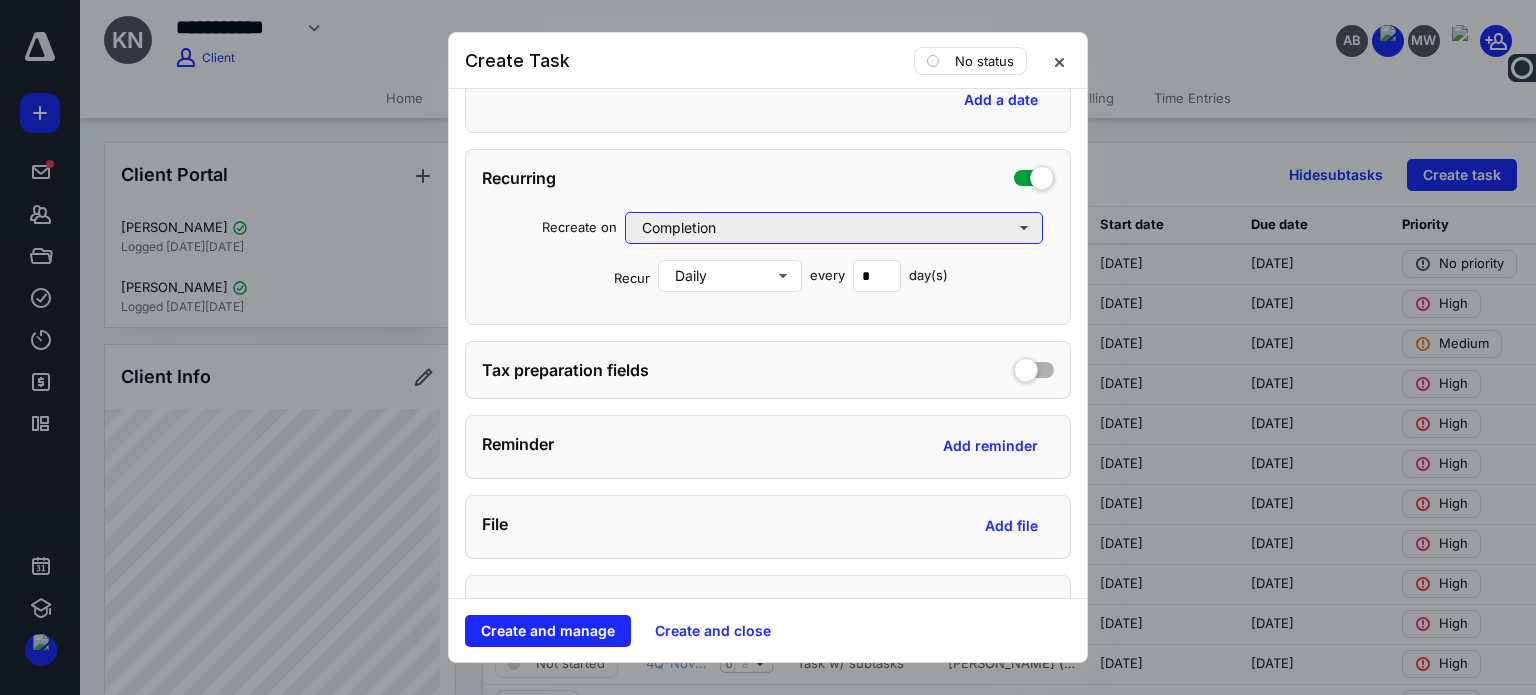 click on "Completion" at bounding box center [834, 228] 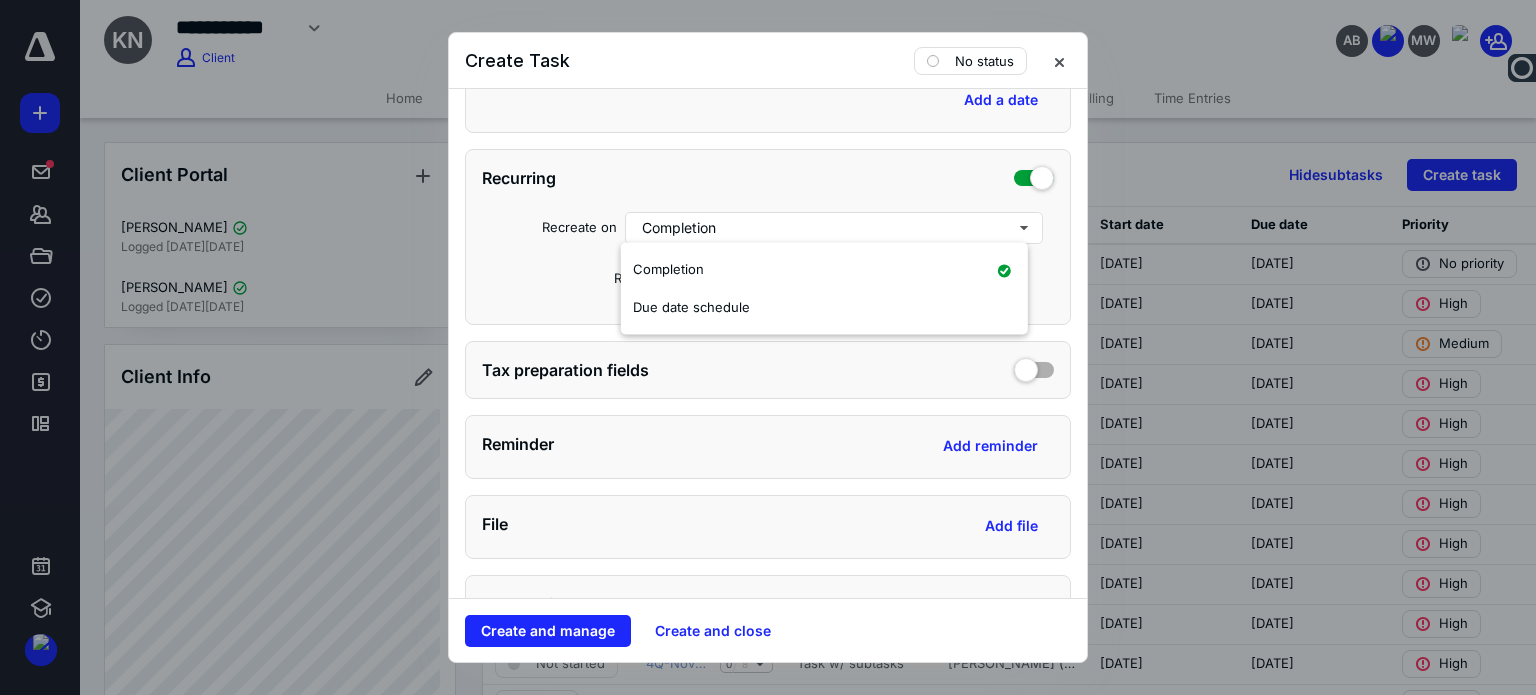 click on "Recur" at bounding box center [566, 279] 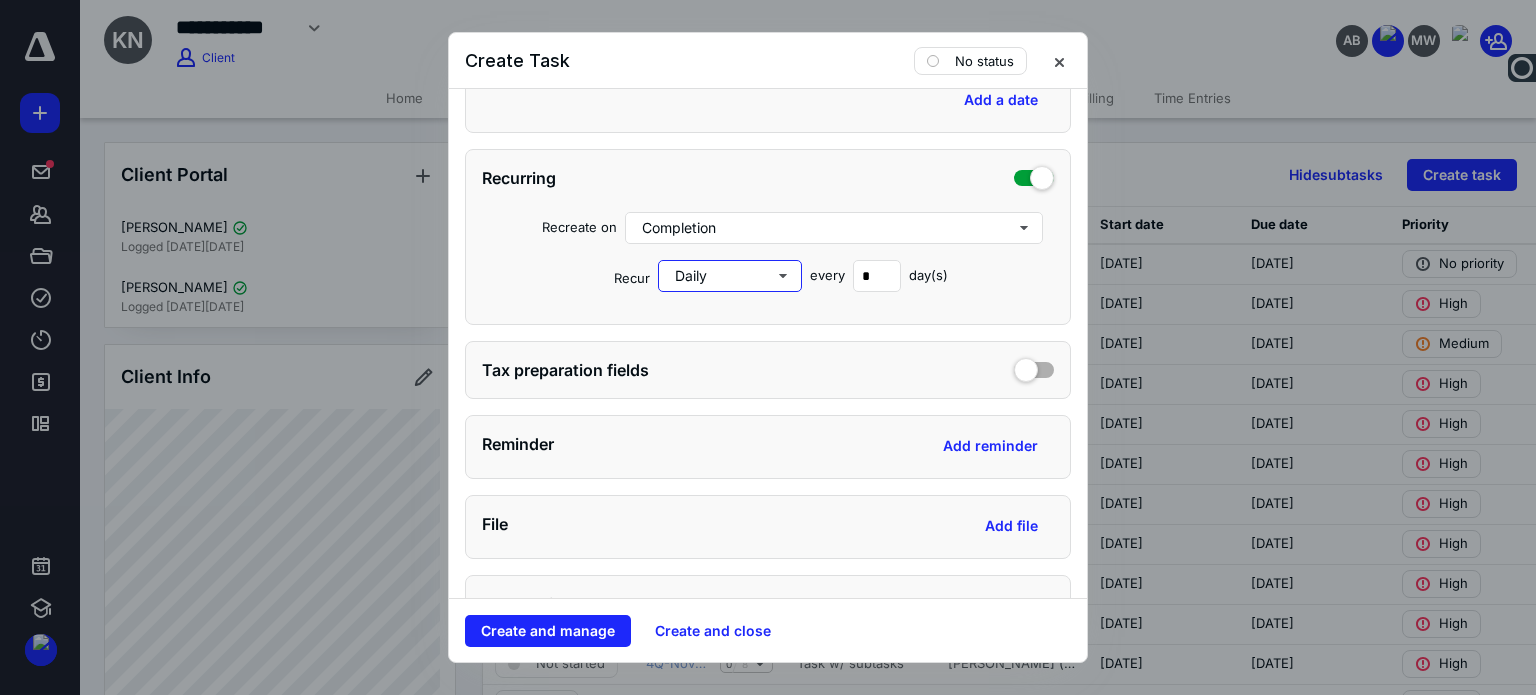 click on "Daily" at bounding box center [730, 276] 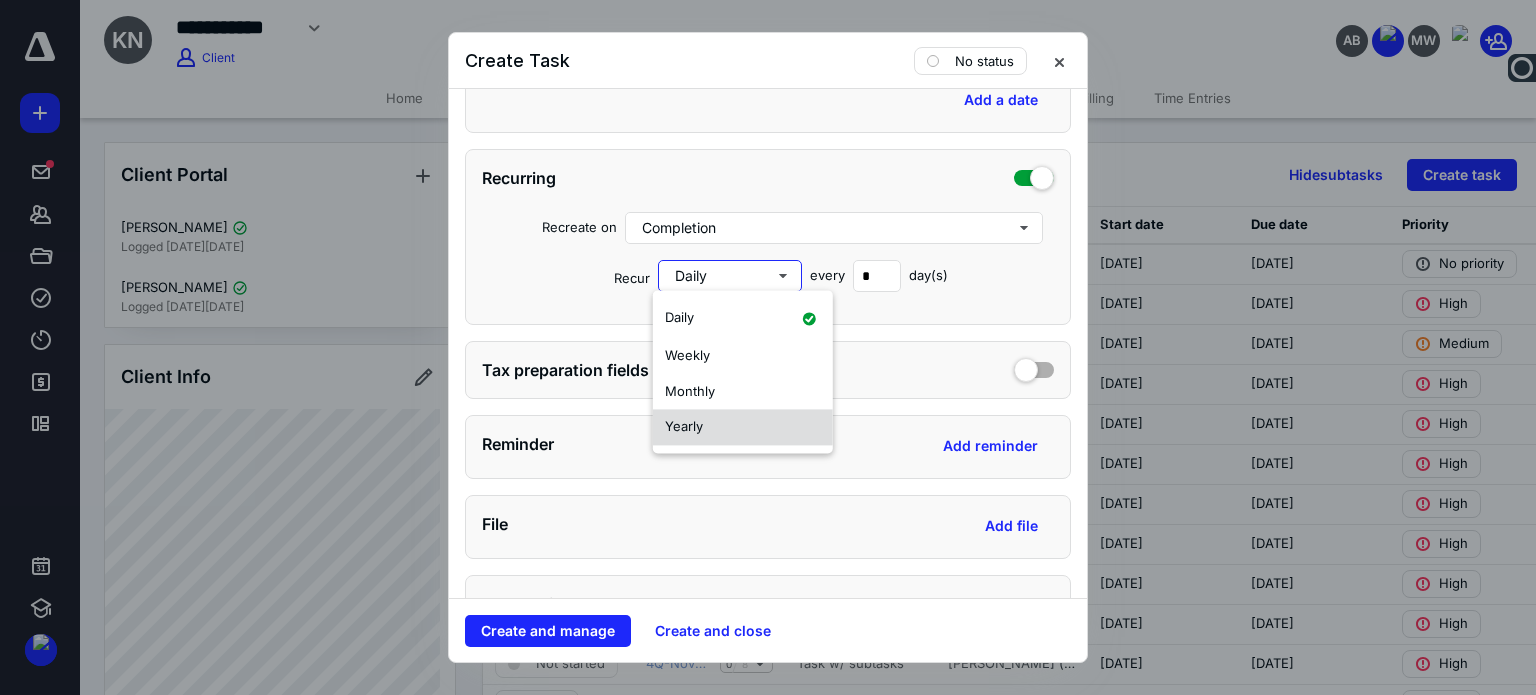 click on "Yearly" at bounding box center [684, 426] 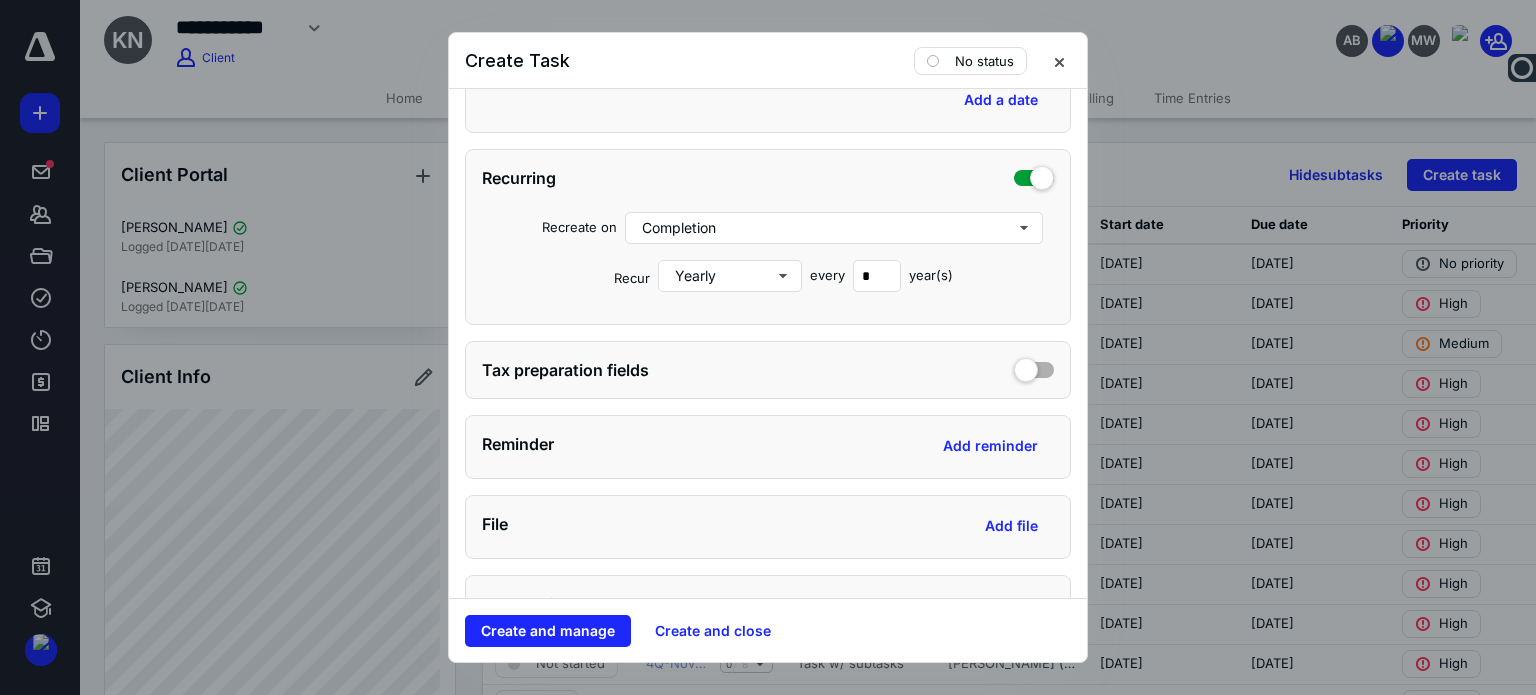 click on "Recurring Recreate on Completion Recur Yearly every * year(s)" at bounding box center [768, 237] 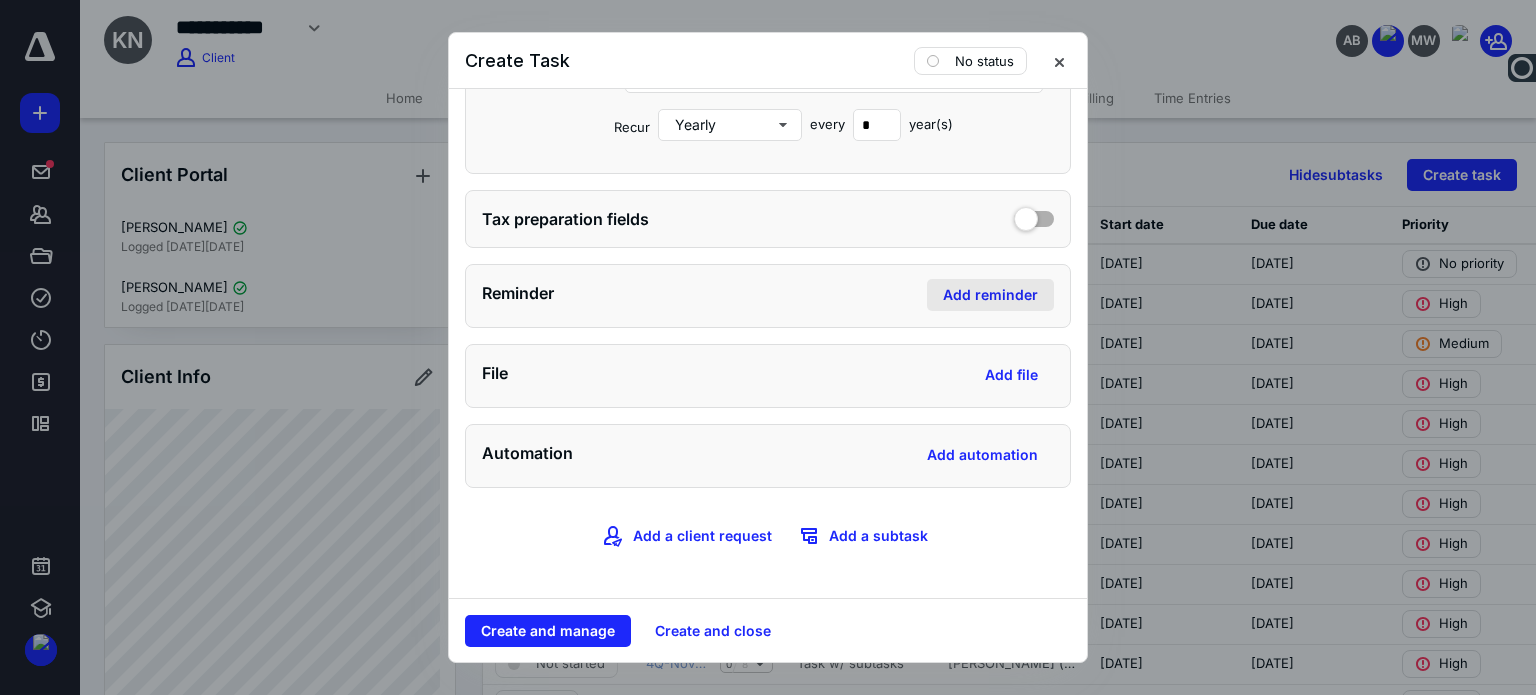 click on "Add reminder" at bounding box center (990, 295) 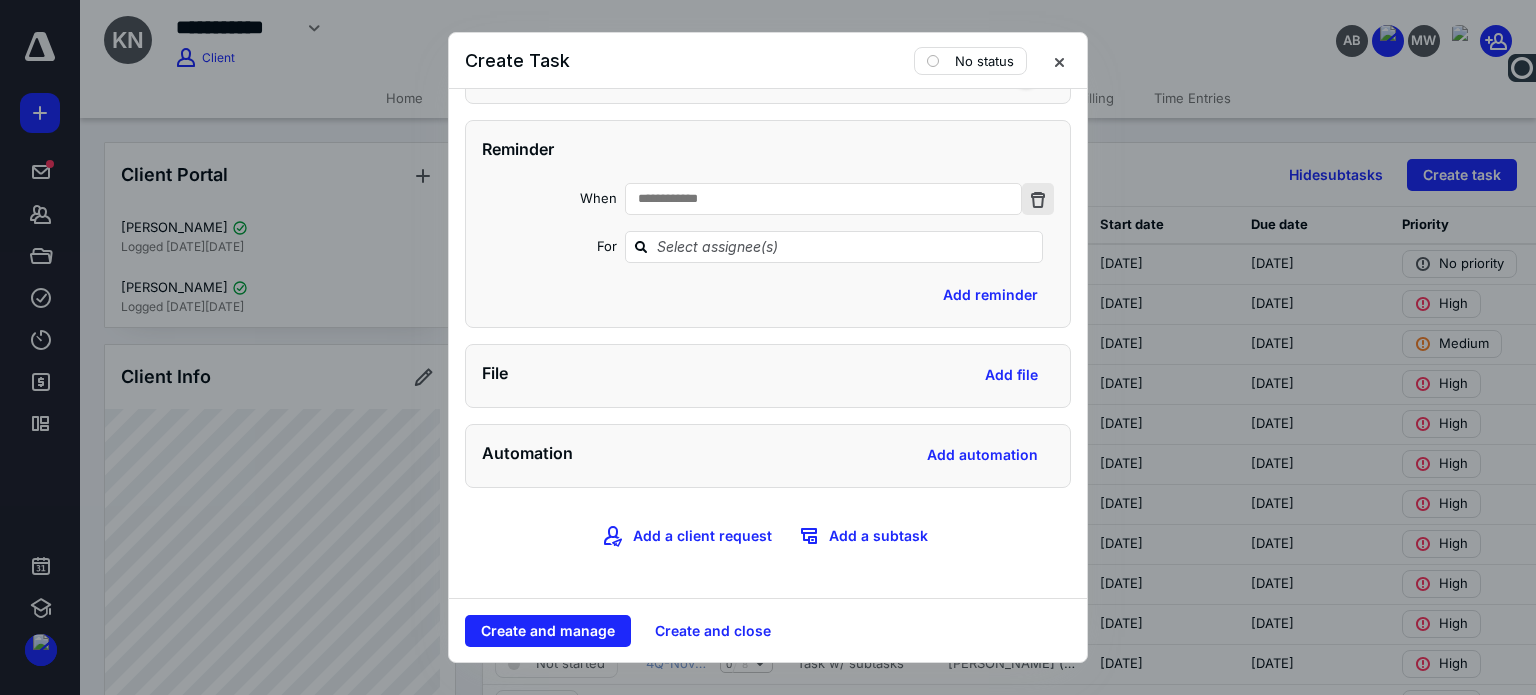 click at bounding box center (1038, 199) 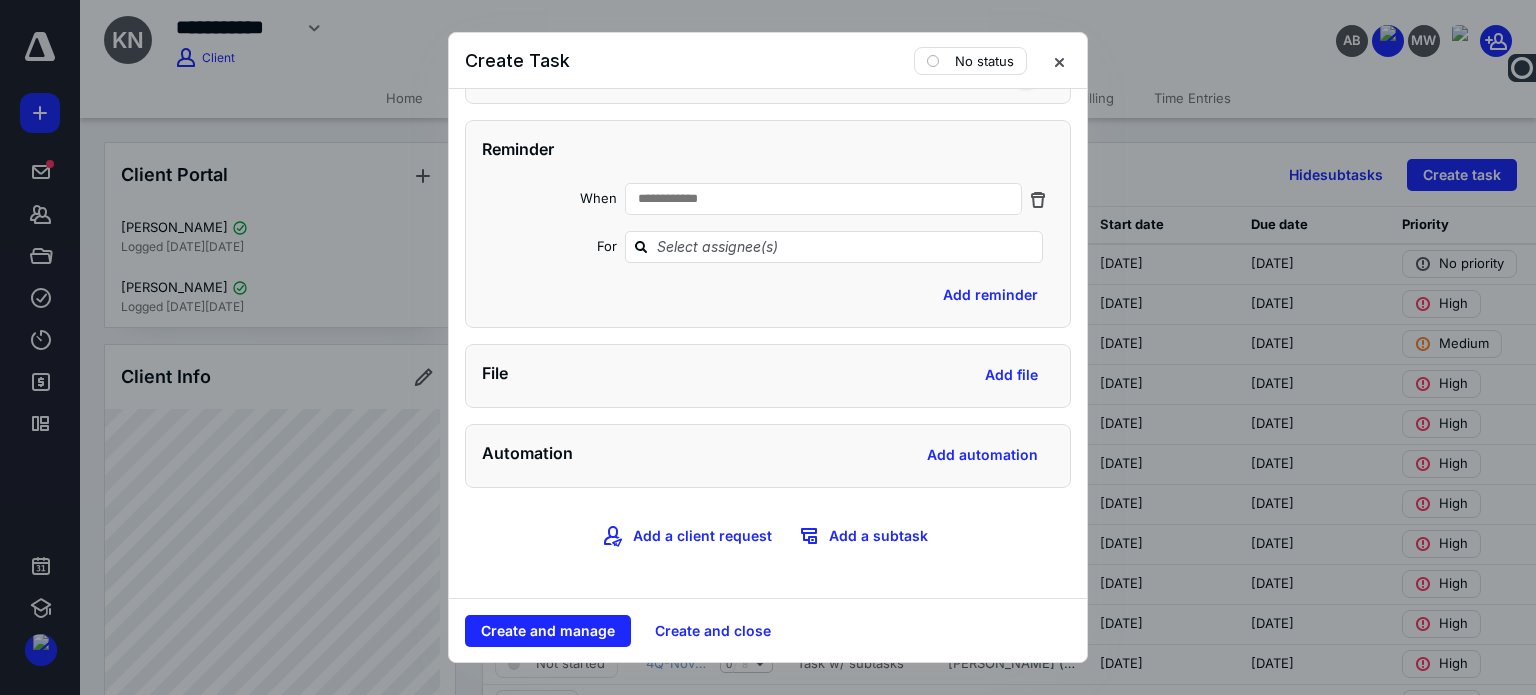 scroll, scrollTop: 851, scrollLeft: 0, axis: vertical 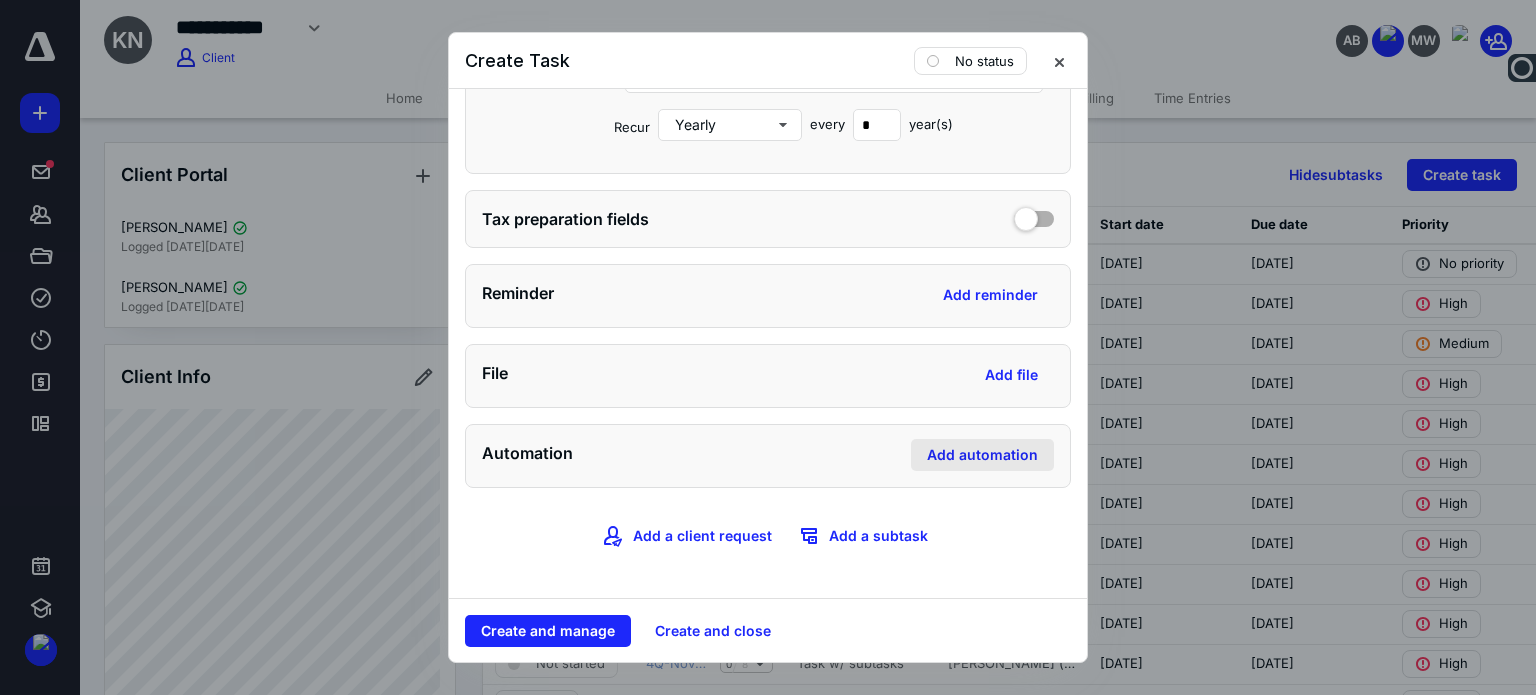 click on "Add automation" at bounding box center [982, 455] 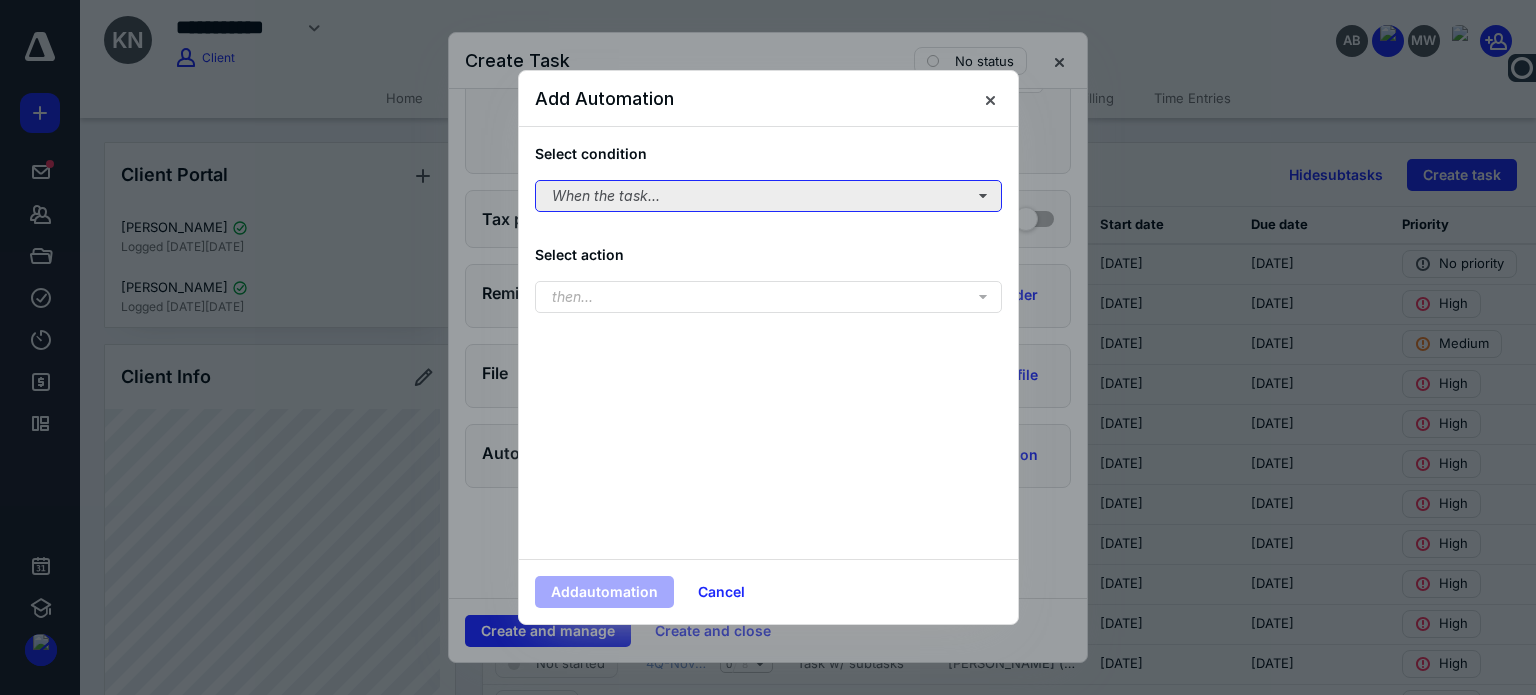 click on "When the task..." at bounding box center (768, 196) 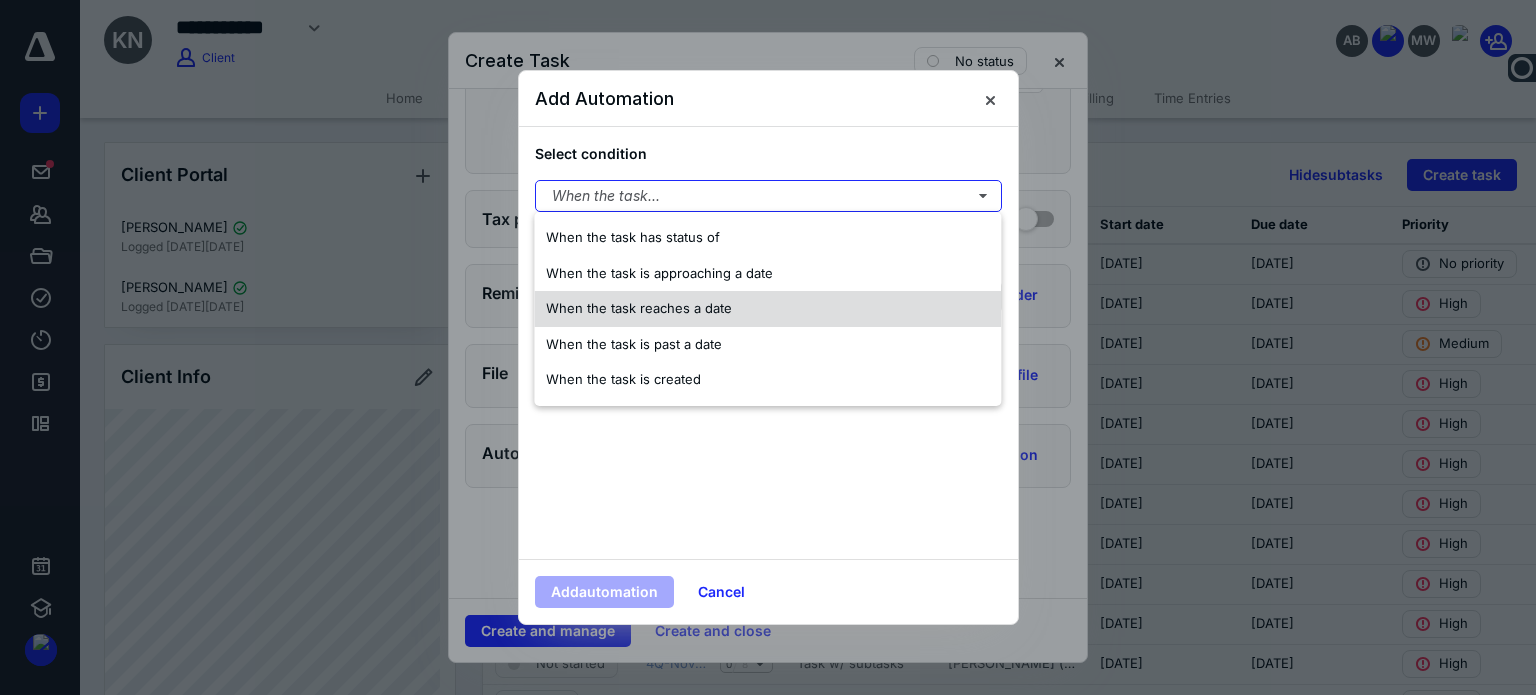 click on "When the task reaches a date" at bounding box center [639, 308] 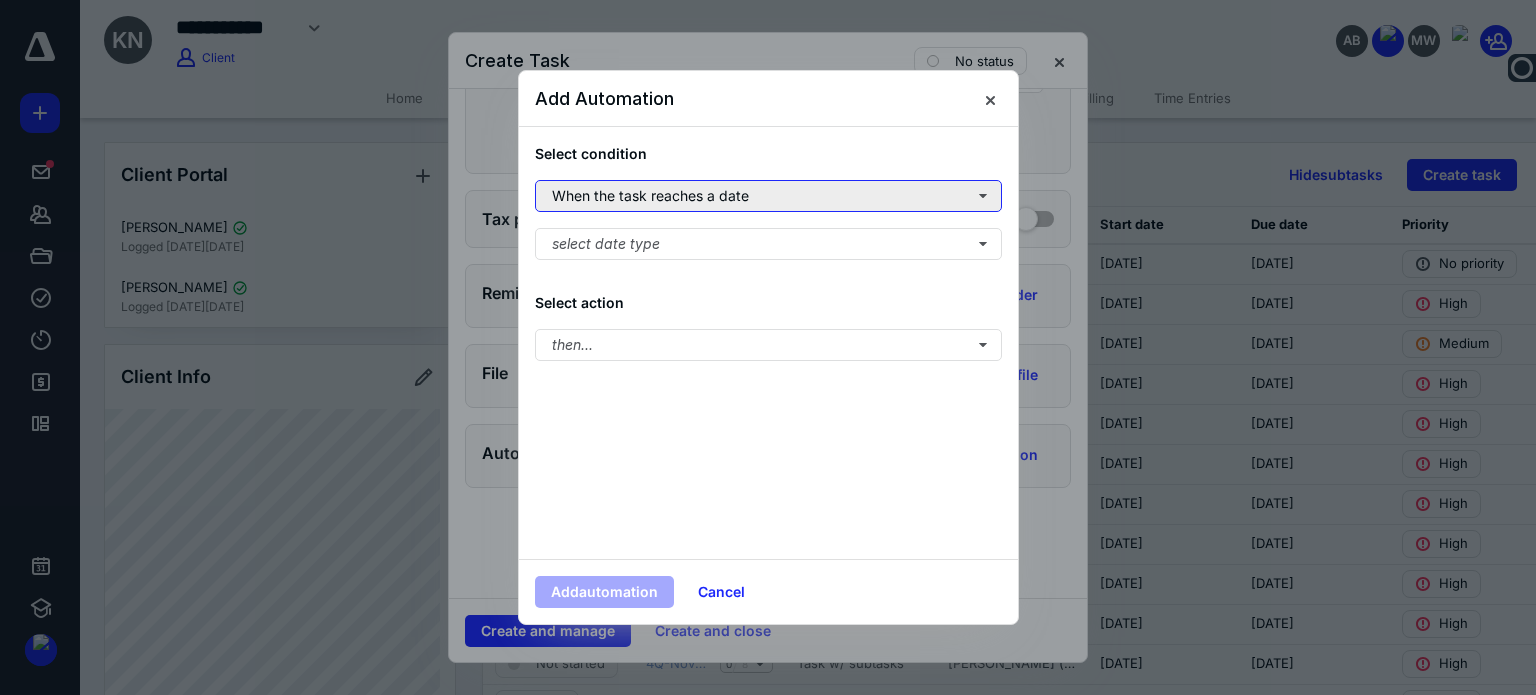 click on "When the task reaches a date" at bounding box center (768, 196) 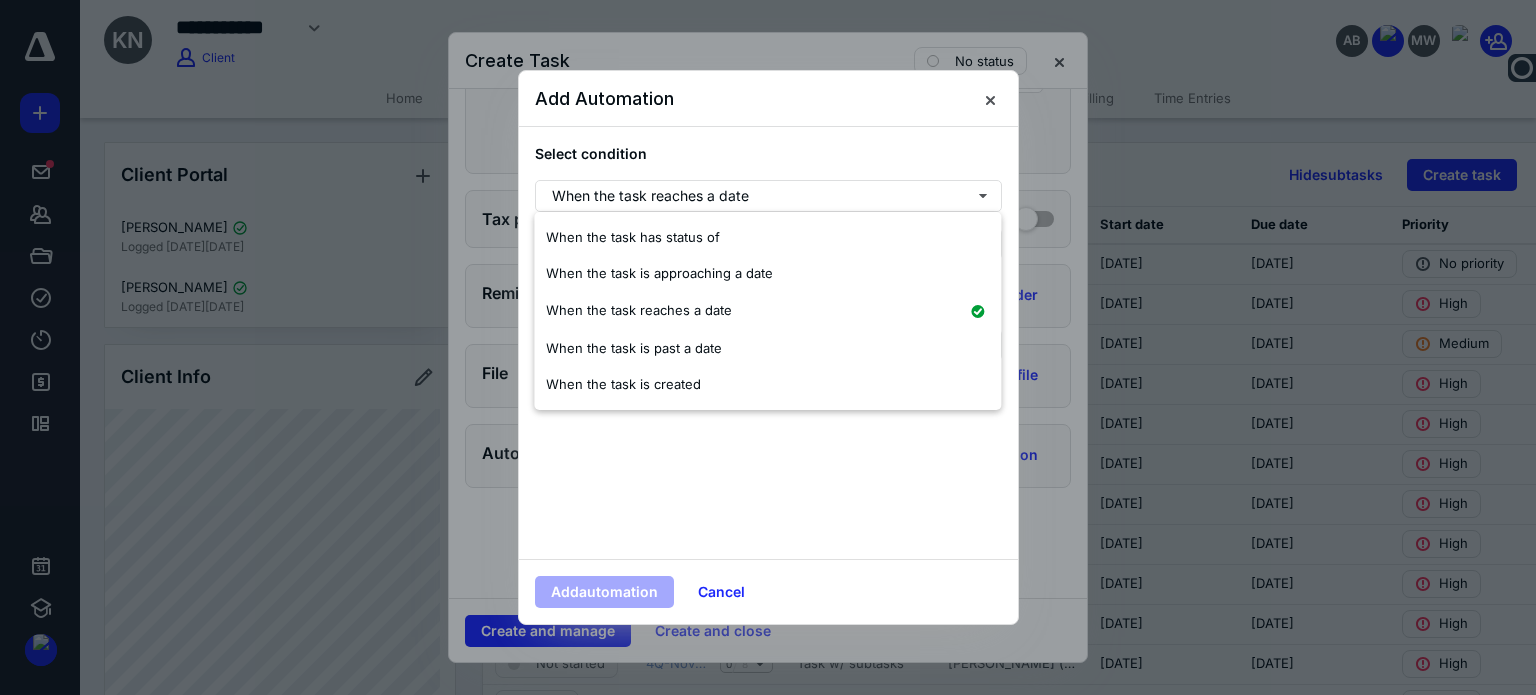 click on "Select condition" at bounding box center [768, 153] 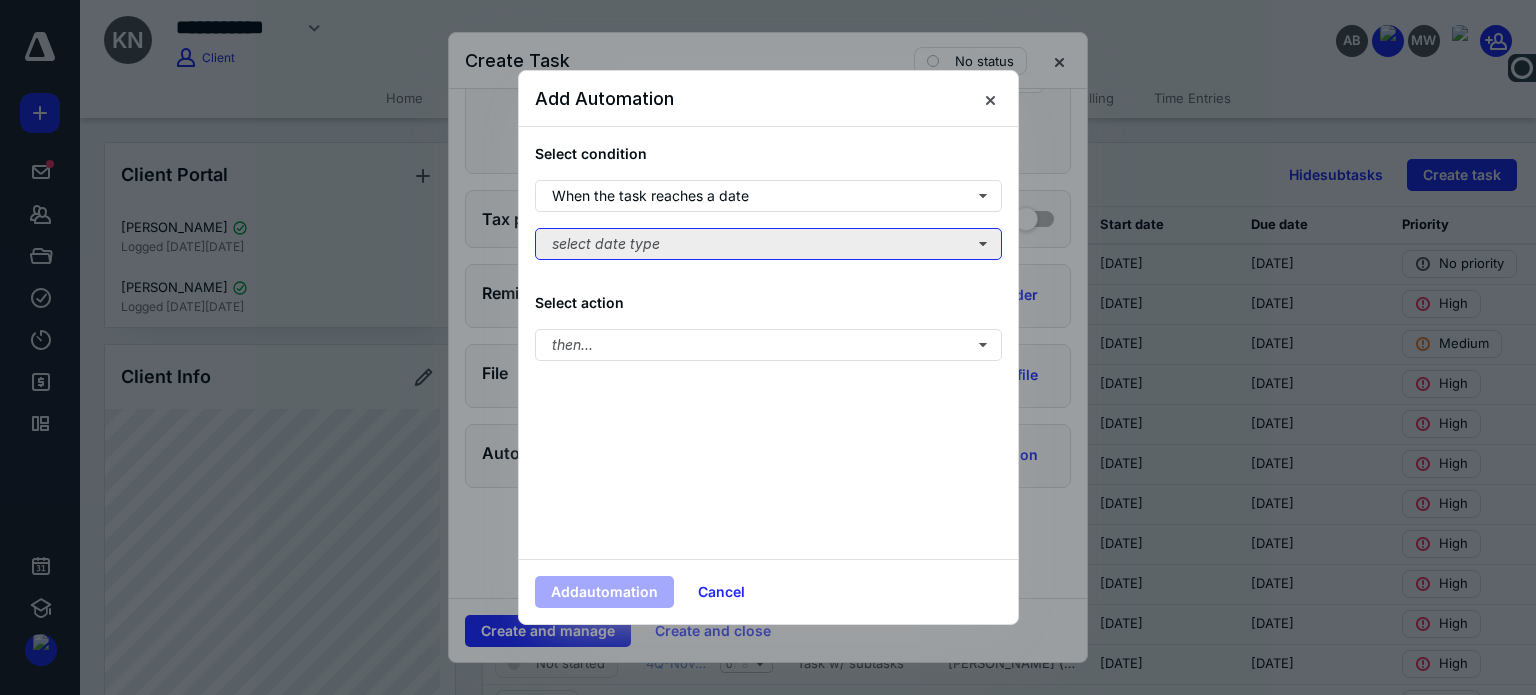 click on "select date type" at bounding box center (768, 244) 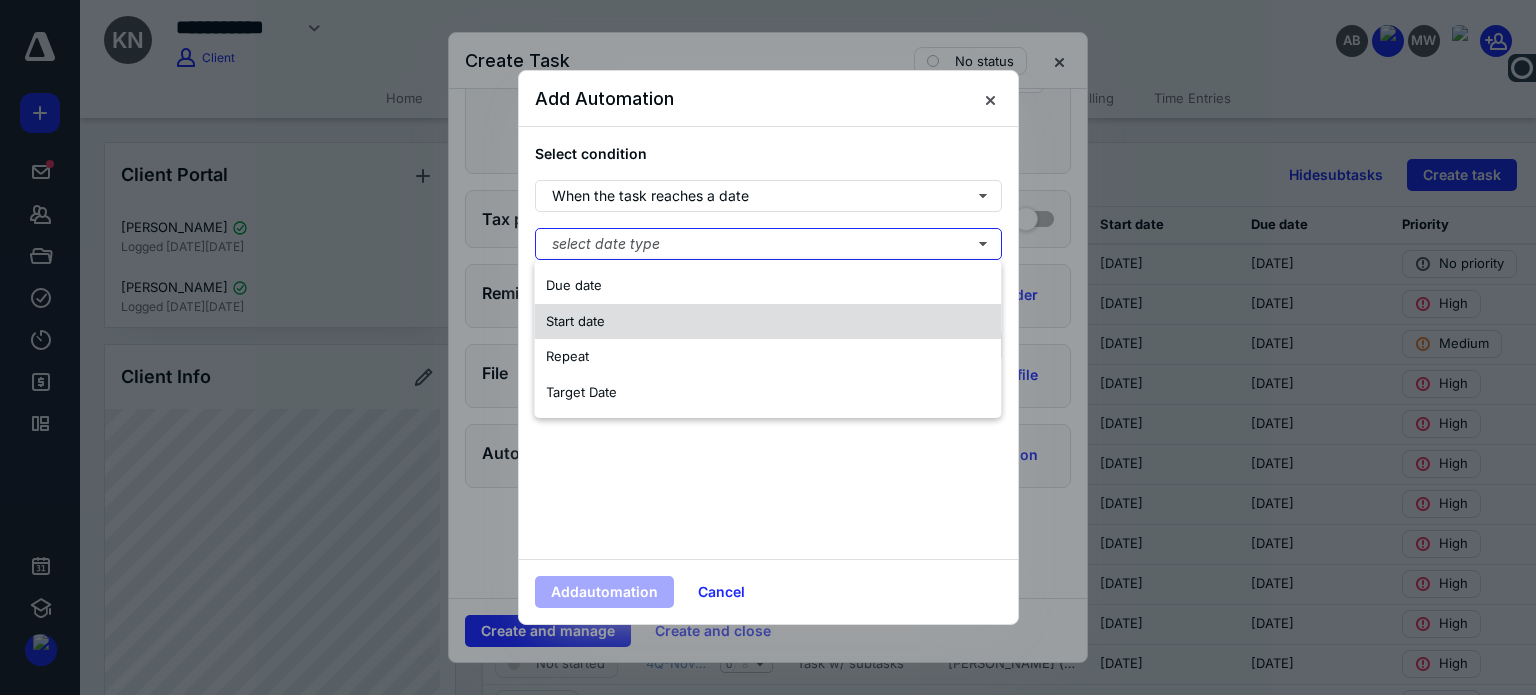 click on "Start date" at bounding box center (767, 322) 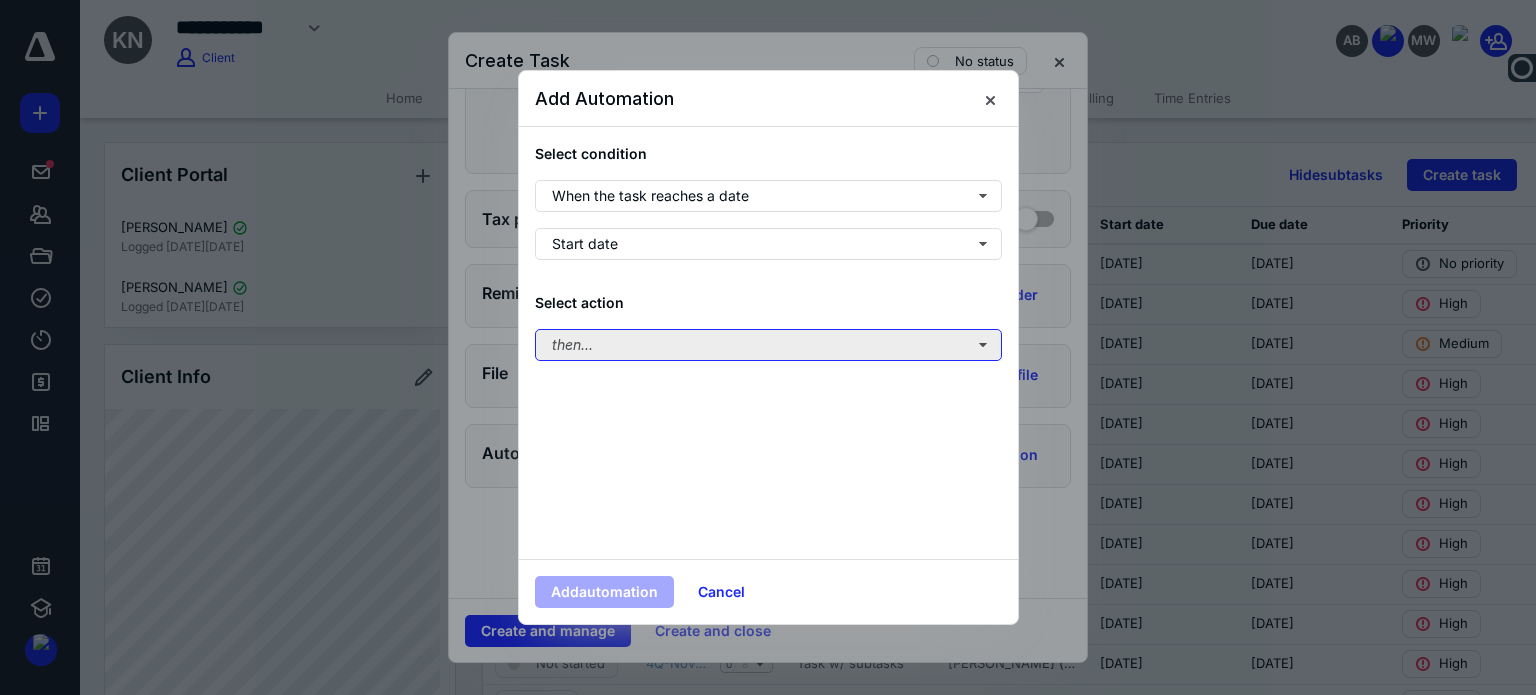 click on "then..." at bounding box center (768, 345) 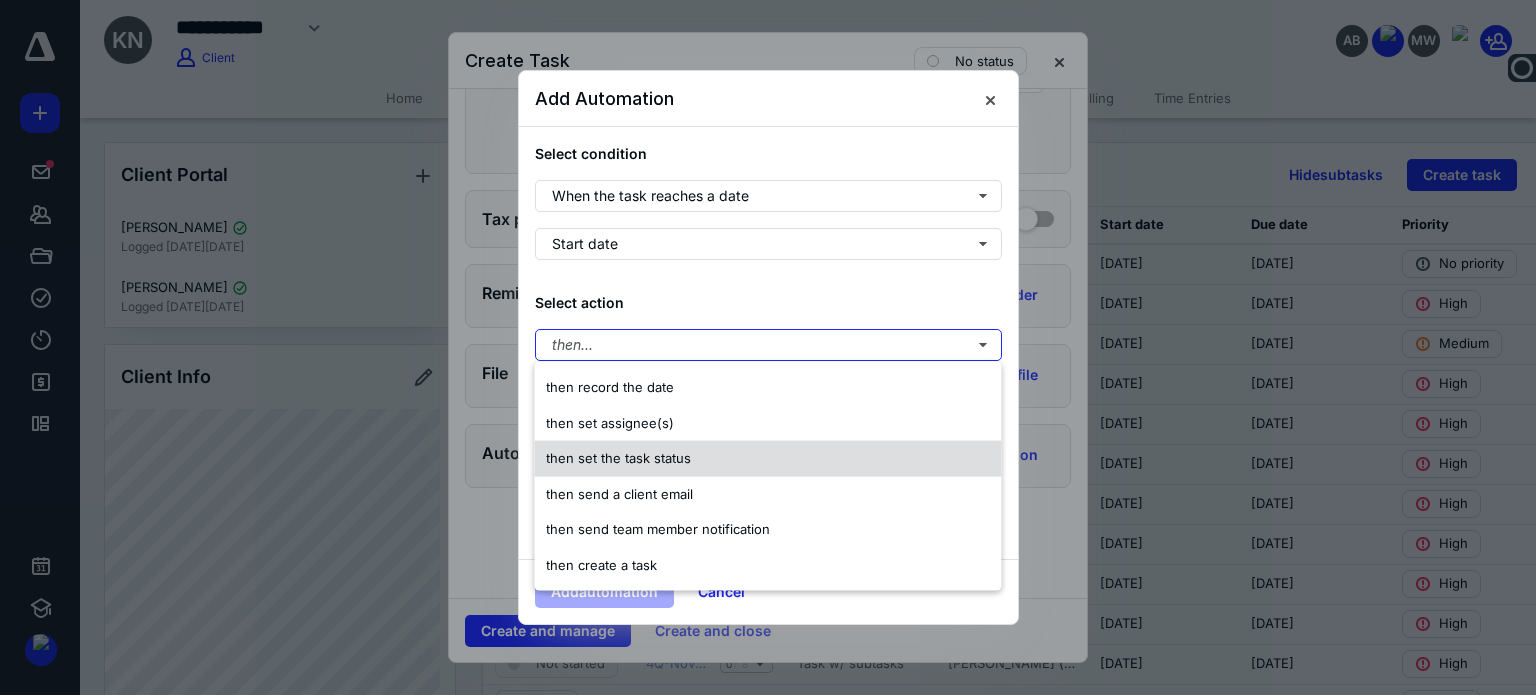 click on "then set the task status" at bounding box center [618, 458] 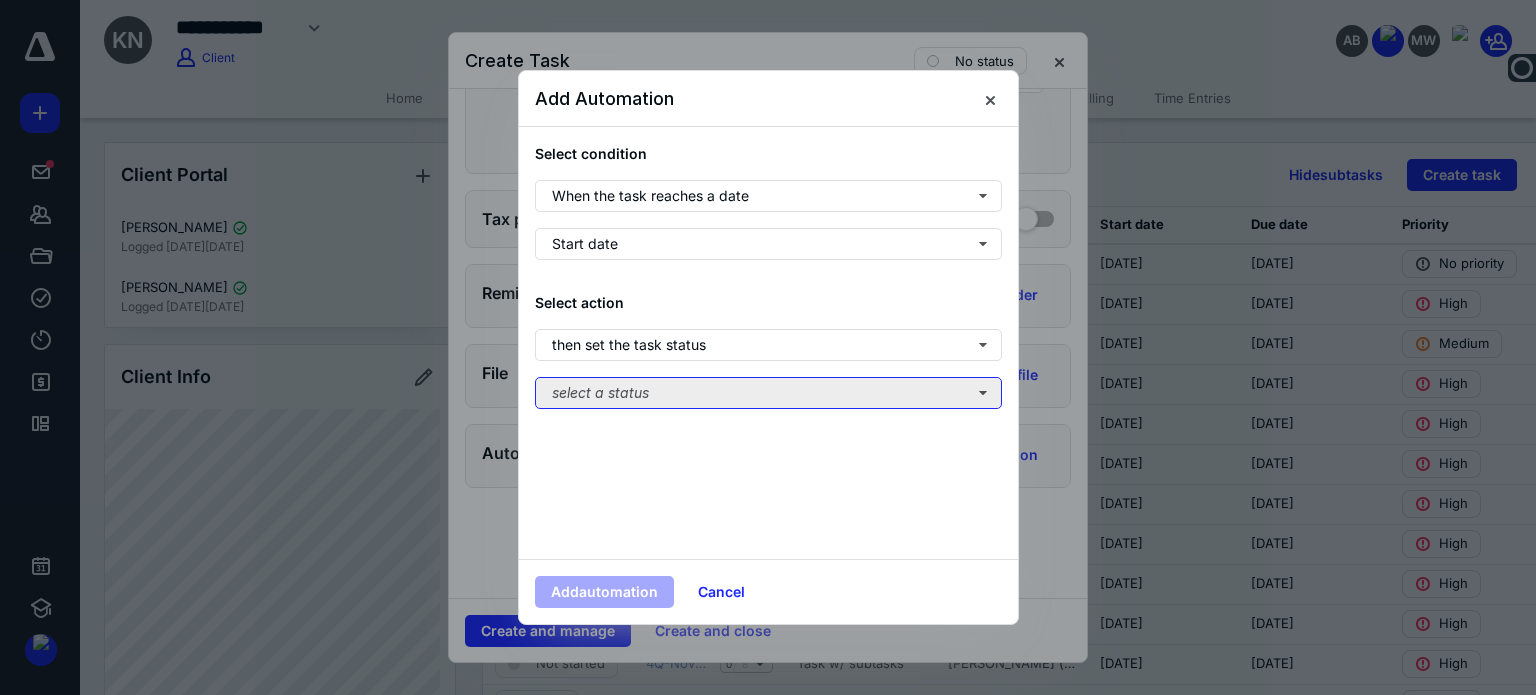 click on "select a status" at bounding box center (768, 393) 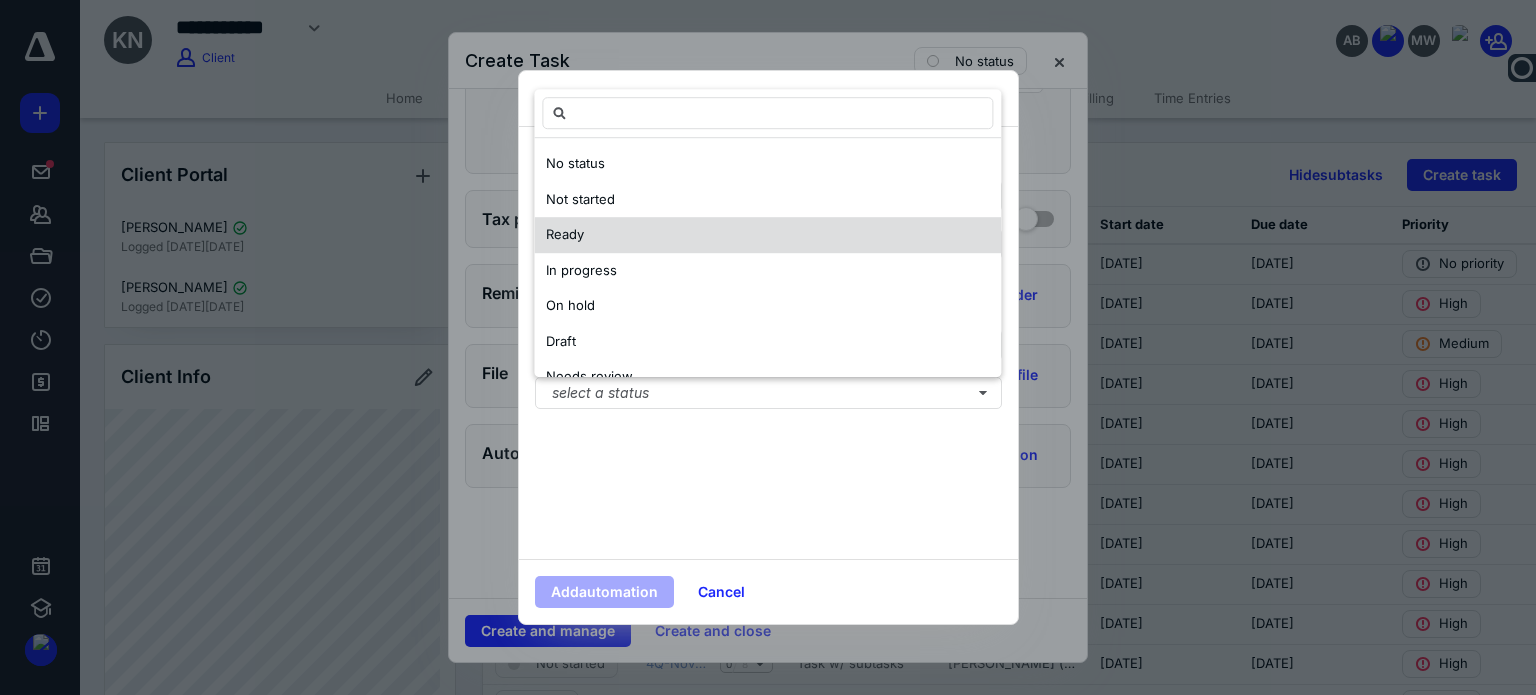 click on "Ready" at bounding box center (767, 235) 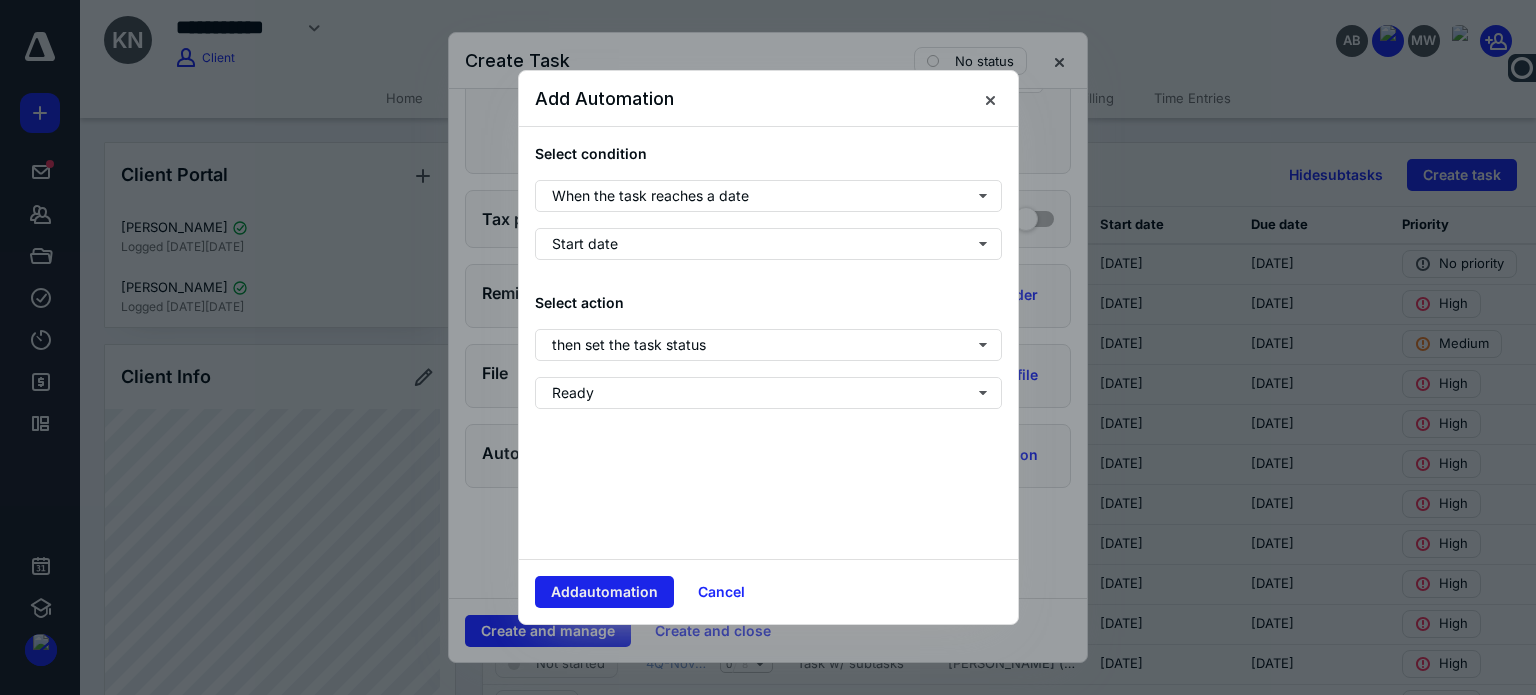 click on "Add  automation" at bounding box center (604, 592) 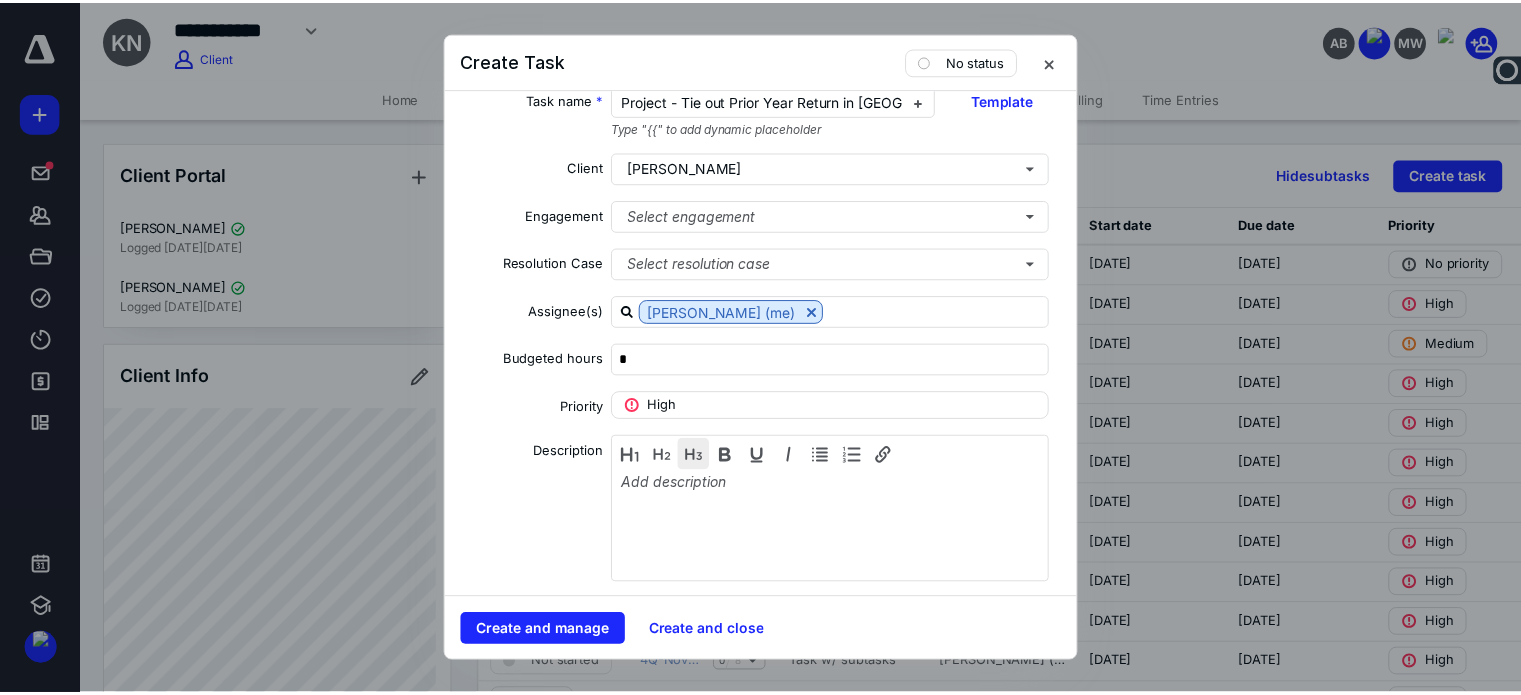 scroll, scrollTop: 0, scrollLeft: 0, axis: both 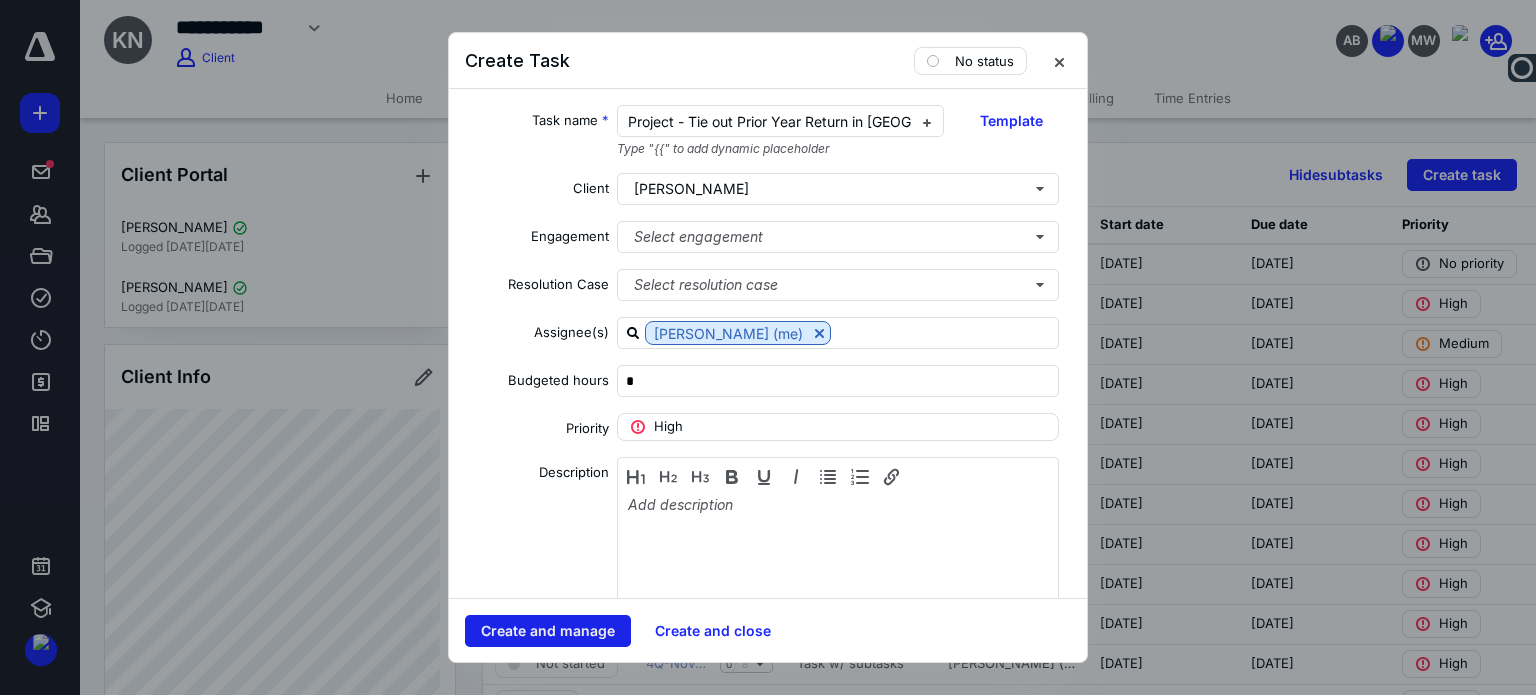 click on "Create and manage" at bounding box center (548, 631) 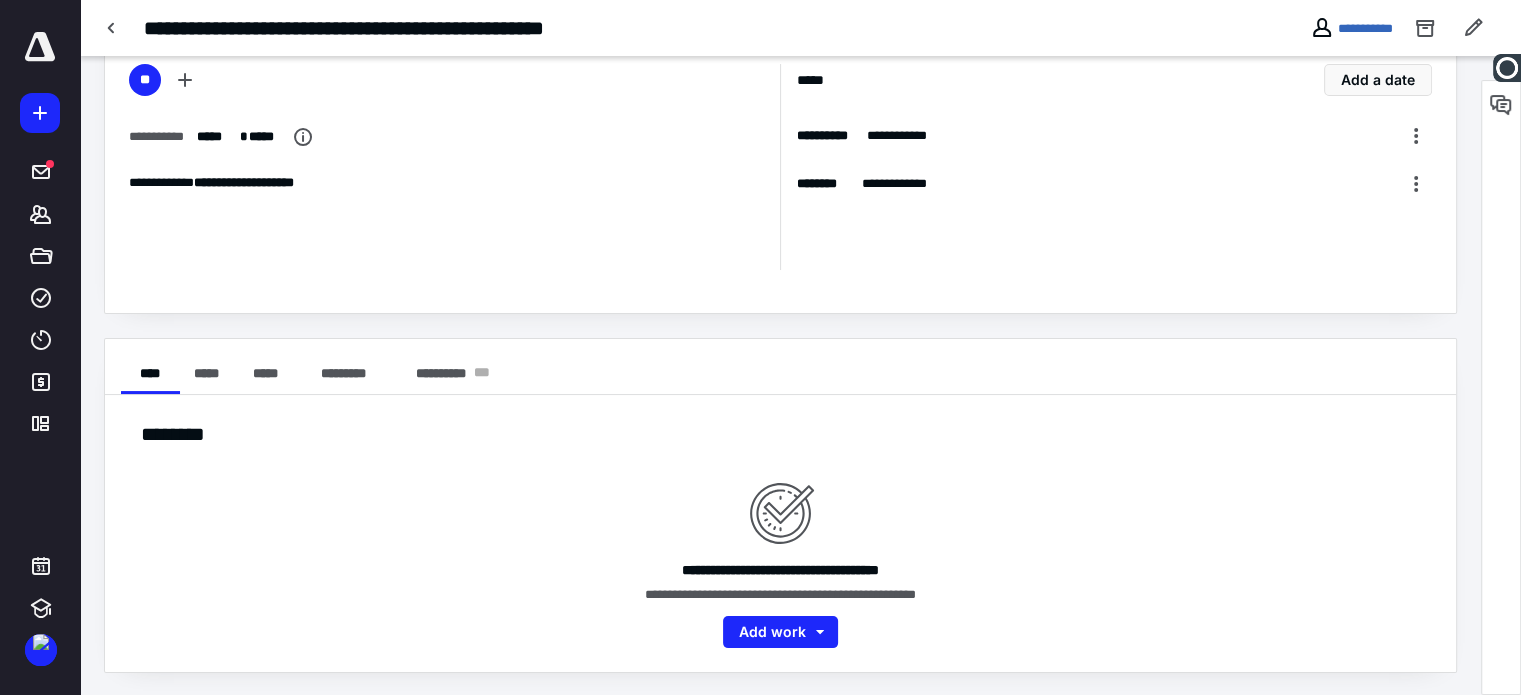 scroll, scrollTop: 0, scrollLeft: 0, axis: both 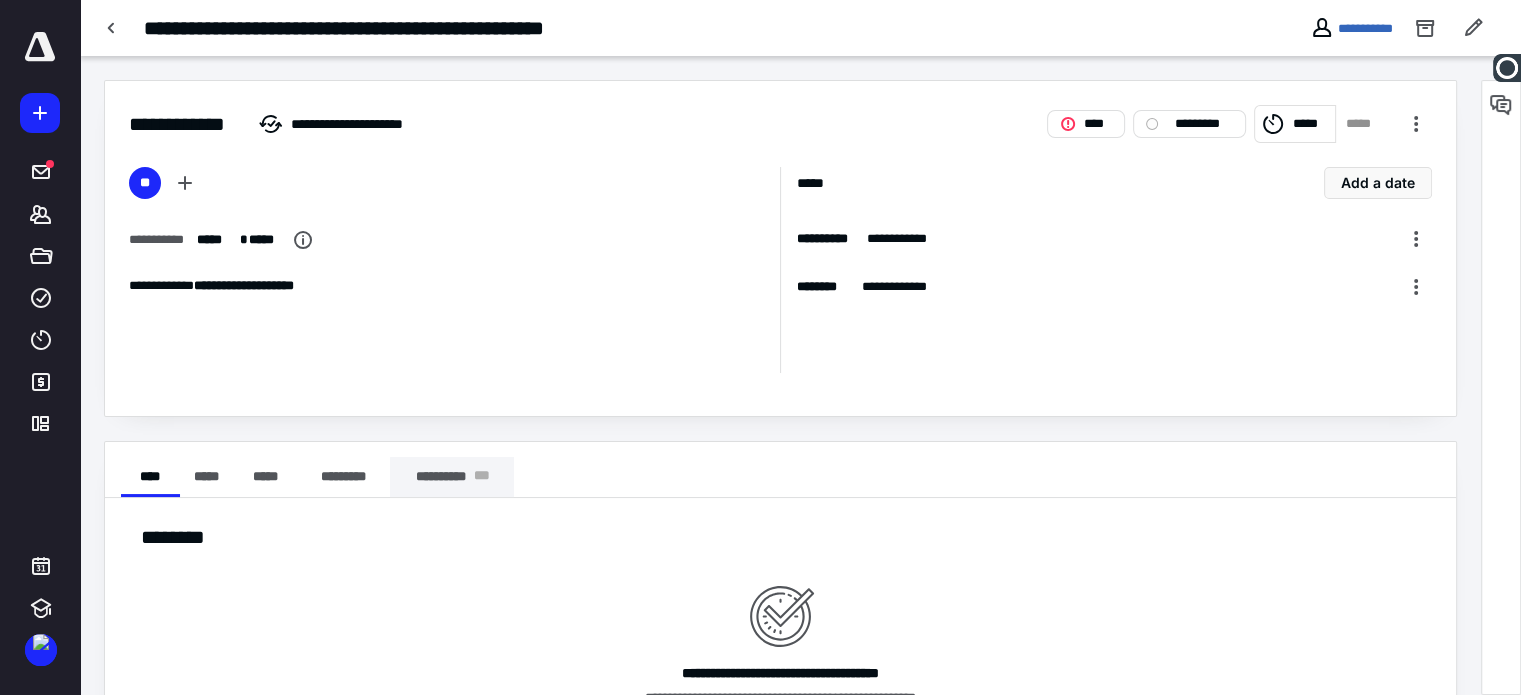click on "**********" at bounding box center [452, 477] 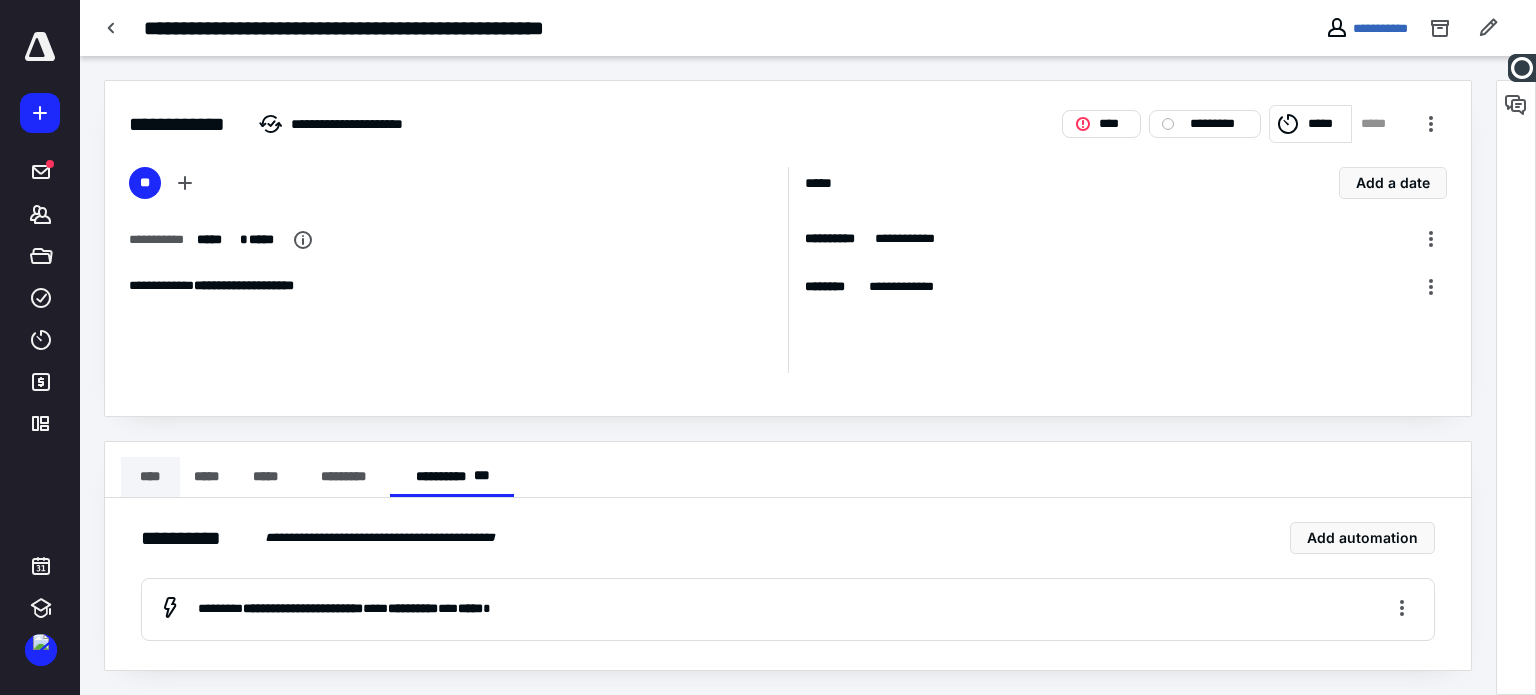 click on "****" at bounding box center [150, 477] 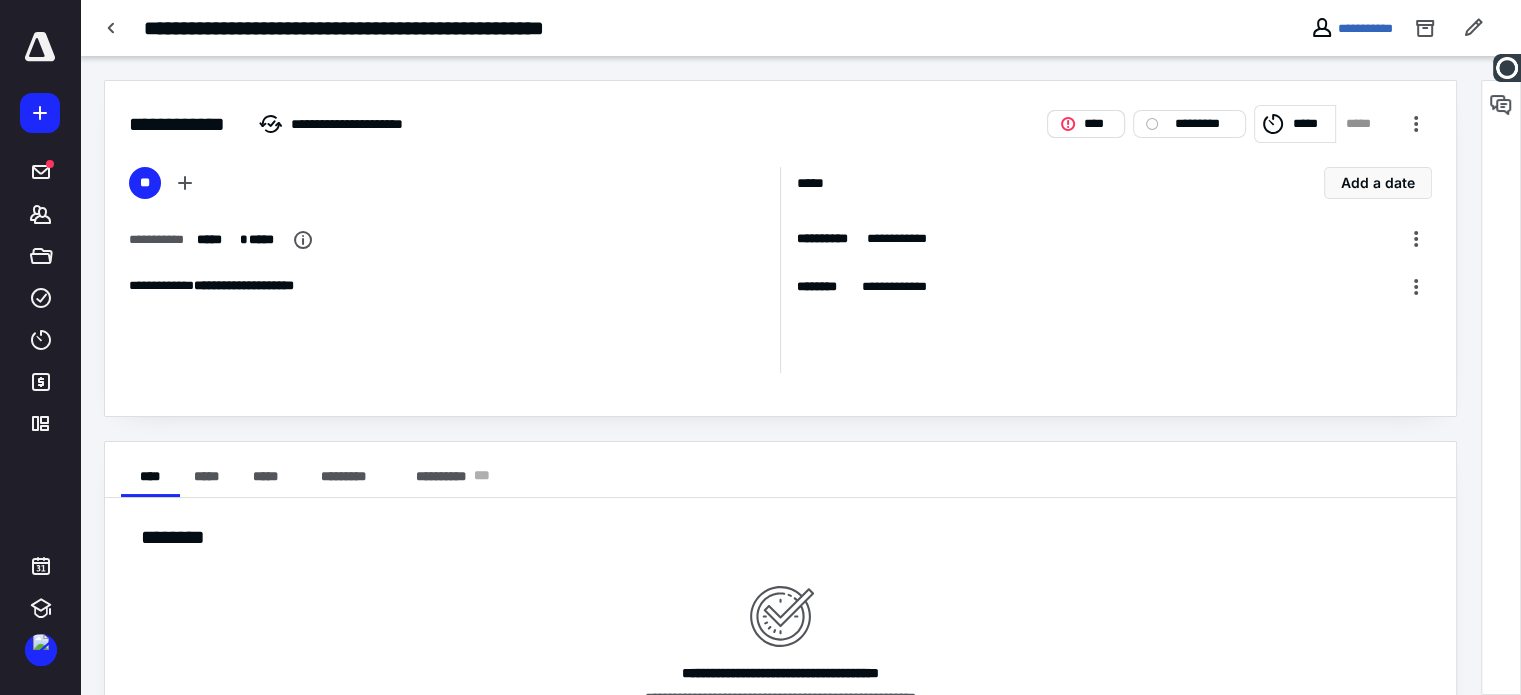 click on "****" at bounding box center [1086, 124] 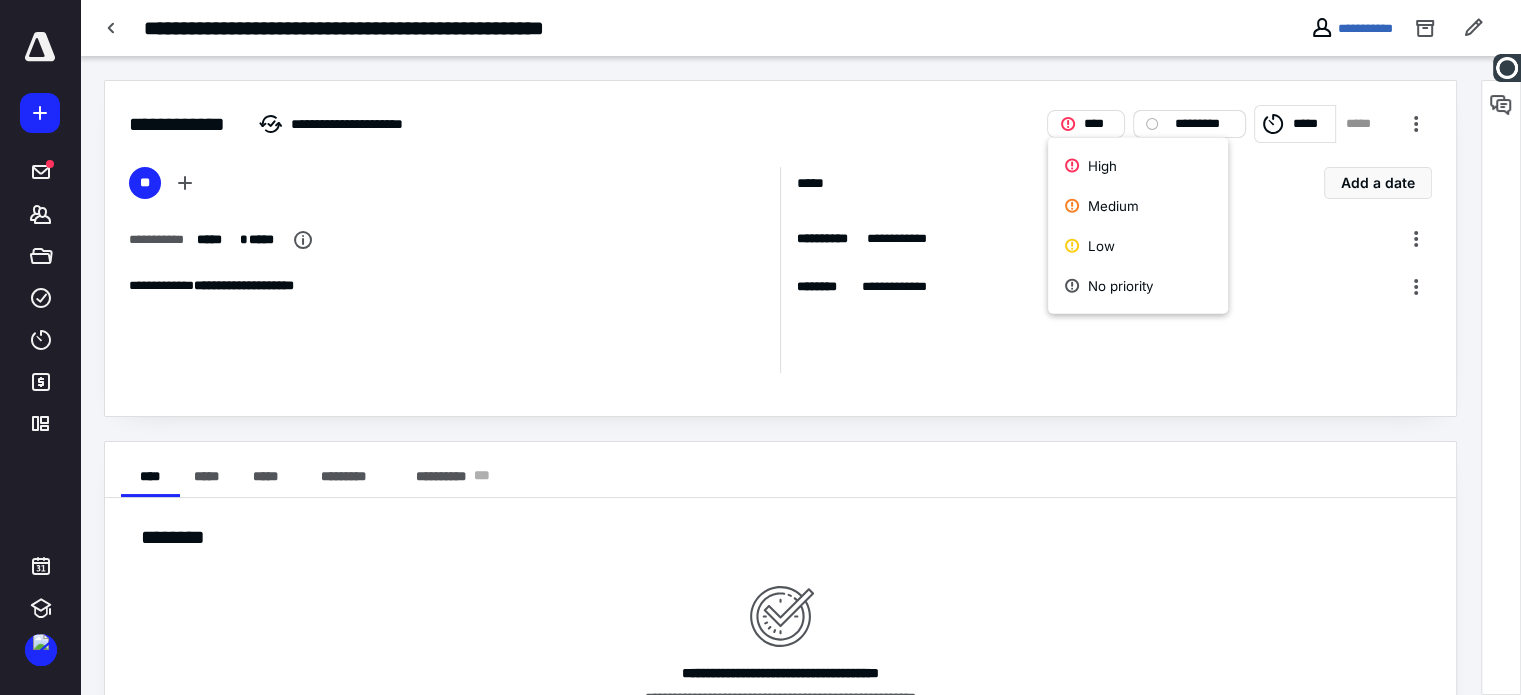 click at bounding box center [1152, 124] 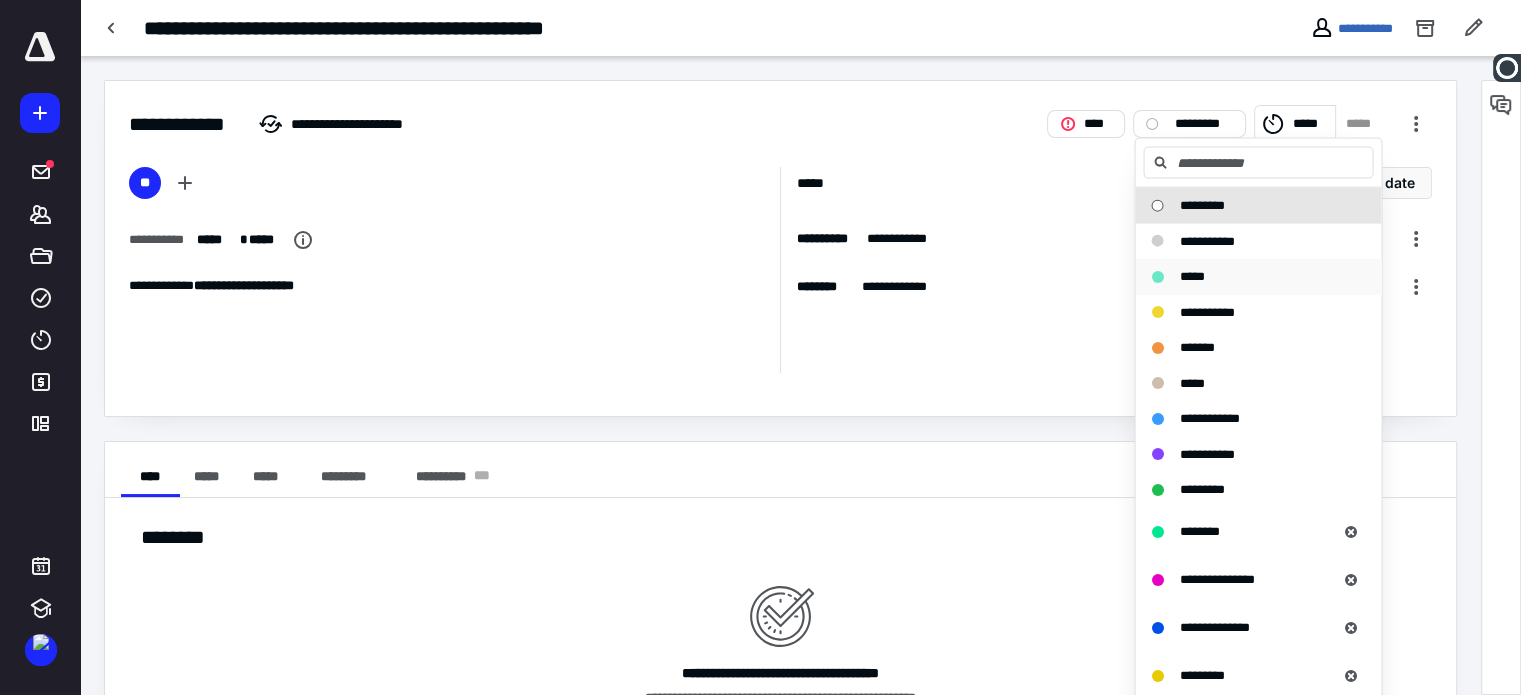 click on "*****" at bounding box center [1191, 276] 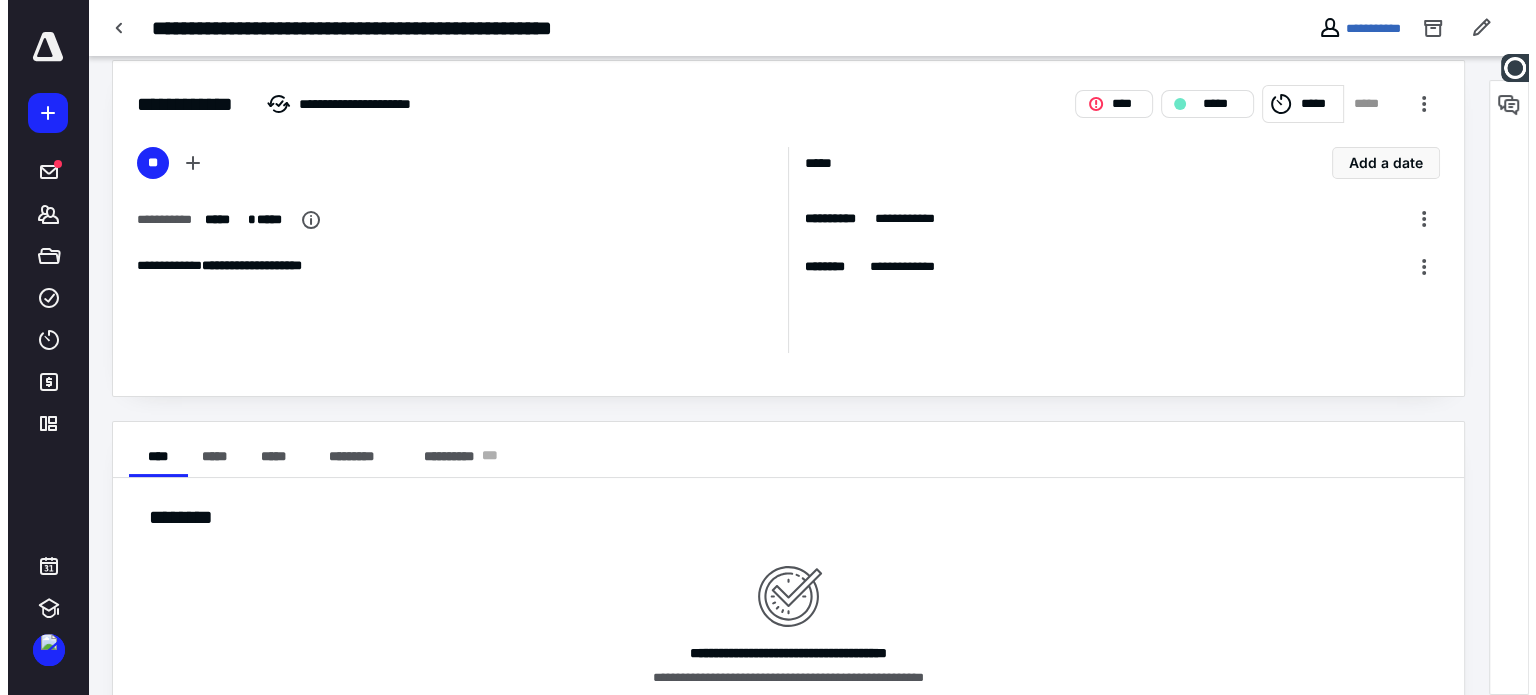 scroll, scrollTop: 103, scrollLeft: 0, axis: vertical 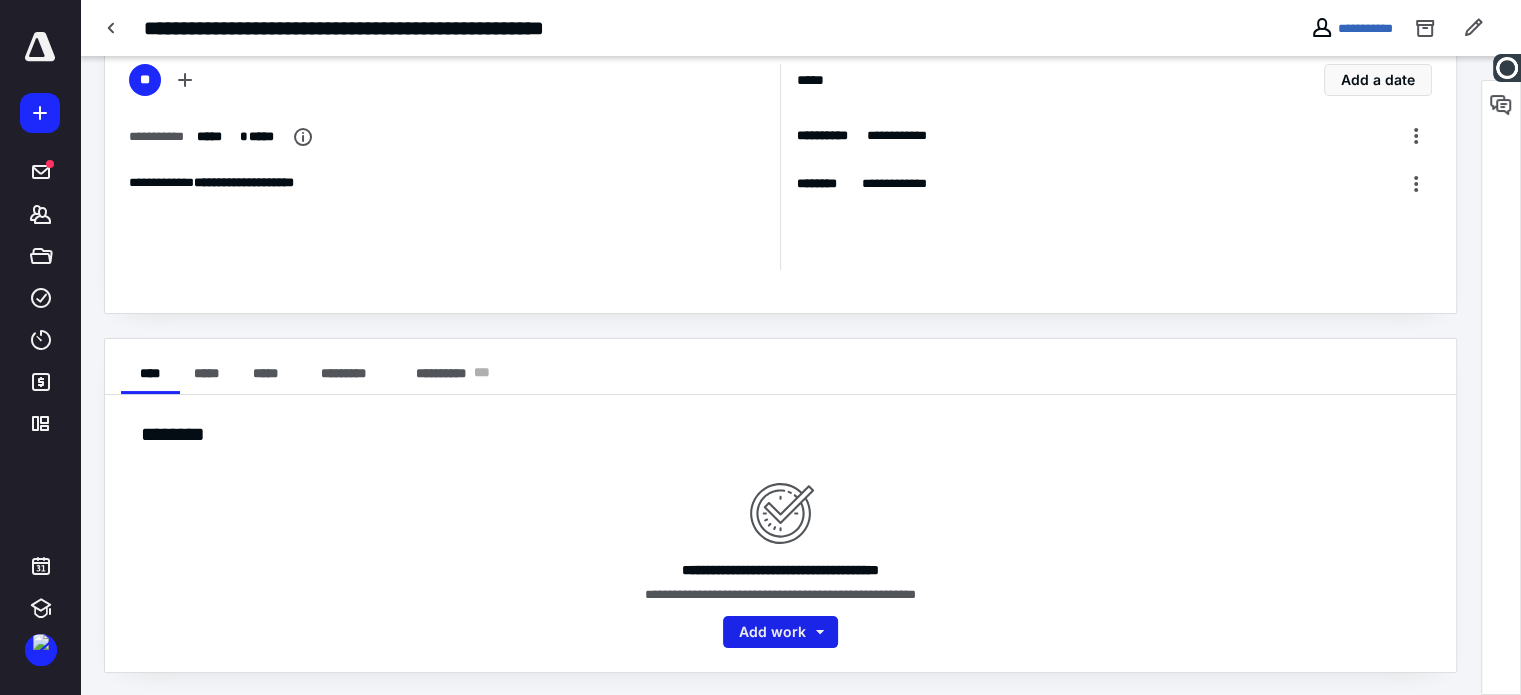 click on "Add work" at bounding box center [780, 632] 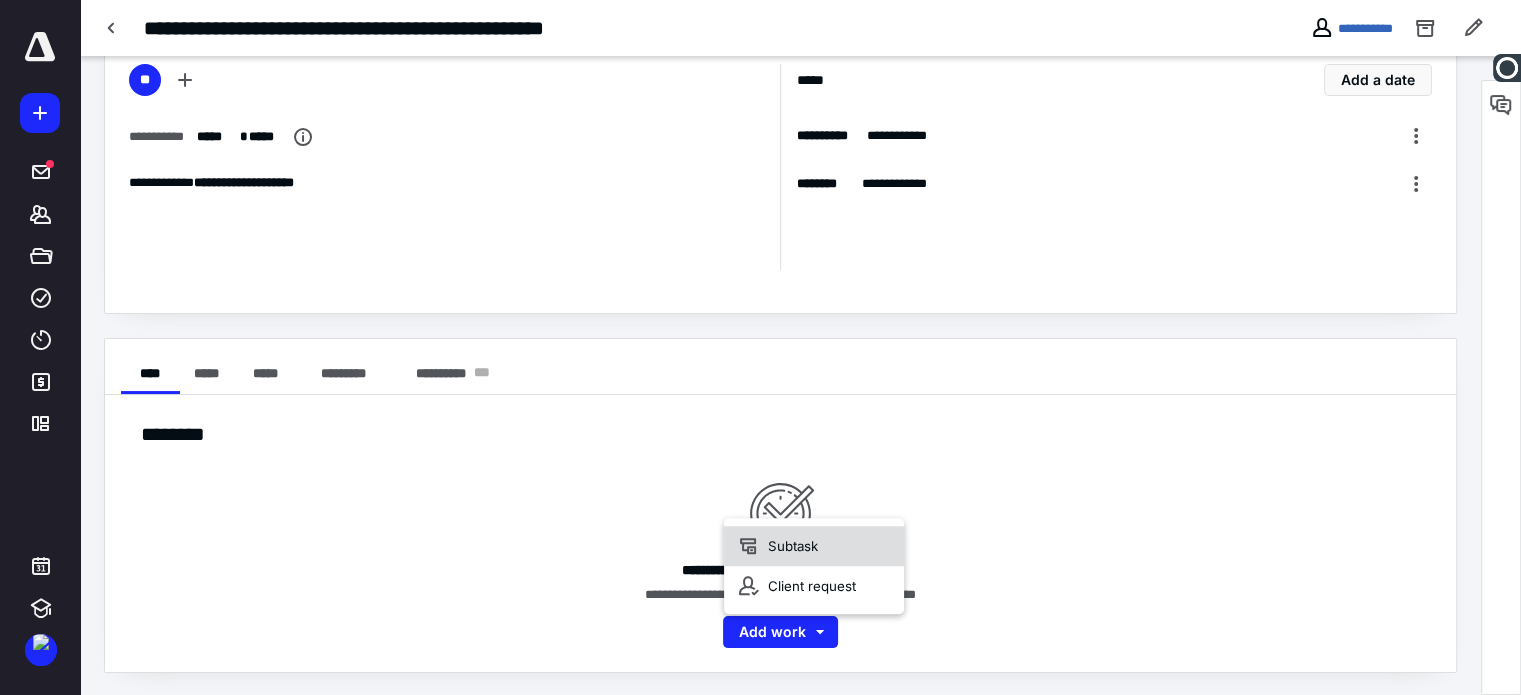click on "Subtask" at bounding box center [814, 546] 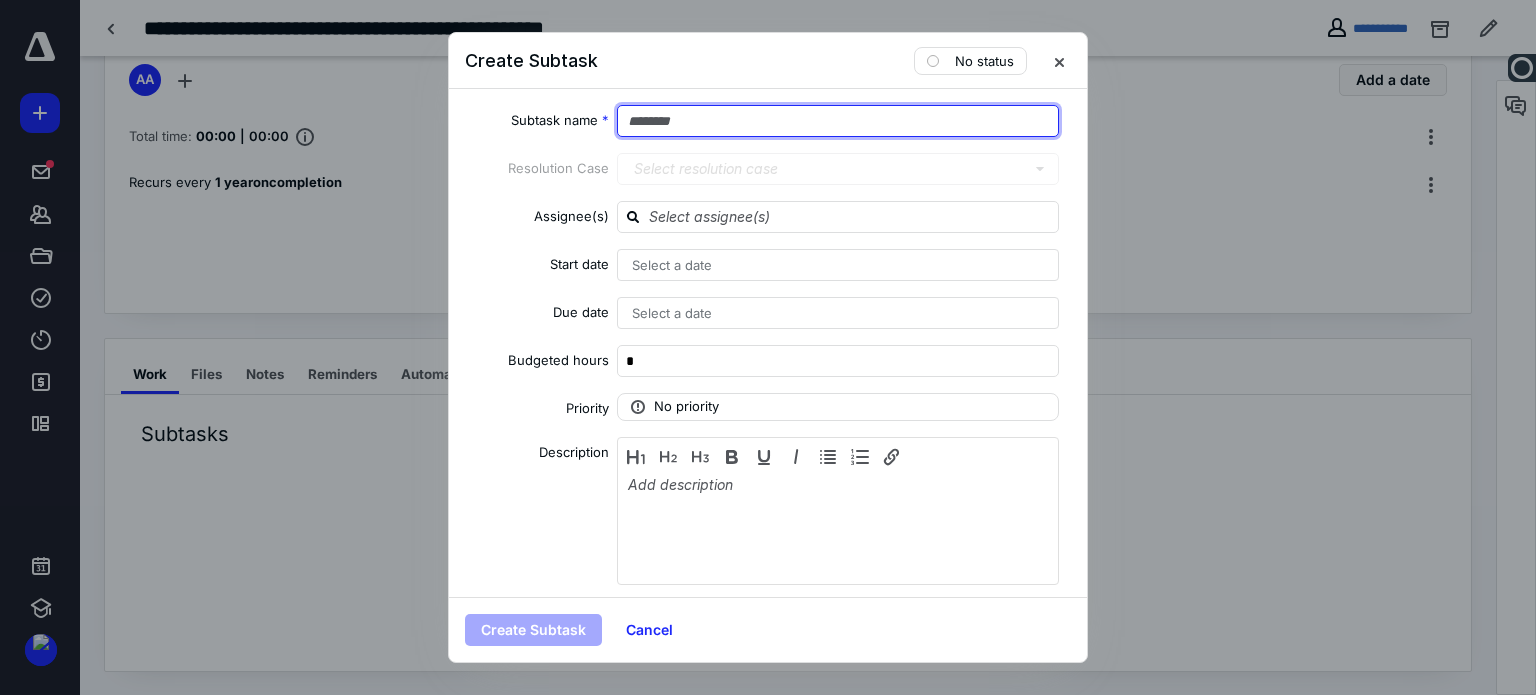 click at bounding box center [838, 121] 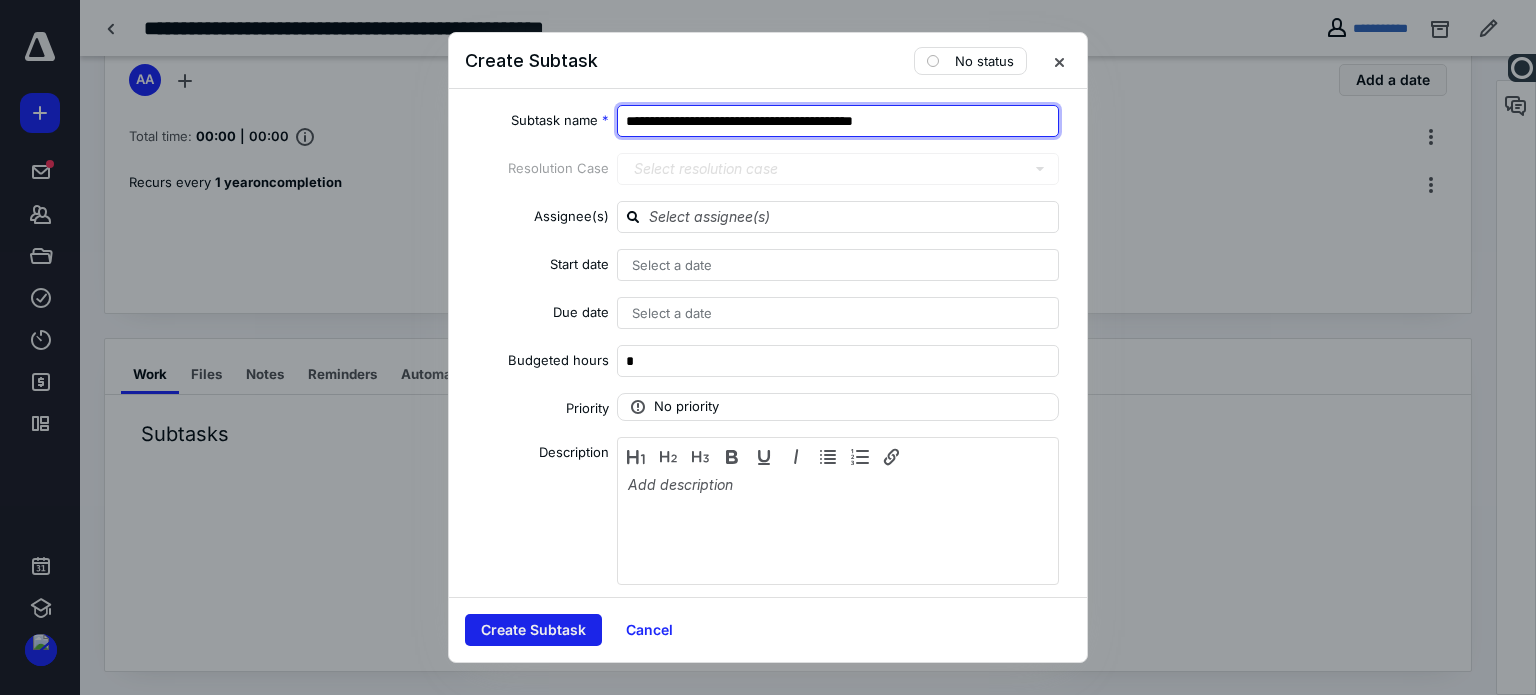 type on "**********" 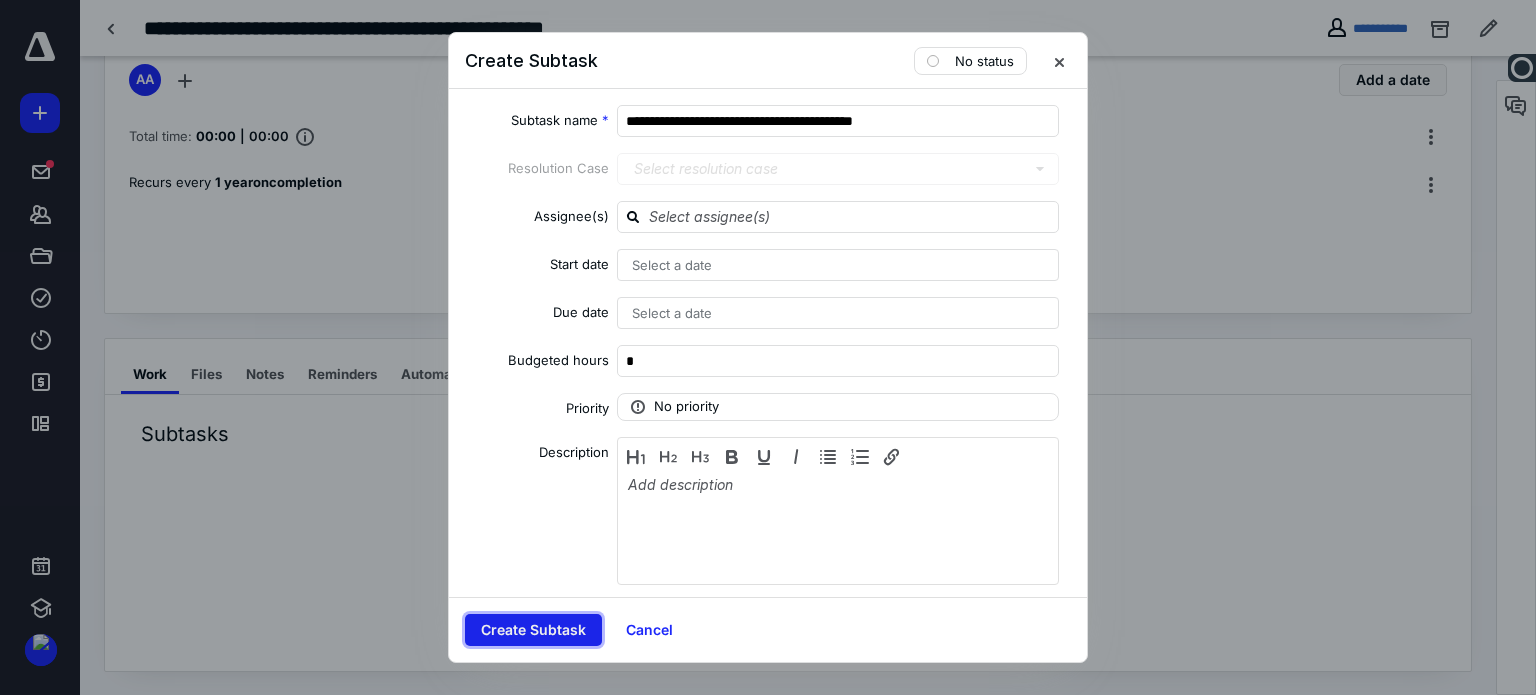click on "Create Subtask" at bounding box center (533, 630) 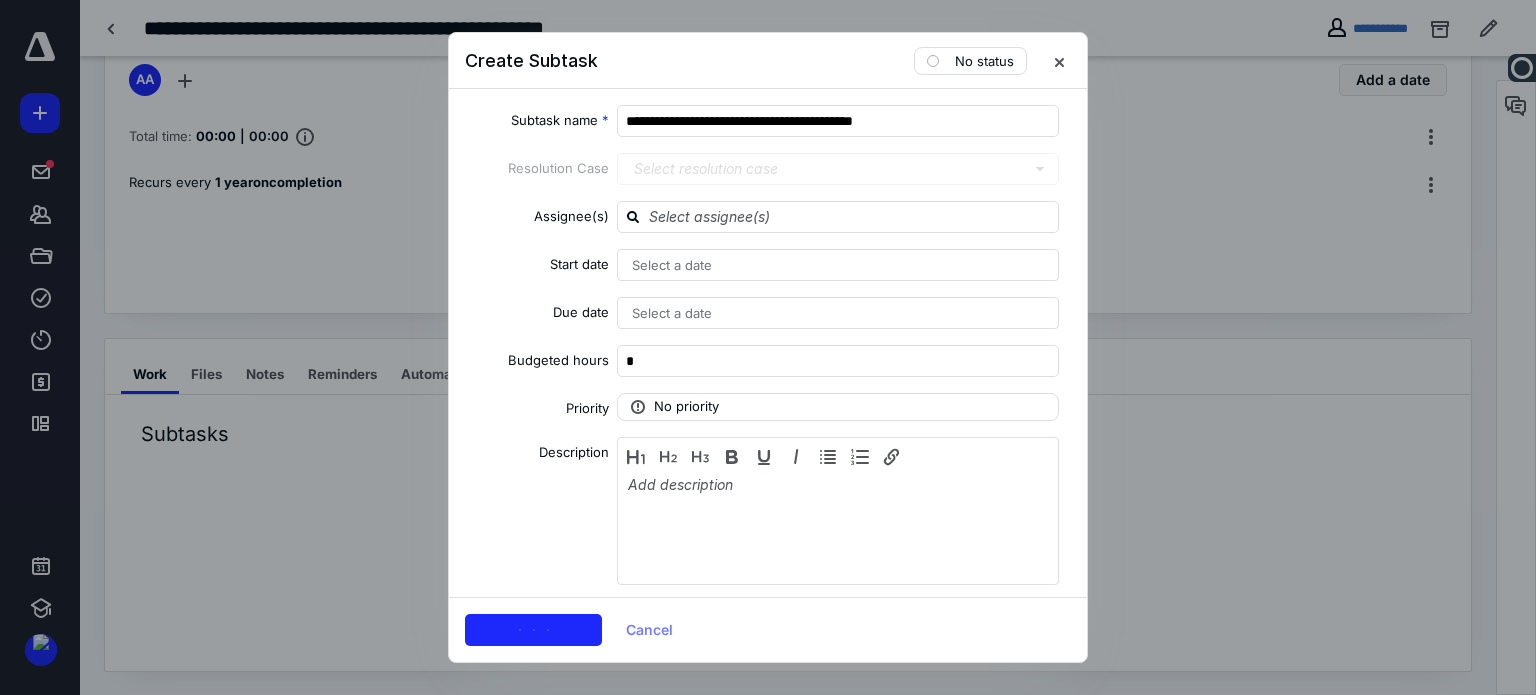 scroll, scrollTop: 9, scrollLeft: 0, axis: vertical 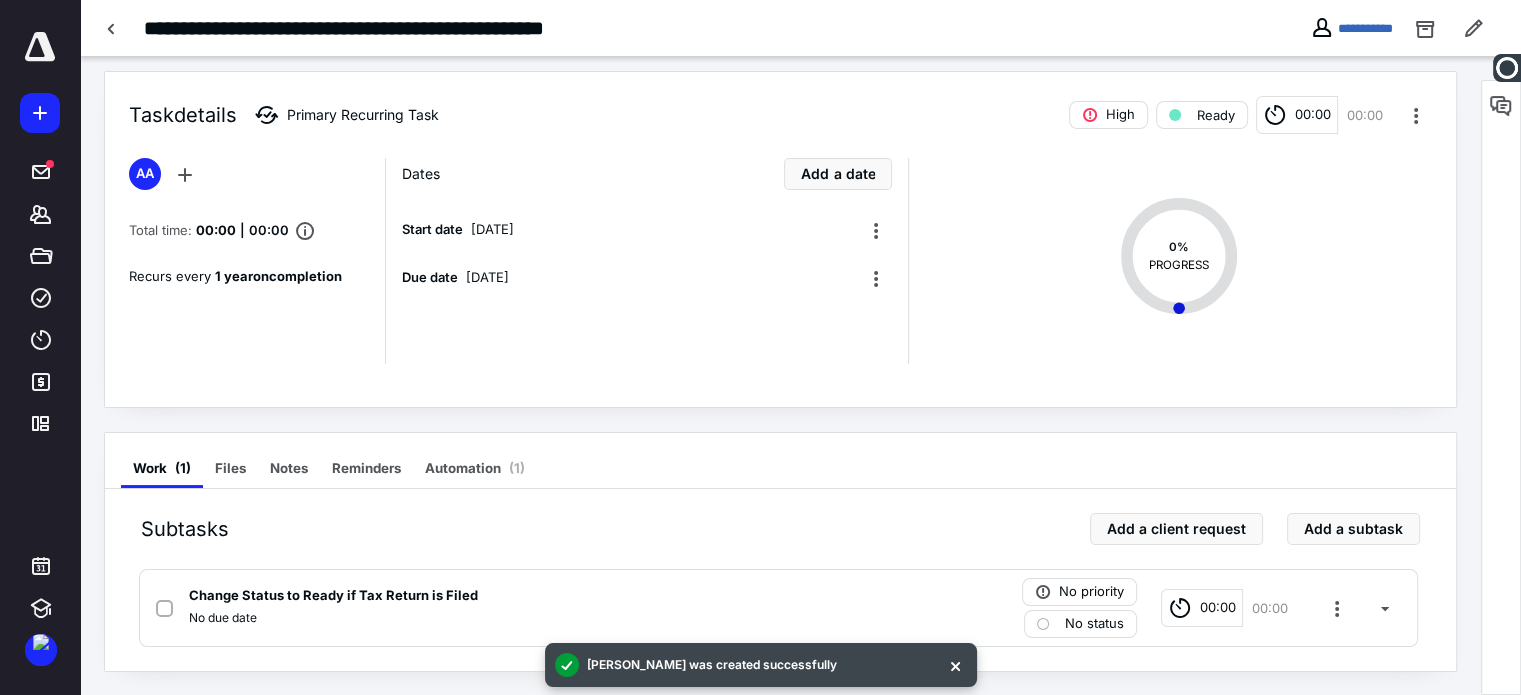 click on "Subtasks Add a client request Add a subtask Change Status to Ready if Tax Return is Filed No due date No priority No status 00:00 00:00" at bounding box center (780, 580) 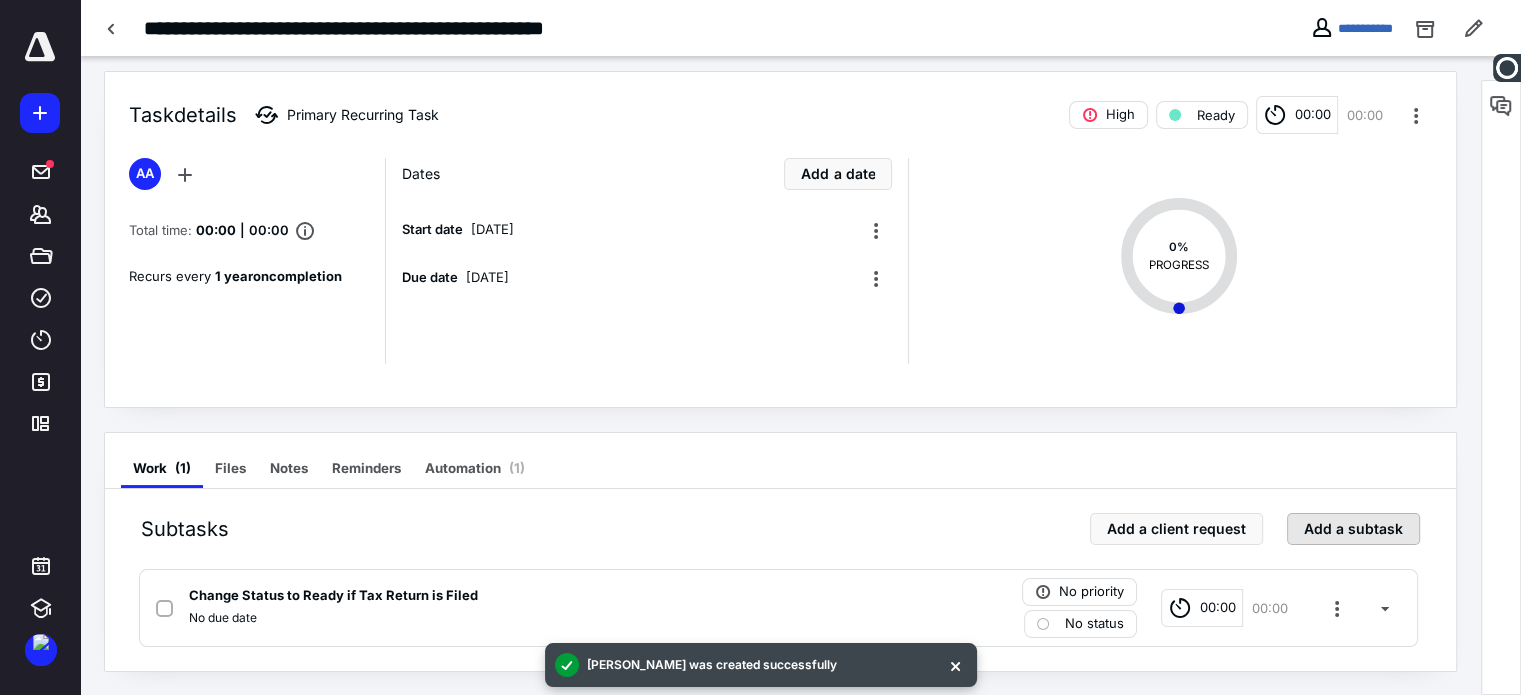 click on "Add a subtask" at bounding box center (1353, 529) 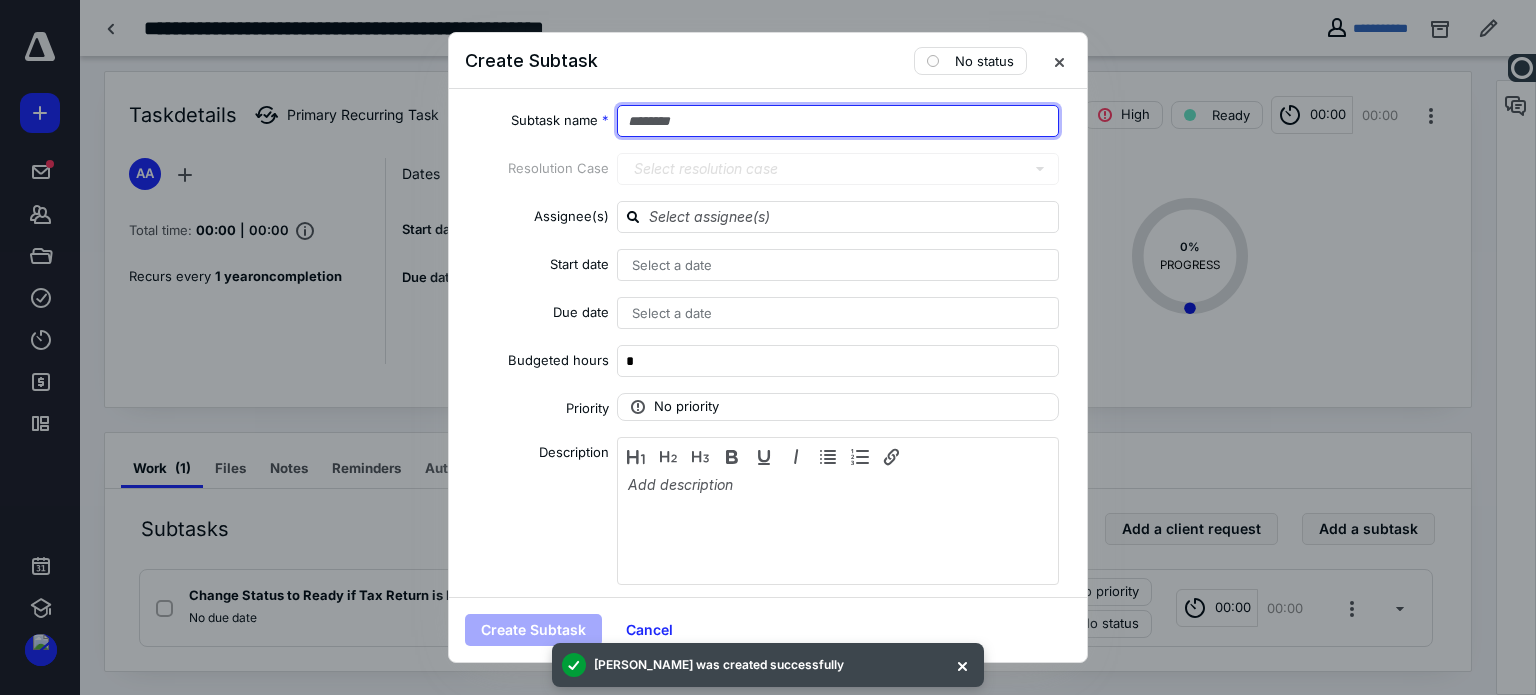 click at bounding box center [838, 121] 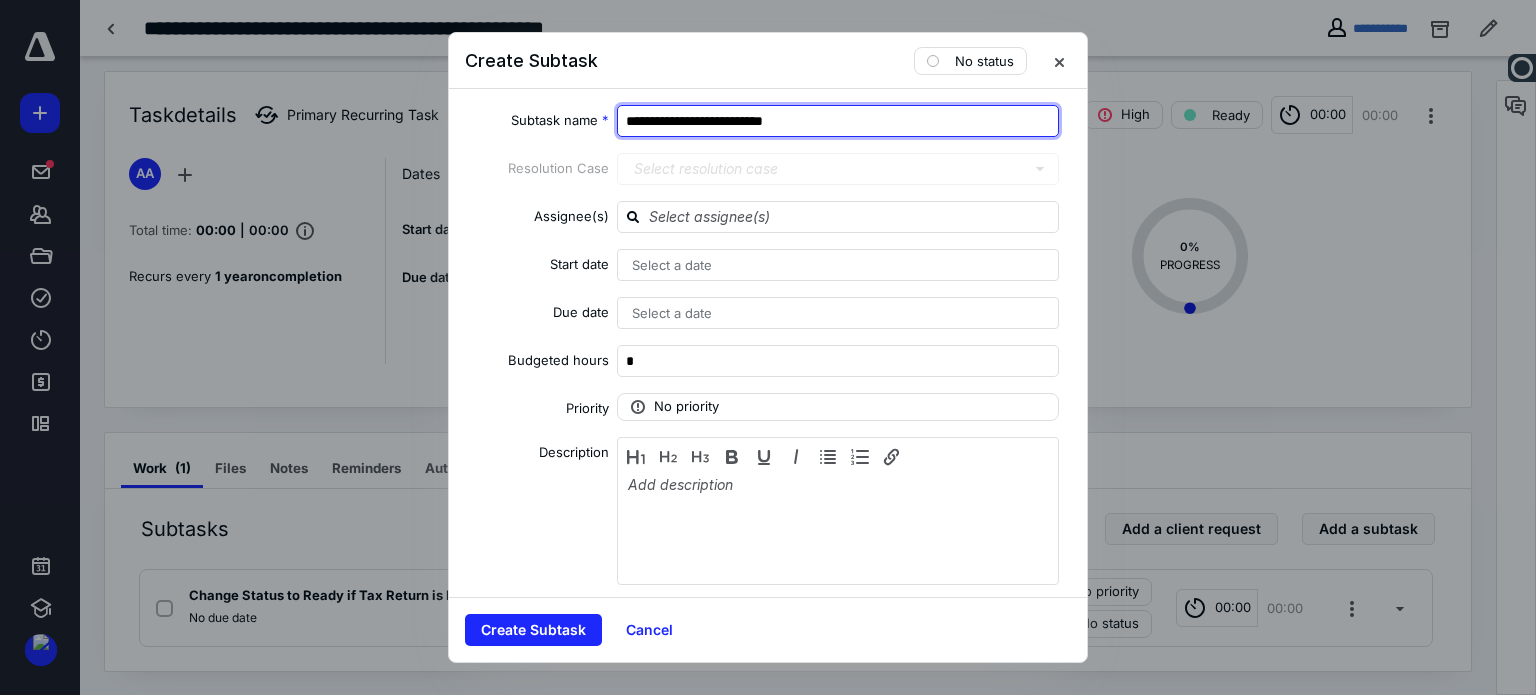 click on "**********" at bounding box center (838, 121) 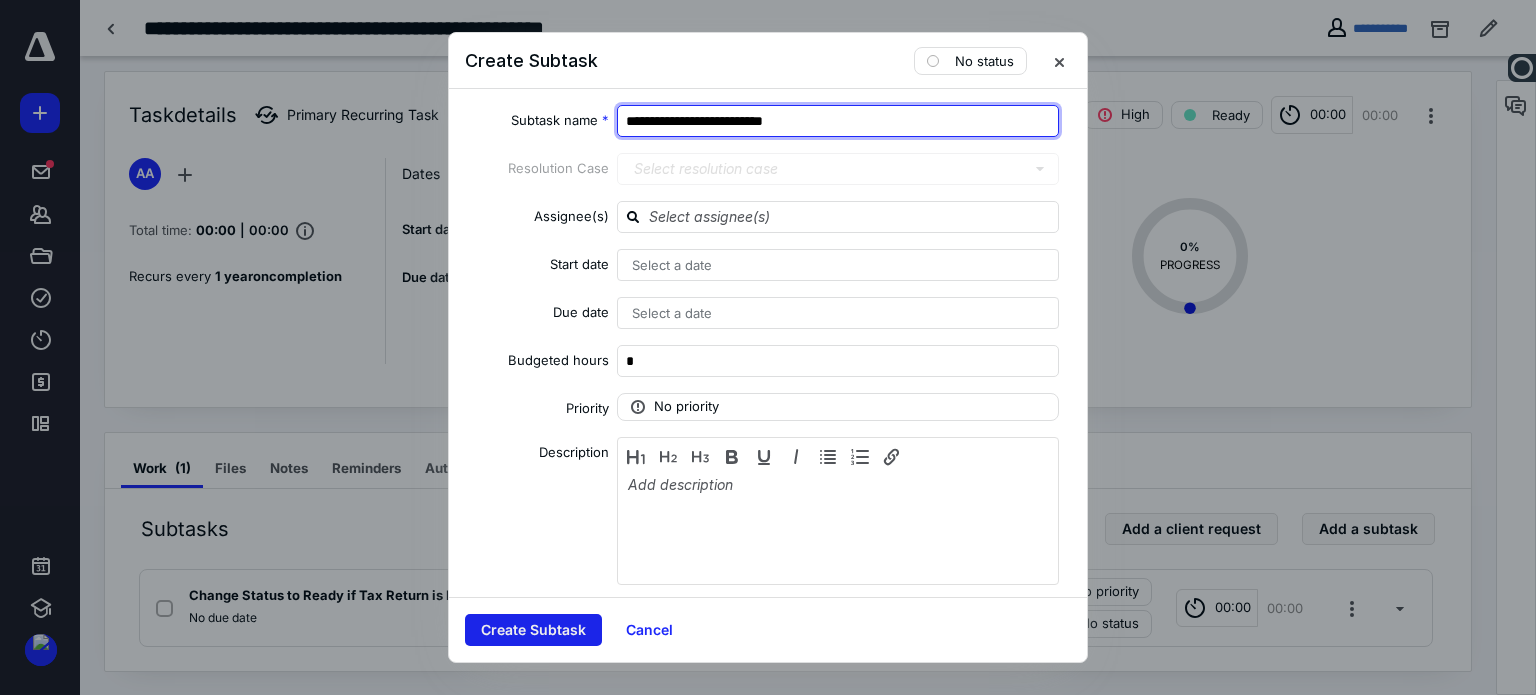 type on "**********" 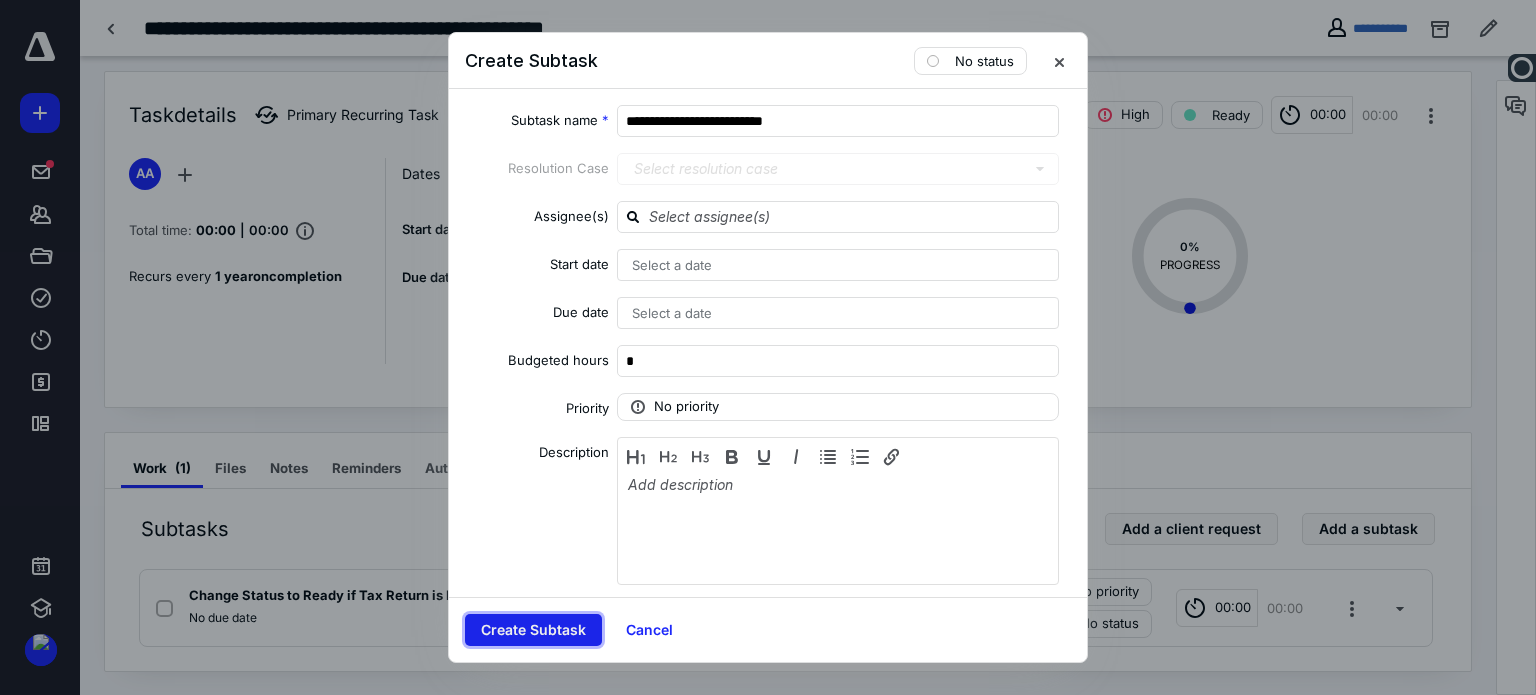 click on "Create Subtask" at bounding box center (533, 630) 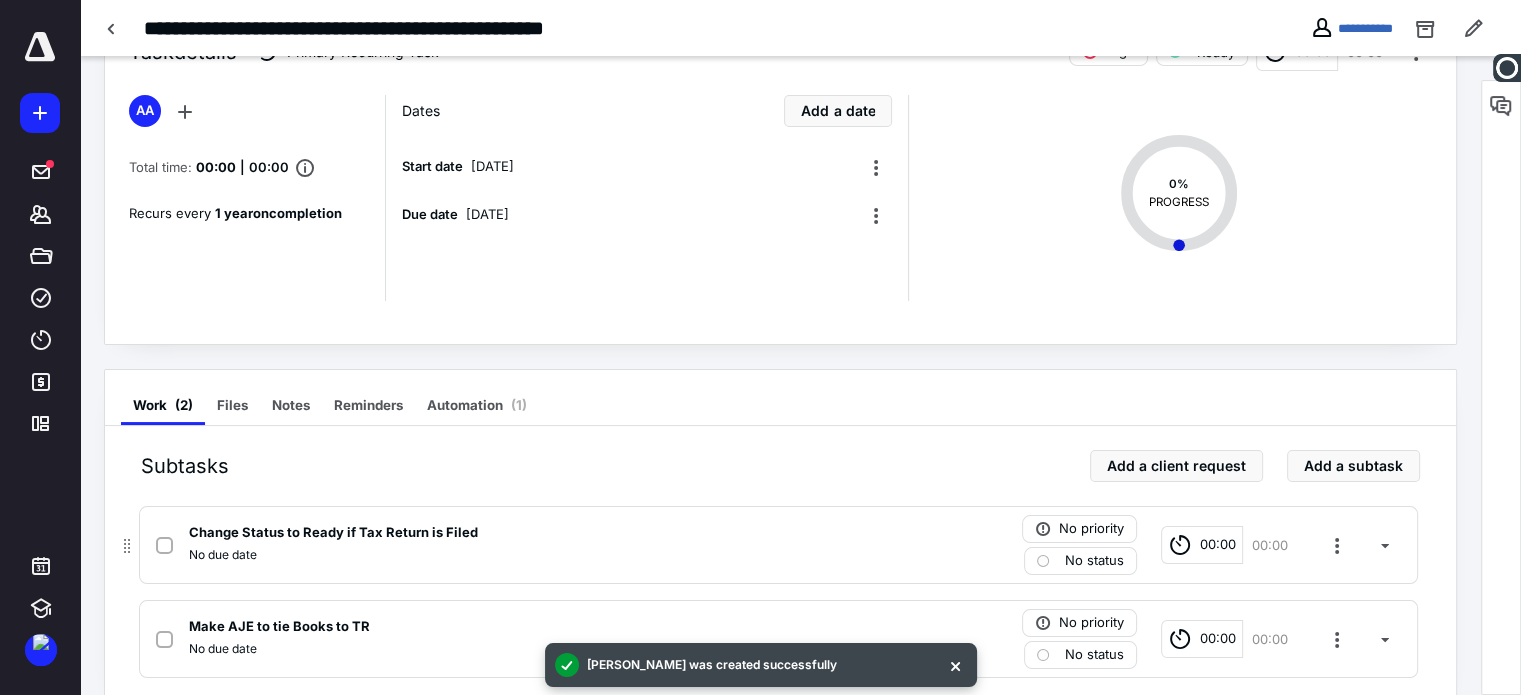 scroll, scrollTop: 103, scrollLeft: 0, axis: vertical 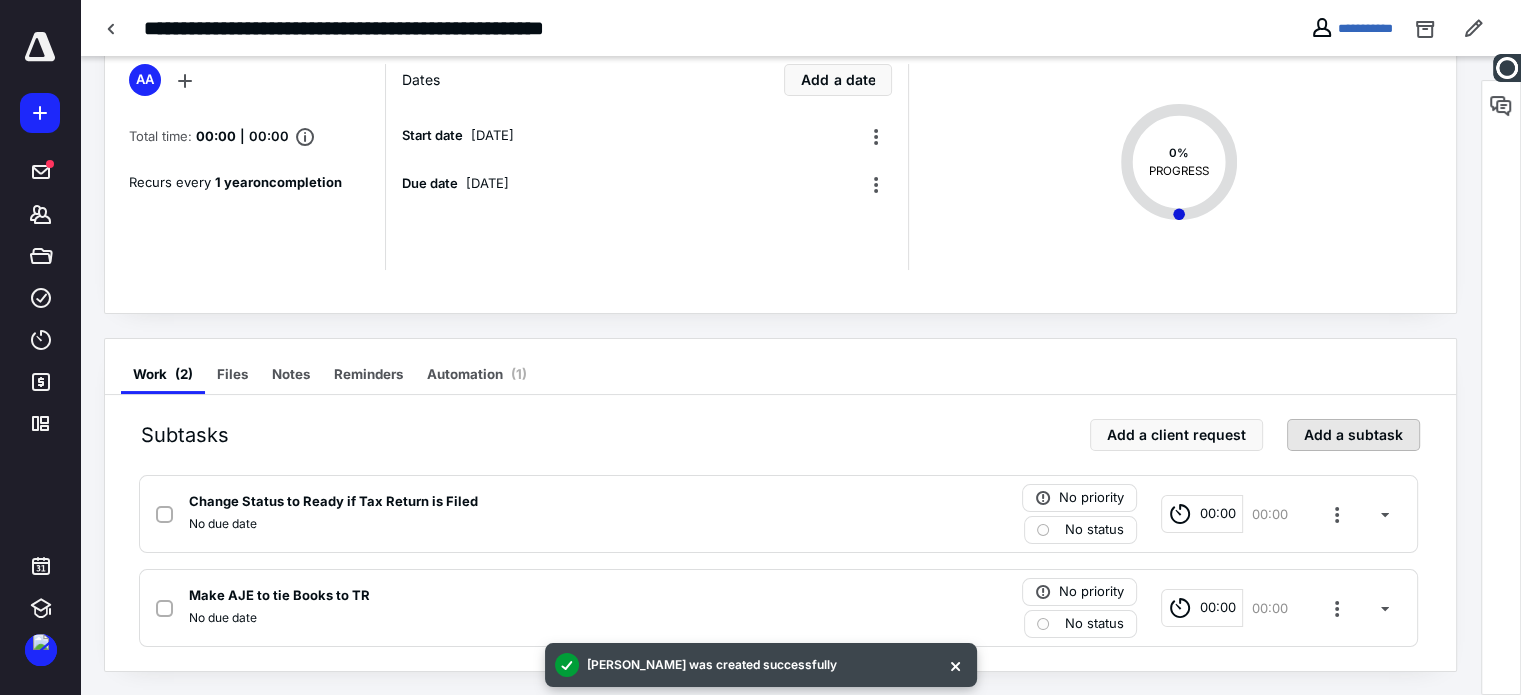 click on "Add a subtask" at bounding box center (1353, 435) 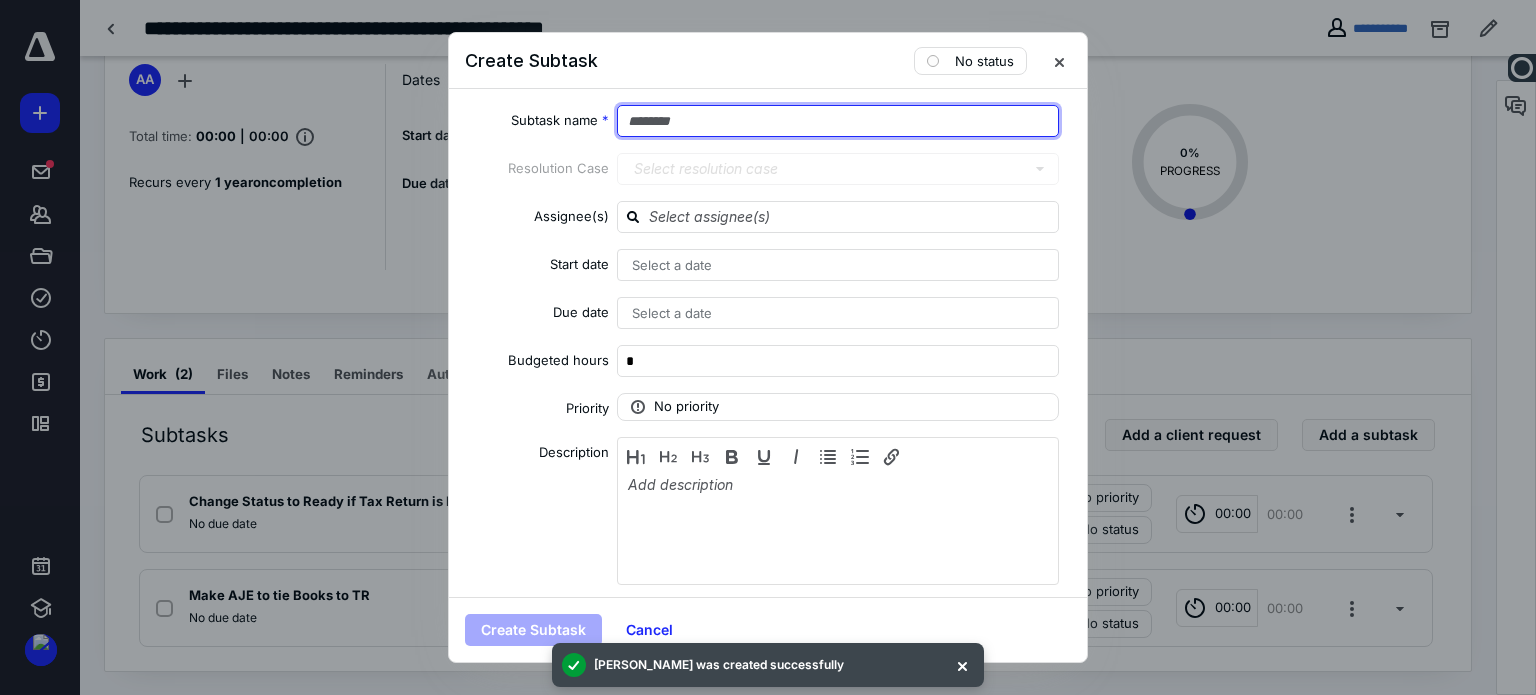 click at bounding box center [838, 121] 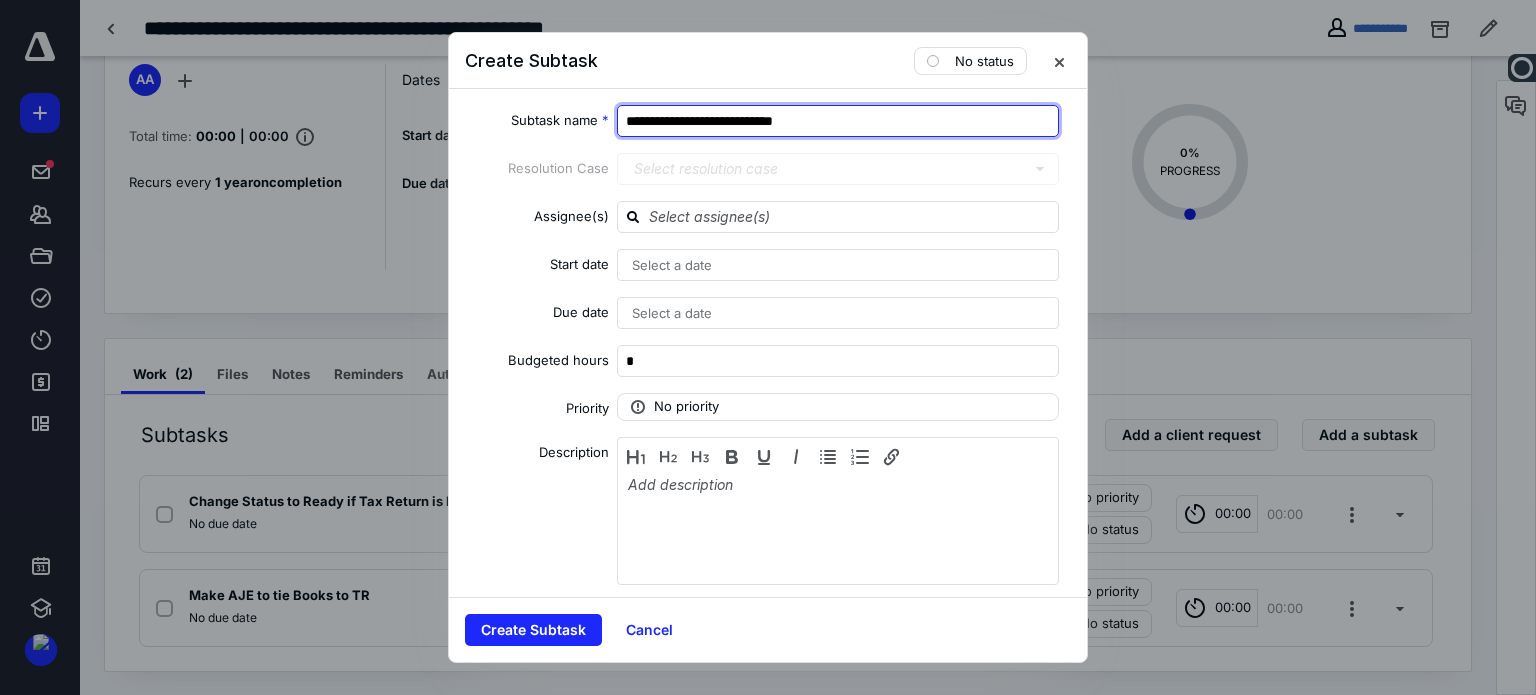 click on "**********" at bounding box center (838, 121) 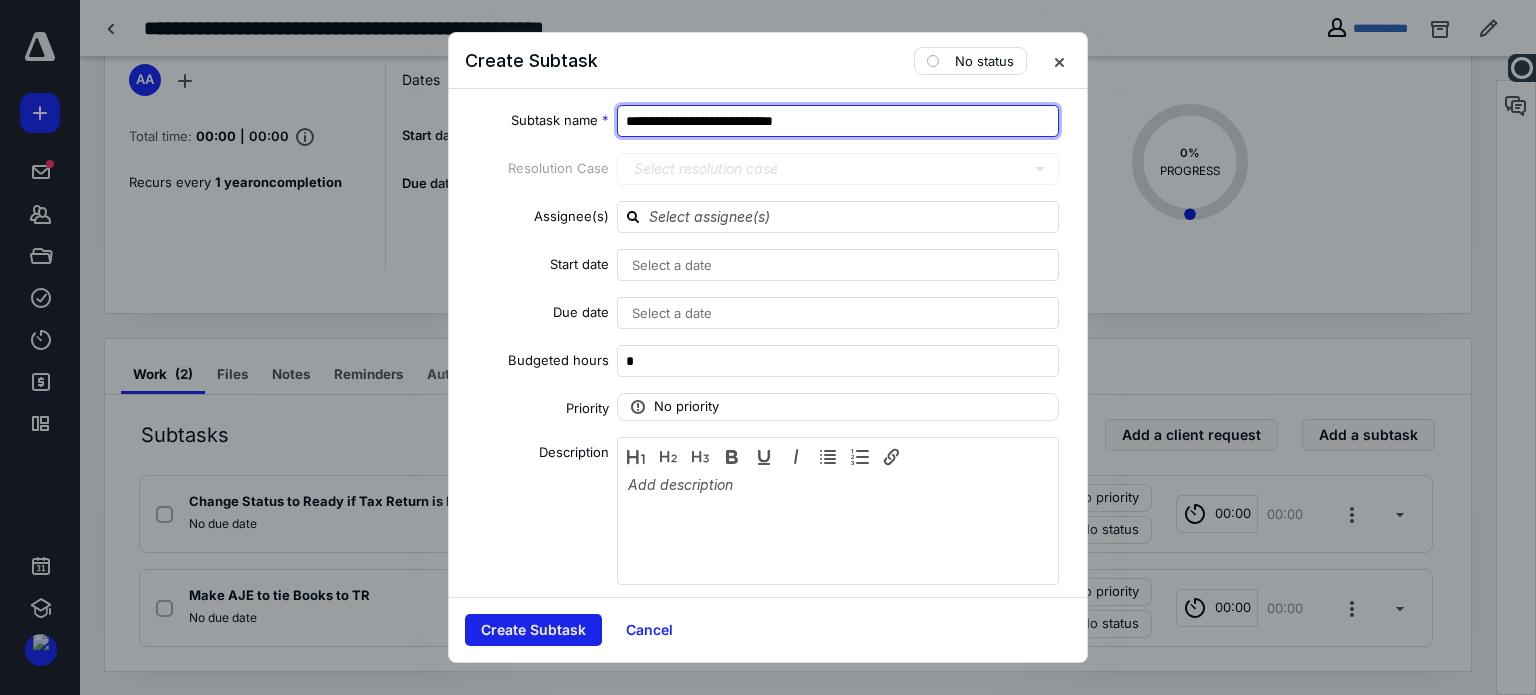 type on "**********" 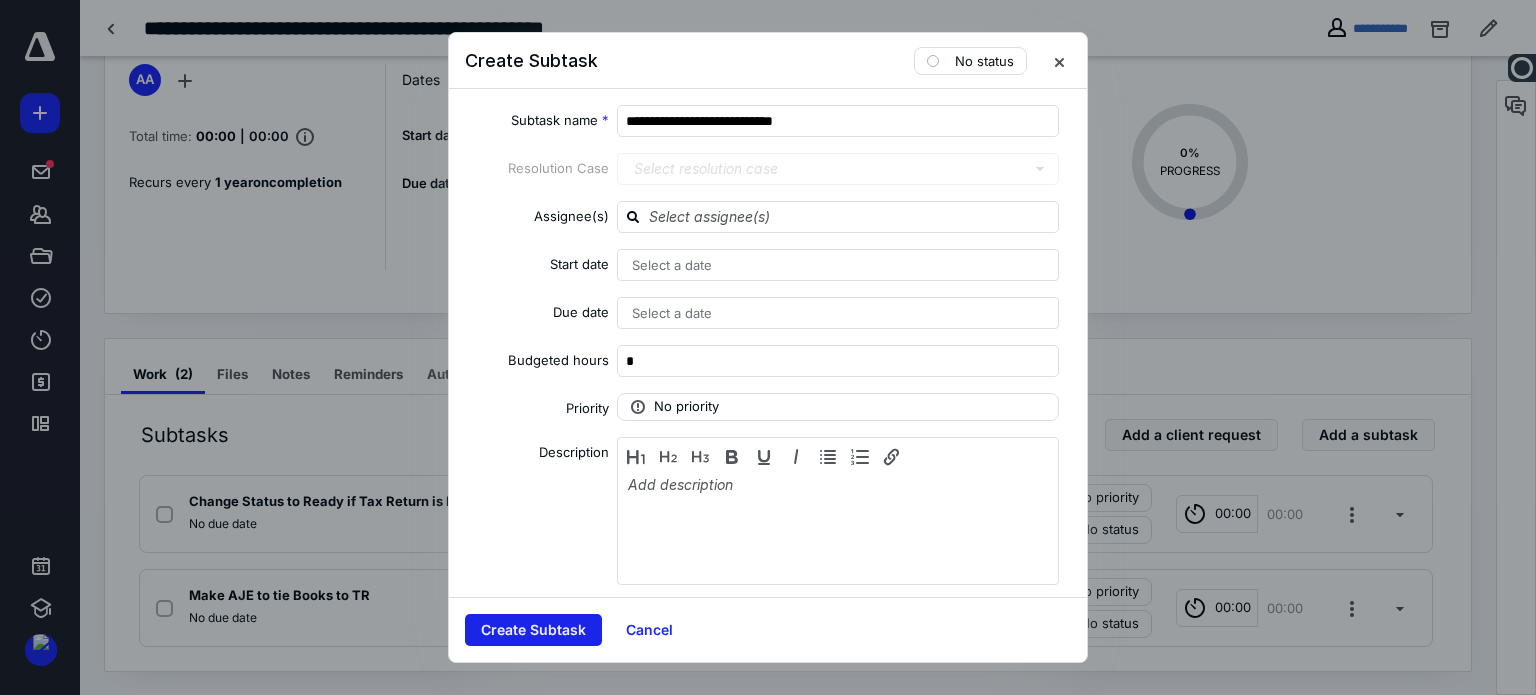 click on "Create Subtask" at bounding box center [533, 630] 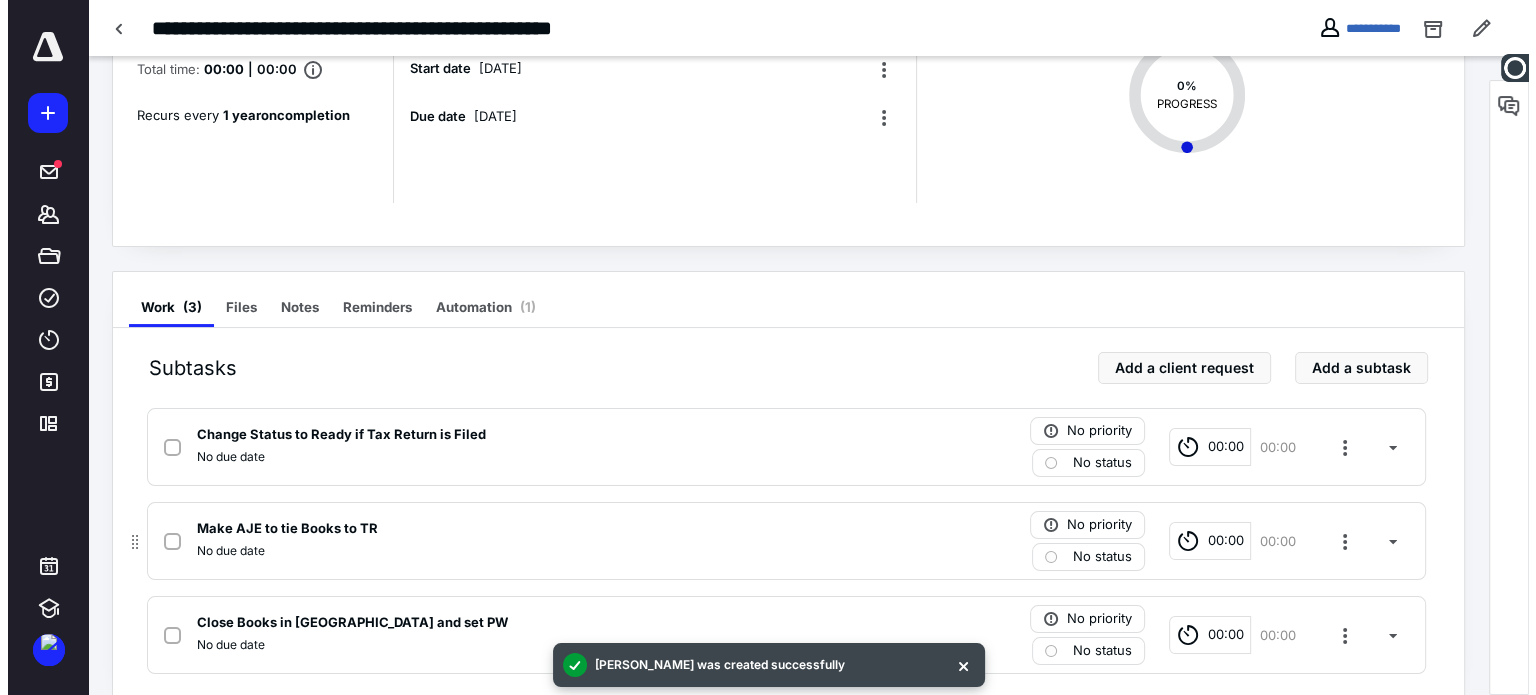 scroll, scrollTop: 197, scrollLeft: 0, axis: vertical 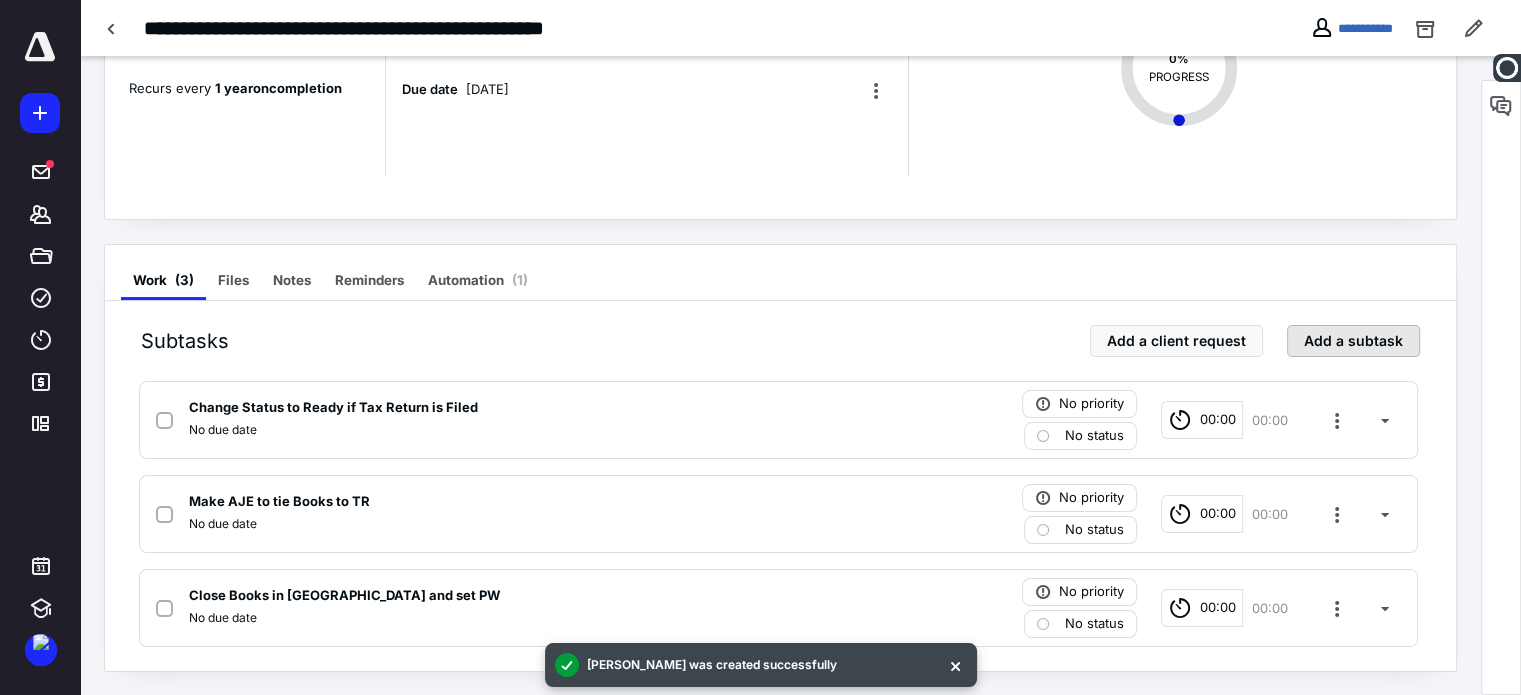 click on "Add a subtask" at bounding box center [1353, 341] 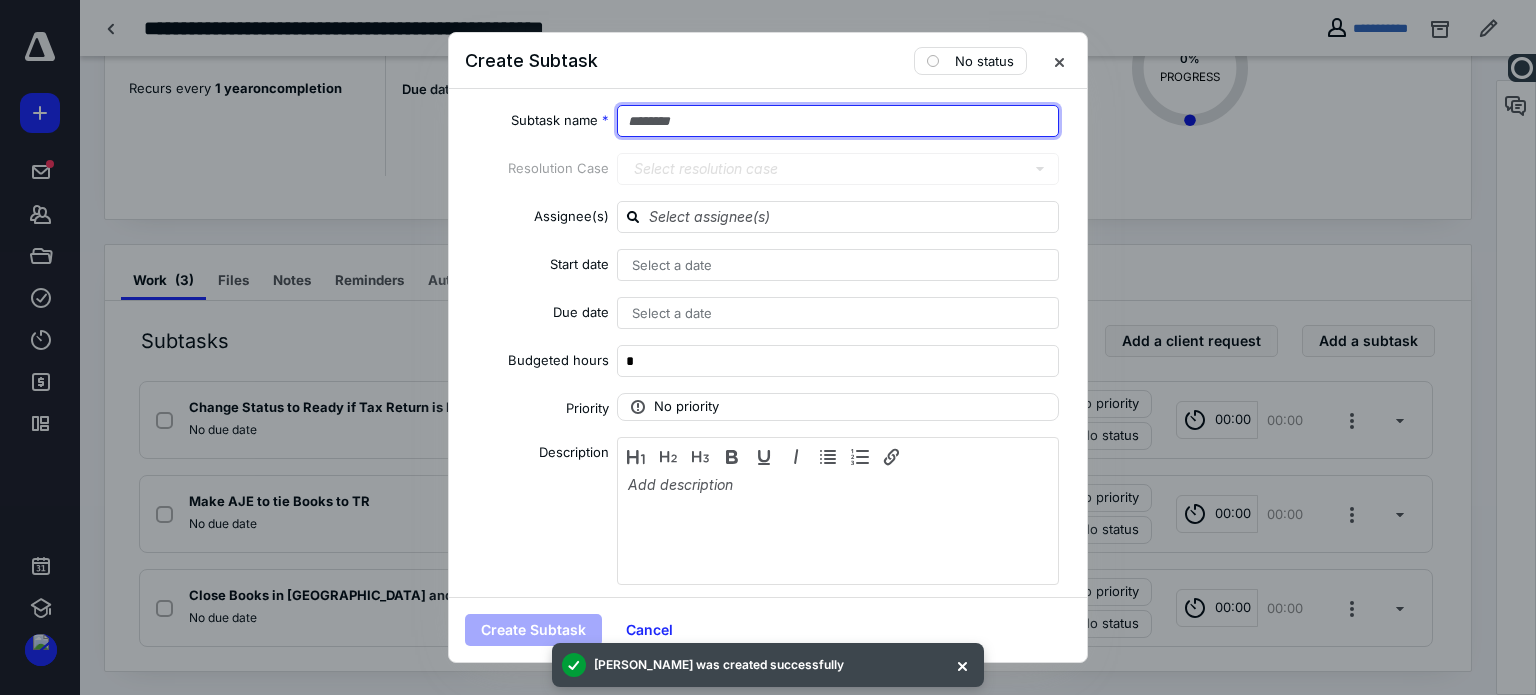 click at bounding box center (838, 121) 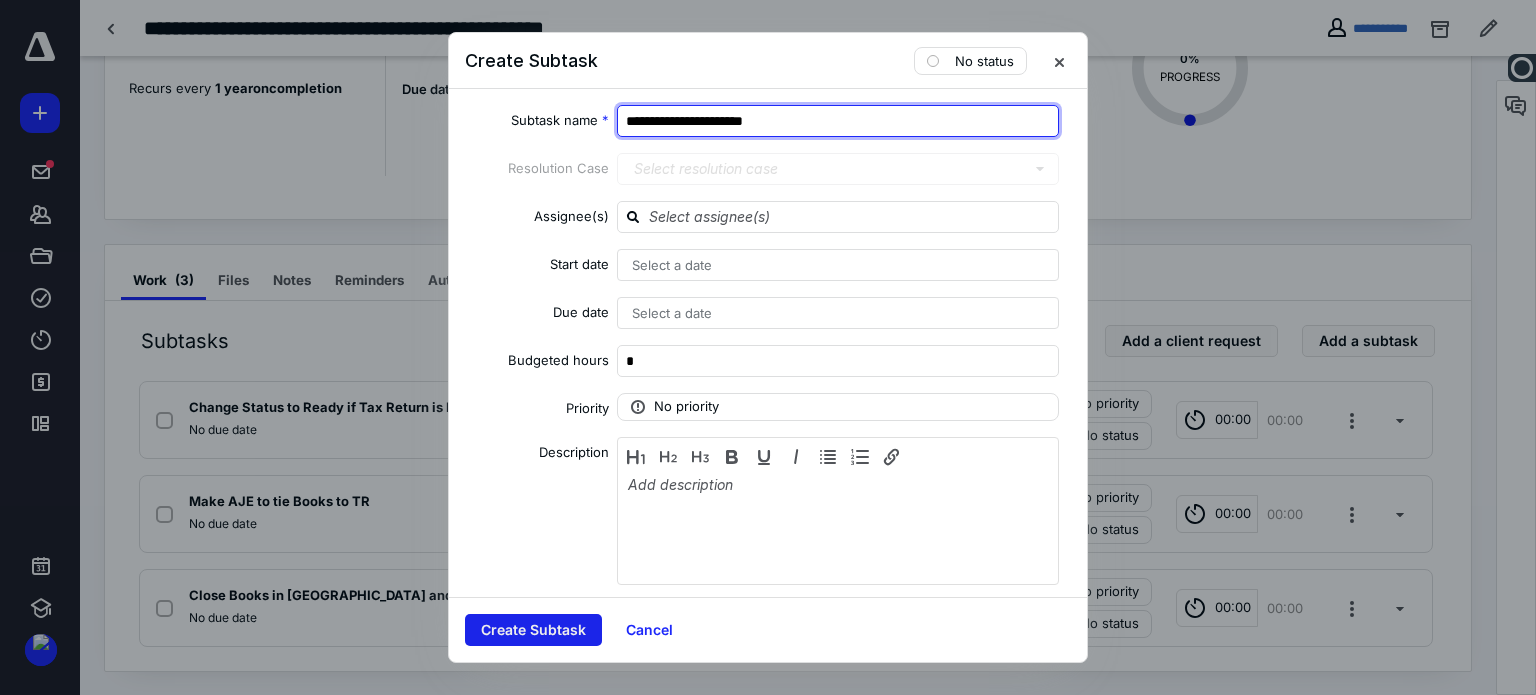 type on "**********" 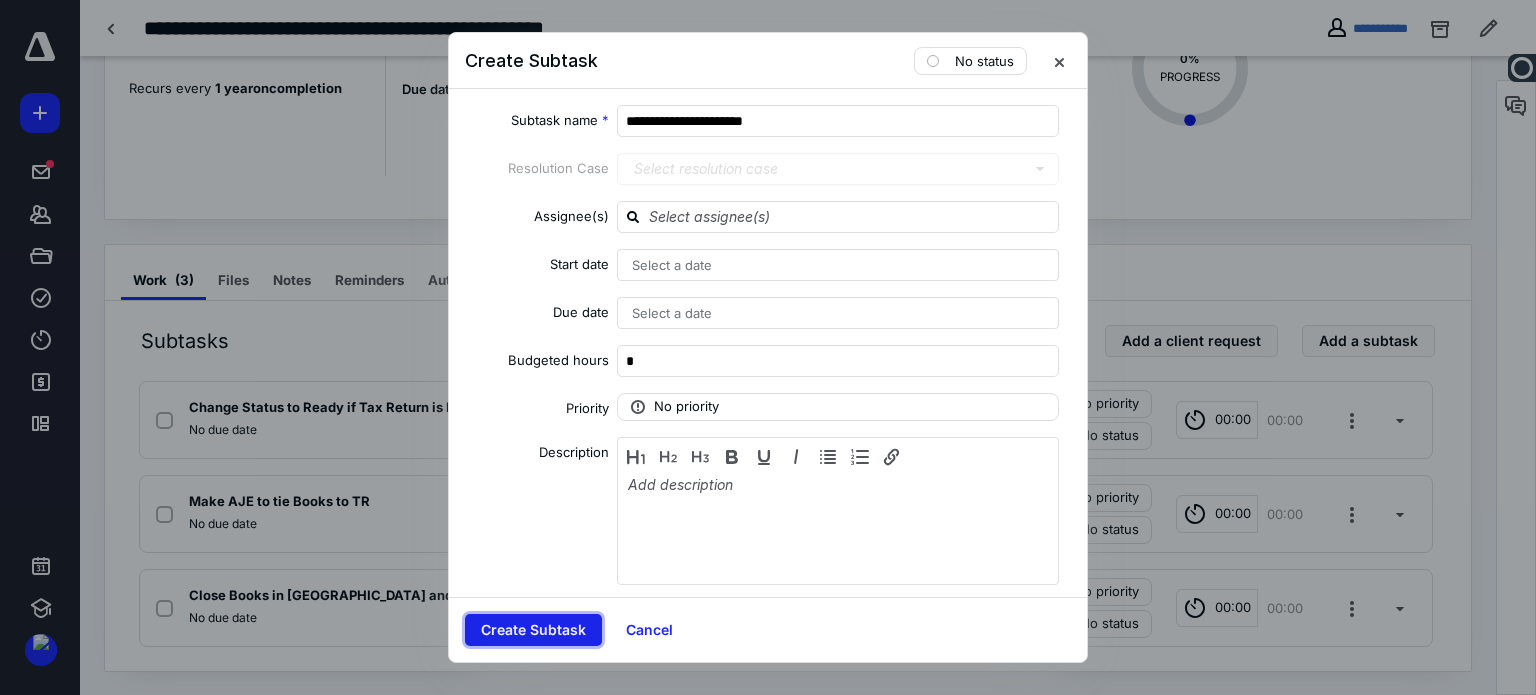 click on "Create Subtask" at bounding box center (533, 630) 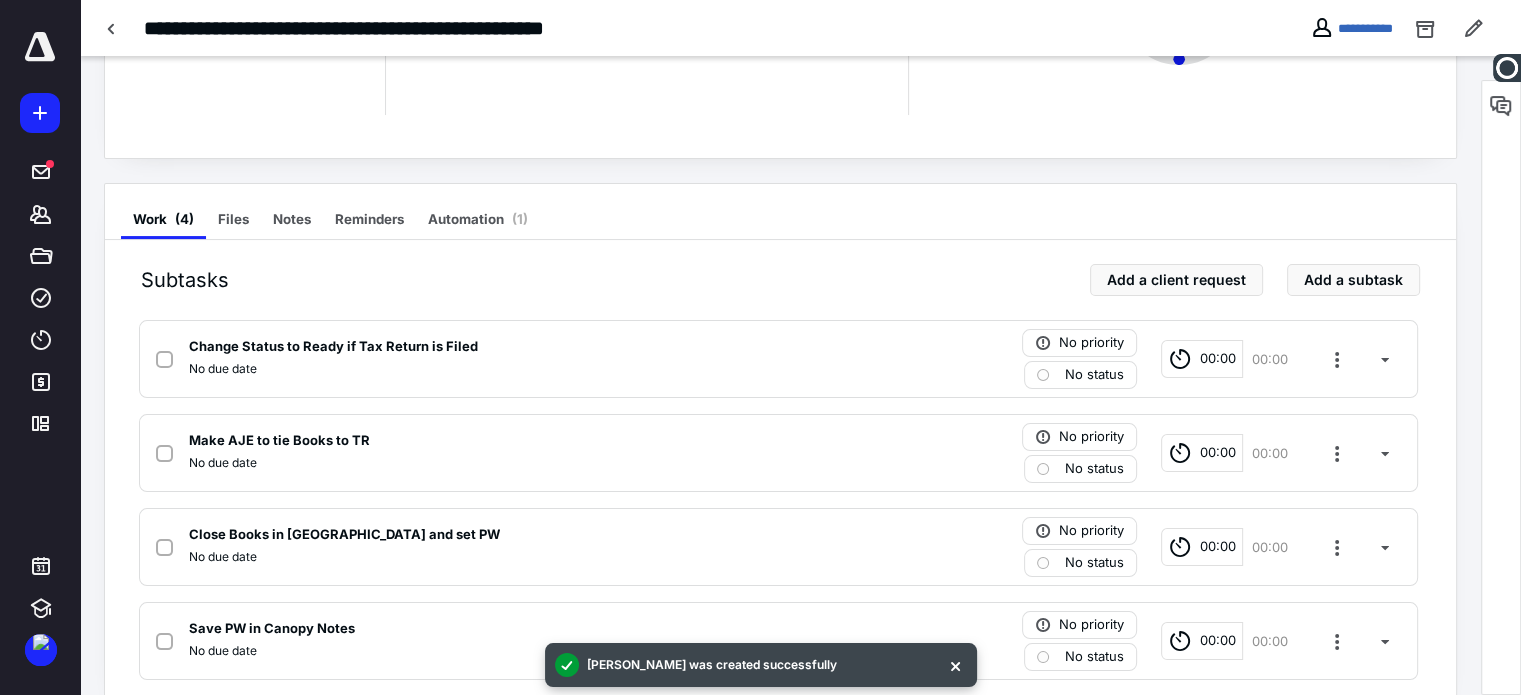 scroll, scrollTop: 291, scrollLeft: 0, axis: vertical 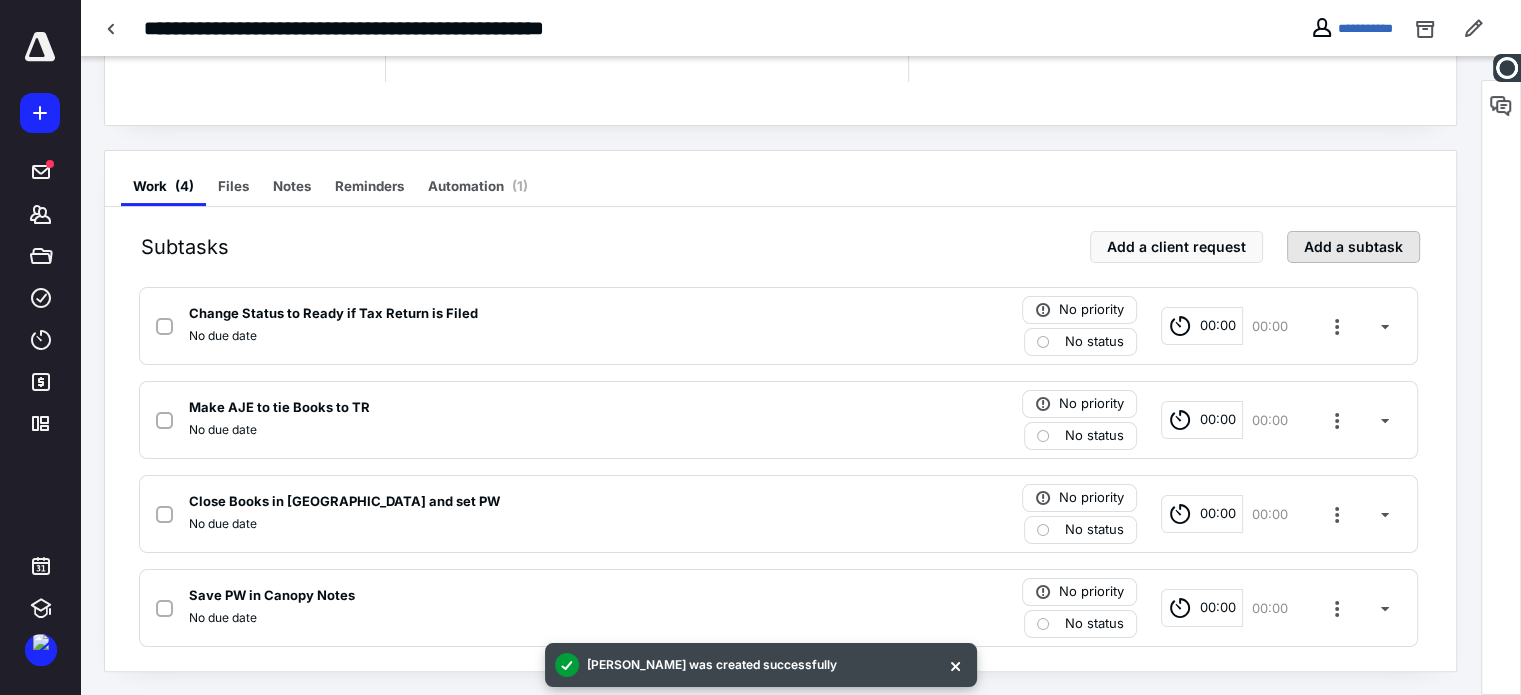 click on "Add a subtask" at bounding box center (1353, 247) 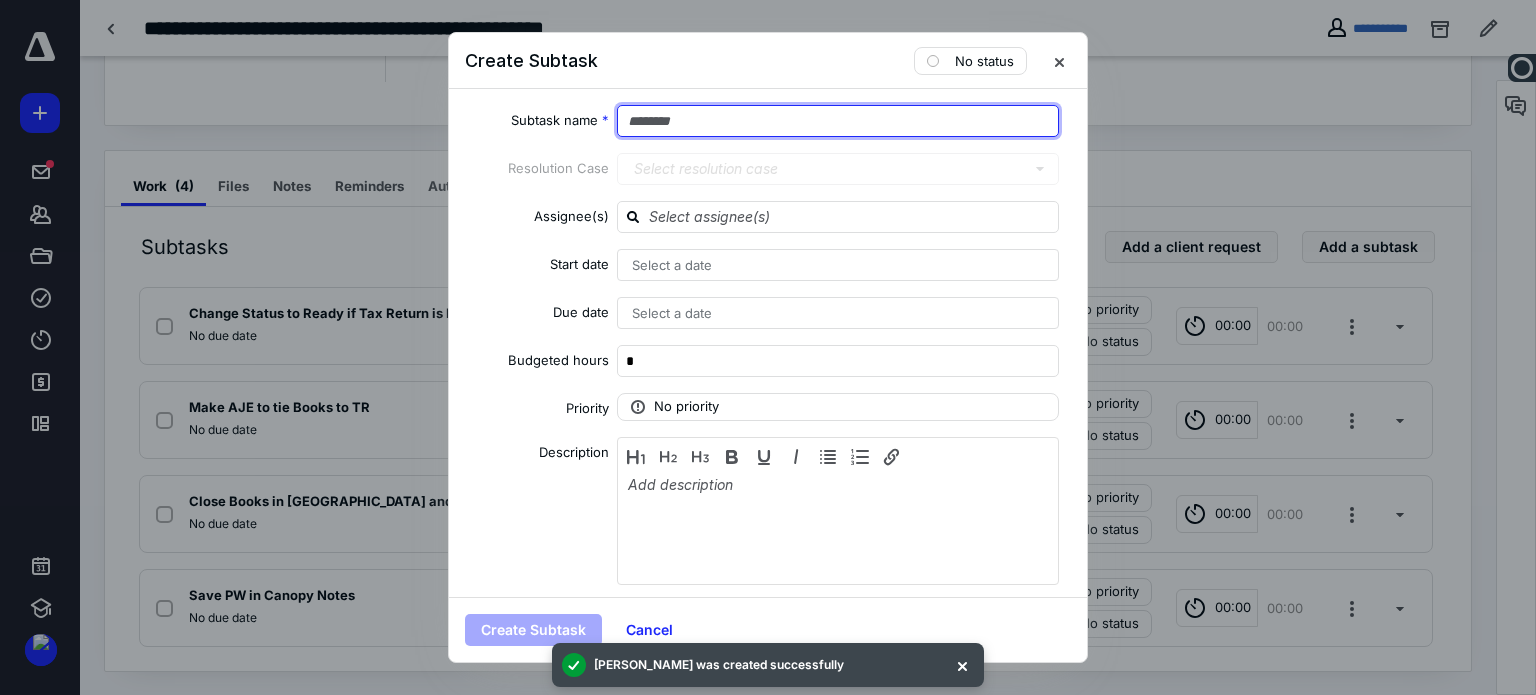 click at bounding box center (838, 121) 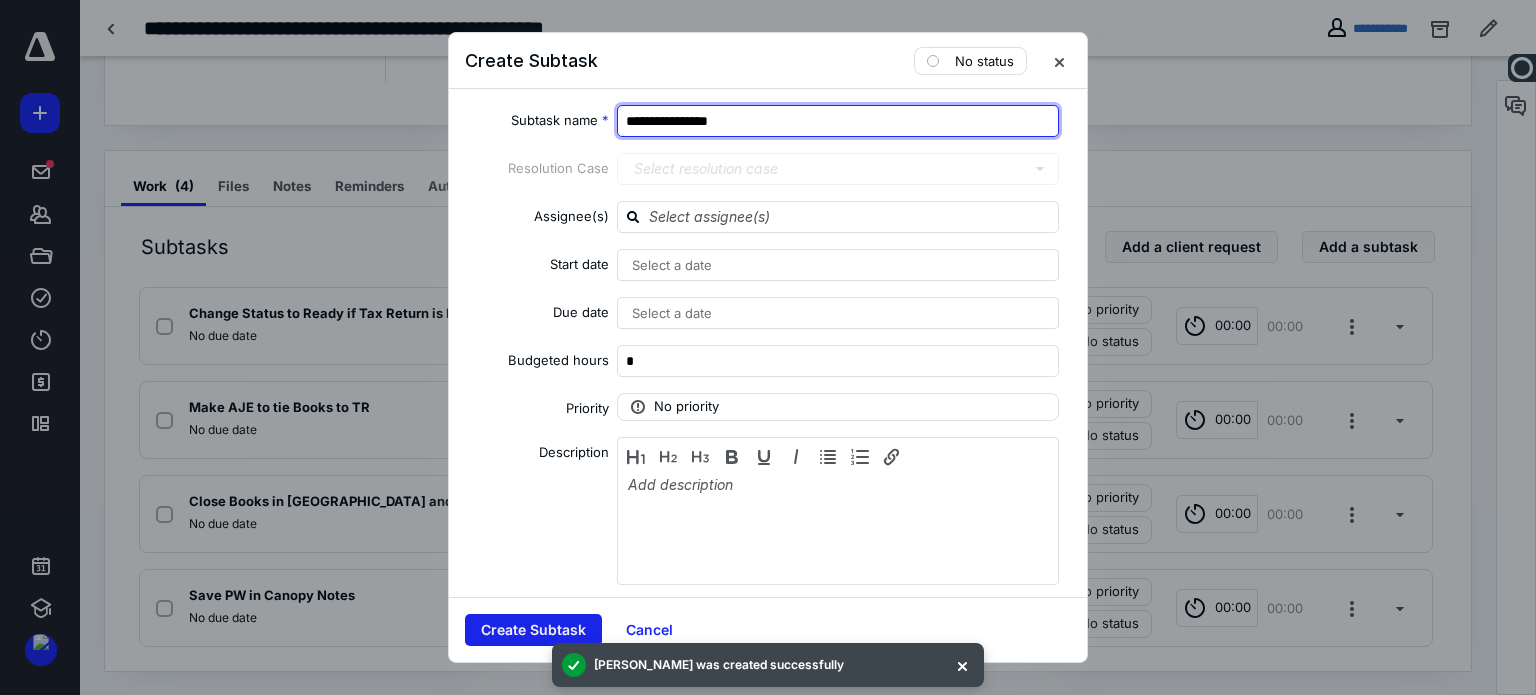 type on "**********" 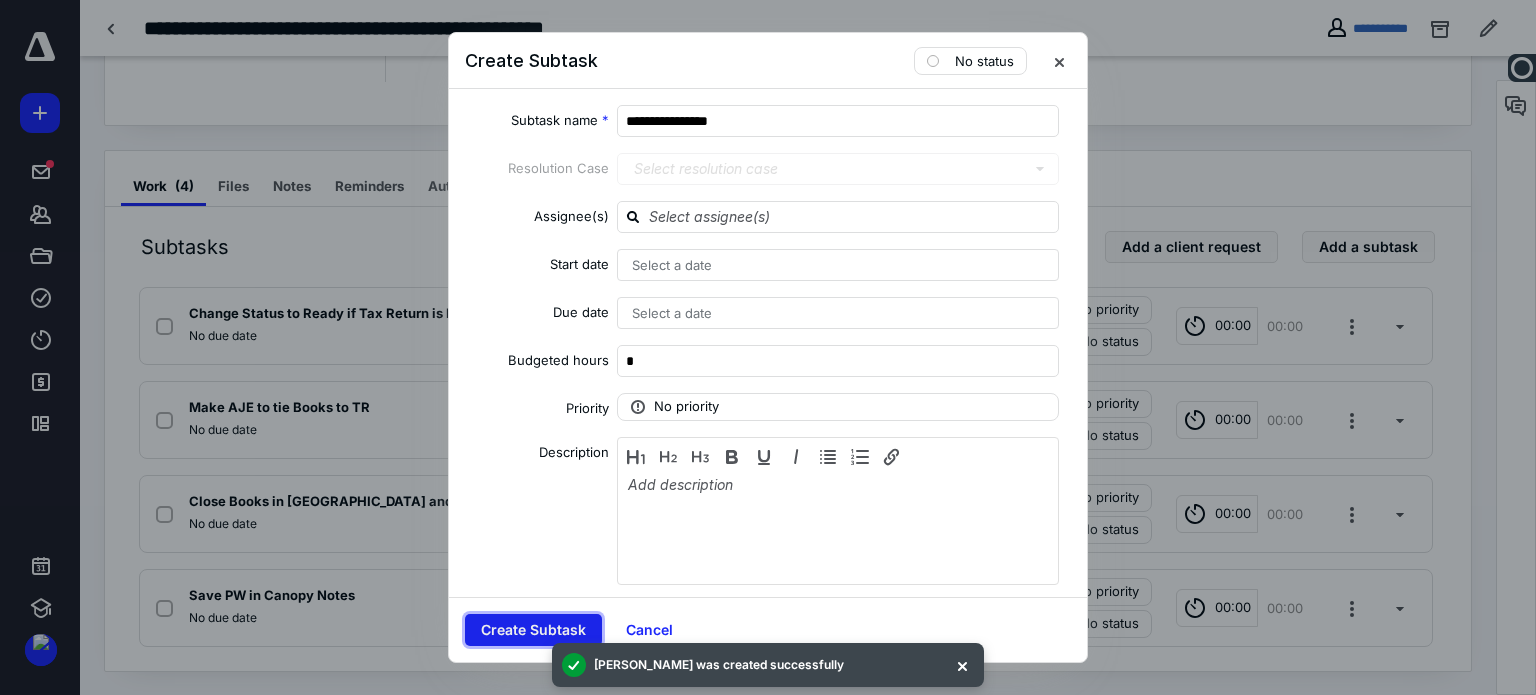 click on "Create Subtask" at bounding box center (533, 630) 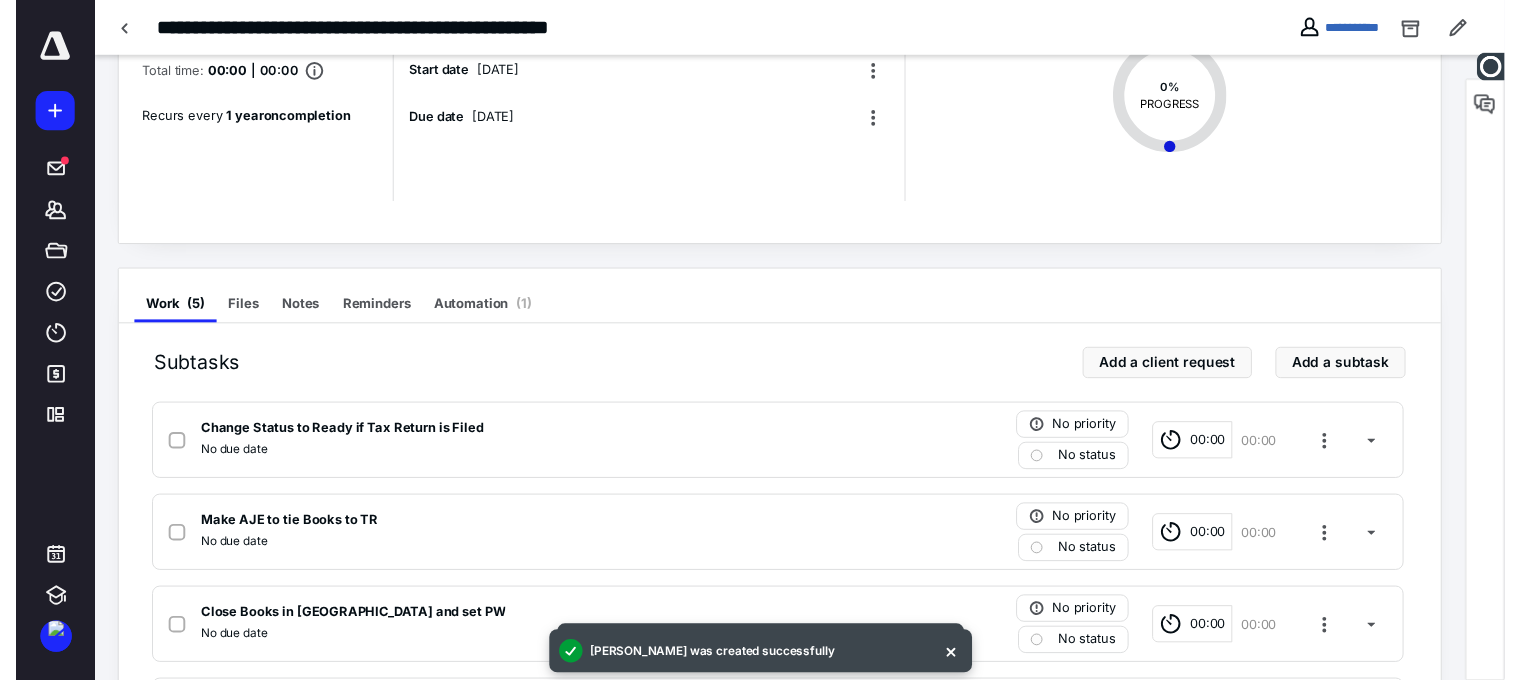 scroll, scrollTop: 0, scrollLeft: 0, axis: both 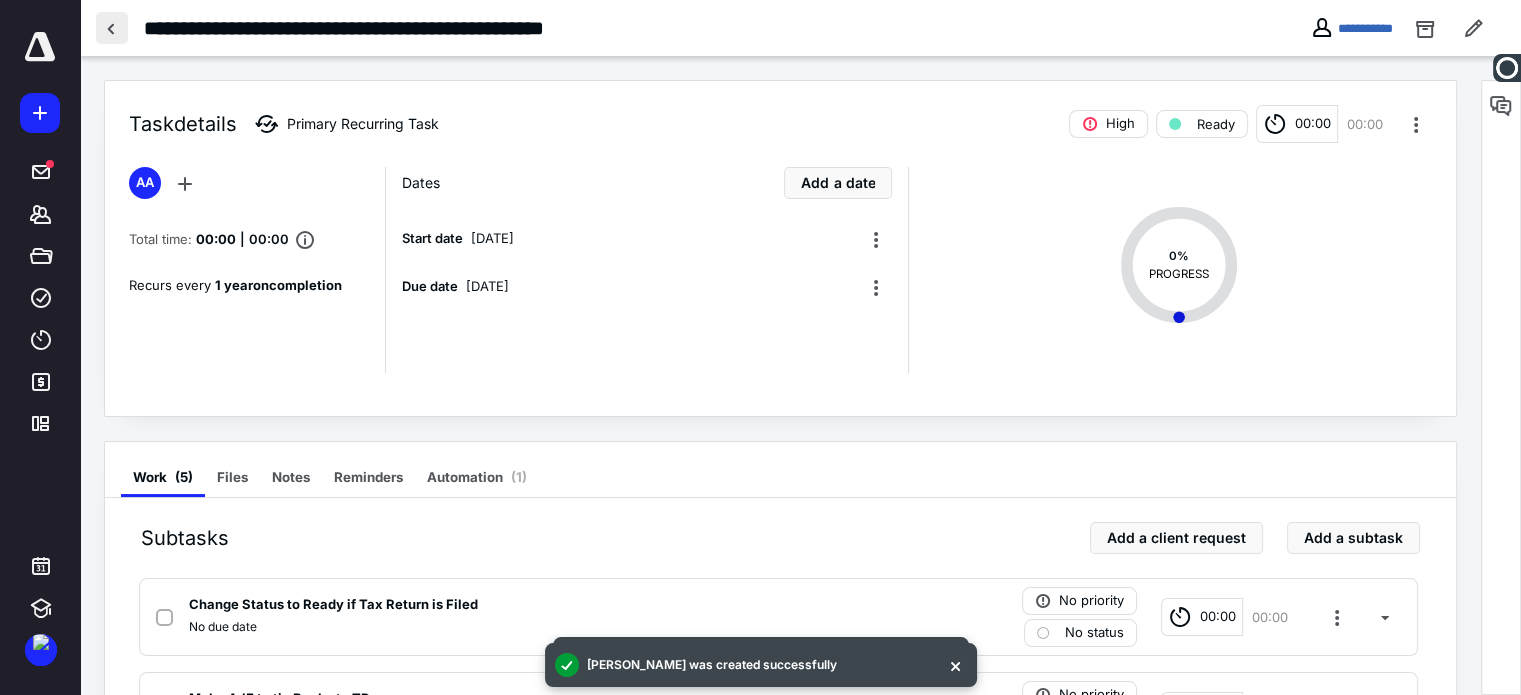 click at bounding box center (112, 28) 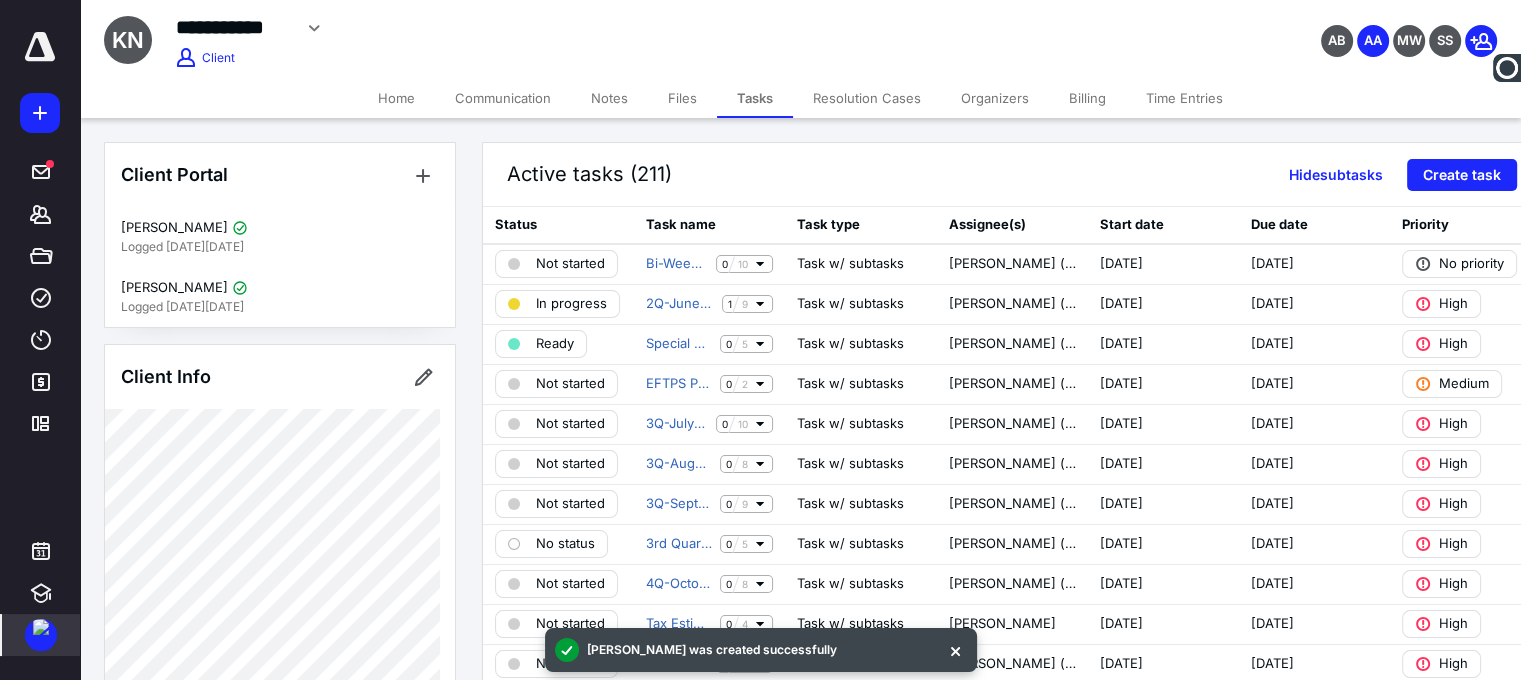 click at bounding box center [41, 627] 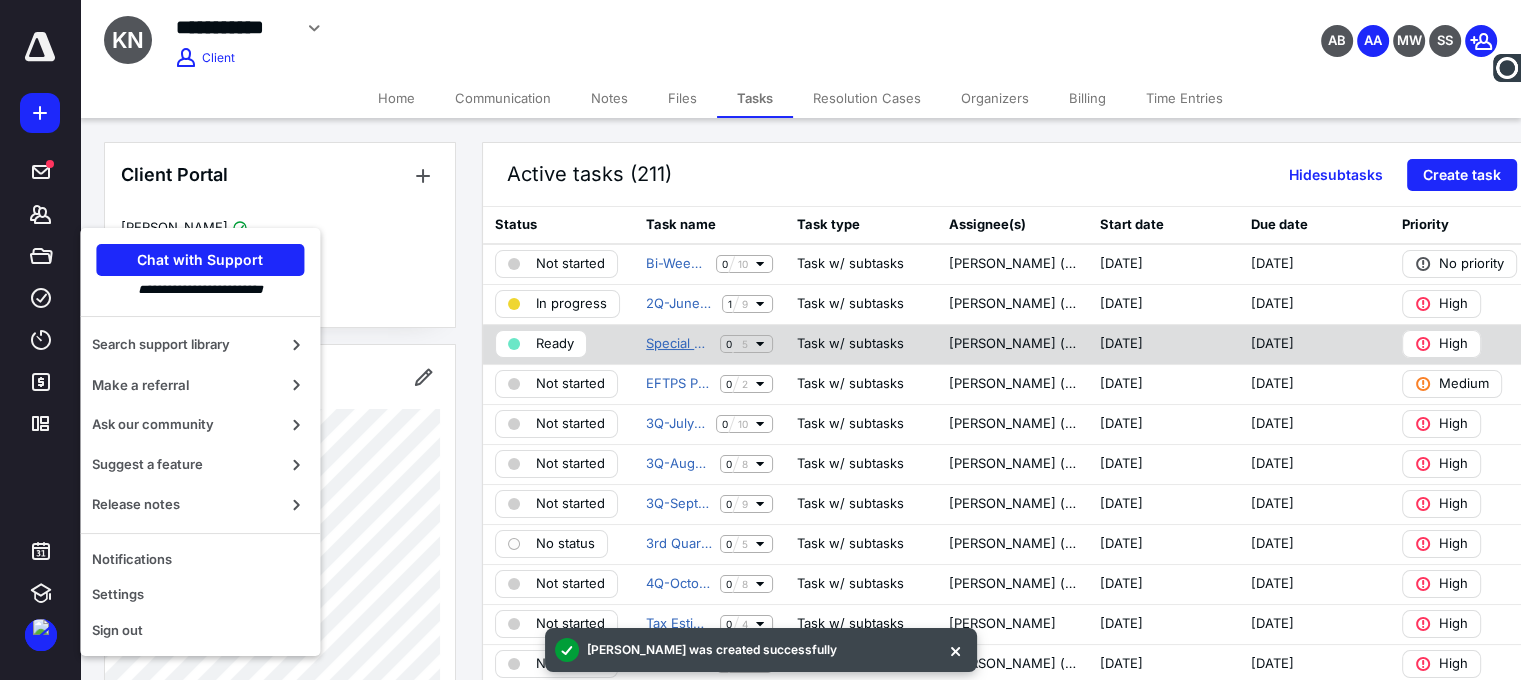 click on "Special Project - Tie out Prior Year Return in [GEOGRAPHIC_DATA]" at bounding box center [679, 344] 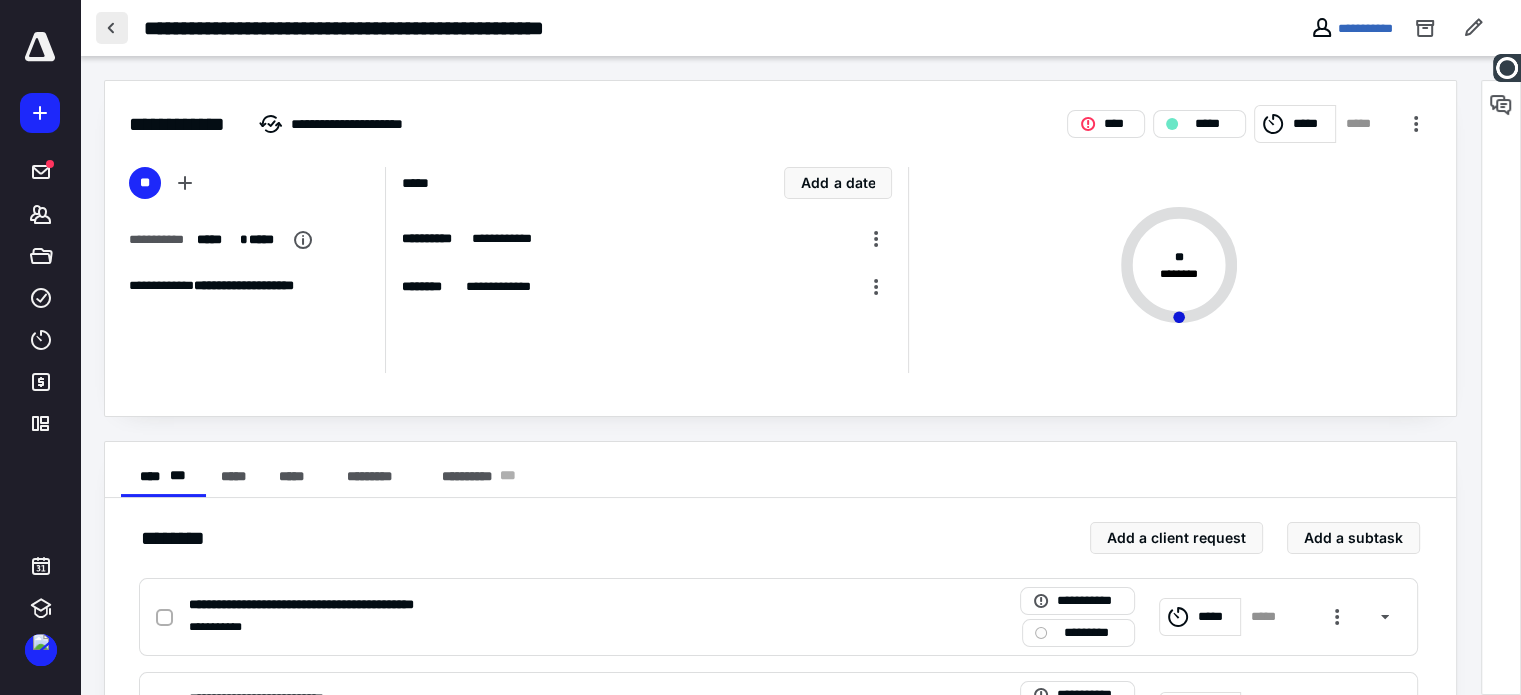 click at bounding box center [112, 28] 